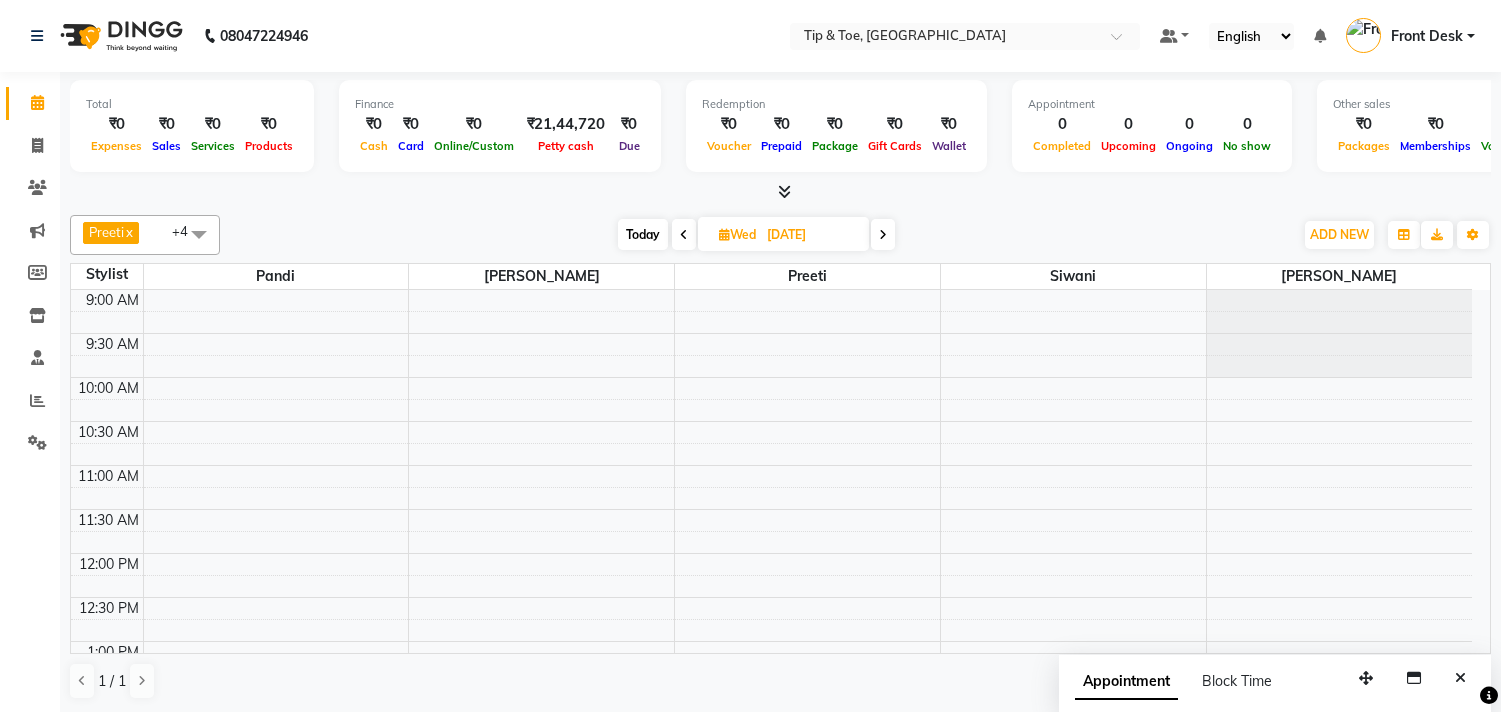 scroll, scrollTop: 0, scrollLeft: 0, axis: both 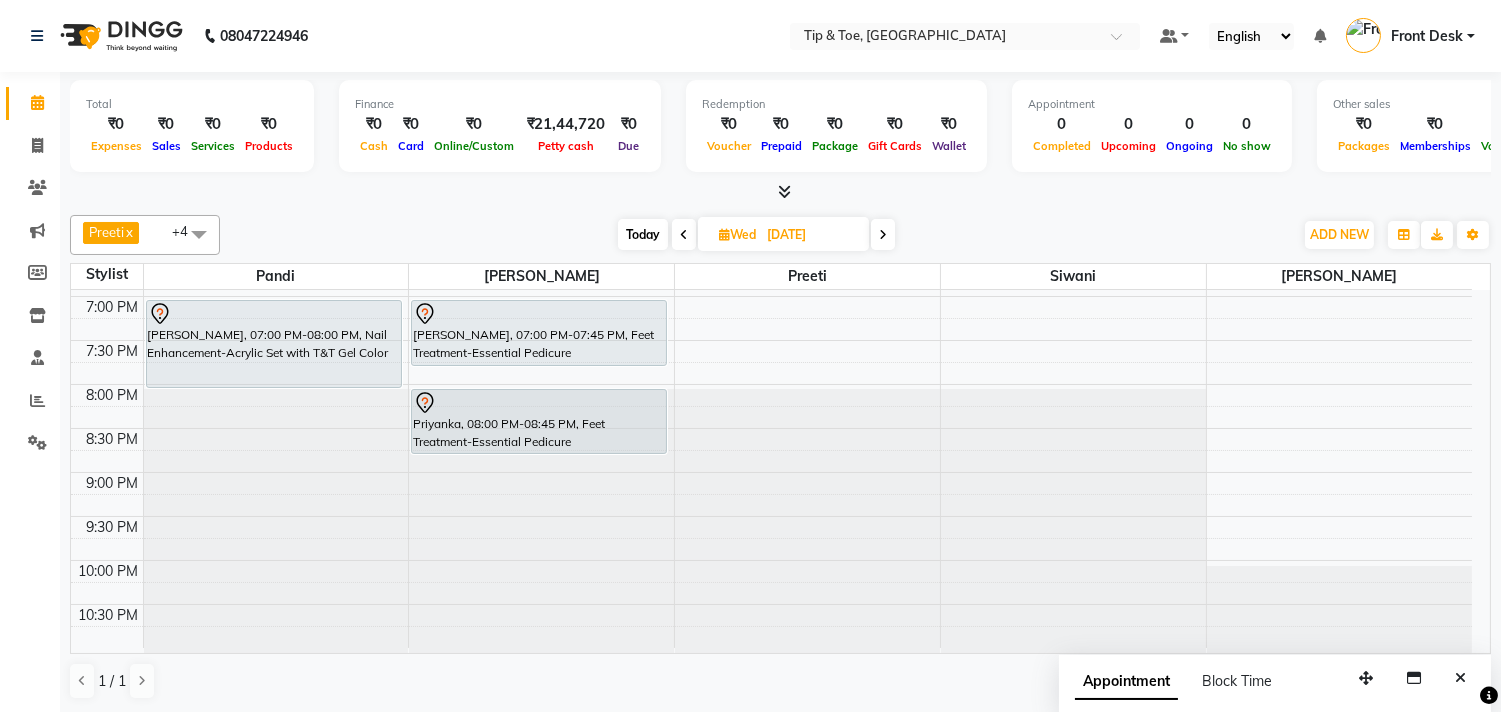 click on "Today" at bounding box center (643, 234) 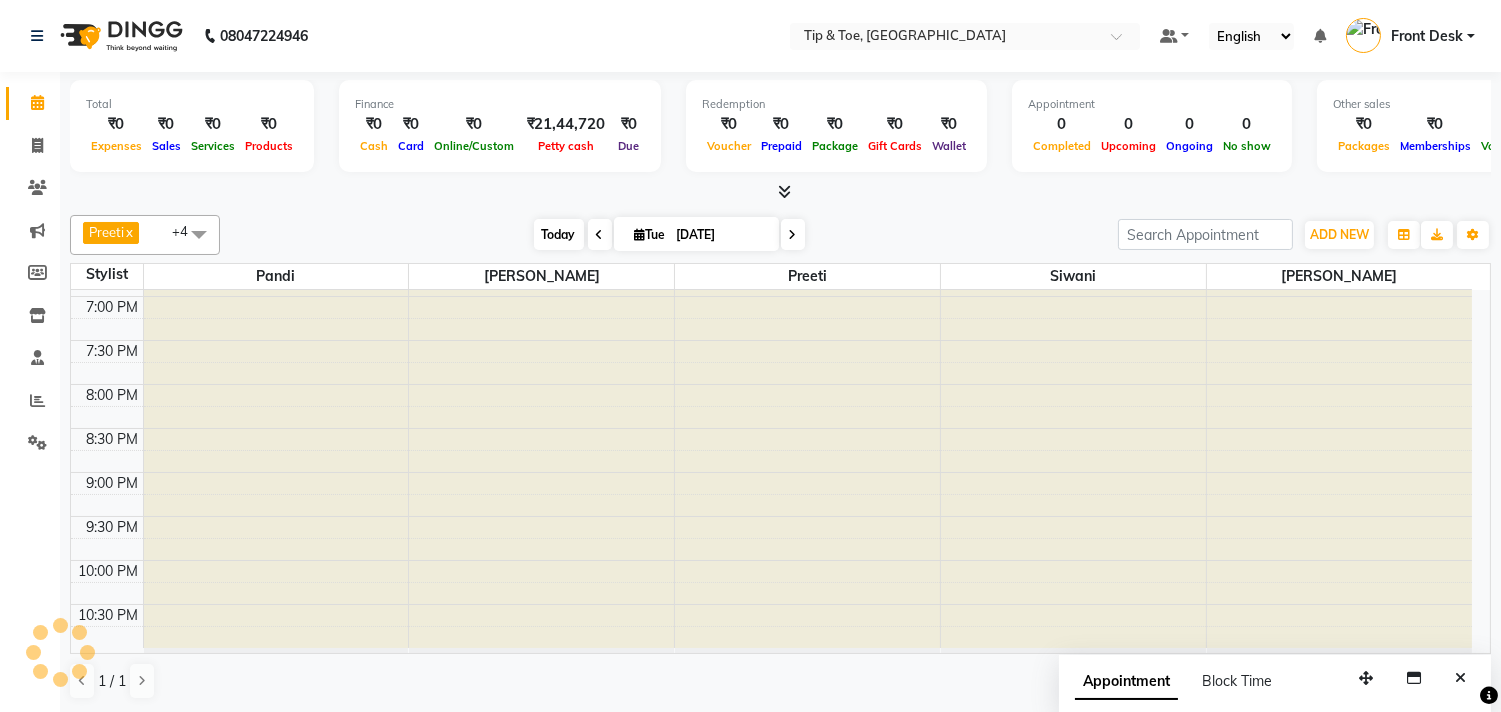 type on "01-07-2025" 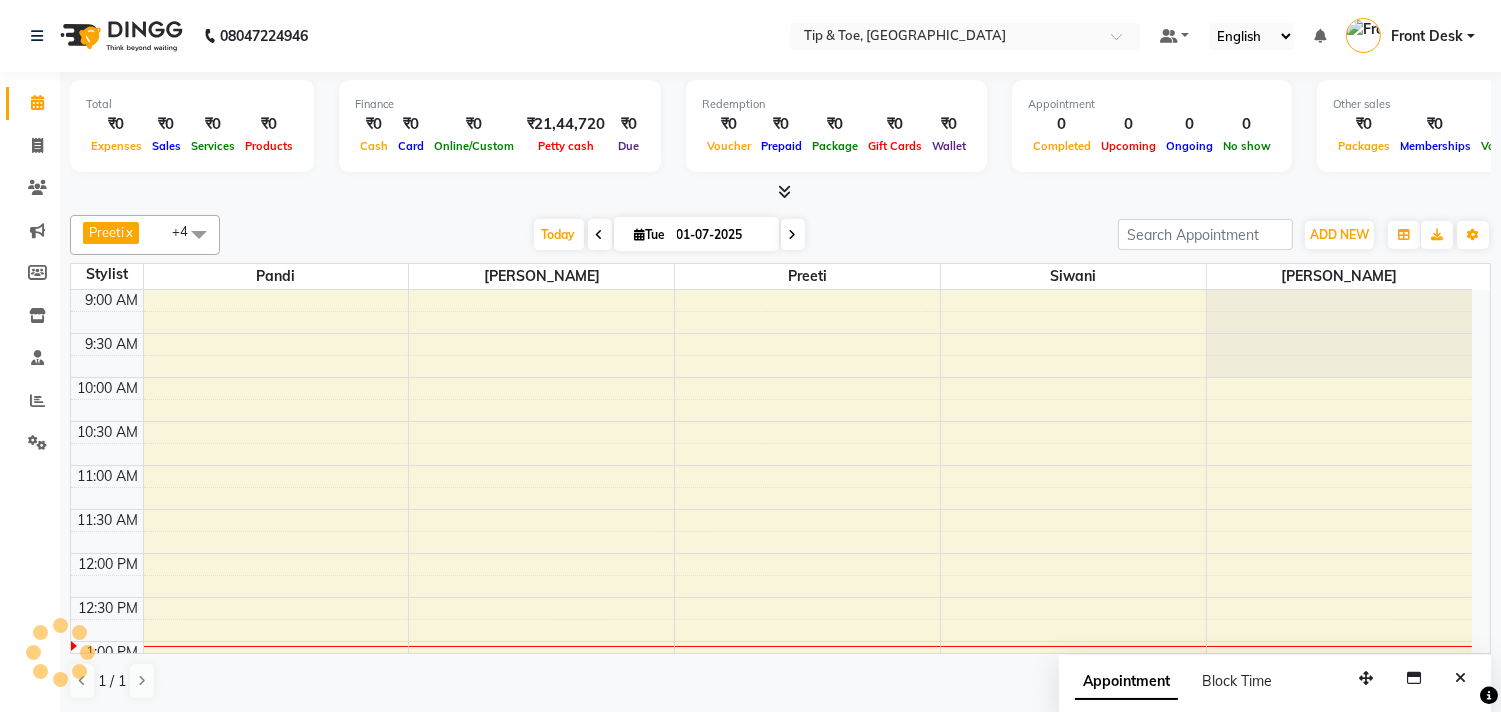 scroll, scrollTop: 355, scrollLeft: 0, axis: vertical 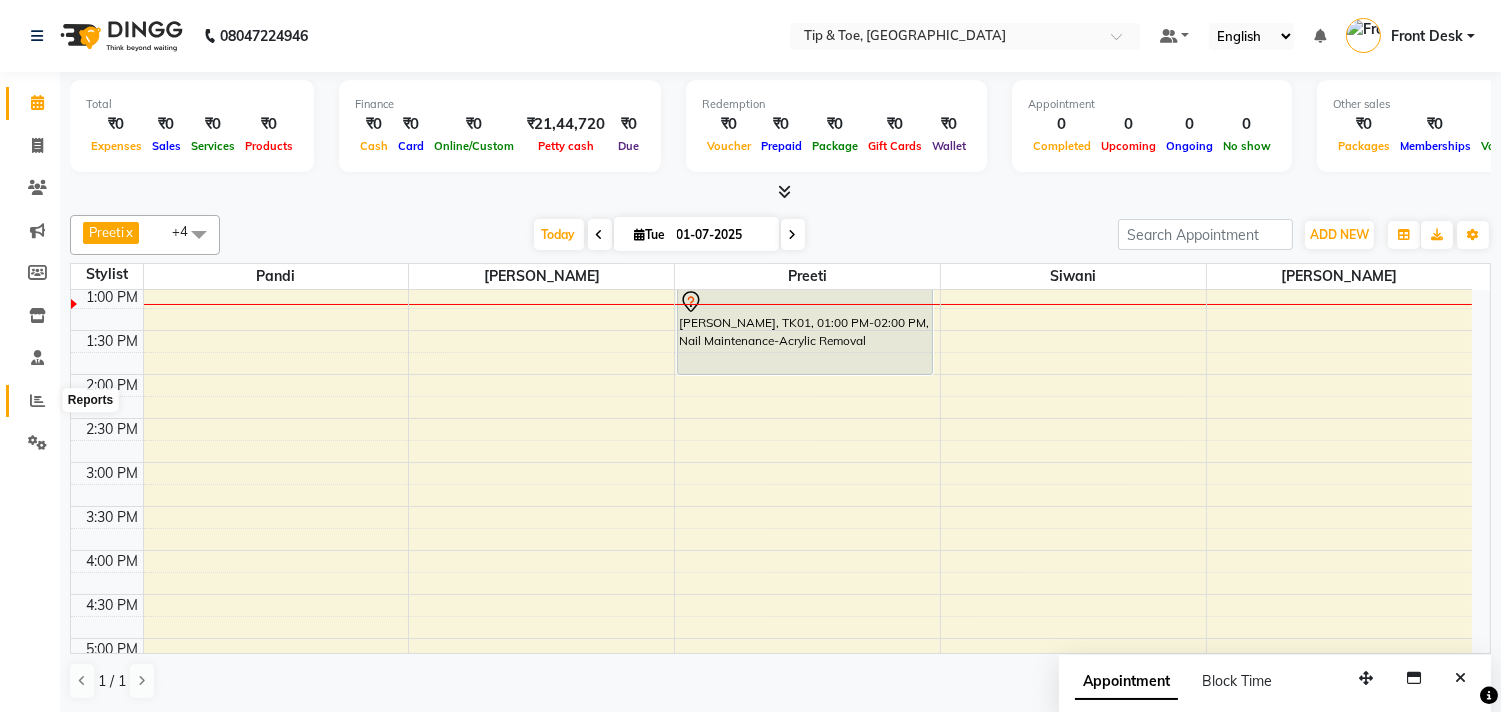 click 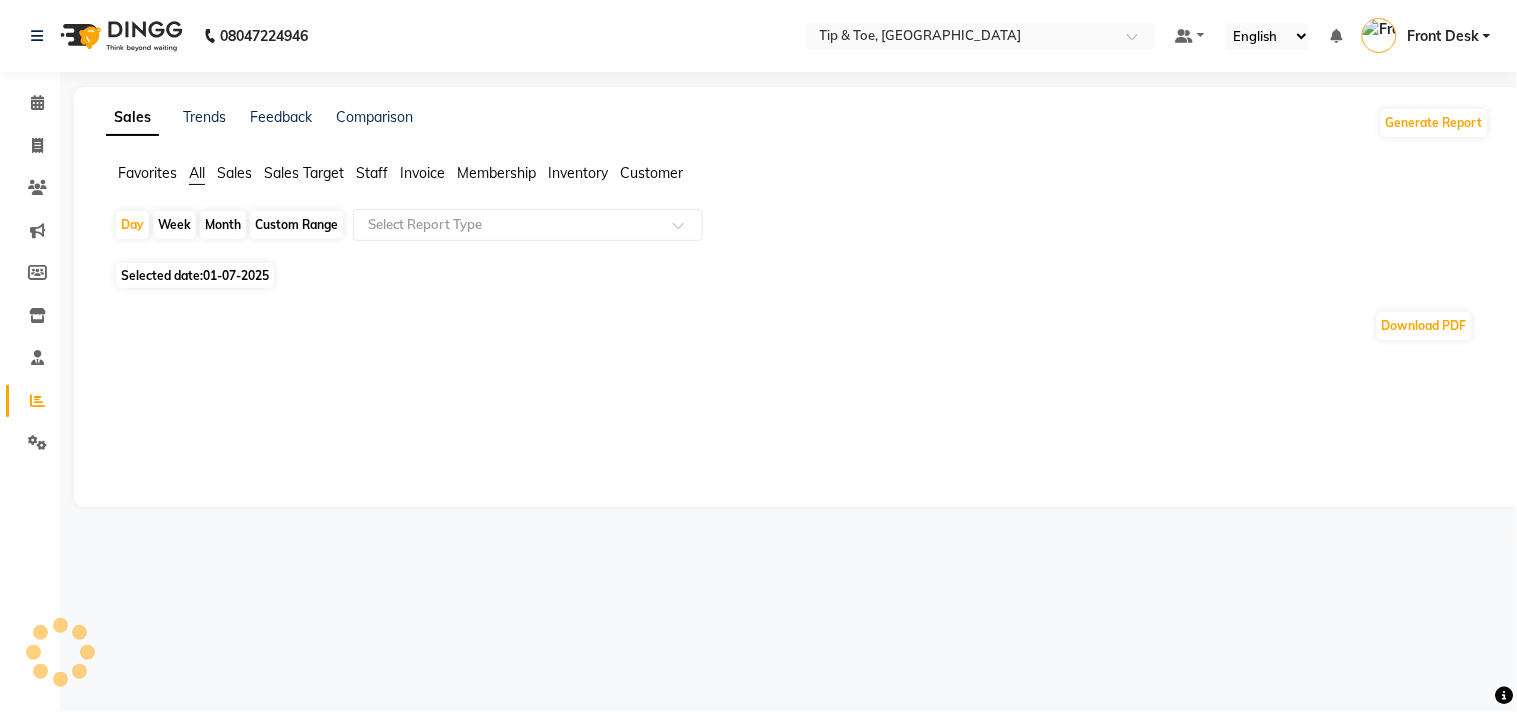 click on "Staff" 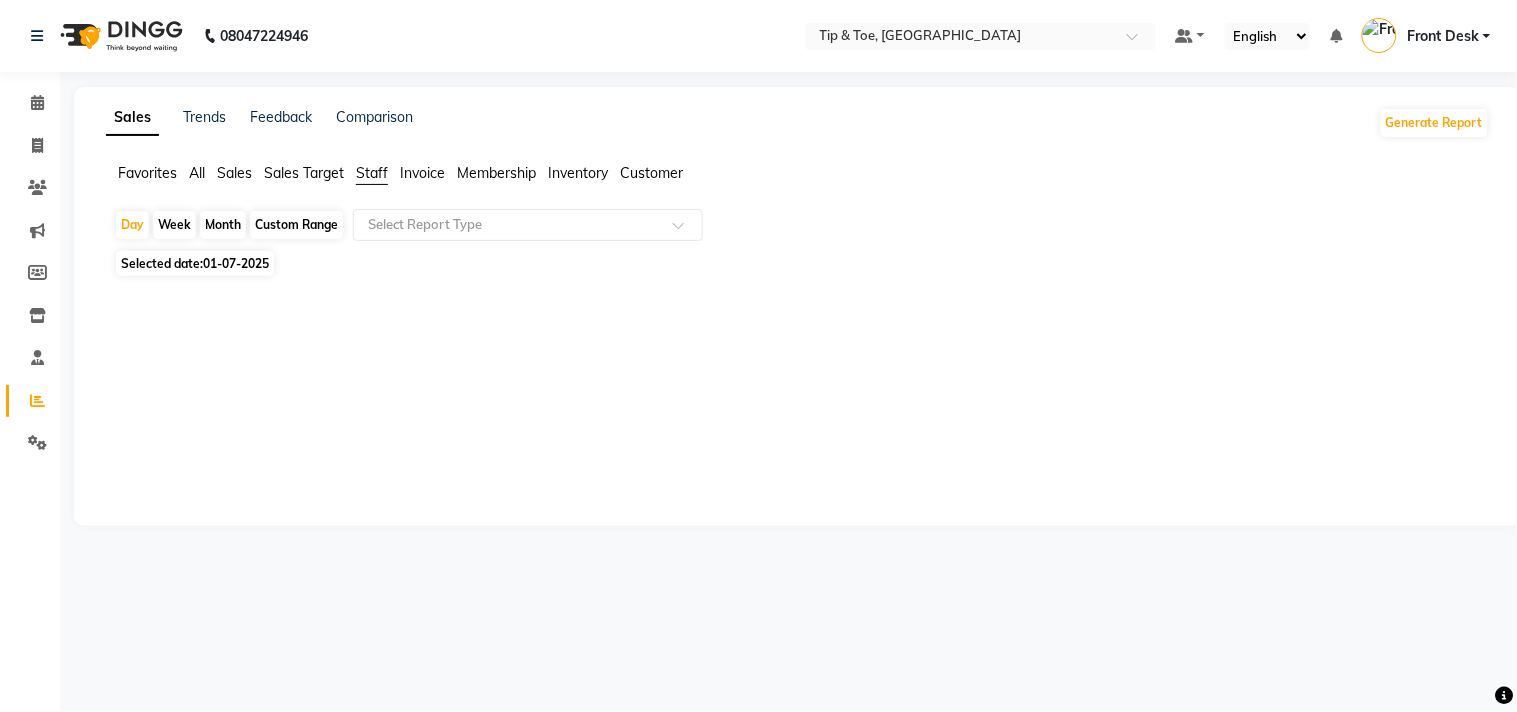 click on "Custom Range" 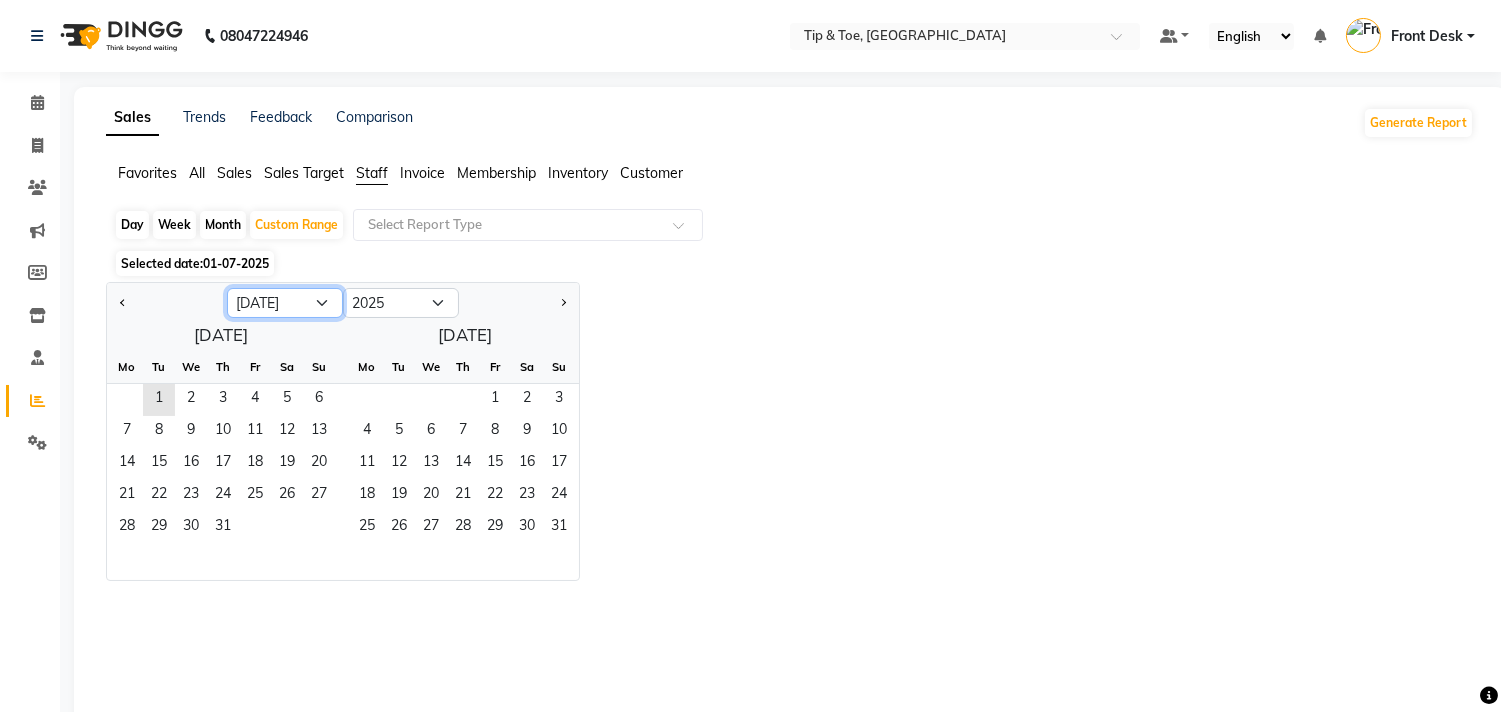 click on "Jan Feb Mar Apr May Jun [DATE] Aug Sep Oct Nov Dec" 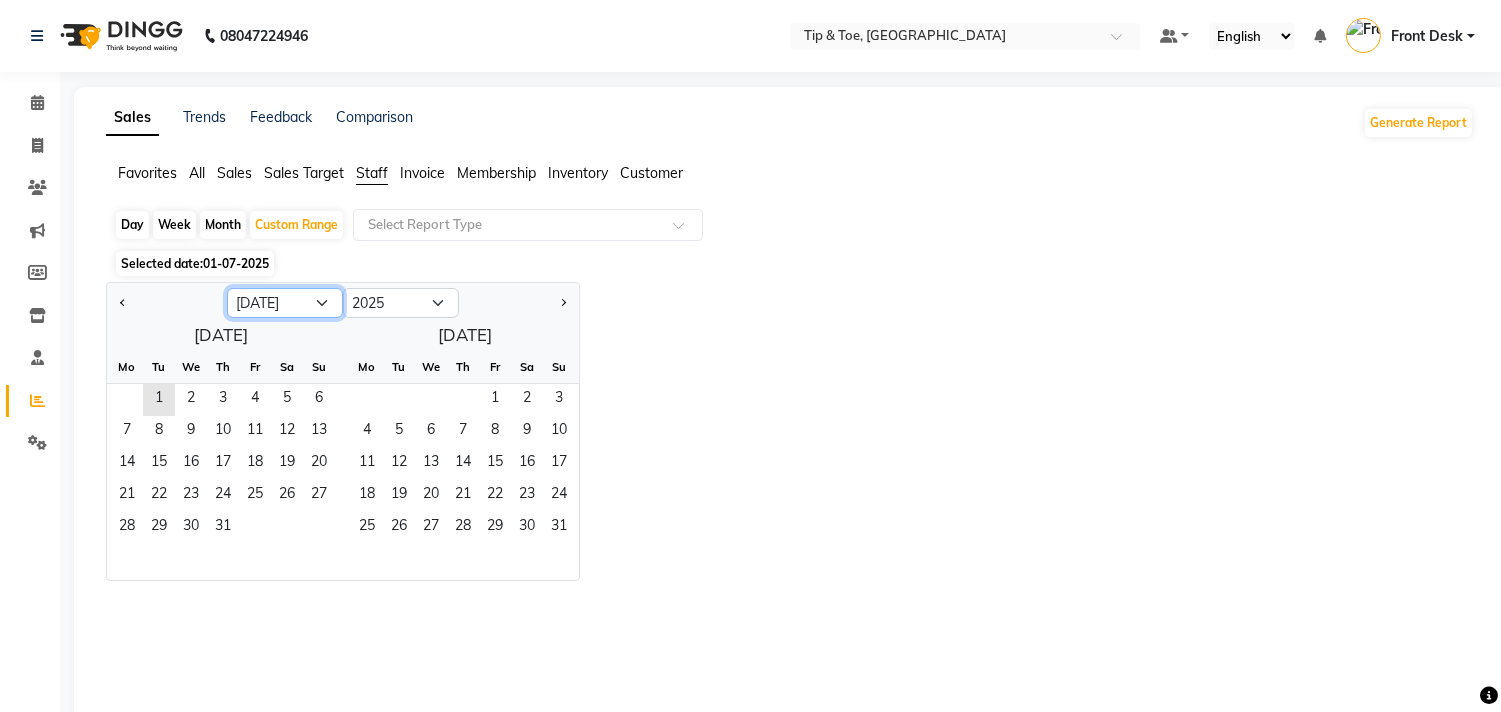 select on "6" 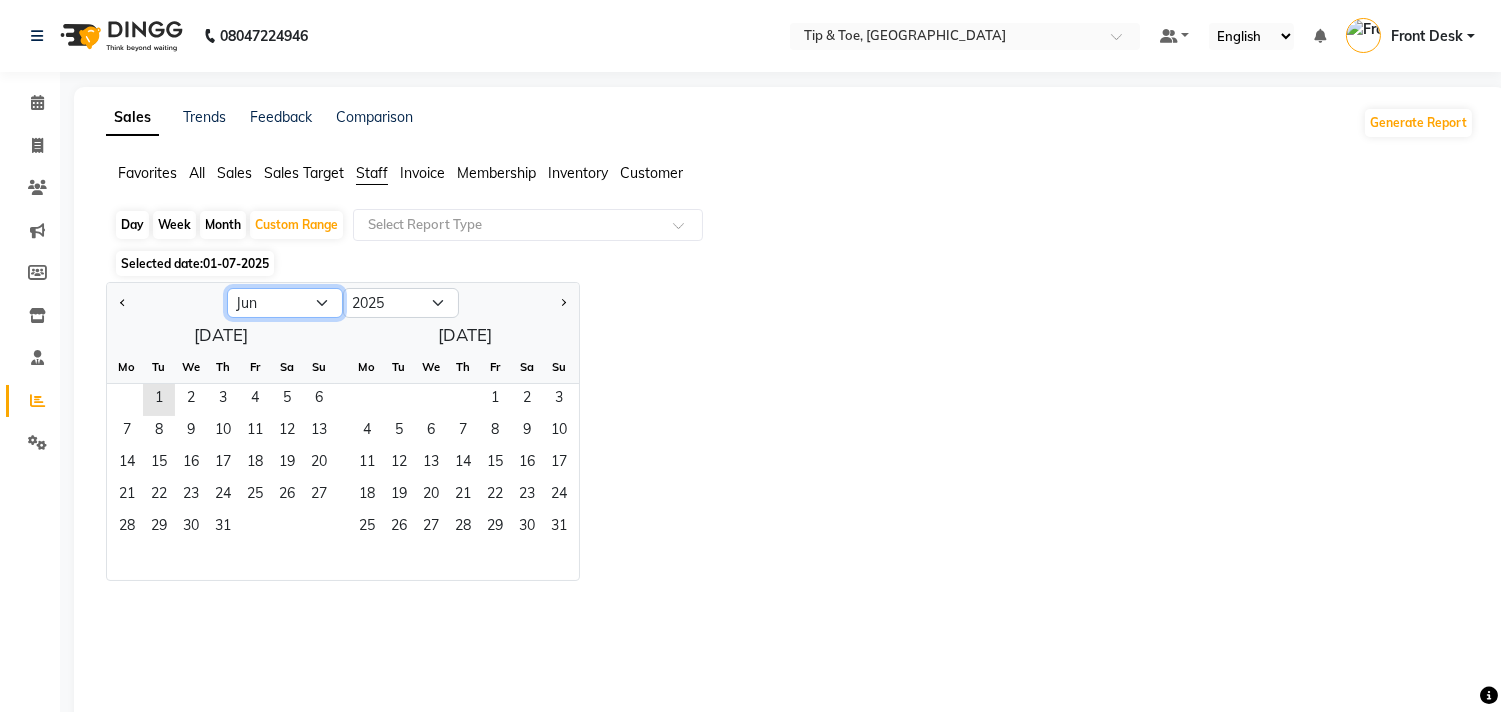 click on "Jan Feb Mar Apr May Jun [DATE] Aug Sep Oct Nov Dec" 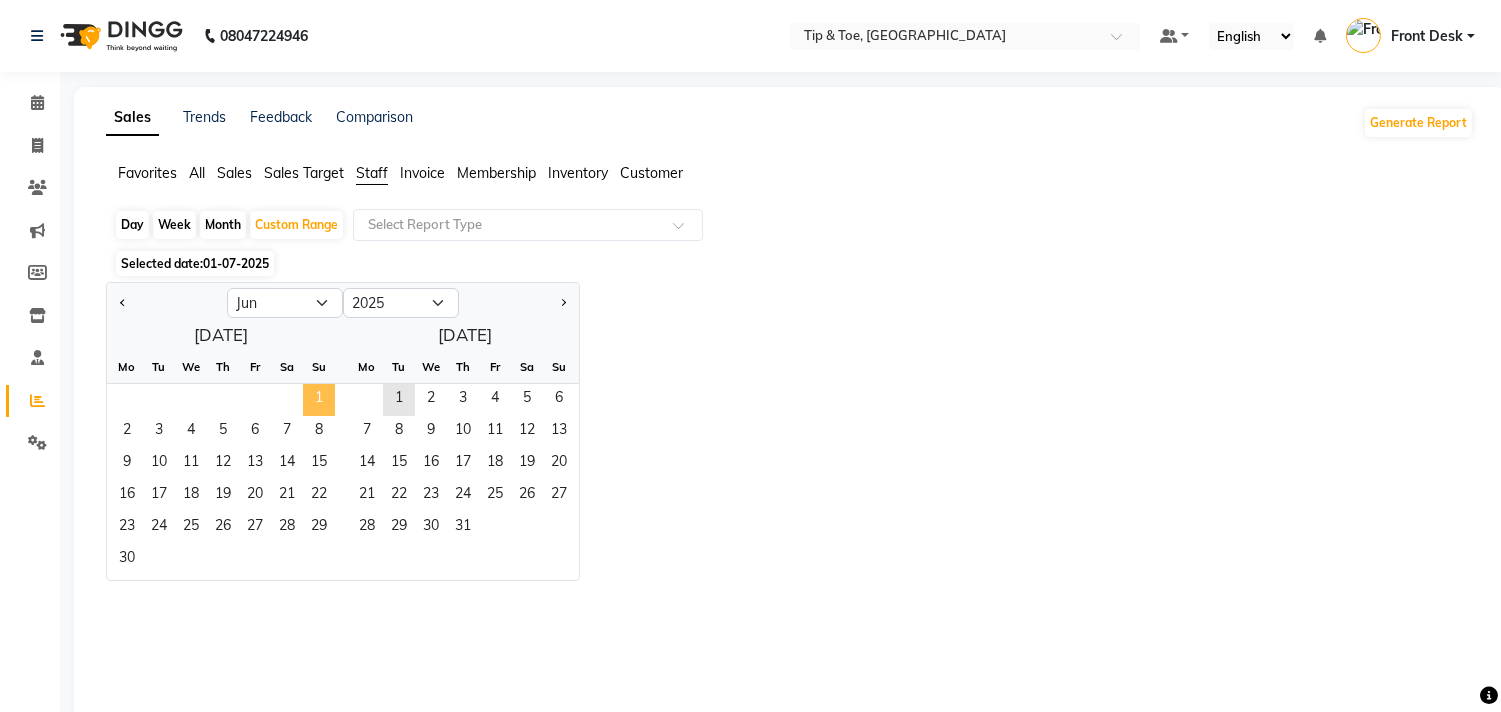 click on "1" 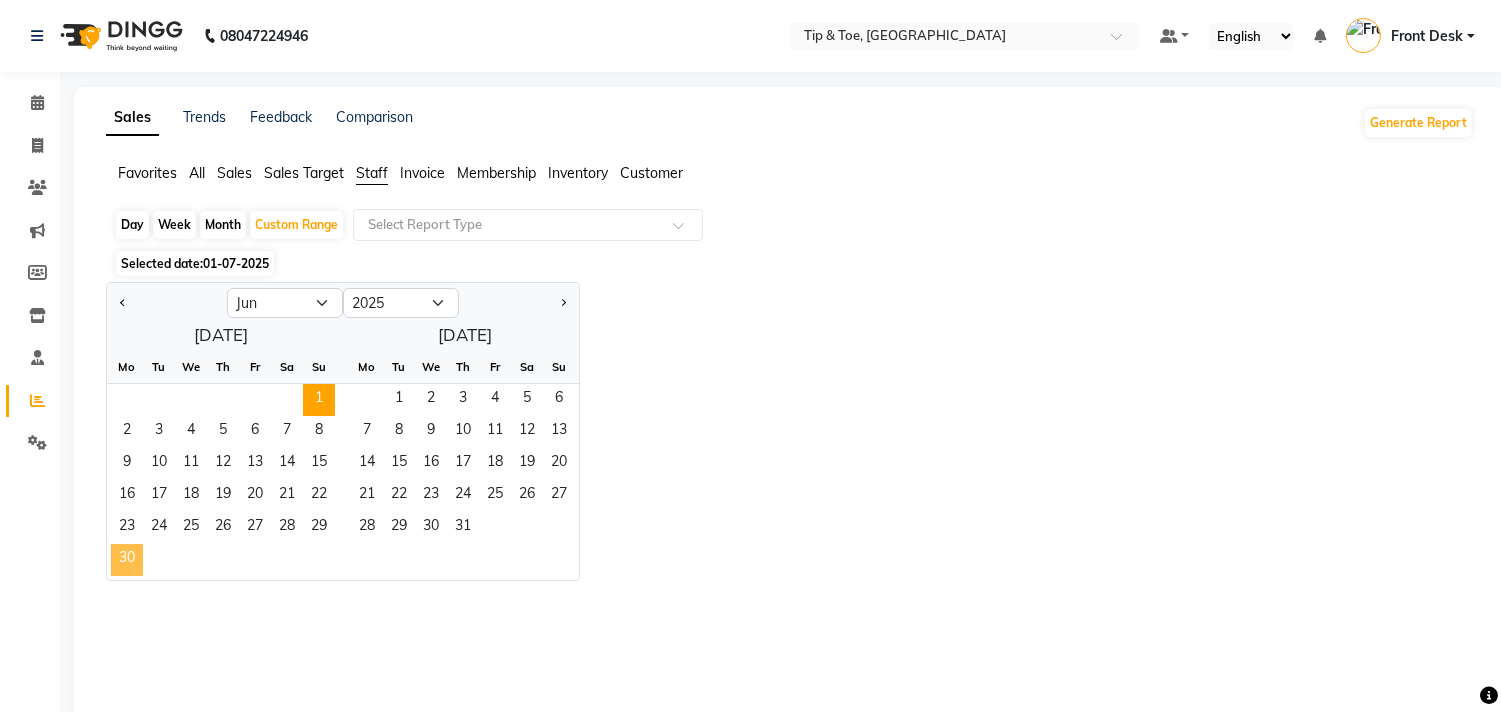 click on "30" 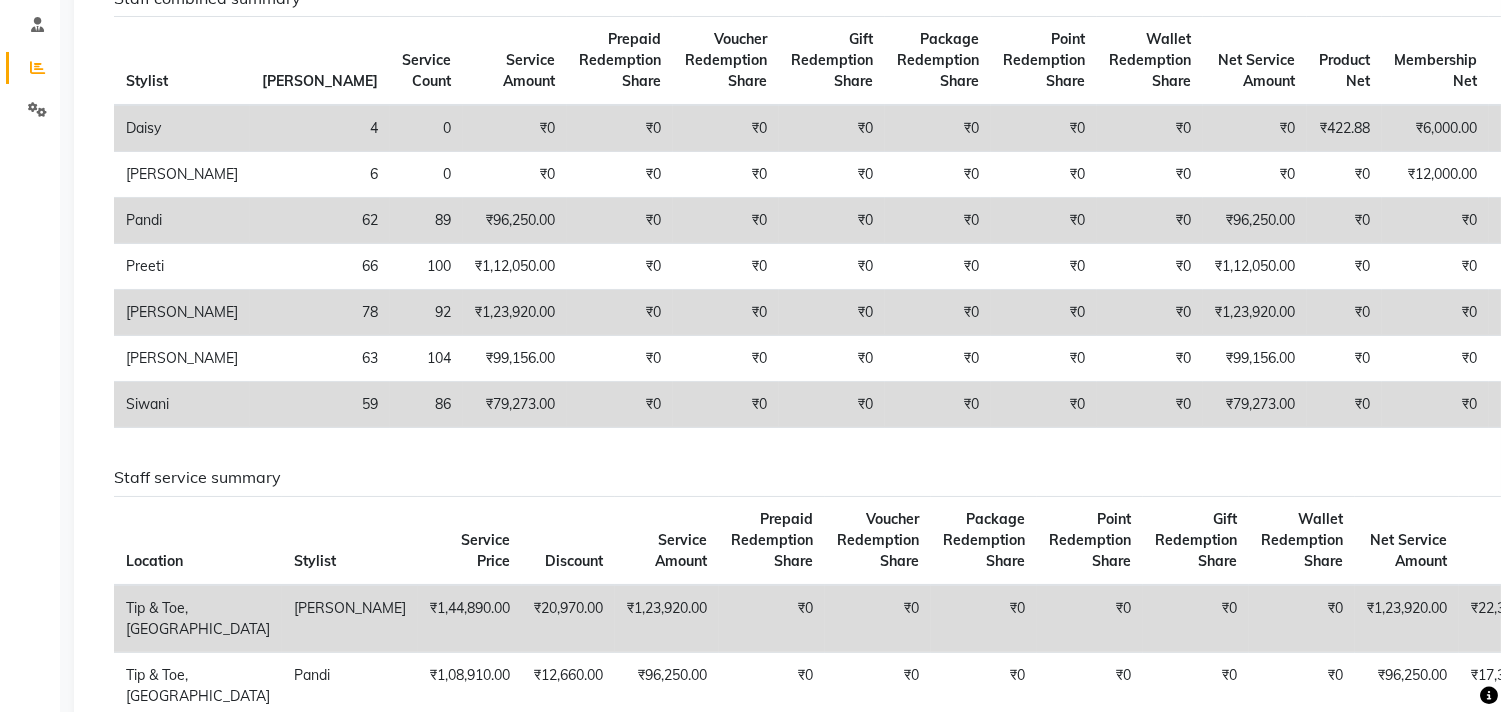 scroll, scrollTop: 0, scrollLeft: 0, axis: both 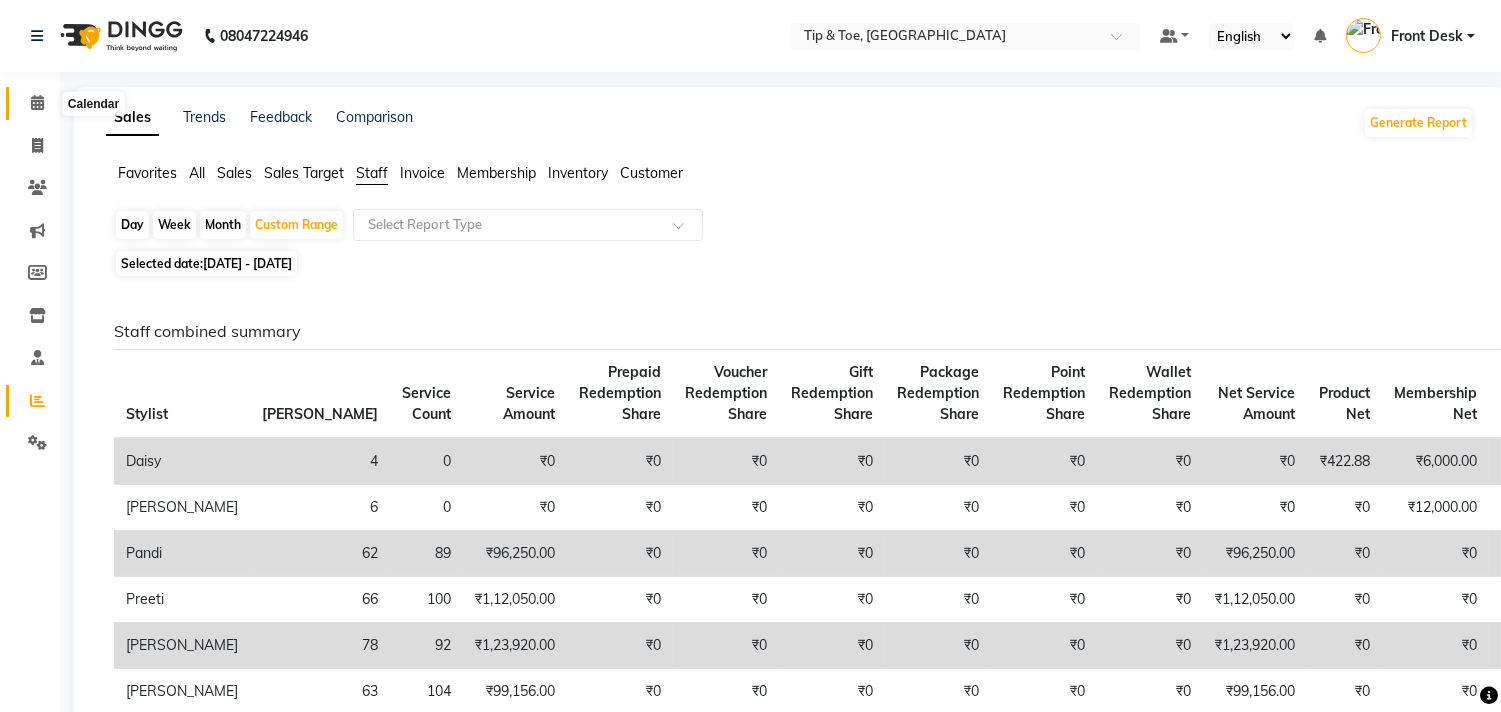 click 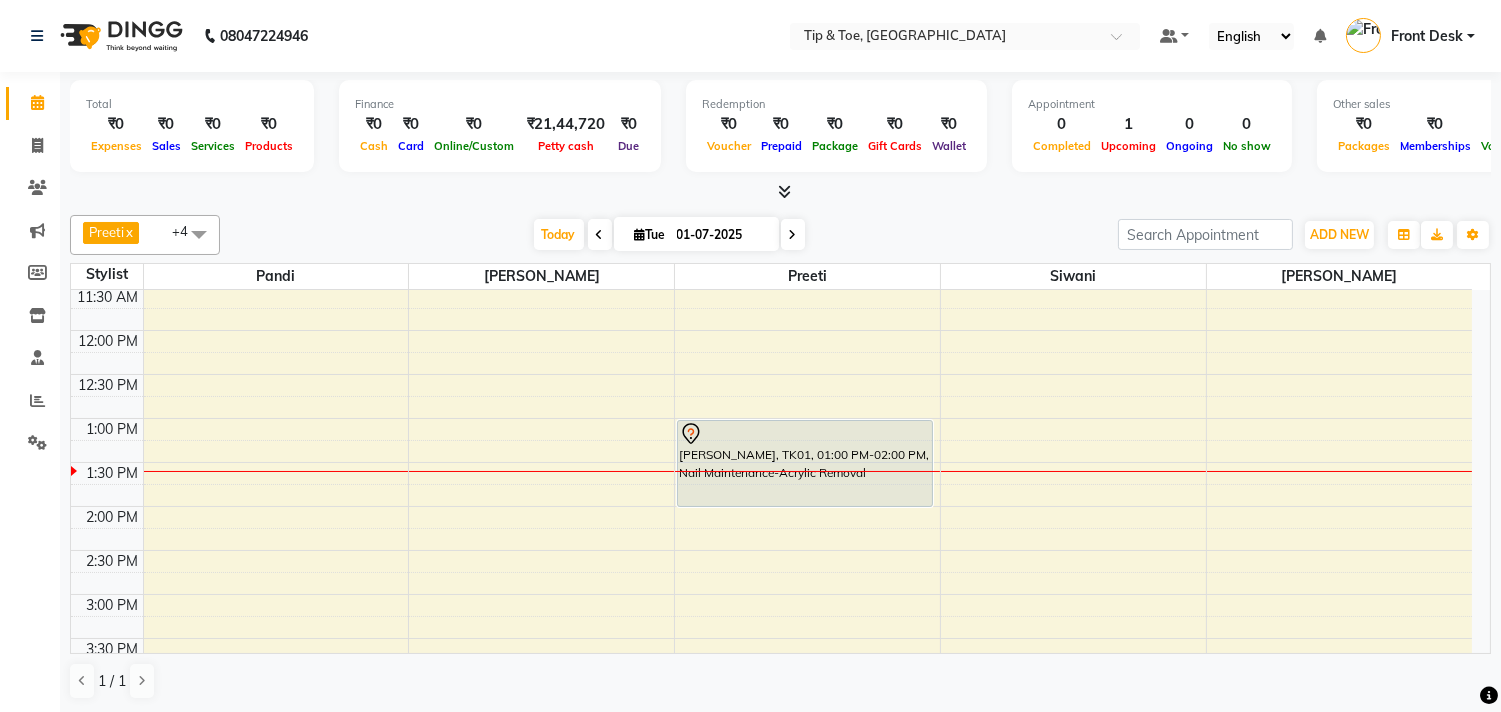 scroll, scrollTop: 222, scrollLeft: 0, axis: vertical 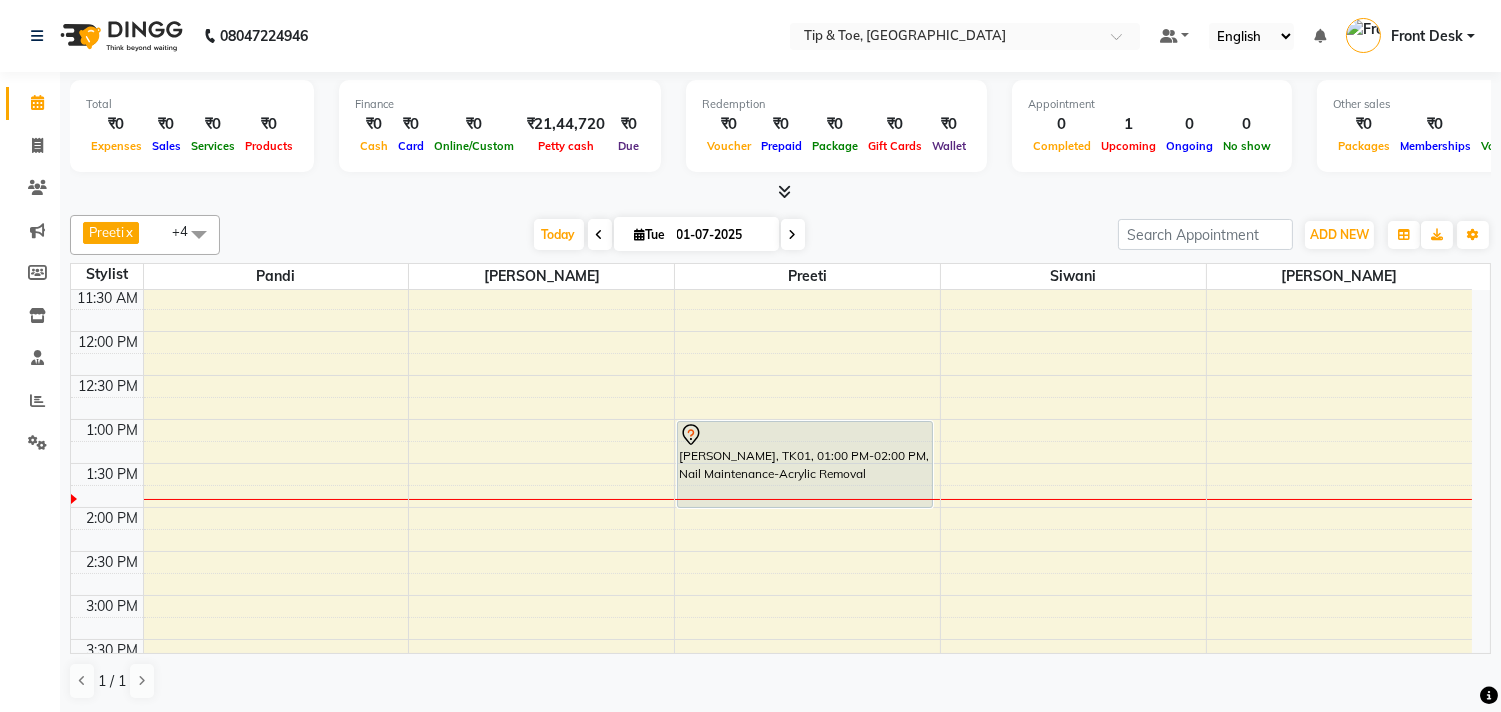 click on "[DATE]  [DATE]" at bounding box center [669, 235] 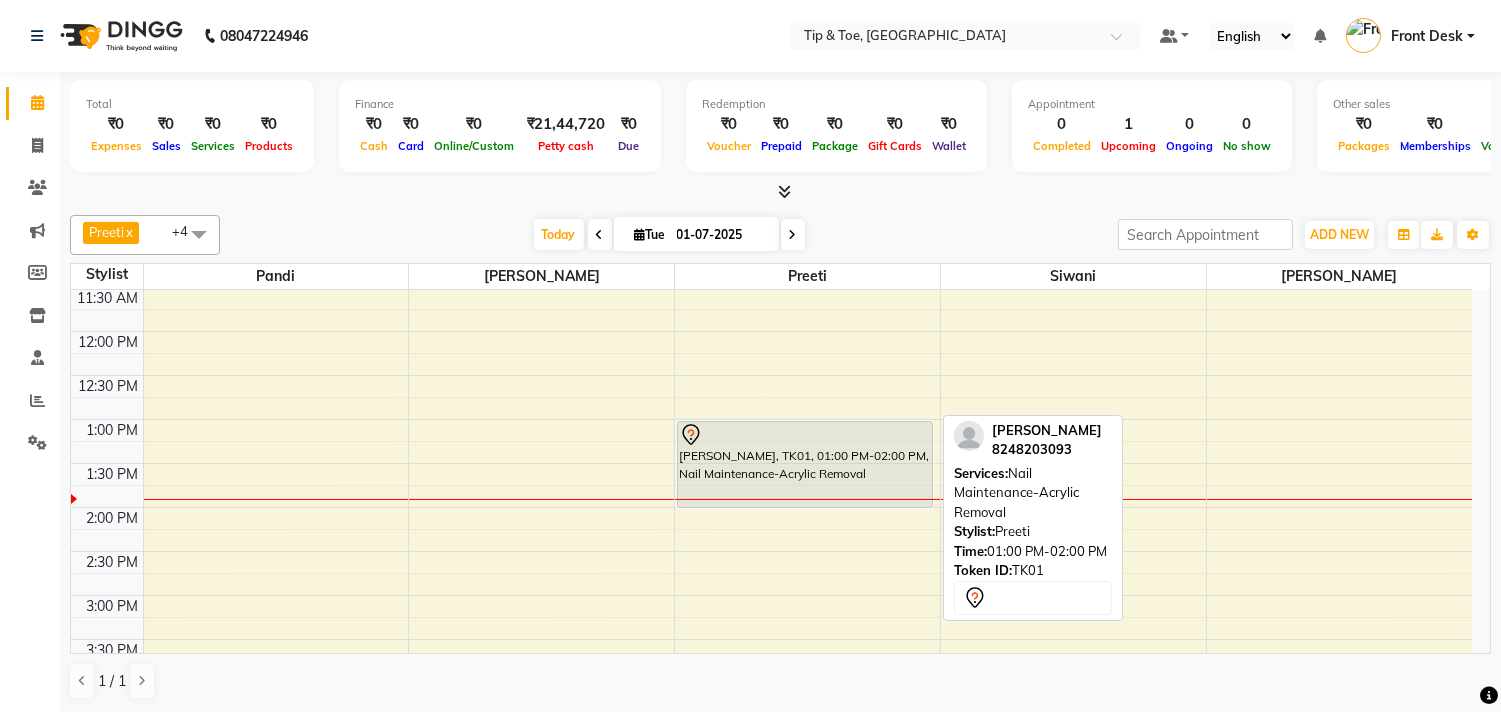 click on "[PERSON_NAME], TK01, 01:00 PM-02:00 PM, Nail Maintenance-Acrylic Removal" at bounding box center [807, 683] 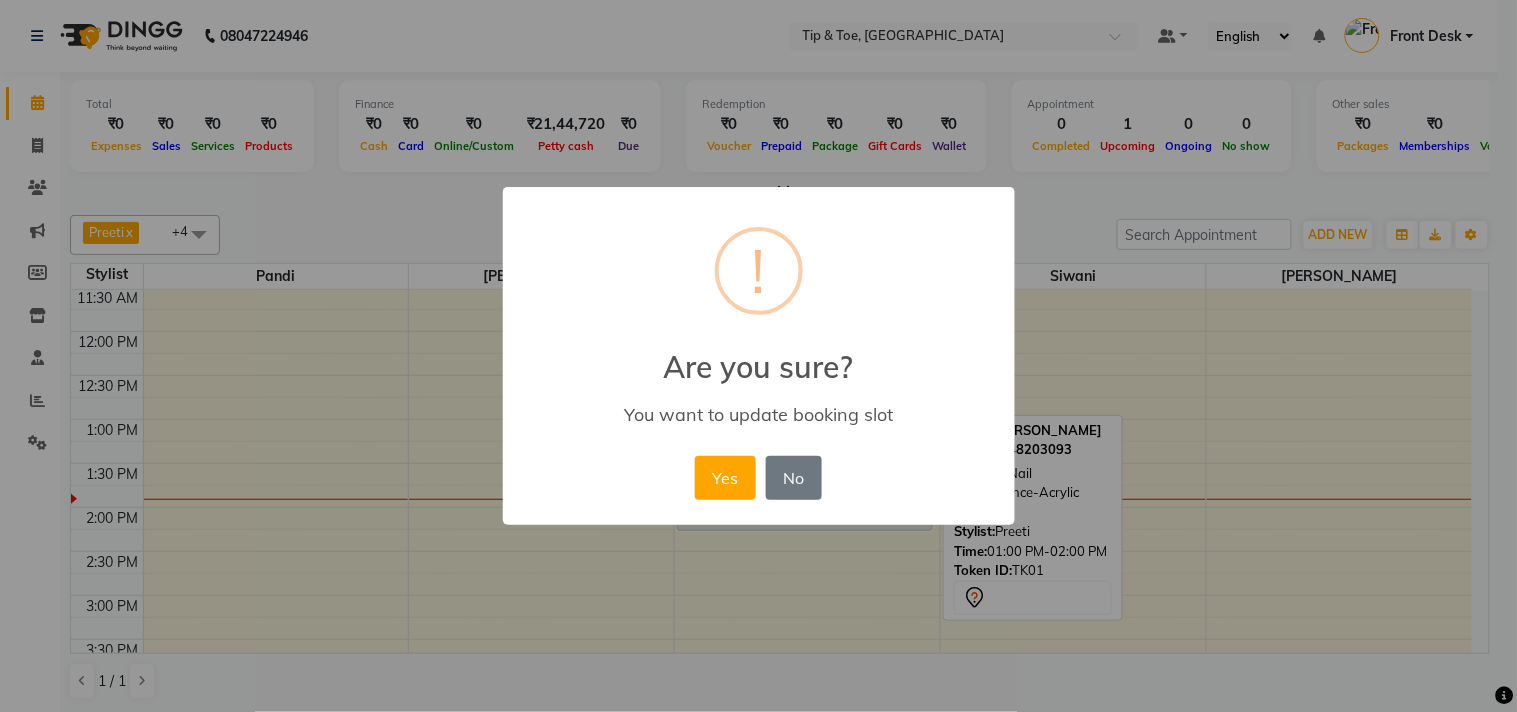 click on "× ! Are you sure? You want to update booking slot Yes No No" at bounding box center (758, 356) 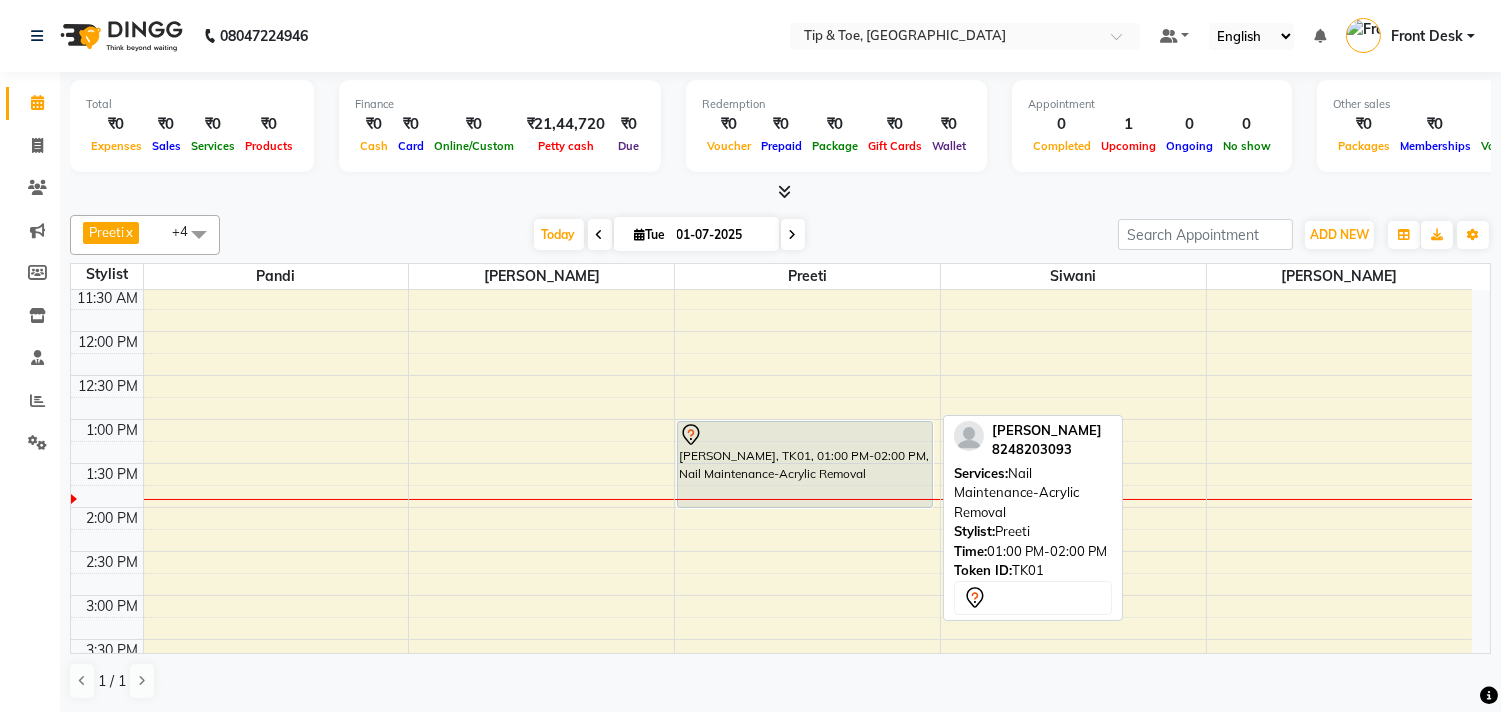 click on "[PERSON_NAME], TK01, 01:00 PM-02:00 PM, Nail Maintenance-Acrylic Removal" at bounding box center (805, 464) 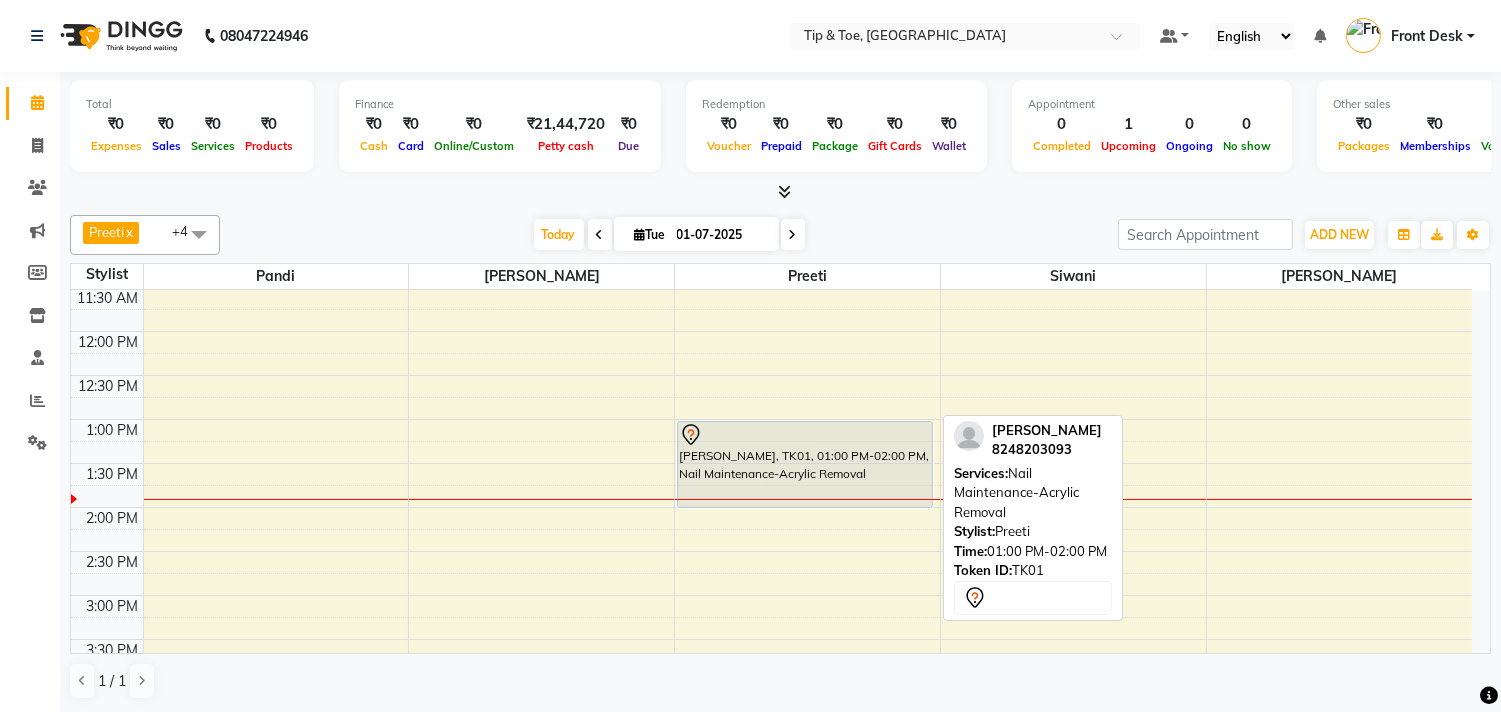 click on "[PERSON_NAME], TK01, 01:00 PM-02:00 PM, Nail Maintenance-Acrylic Removal" at bounding box center (805, 464) 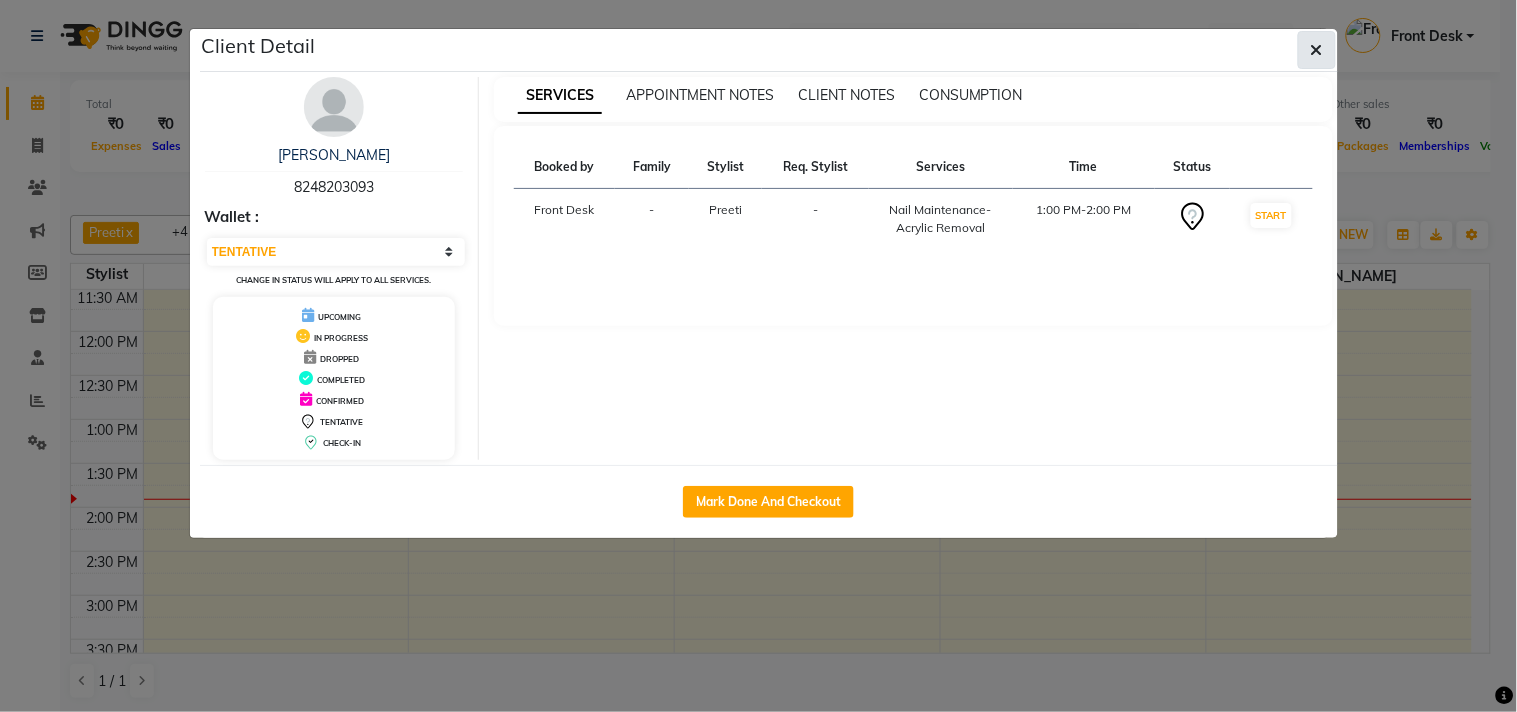 click 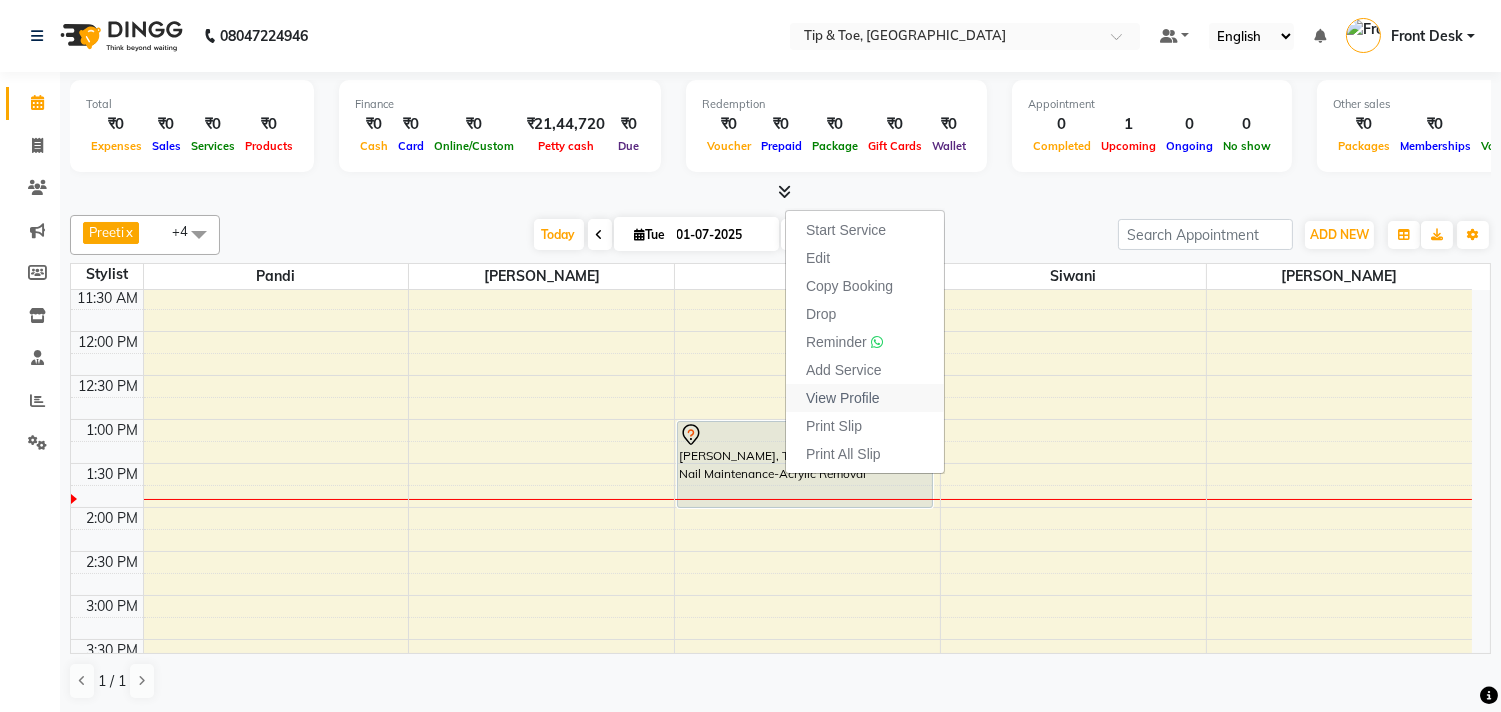 click on "View Profile" at bounding box center [843, 398] 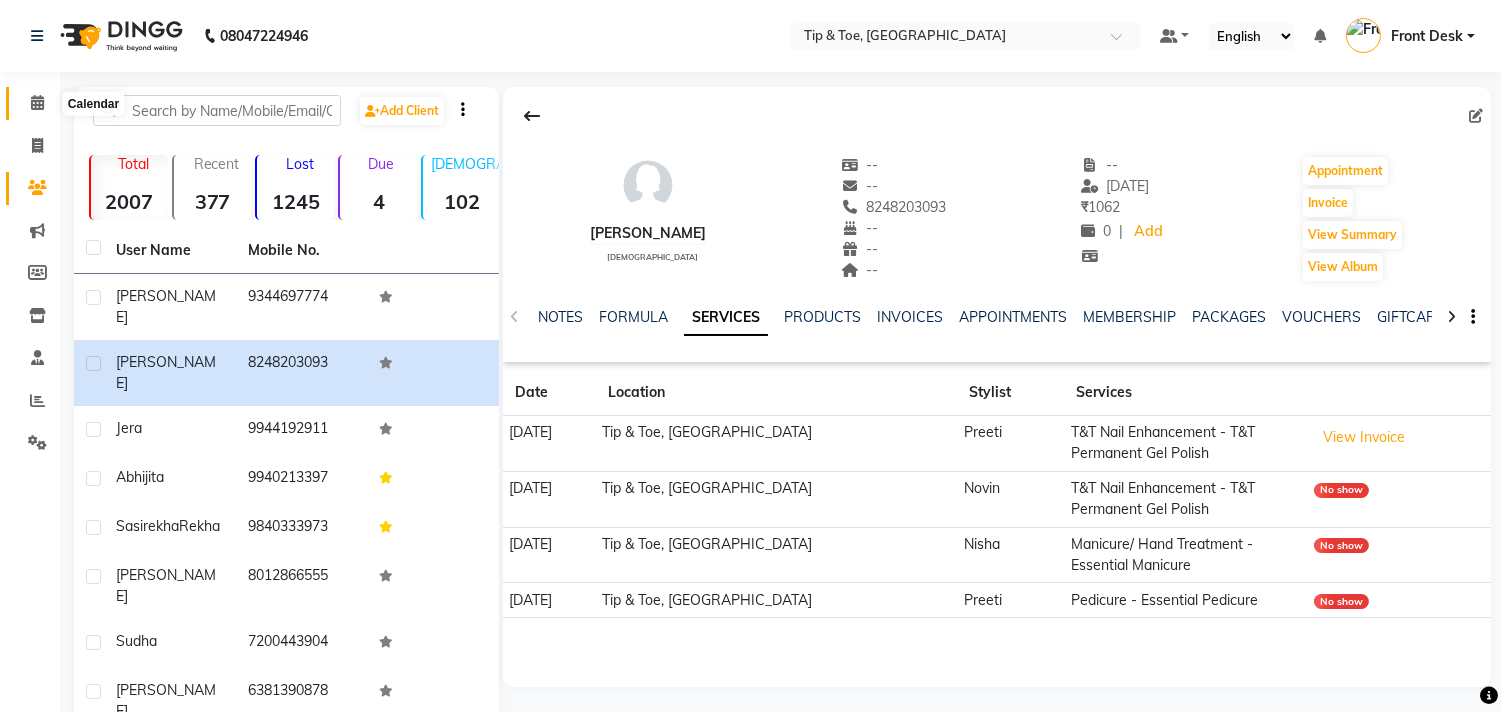 click 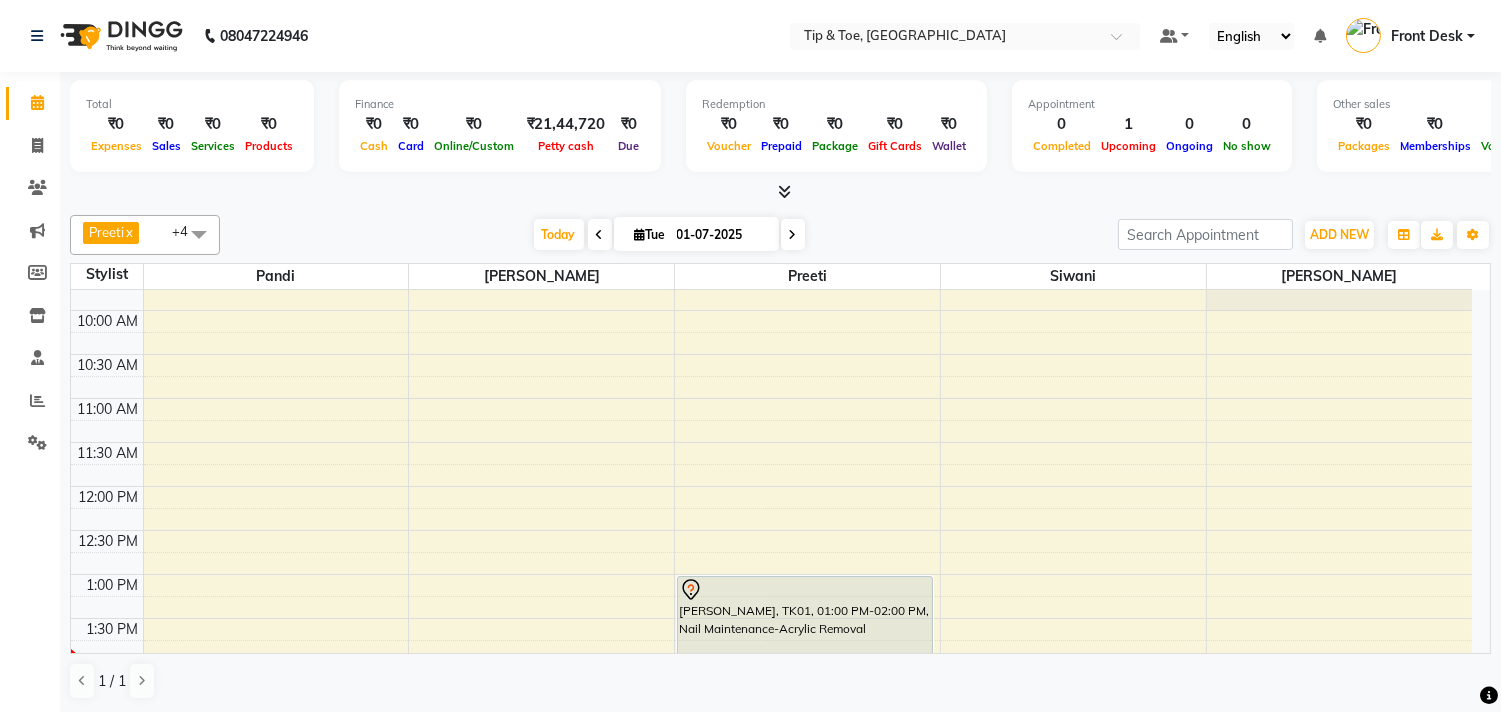 scroll, scrollTop: 111, scrollLeft: 0, axis: vertical 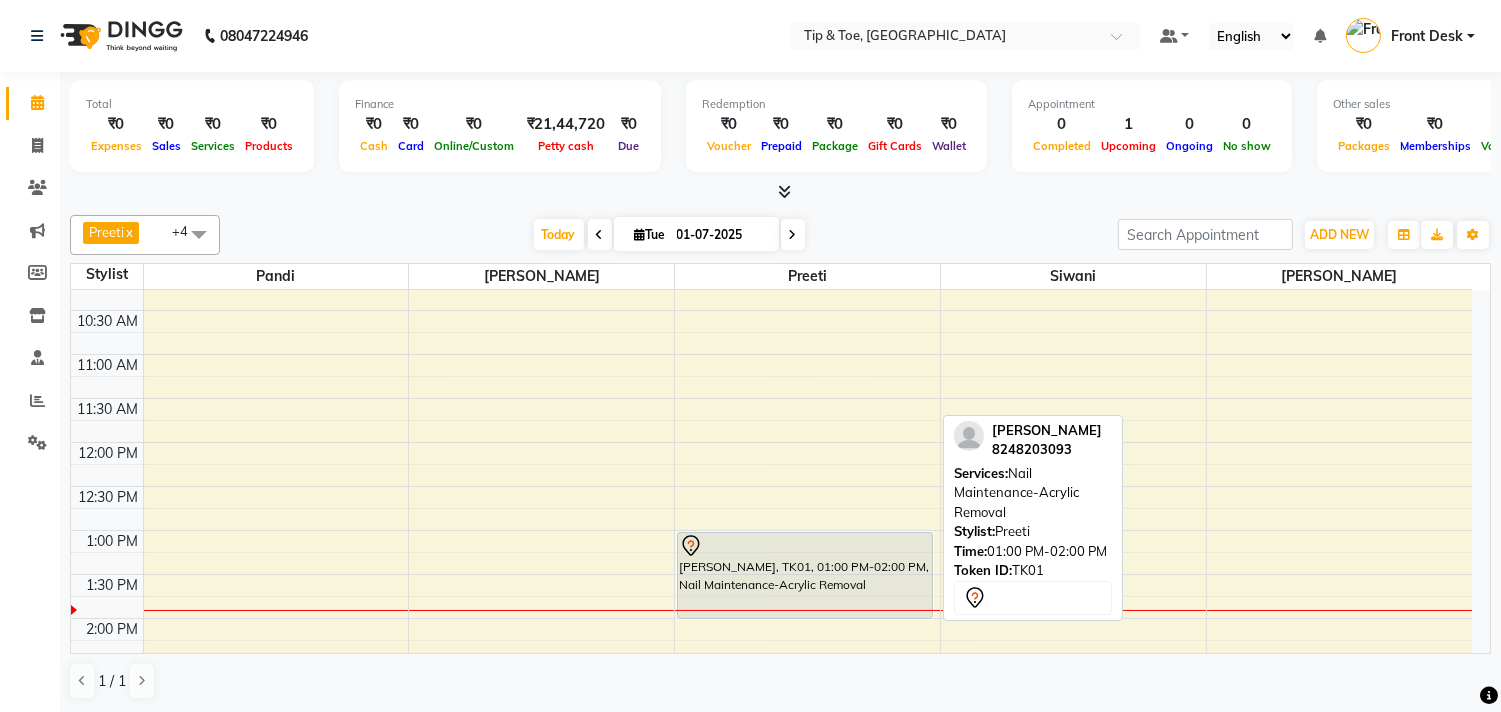 click on "[PERSON_NAME], TK01, 01:00 PM-02:00 PM, Nail Maintenance-Acrylic Removal" at bounding box center [805, 575] 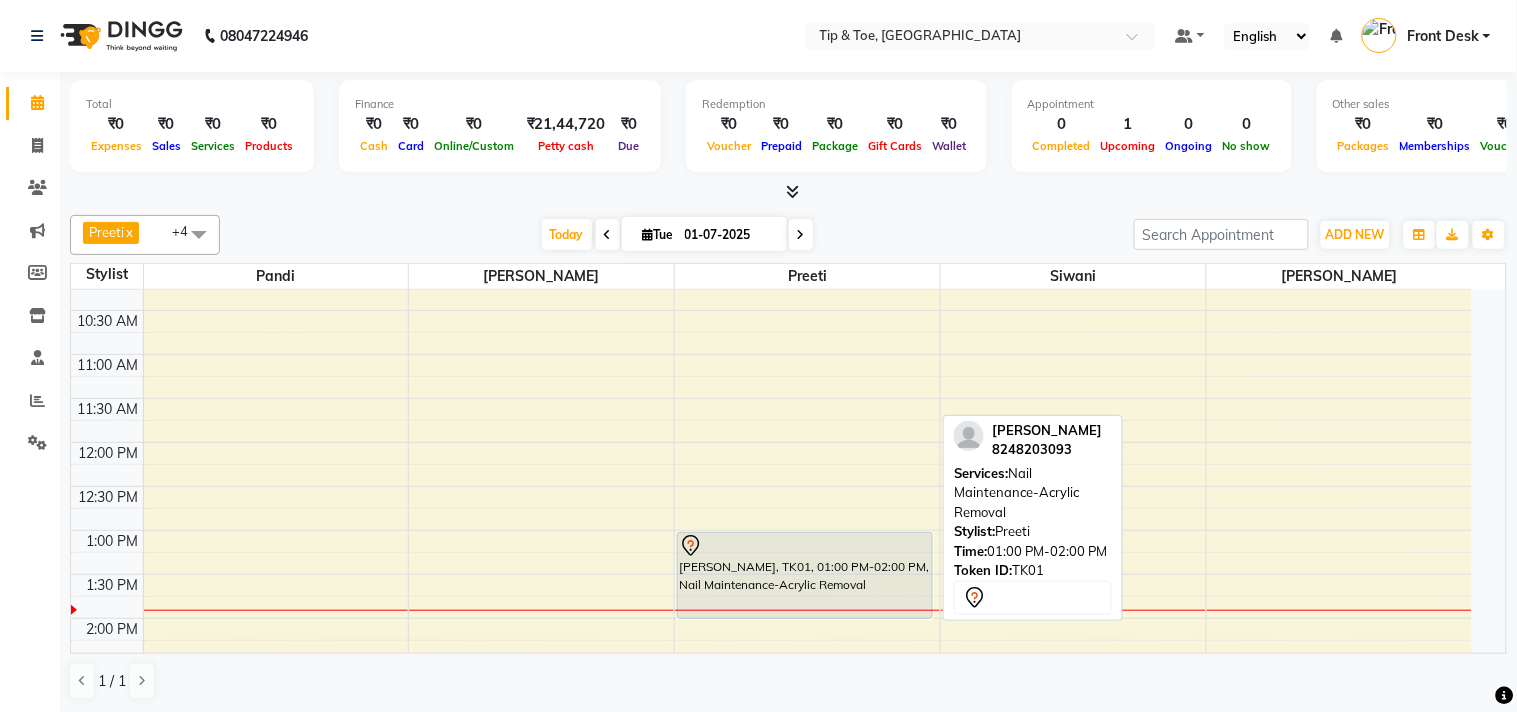 select on "7" 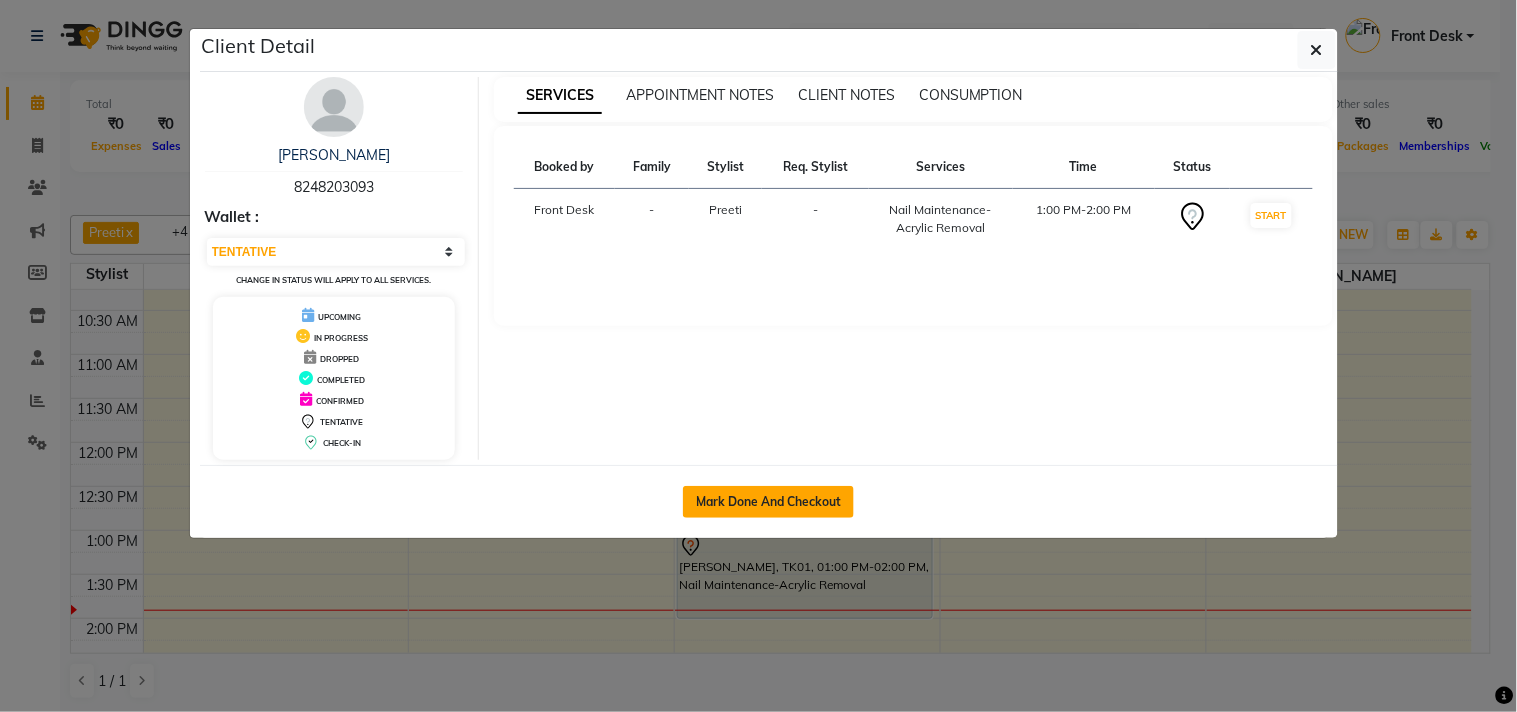 click on "Mark Done And Checkout" 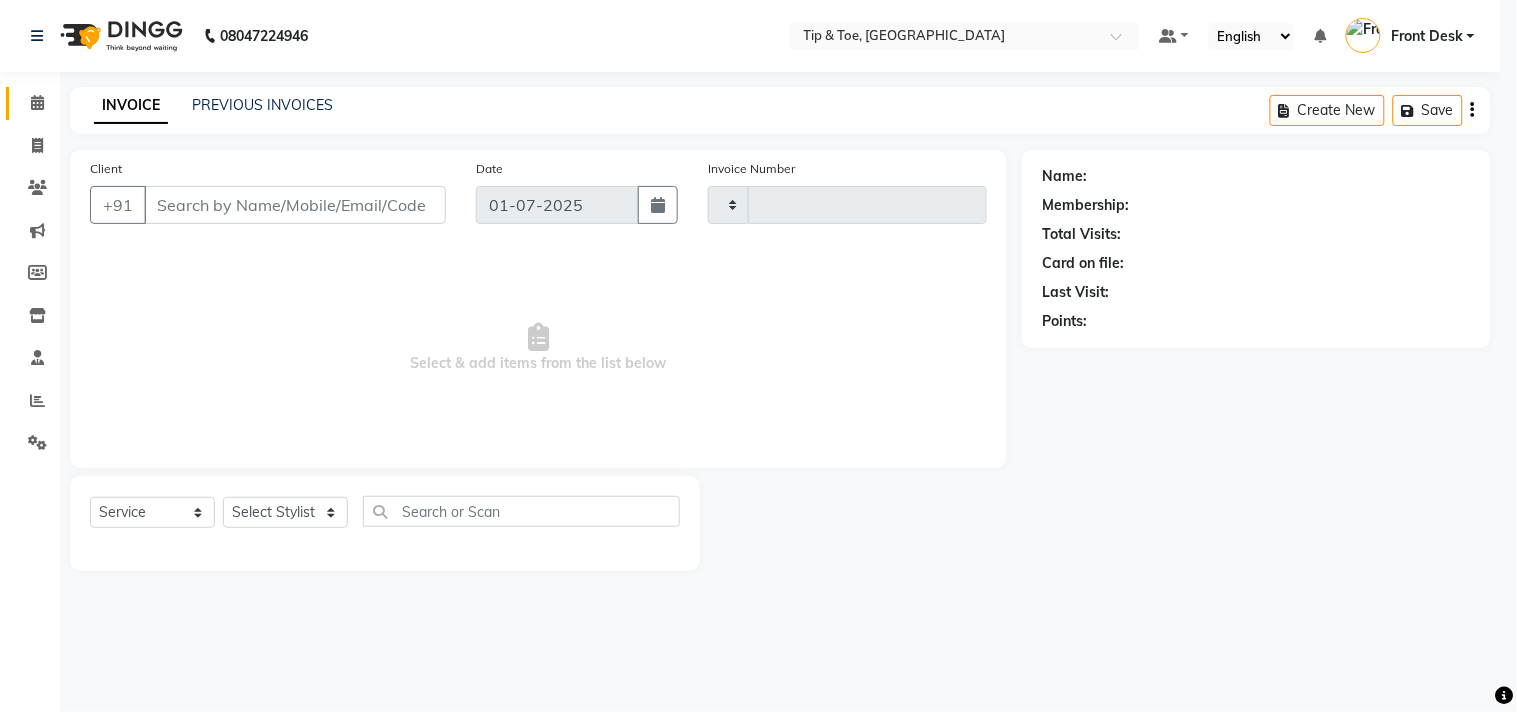 type on "0632" 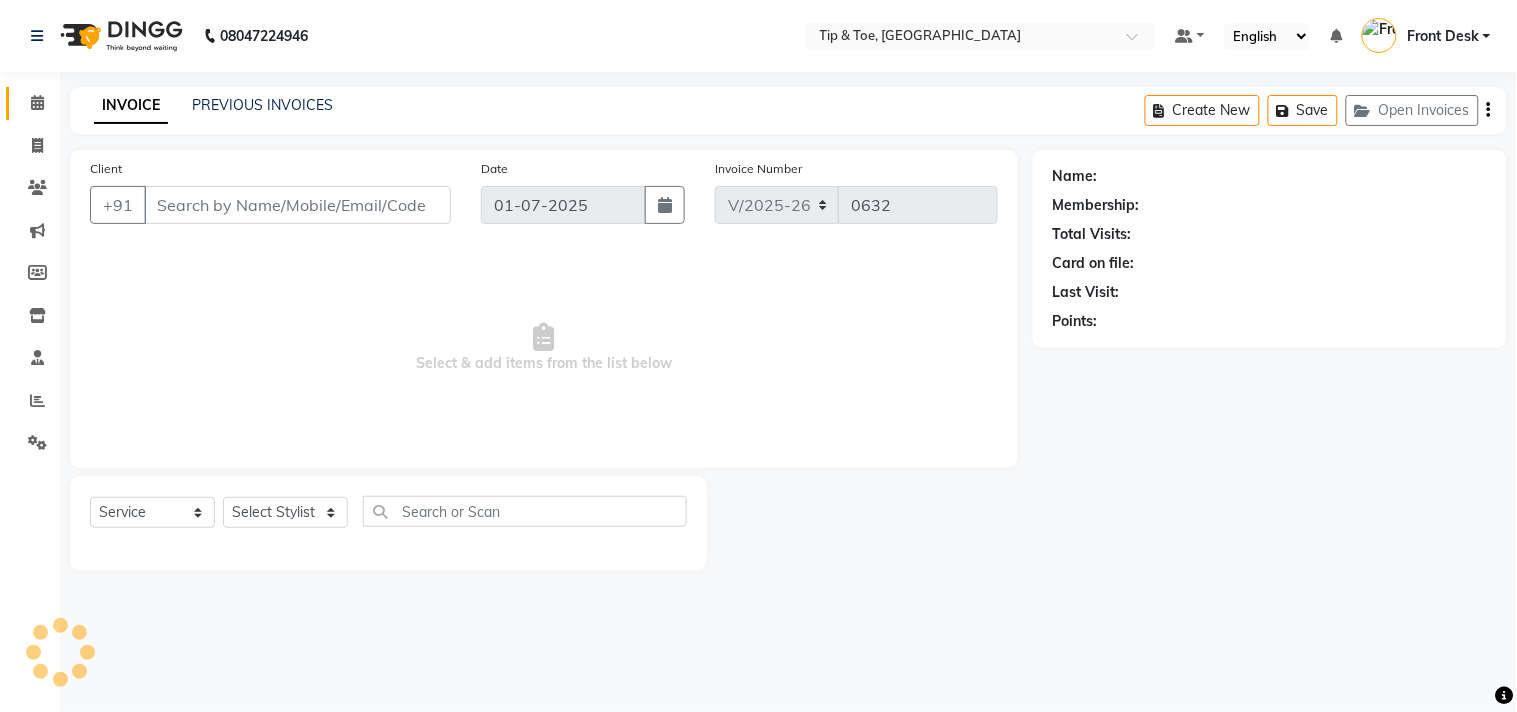 type on "8248203093" 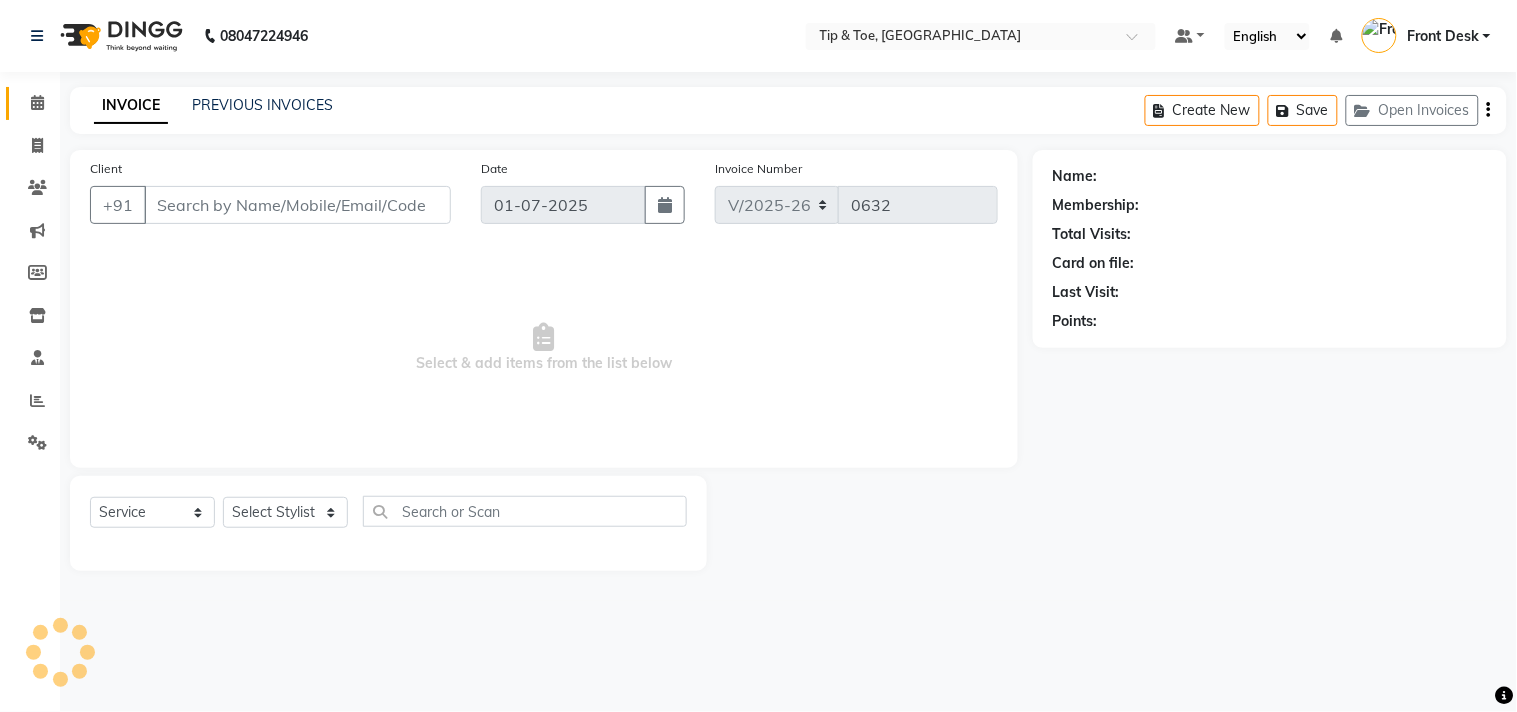 select on "39915" 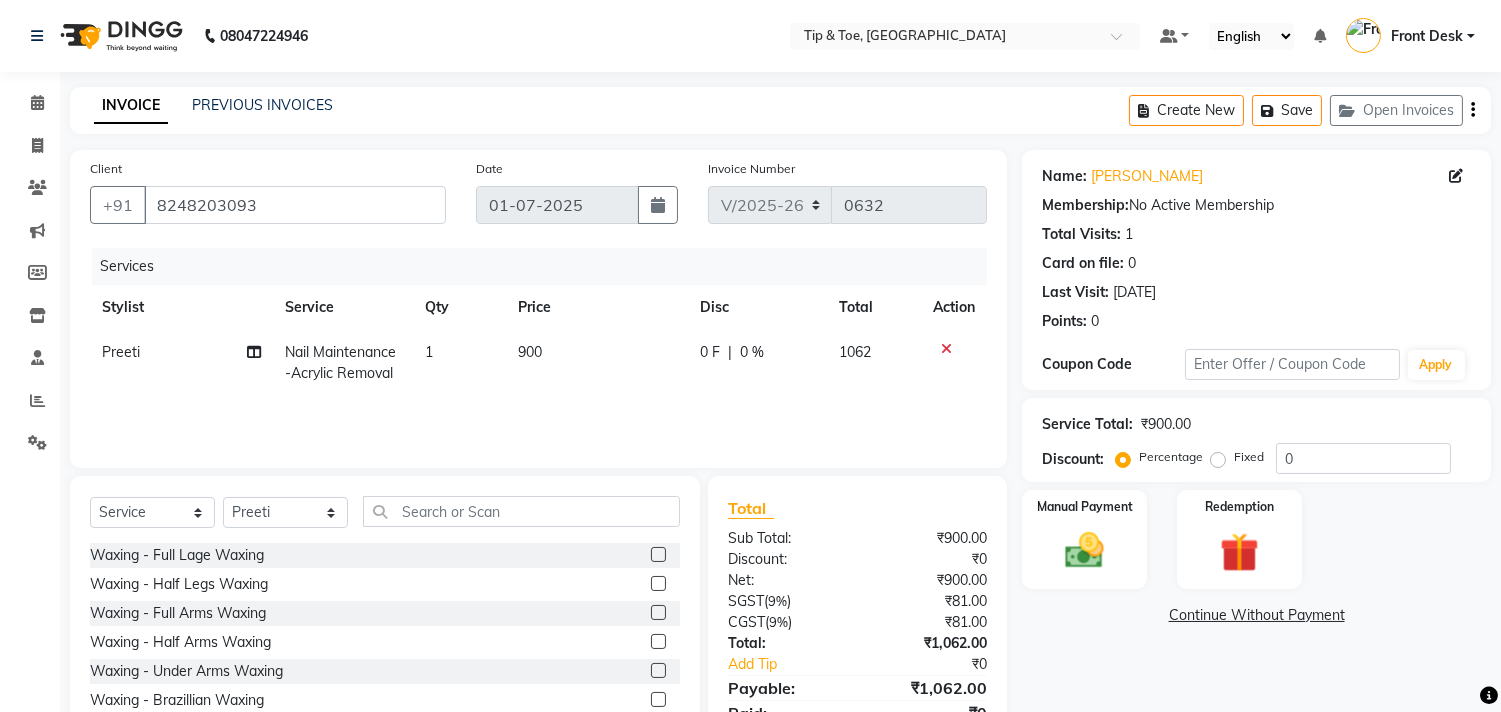 click on "900" 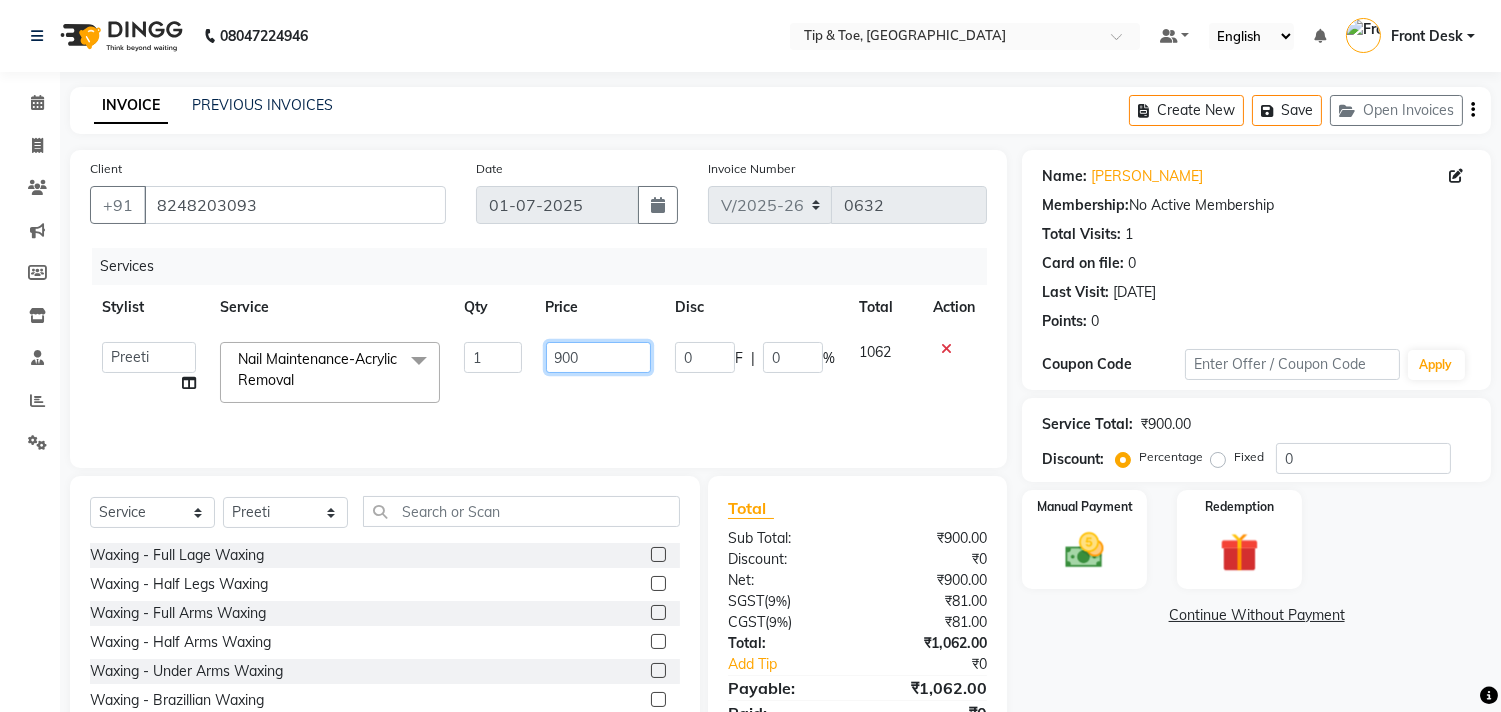 click on "900" 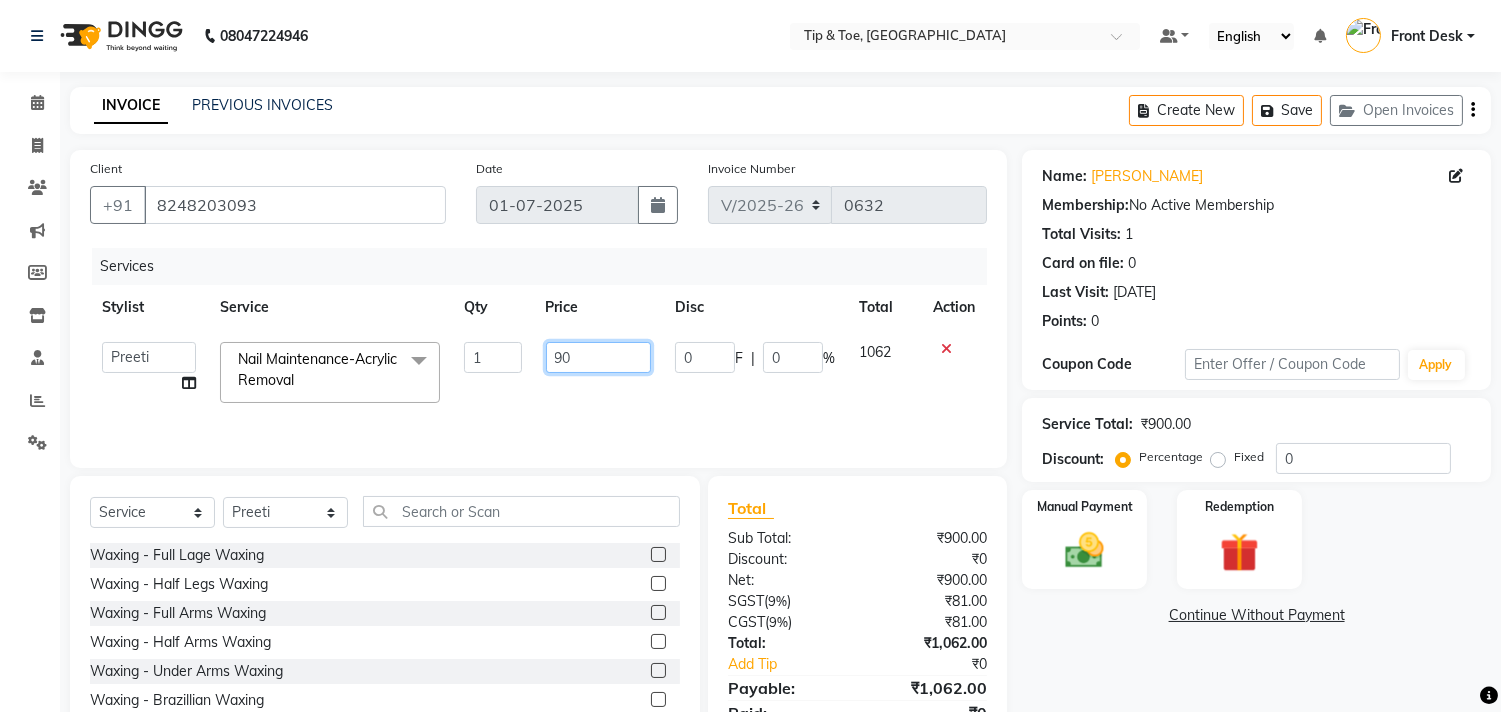 type on "9" 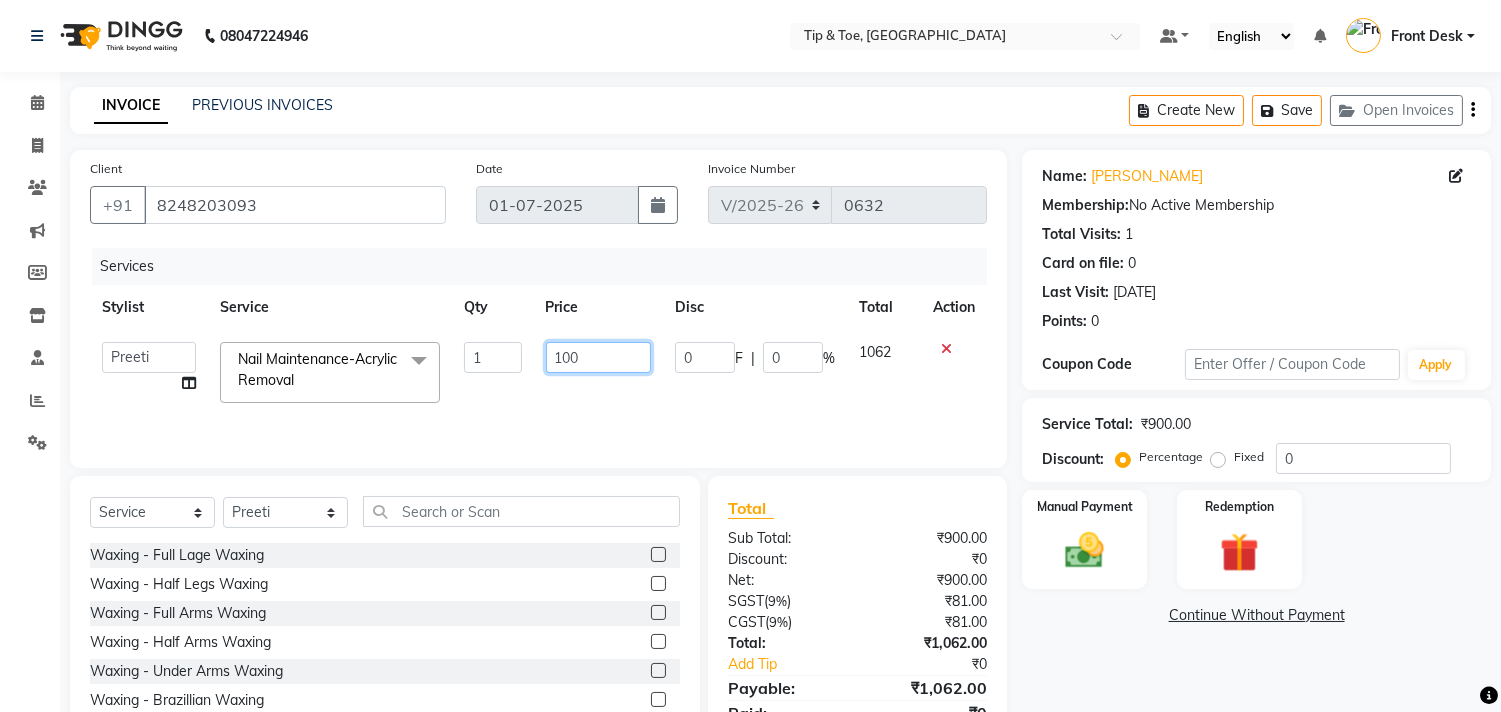 type on "1000" 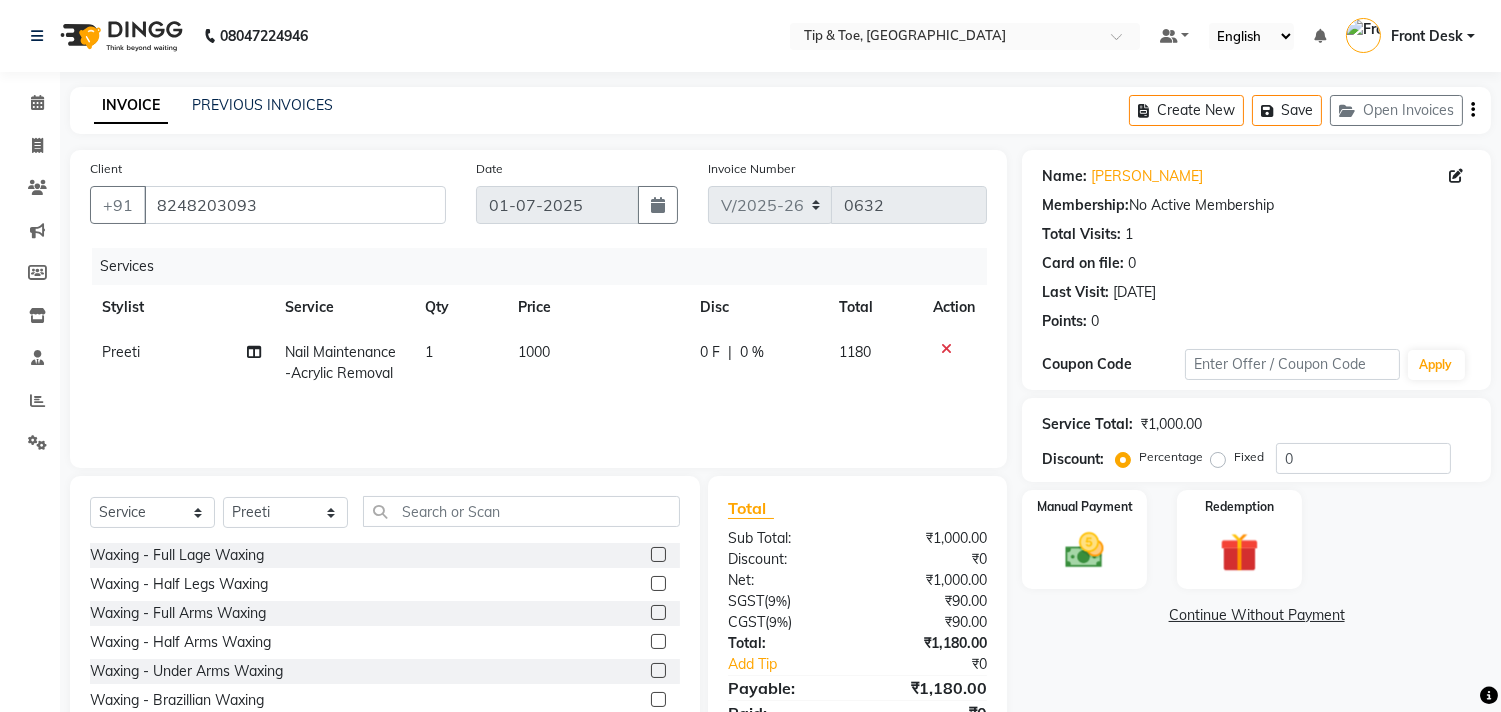 click on "₹0" 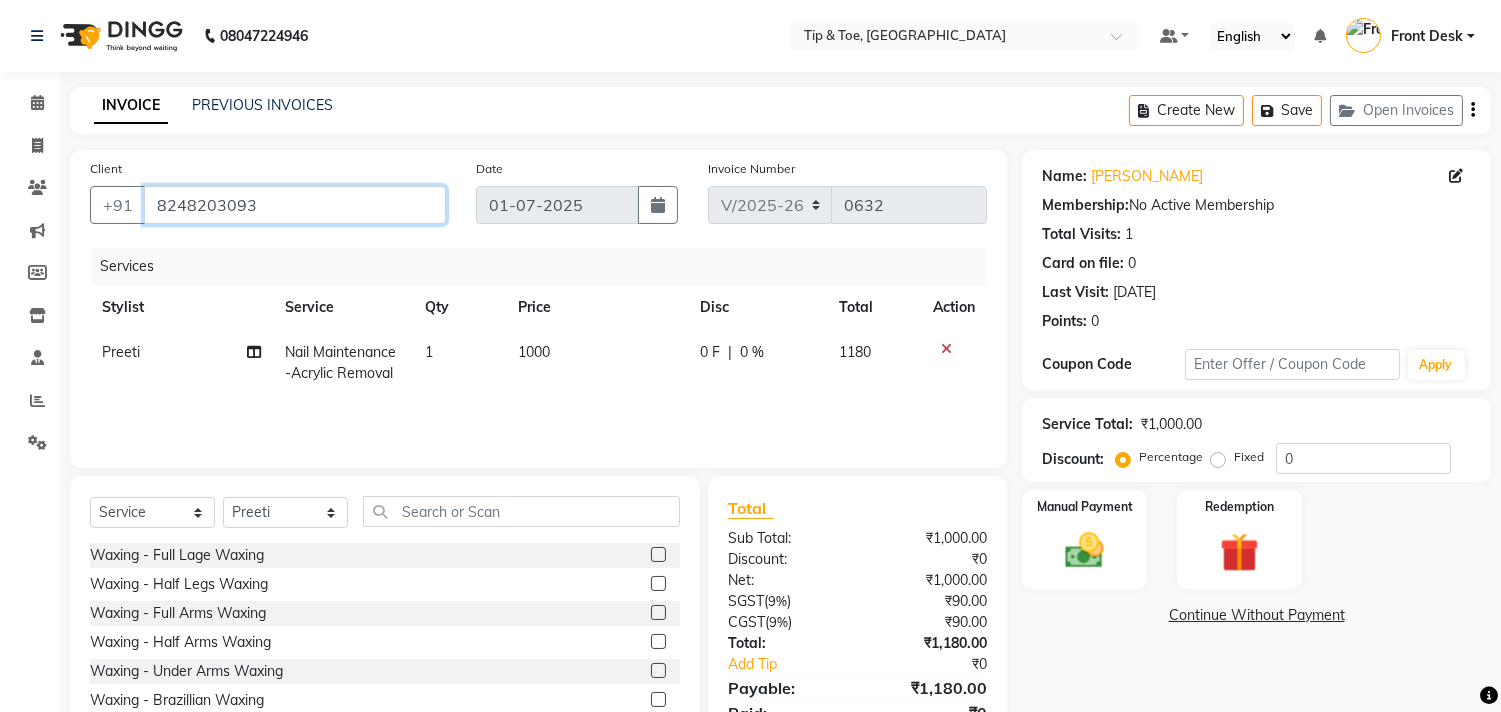 click on "8248203093" at bounding box center [295, 205] 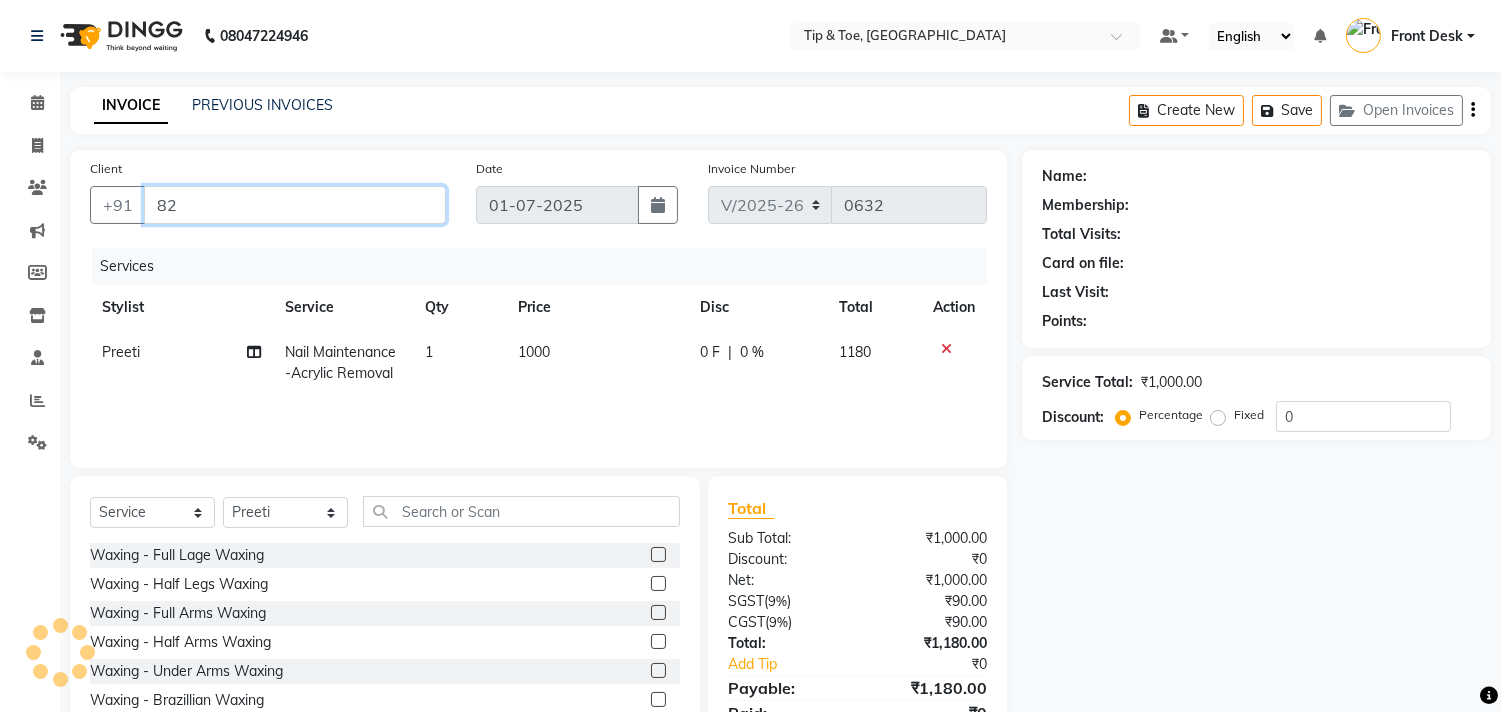 type on "8" 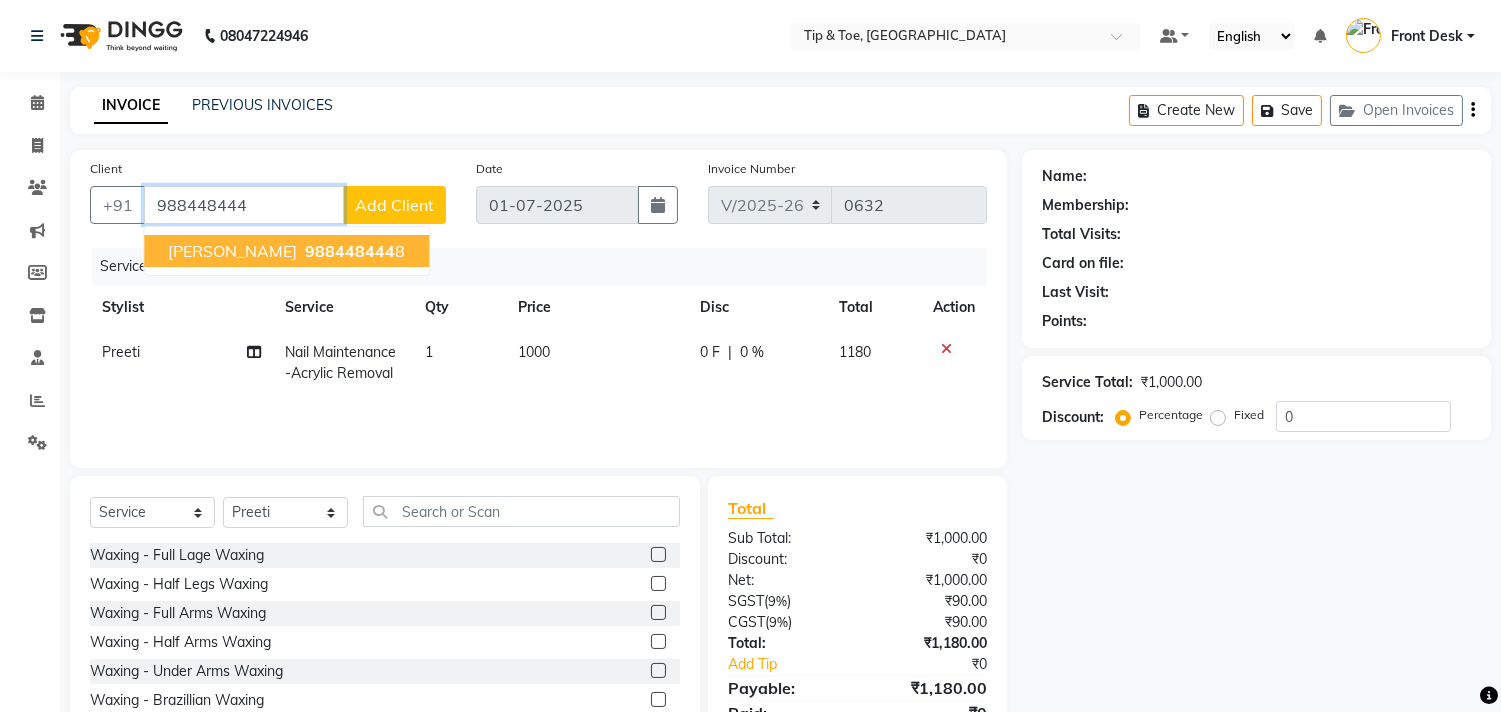 click on "988448444" at bounding box center [350, 251] 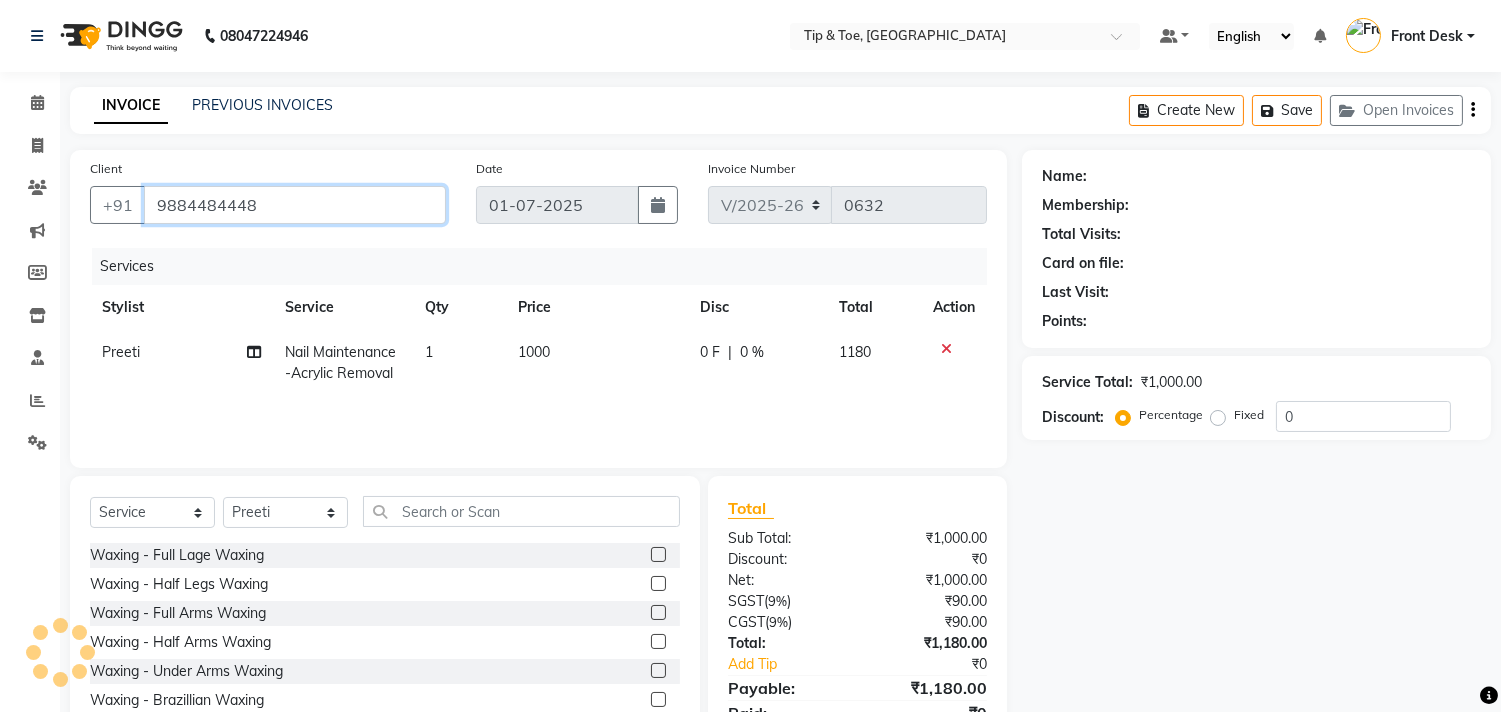 type on "9884484448" 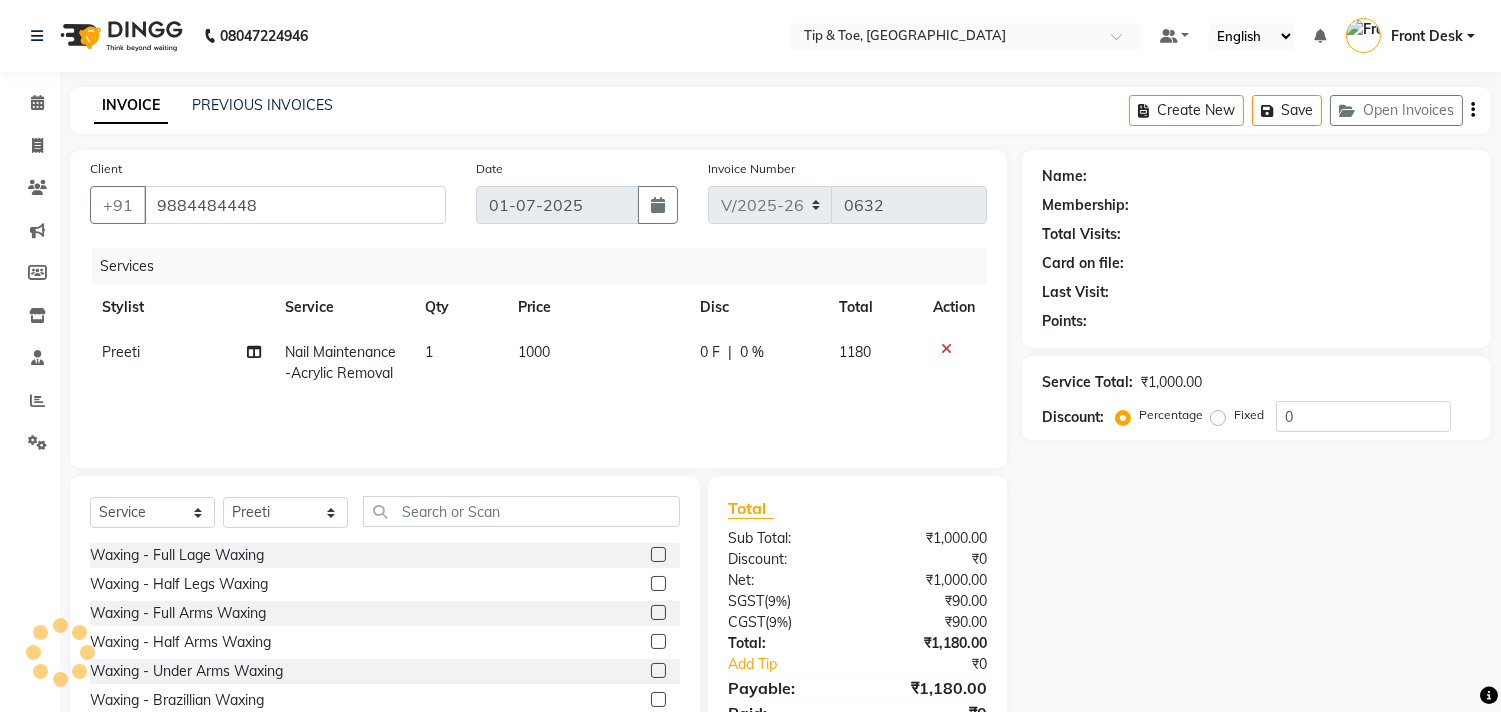 select on "1: Object" 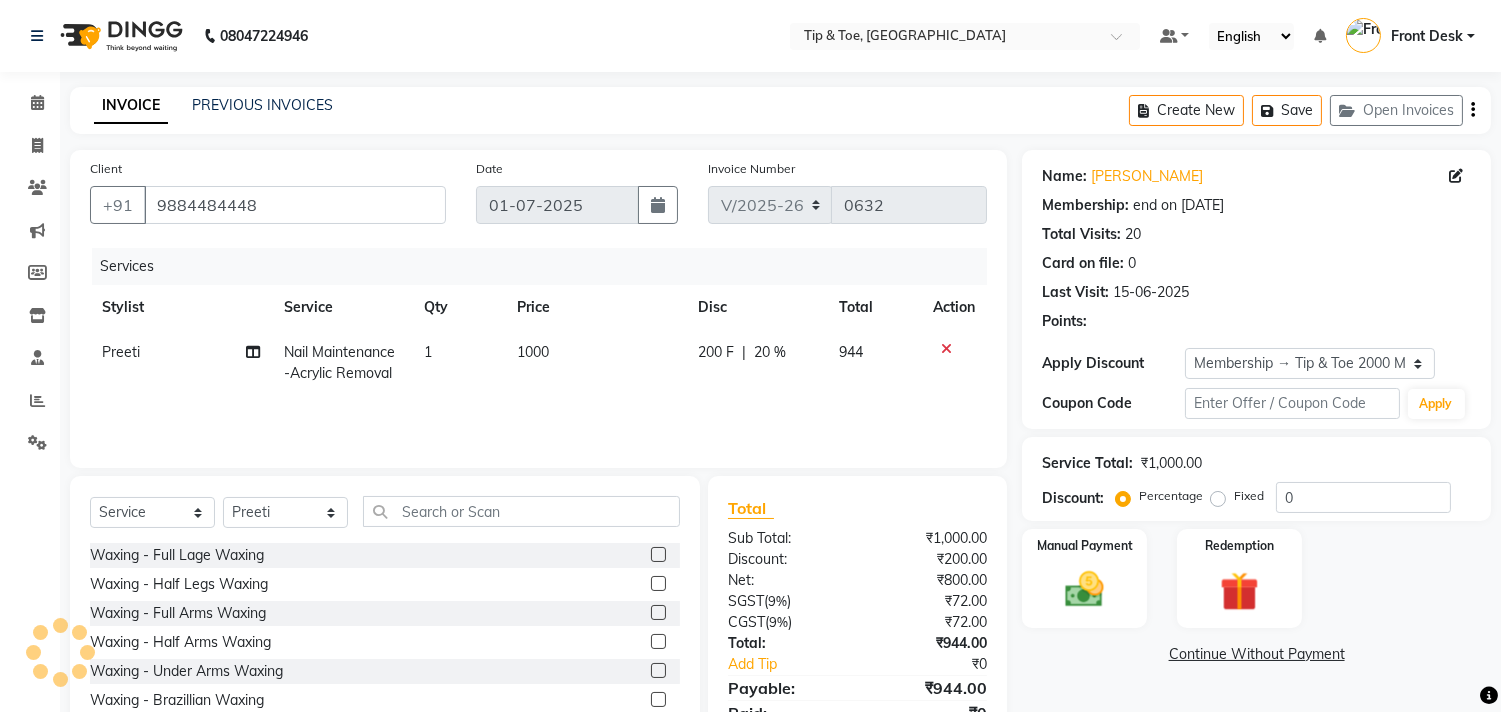 type on "20" 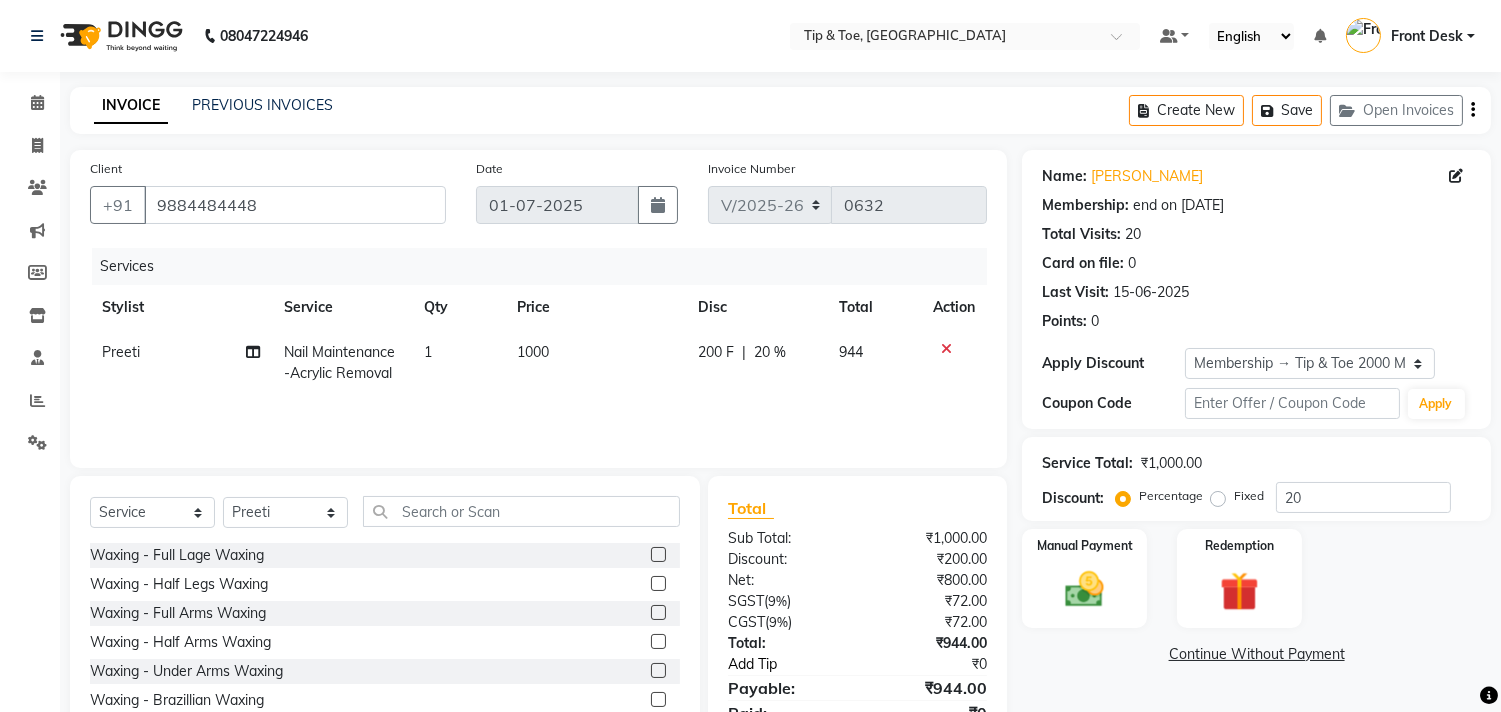 scroll, scrollTop: 88, scrollLeft: 0, axis: vertical 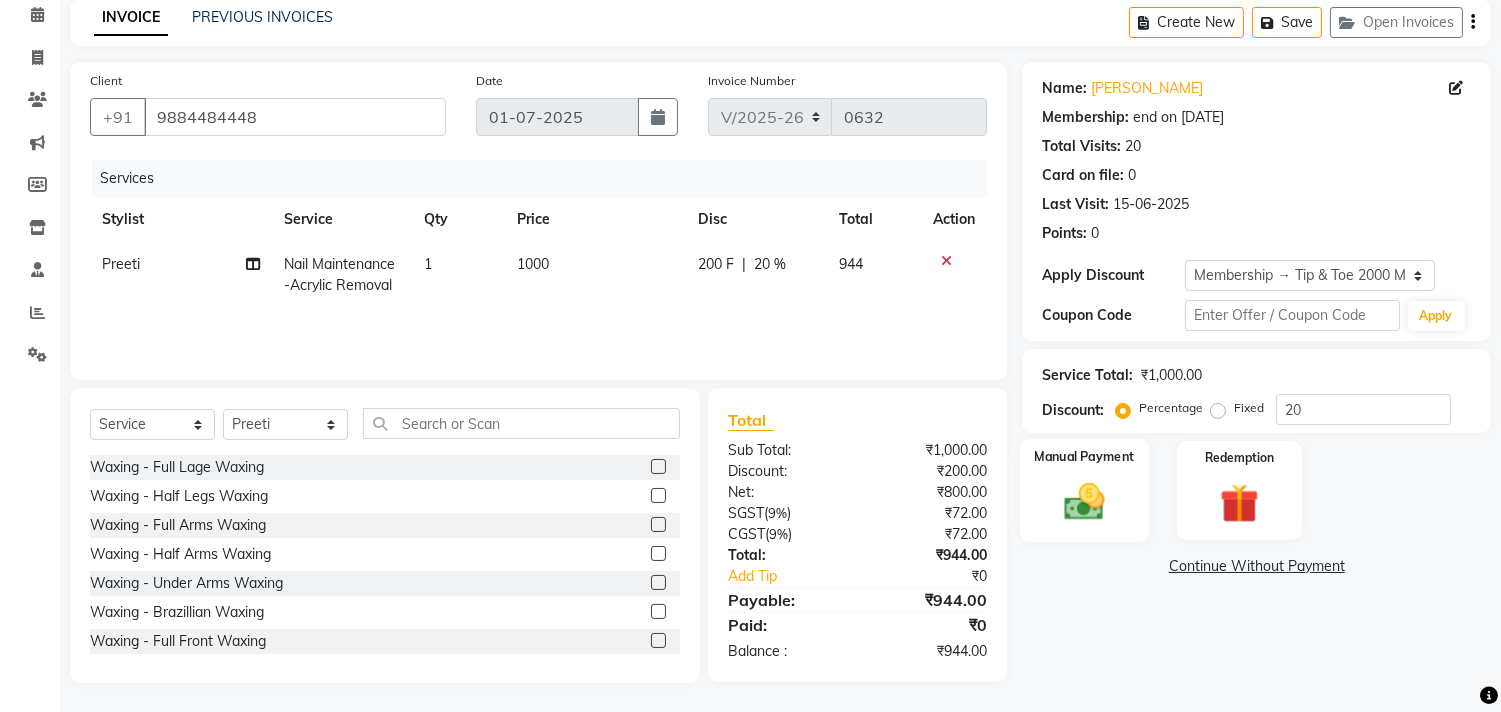 click 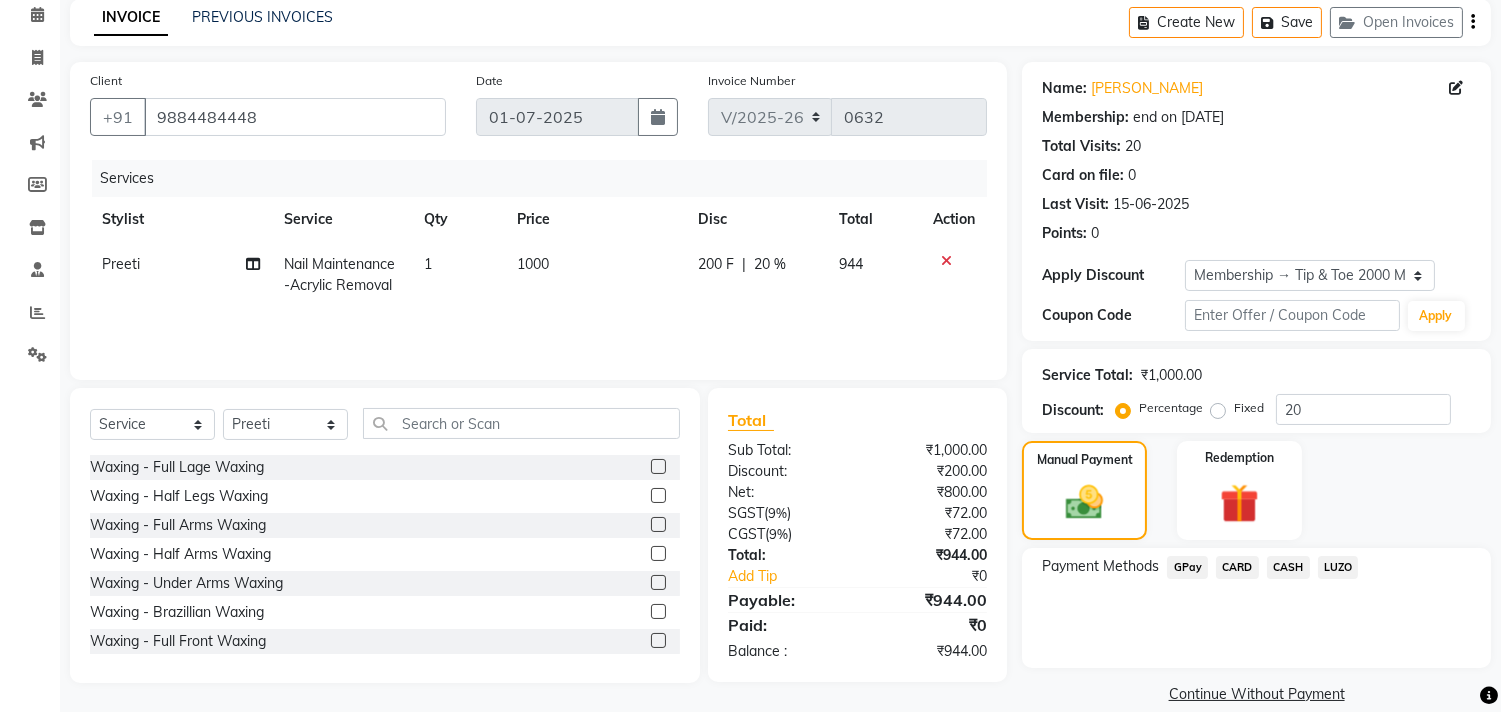 click on "GPay" 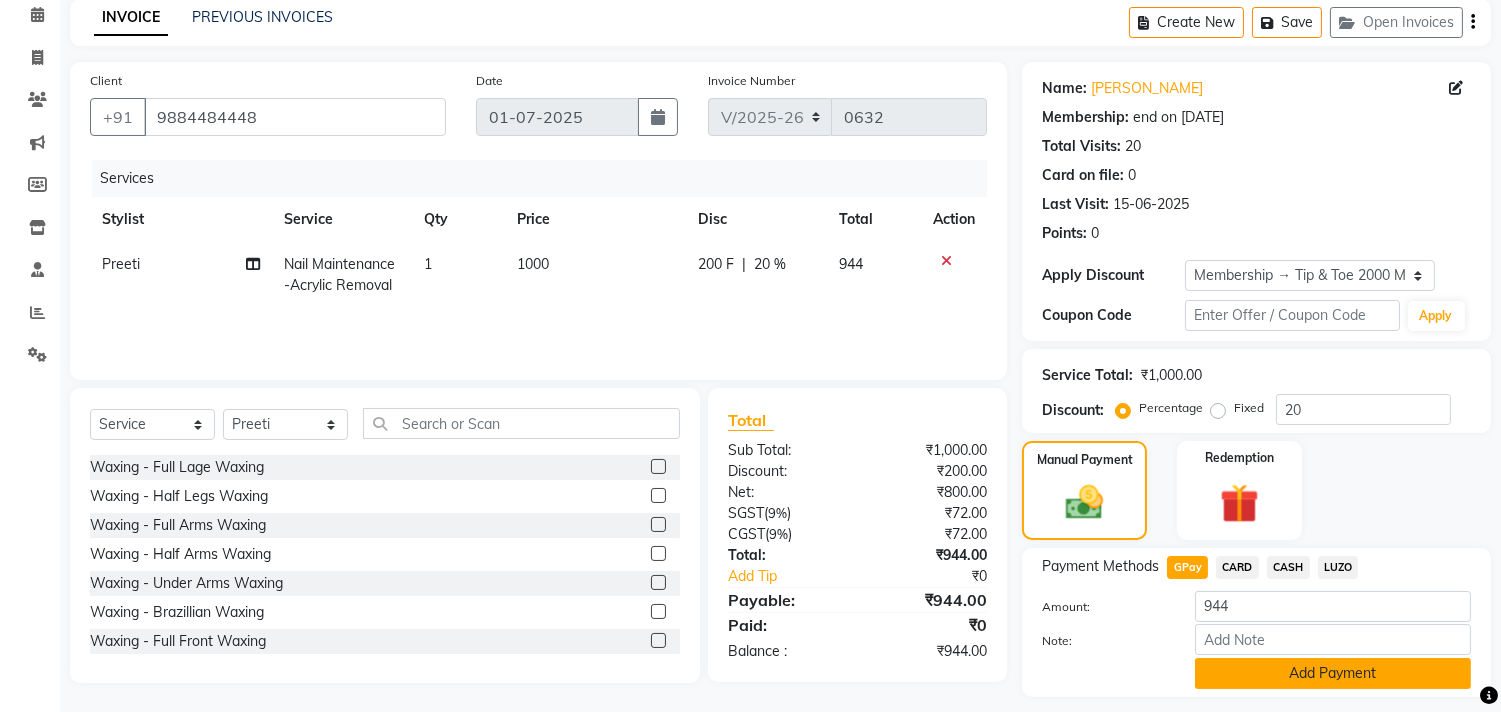click on "Add Payment" 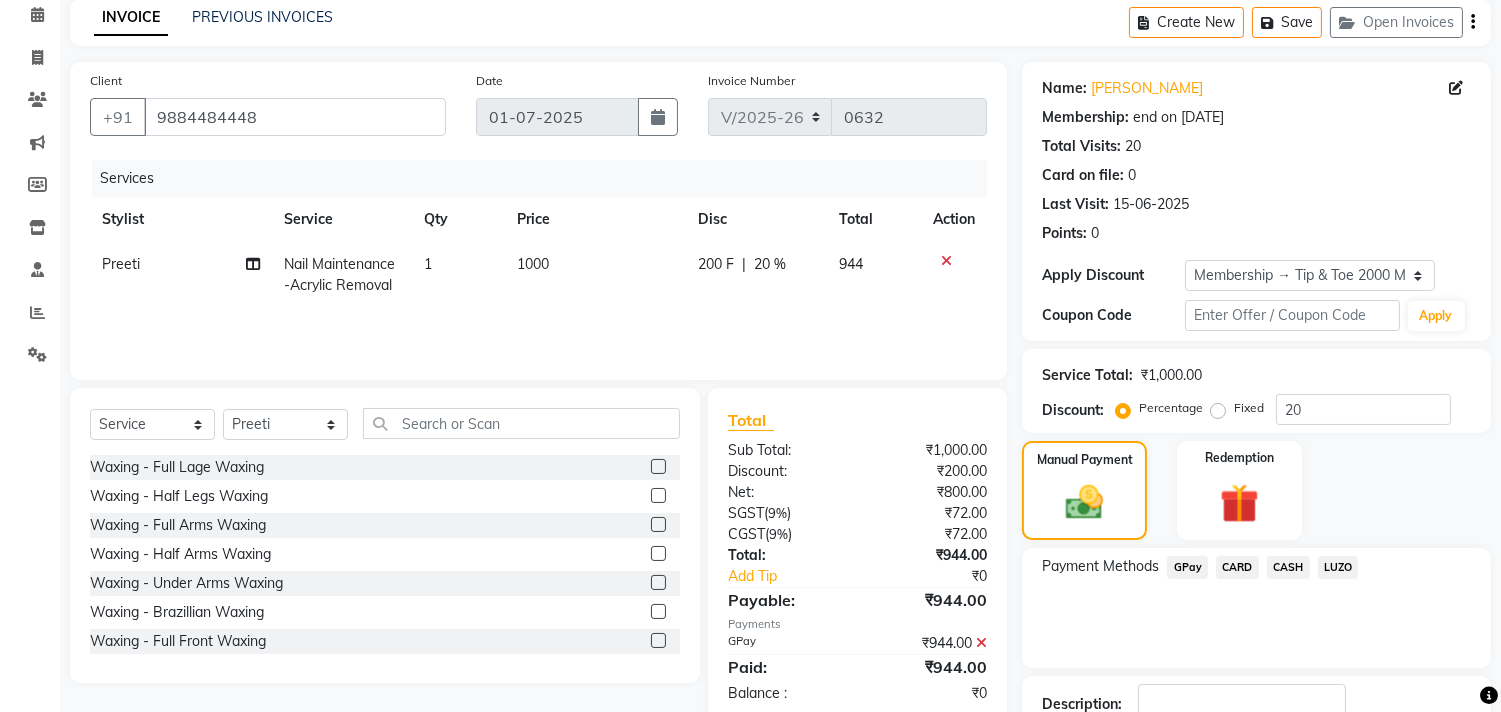 scroll, scrollTop: 227, scrollLeft: 0, axis: vertical 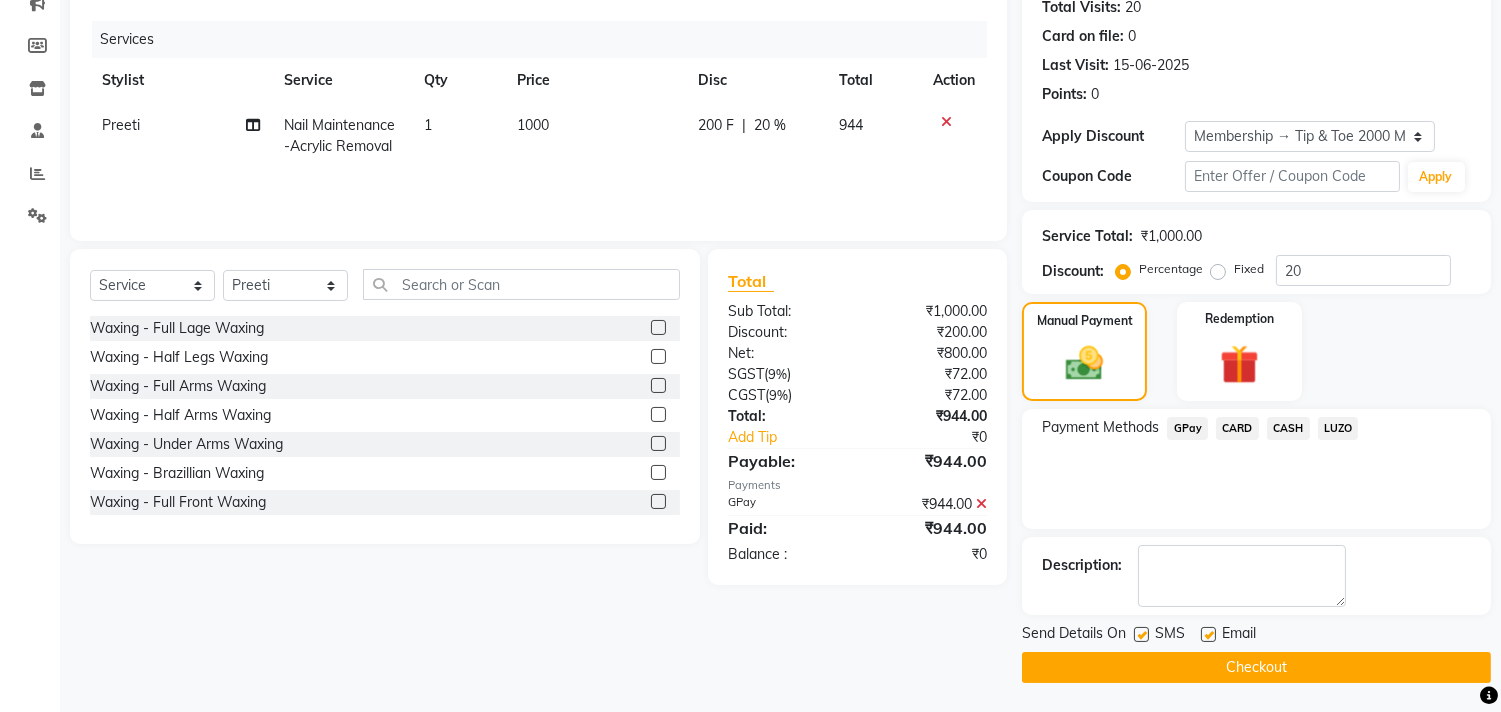 click on "Checkout" 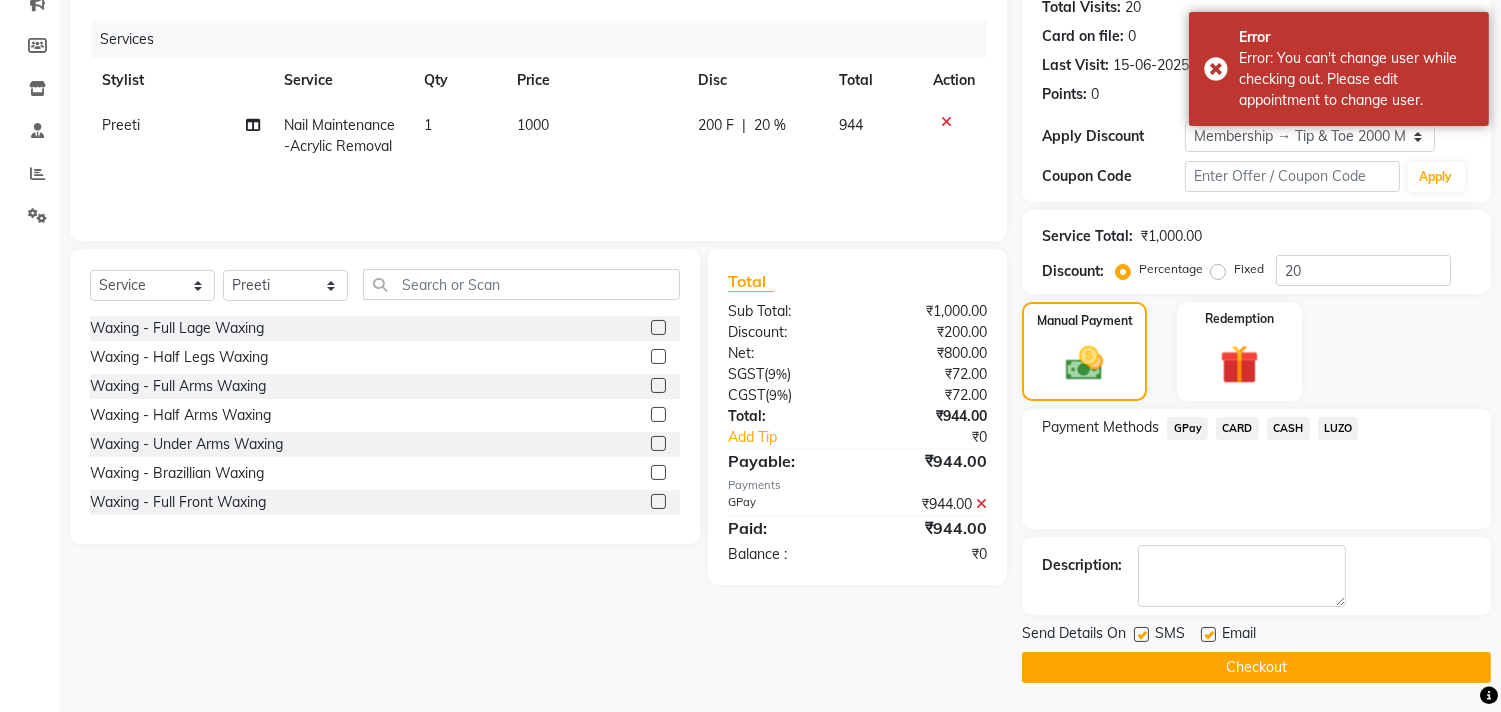 scroll, scrollTop: 0, scrollLeft: 0, axis: both 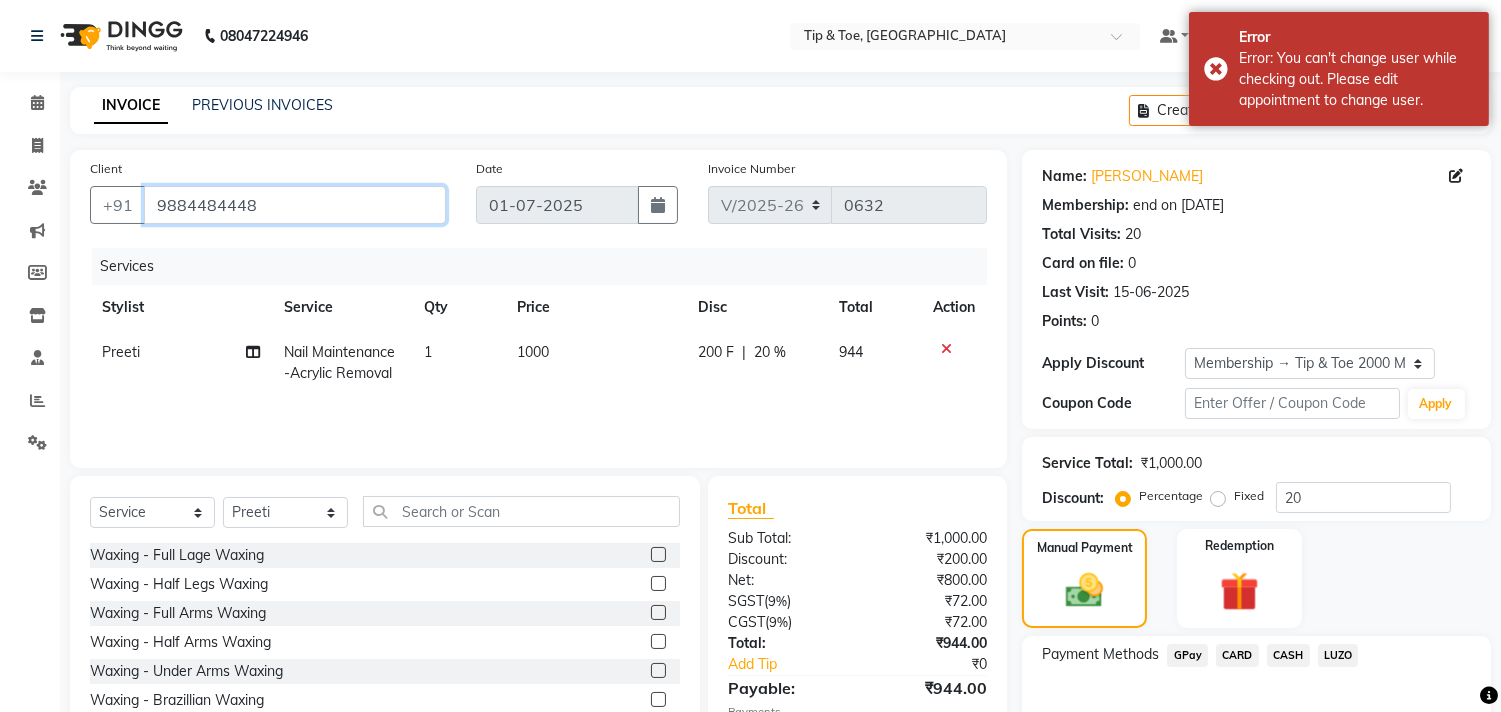 drag, startPoint x: 288, startPoint y: 203, endPoint x: 144, endPoint y: 211, distance: 144.22205 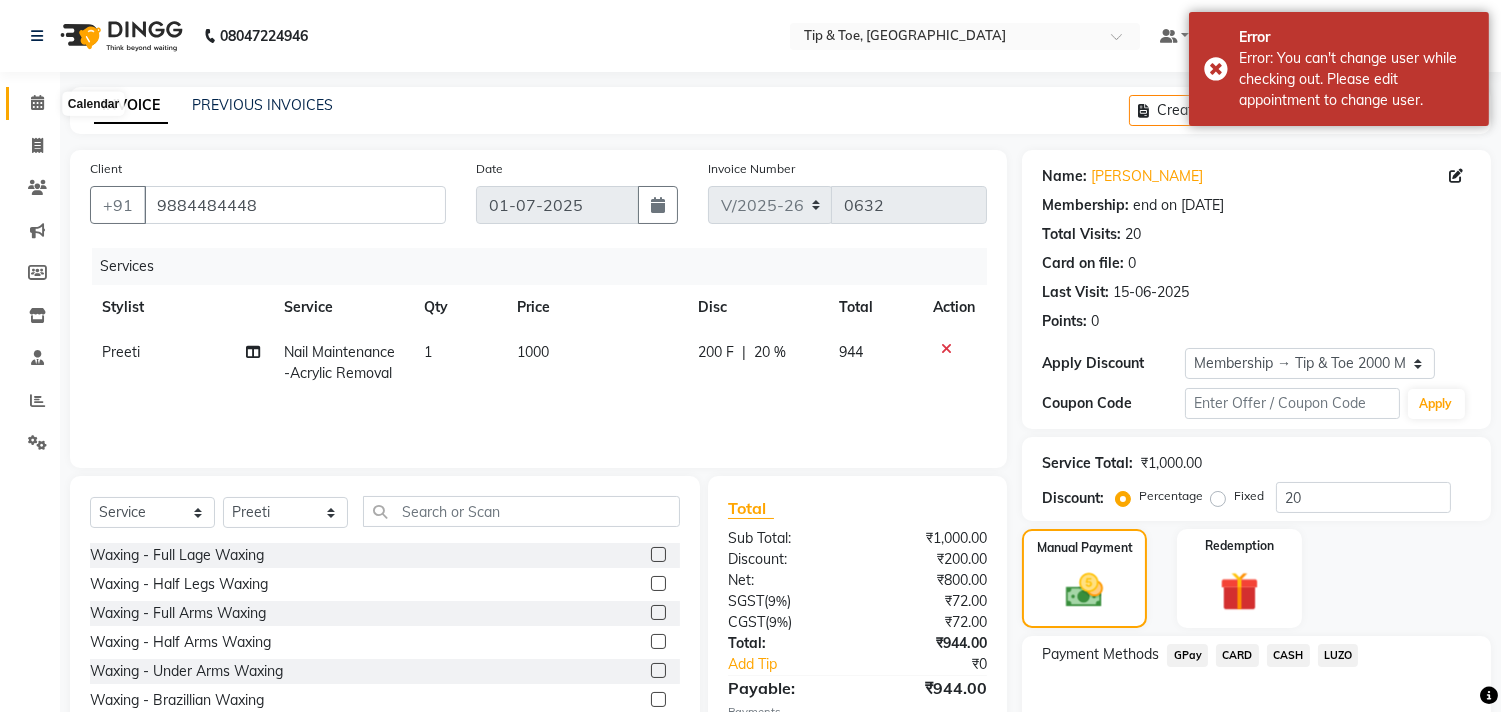 click 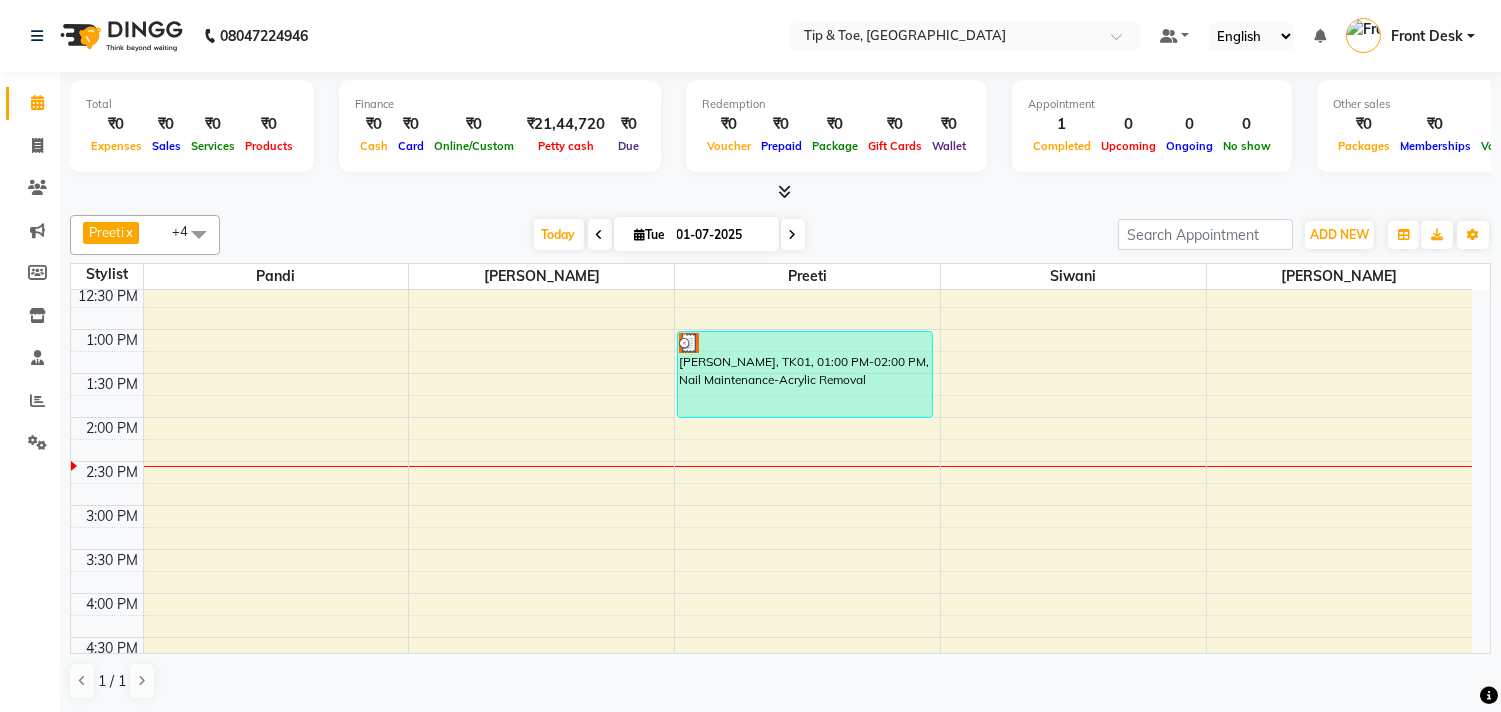 scroll, scrollTop: 333, scrollLeft: 0, axis: vertical 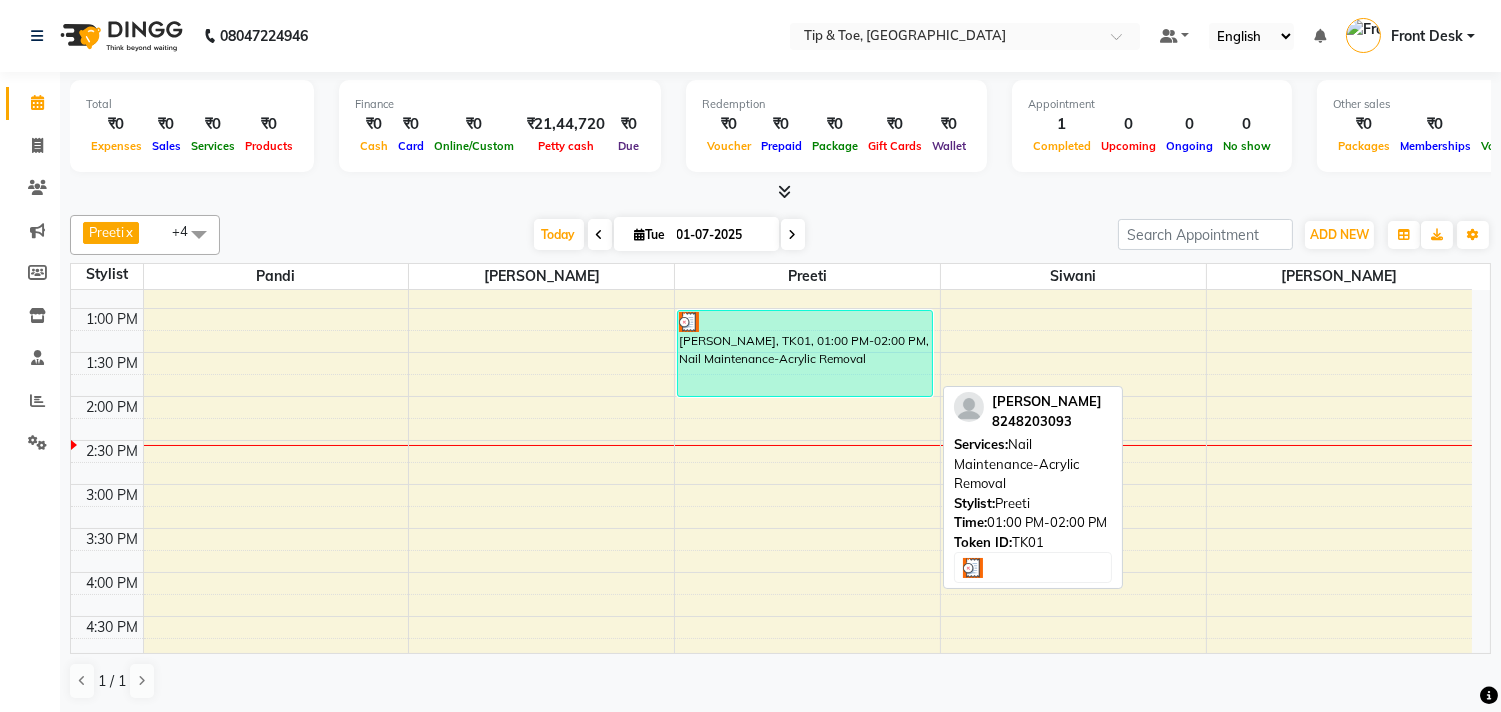 click on "[PERSON_NAME], TK01, 01:00 PM-02:00 PM, Nail Maintenance-Acrylic Removal" at bounding box center [805, 353] 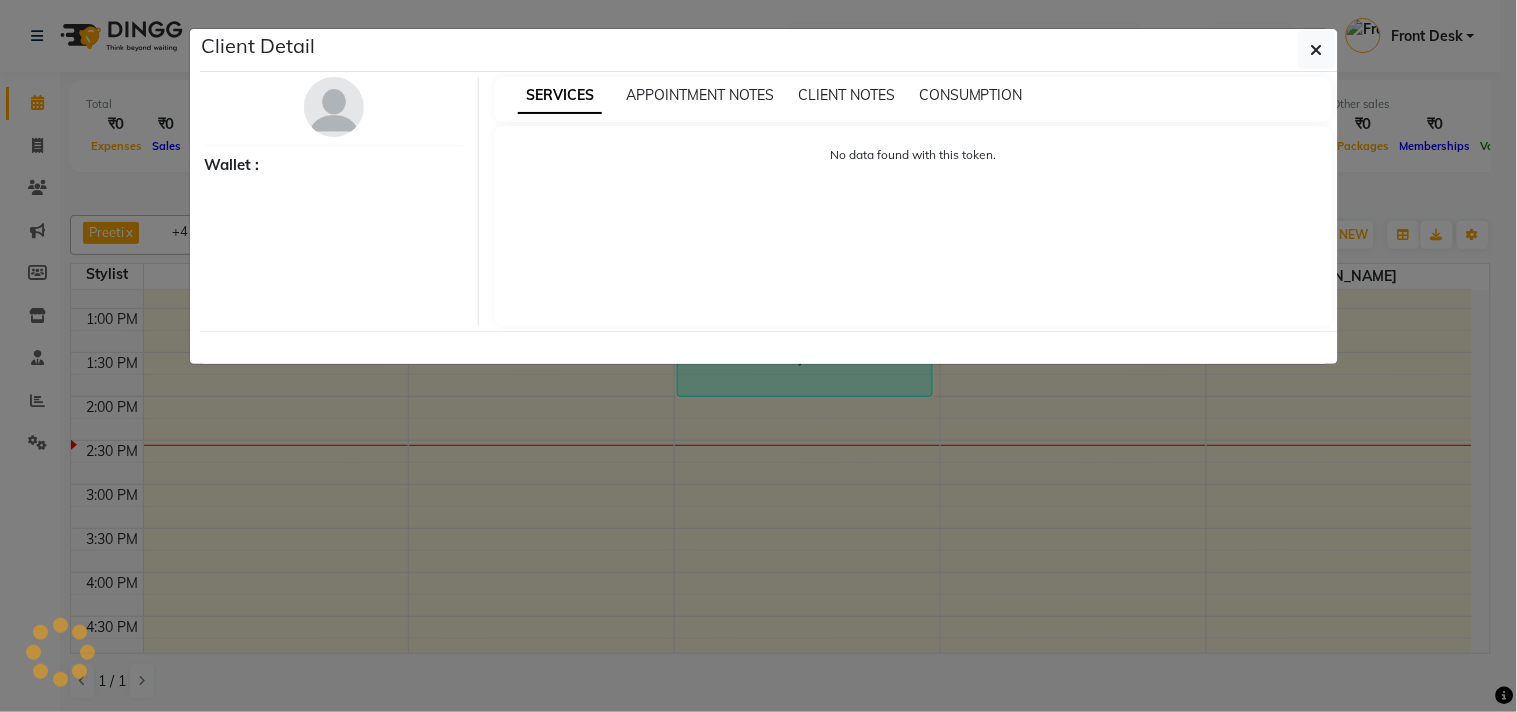 select on "3" 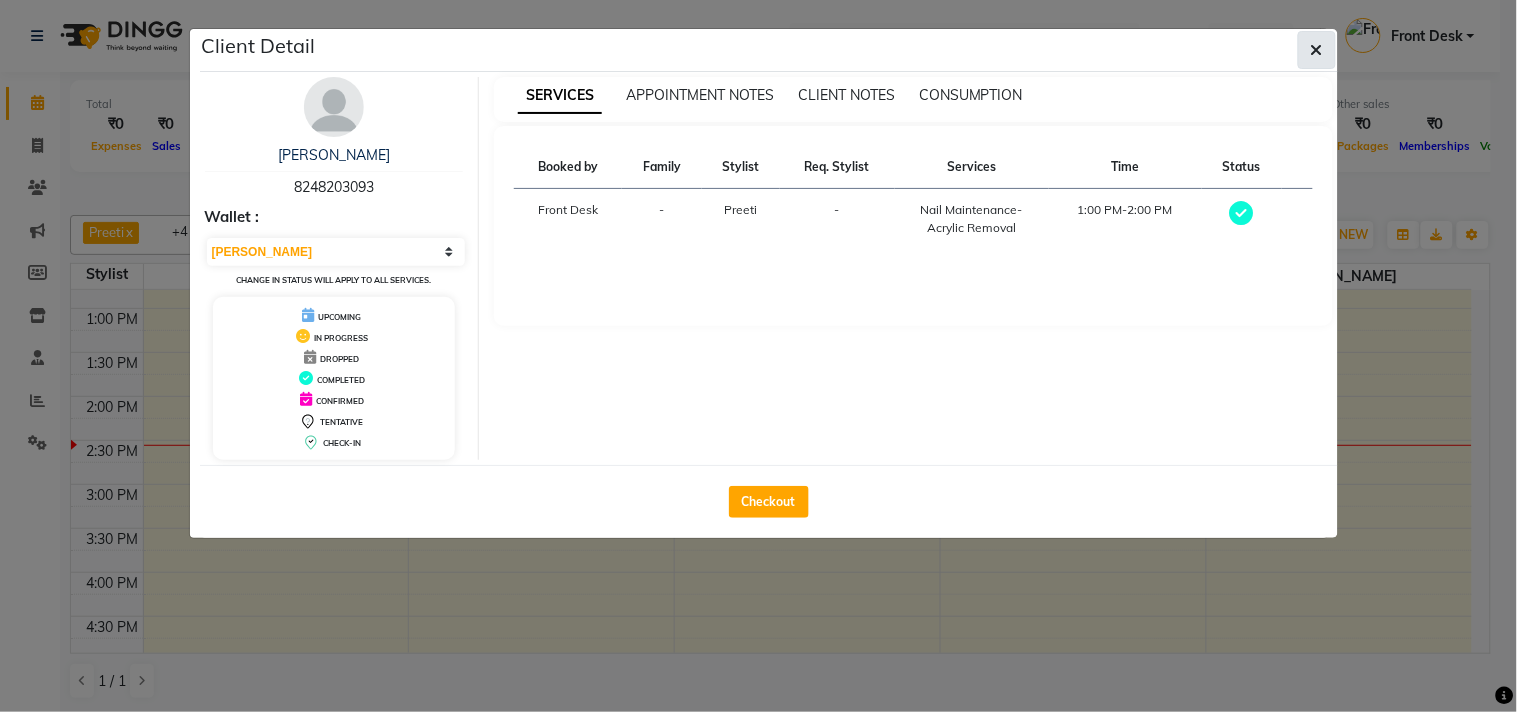 click 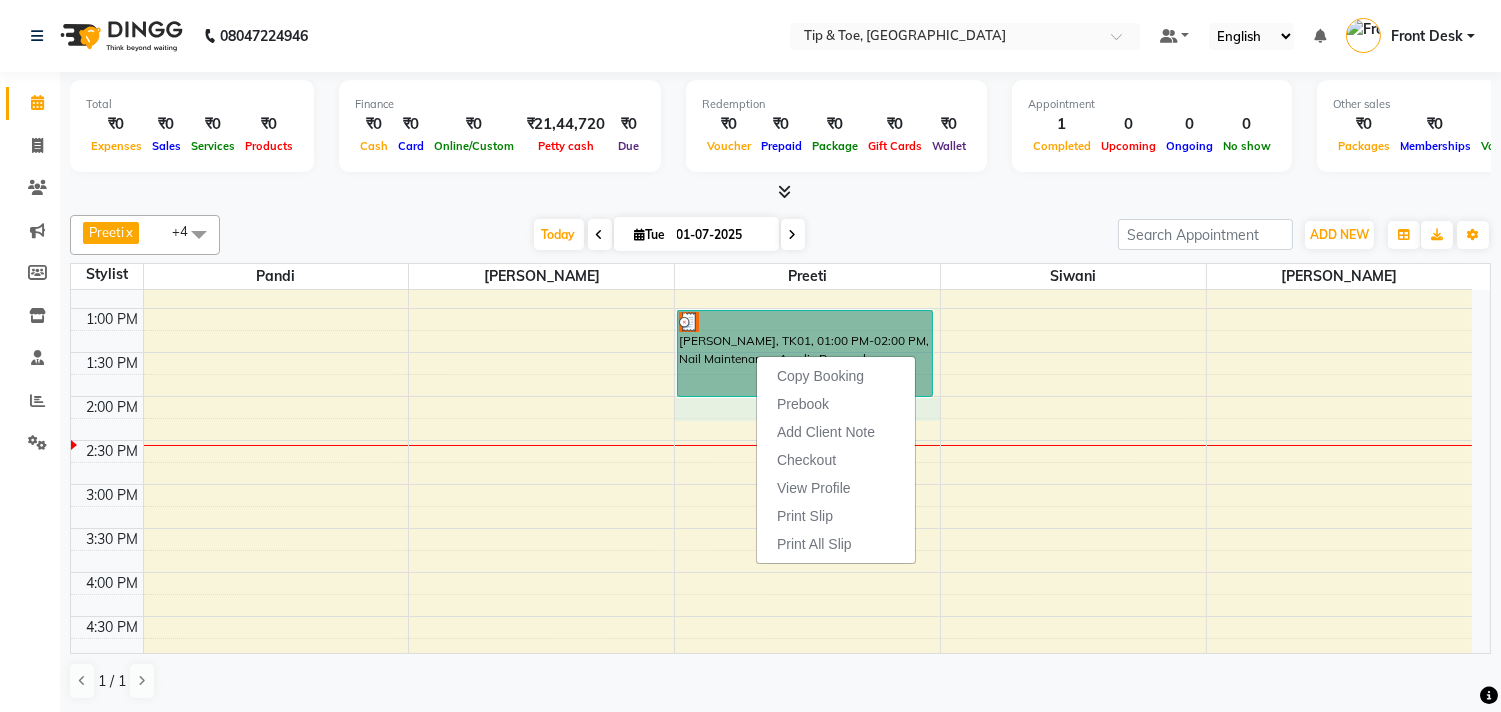 click on "9:00 AM 9:30 AM 10:00 AM 10:30 AM 11:00 AM 11:30 AM 12:00 PM 12:30 PM 1:00 PM 1:30 PM 2:00 PM 2:30 PM 3:00 PM 3:30 PM 4:00 PM 4:30 PM 5:00 PM 5:30 PM 6:00 PM 6:30 PM 7:00 PM 7:30 PM 8:00 PM 8:30 PM 9:00 PM 9:30 PM 10:00 PM 10:30 PM     [PERSON_NAME], TK01, 01:00 PM-02:00 PM, Nail Maintenance-Acrylic Removal" at bounding box center [771, 572] 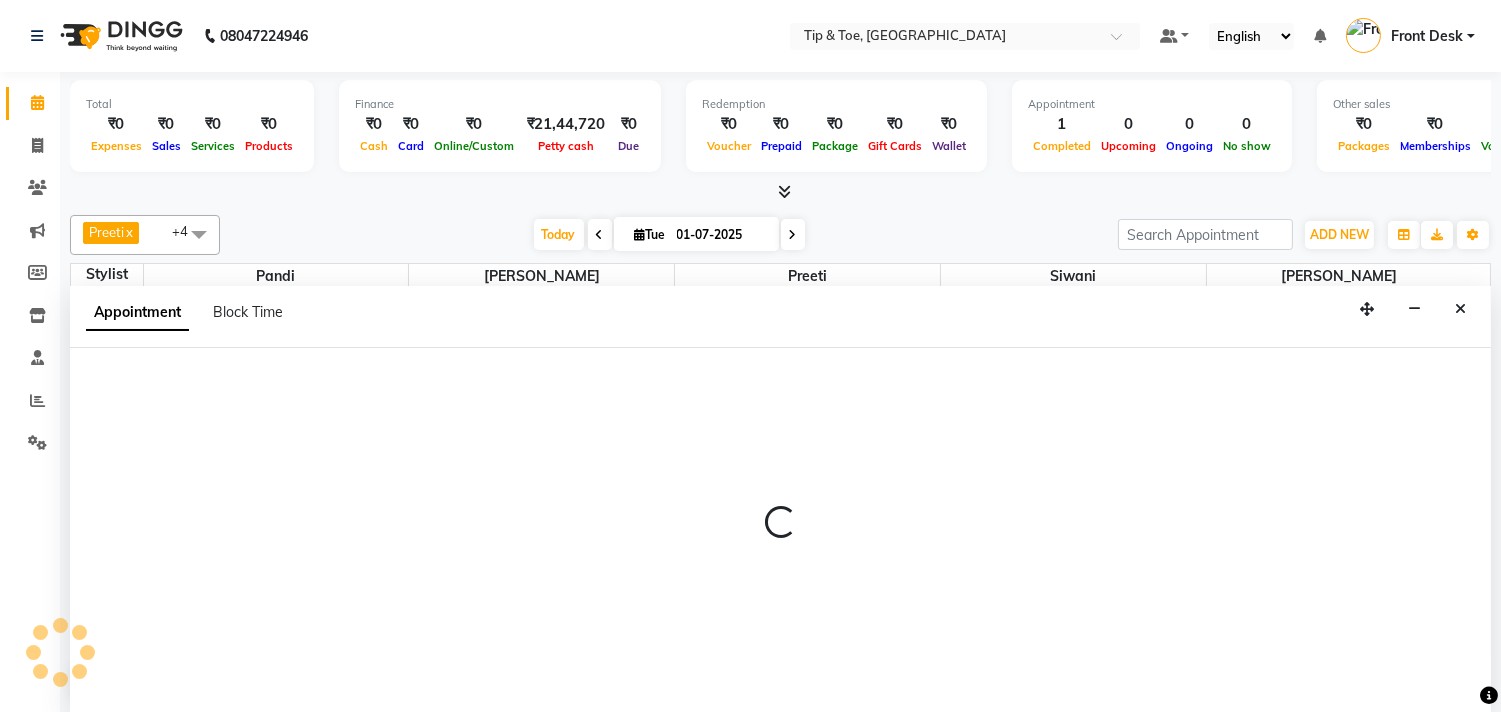 scroll, scrollTop: 1, scrollLeft: 0, axis: vertical 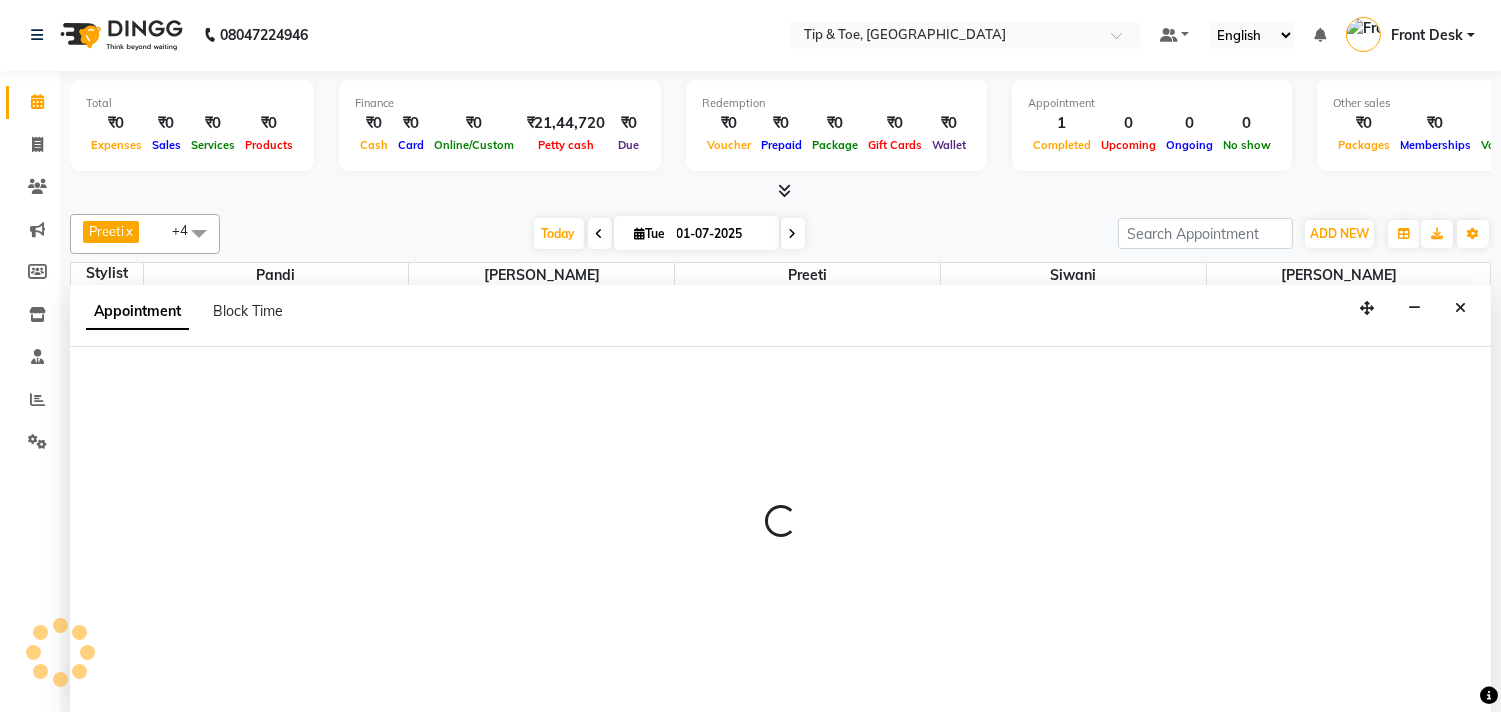 select on "39915" 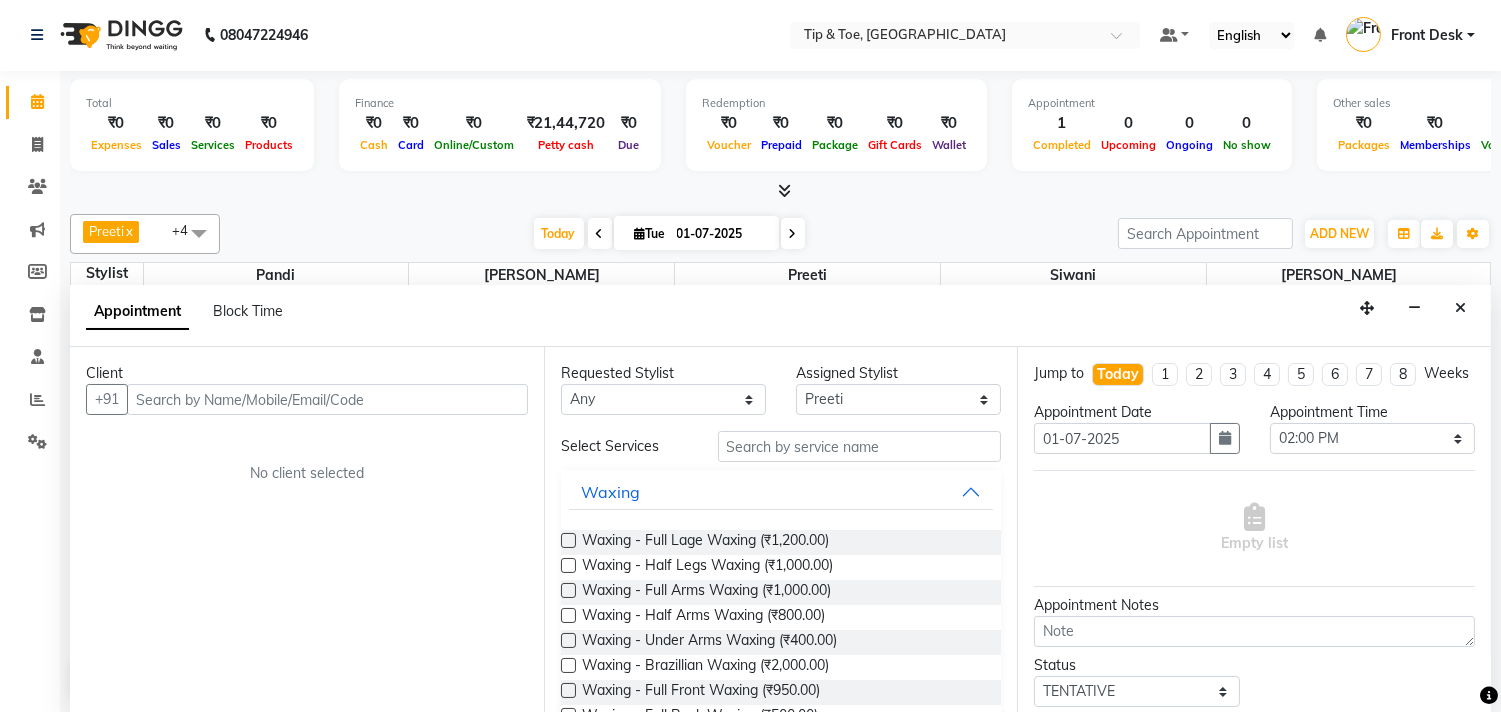 click at bounding box center [327, 399] 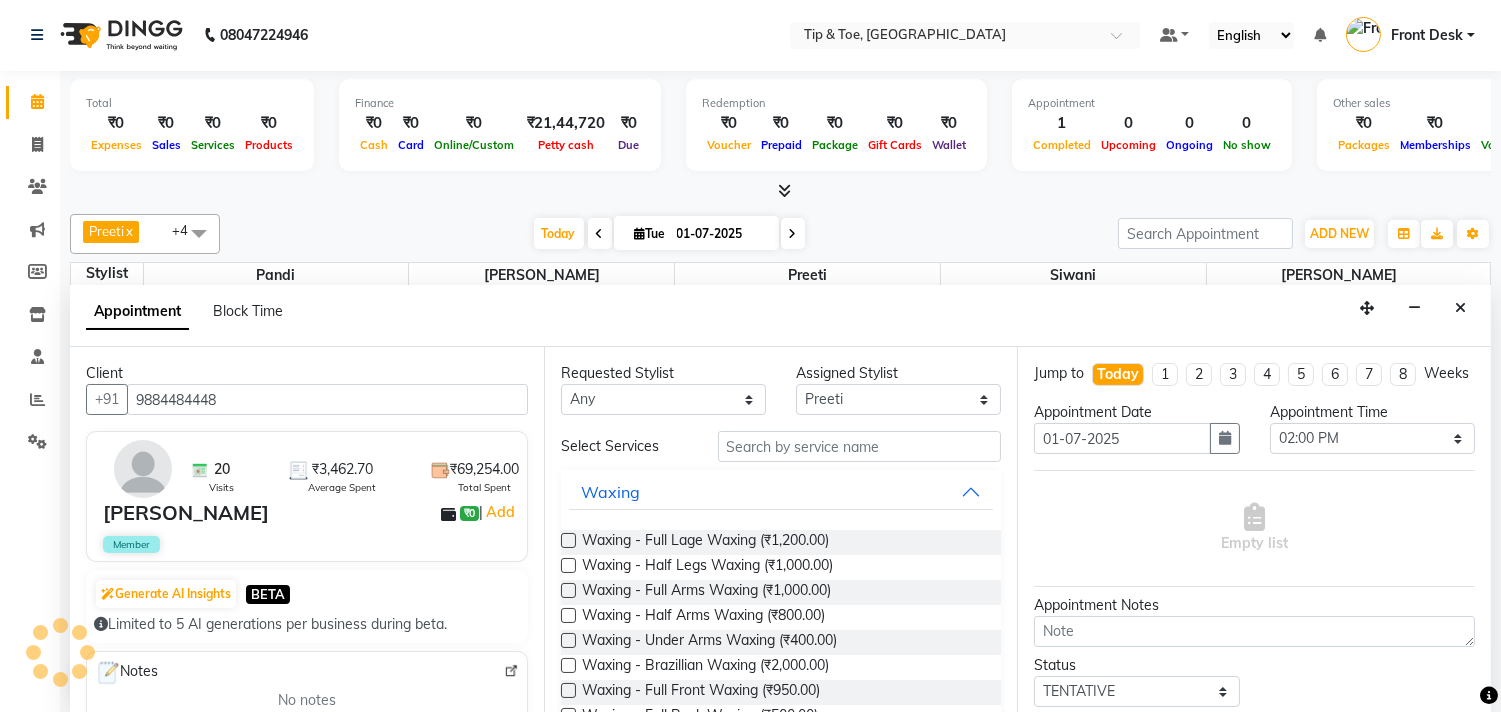 type on "9884484448" 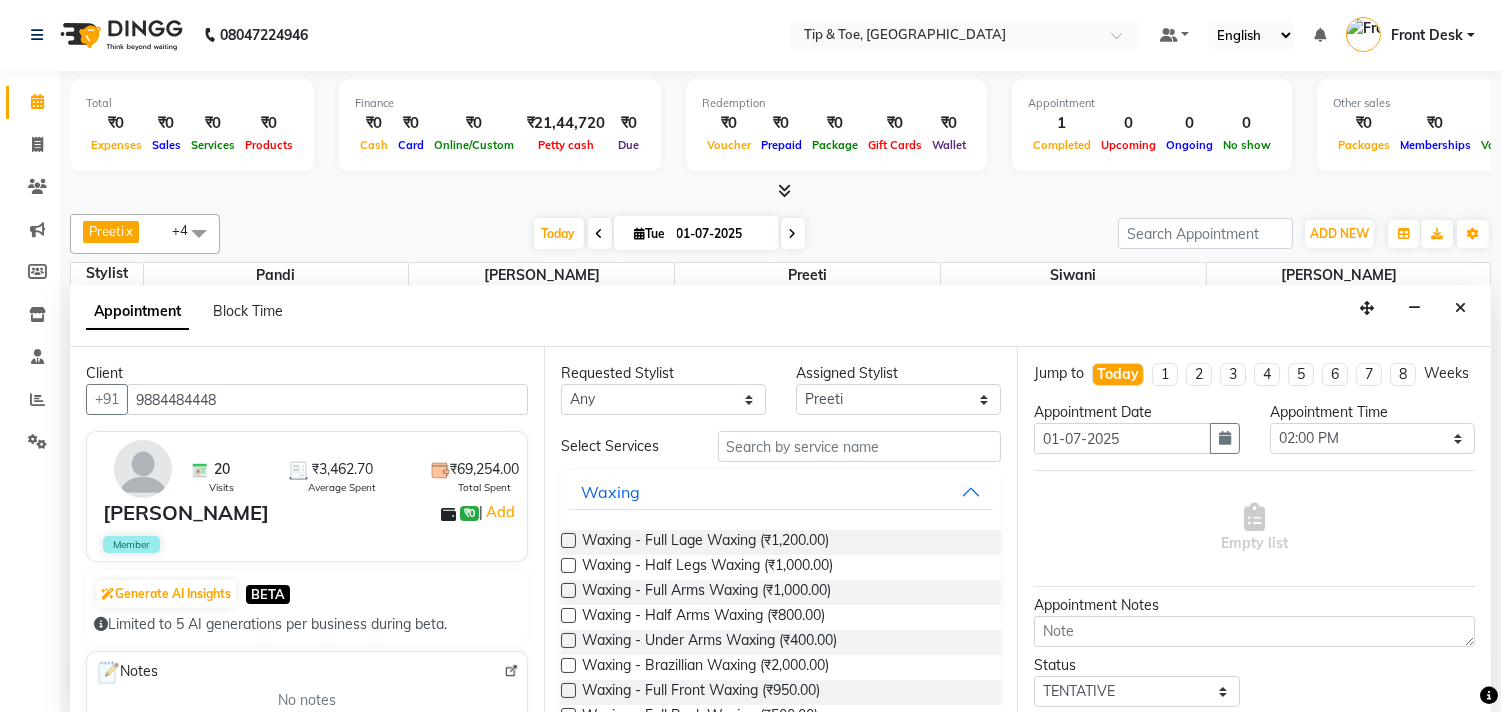click on "20 Visits ₹3,462.70 Average Spent ₹69,254.00 Total Spent" at bounding box center [352, 469] 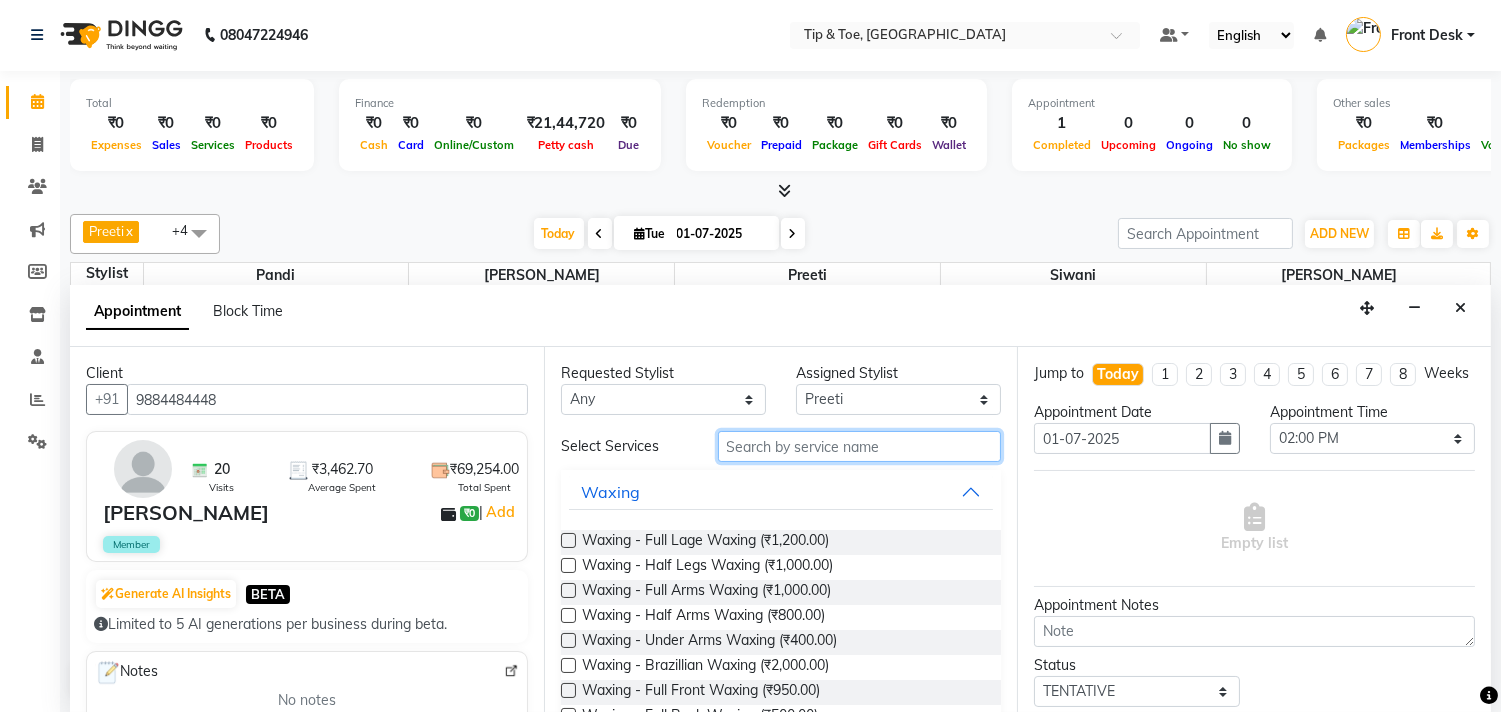 click at bounding box center [860, 446] 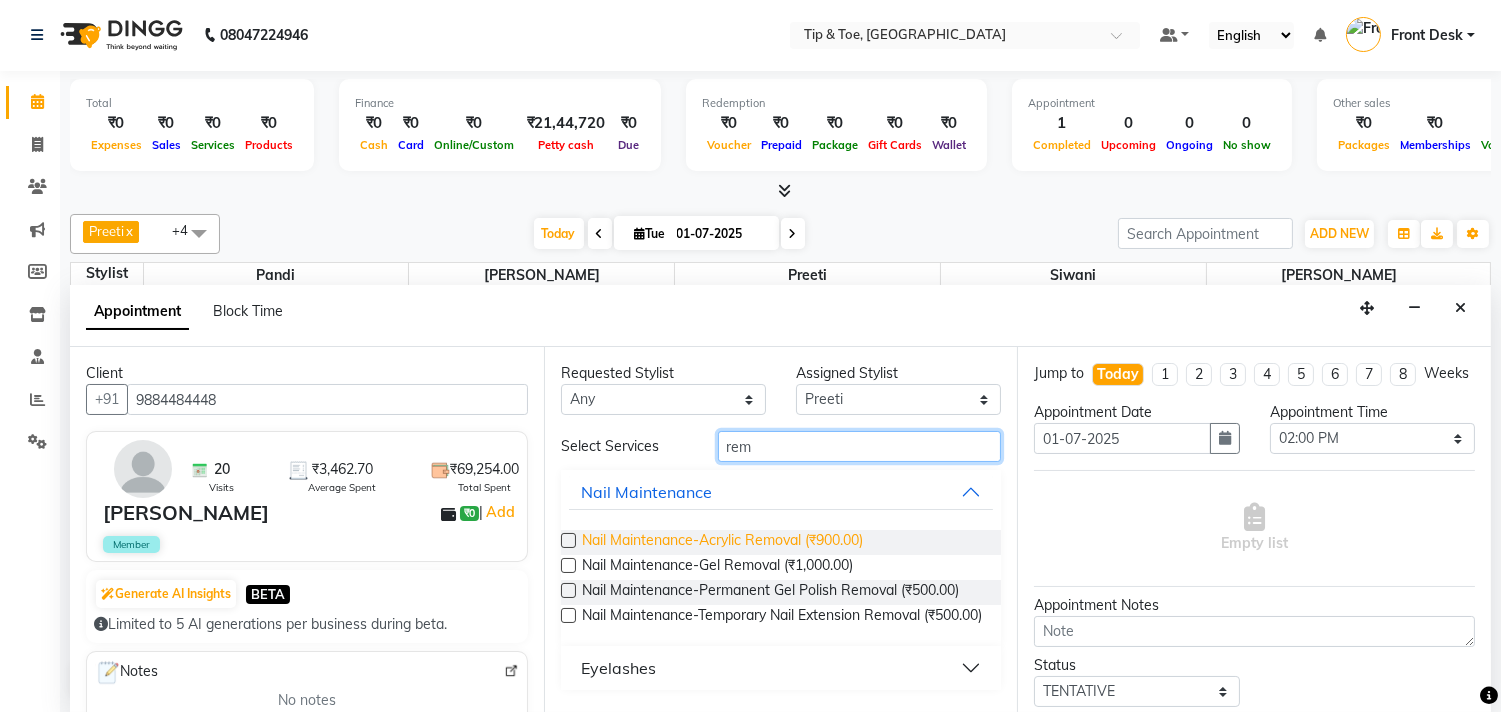 type on "rem" 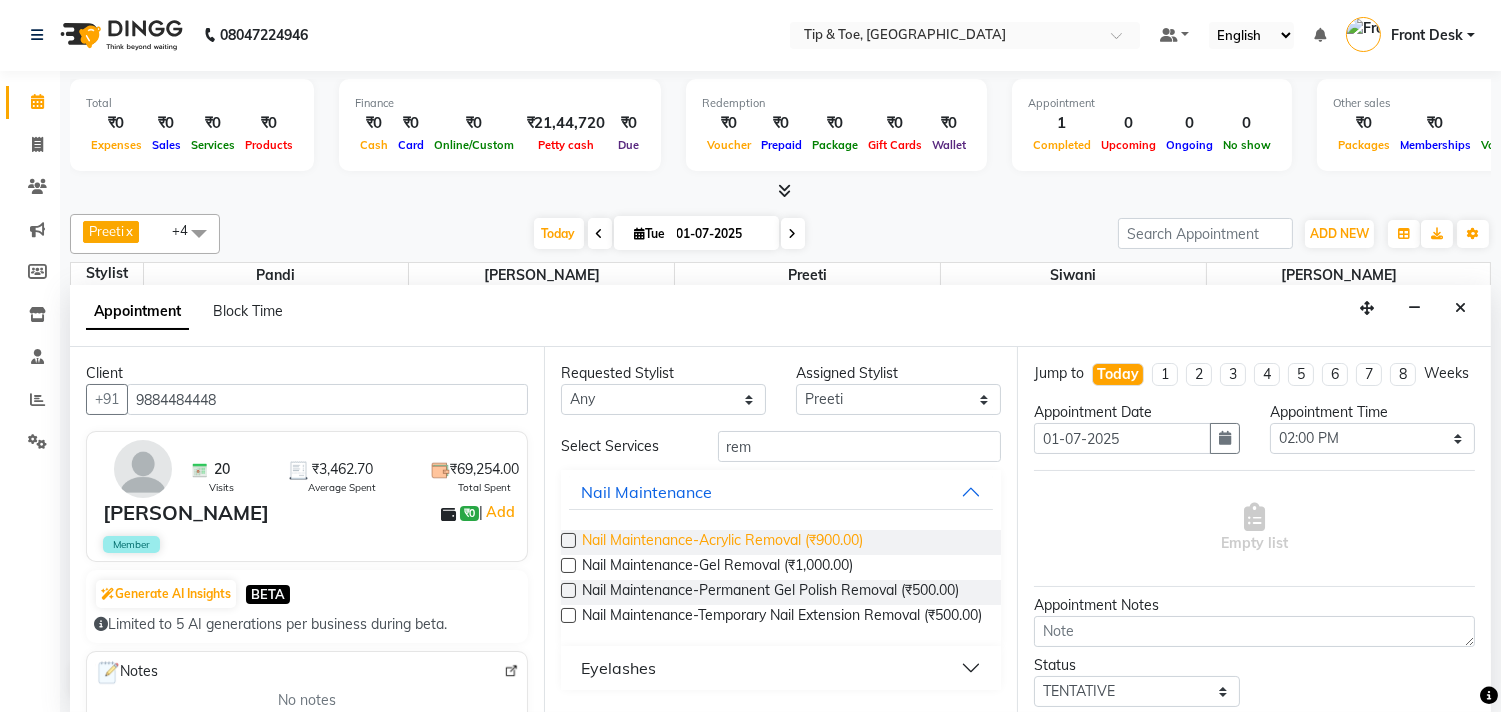 click on "Nail Maintenance-Acrylic Removal (₹900.00)" at bounding box center [722, 542] 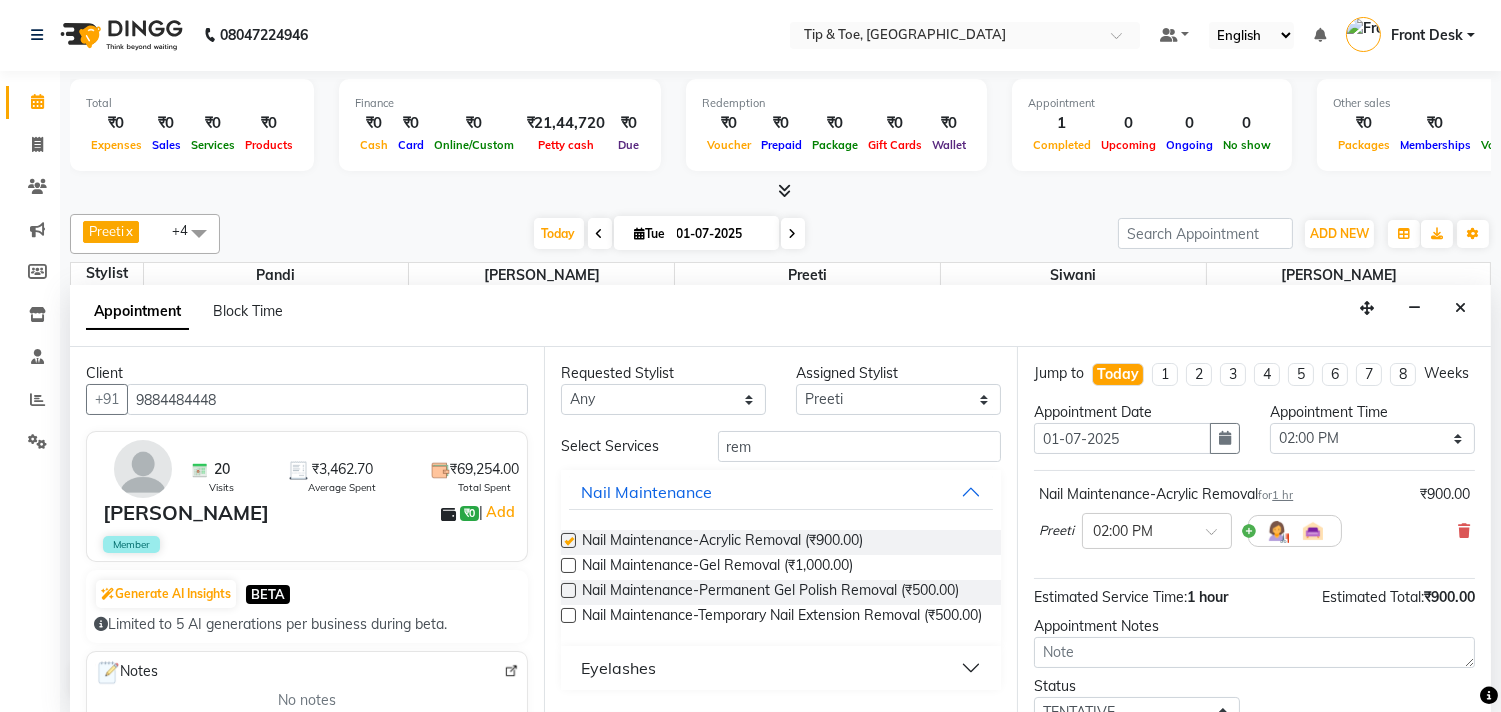 checkbox on "false" 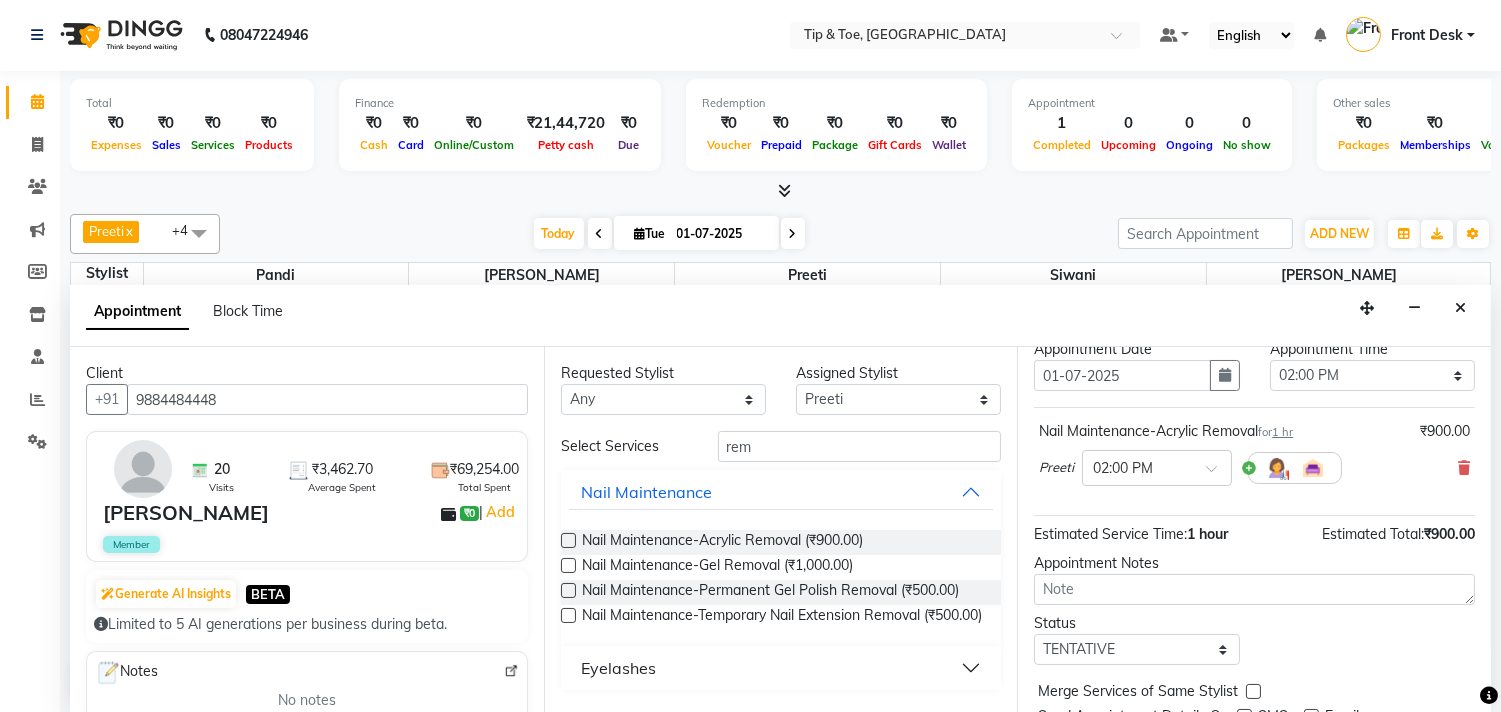 scroll, scrollTop: 161, scrollLeft: 0, axis: vertical 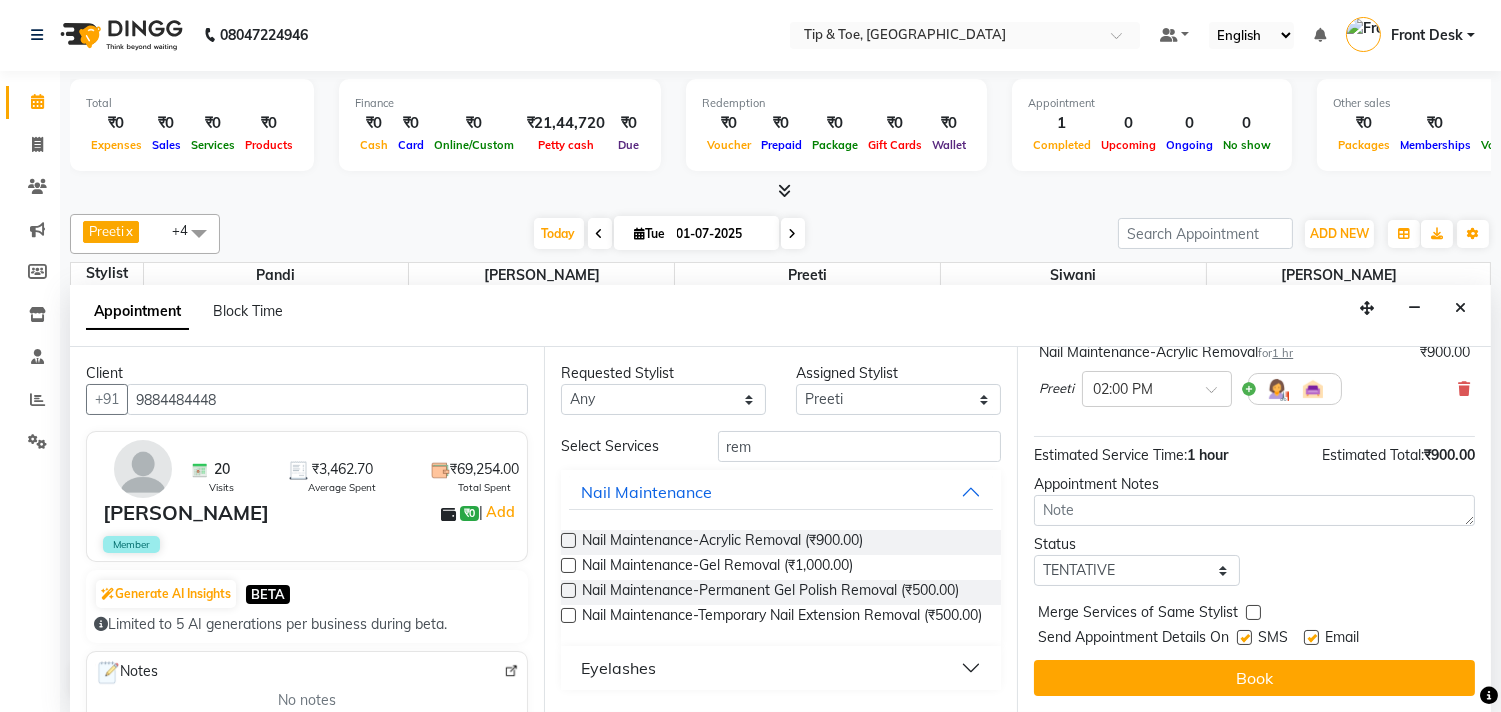 drag, startPoint x: 1146, startPoint y: 671, endPoint x: 1130, endPoint y: 653, distance: 24.083189 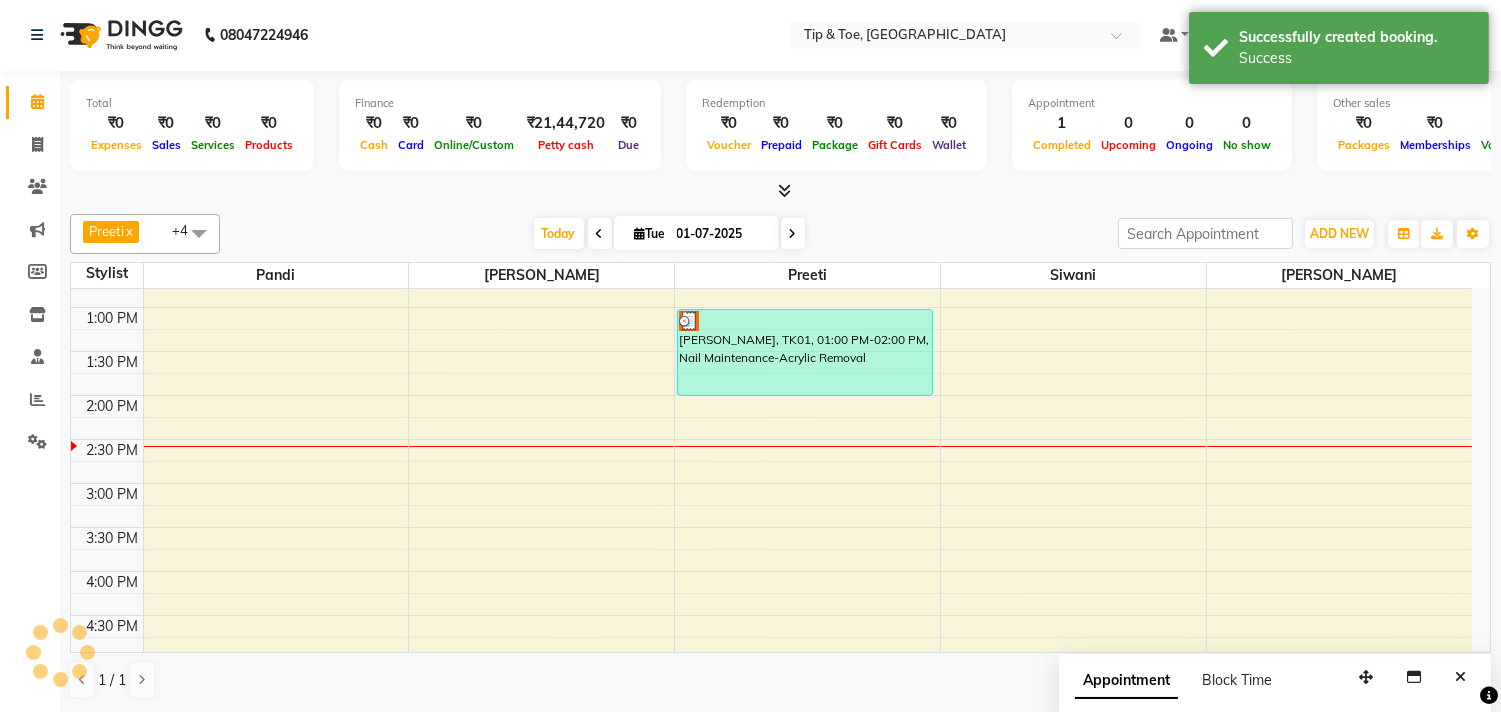scroll, scrollTop: 0, scrollLeft: 0, axis: both 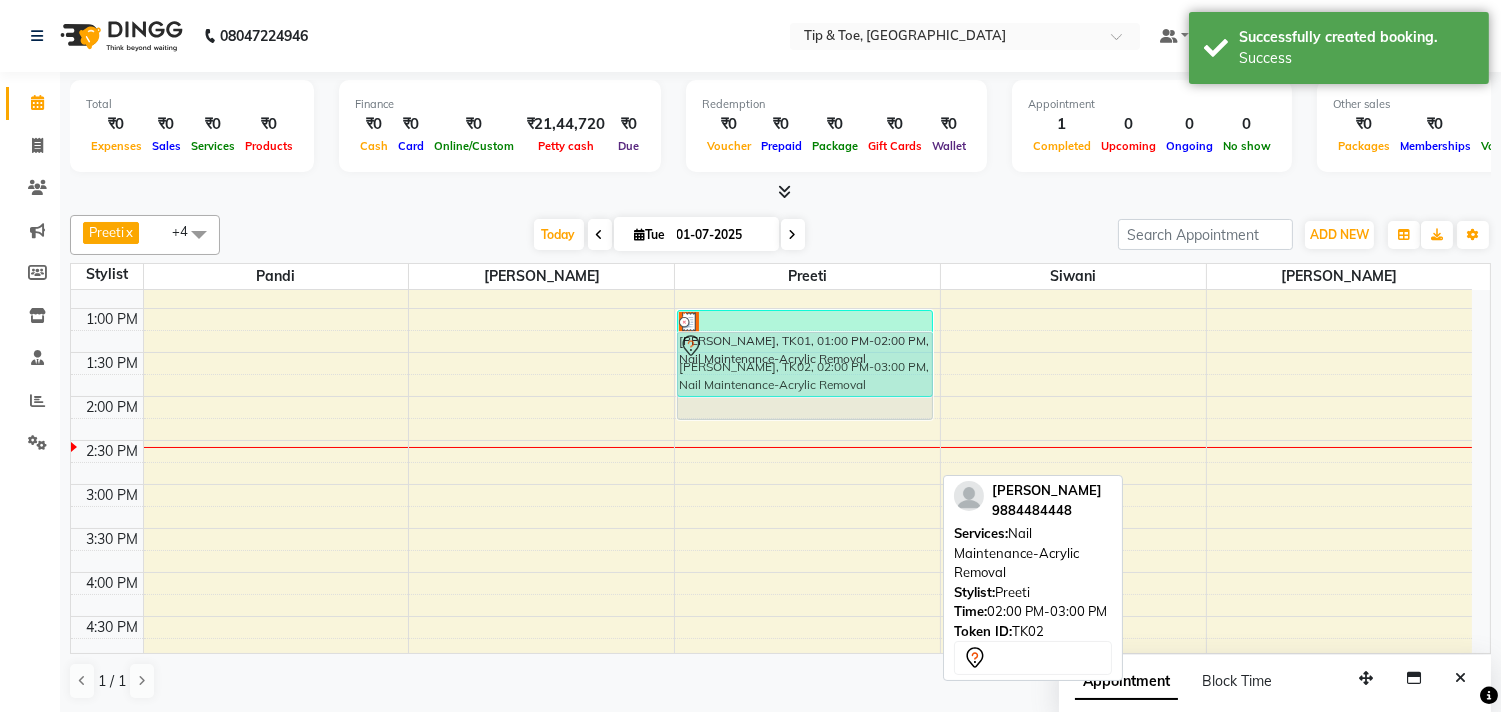 drag, startPoint x: 800, startPoint y: 417, endPoint x: 796, endPoint y: 346, distance: 71.11259 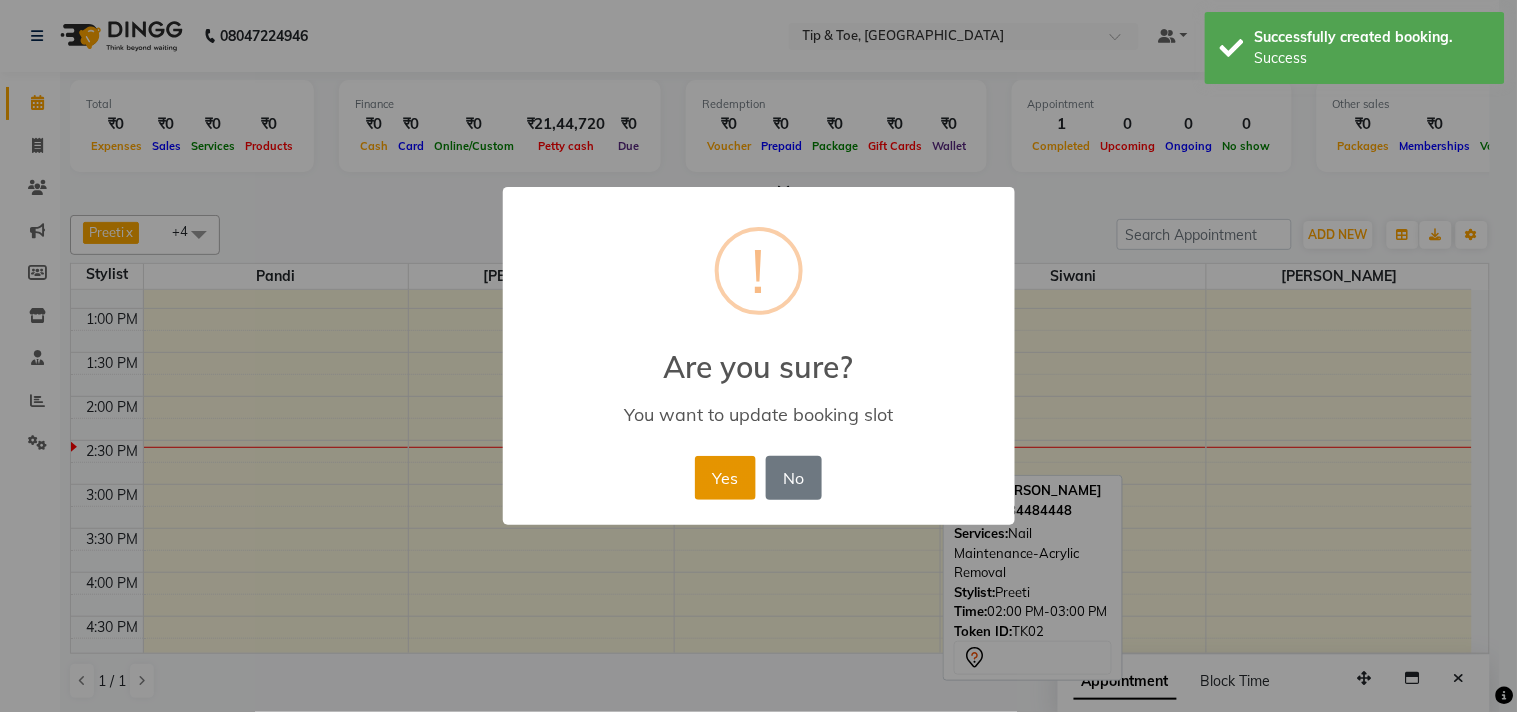 click on "Yes" at bounding box center (725, 478) 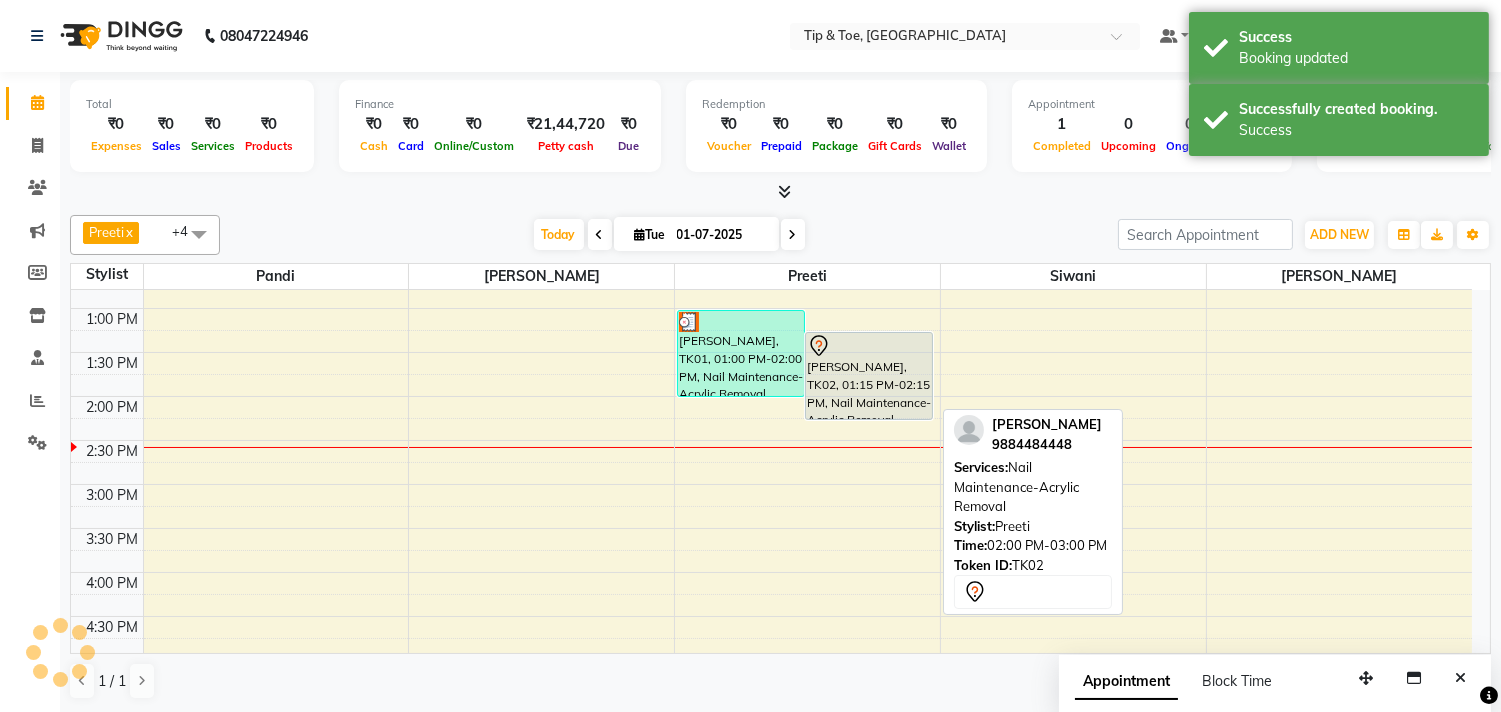 click at bounding box center [869, 346] 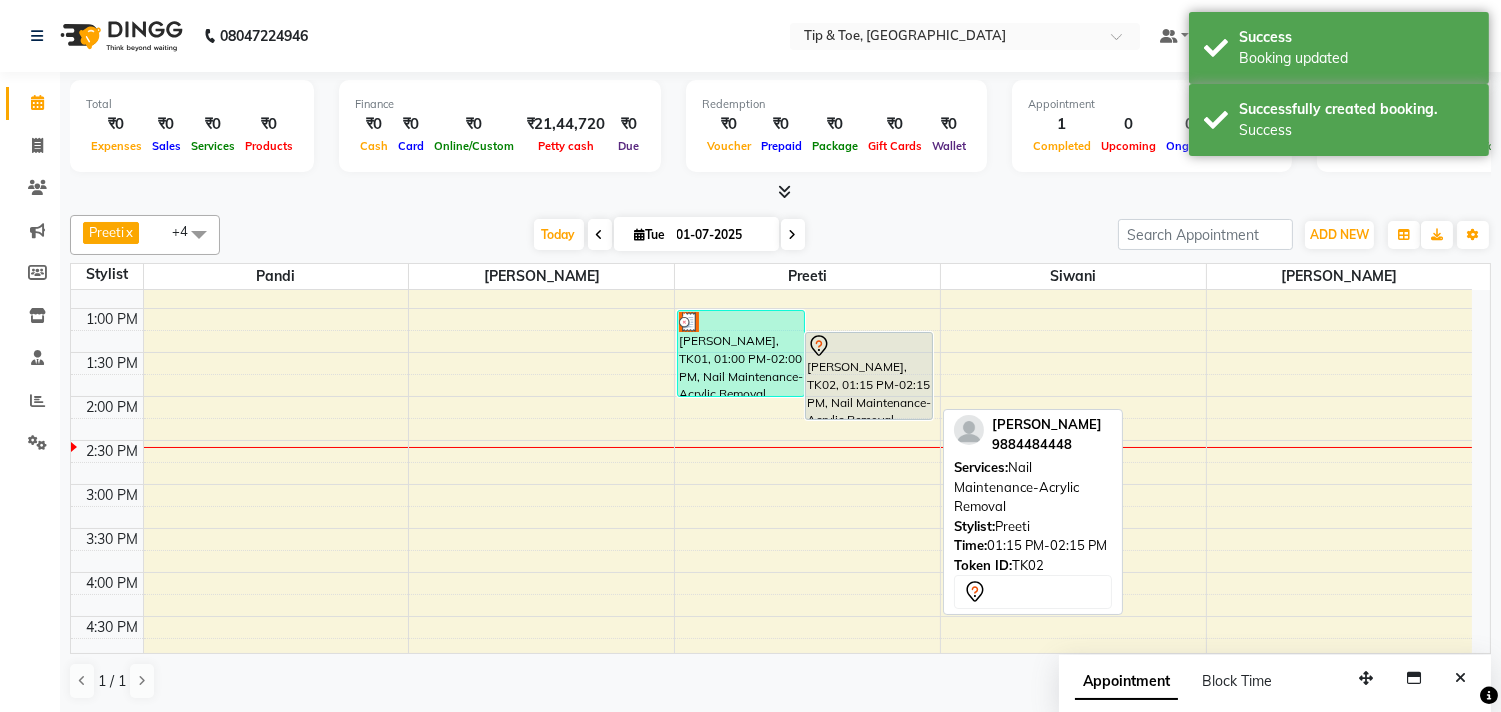 click on "[PERSON_NAME], TK02, 01:15 PM-02:15 PM, Nail Maintenance-Acrylic Removal" at bounding box center (869, 376) 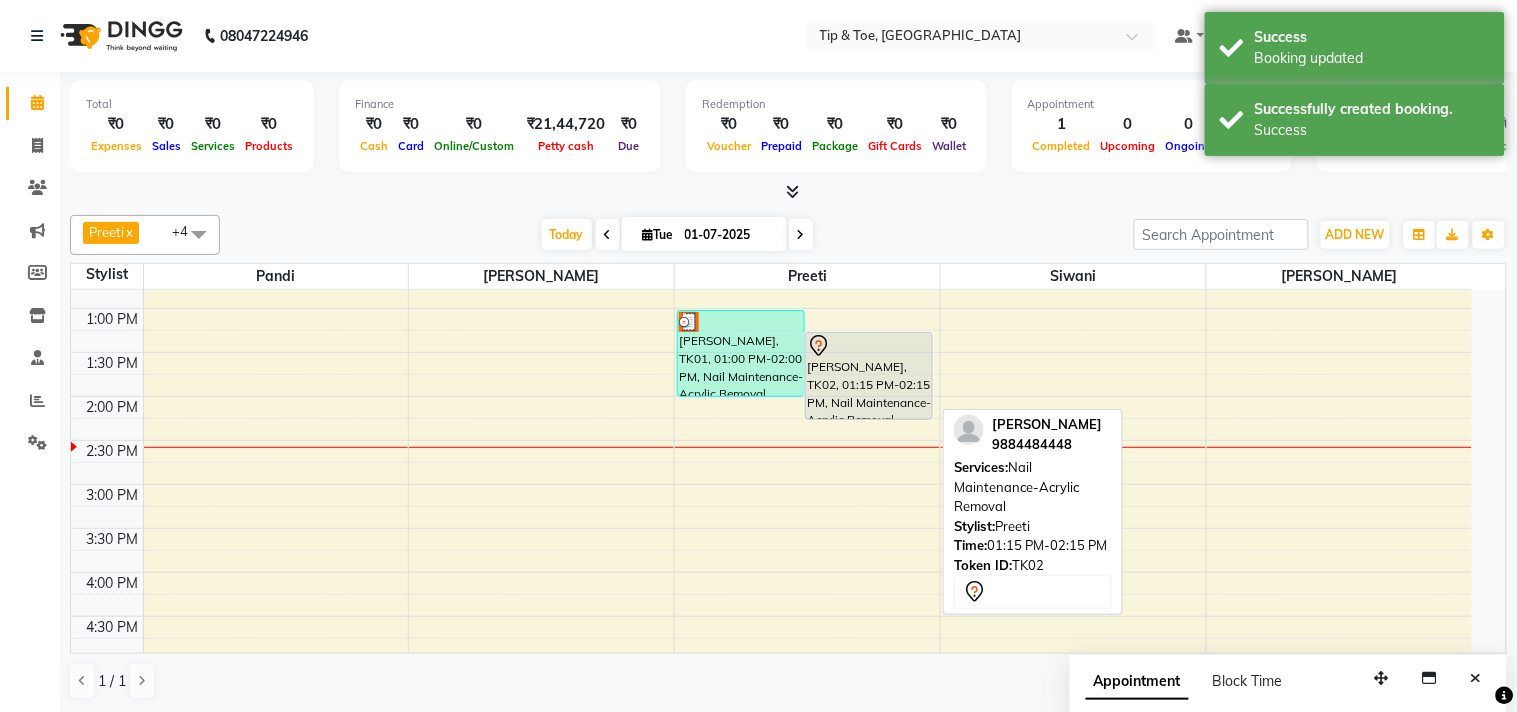 select on "7" 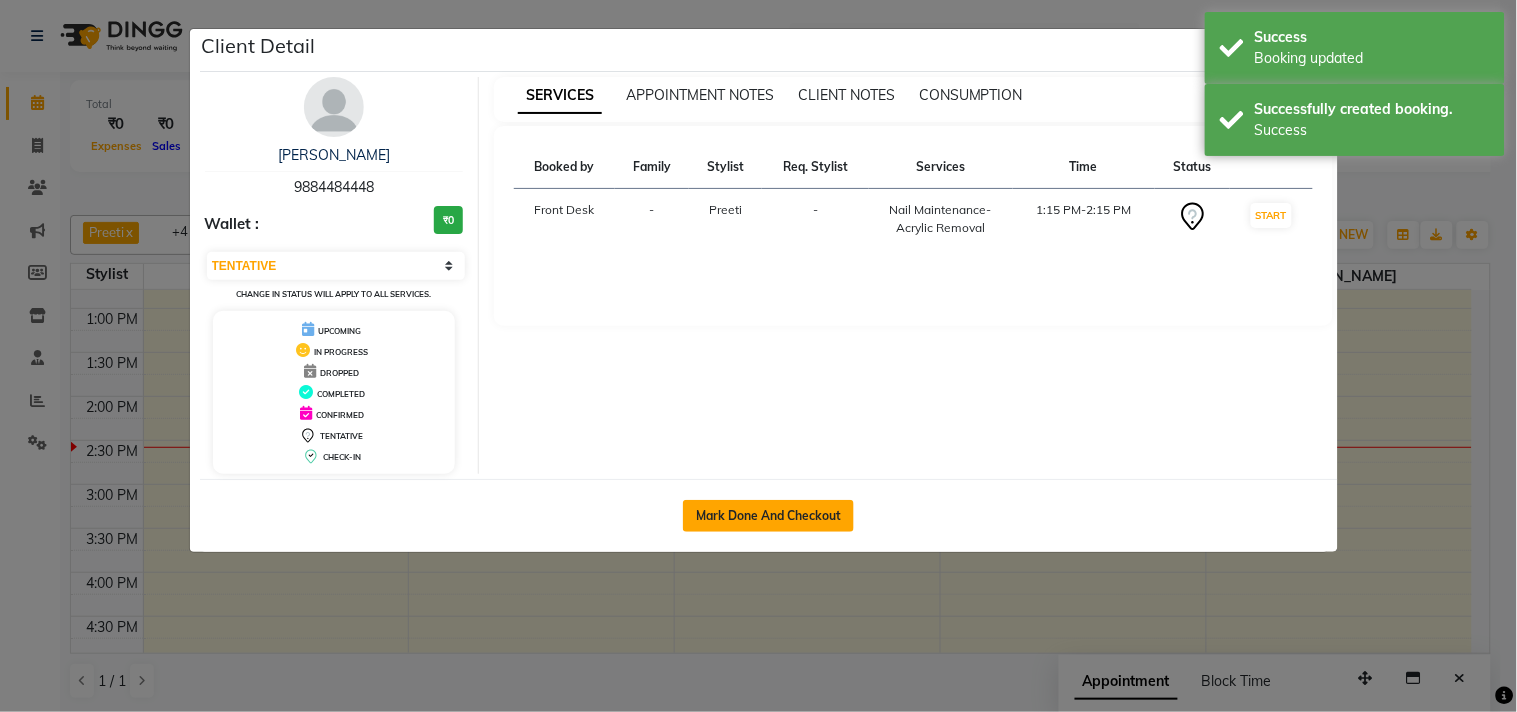 click on "Mark Done And Checkout" 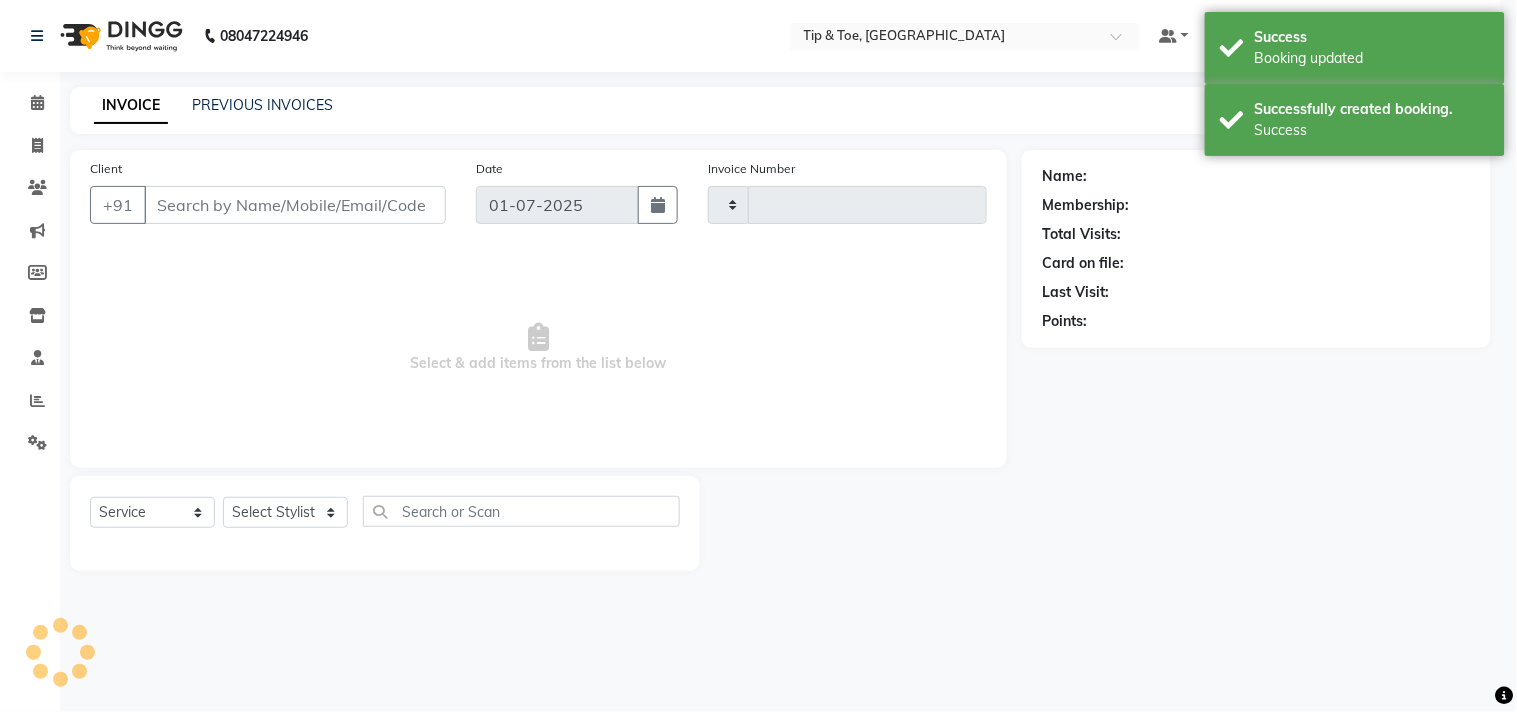 type on "0632" 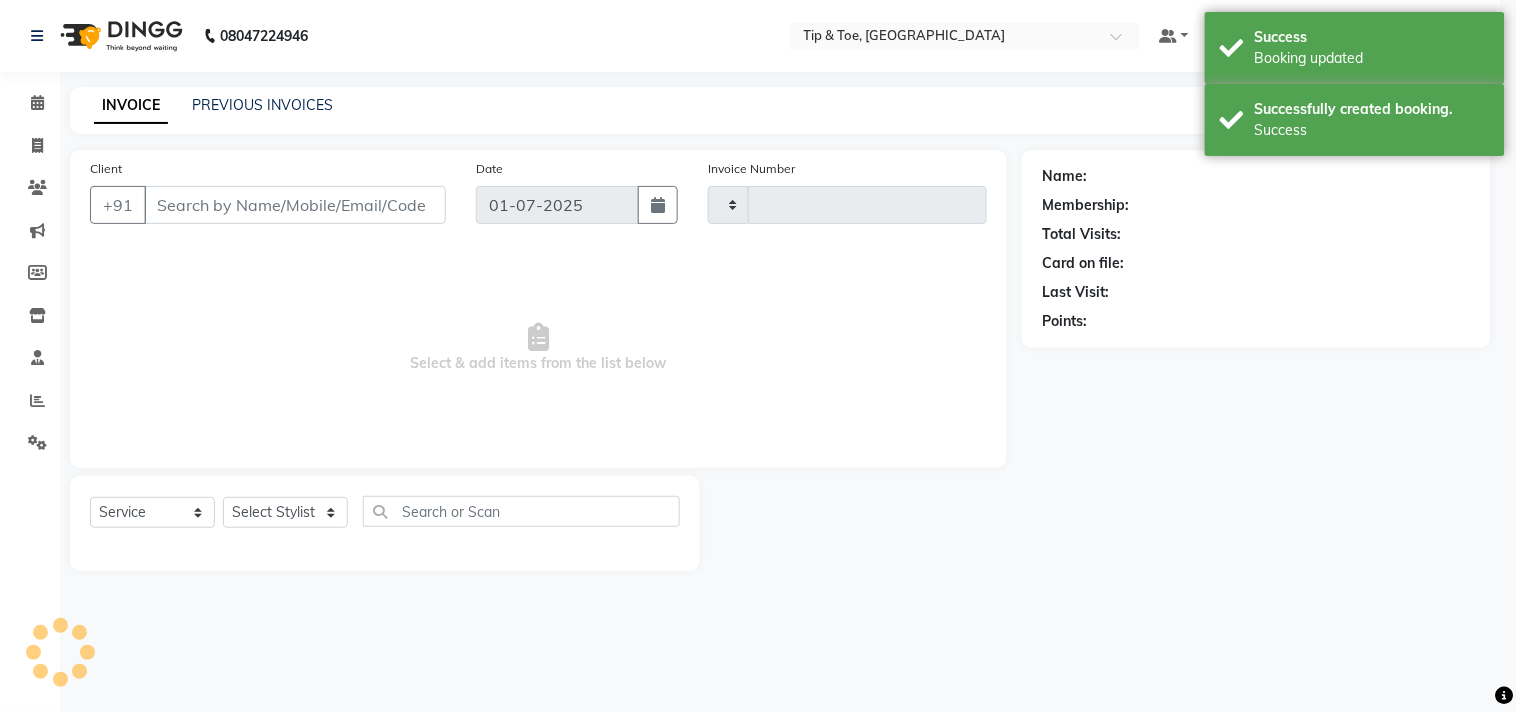 select on "5770" 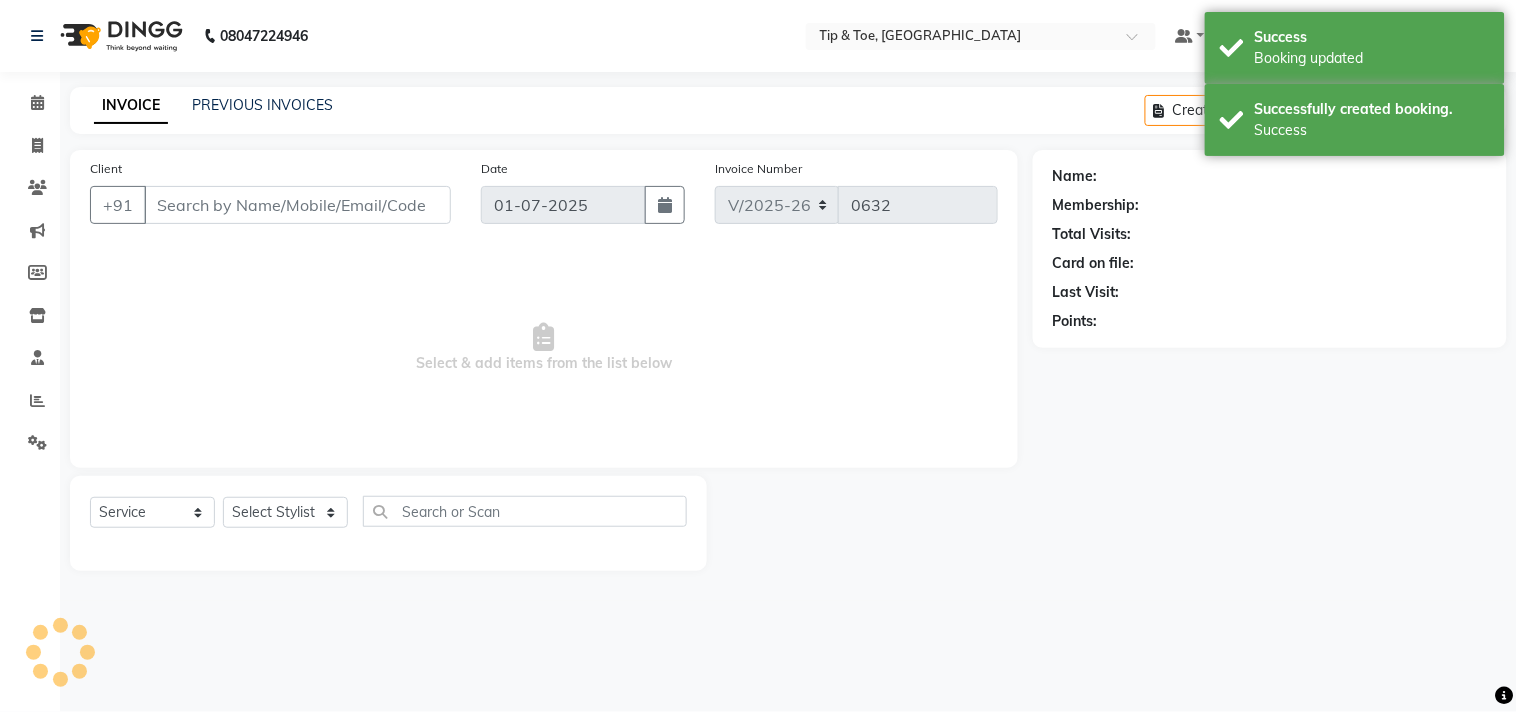 type on "9884484448" 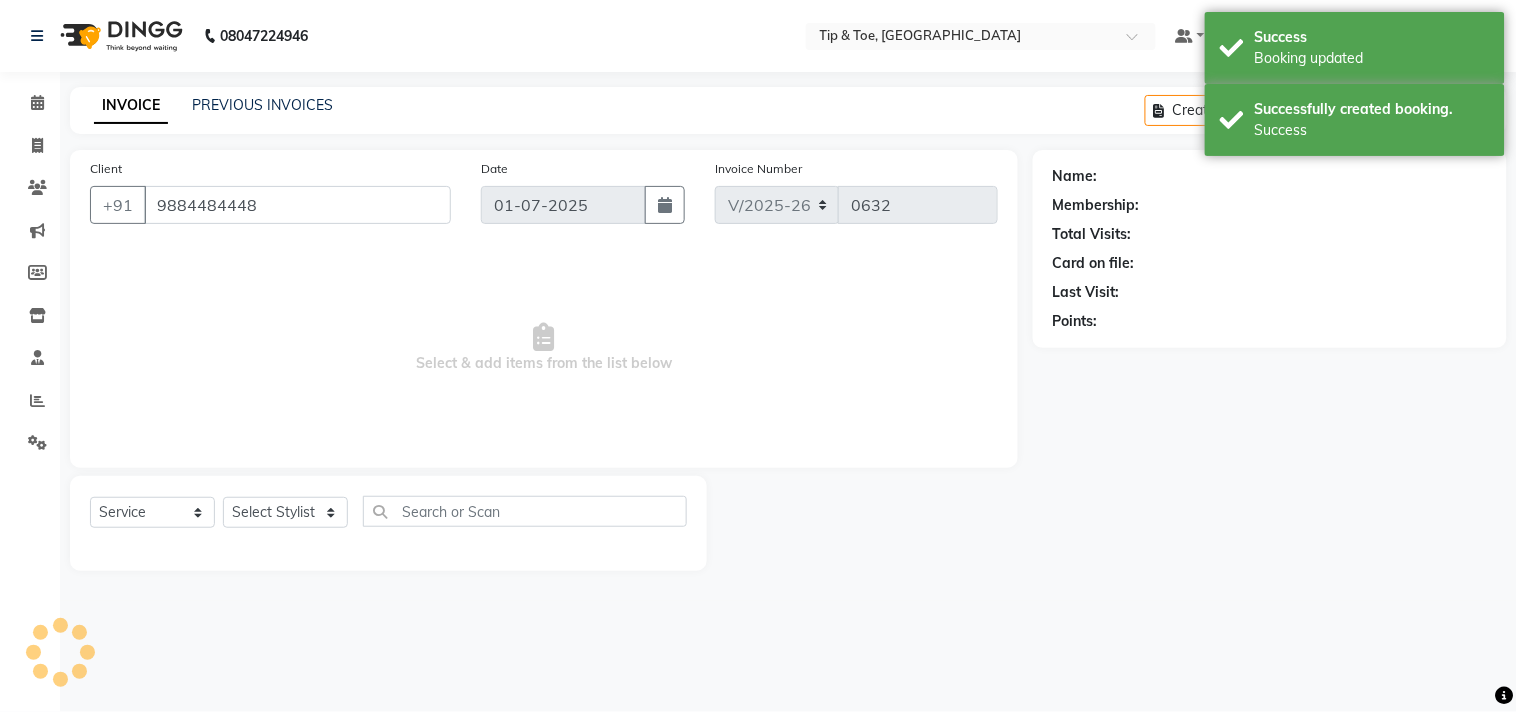 select on "39915" 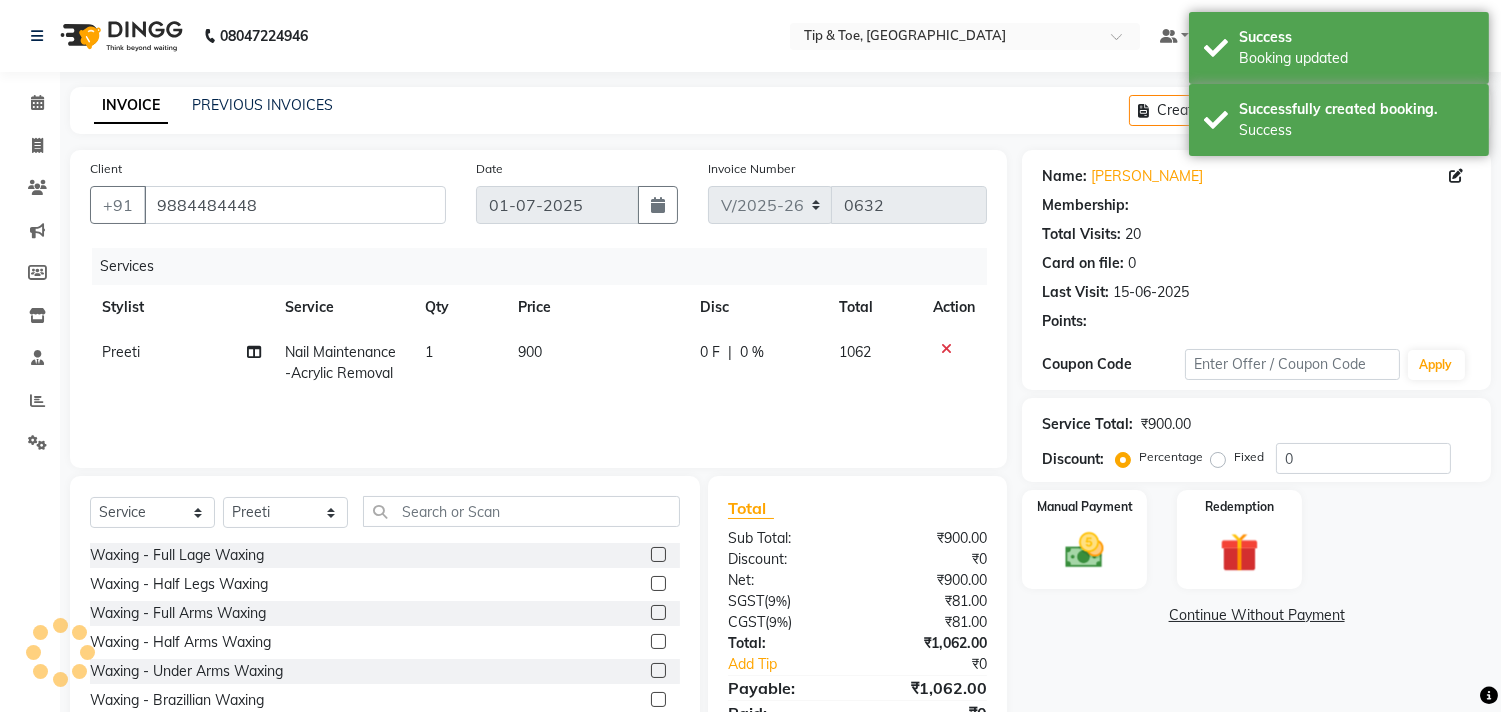 select on "1: Object" 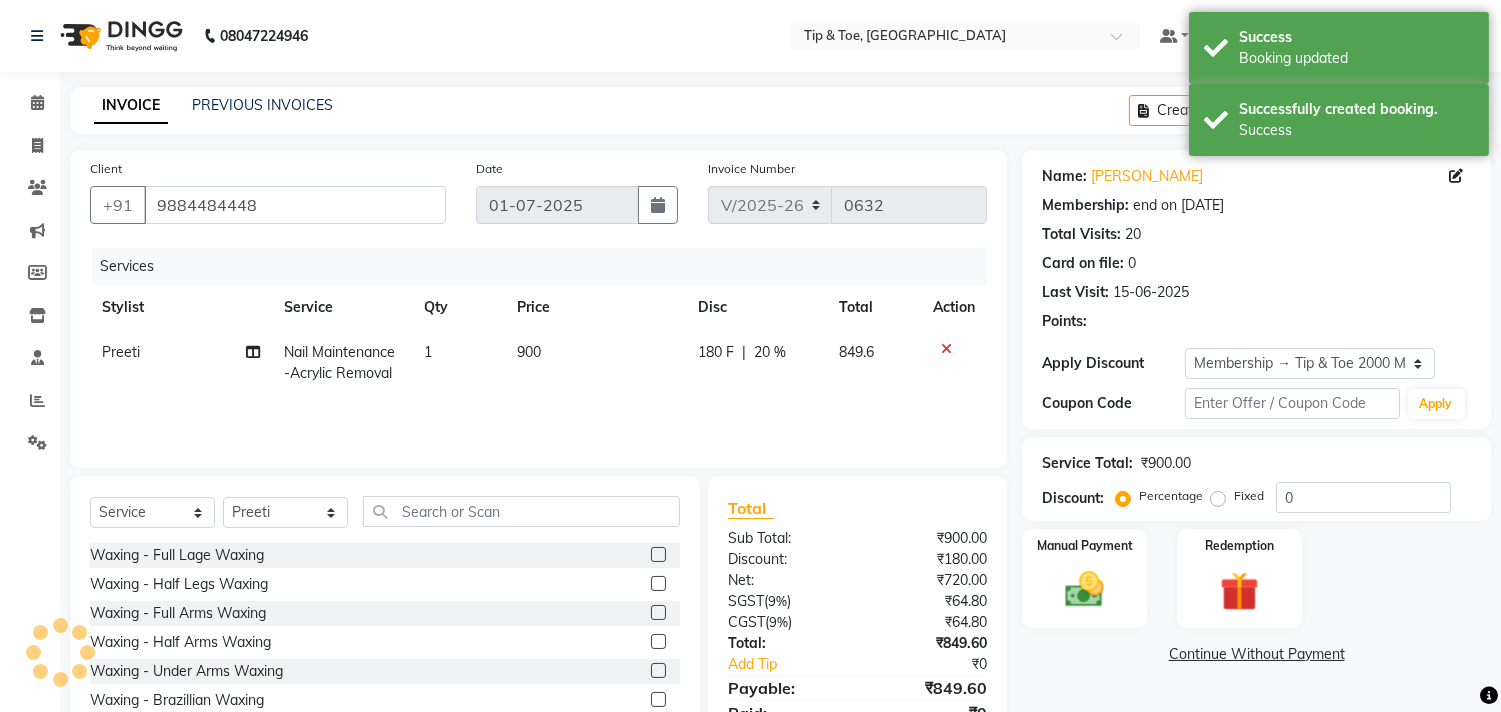 type on "20" 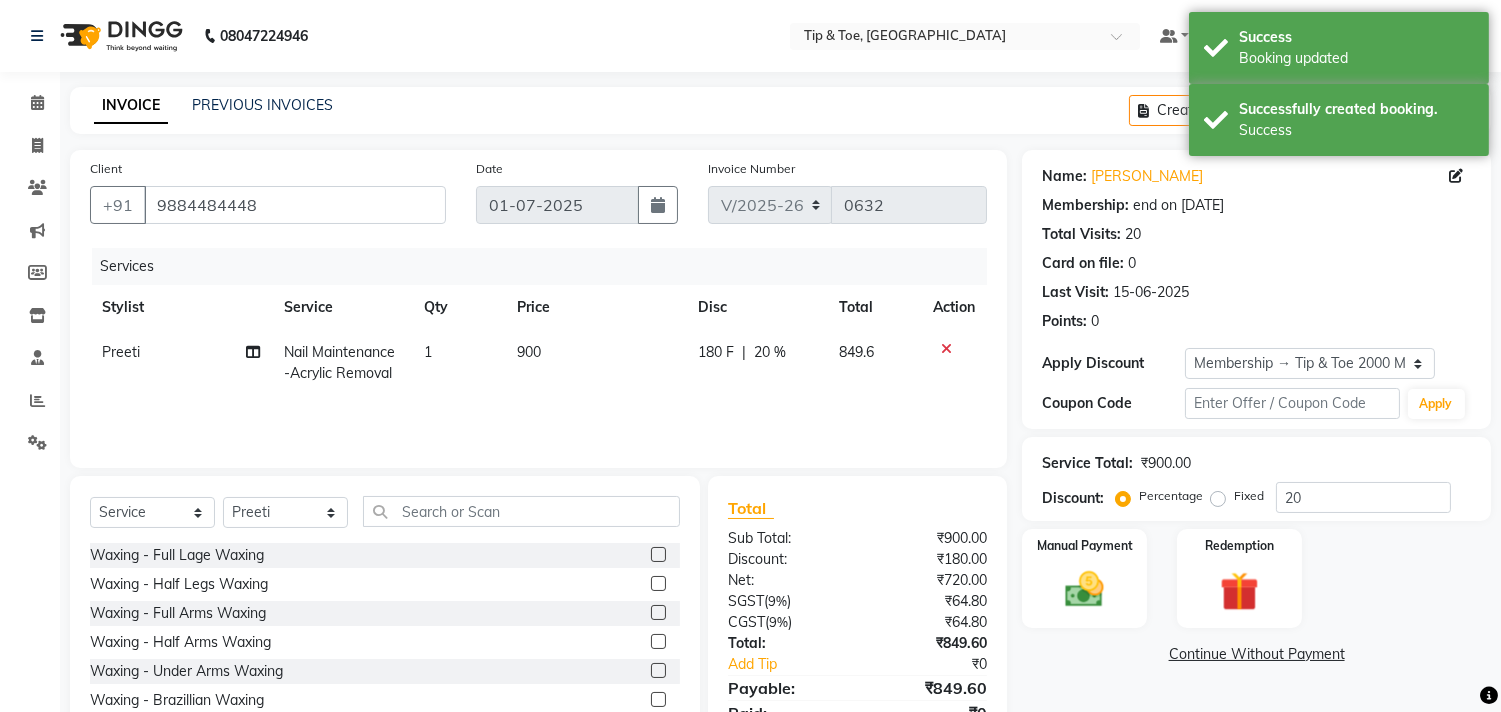 click on "900" 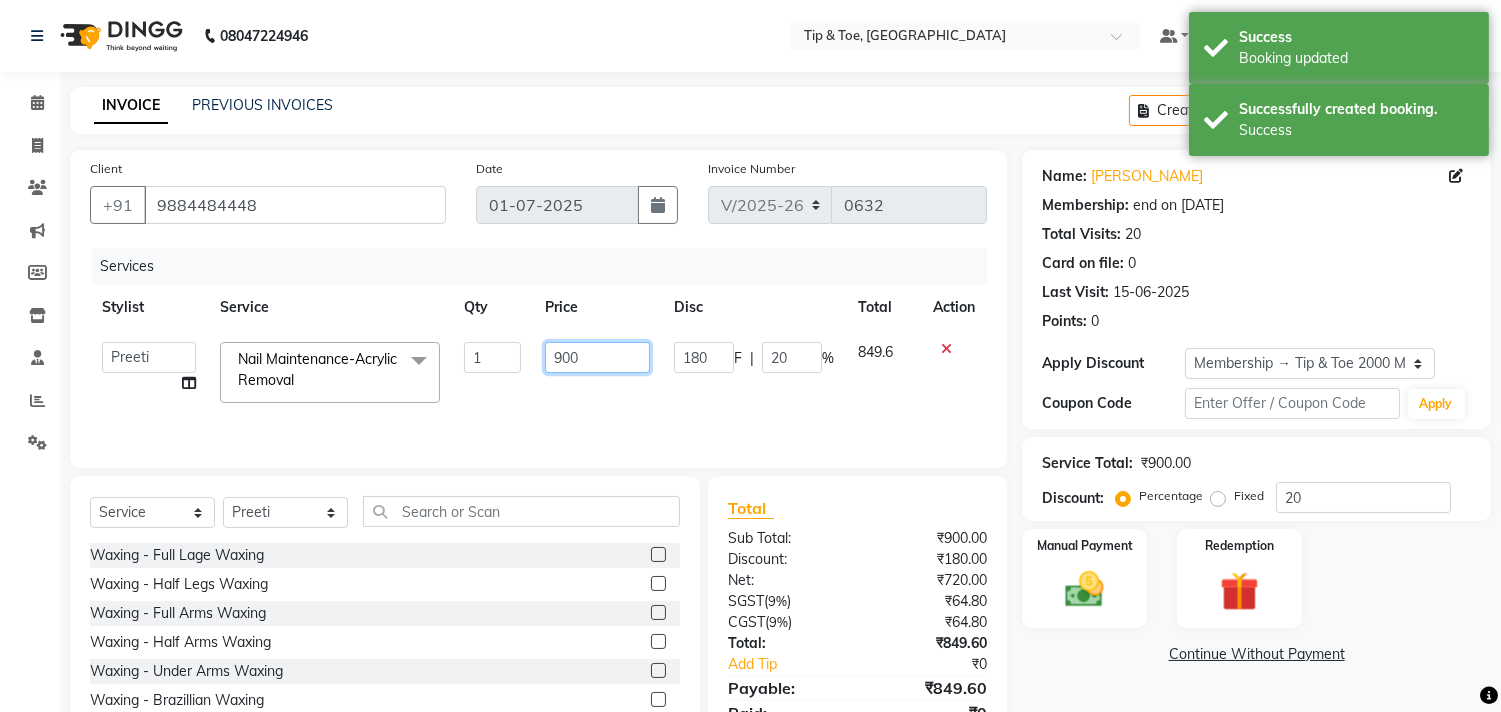 click on "900" 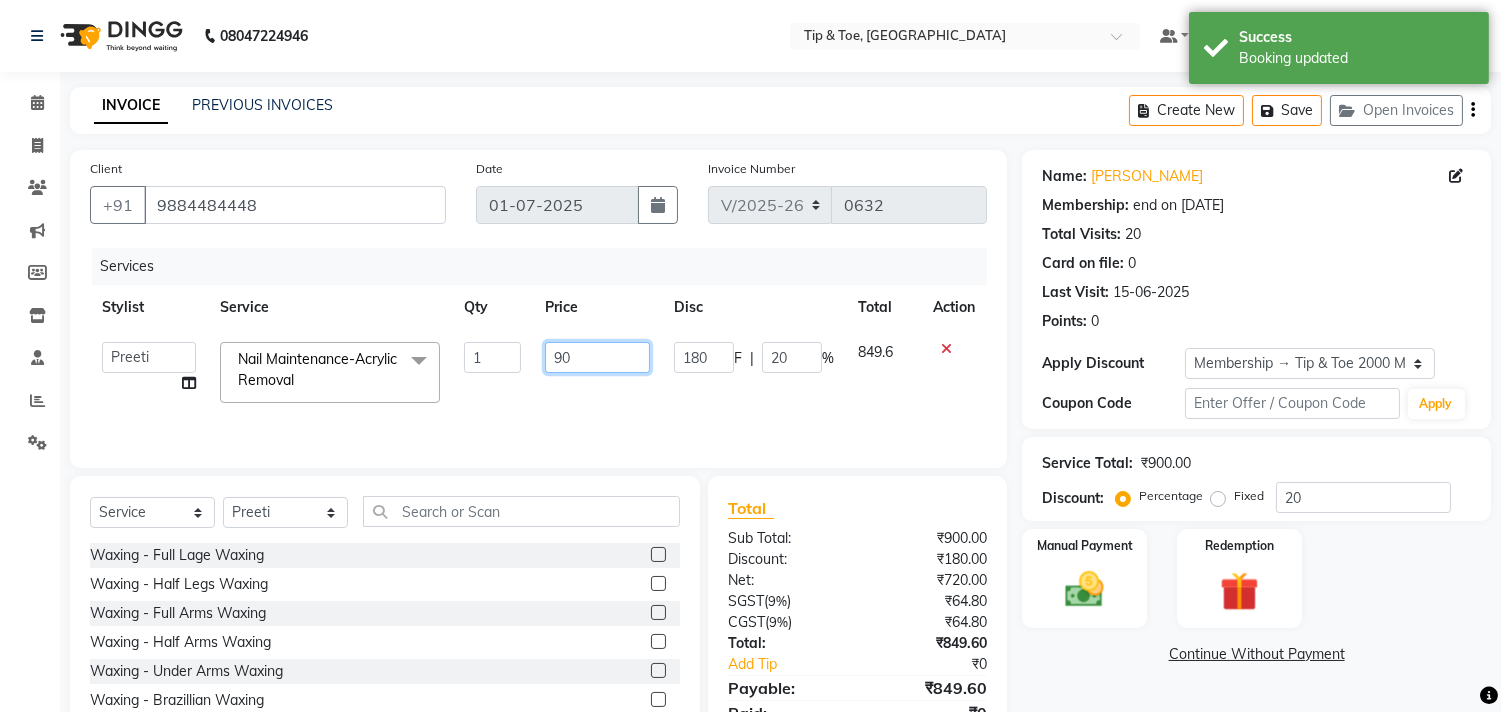 type on "9" 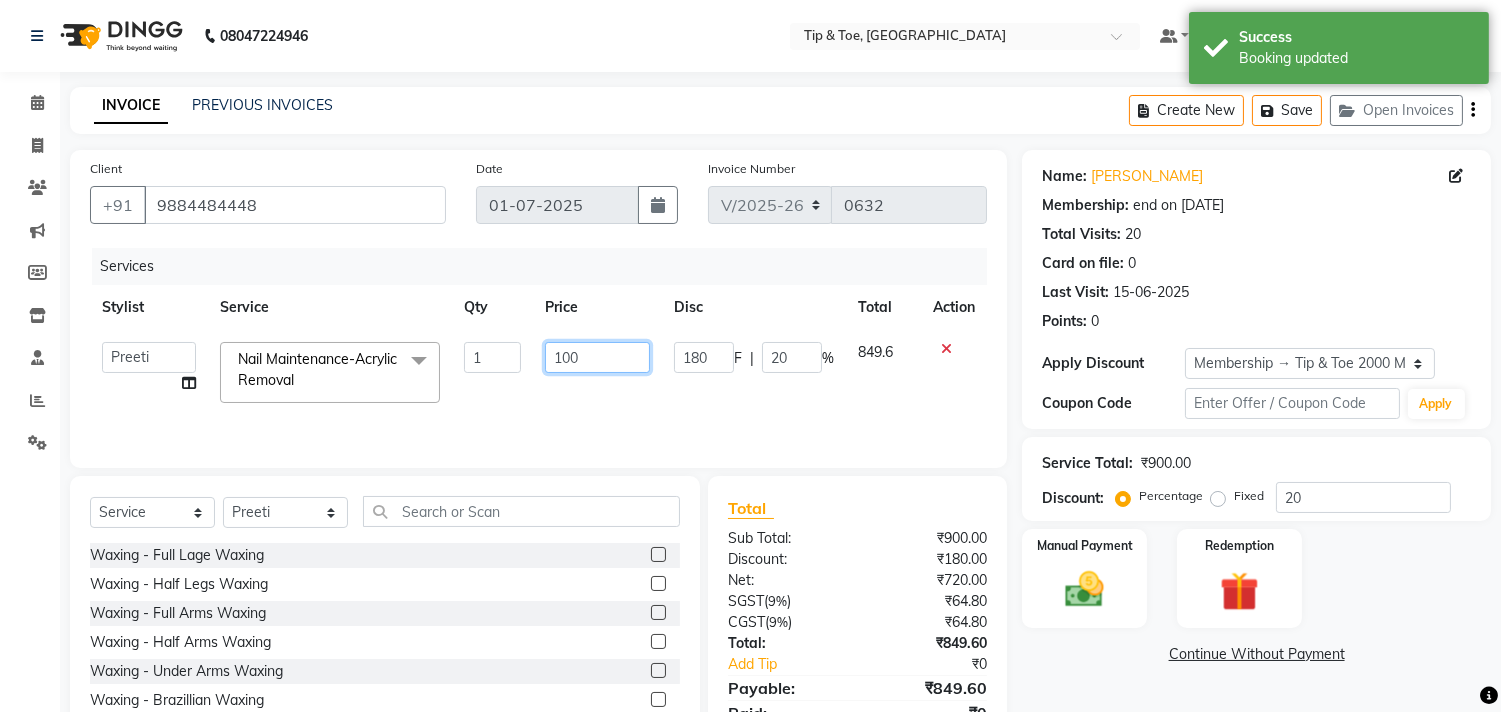 type on "1000" 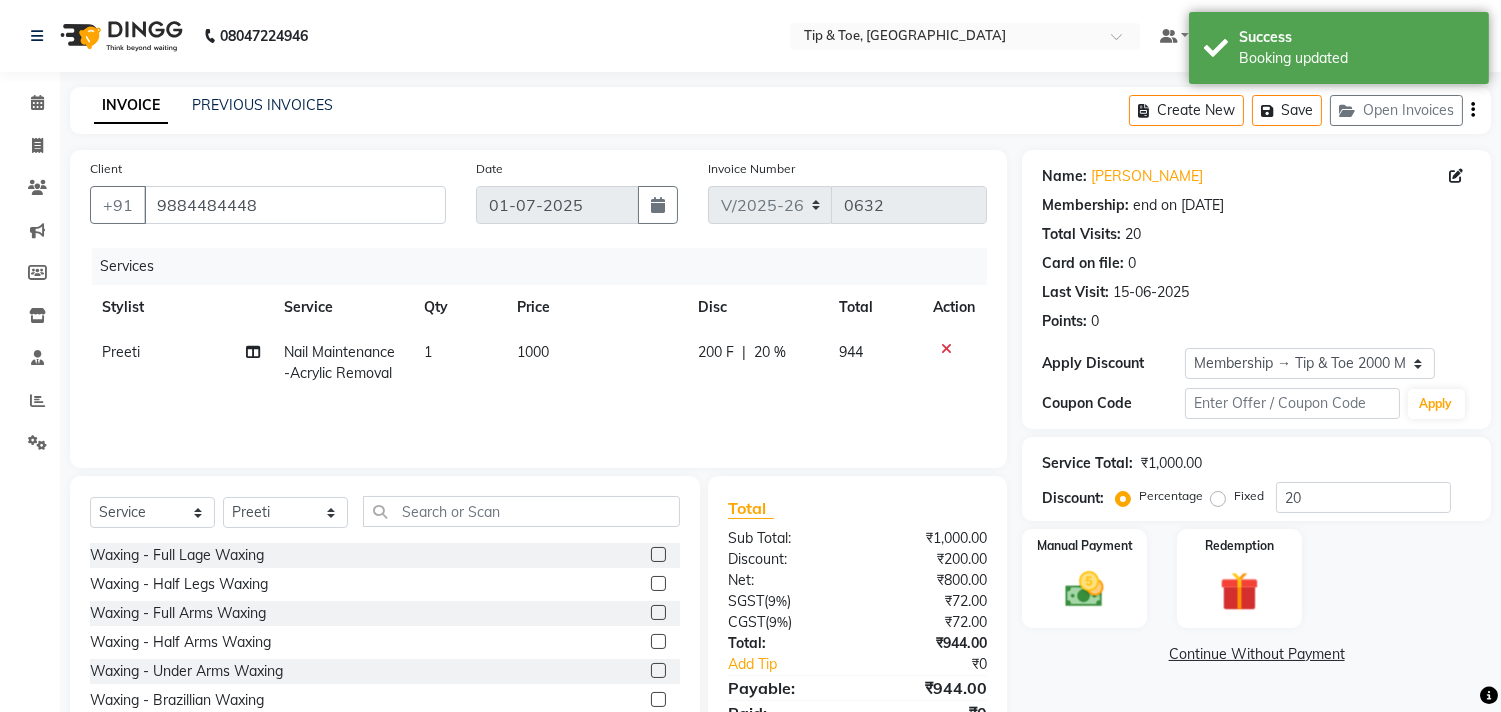 drag, startPoint x: 843, startPoint y: 561, endPoint x: 854, endPoint y: 553, distance: 13.601471 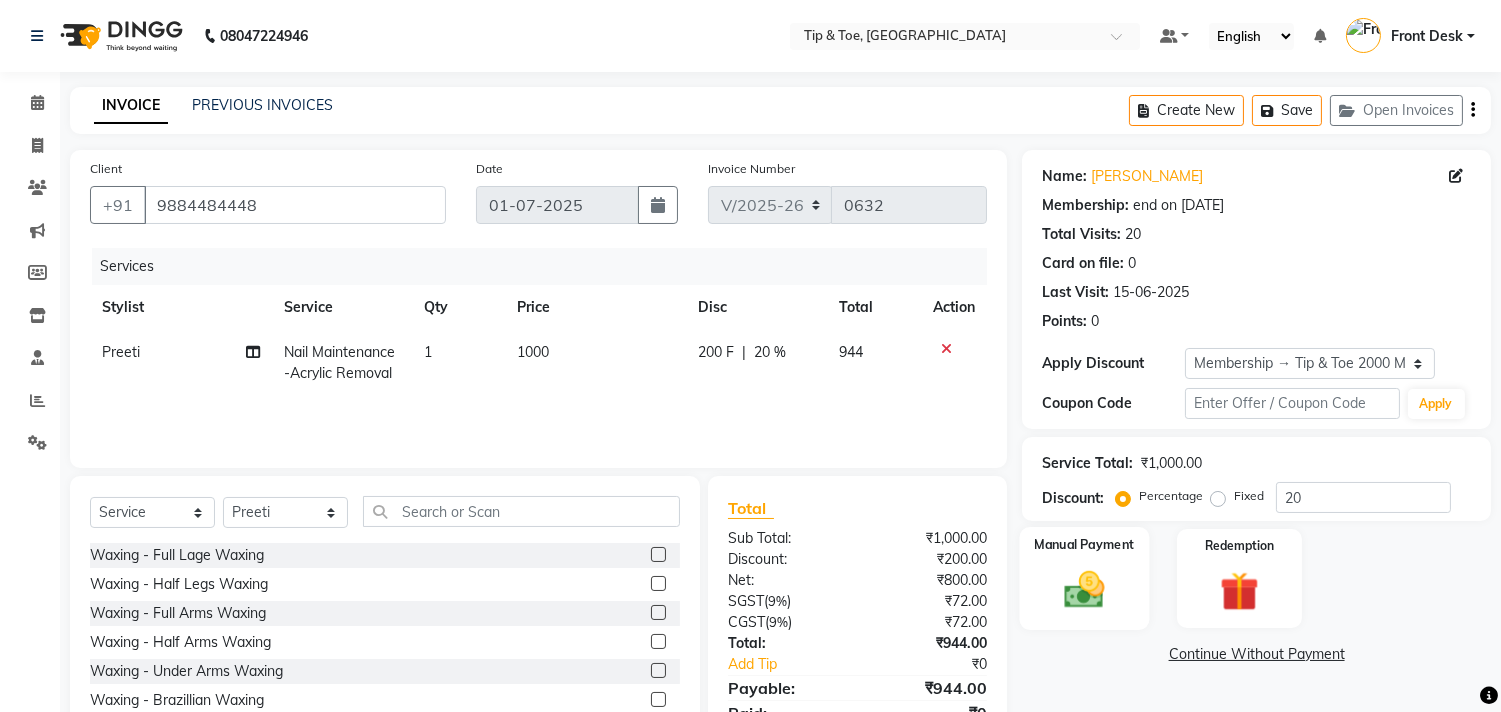 click 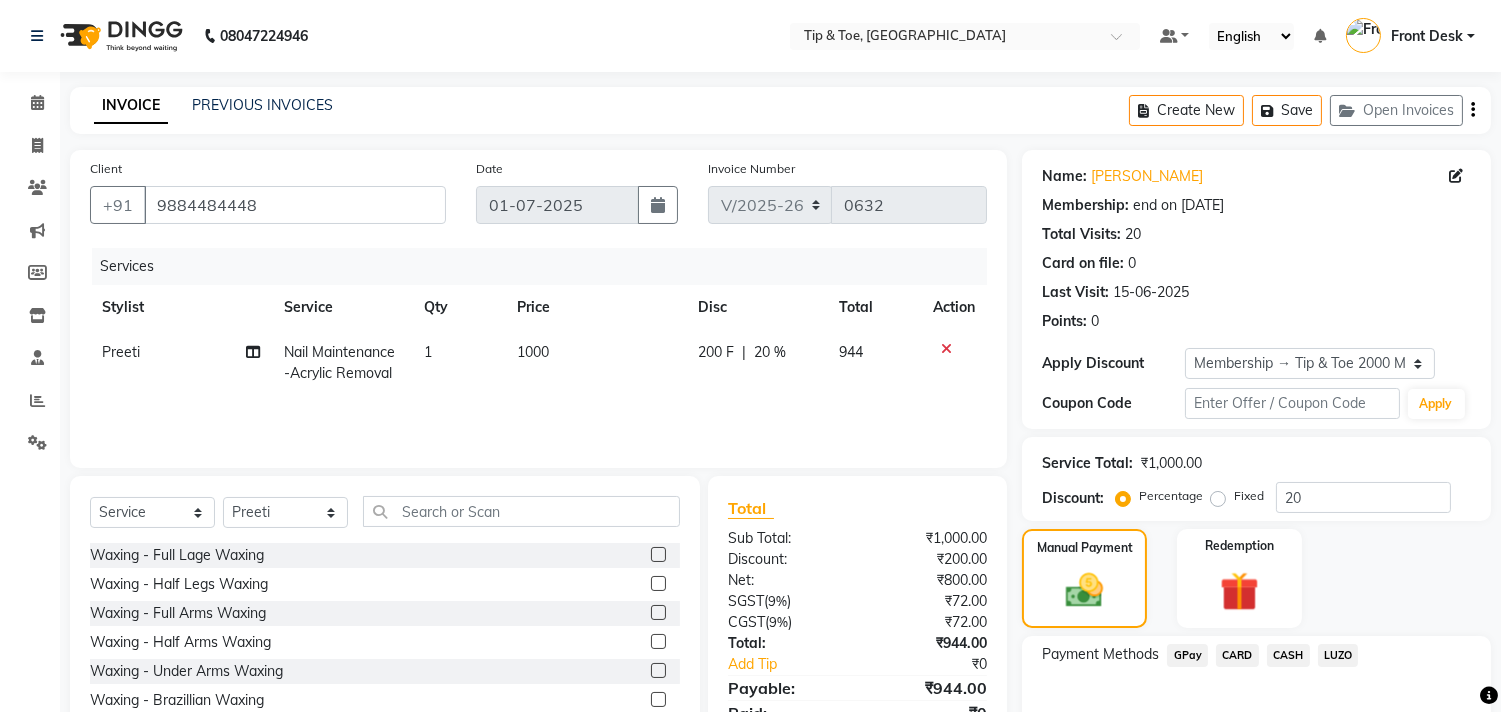scroll, scrollTop: 114, scrollLeft: 0, axis: vertical 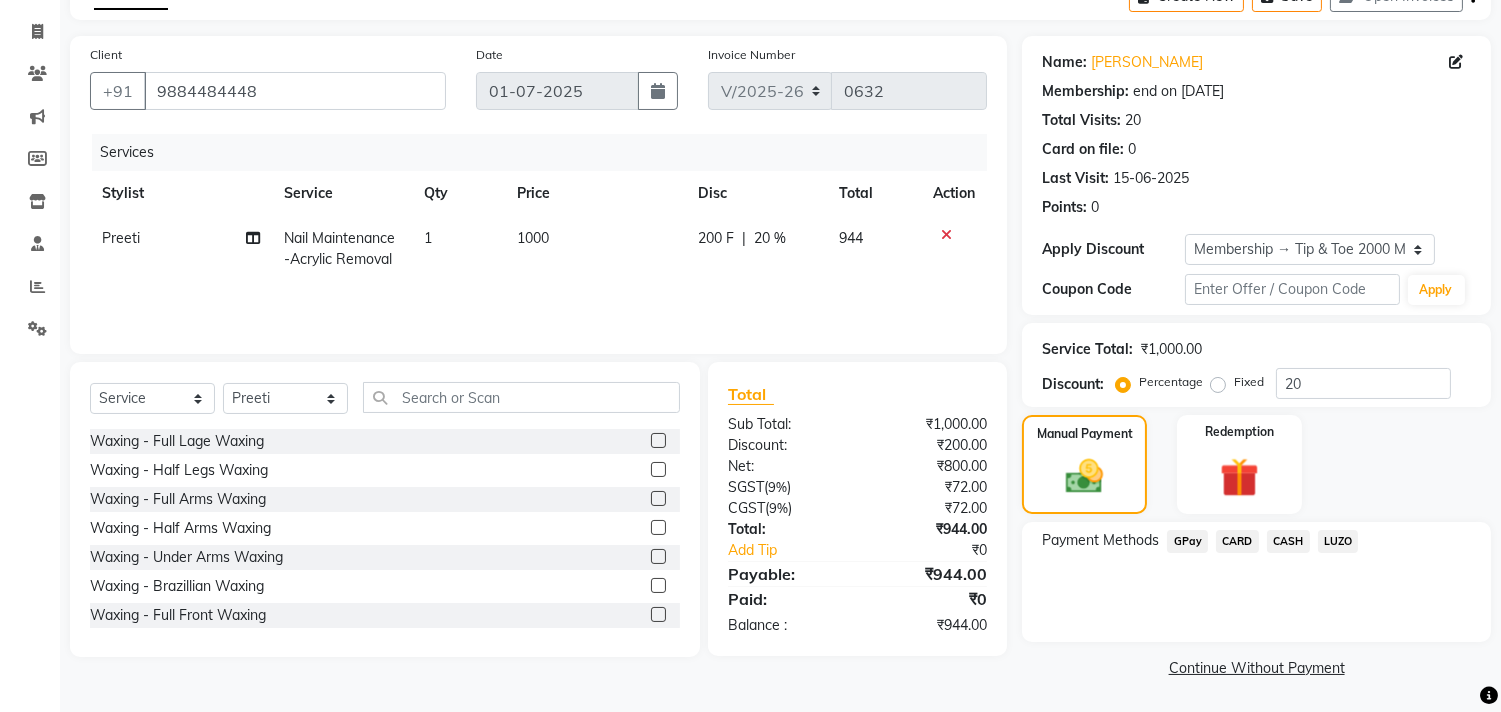 click on "GPay" 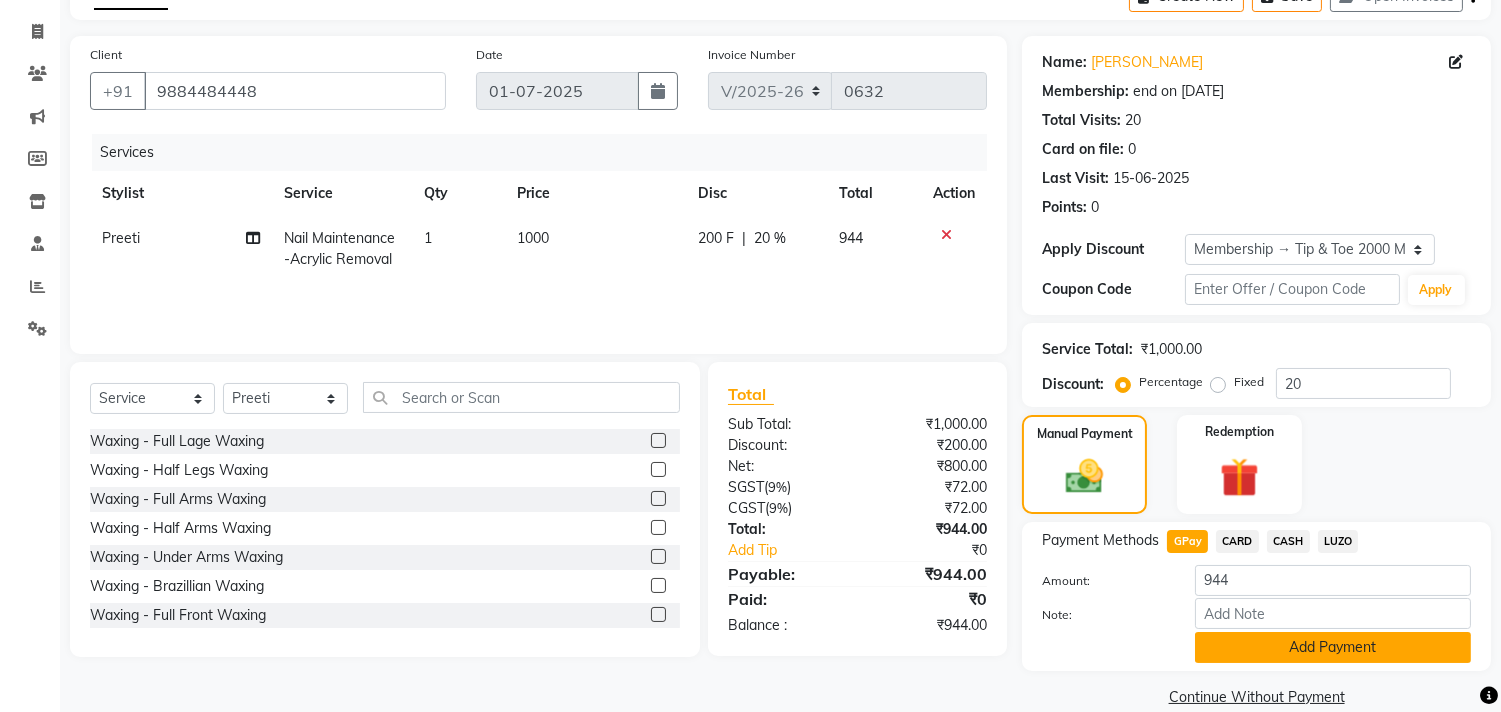 click on "Add Payment" 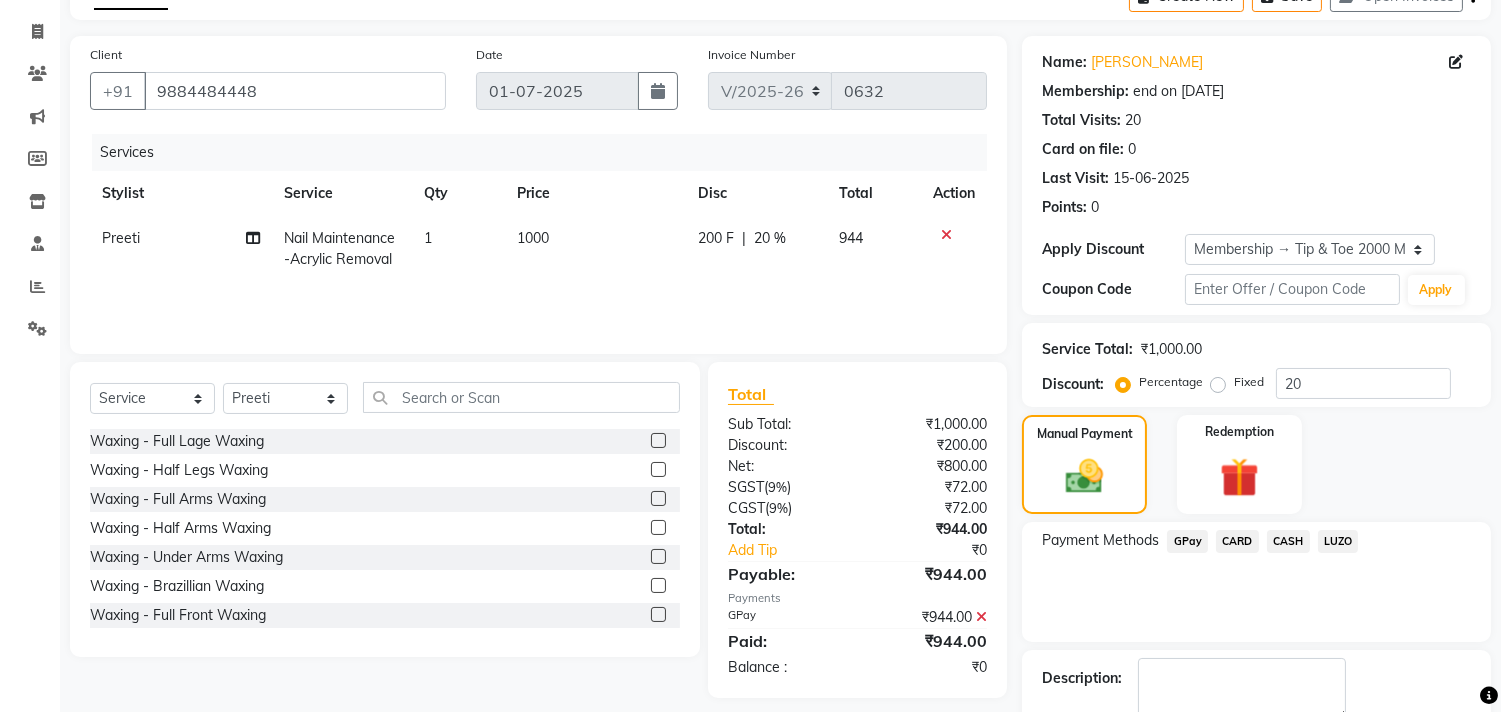 scroll, scrollTop: 227, scrollLeft: 0, axis: vertical 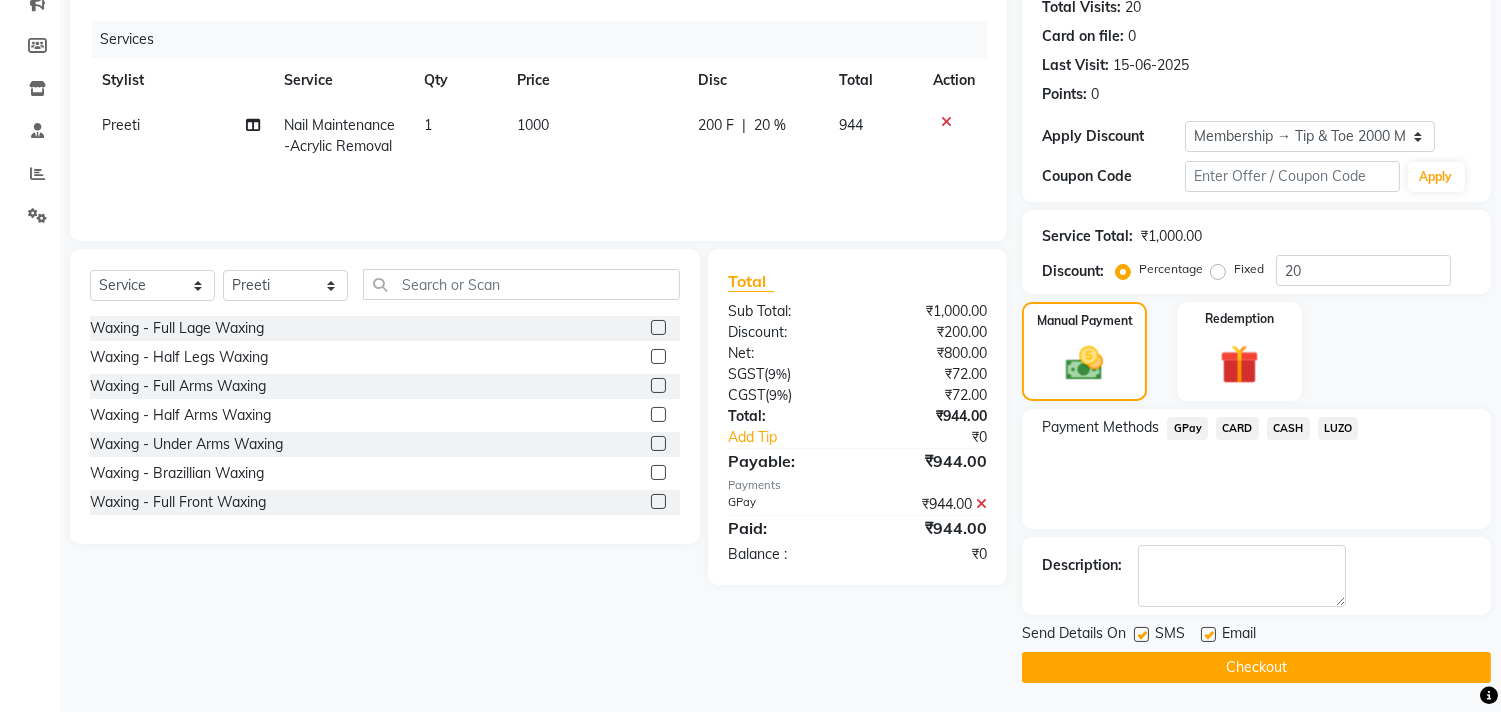 click on "Checkout" 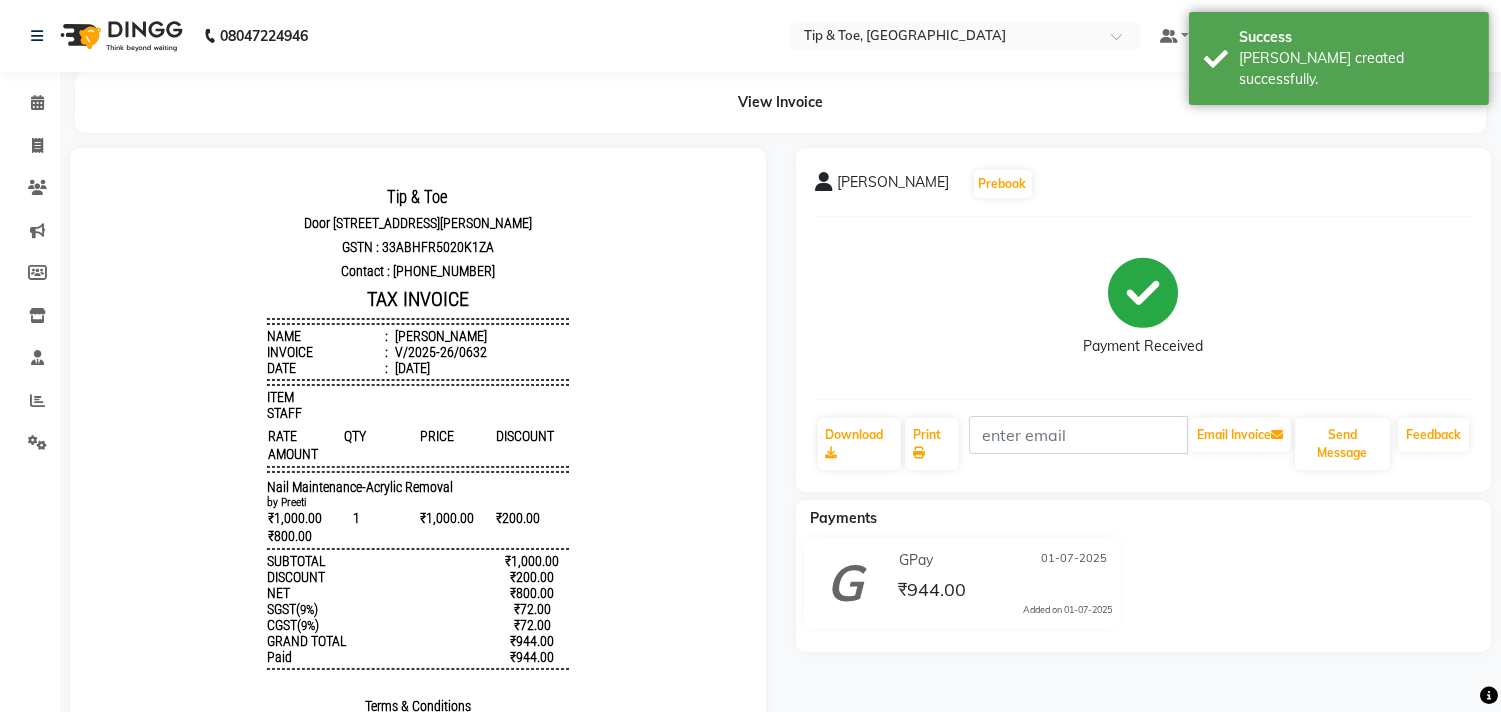 scroll, scrollTop: 0, scrollLeft: 0, axis: both 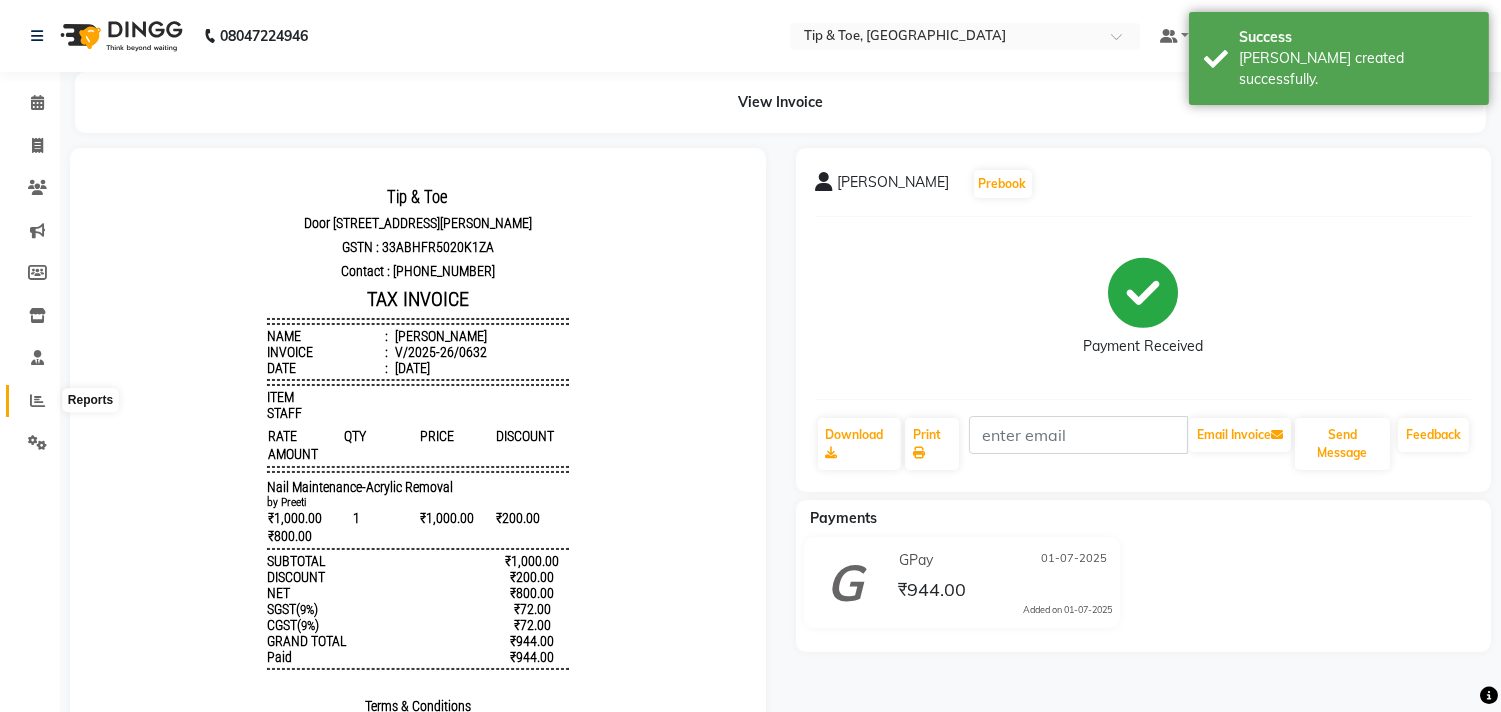 click 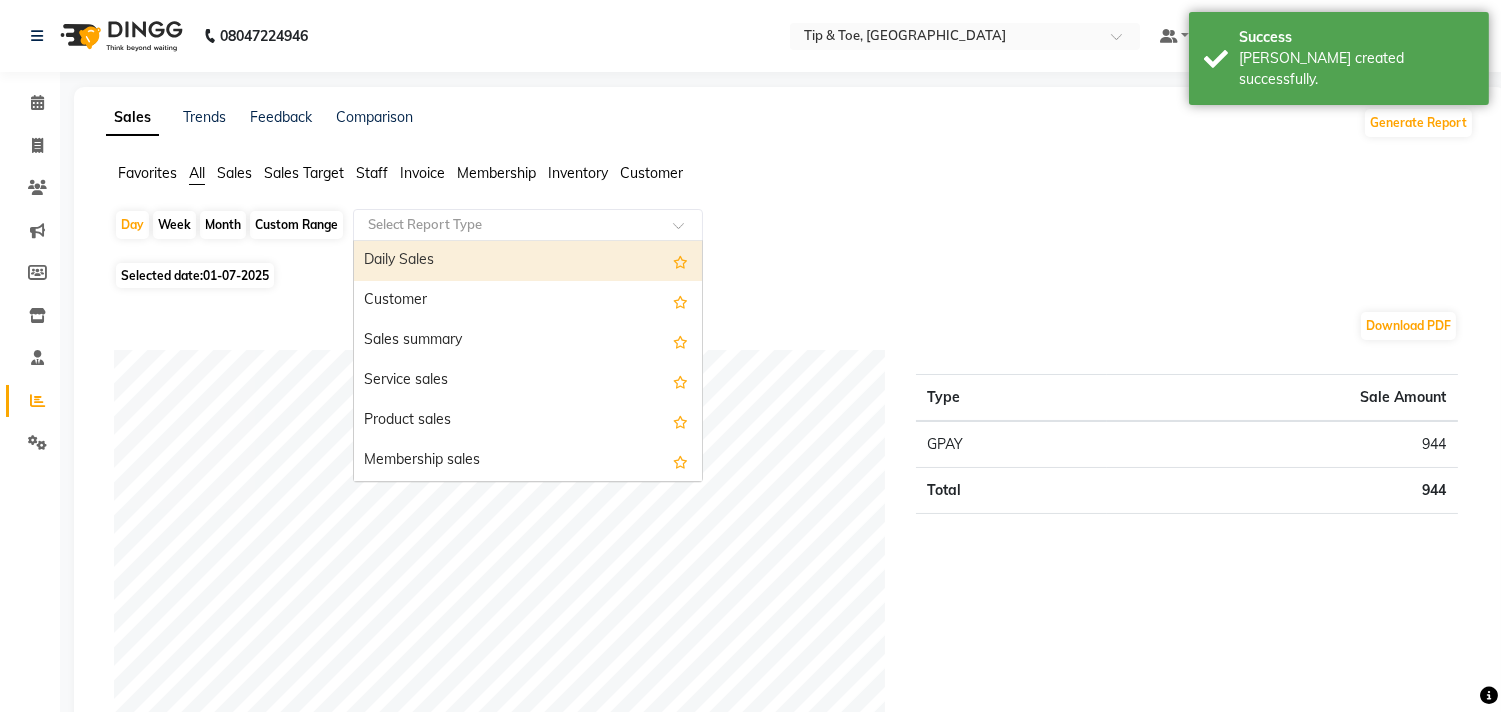 click on "Select Report Type" 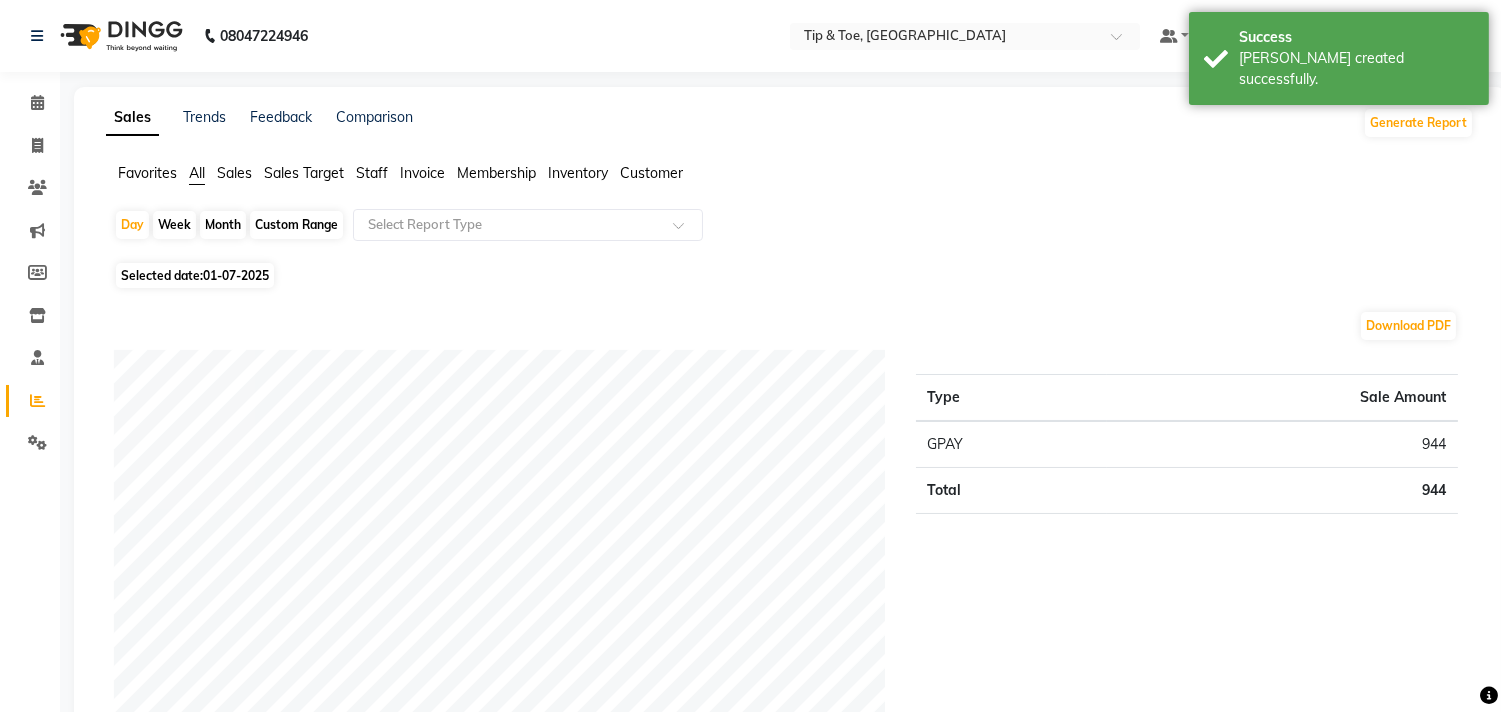 click on "Invoice" 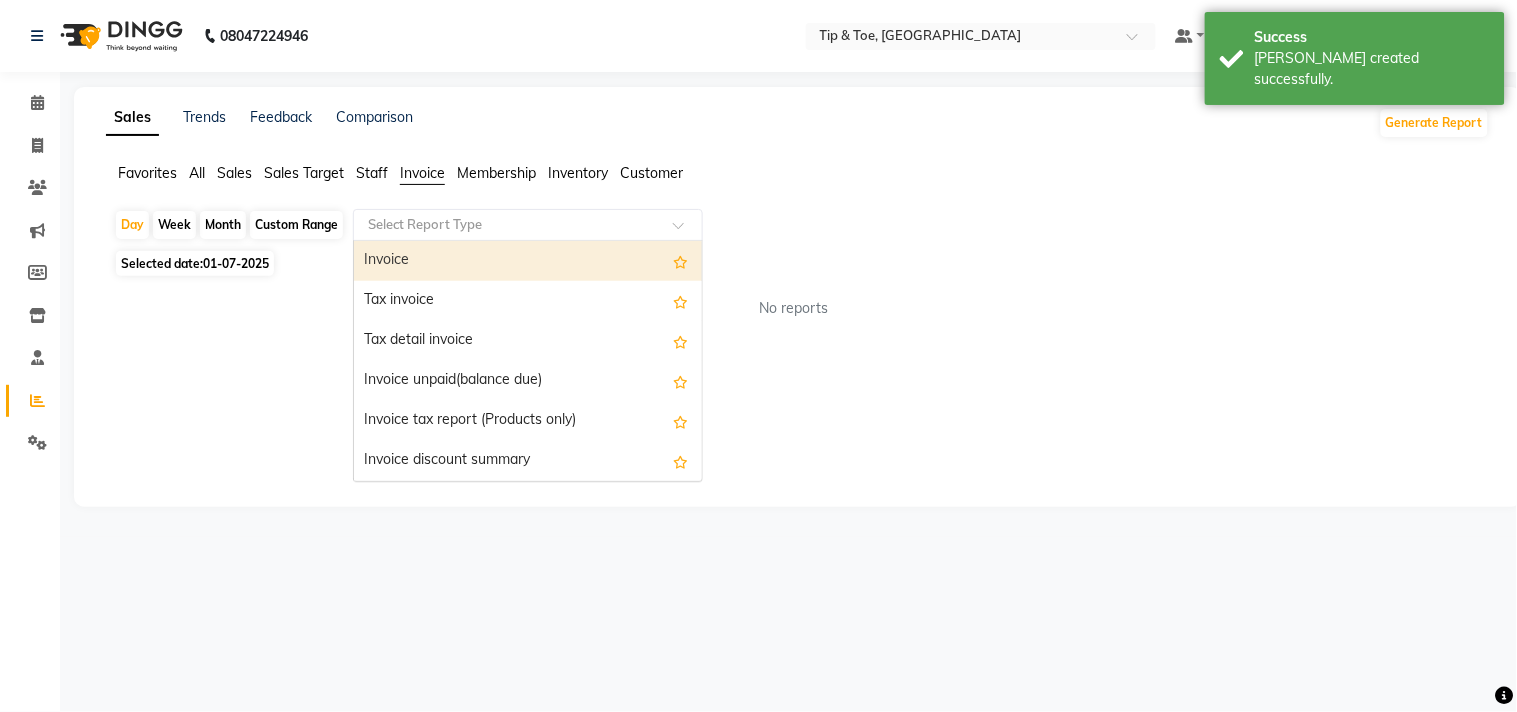 click 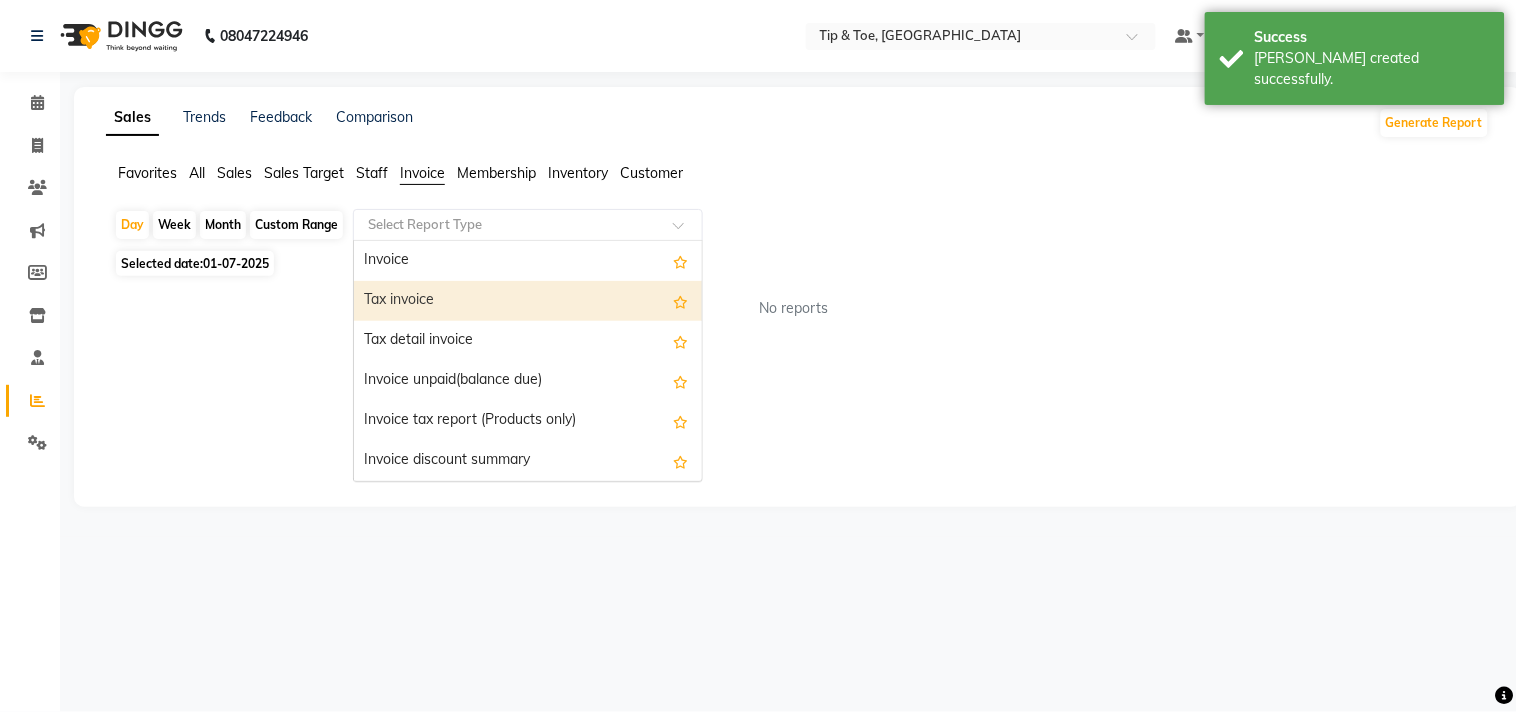 click on "Tax invoice" at bounding box center (528, 301) 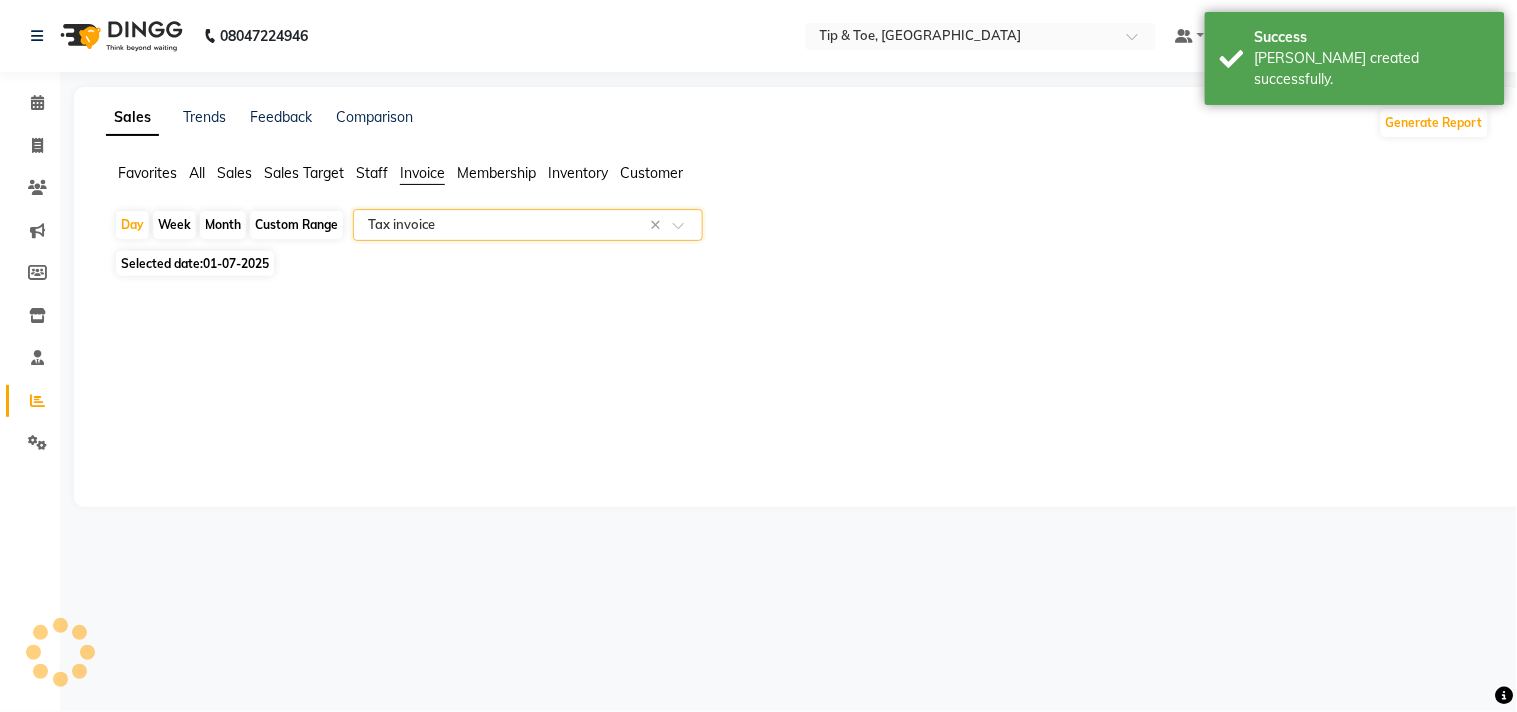 select on "full_report" 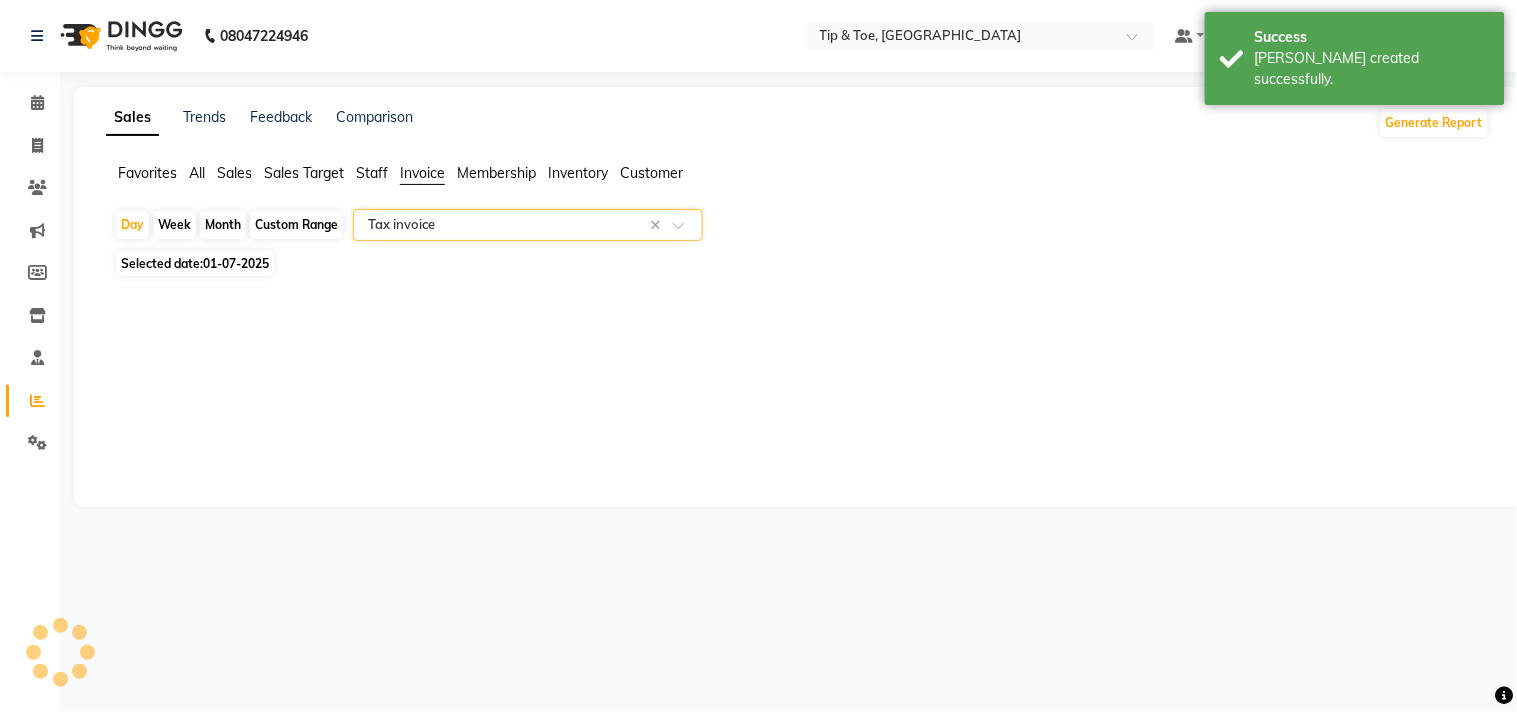 select on "csv" 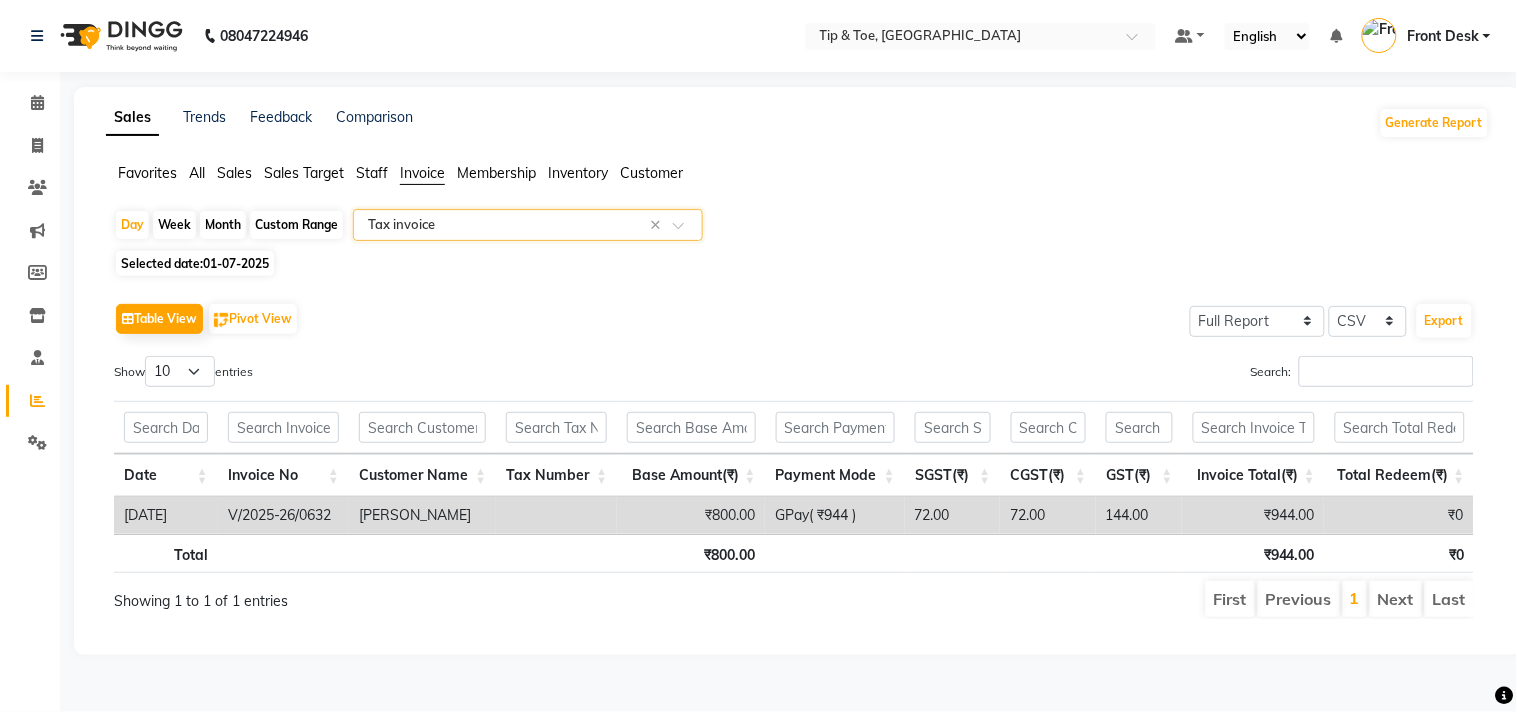 click on "Custom Range" 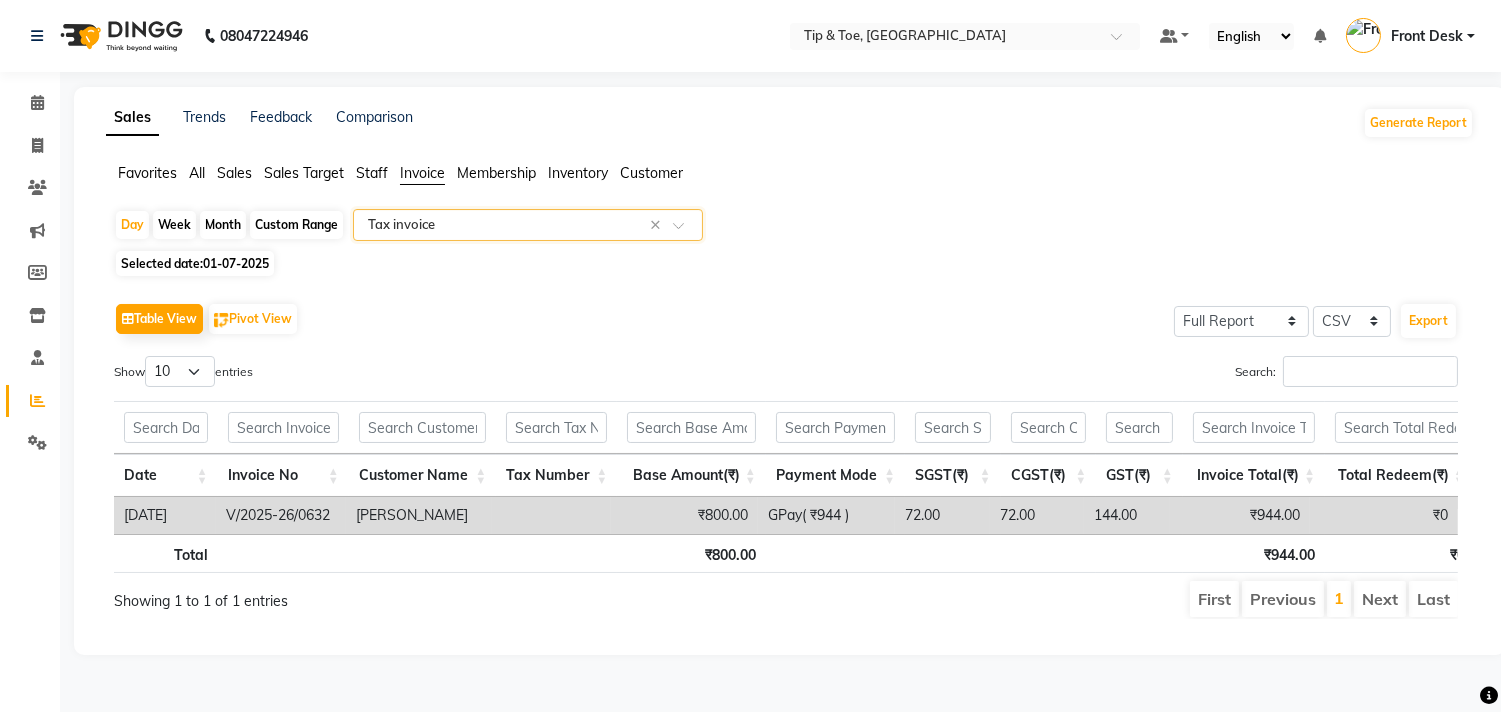 select on "7" 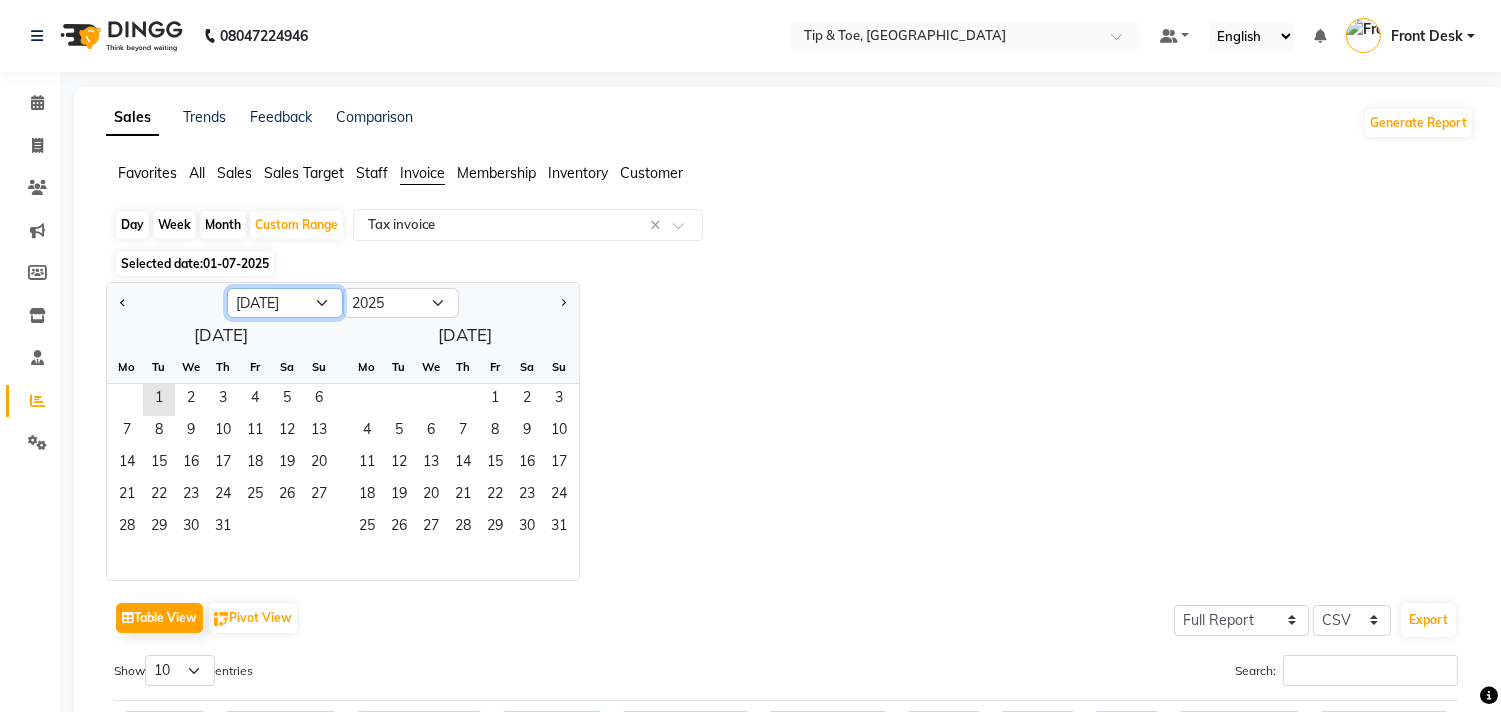 drag, startPoint x: 303, startPoint y: 297, endPoint x: 301, endPoint y: 317, distance: 20.09975 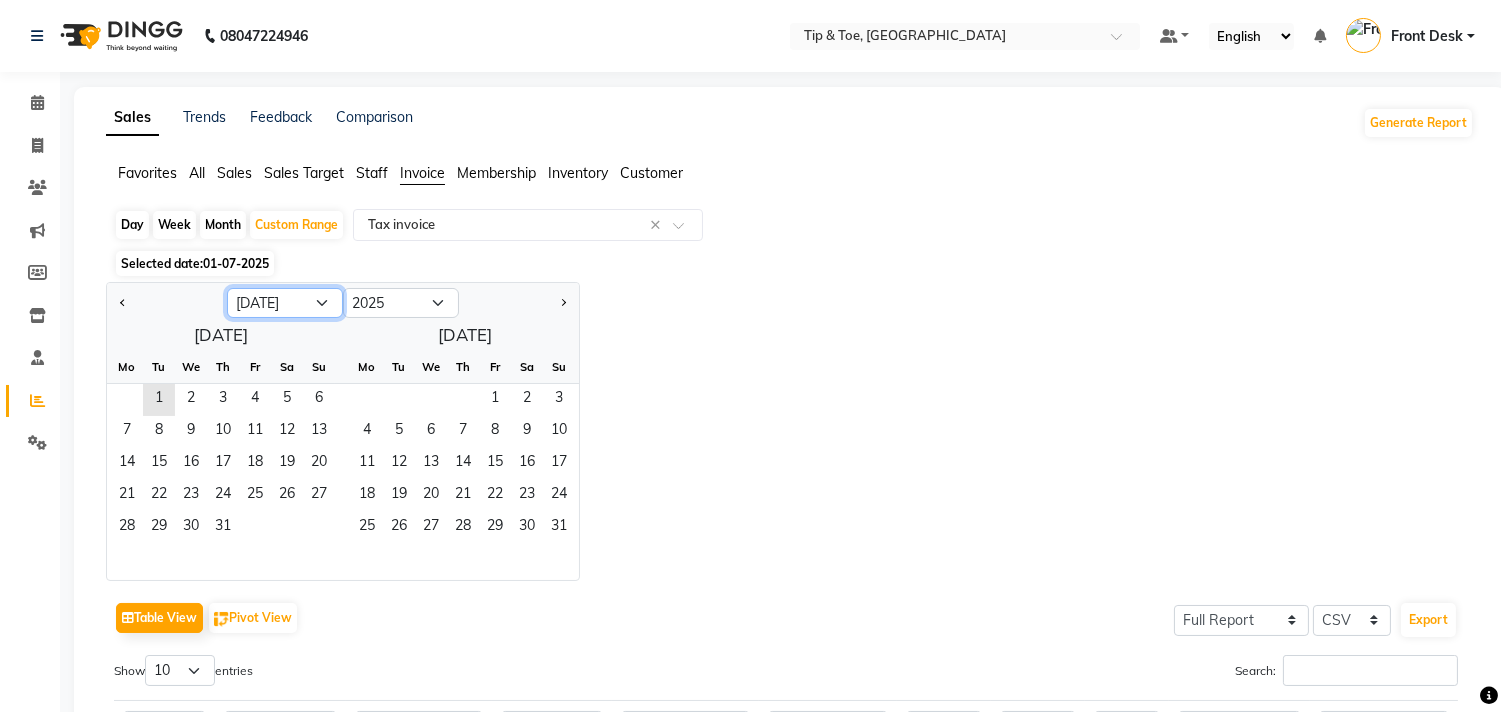 select on "6" 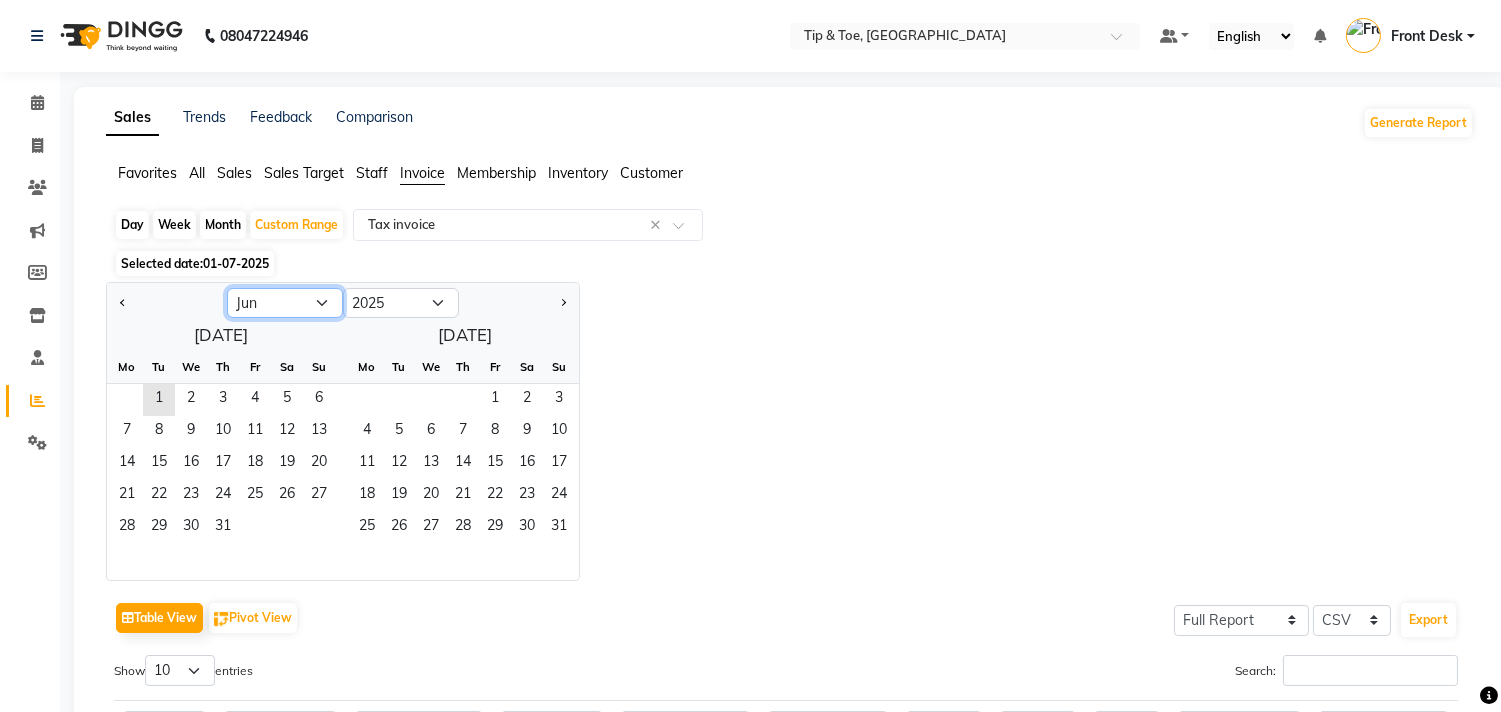 click on "Jan Feb Mar Apr May Jun [DATE] Aug Sep Oct Nov Dec" 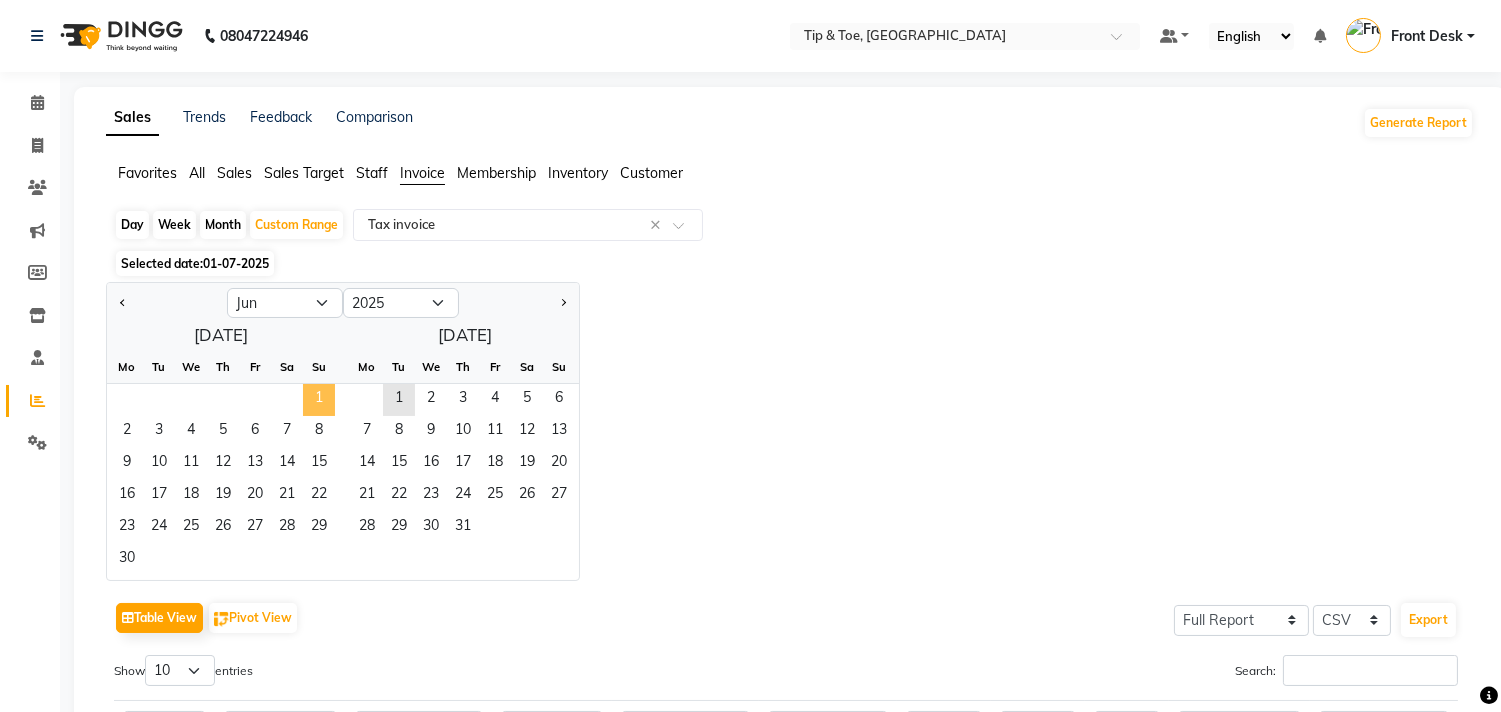 click on "1" 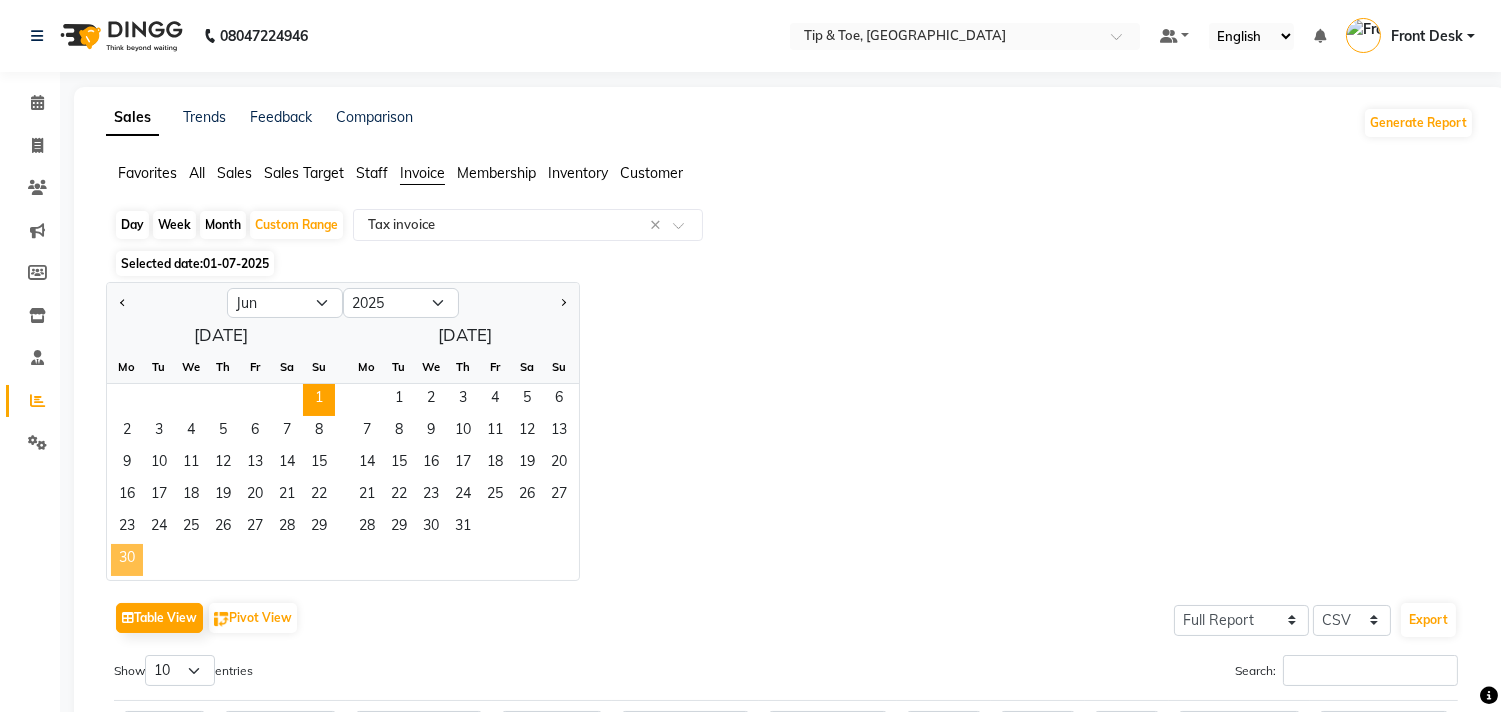 click on "30" 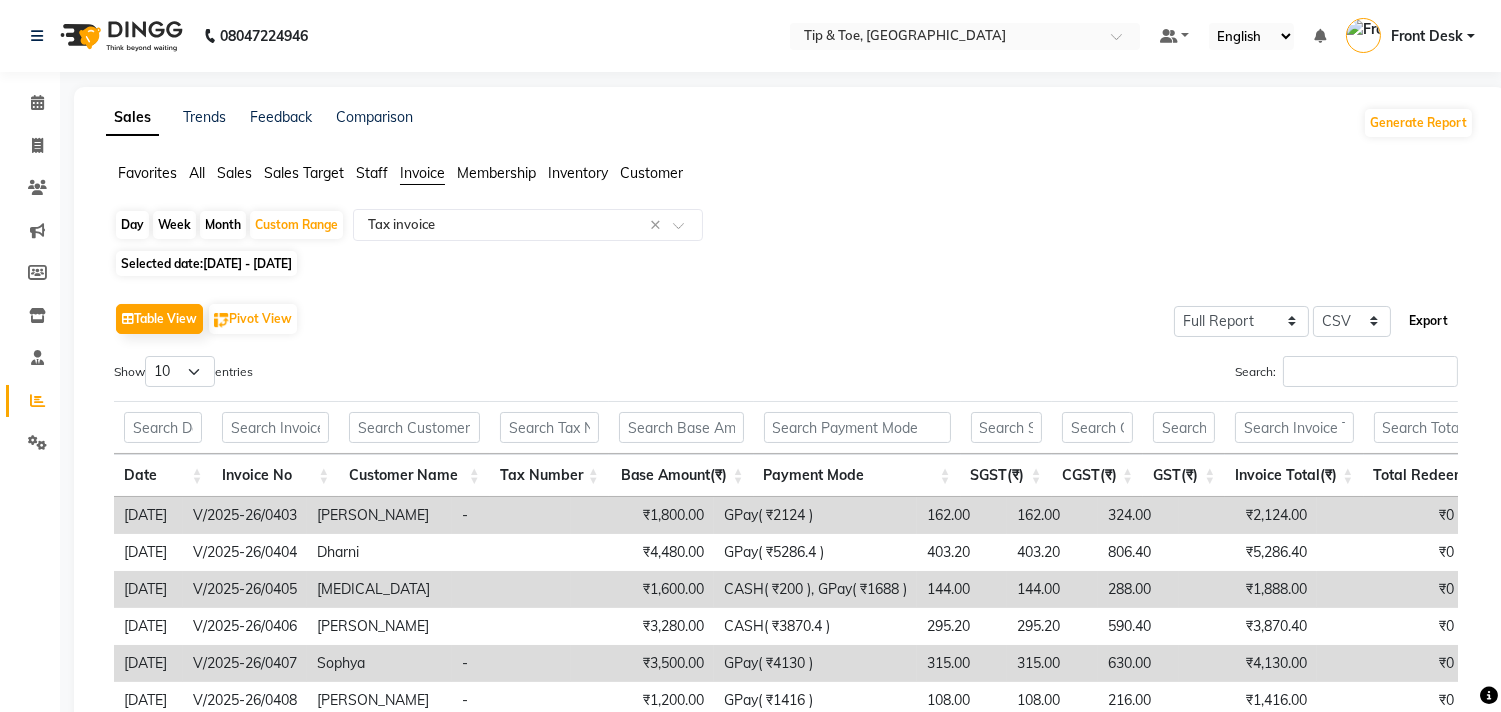 click on "Export" 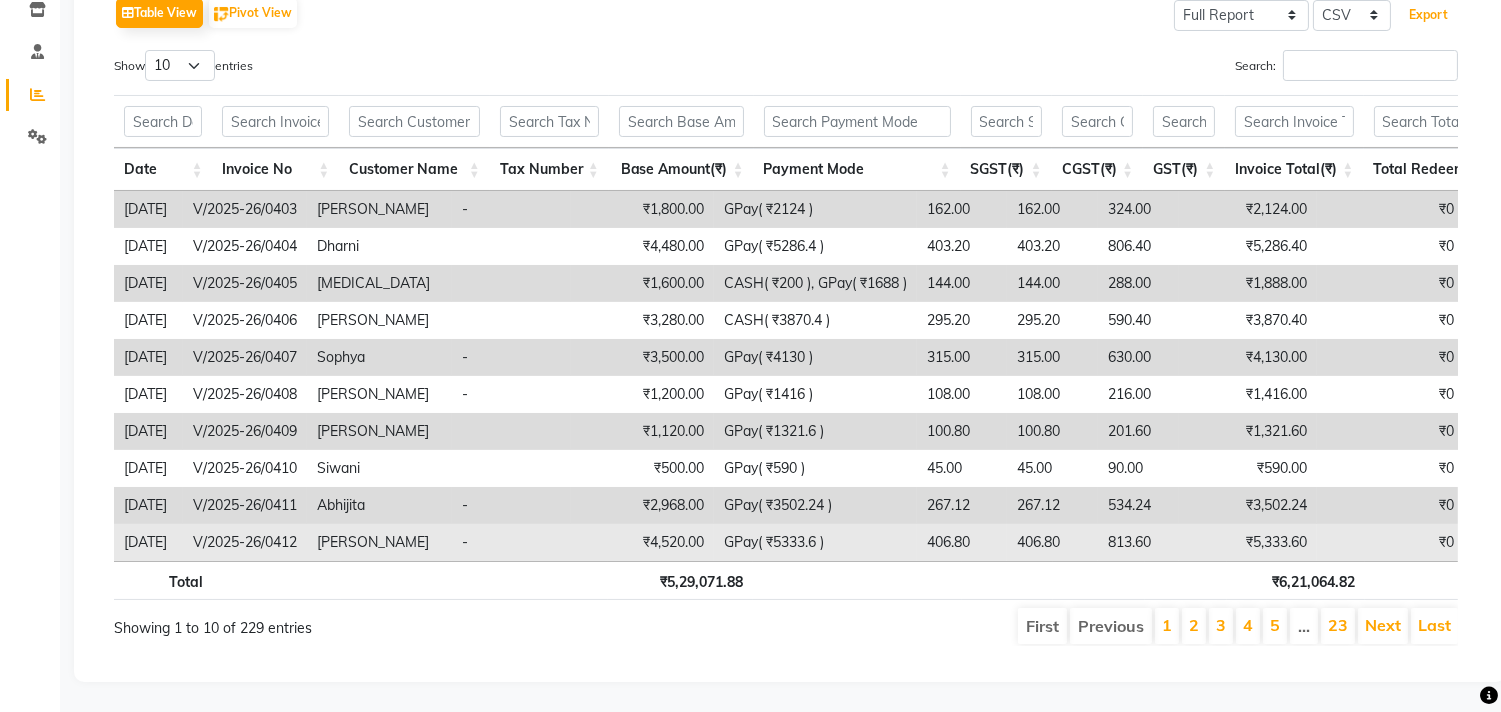 scroll, scrollTop: 0, scrollLeft: 0, axis: both 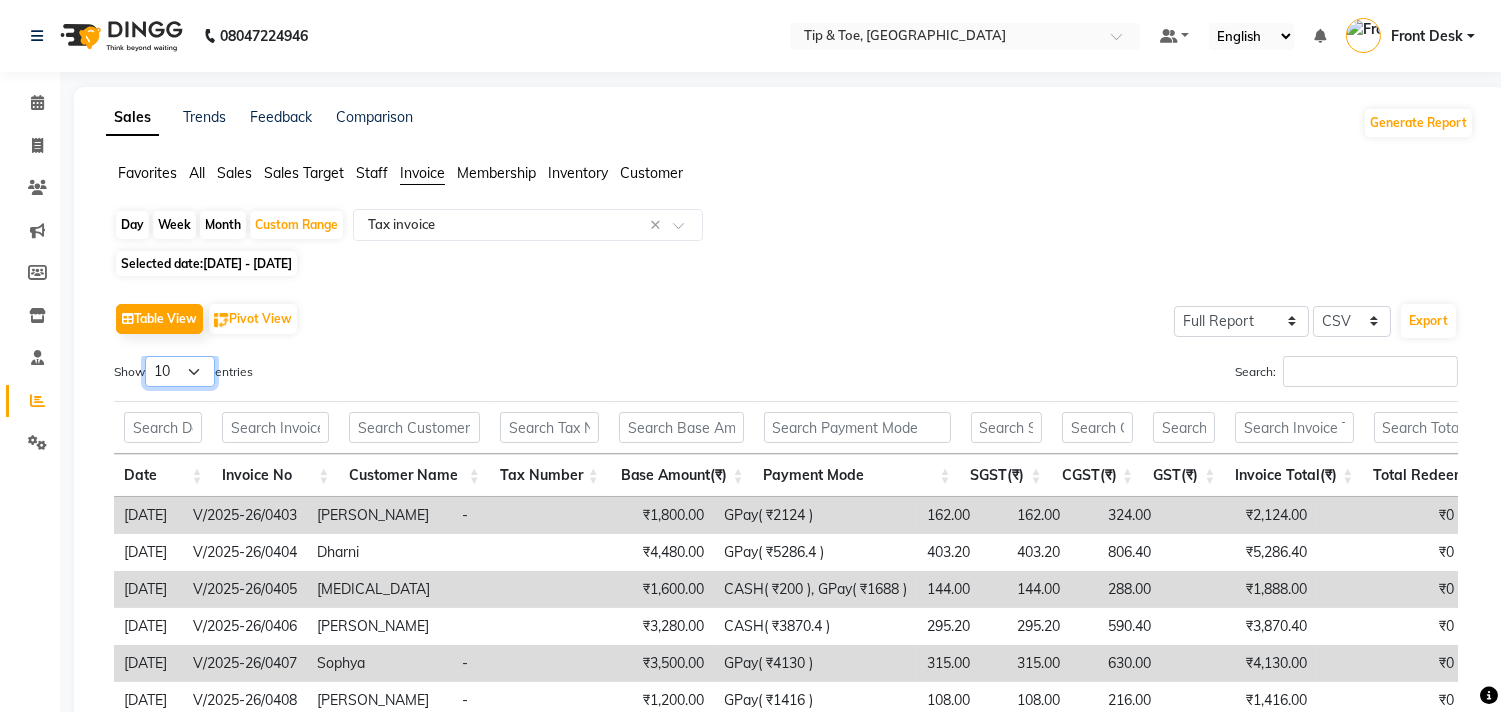 click on "10 25 50 100" at bounding box center (180, 371) 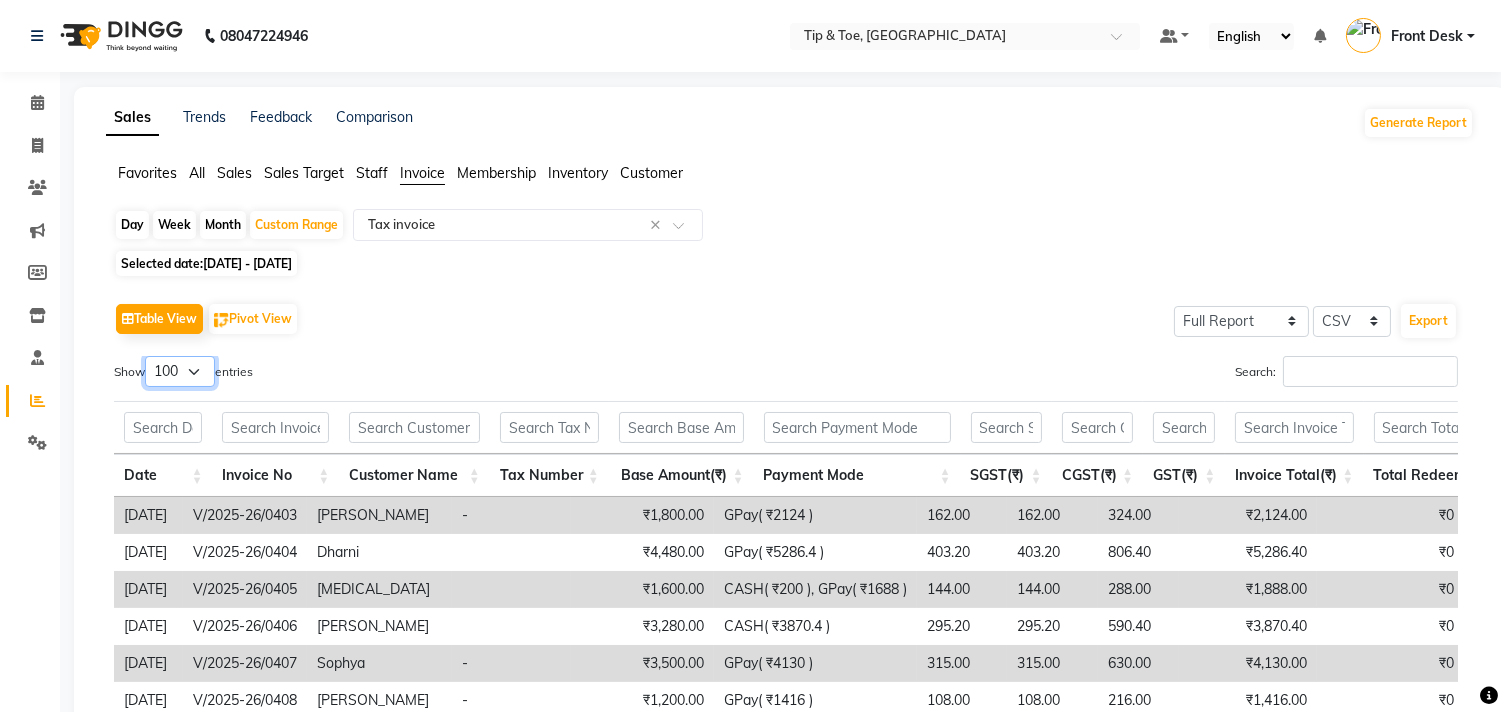 click on "10 25 50 100" at bounding box center [180, 371] 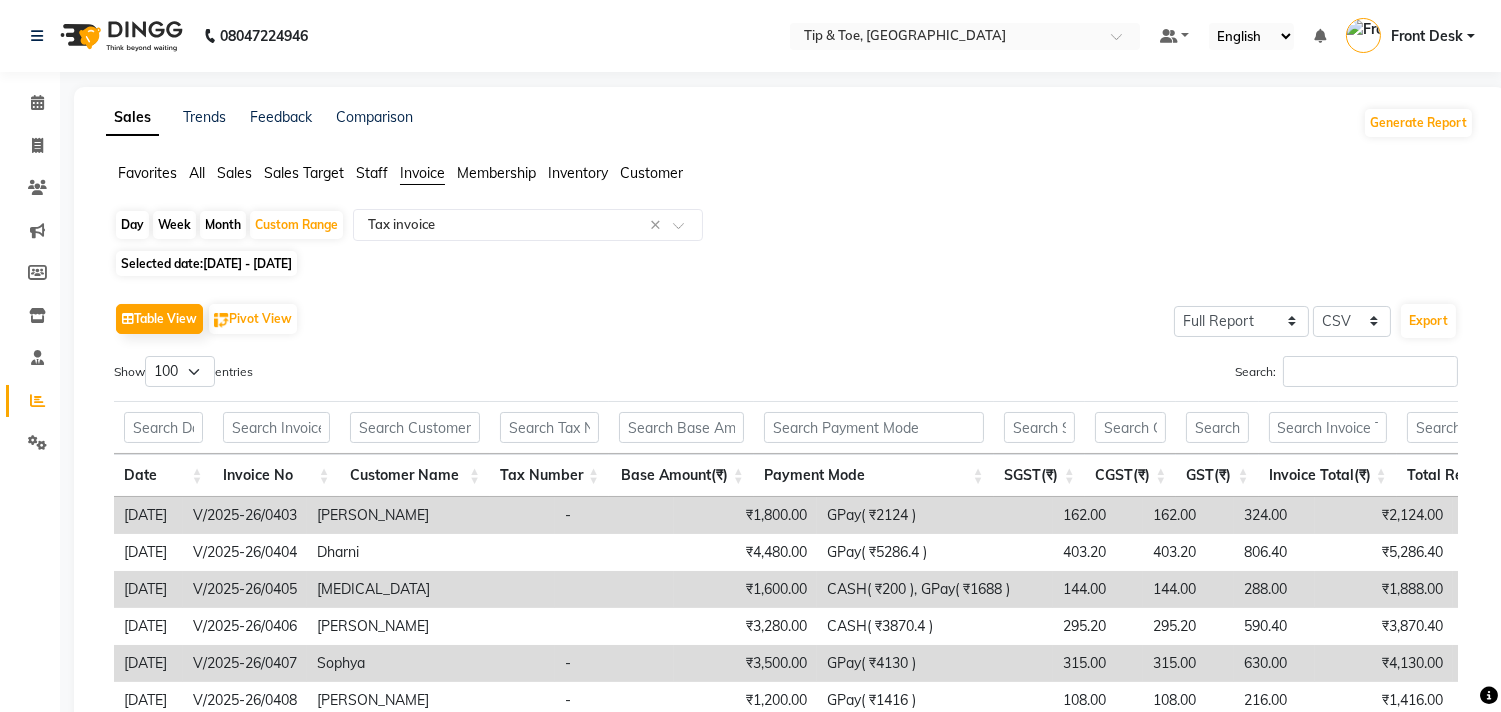 click on "Table View   Pivot View  Select Full Report Filtered Report Select CSV PDF  Export  Show  10 25 50 100  entries Search: Date Invoice No Customer Name Tax Number Base Amount(₹) Payment Mode SGST(₹) CGST(₹) GST(₹) Invoice Total(₹) Total Redeem(₹) Date Invoice No Customer Name Tax Number Base Amount(₹) Payment Mode SGST(₹) CGST(₹) GST(₹) Invoice Total(₹) Total Redeem(₹) Total ₹5,29,071.88 ₹6,21,064.82 ₹0 [DATE] V/2025-26/0403 [PERSON_NAME]  - ₹1,800.00 GPay( ₹2124 ) 162.00 162.00 324.00 ₹2,124.00 ₹0 [DATE] V/2025-26/0404 Dharni  ₹4,480.00 GPay( ₹5286.4 ) 403.20 403.20 806.40 ₹5,286.40 ₹0 [DATE] V/2025-26/0405 [MEDICAL_DATA]  ₹1,600.00 CASH( ₹200 ), GPay( ₹1688 ) 144.00 144.00 288.00 ₹1,888.00 ₹0 [DATE] V/2025-26/0406 [PERSON_NAME] ₹3,280.00 CASH( ₹3870.4 ) 295.20 295.20 590.40 ₹3,870.40 ₹0 [DATE] V/2025-26/0407 Sophya  - ₹3,500.00 GPay( ₹4130 ) 315.00 315.00 630.00 ₹4,130.00 ₹0 [DATE] V/2025-26/0408 [GEOGRAPHIC_DATA]  - ₹1,200.00 108.00 -" 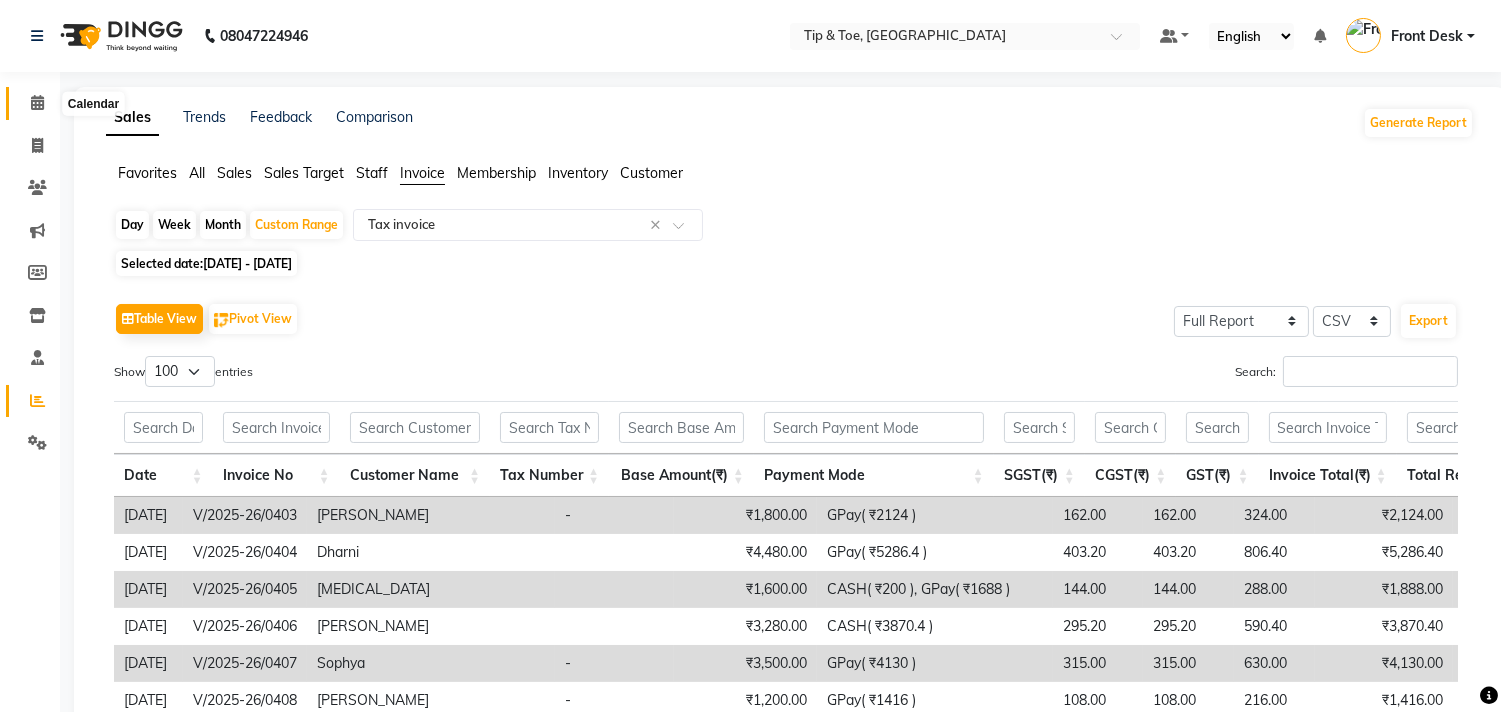 click 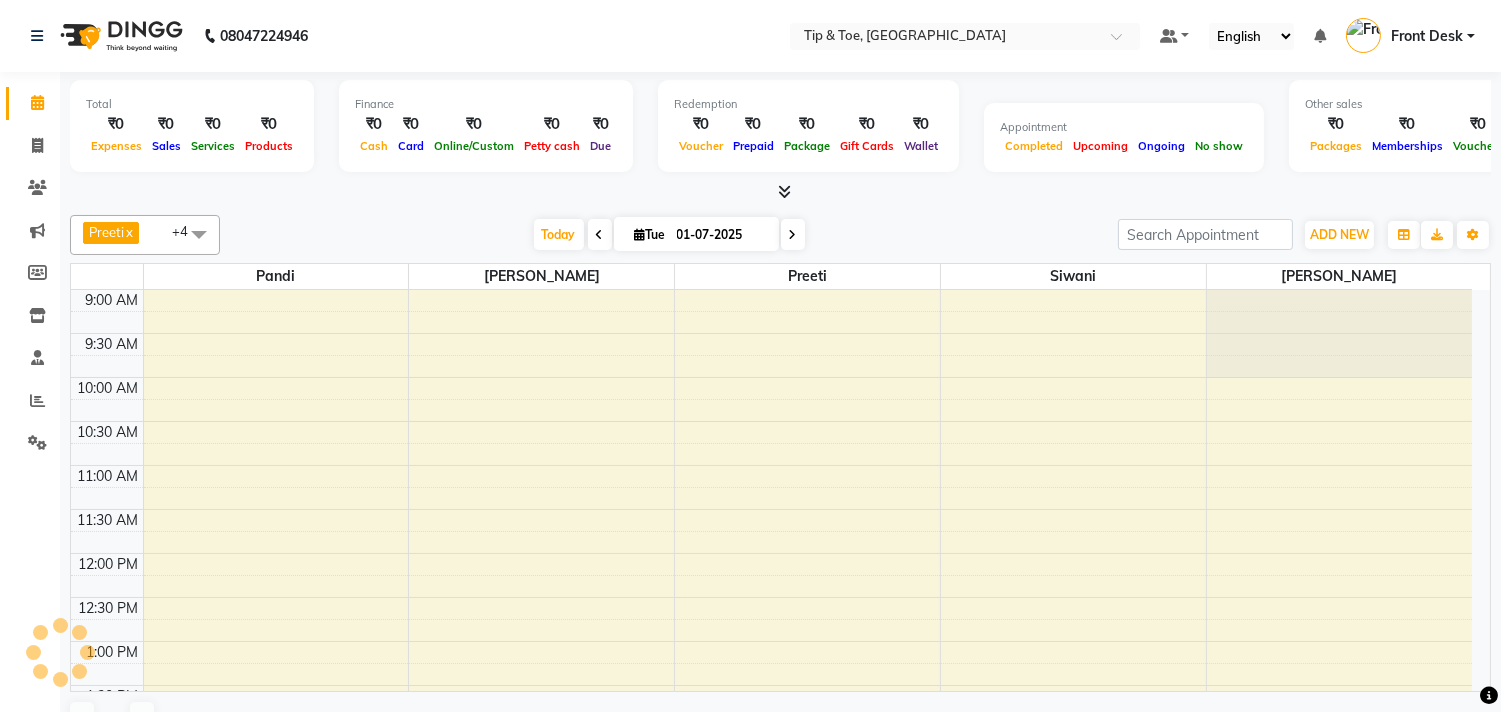 scroll, scrollTop: 0, scrollLeft: 0, axis: both 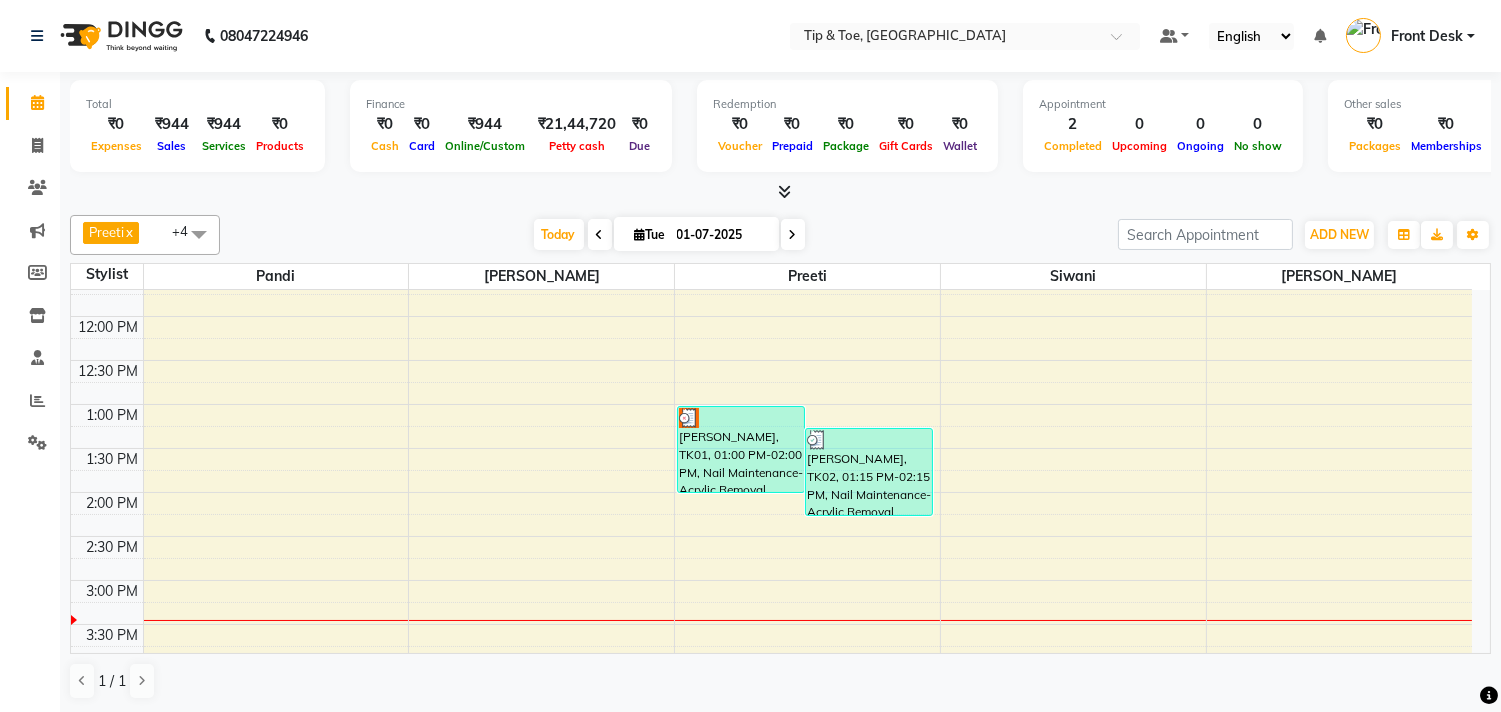 click at bounding box center (793, 235) 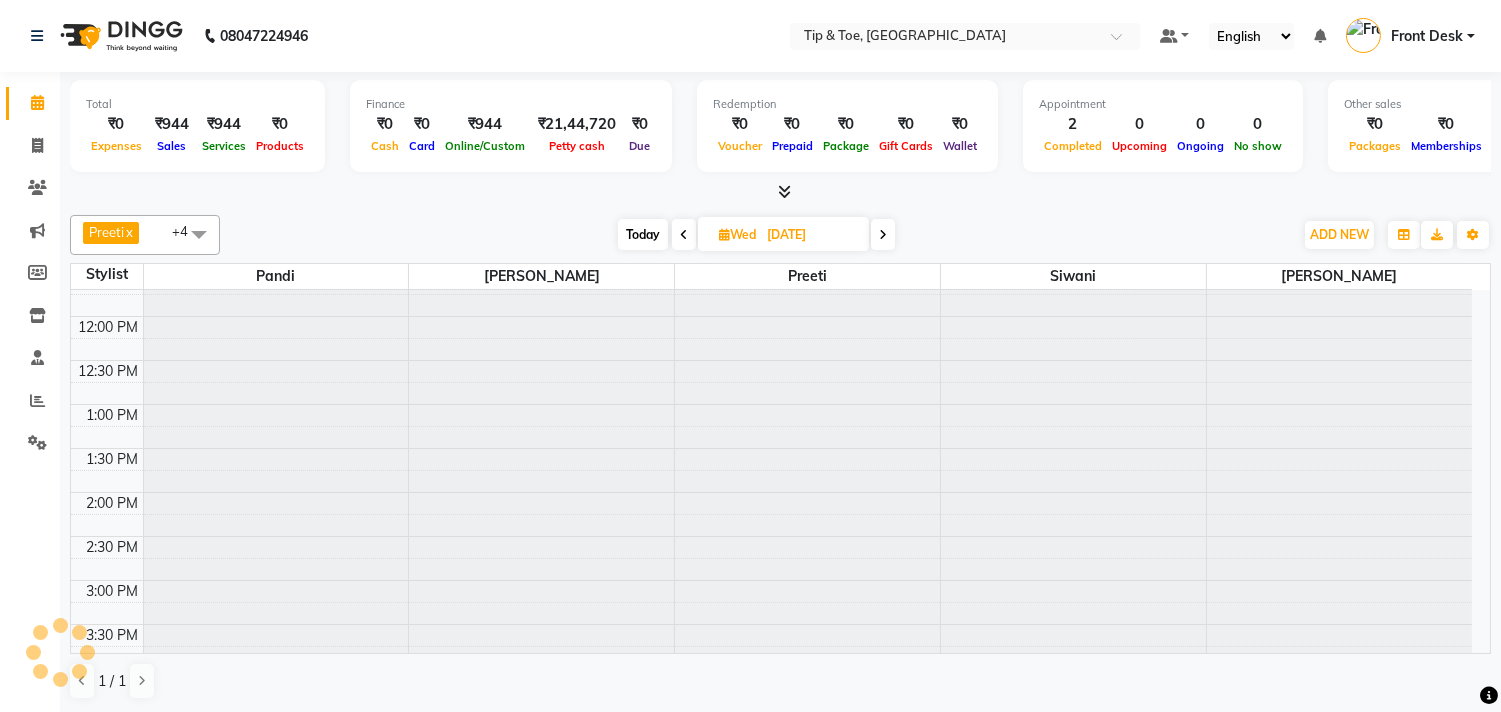scroll, scrollTop: 0, scrollLeft: 0, axis: both 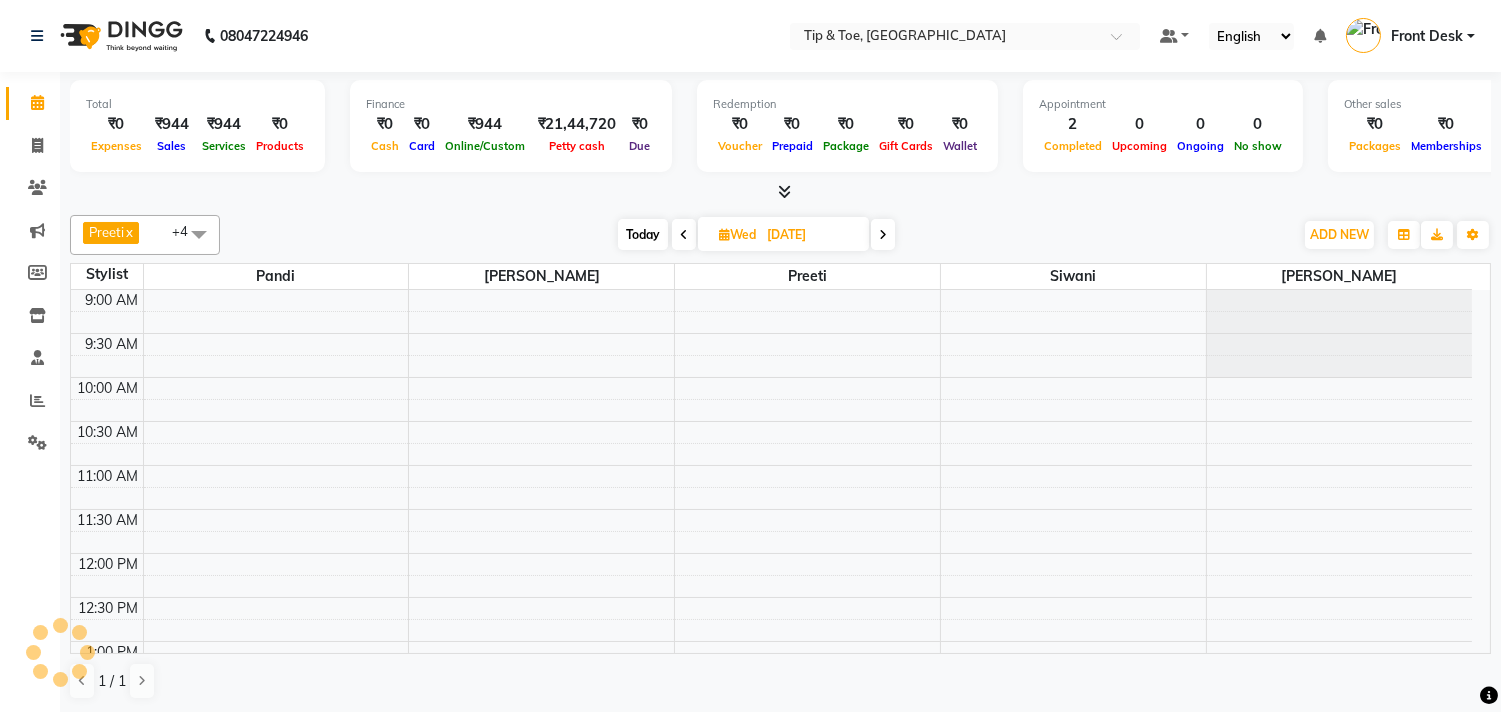 click at bounding box center (883, 235) 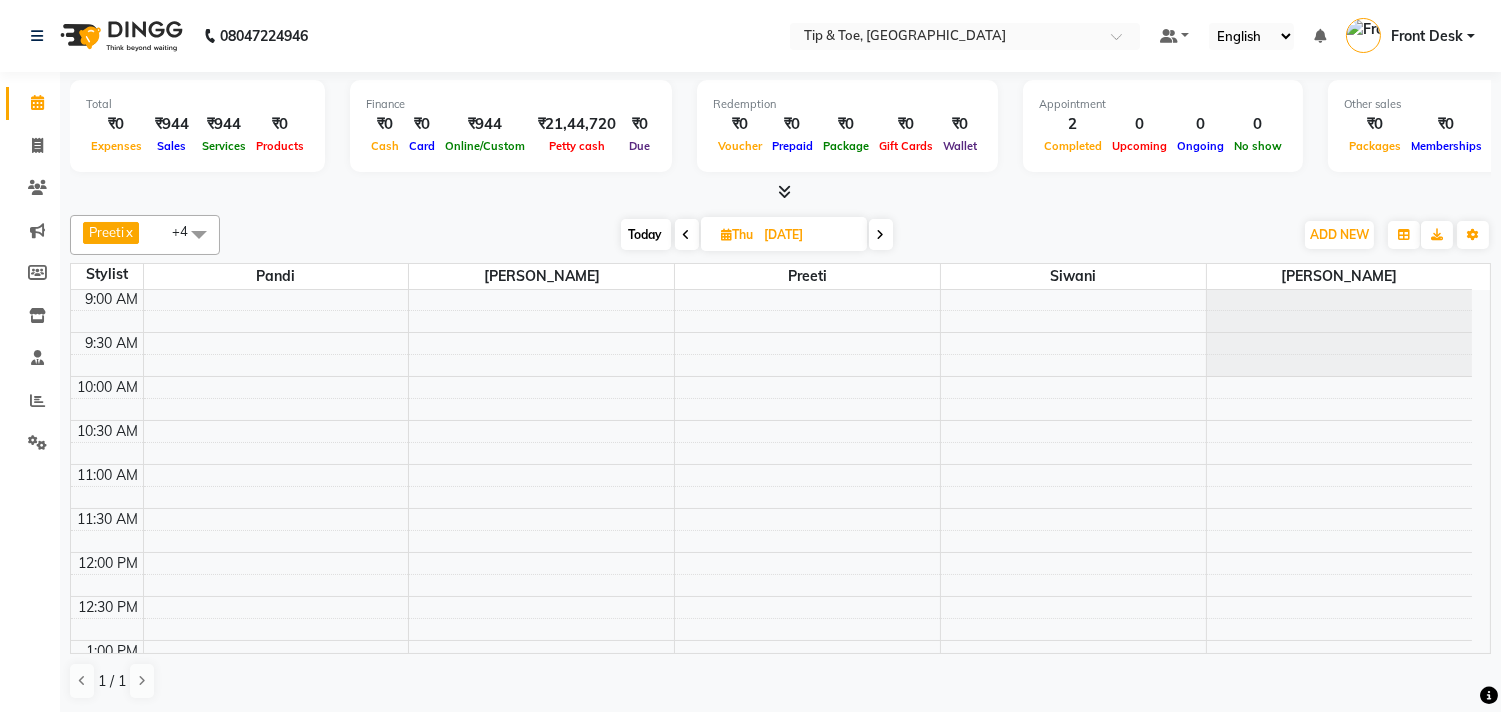 scroll, scrollTop: 0, scrollLeft: 0, axis: both 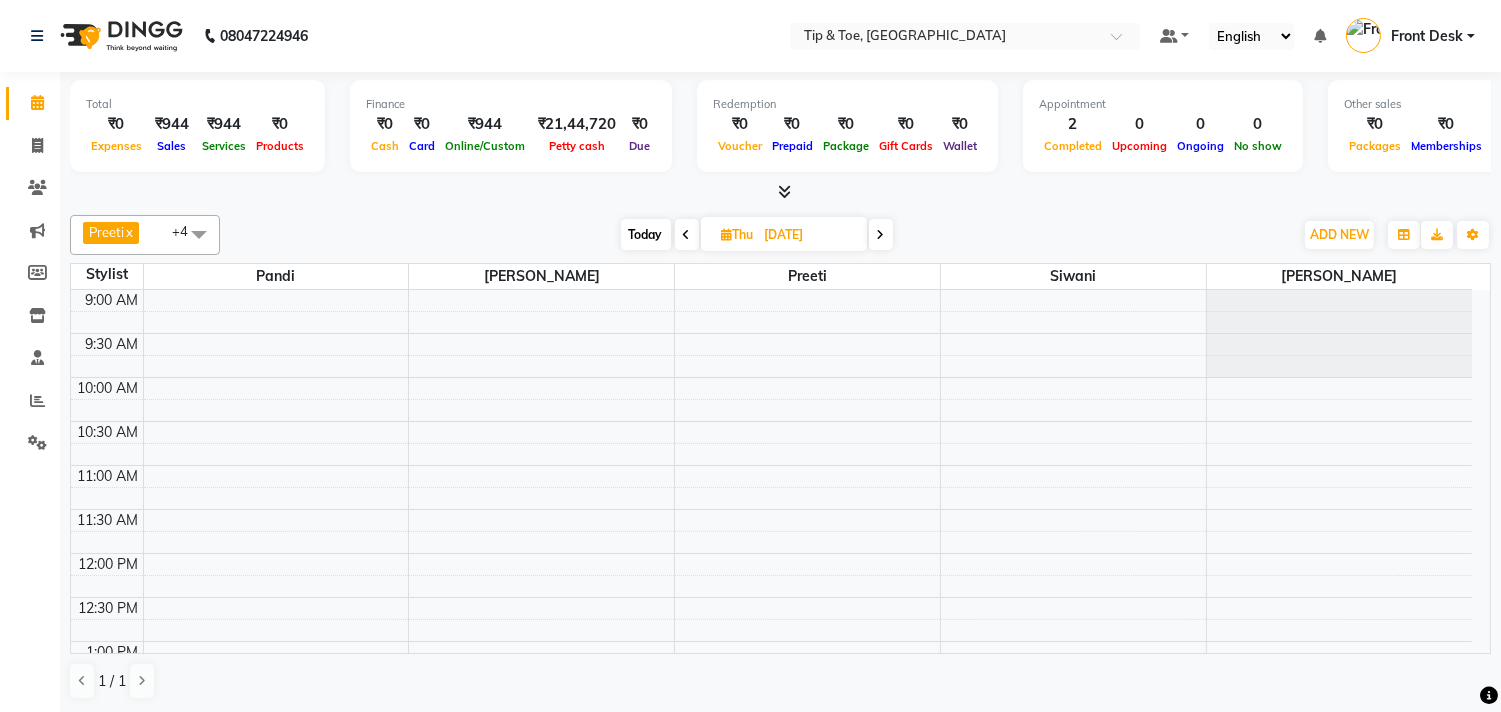 click on "9:00 AM 9:30 AM 10:00 AM 10:30 AM 11:00 AM 11:30 AM 12:00 PM 12:30 PM 1:00 PM 1:30 PM 2:00 PM 2:30 PM 3:00 PM 3:30 PM 4:00 PM 4:30 PM 5:00 PM 5:30 PM 6:00 PM 6:30 PM 7:00 PM 7:30 PM 8:00 PM 8:30 PM 9:00 PM 9:30 PM 10:00 PM 10:30 PM" at bounding box center (771, 905) 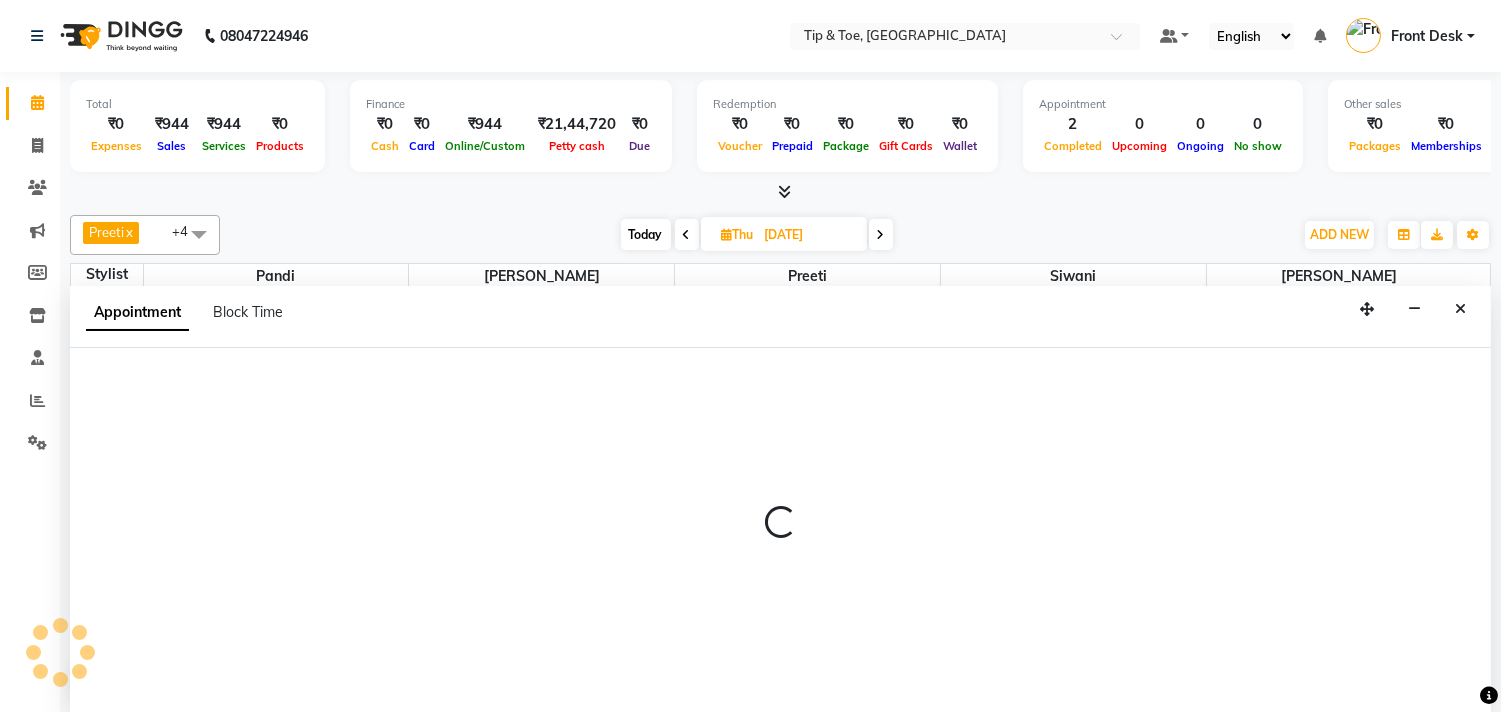 scroll, scrollTop: 1, scrollLeft: 0, axis: vertical 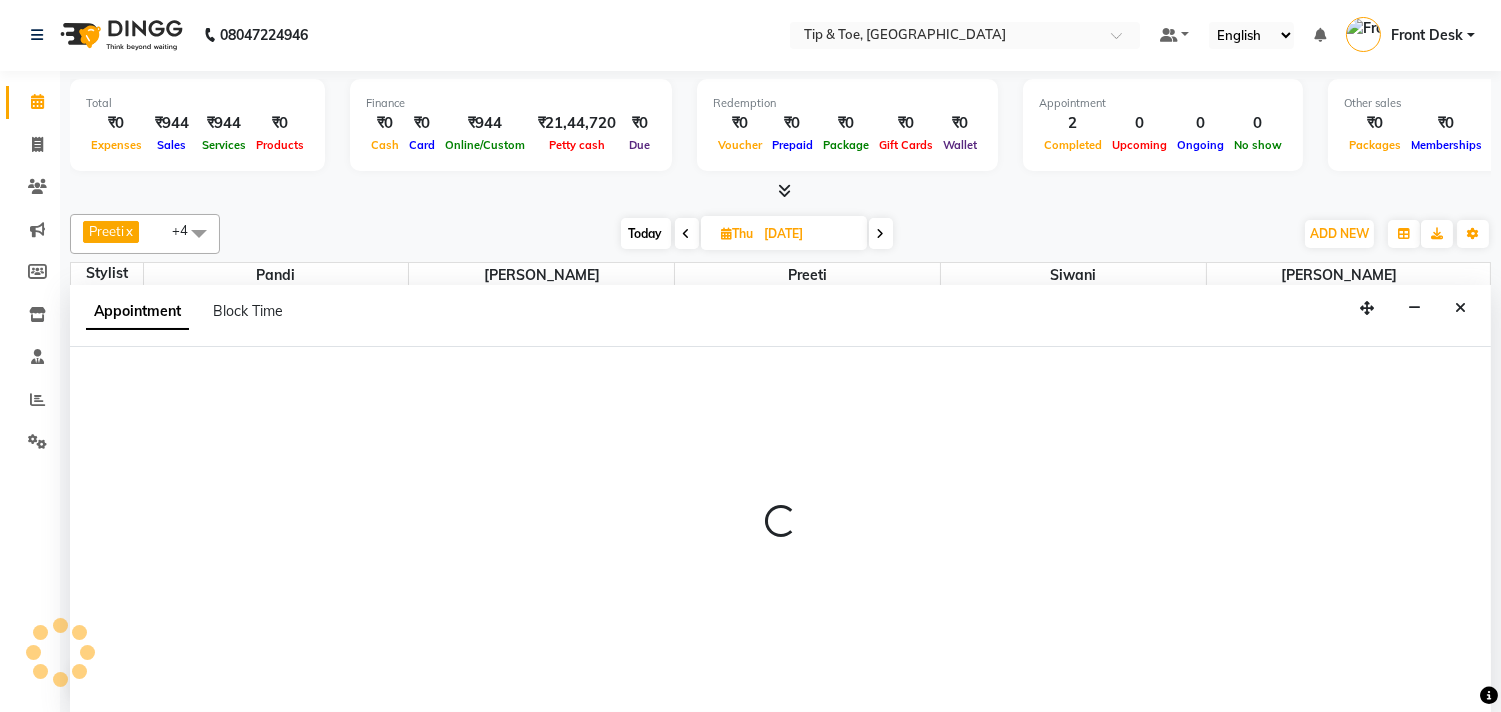 select on "39915" 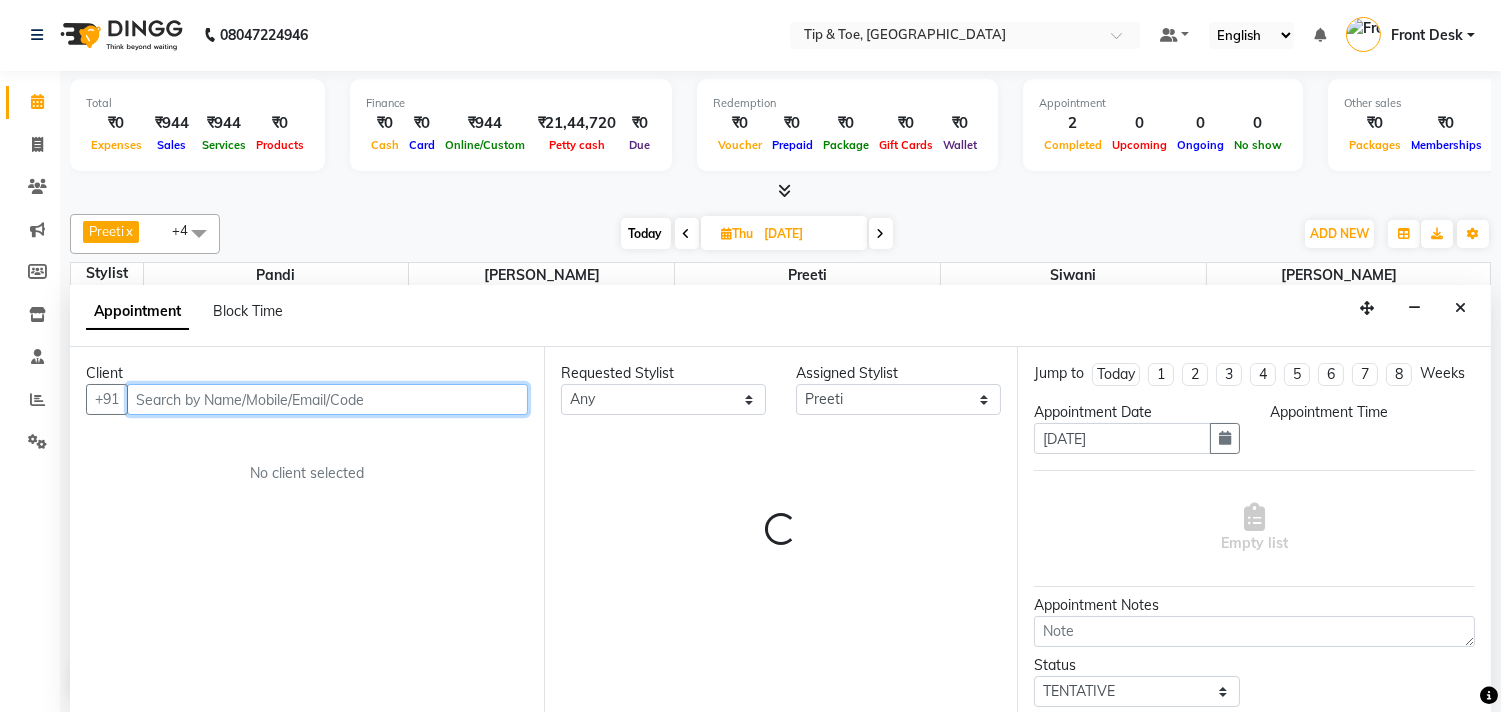 select on "660" 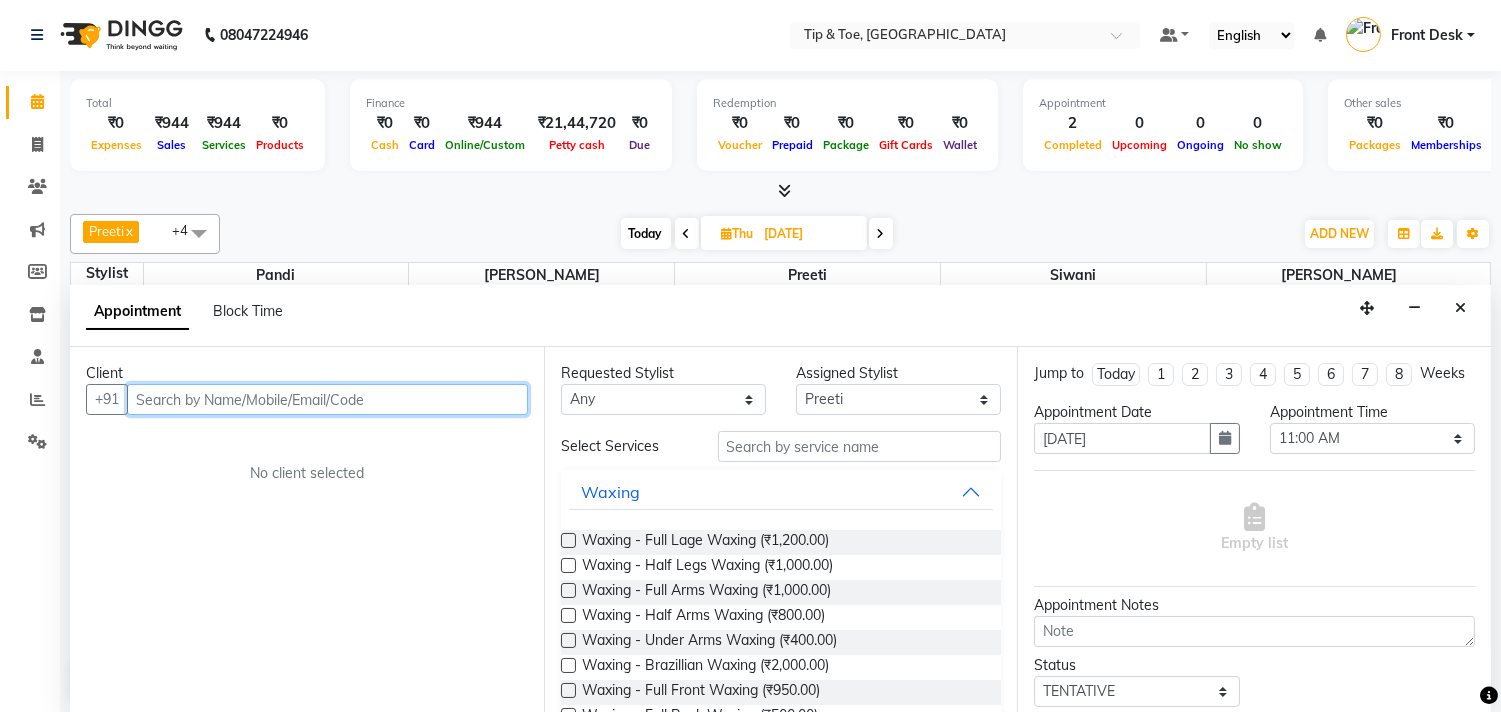 click at bounding box center [327, 399] 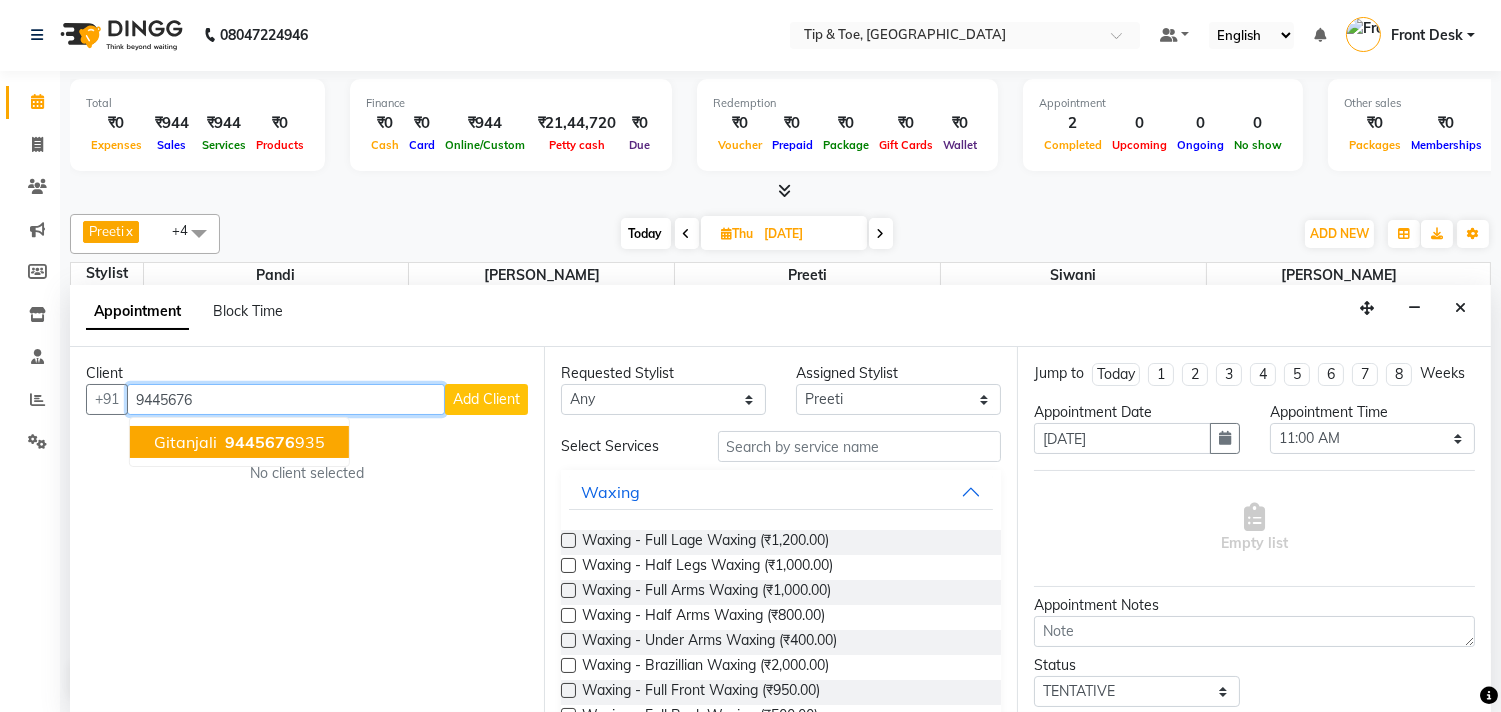 click on "9445676" at bounding box center [260, 442] 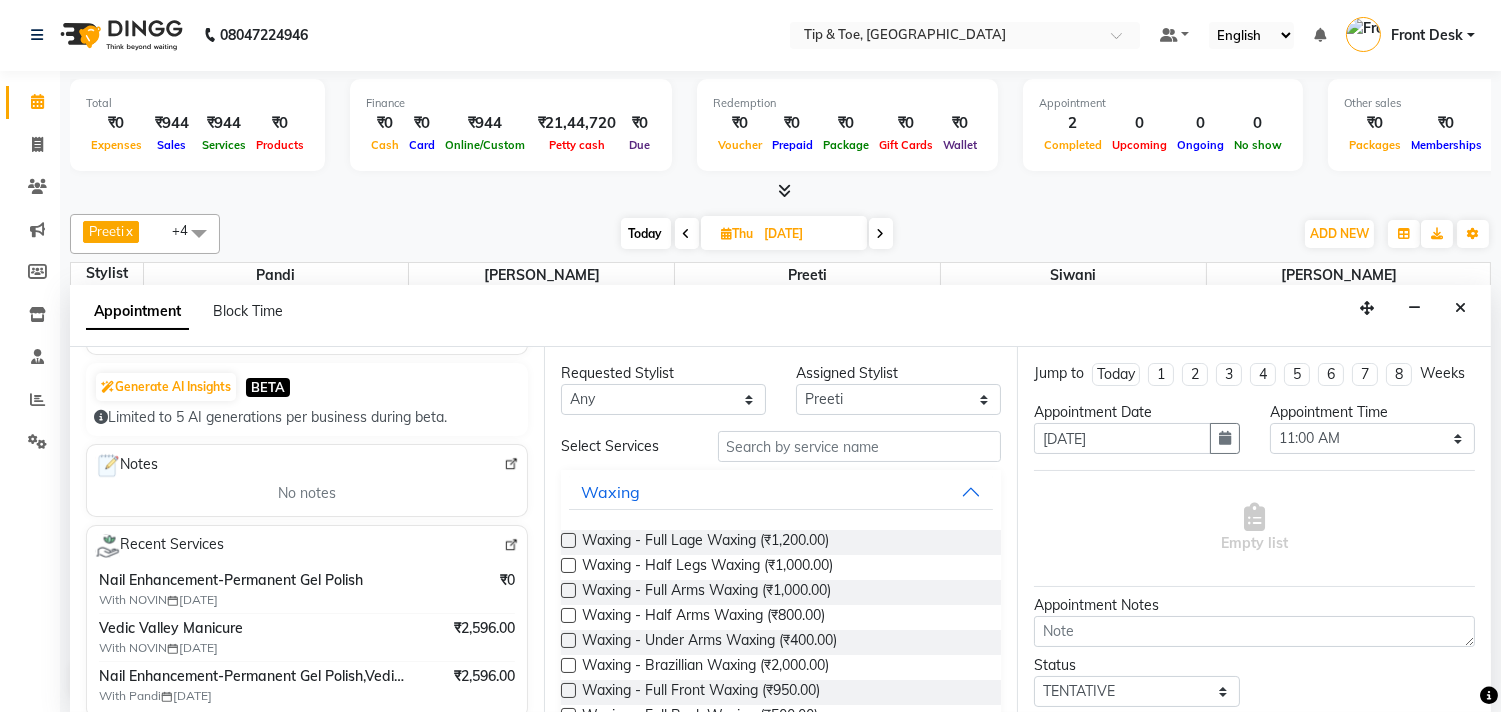scroll, scrollTop: 222, scrollLeft: 0, axis: vertical 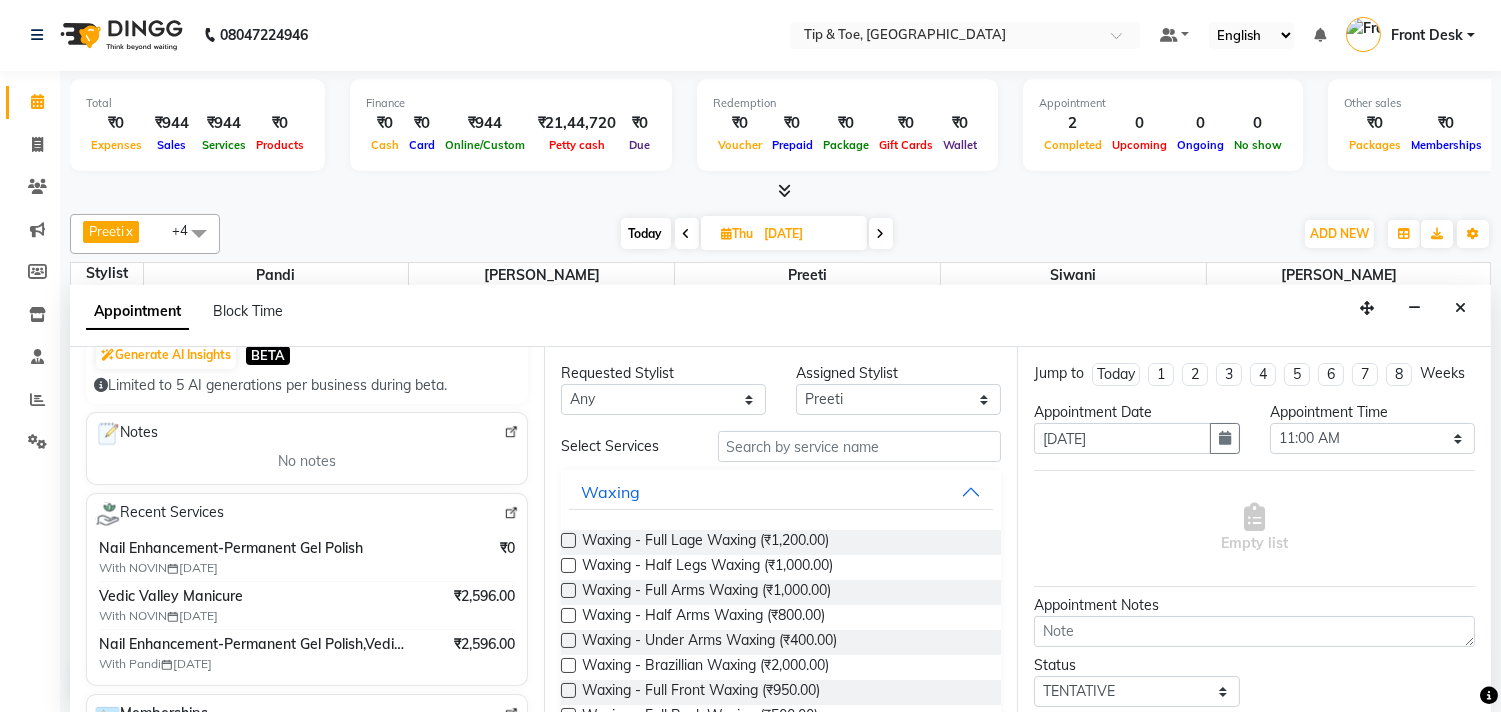 type on "9445676935" 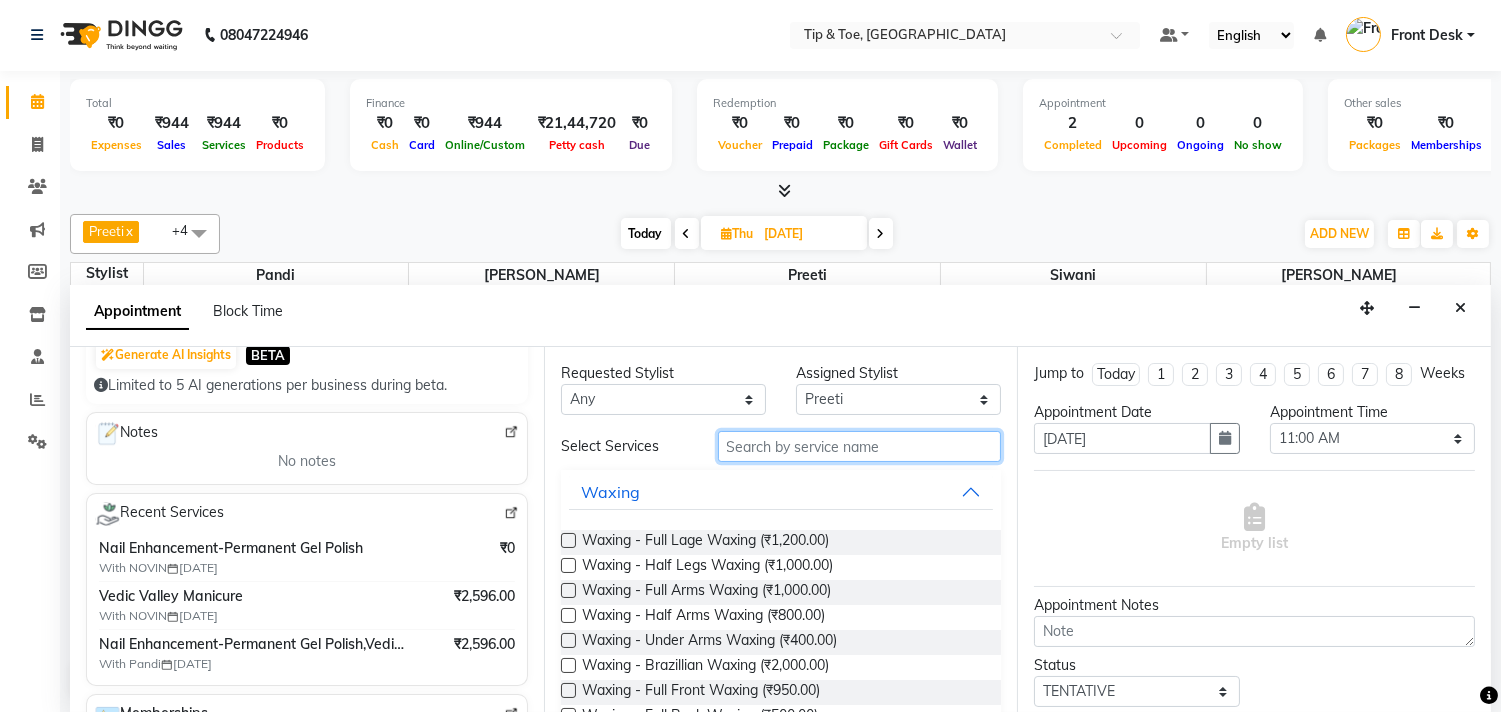 click at bounding box center [860, 446] 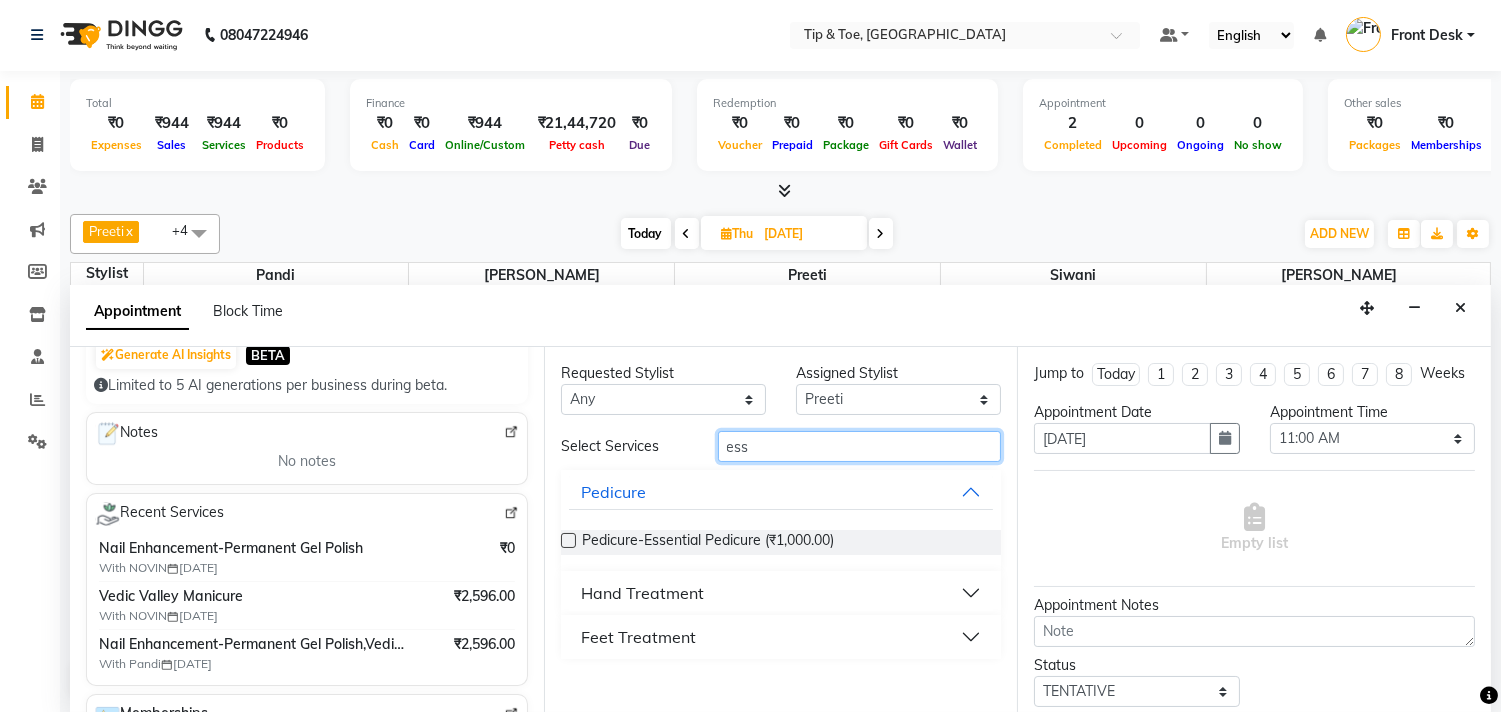 type on "ess" 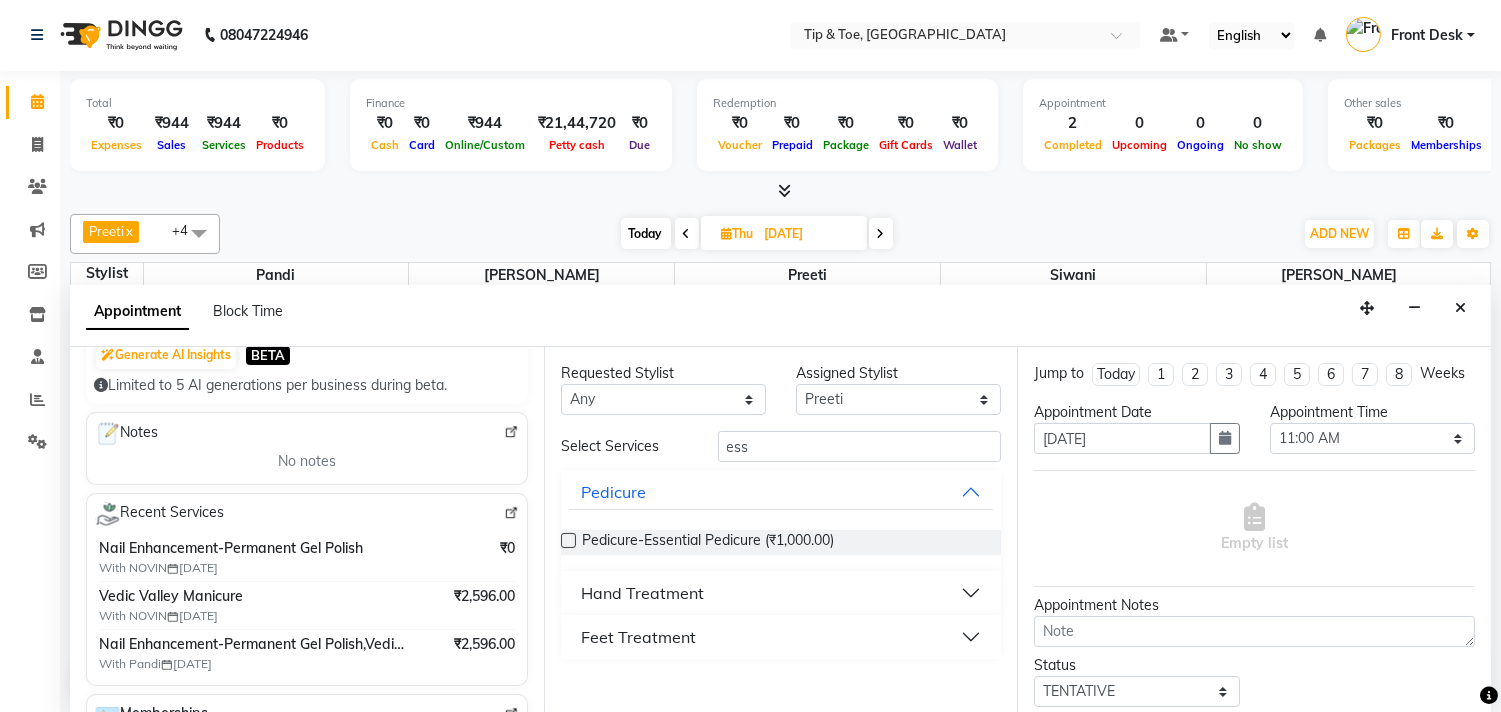 click on "Hand Treatment" at bounding box center [781, 593] 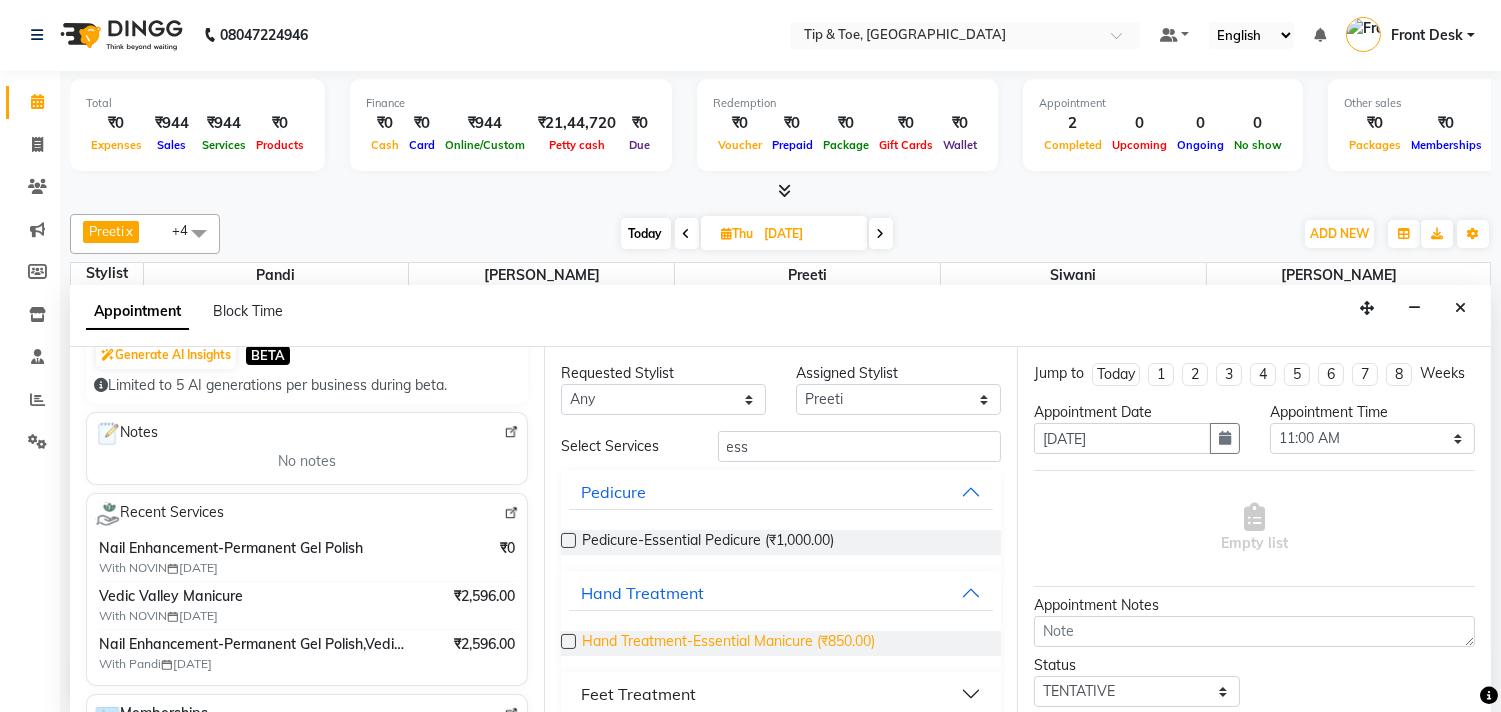 click on "Hand Treatment-Essential Manicure (₹850.00)" at bounding box center (728, 643) 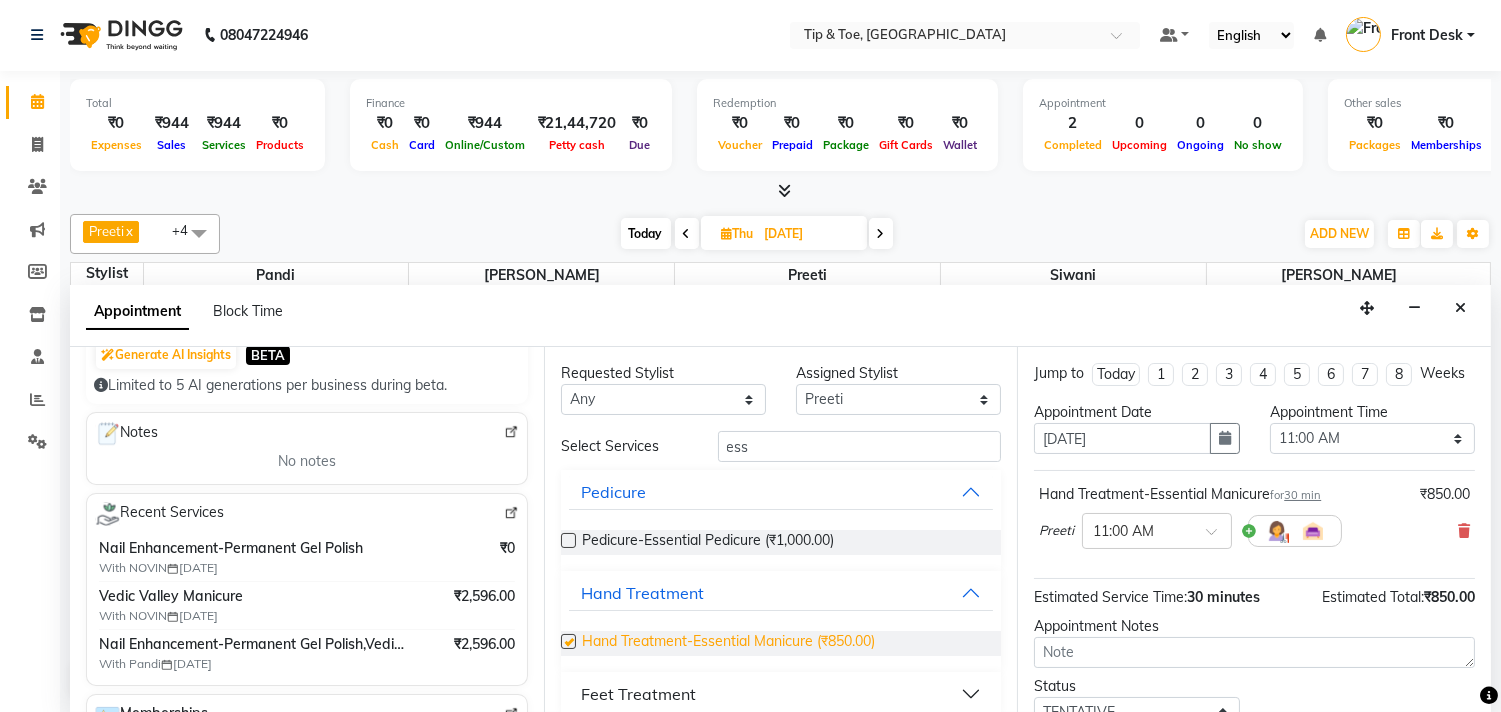 checkbox on "false" 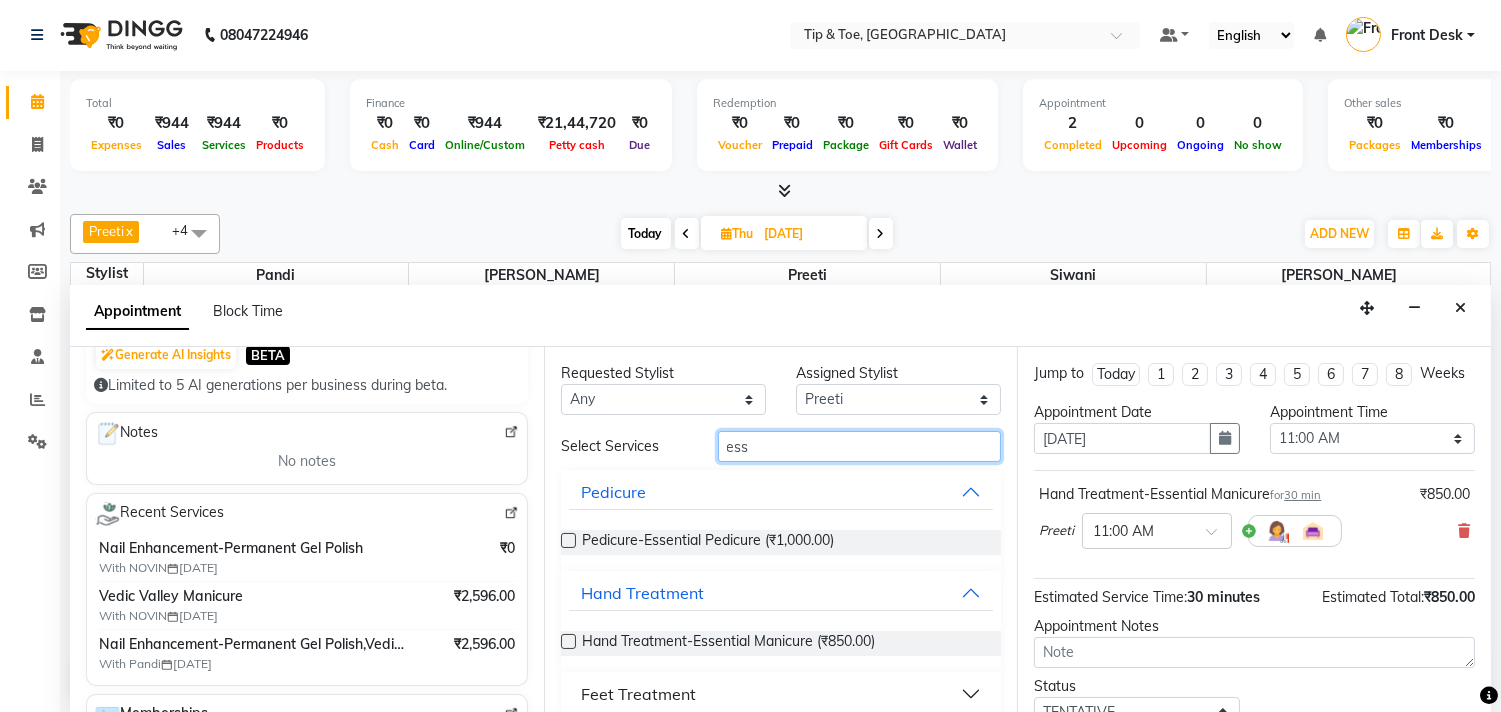click on "ess" at bounding box center (860, 446) 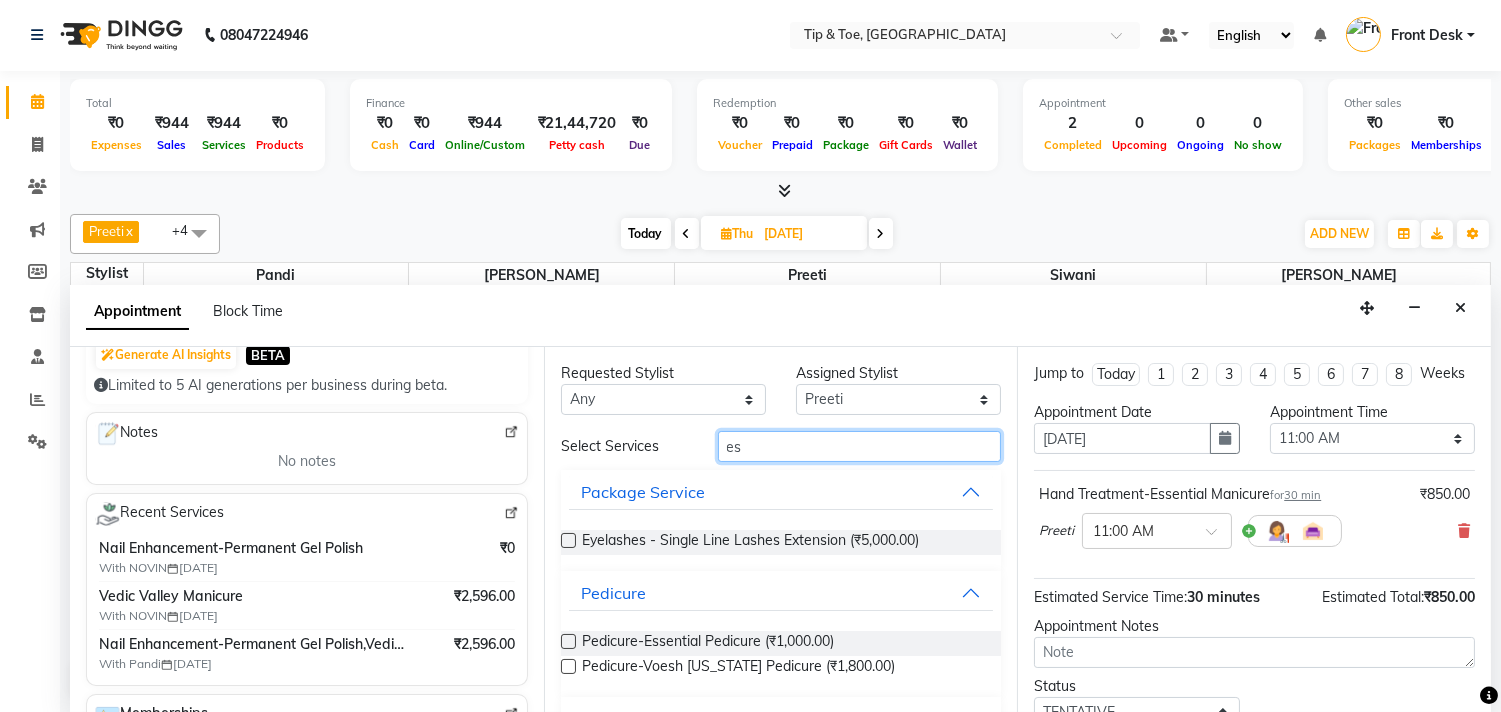 type on "e" 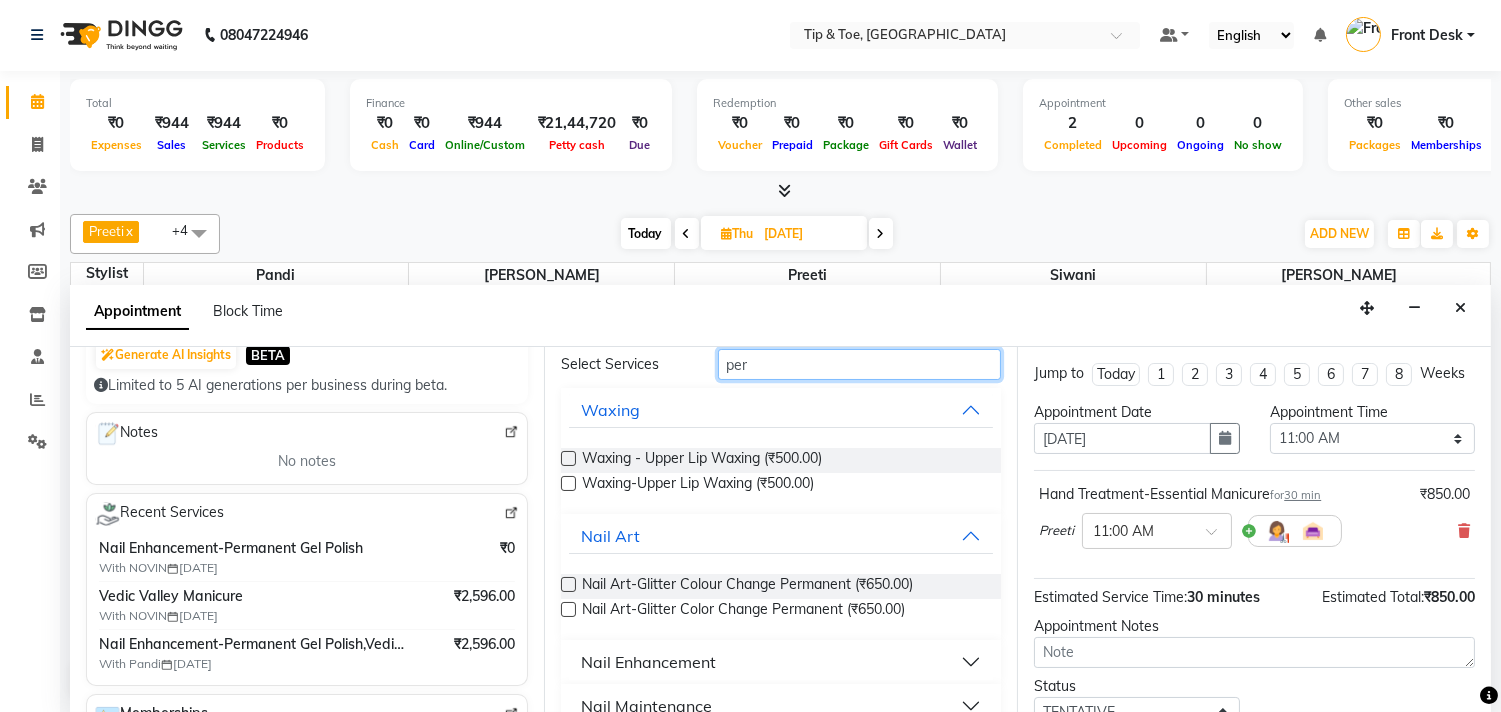 scroll, scrollTop: 156, scrollLeft: 0, axis: vertical 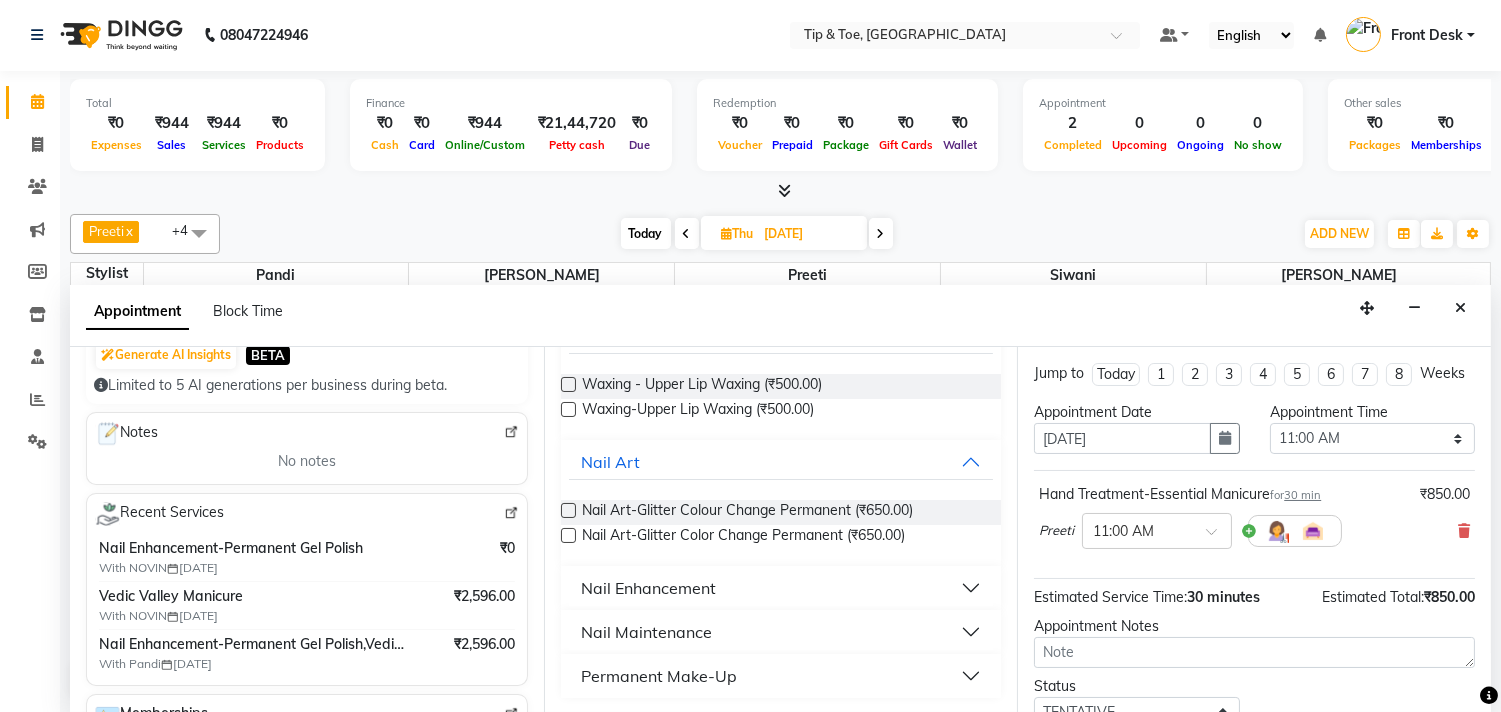 type on "per" 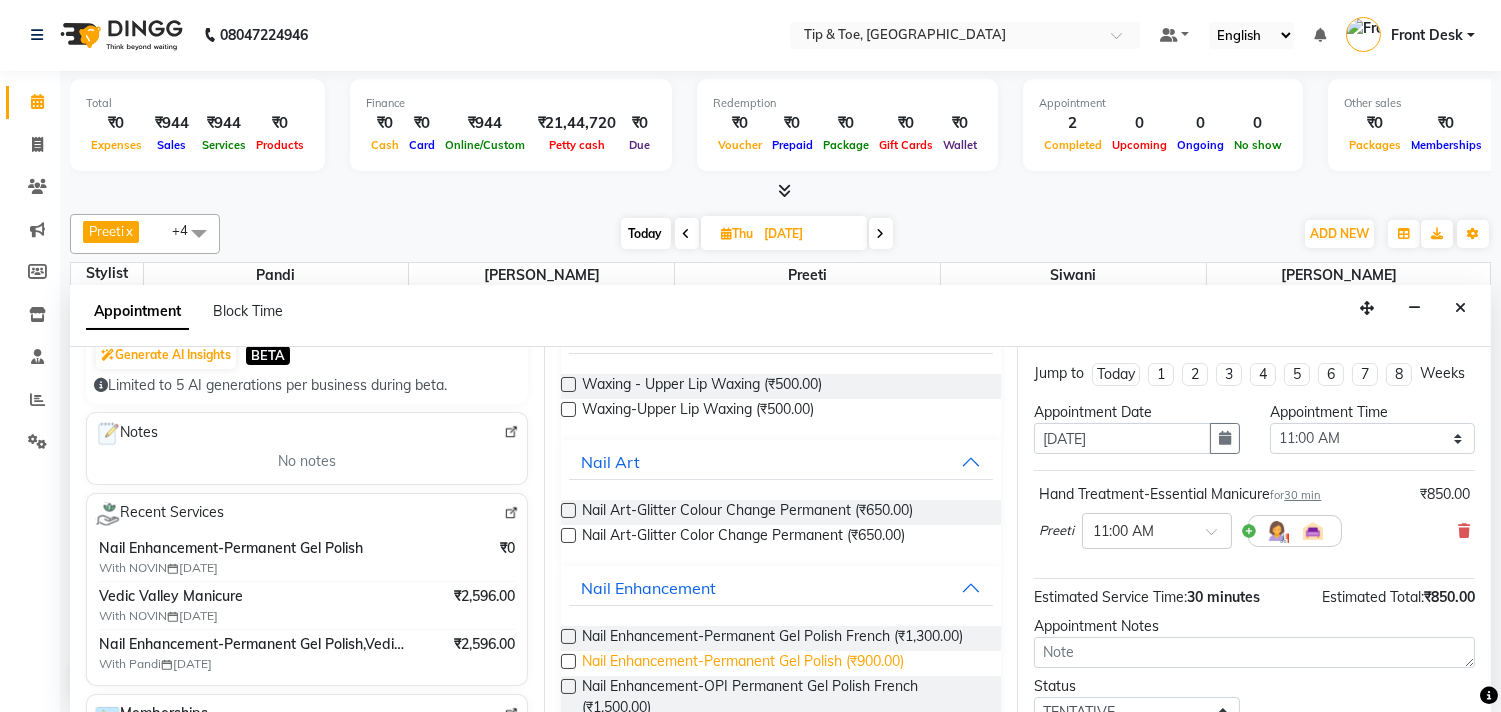 click on "Nail Enhancement-Permanent Gel Polish (₹900.00)" at bounding box center (743, 663) 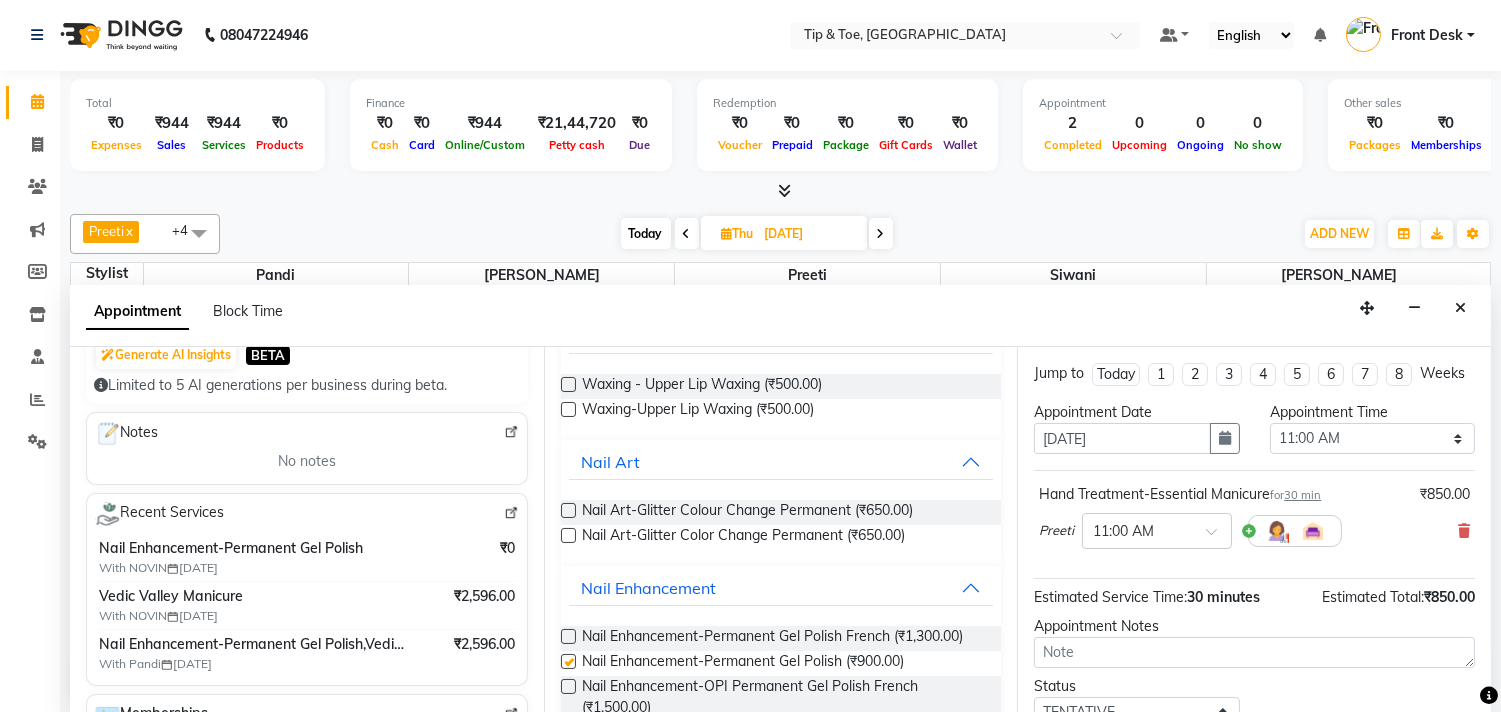 checkbox on "false" 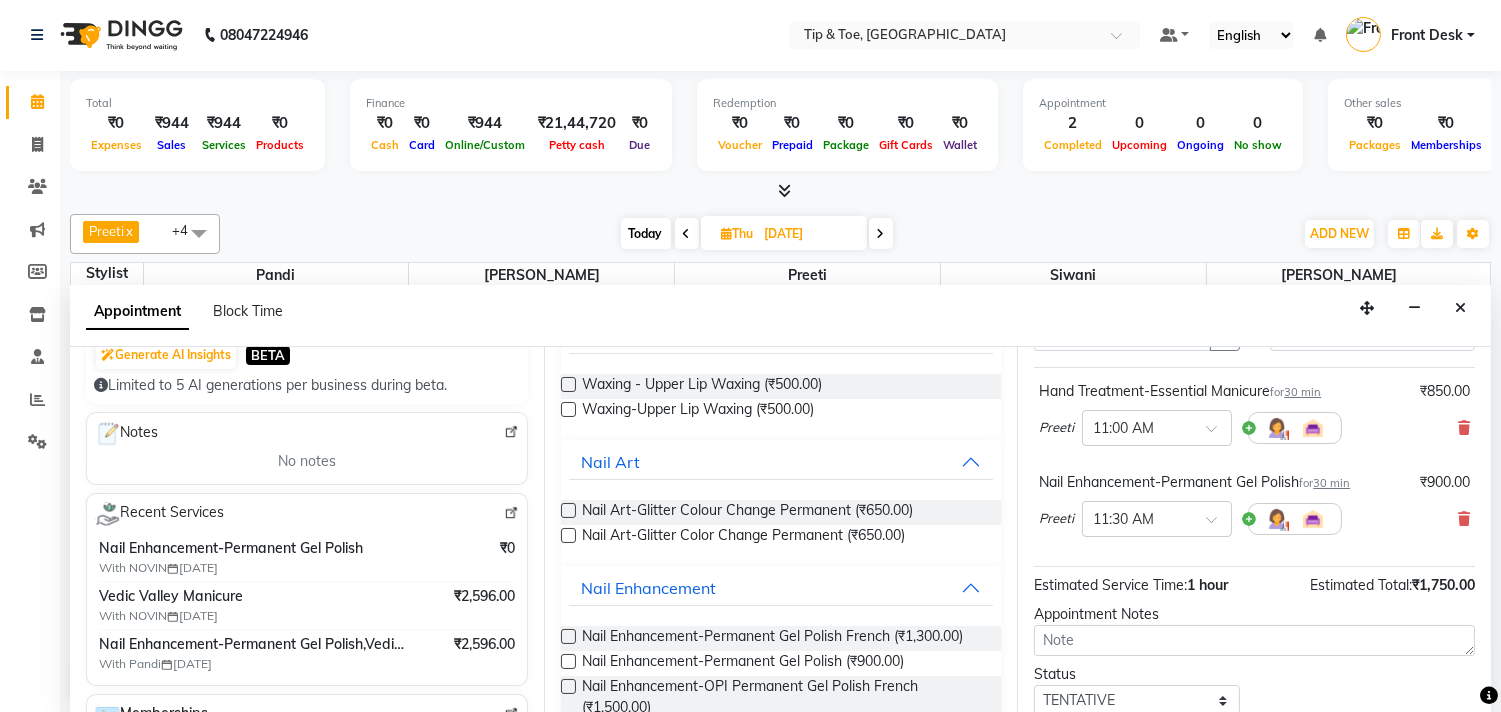 scroll, scrollTop: 251, scrollLeft: 0, axis: vertical 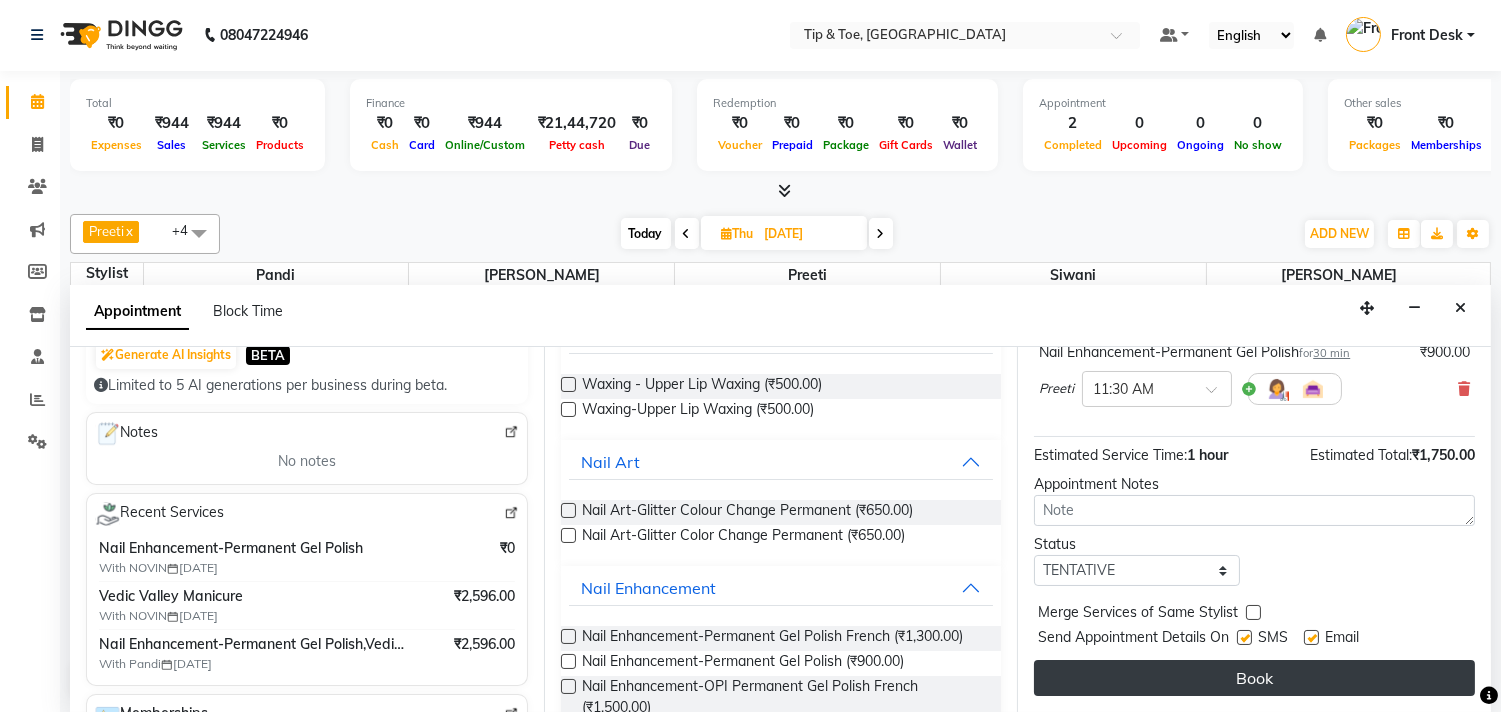 click on "Book" at bounding box center (1254, 678) 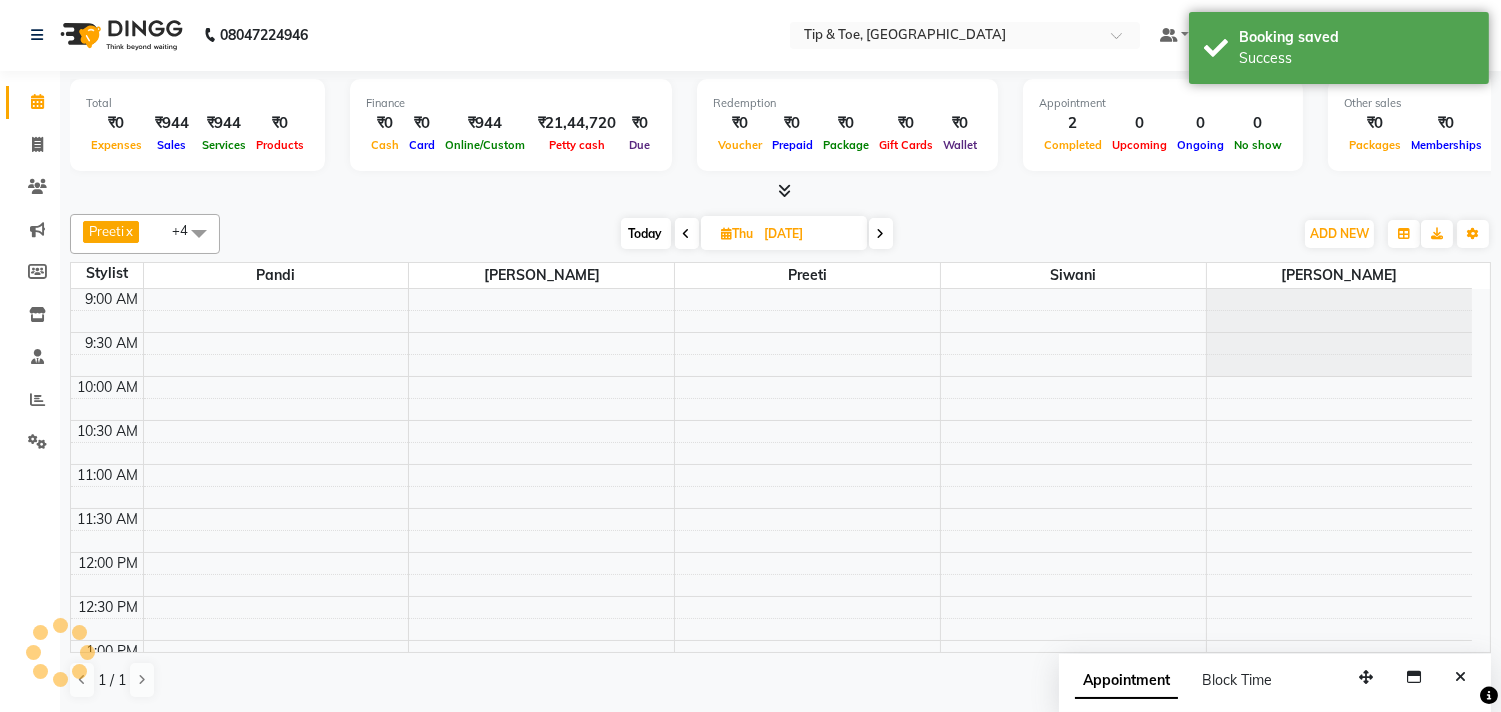 scroll, scrollTop: 0, scrollLeft: 0, axis: both 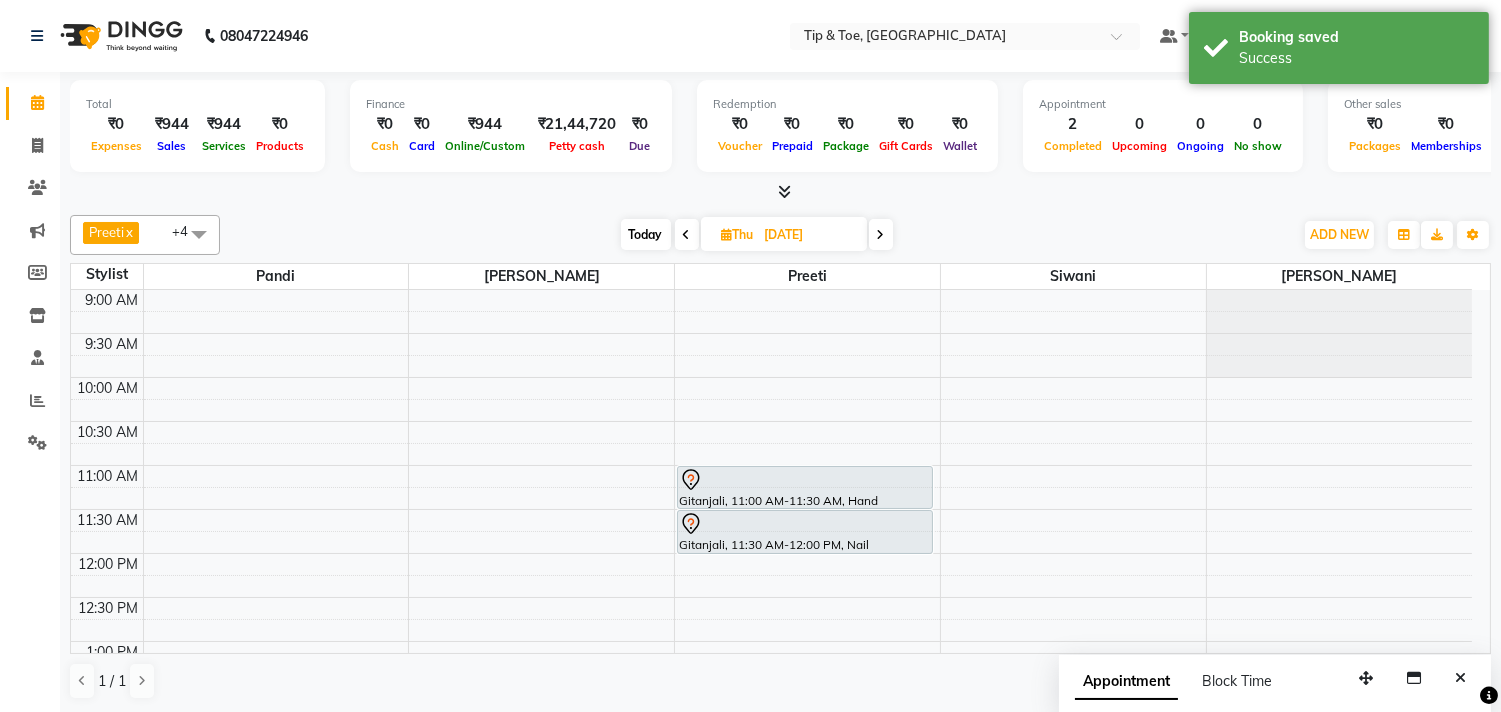 click on "Today" at bounding box center (646, 234) 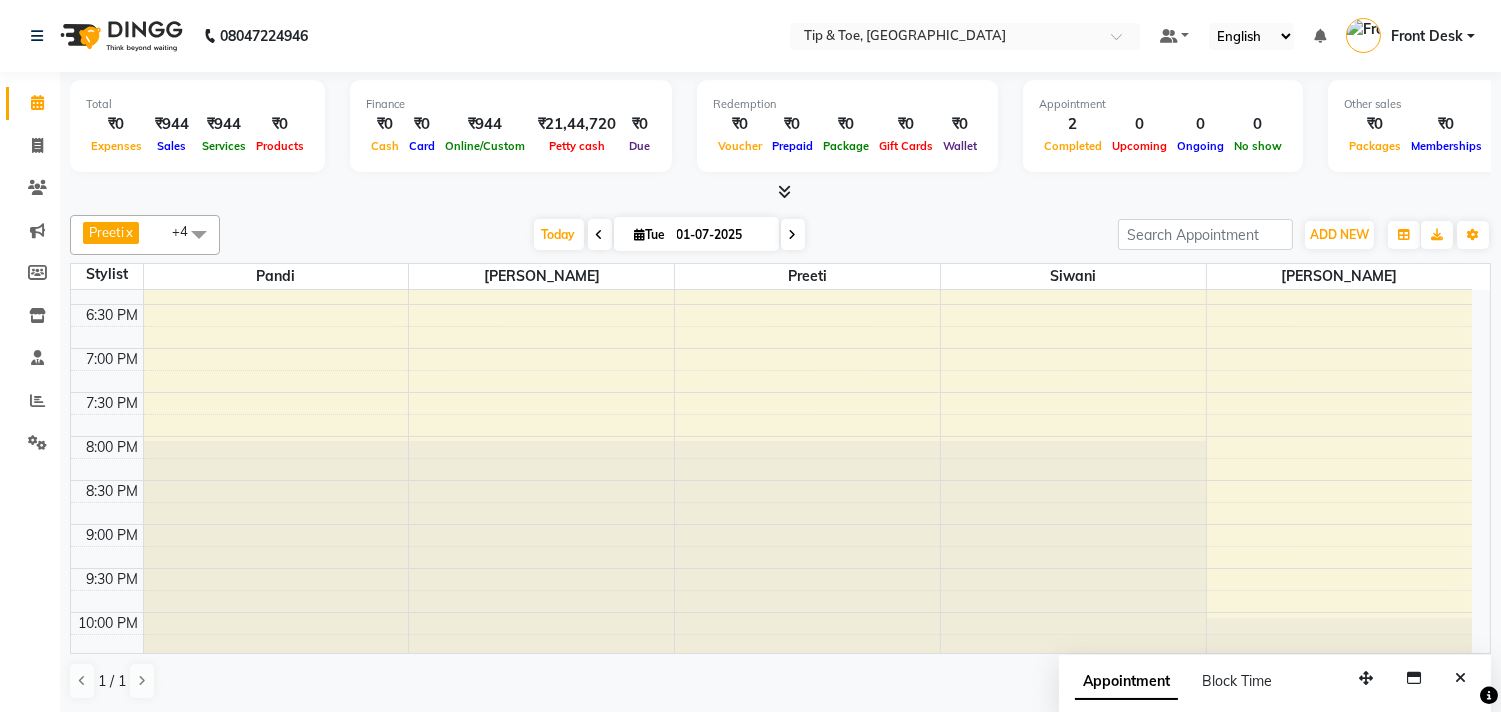 scroll, scrollTop: 762, scrollLeft: 0, axis: vertical 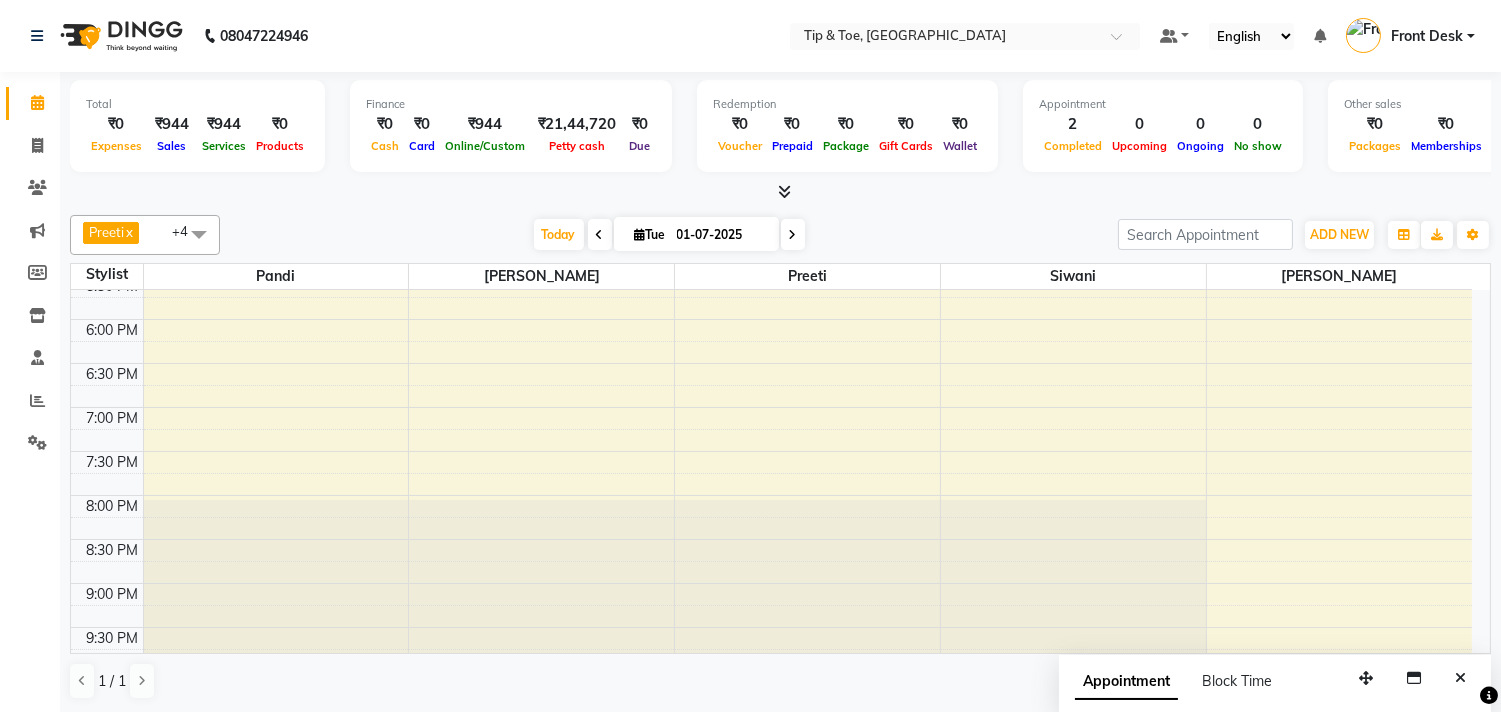 click on "9:00 AM 9:30 AM 10:00 AM 10:30 AM 11:00 AM 11:30 AM 12:00 PM 12:30 PM 1:00 PM 1:30 PM 2:00 PM 2:30 PM 3:00 PM 3:30 PM 4:00 PM 4:30 PM 5:00 PM 5:30 PM 6:00 PM 6:30 PM 7:00 PM 7:30 PM 8:00 PM 8:30 PM 9:00 PM 9:30 PM 10:00 PM 10:30 PM     [PERSON_NAME], TK01, 01:00 PM-02:00 PM, Nail Maintenance-Acrylic Removal     [PERSON_NAME], TK02, 01:15 PM-02:15 PM, Nail Maintenance-Acrylic Removal" at bounding box center [771, 143] 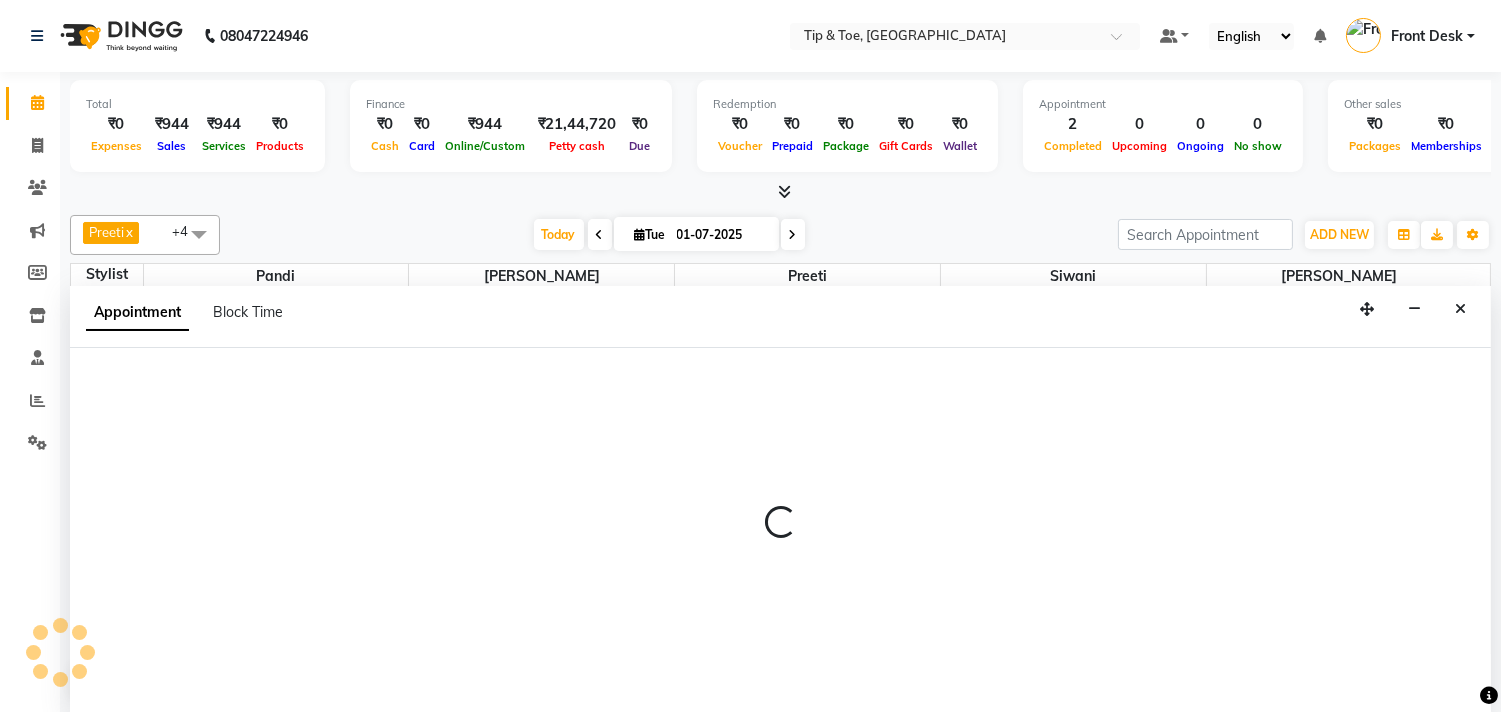 select on "39912" 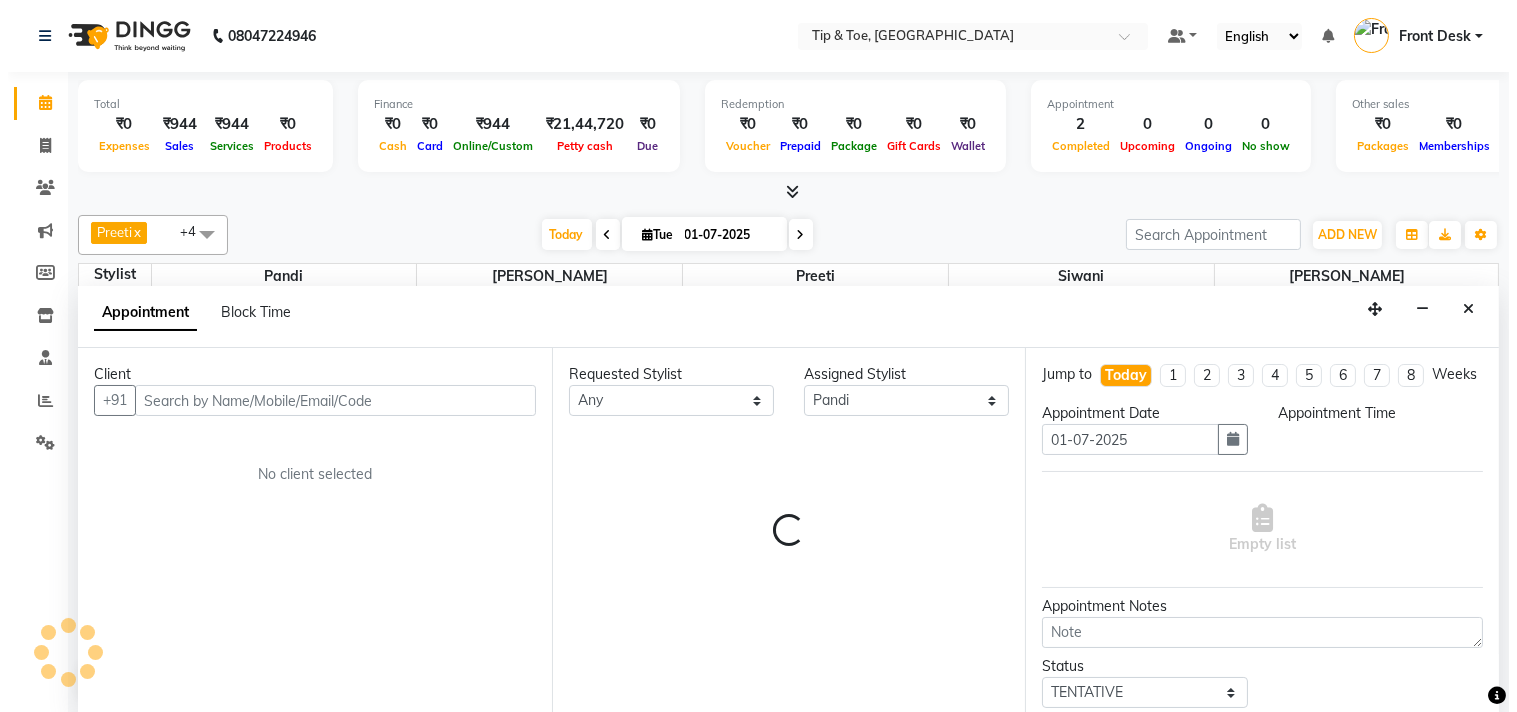 scroll, scrollTop: 1, scrollLeft: 0, axis: vertical 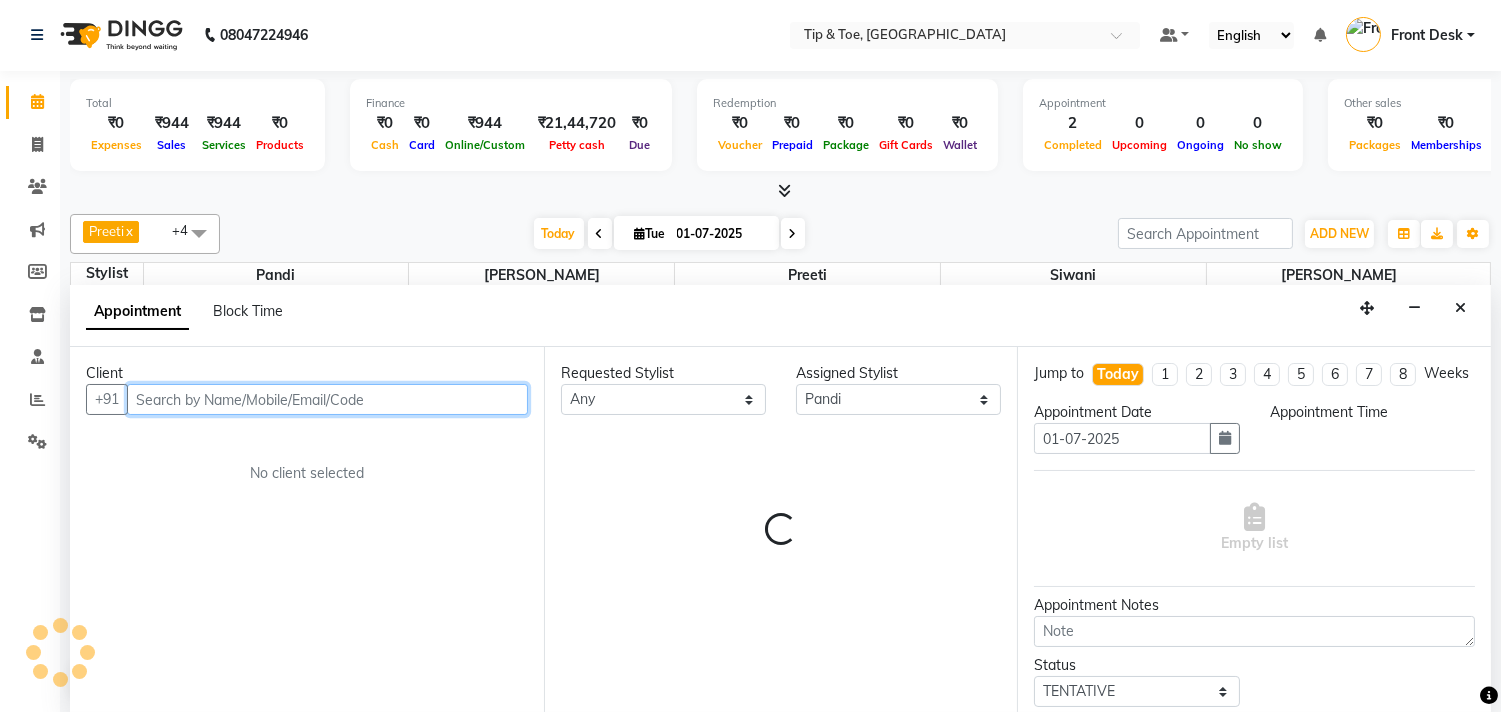 select on "1080" 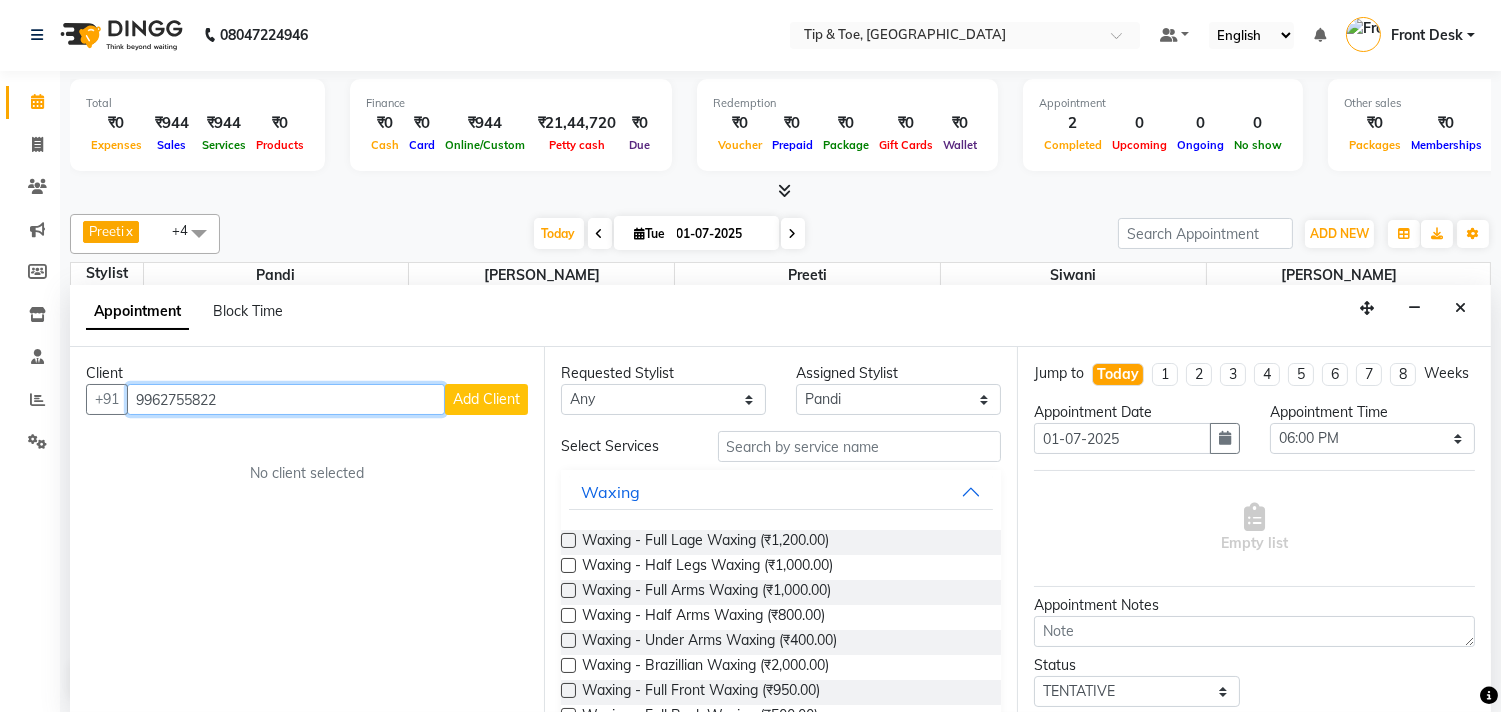 type on "9962755822" 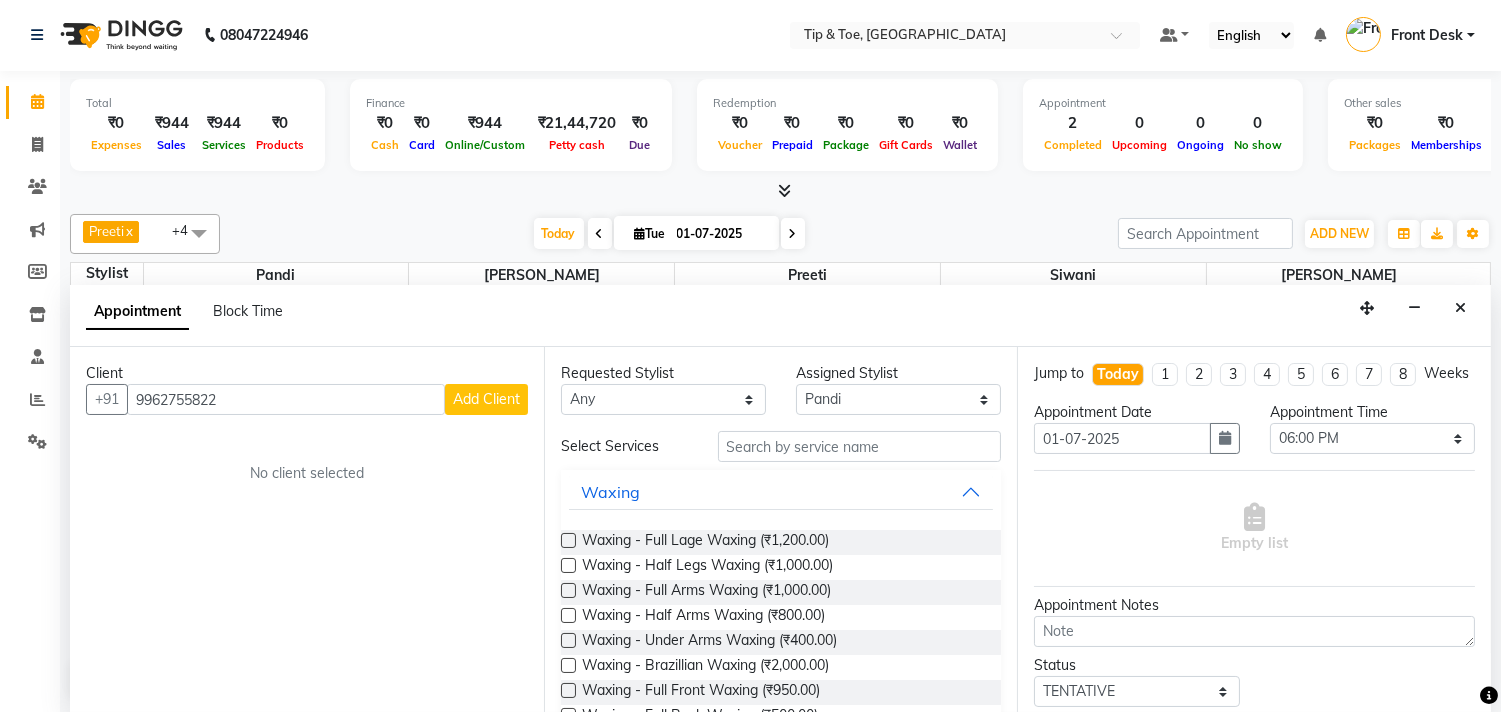 click on "Add Client" at bounding box center [486, 399] 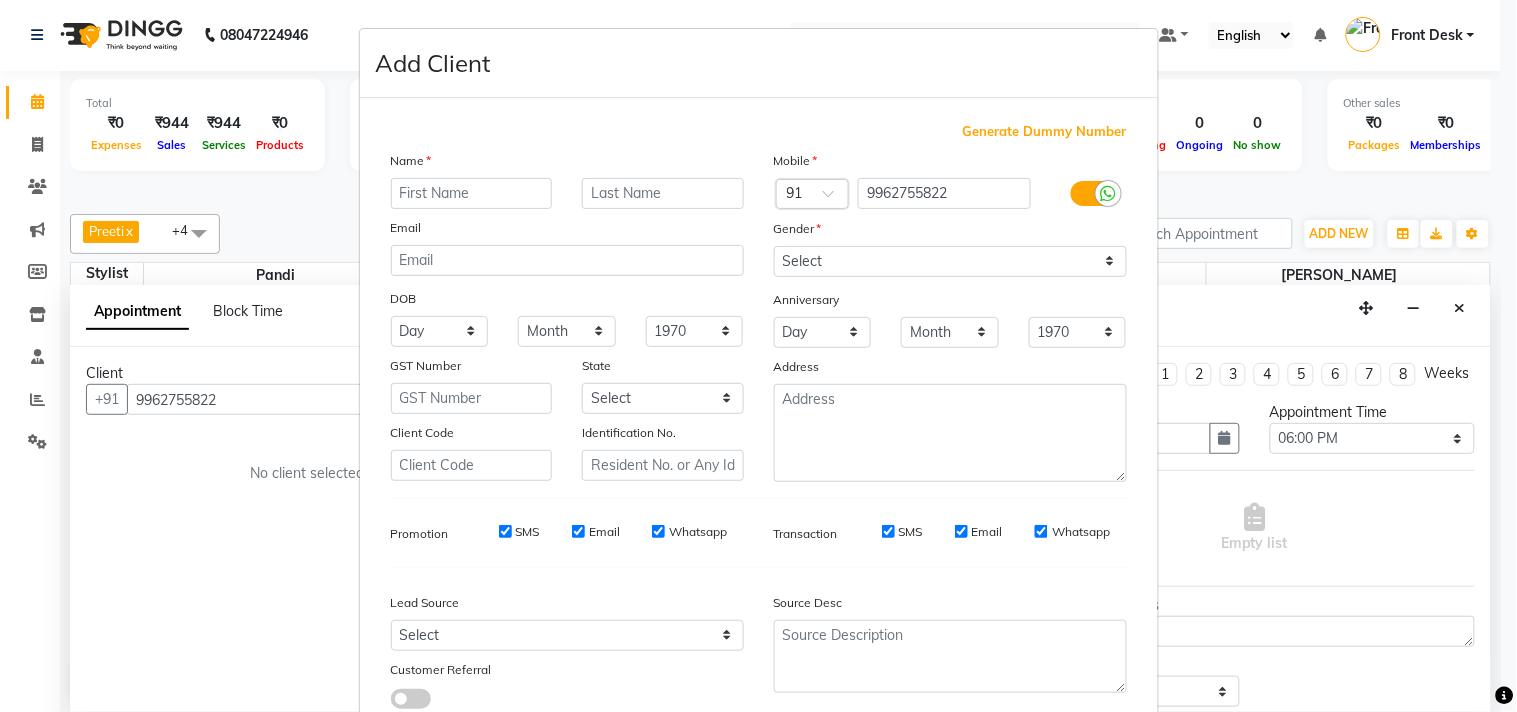 click at bounding box center [472, 193] 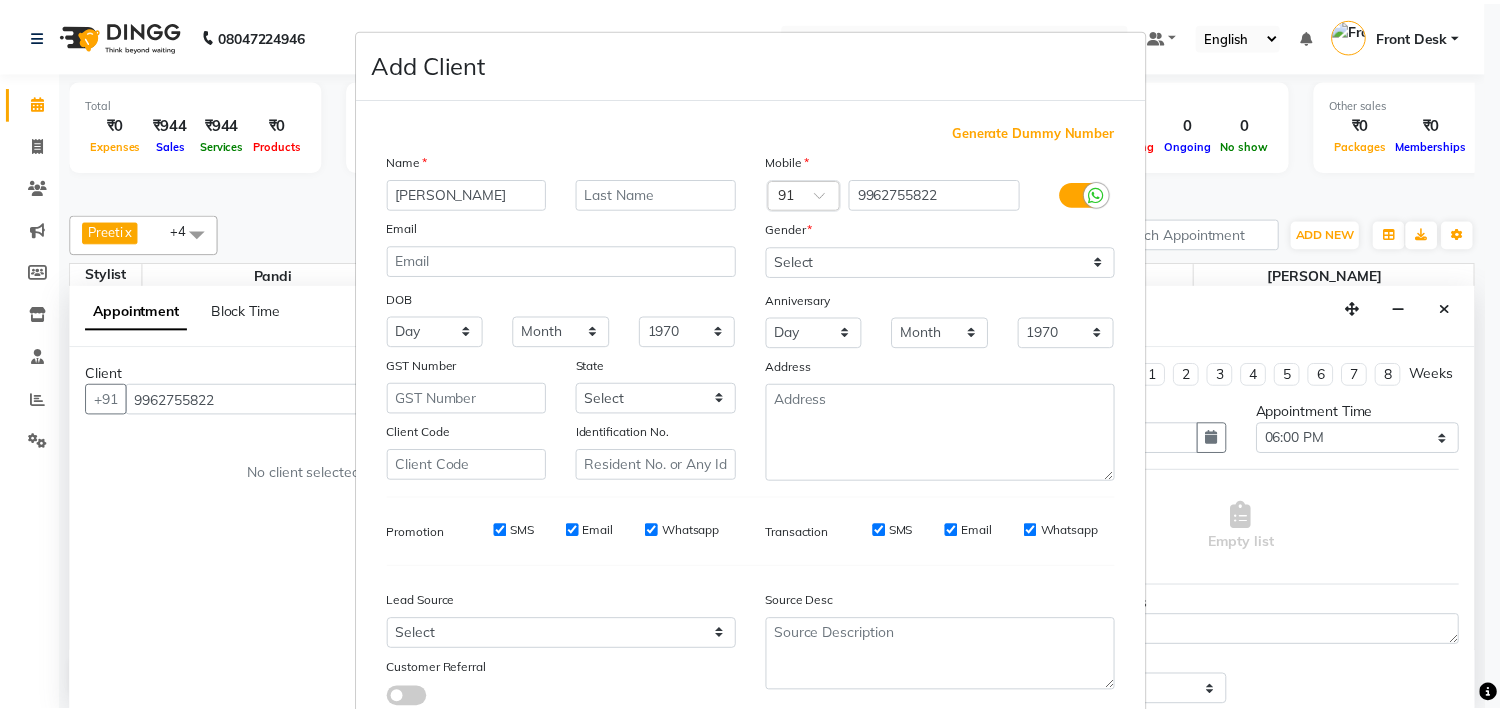 scroll, scrollTop: 138, scrollLeft: 0, axis: vertical 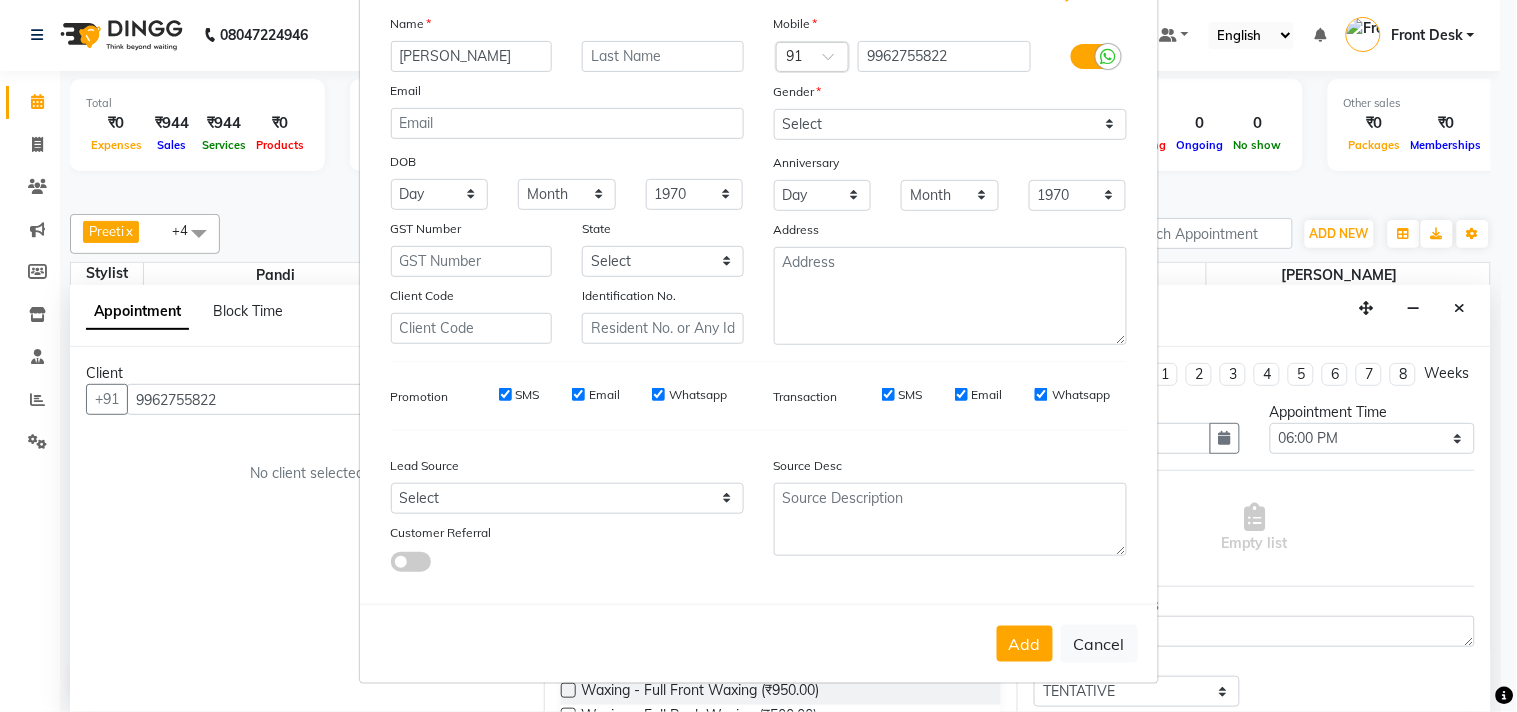 type on "[PERSON_NAME]" 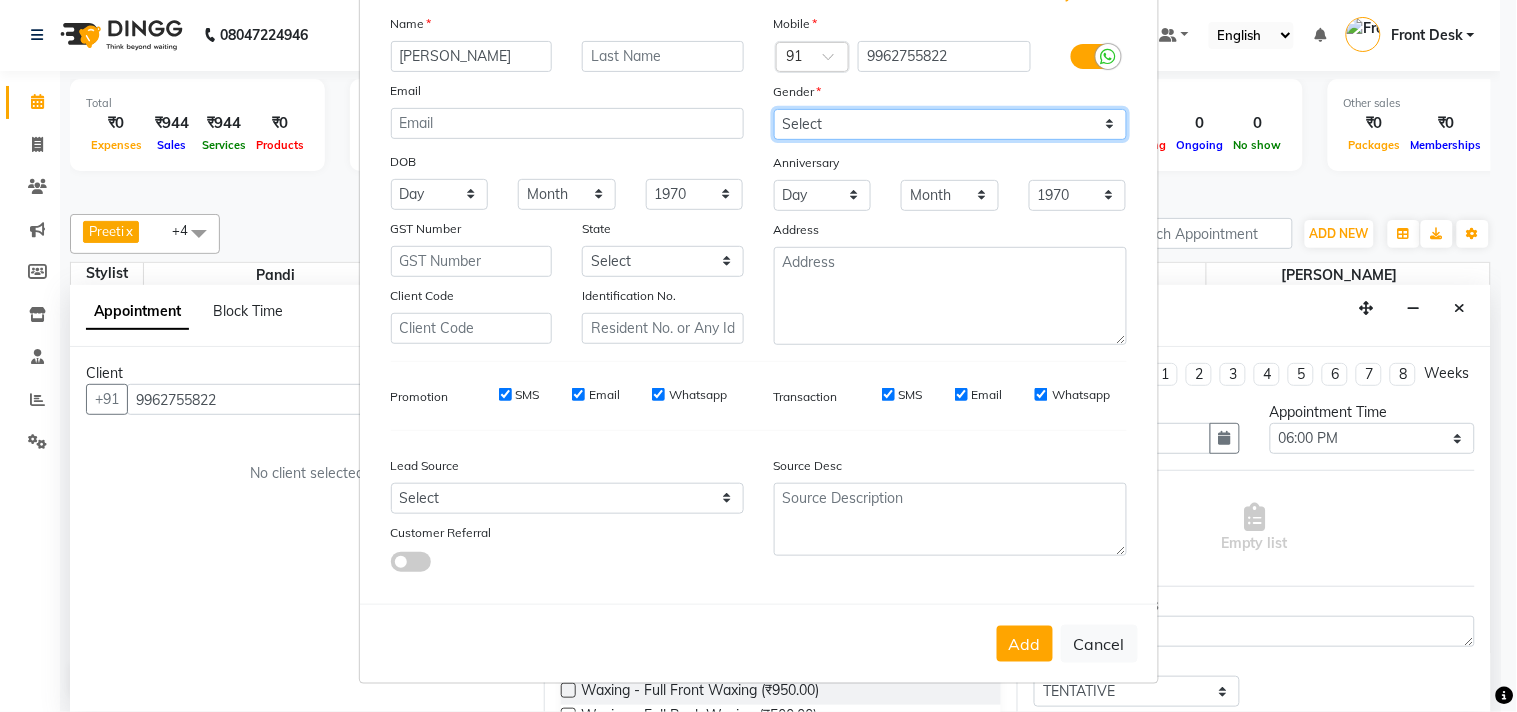 click on "Select [DEMOGRAPHIC_DATA] [DEMOGRAPHIC_DATA] Other Prefer Not To Say" at bounding box center [950, 124] 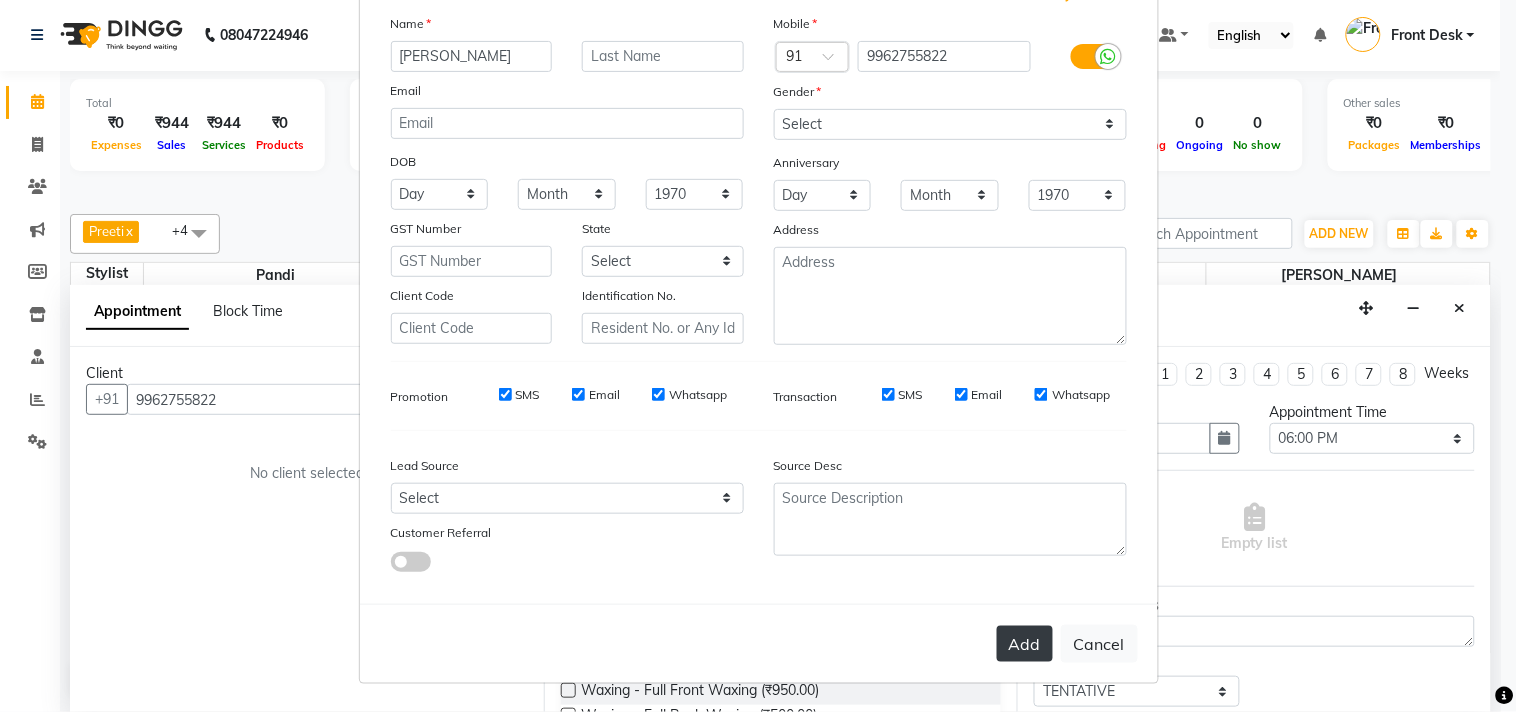 click on "Add" at bounding box center (1025, 644) 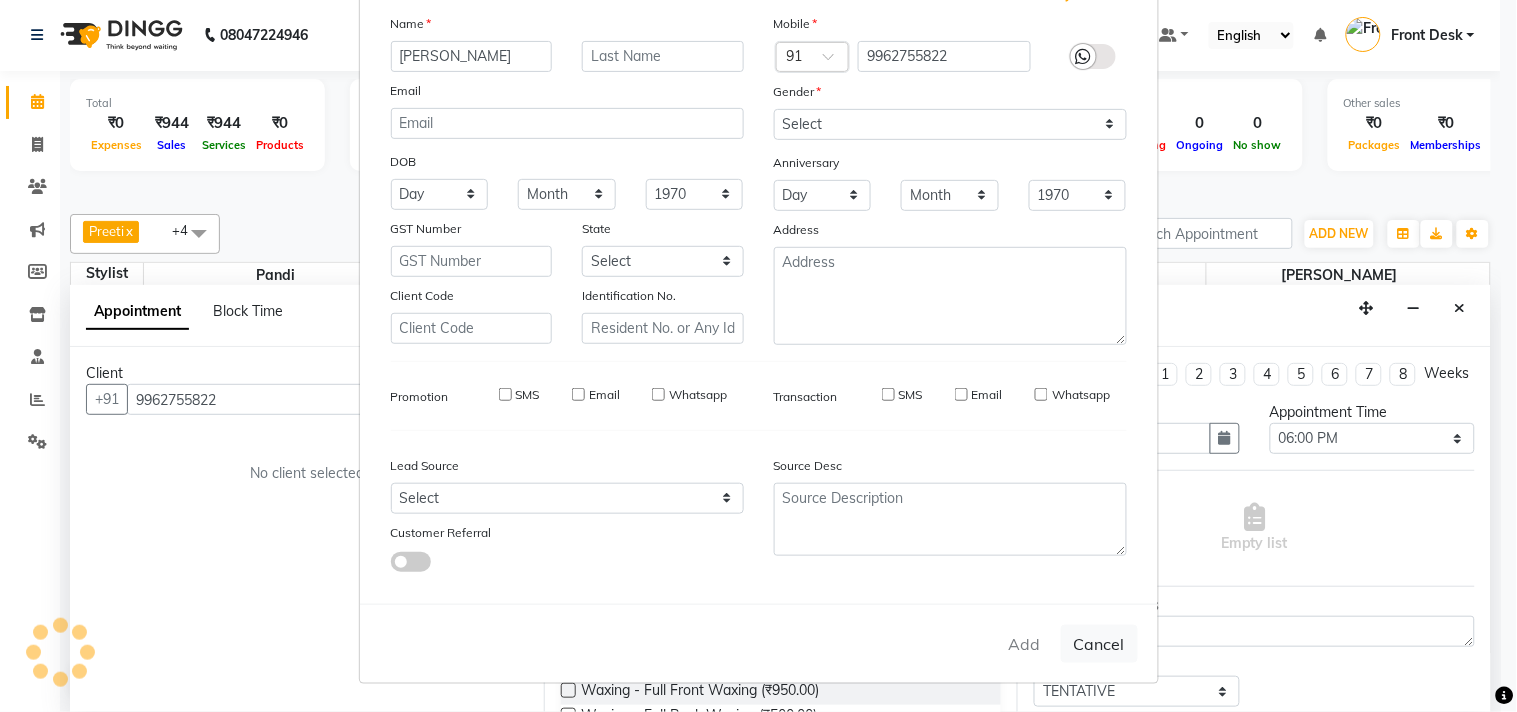 type 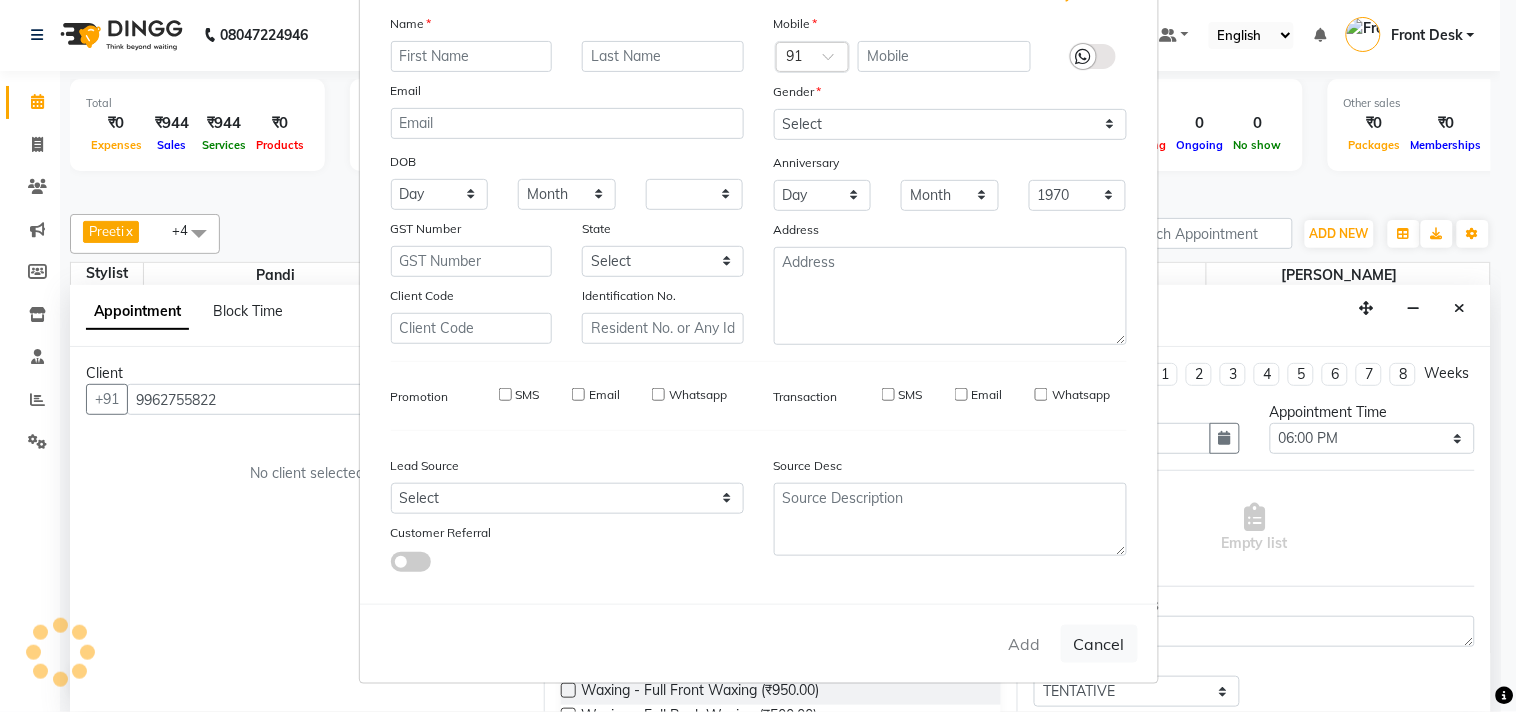 select 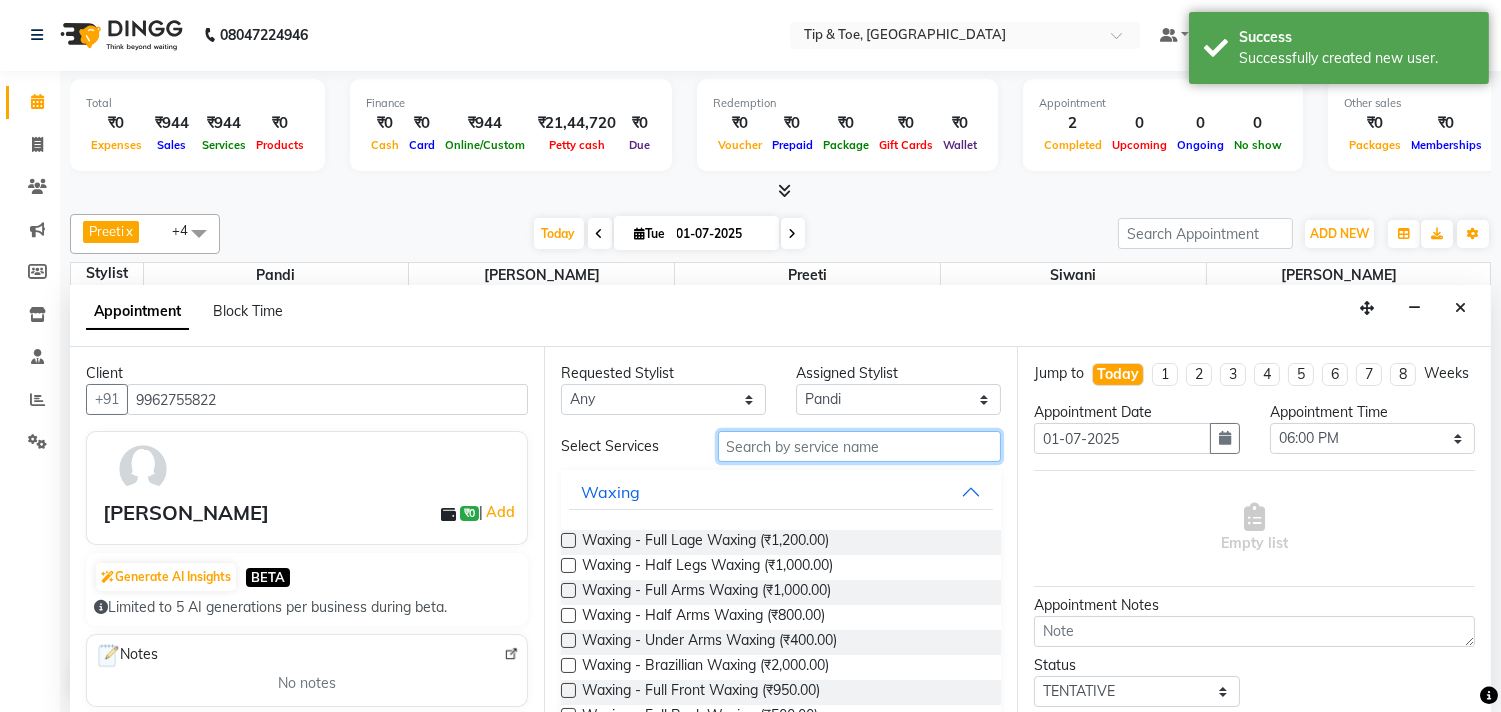 click at bounding box center [860, 446] 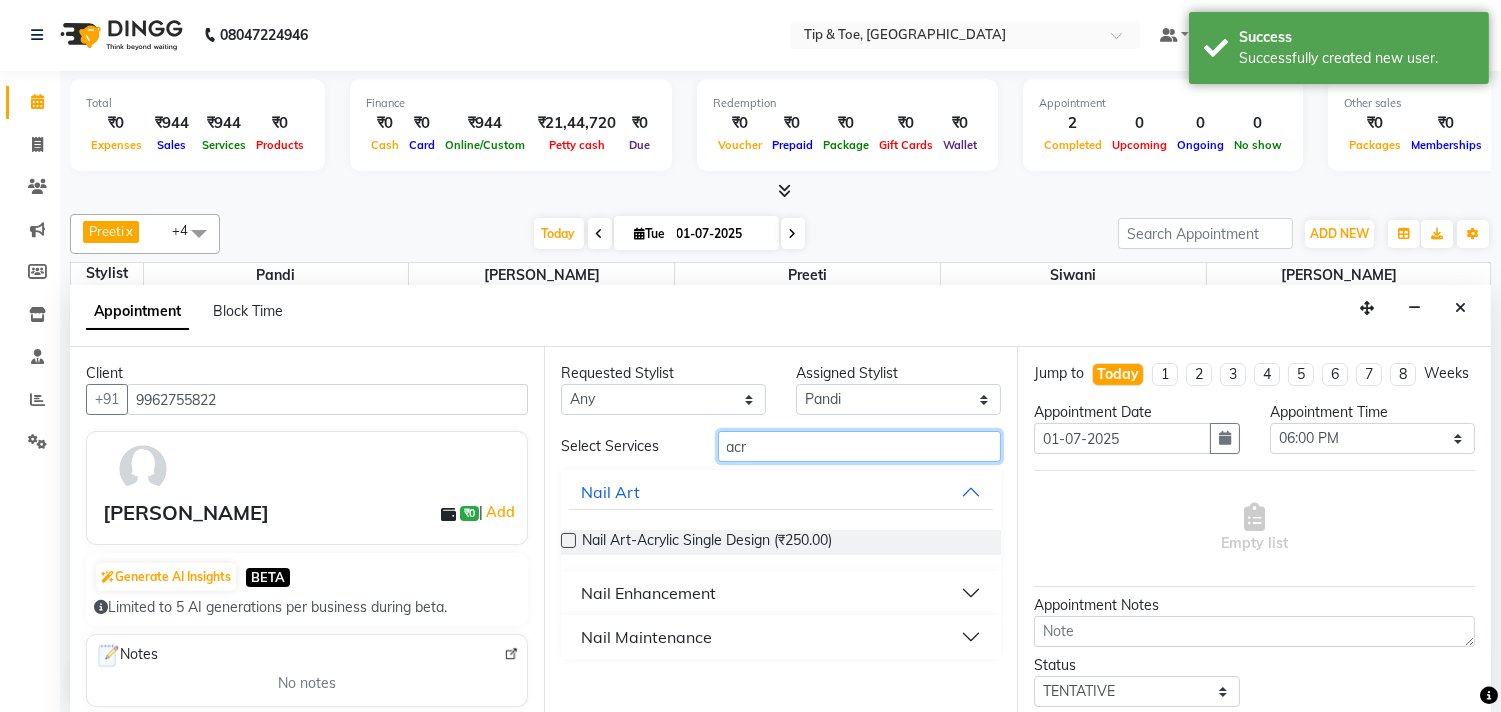type on "acr" 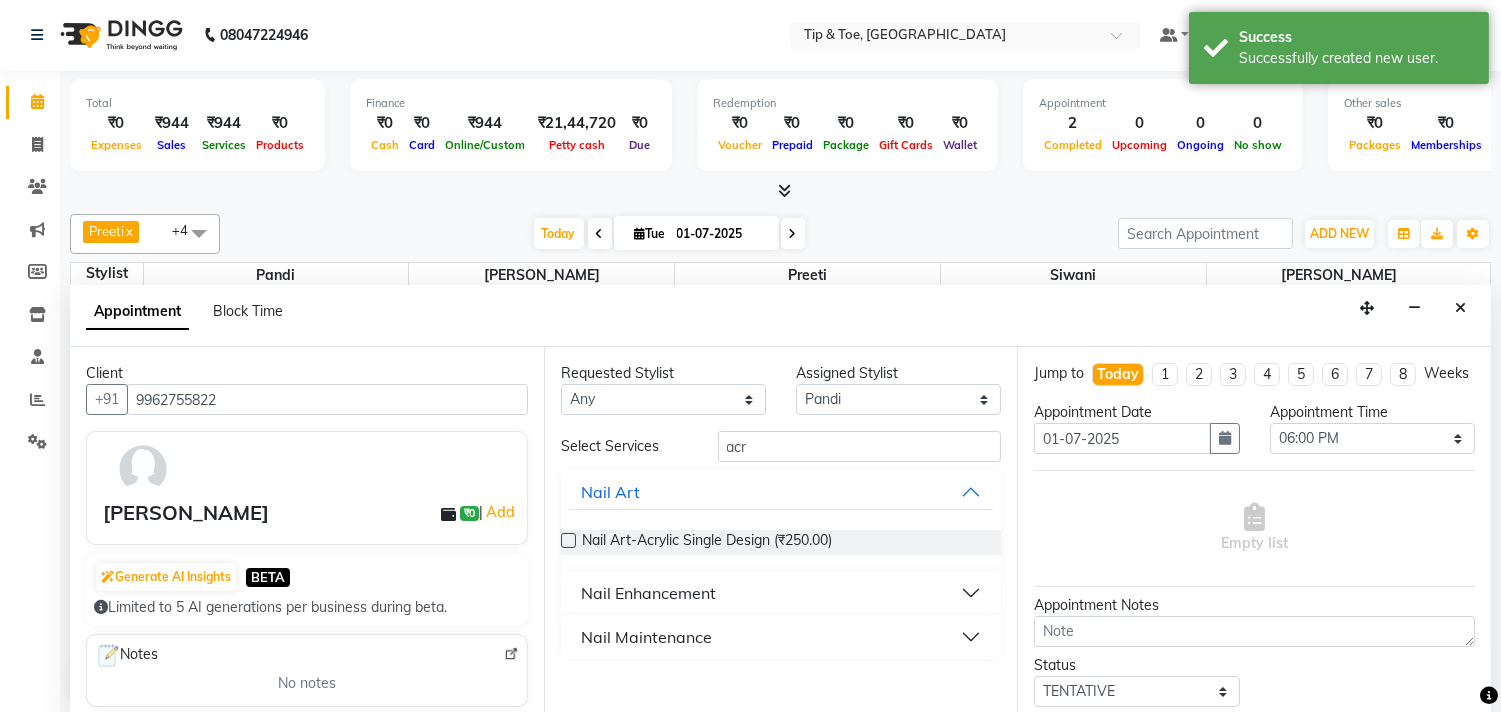 drag, startPoint x: 768, startPoint y: 608, endPoint x: 768, endPoint y: 597, distance: 11 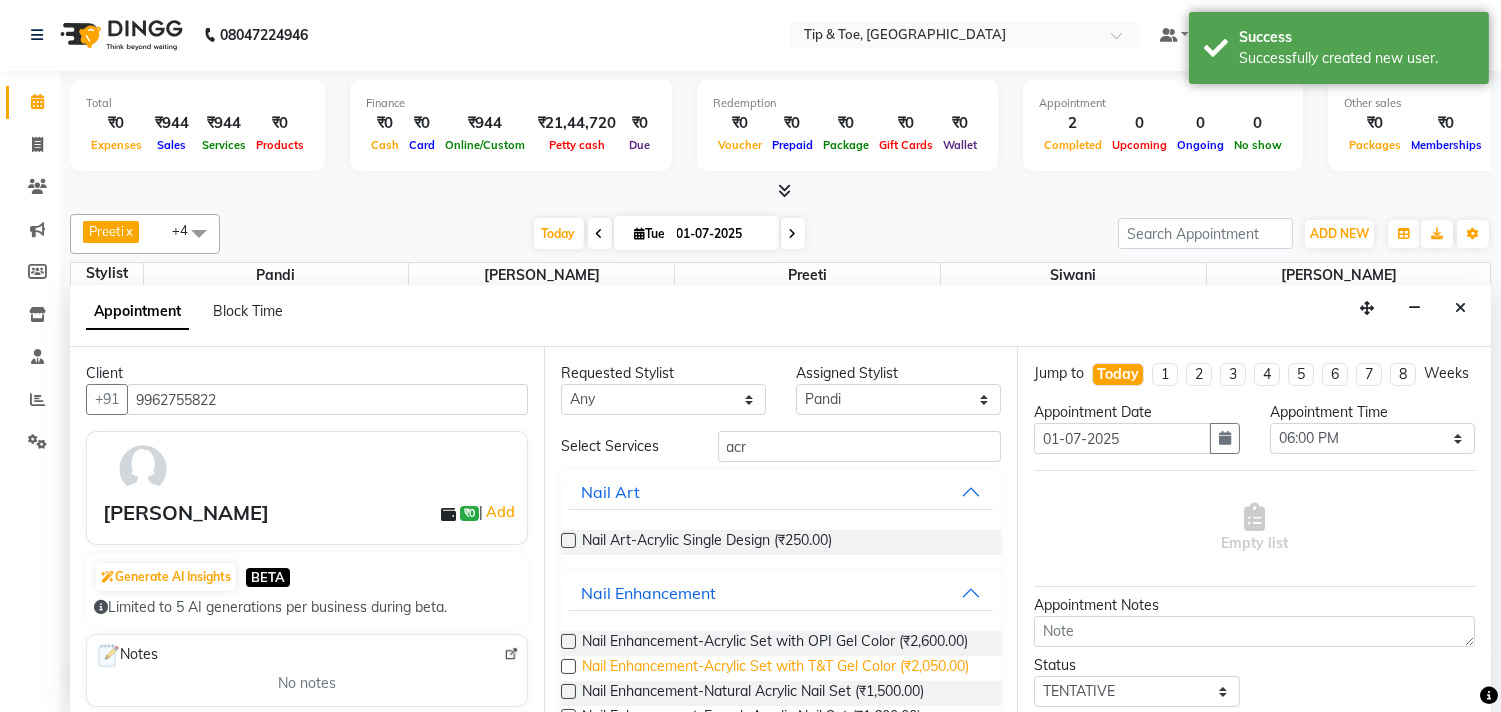 click on "Nail Enhancement-Acrylic Set with T&T Gel Color (₹2,050.00)" at bounding box center (775, 668) 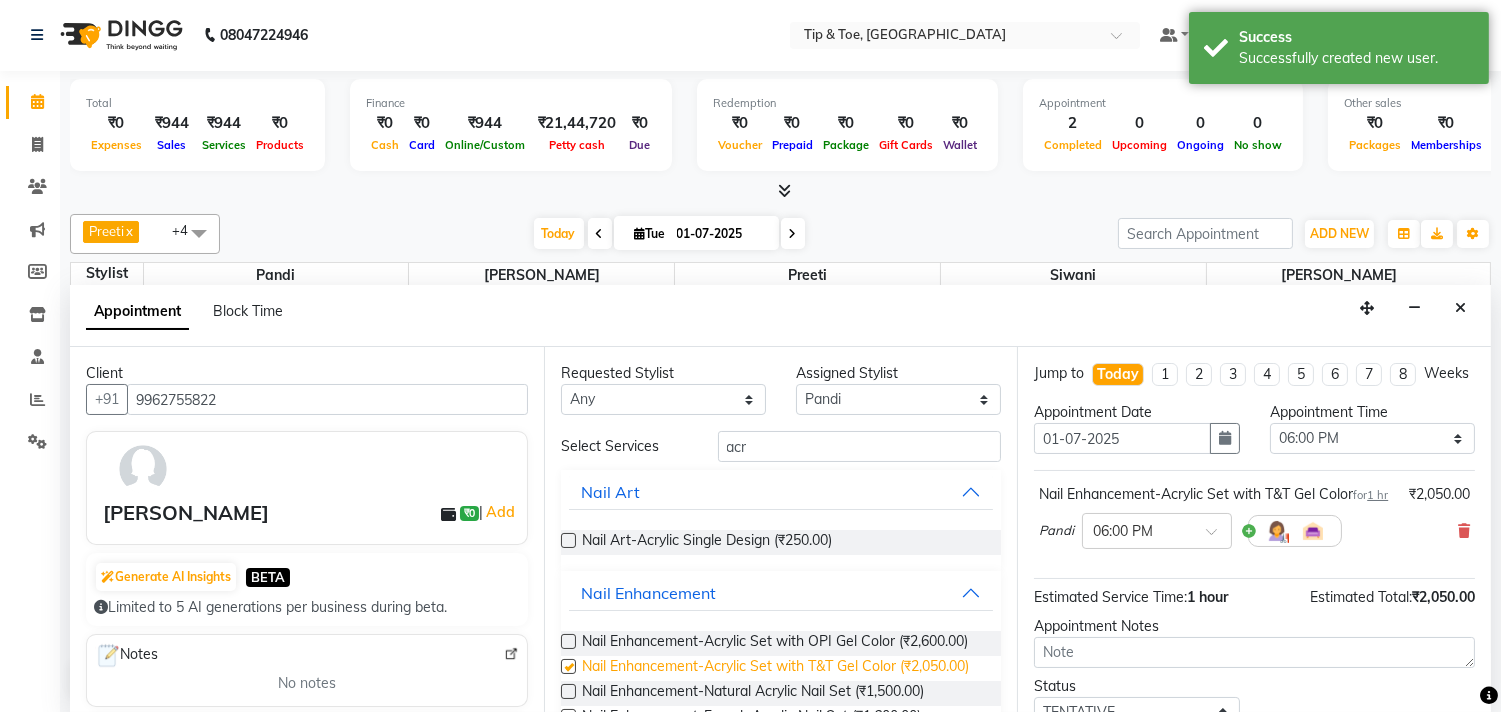 checkbox on "false" 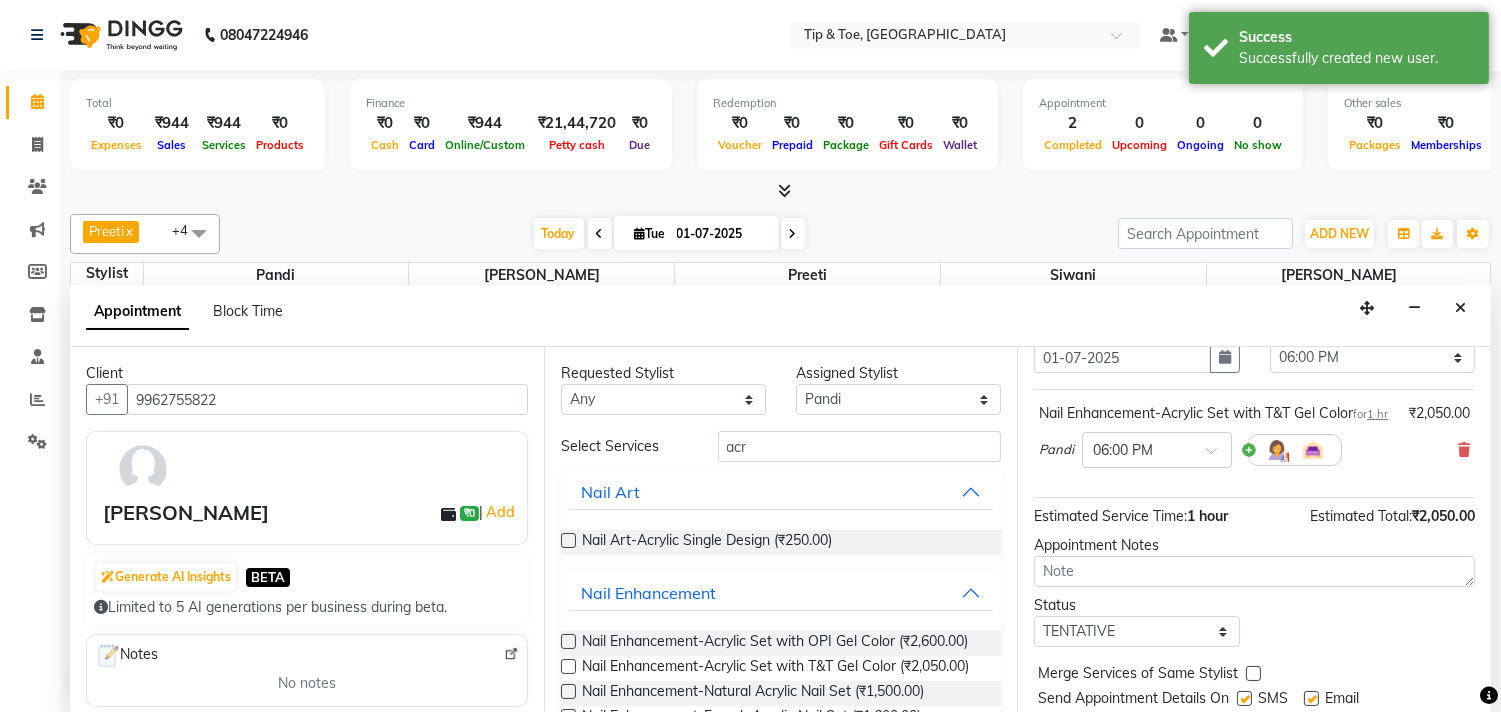 scroll, scrollTop: 181, scrollLeft: 0, axis: vertical 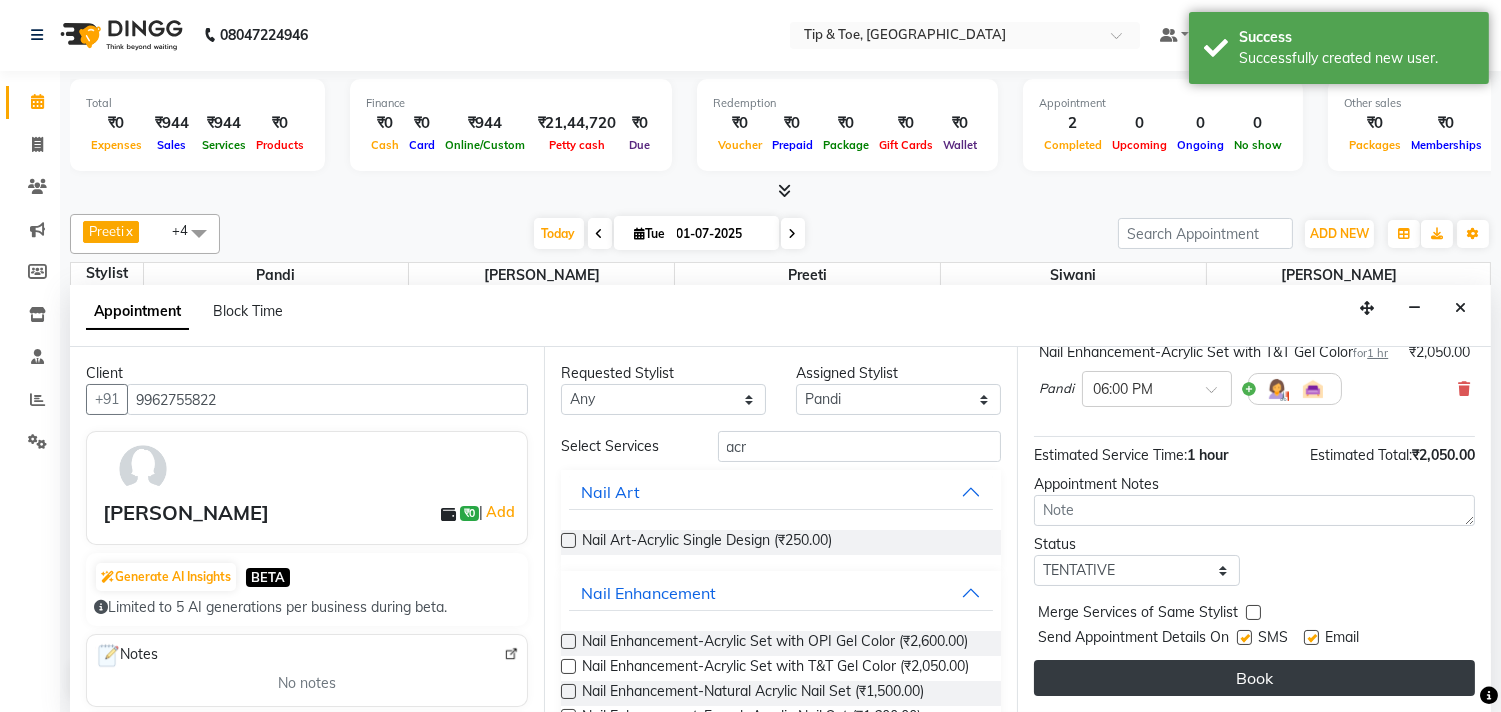 click on "Book" at bounding box center [1254, 678] 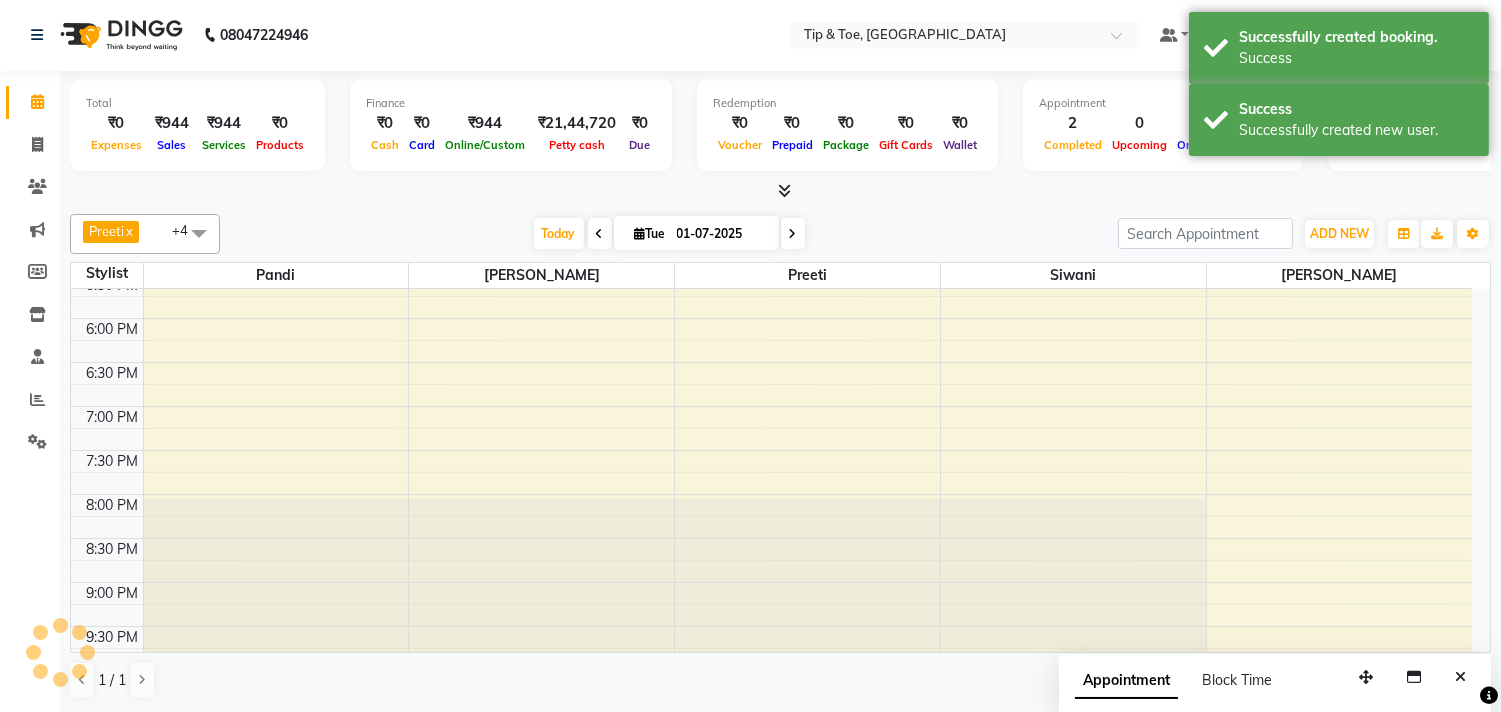 scroll, scrollTop: 0, scrollLeft: 0, axis: both 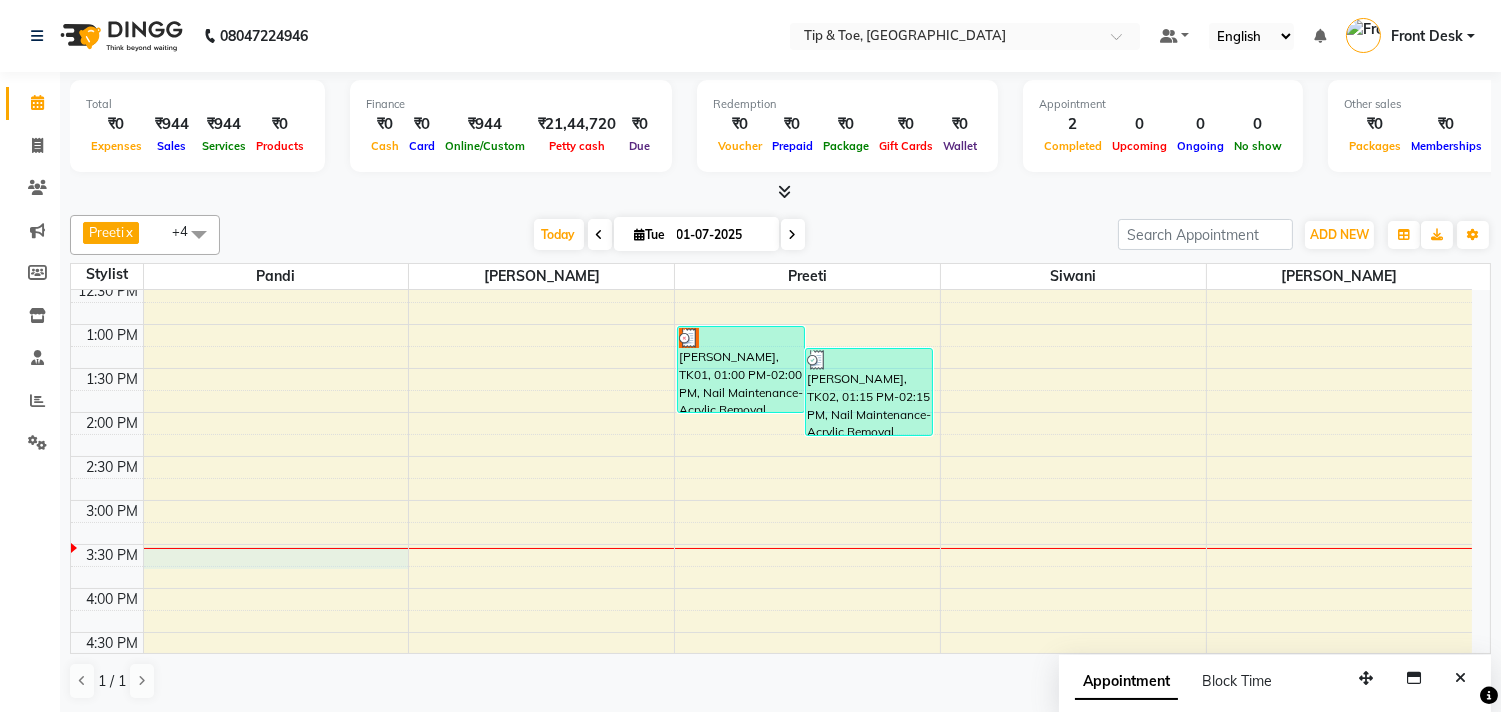click on "9:00 AM 9:30 AM 10:00 AM 10:30 AM 11:00 AM 11:30 AM 12:00 PM 12:30 PM 1:00 PM 1:30 PM 2:00 PM 2:30 PM 3:00 PM 3:30 PM 4:00 PM 4:30 PM 5:00 PM 5:30 PM 6:00 PM 6:30 PM 7:00 PM 7:30 PM 8:00 PM 8:30 PM 9:00 PM 9:30 PM 10:00 PM 10:30 PM             [PERSON_NAME], TK03, 06:00 PM-07:00 PM, Nail Enhancement-Acrylic Set with T&T Gel Color     [PERSON_NAME], TK01, 01:00 PM-02:00 PM, Nail Maintenance-Acrylic Removal     [PERSON_NAME], TK02, 01:15 PM-02:15 PM, Nail Maintenance-Acrylic Removal" at bounding box center (771, 588) 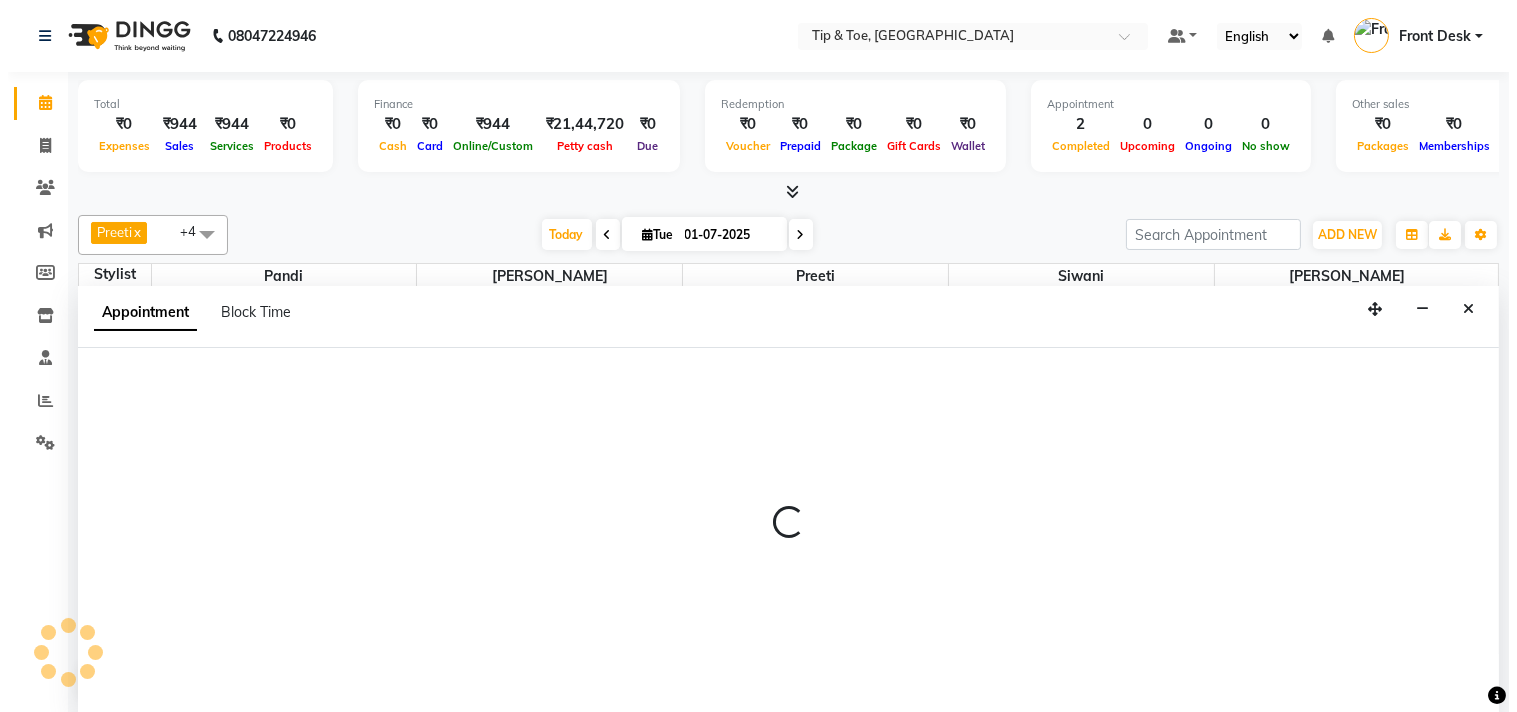 scroll, scrollTop: 1, scrollLeft: 0, axis: vertical 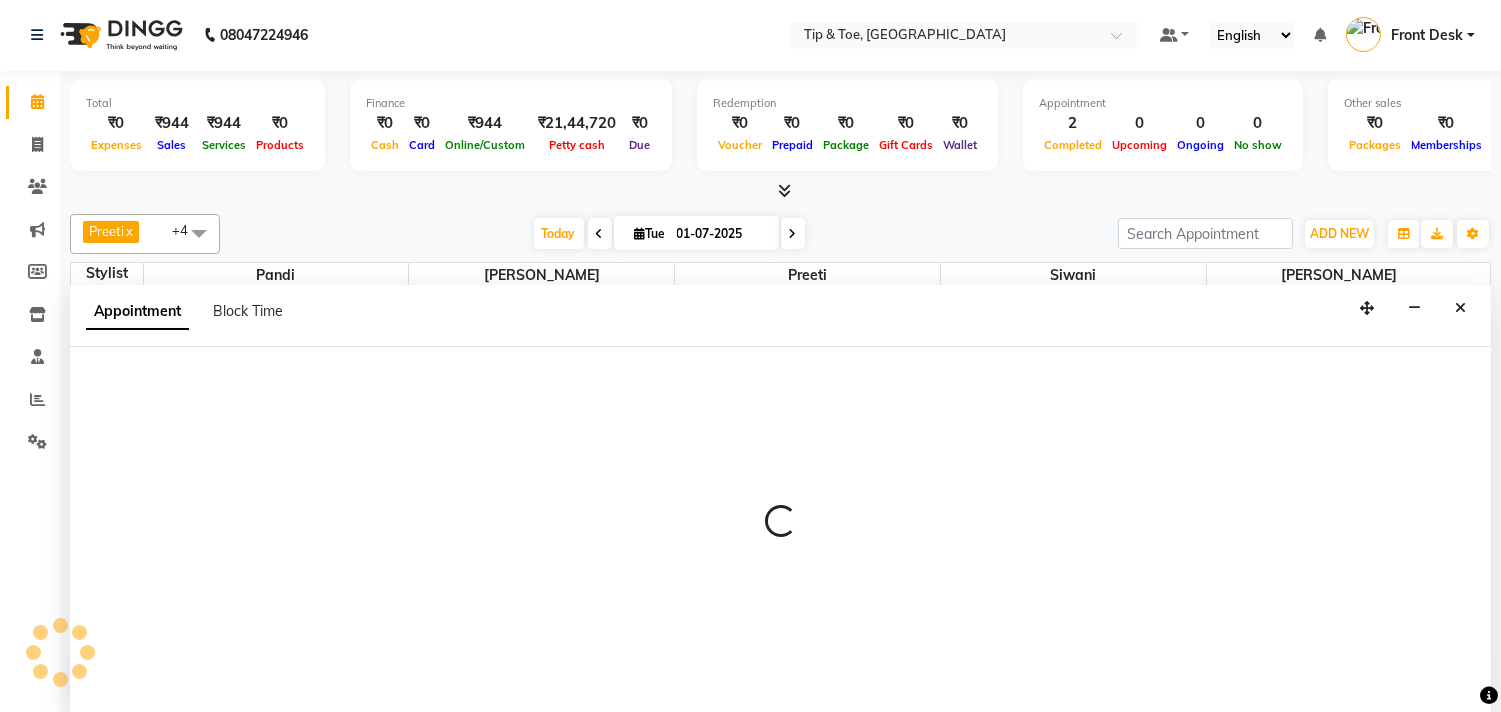 select on "39912" 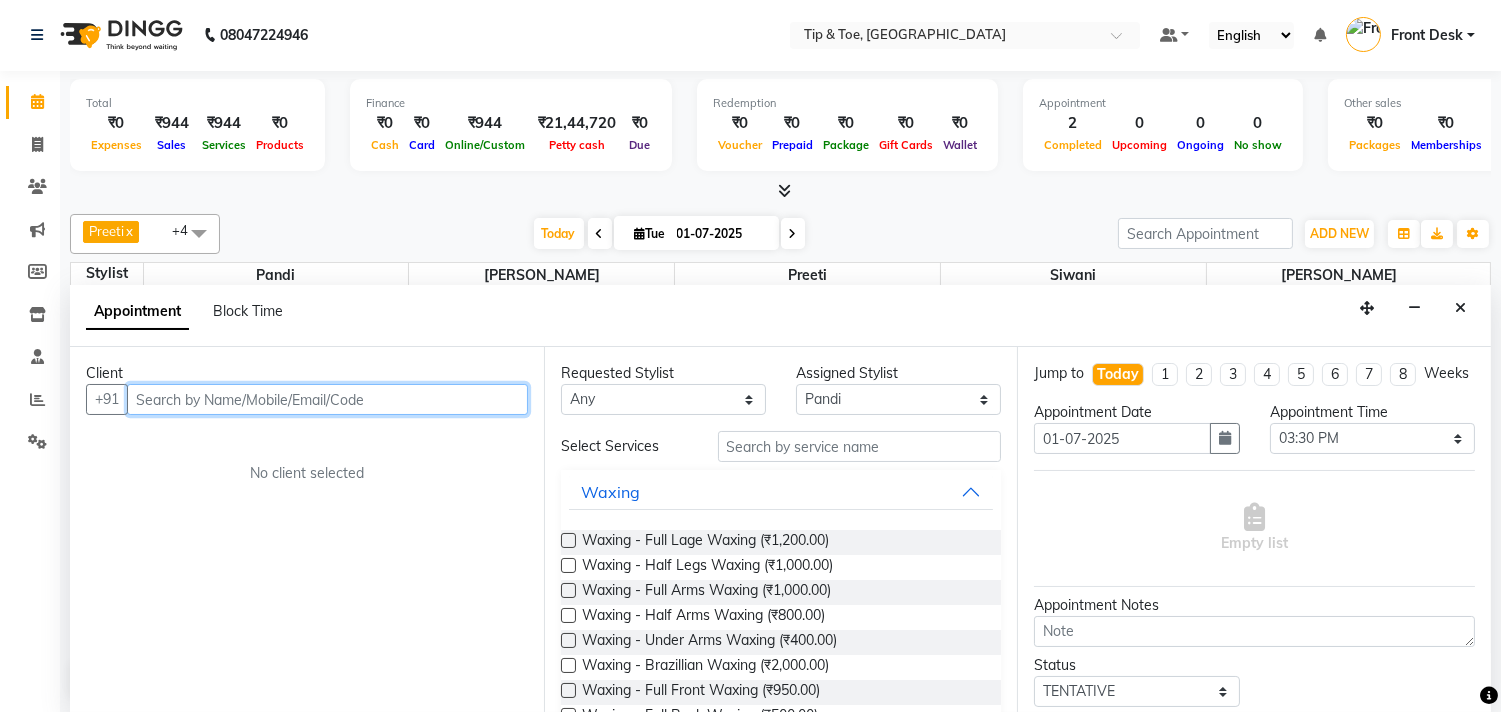 click at bounding box center (327, 399) 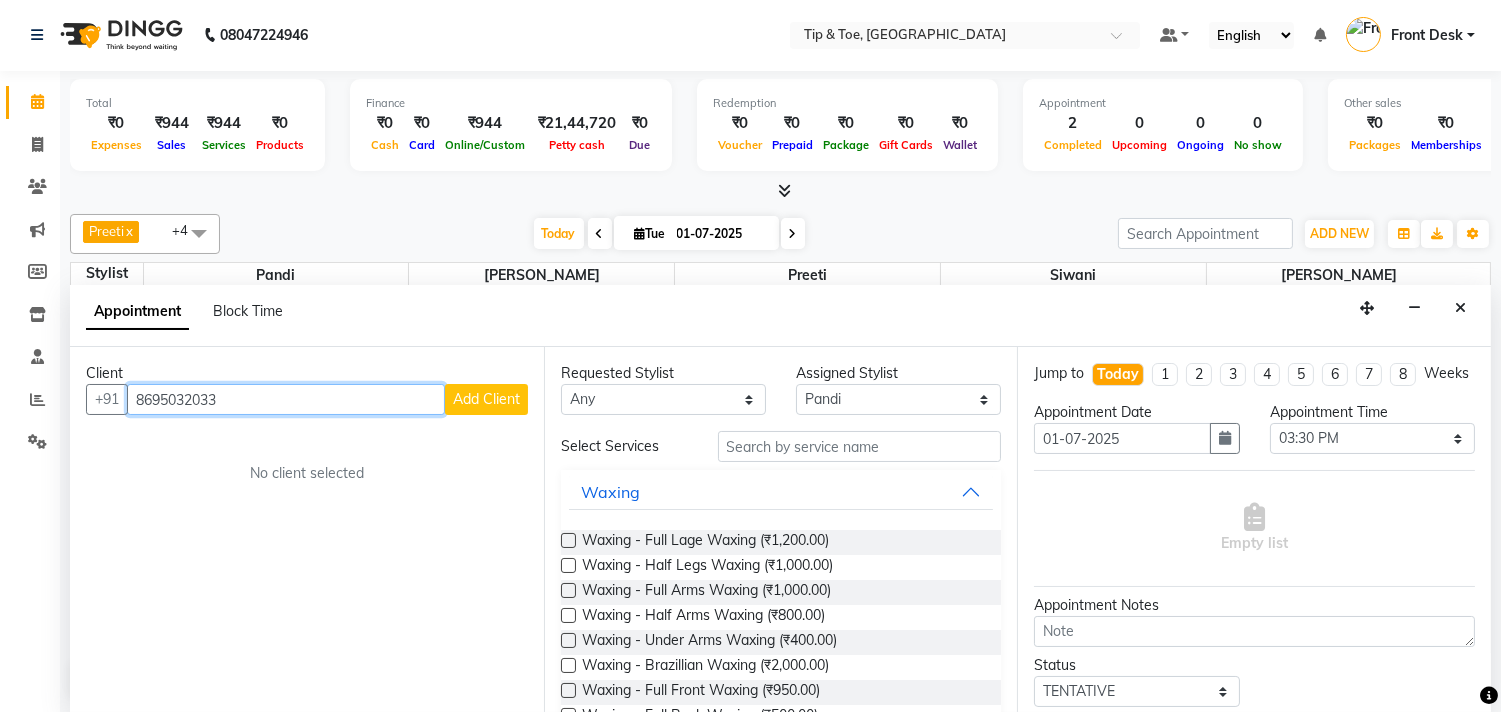 type on "8695032033" 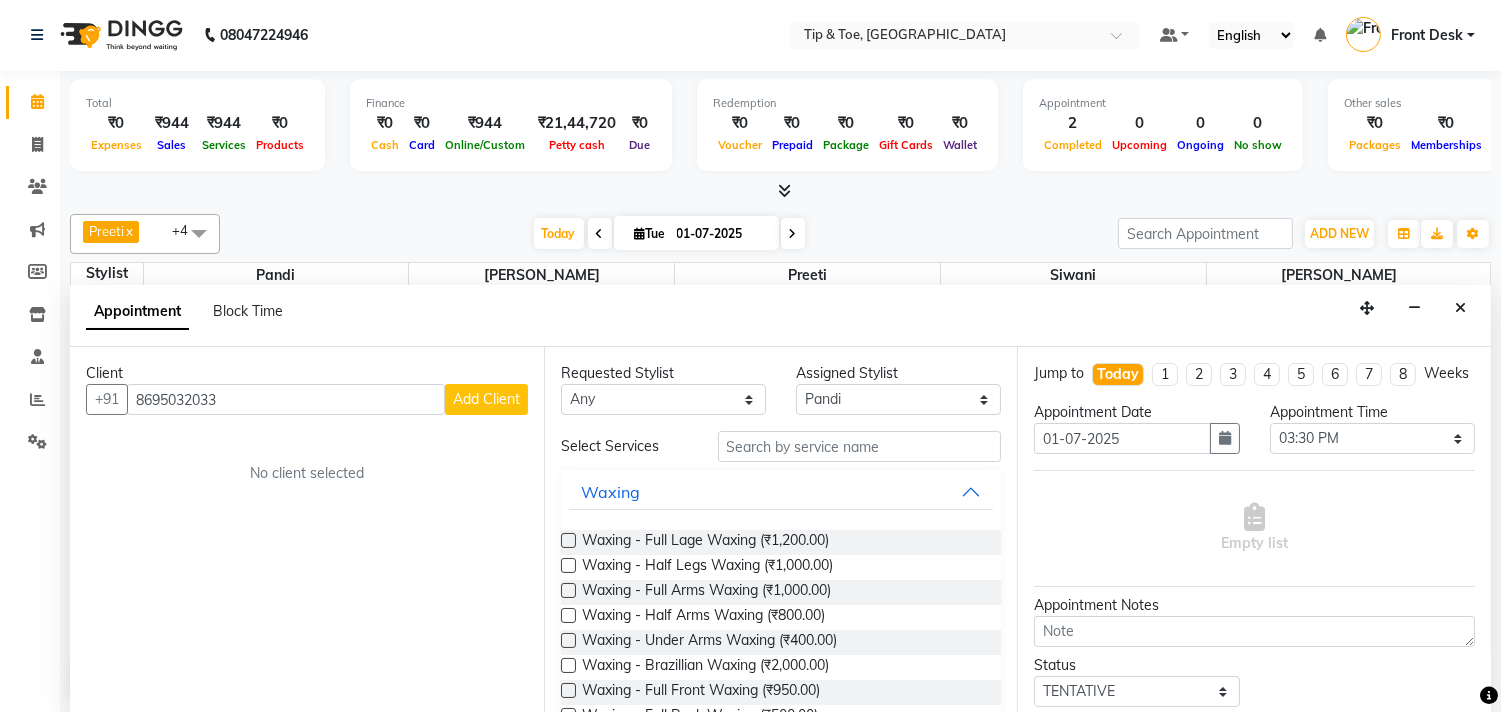 click on "Add Client" at bounding box center (486, 399) 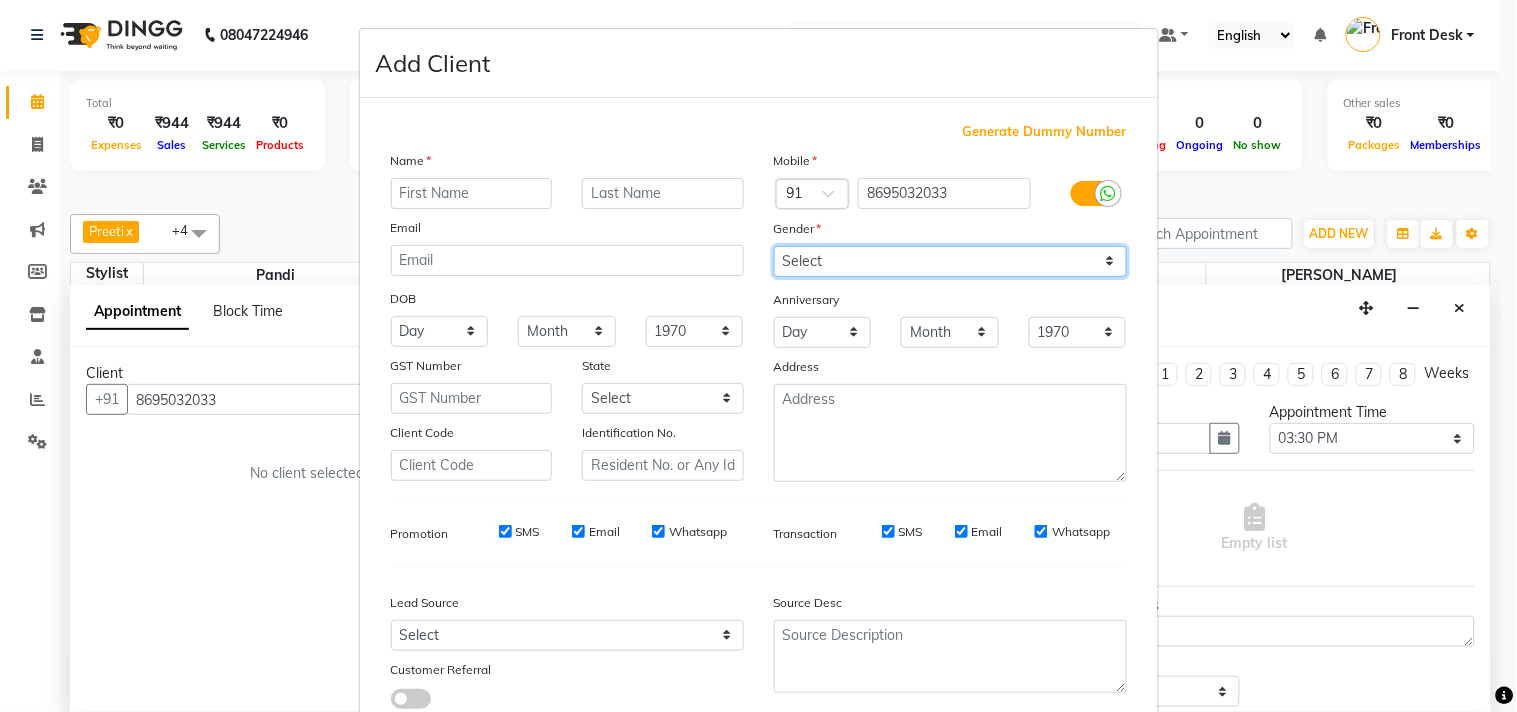 click on "Select [DEMOGRAPHIC_DATA] [DEMOGRAPHIC_DATA] Other Prefer Not To Say" at bounding box center (950, 261) 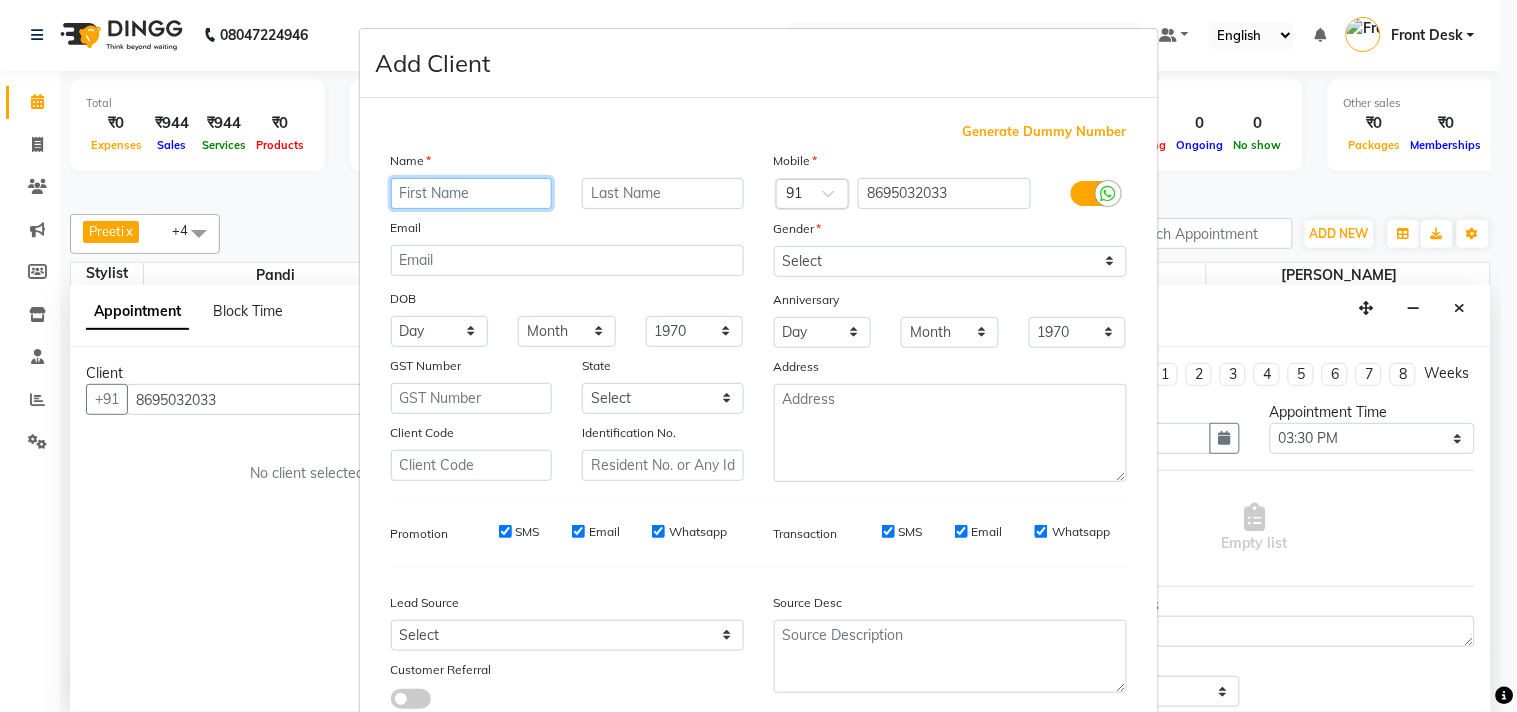 click at bounding box center (472, 193) 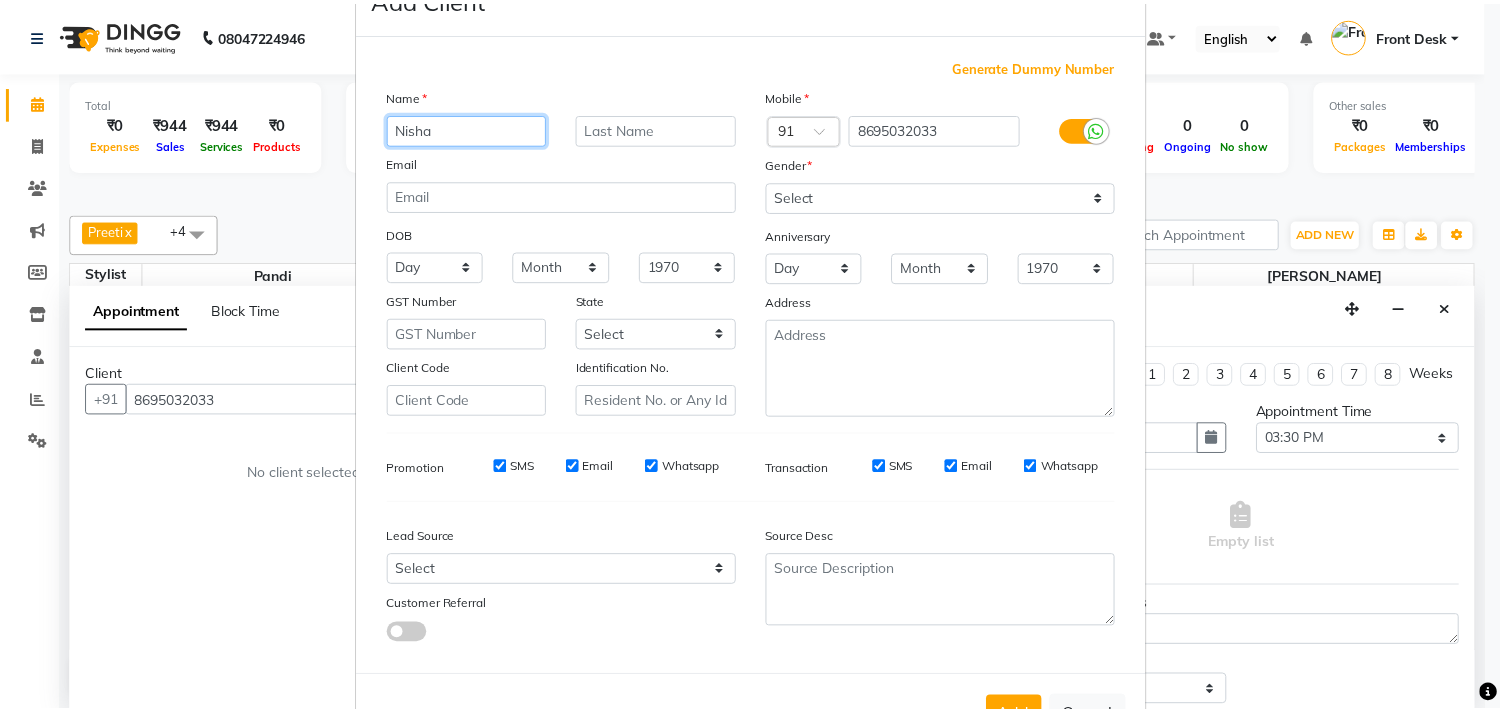 scroll, scrollTop: 138, scrollLeft: 0, axis: vertical 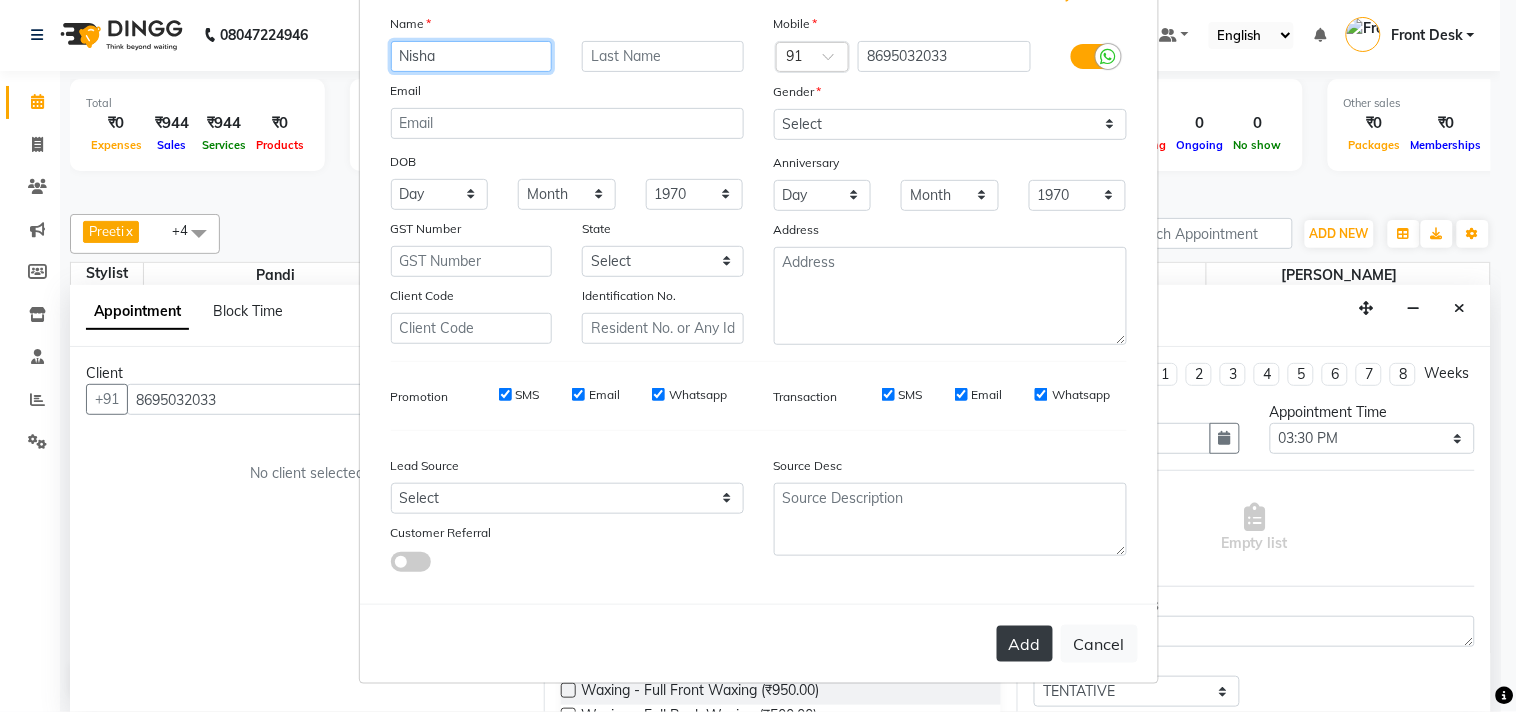 type on "Nisha" 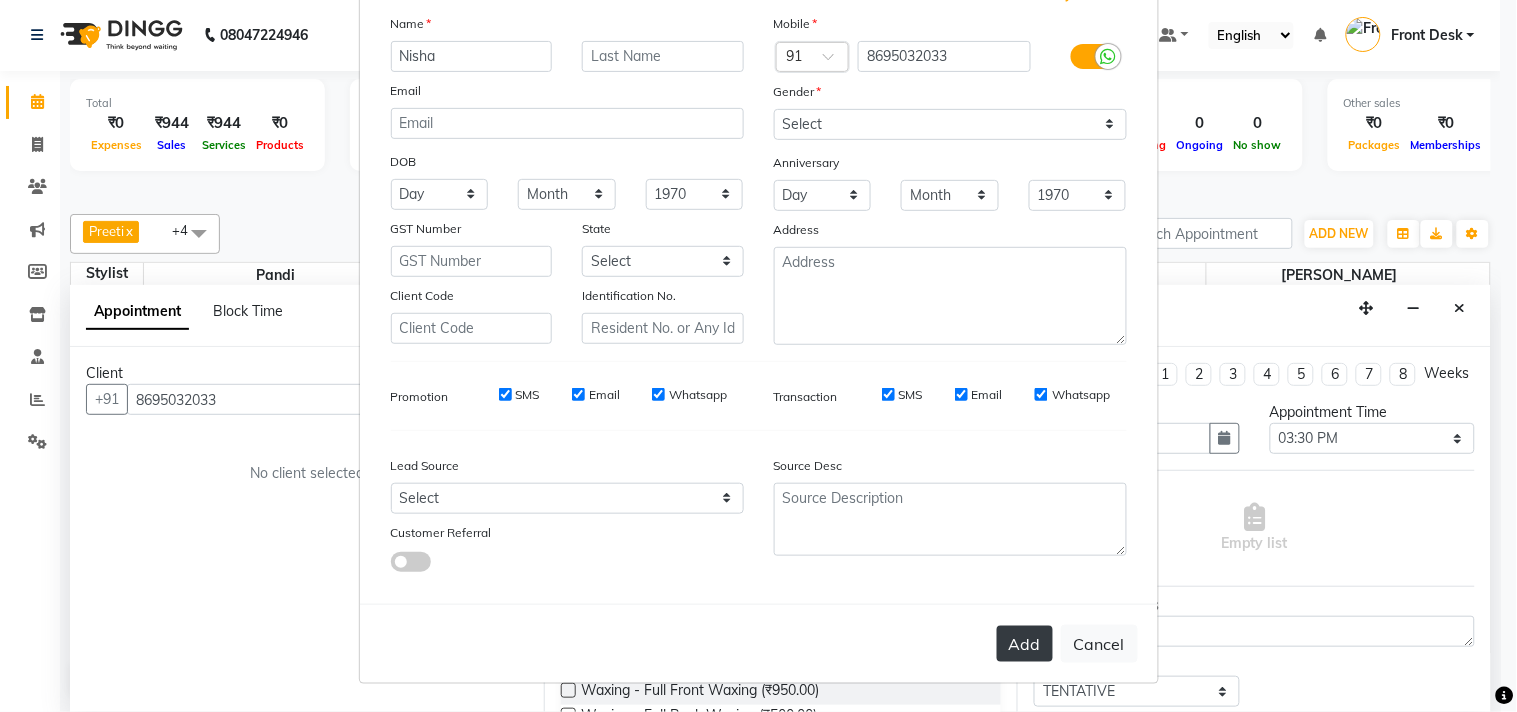 click on "Add" at bounding box center (1025, 644) 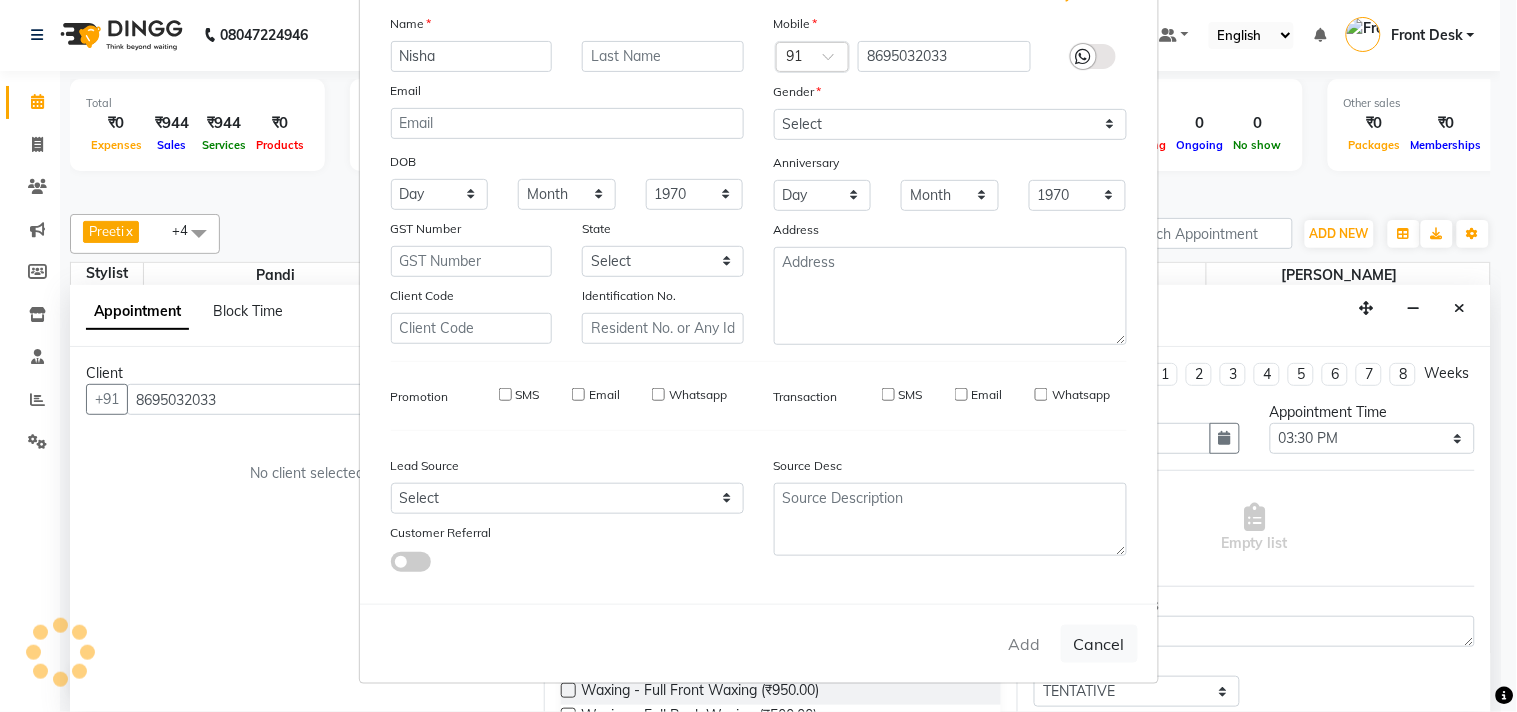 type 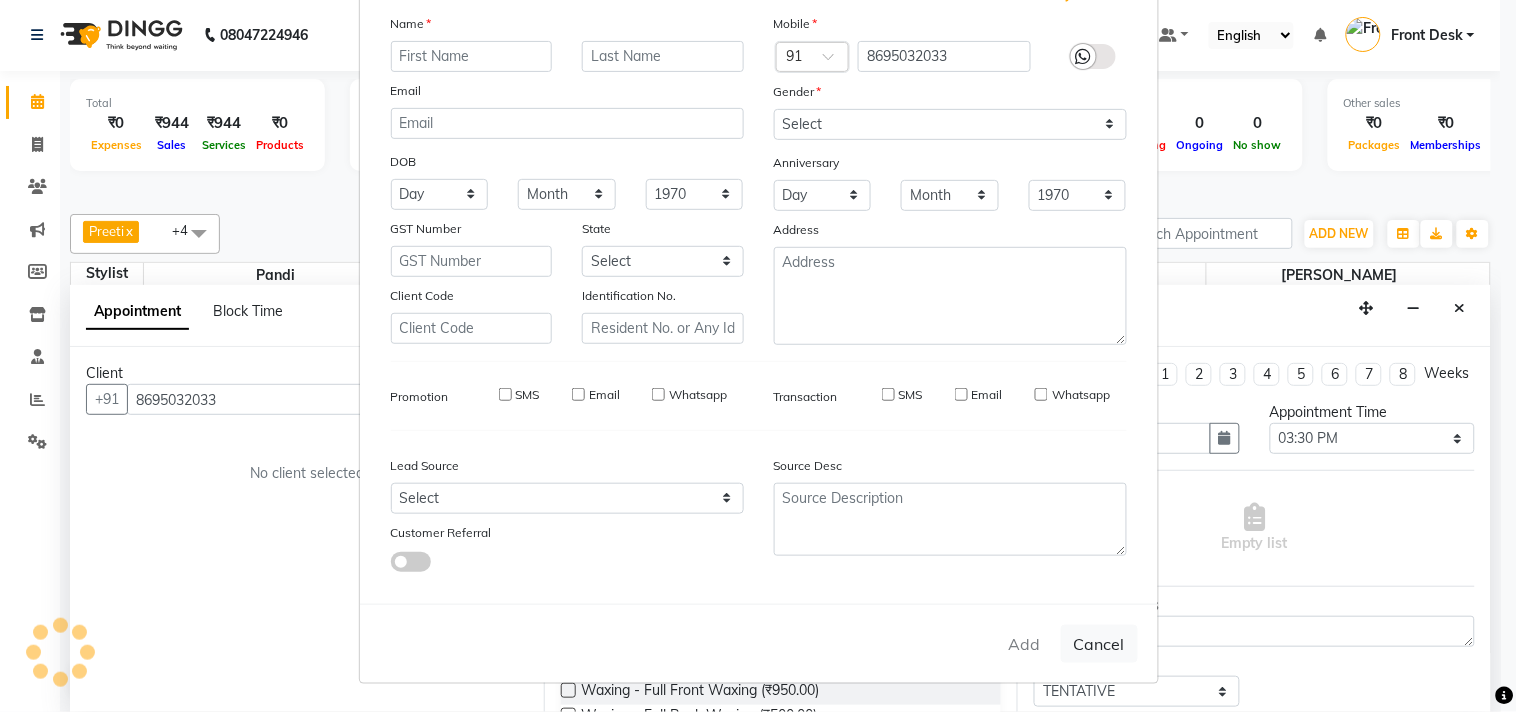 select 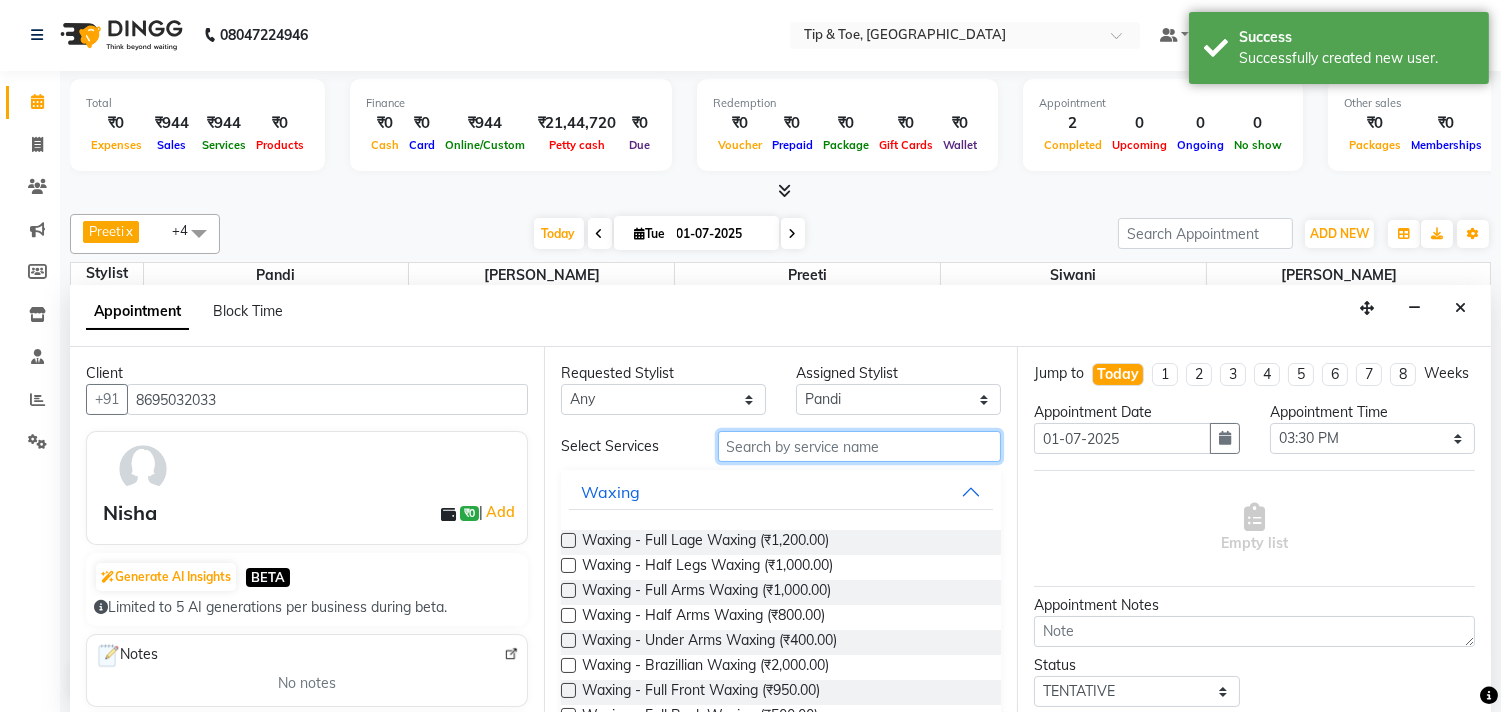 click at bounding box center (860, 446) 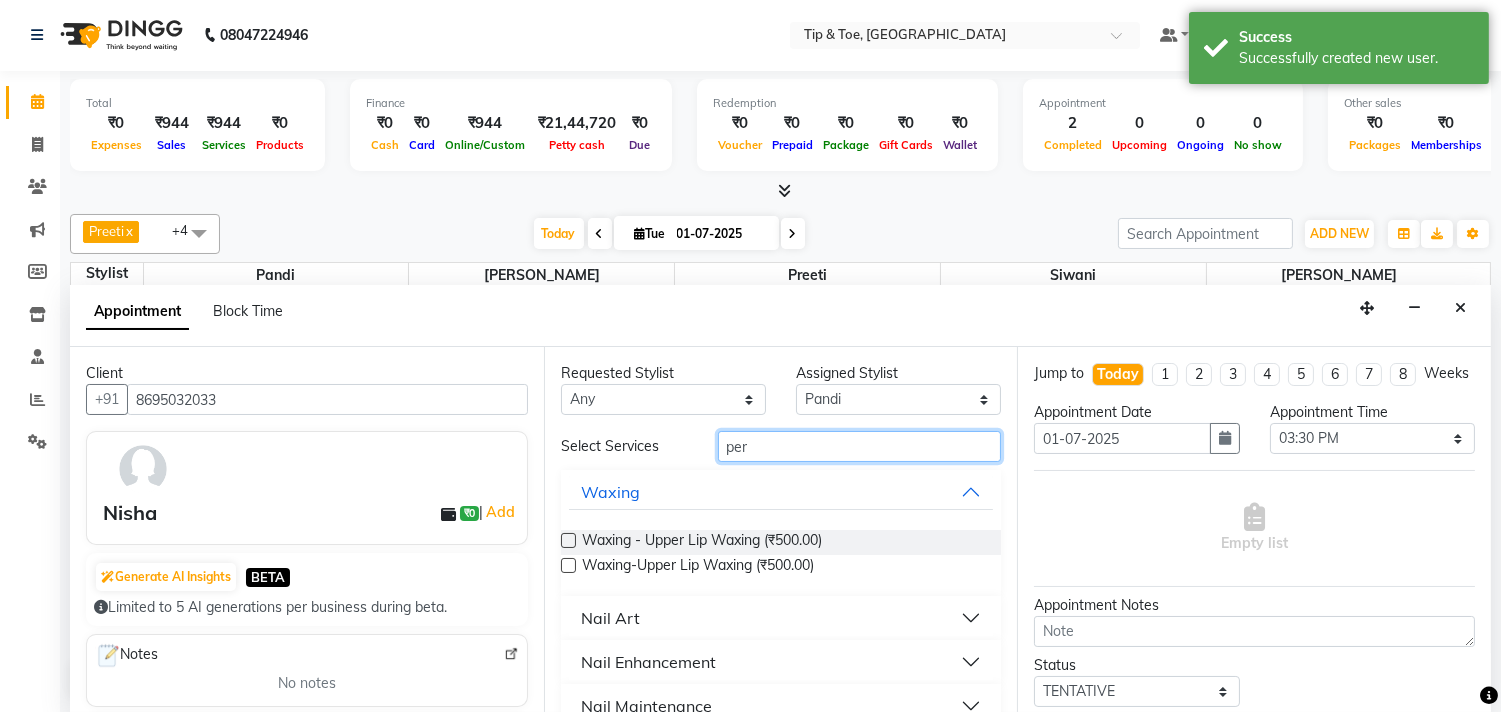 type on "per" 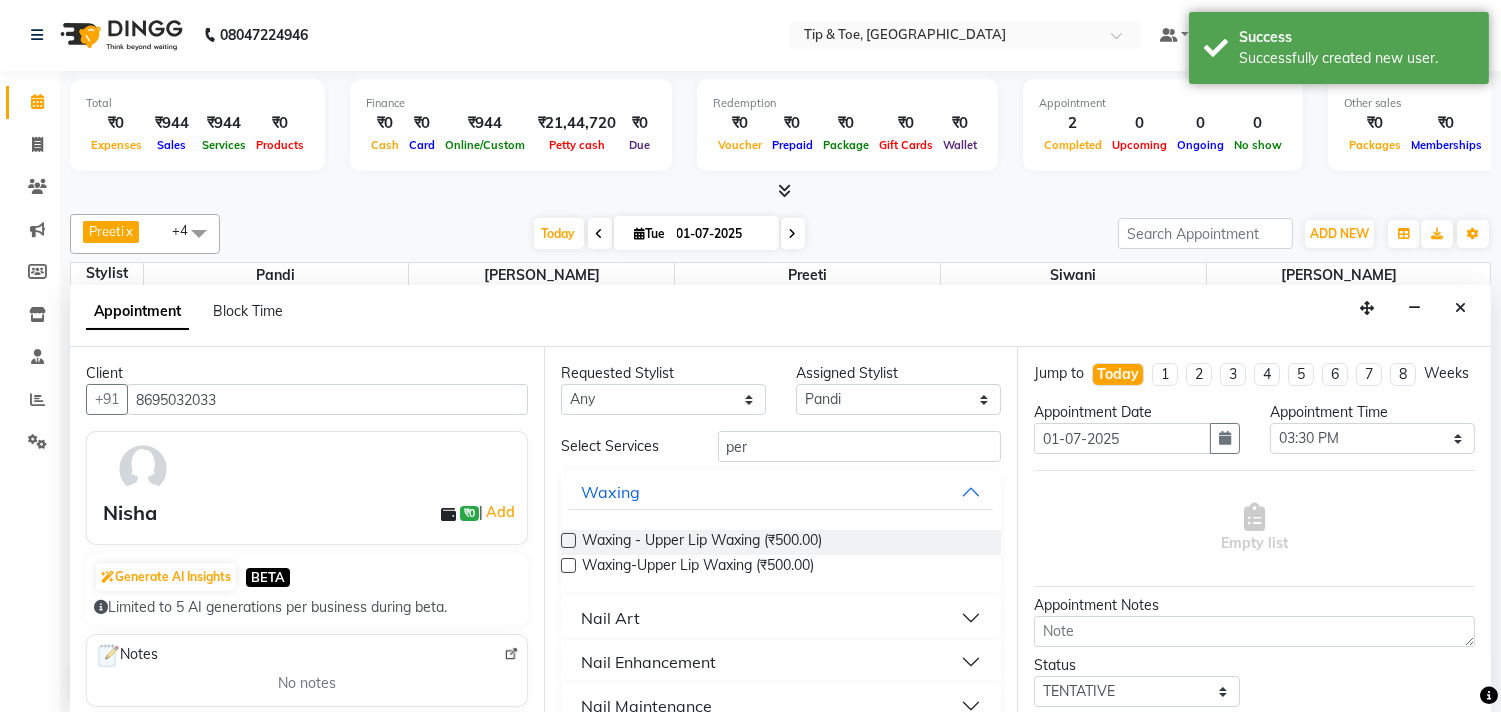 click on "Nail Art" at bounding box center (781, 618) 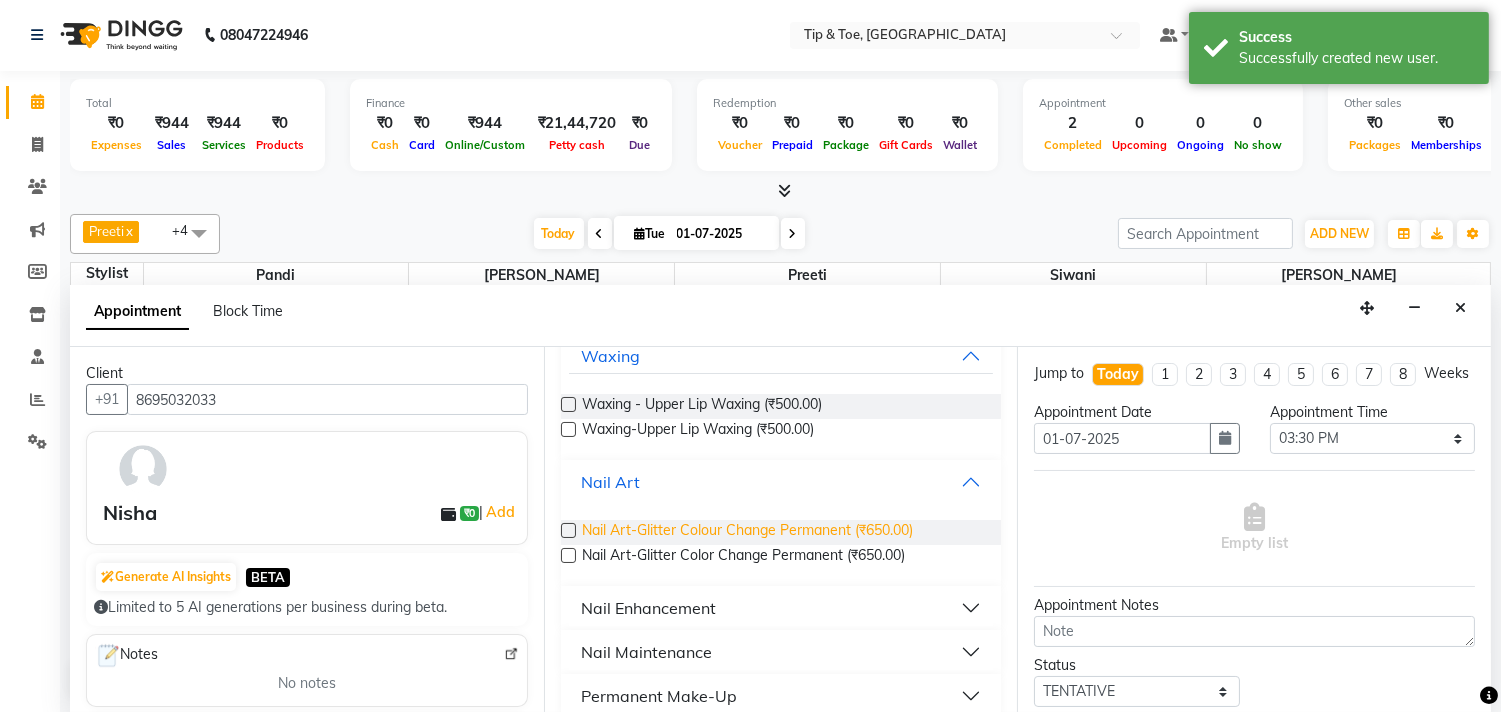 scroll, scrollTop: 156, scrollLeft: 0, axis: vertical 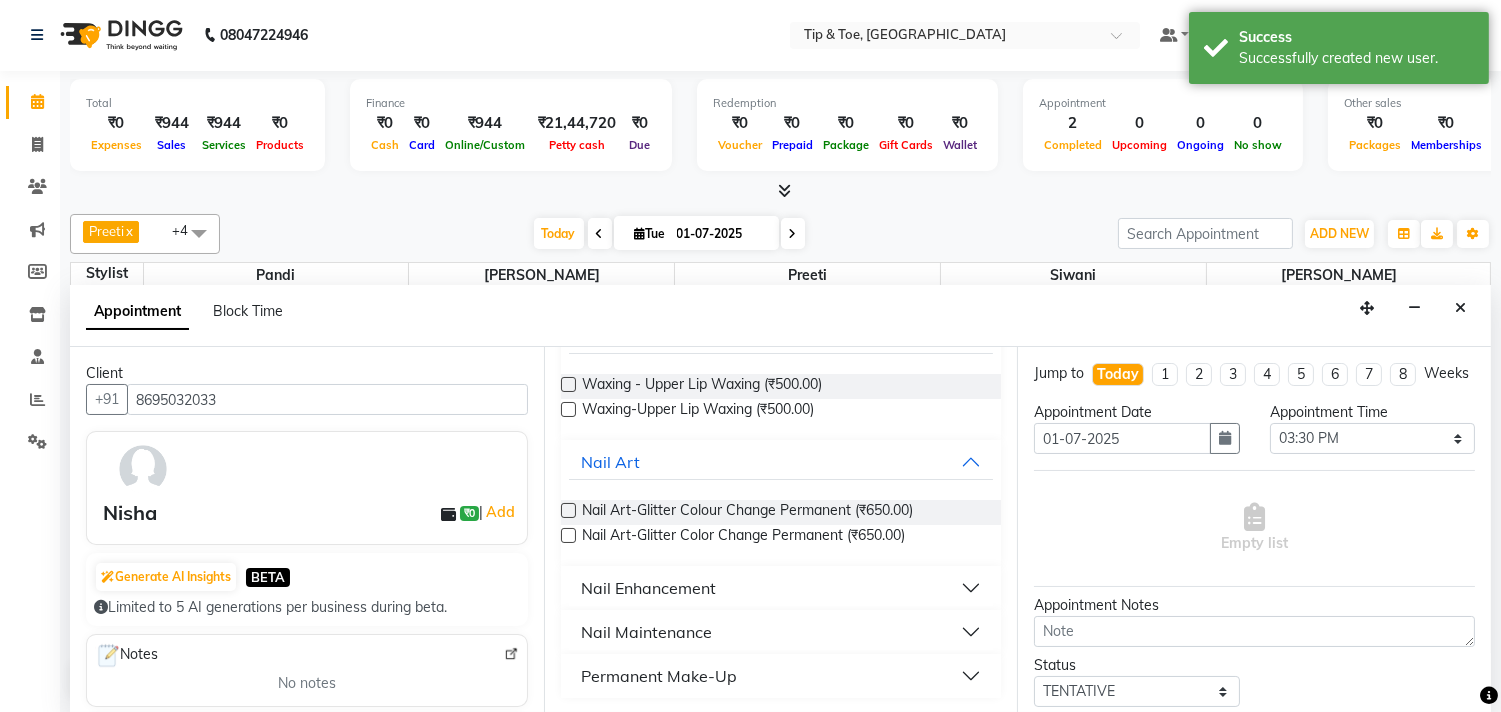 click on "Nail Enhancement" at bounding box center (781, 588) 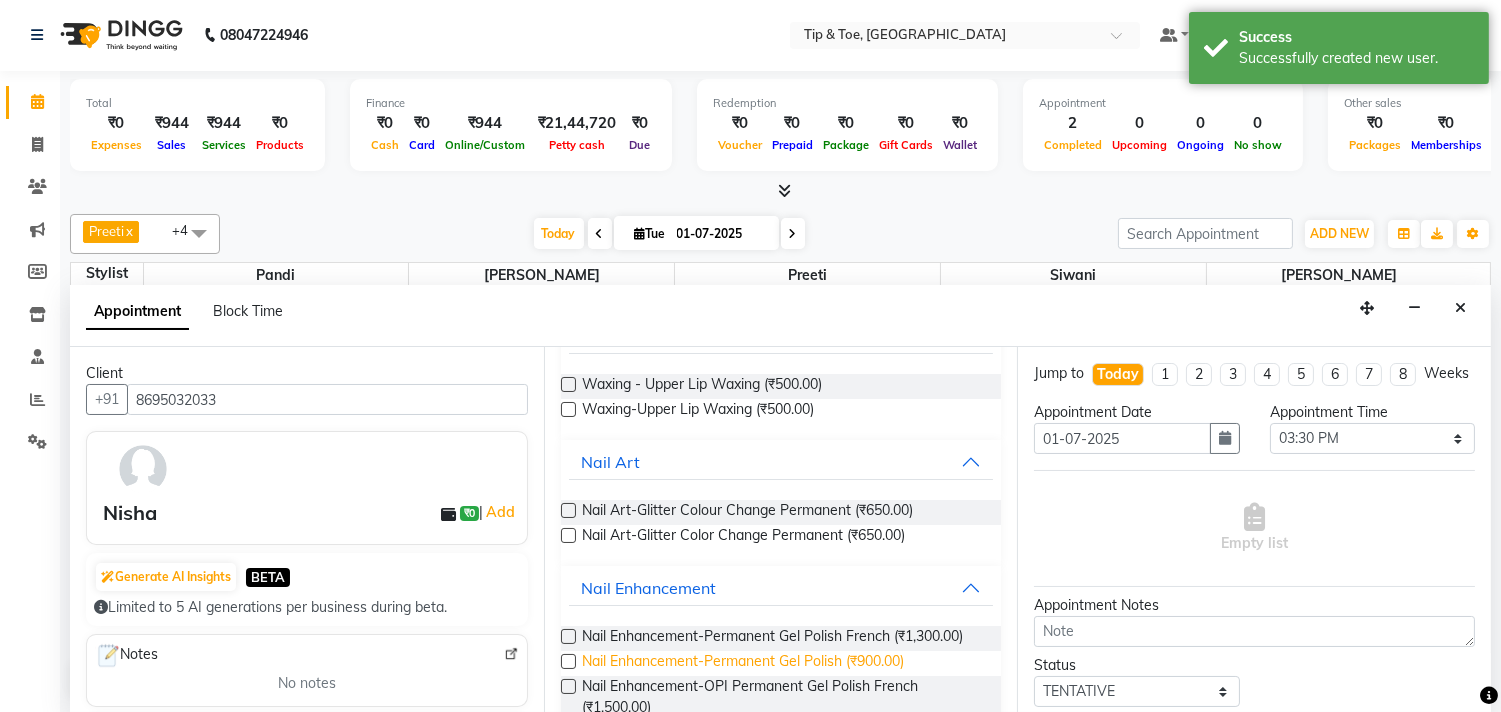 click on "Nail Enhancement-Permanent Gel Polish (₹900.00)" at bounding box center [743, 663] 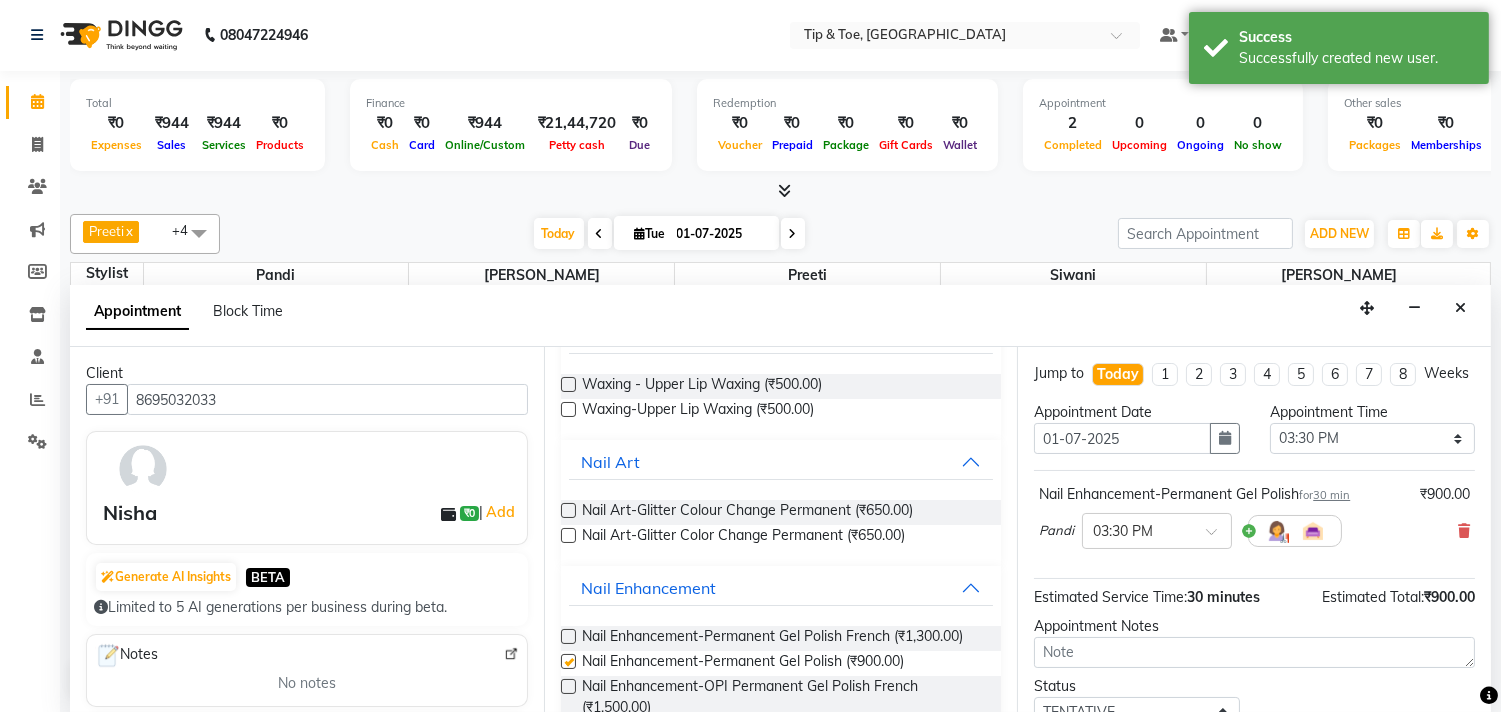 checkbox on "false" 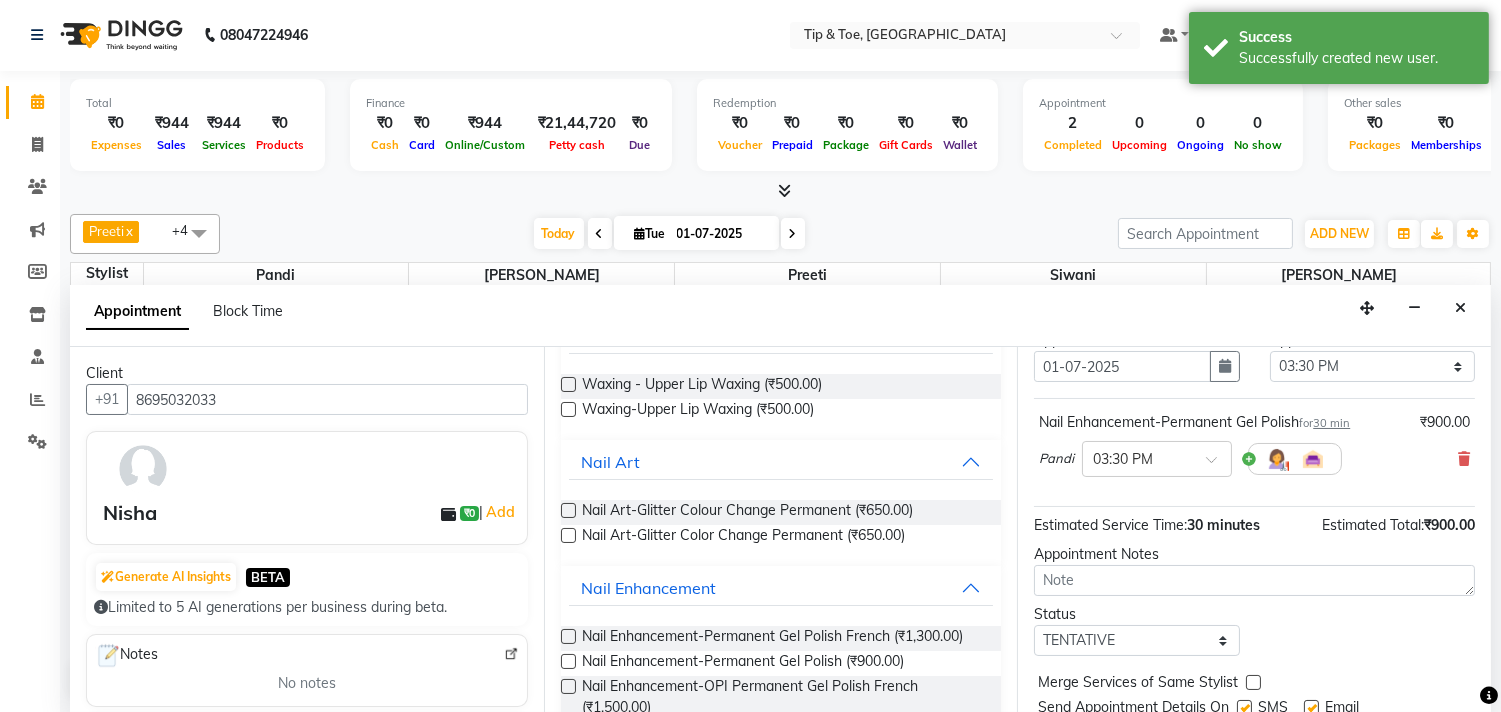 scroll, scrollTop: 161, scrollLeft: 0, axis: vertical 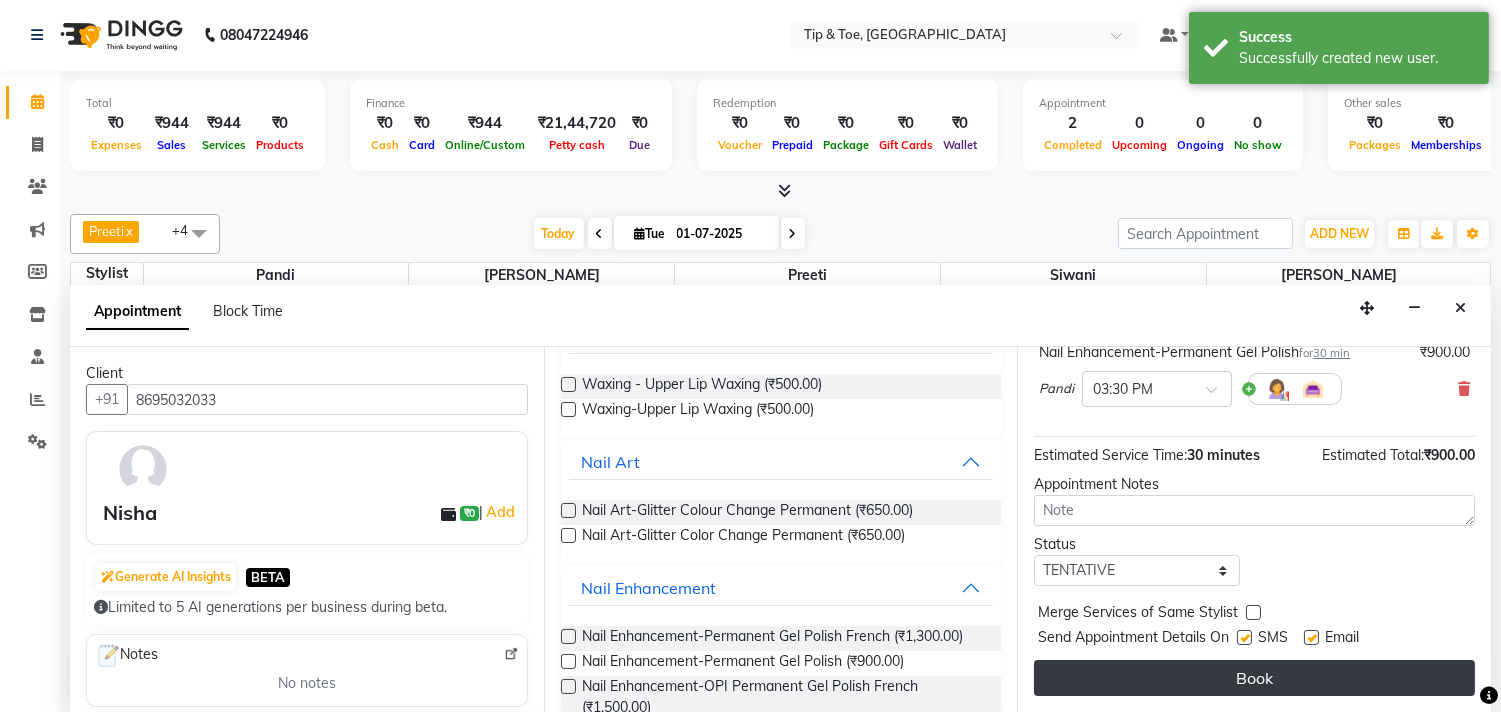 click on "Book" at bounding box center (1254, 678) 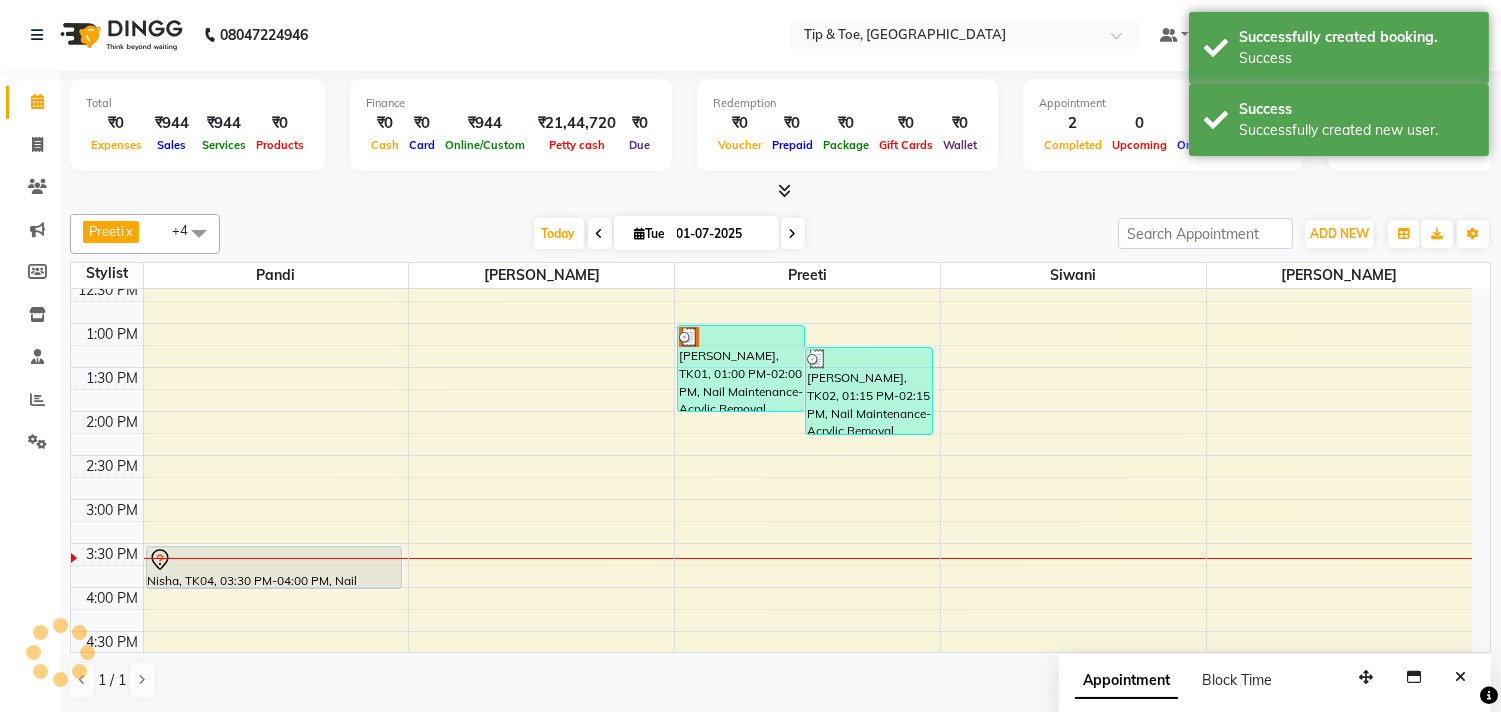scroll, scrollTop: 0, scrollLeft: 0, axis: both 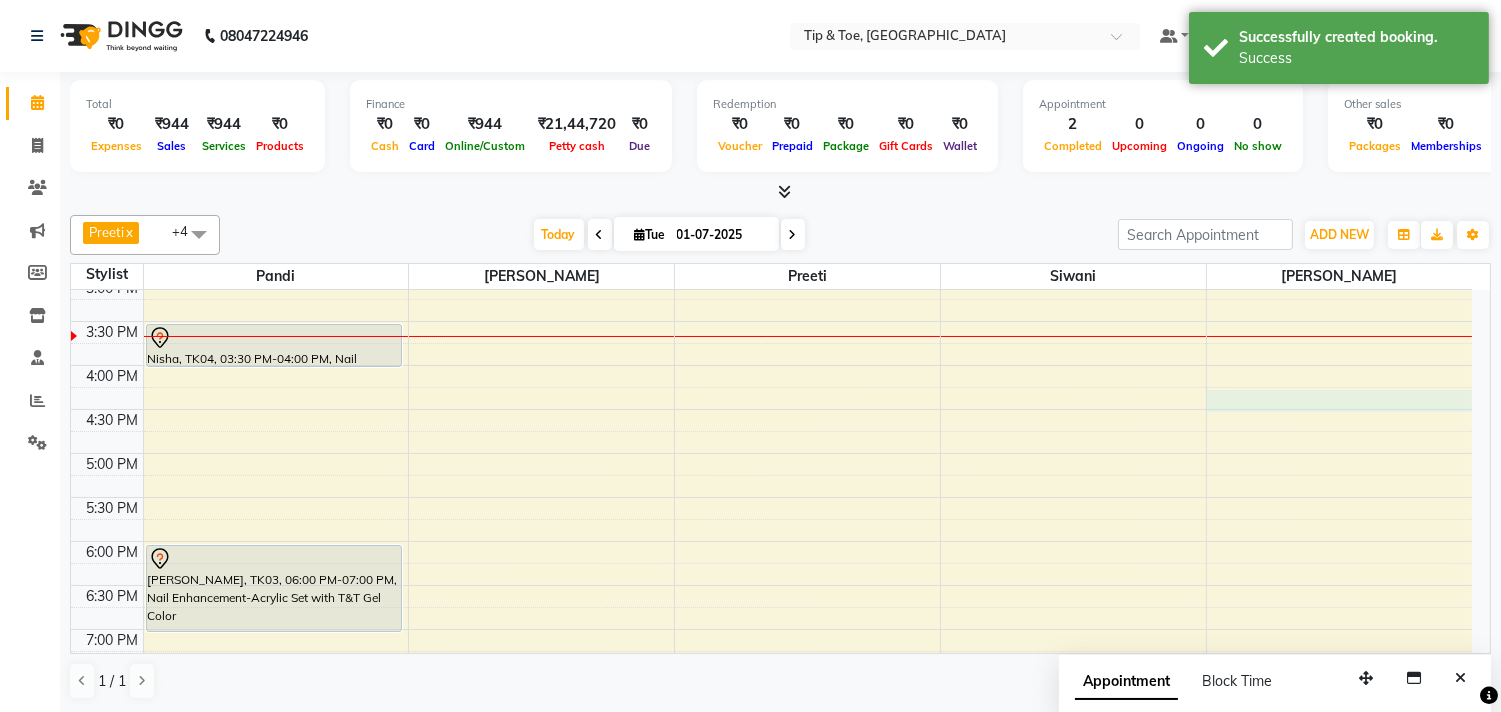 click on "9:00 AM 9:30 AM 10:00 AM 10:30 AM 11:00 AM 11:30 AM 12:00 PM 12:30 PM 1:00 PM 1:30 PM 2:00 PM 2:30 PM 3:00 PM 3:30 PM 4:00 PM 4:30 PM 5:00 PM 5:30 PM 6:00 PM 6:30 PM 7:00 PM 7:30 PM 8:00 PM 8:30 PM 9:00 PM 9:30 PM 10:00 PM 10:30 PM             [GEOGRAPHIC_DATA], TK04, 03:30 PM-04:00 PM, Nail Enhancement-Permanent Gel Polish             [PERSON_NAME], TK03, 06:00 PM-07:00 PM, Nail Enhancement-Acrylic Set with T&T Gel Color     [PERSON_NAME], TK01, 01:00 PM-02:00 PM, Nail Maintenance-Acrylic Removal     [PERSON_NAME], TK02, 01:15 PM-02:15 PM, Nail Maintenance-Acrylic Removal" at bounding box center (771, 365) 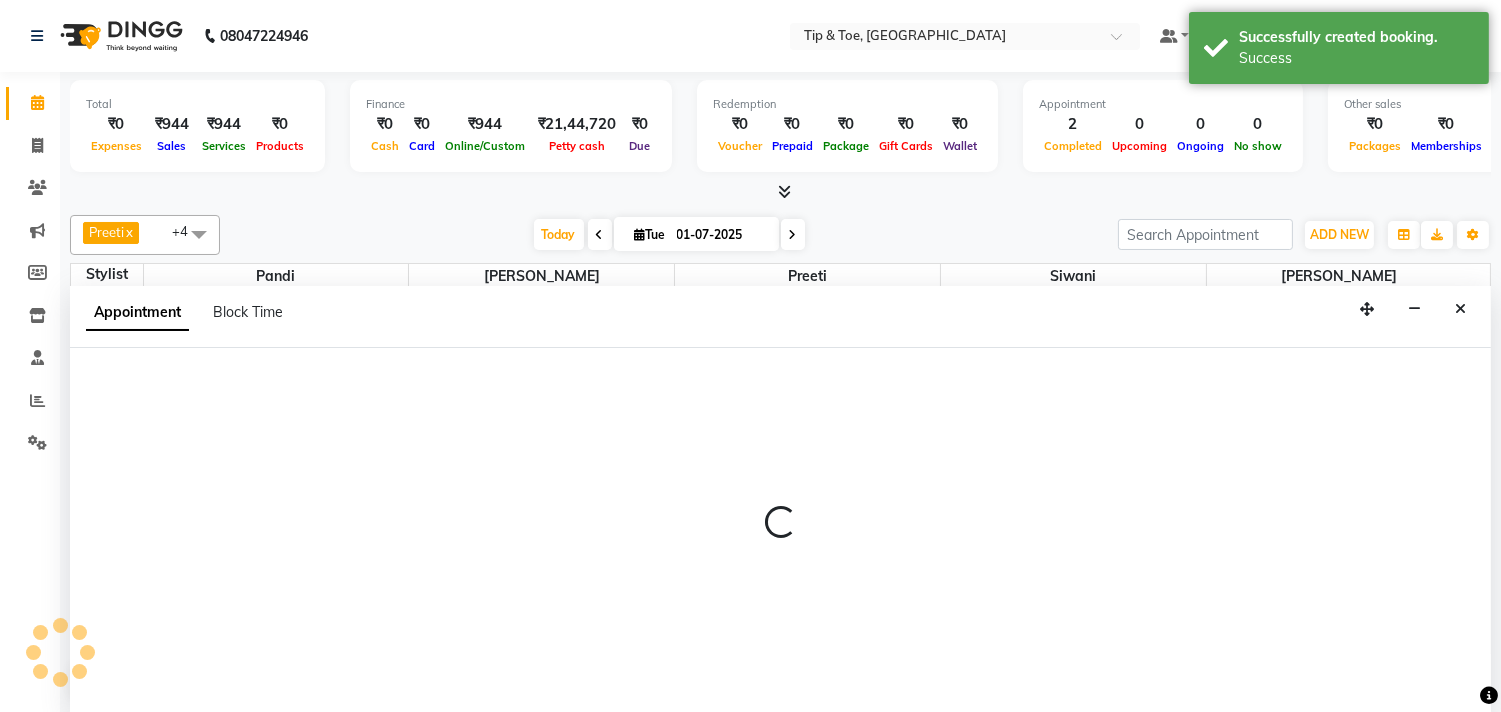 scroll, scrollTop: 1, scrollLeft: 0, axis: vertical 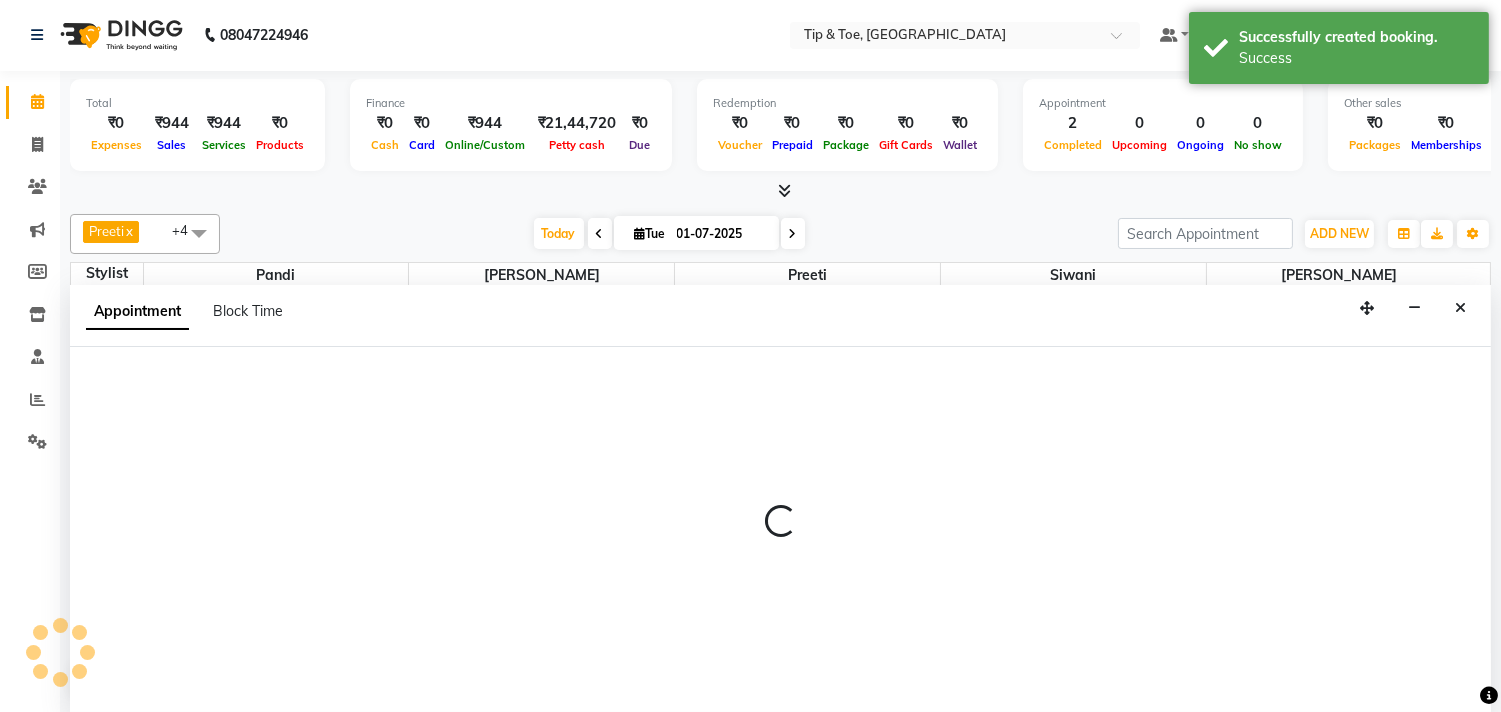 select on "75187" 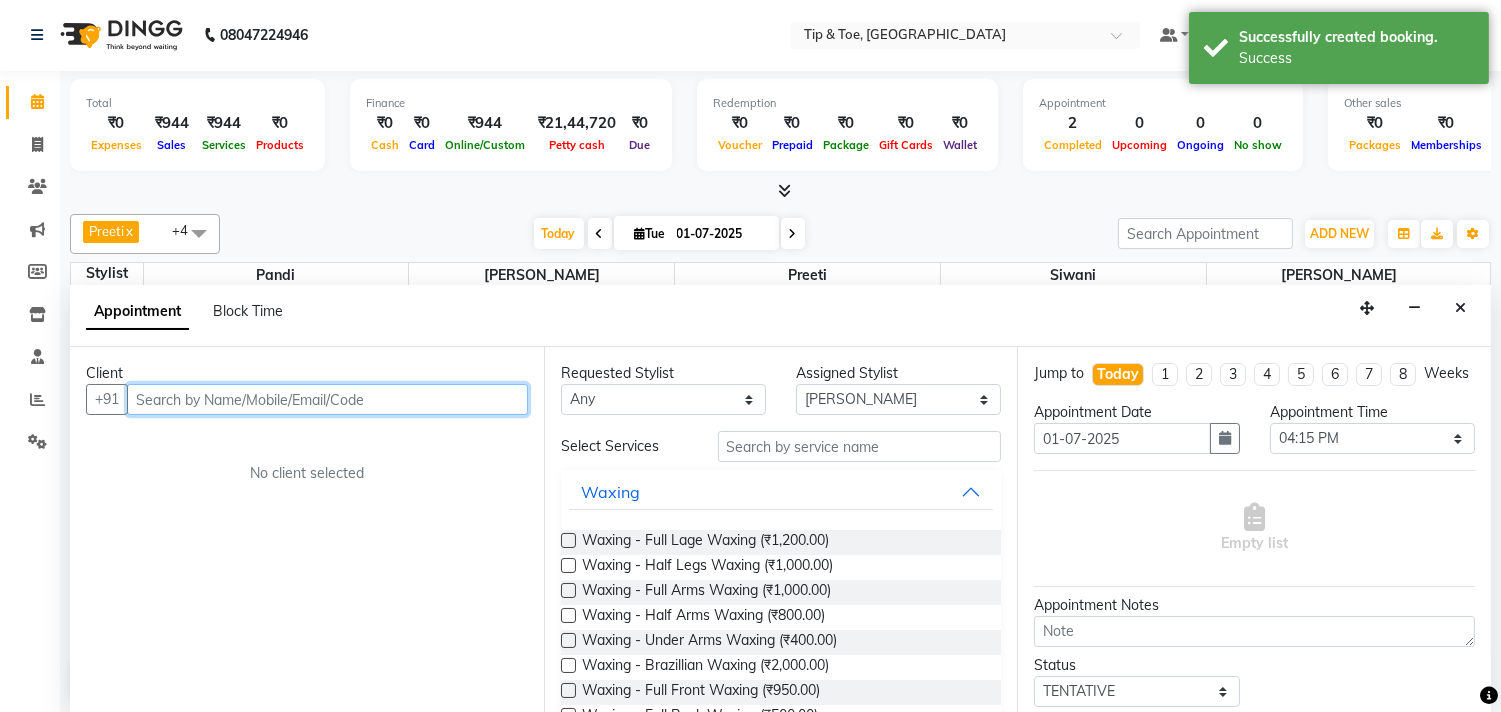 click at bounding box center [327, 399] 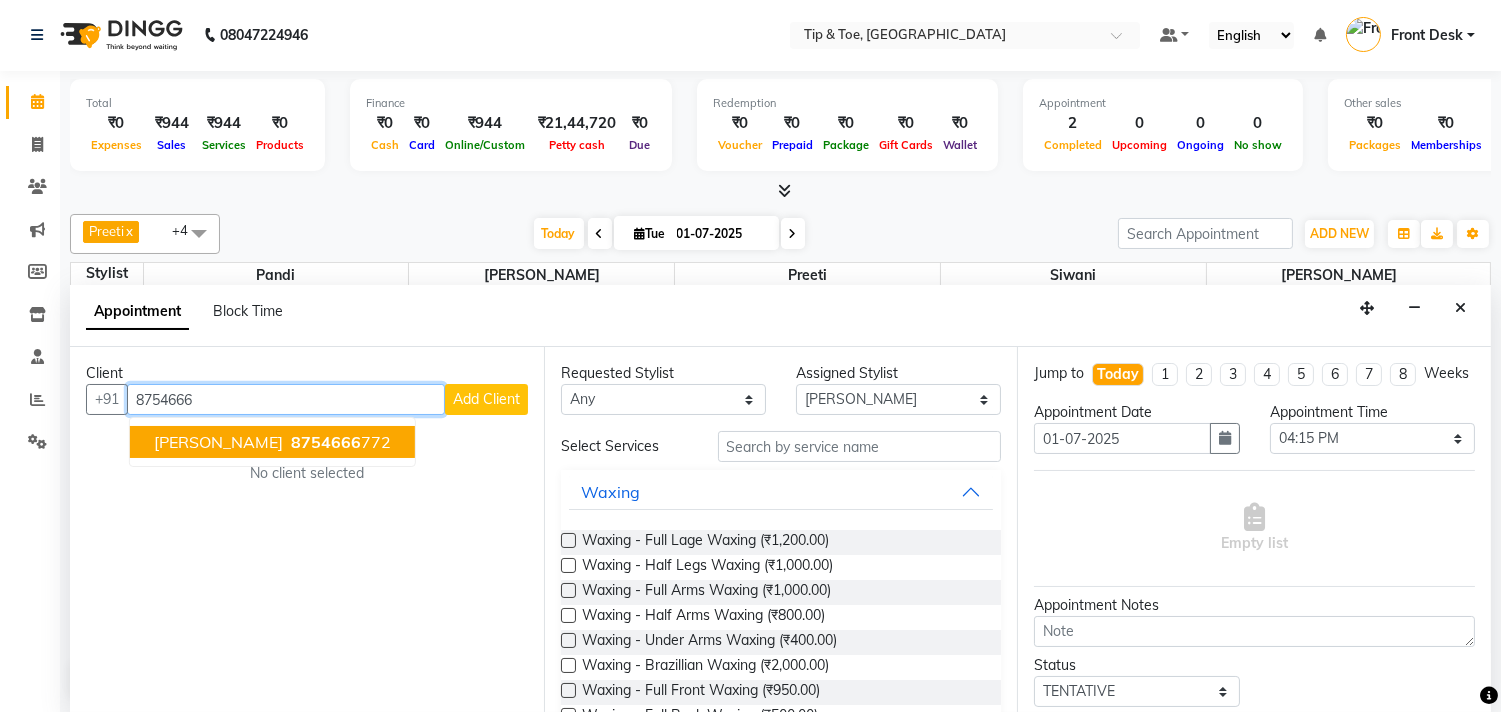 click on "8754666 772" at bounding box center (339, 442) 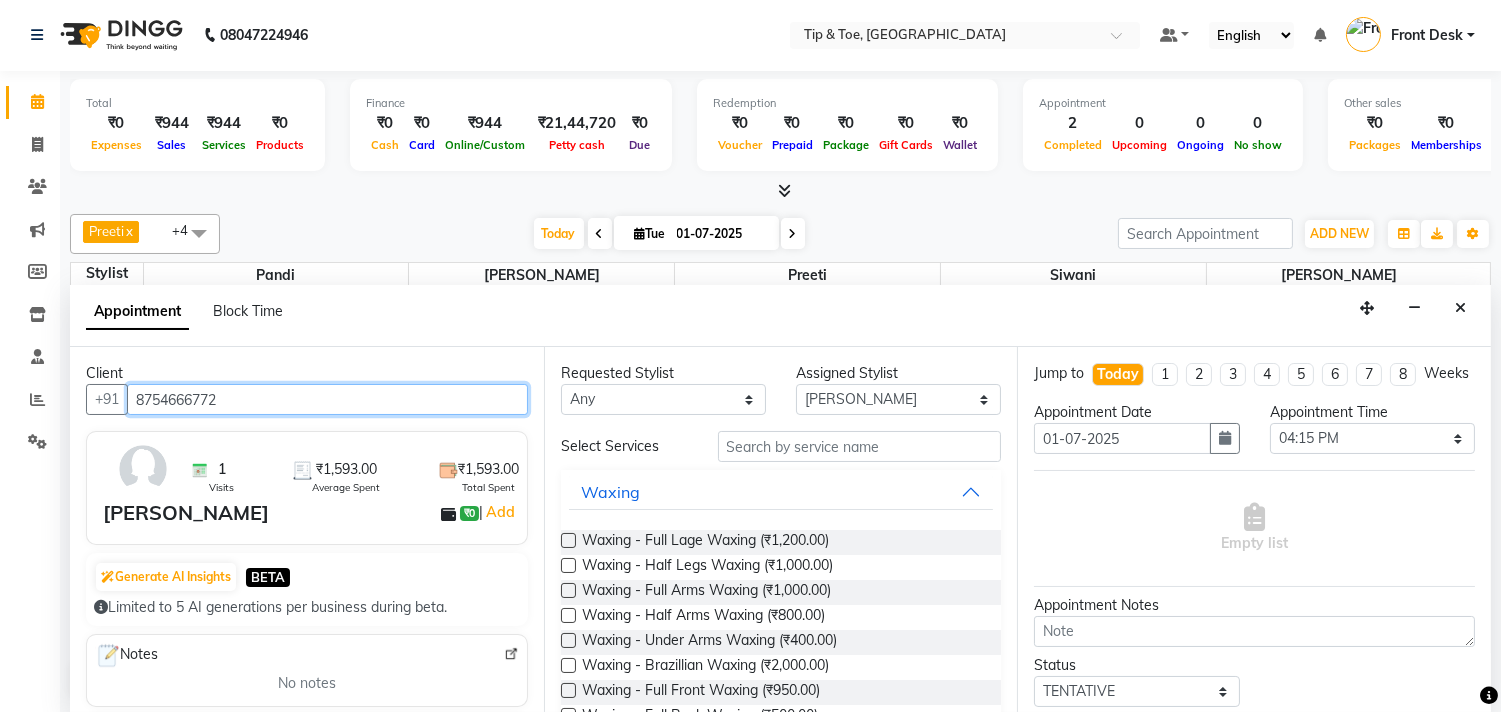 click on "8754666772" at bounding box center (327, 399) 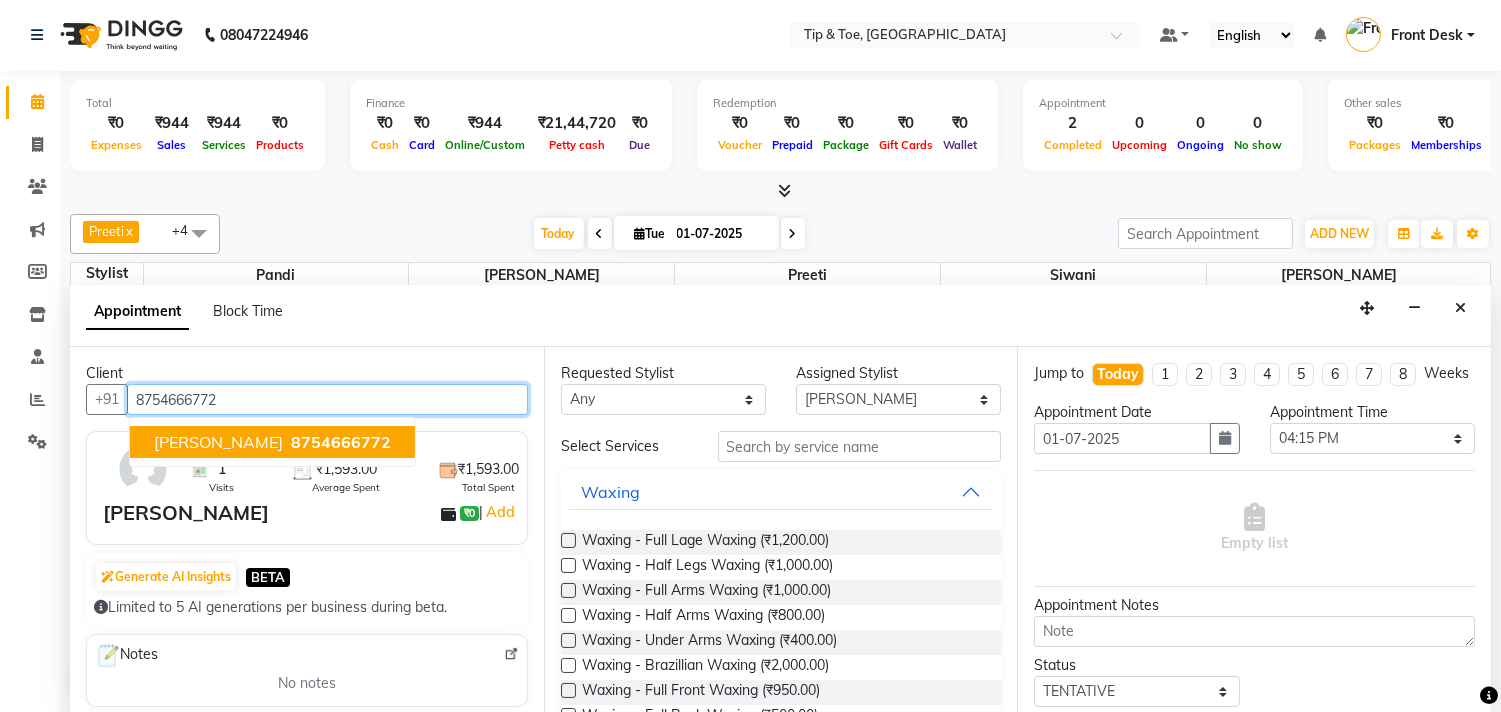 click on "[PERSON_NAME]   8754666772" at bounding box center (272, 442) 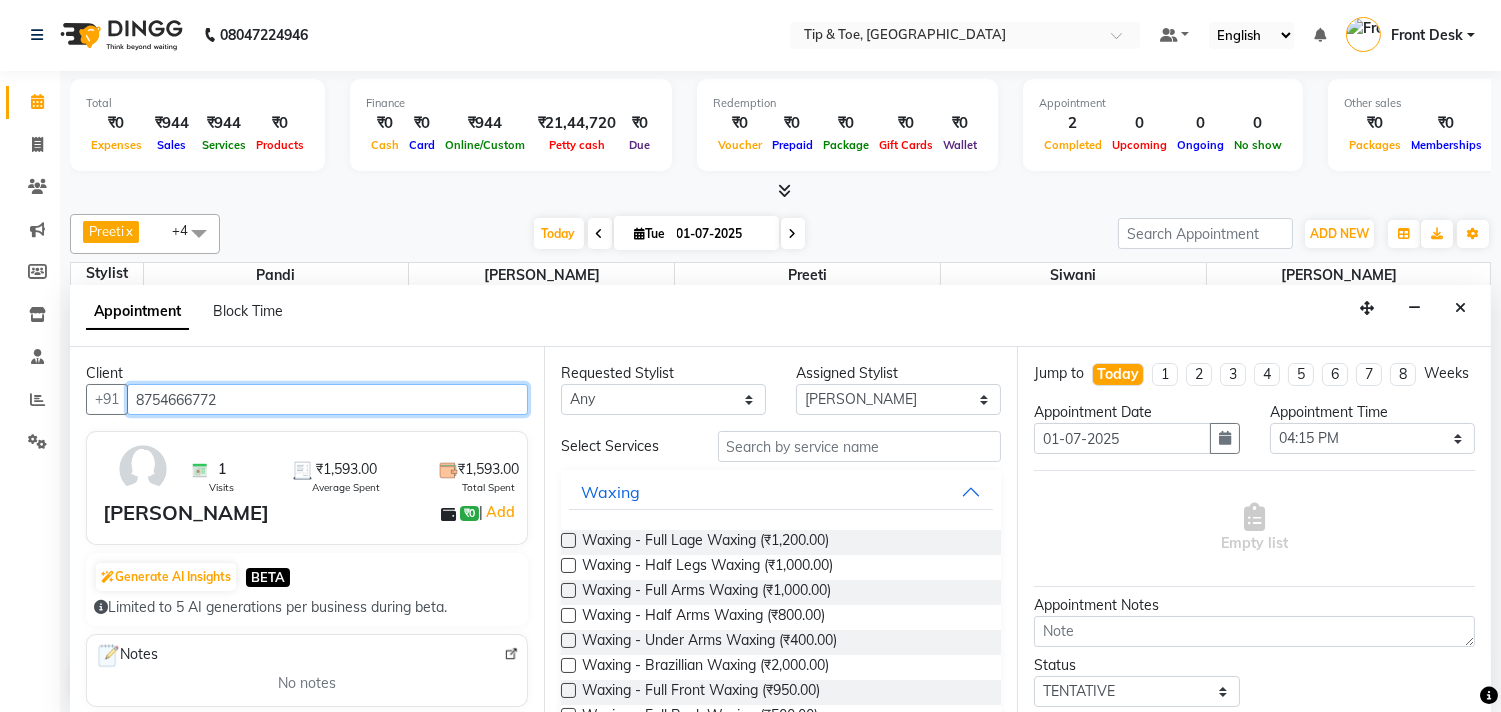 type on "8754666772" 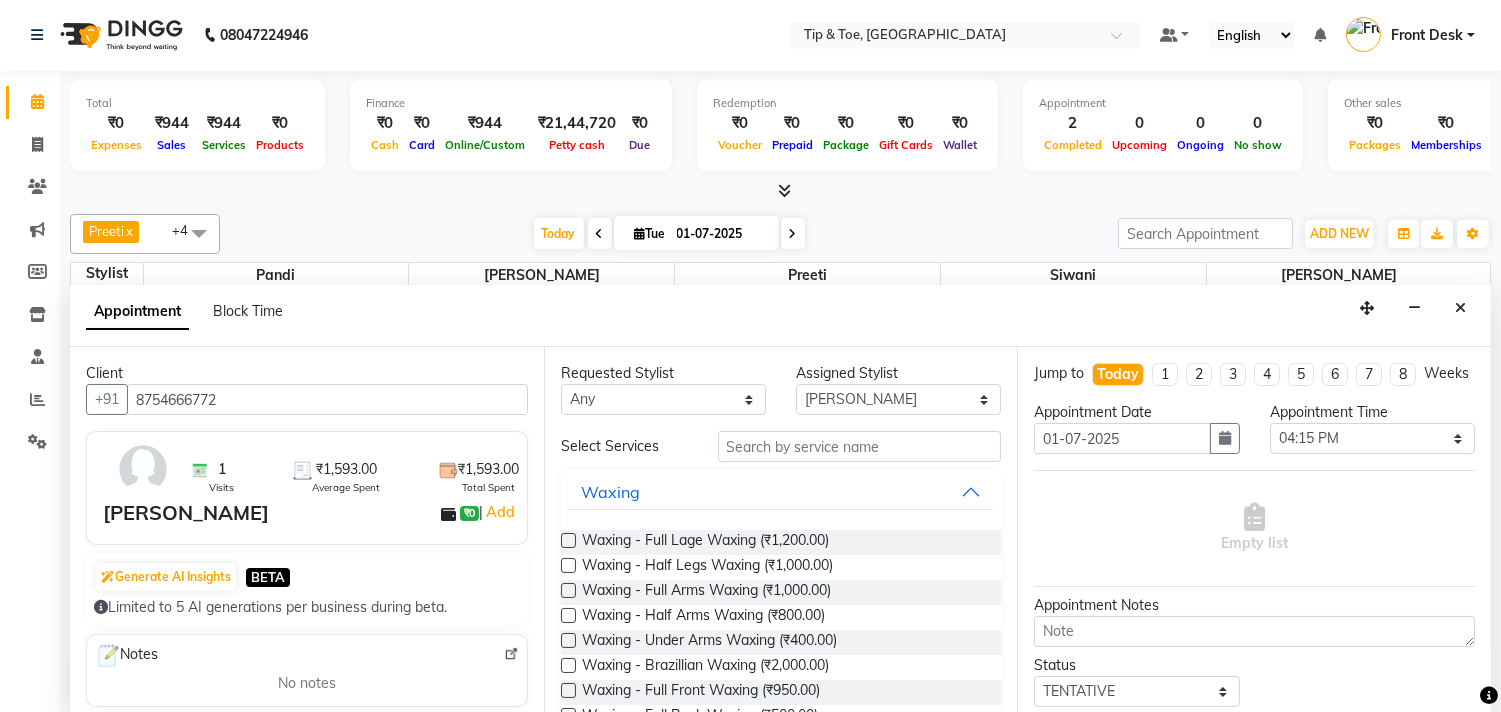 click on "Average Spent" at bounding box center [346, 487] 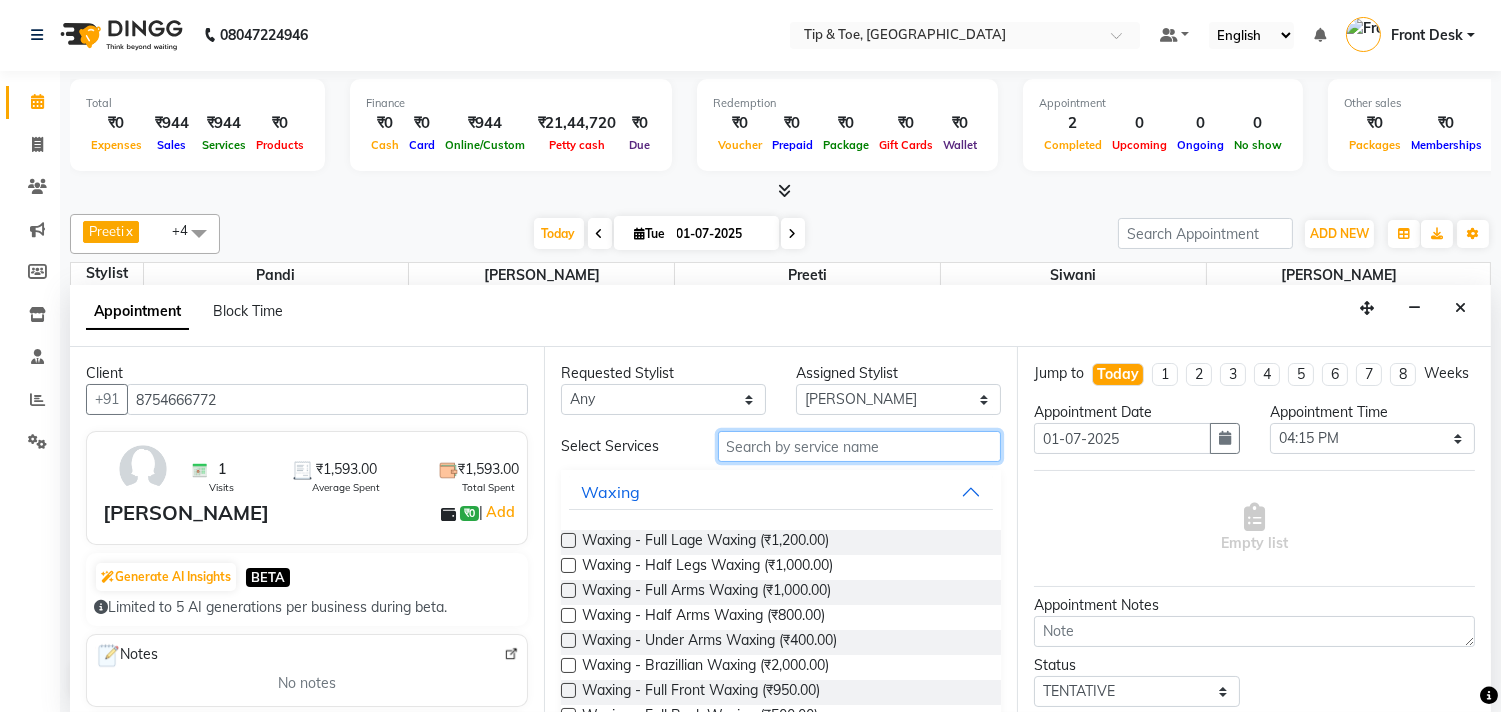 click at bounding box center [860, 446] 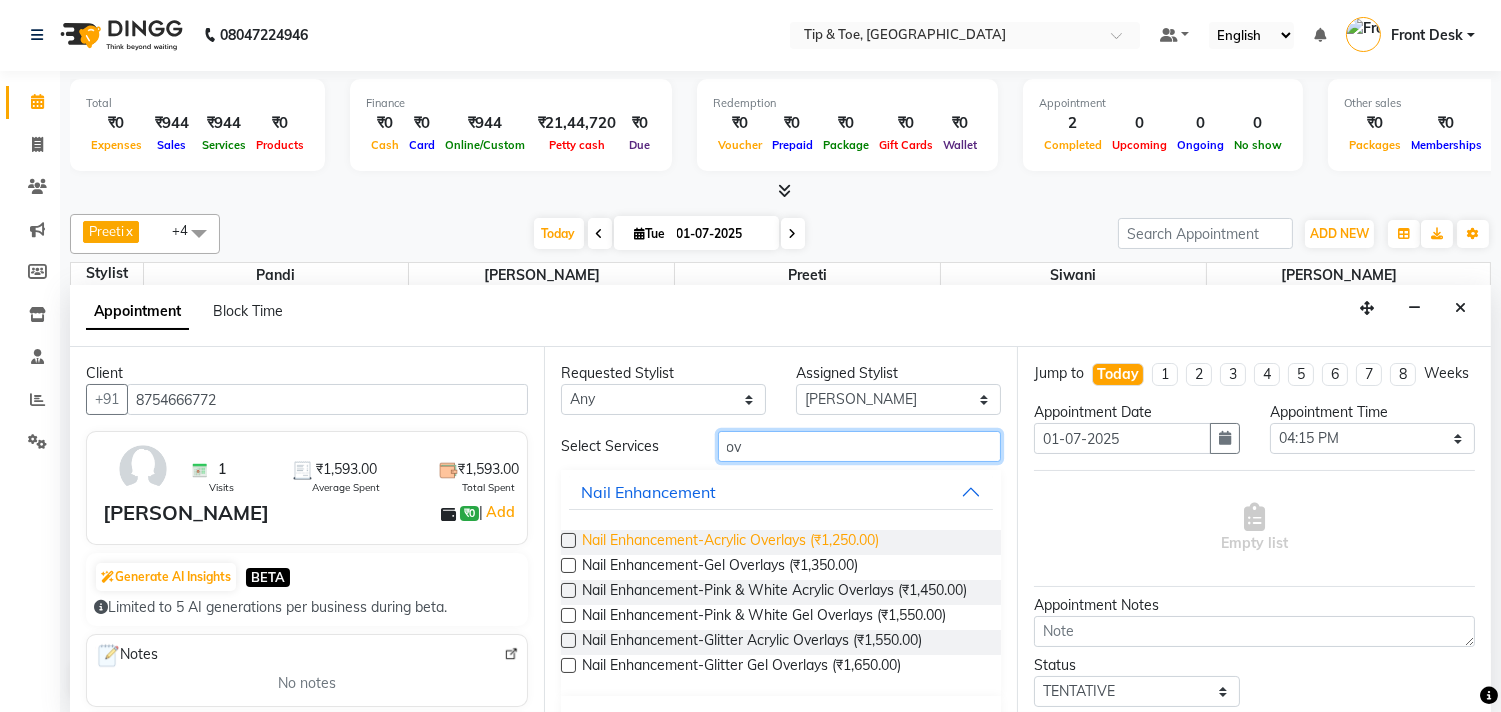 type on "ov" 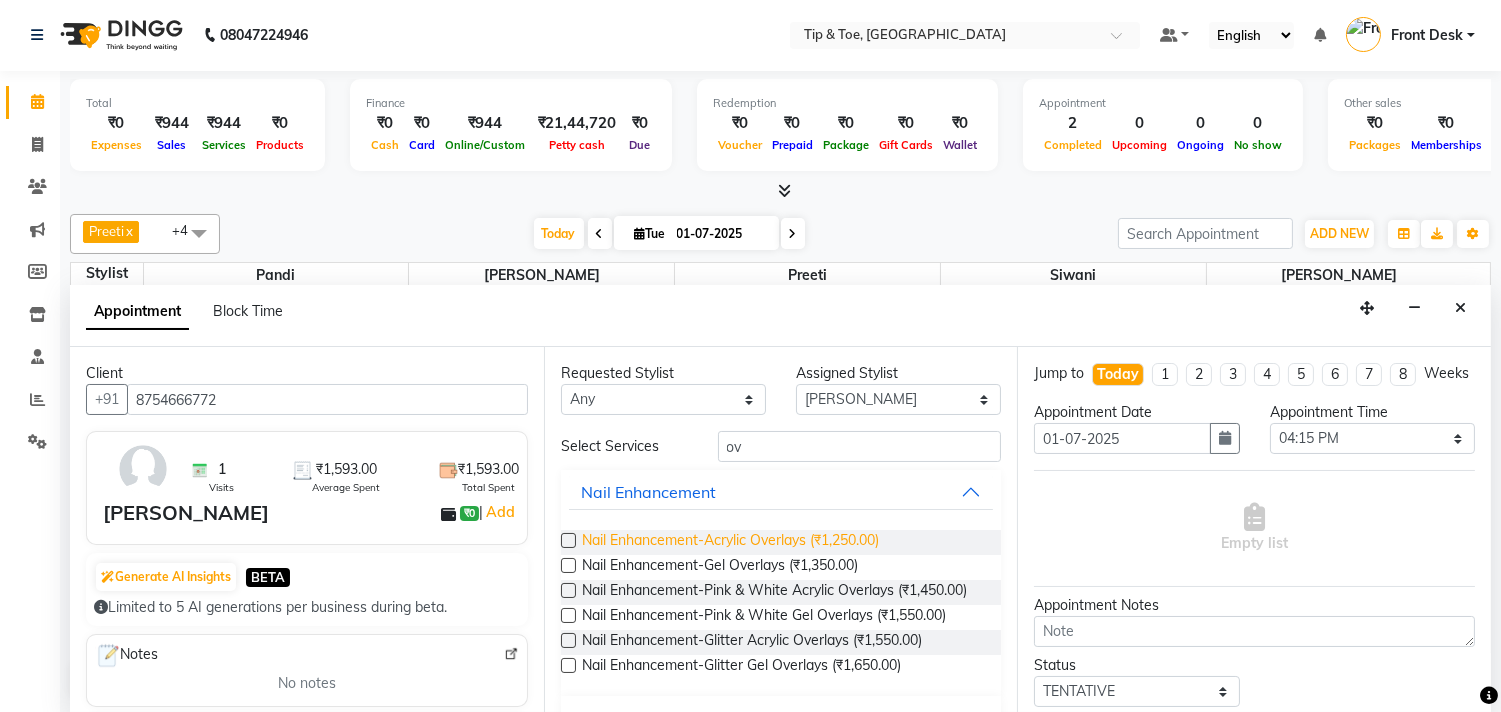 click on "Nail Enhancement-Acrylic Overlays (₹1,250.00)" at bounding box center [730, 542] 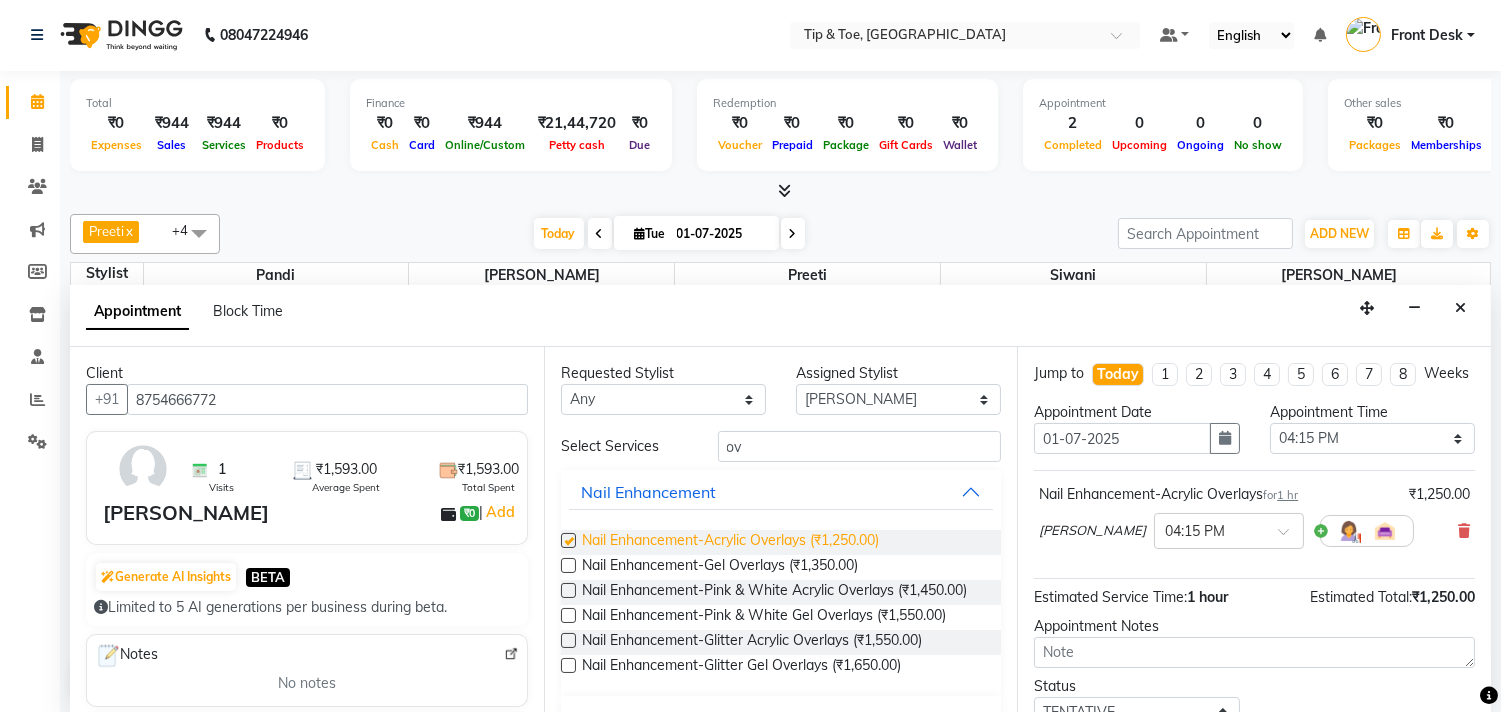 checkbox on "false" 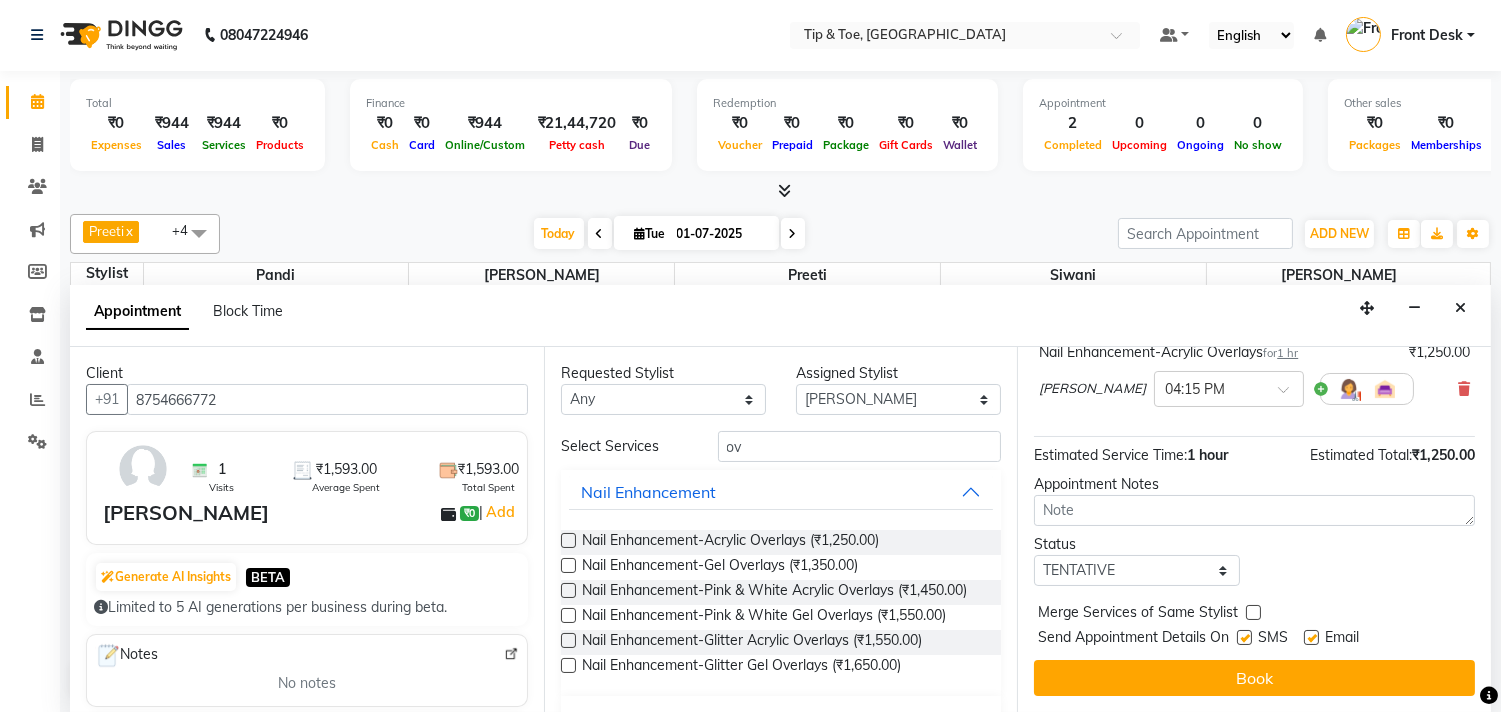 scroll, scrollTop: 161, scrollLeft: 0, axis: vertical 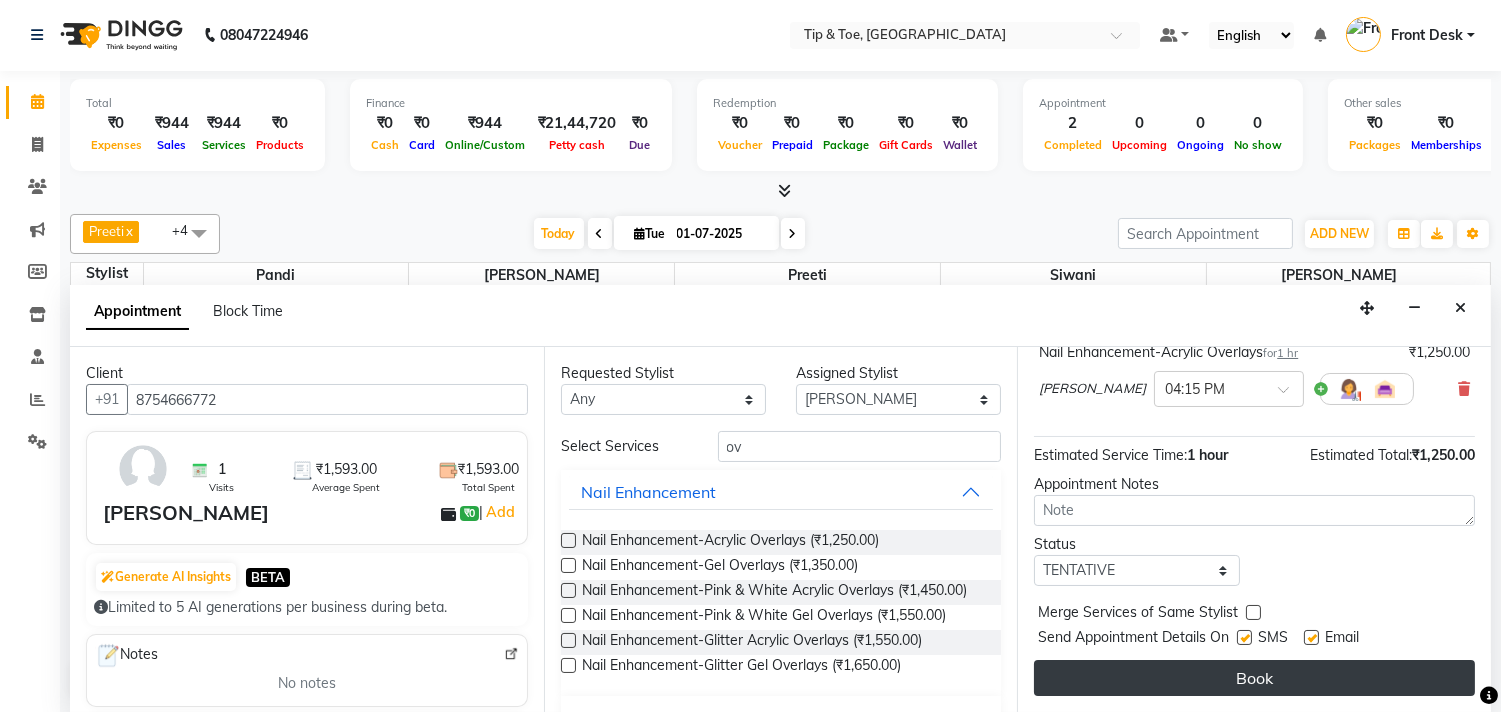 click on "Book" at bounding box center (1254, 678) 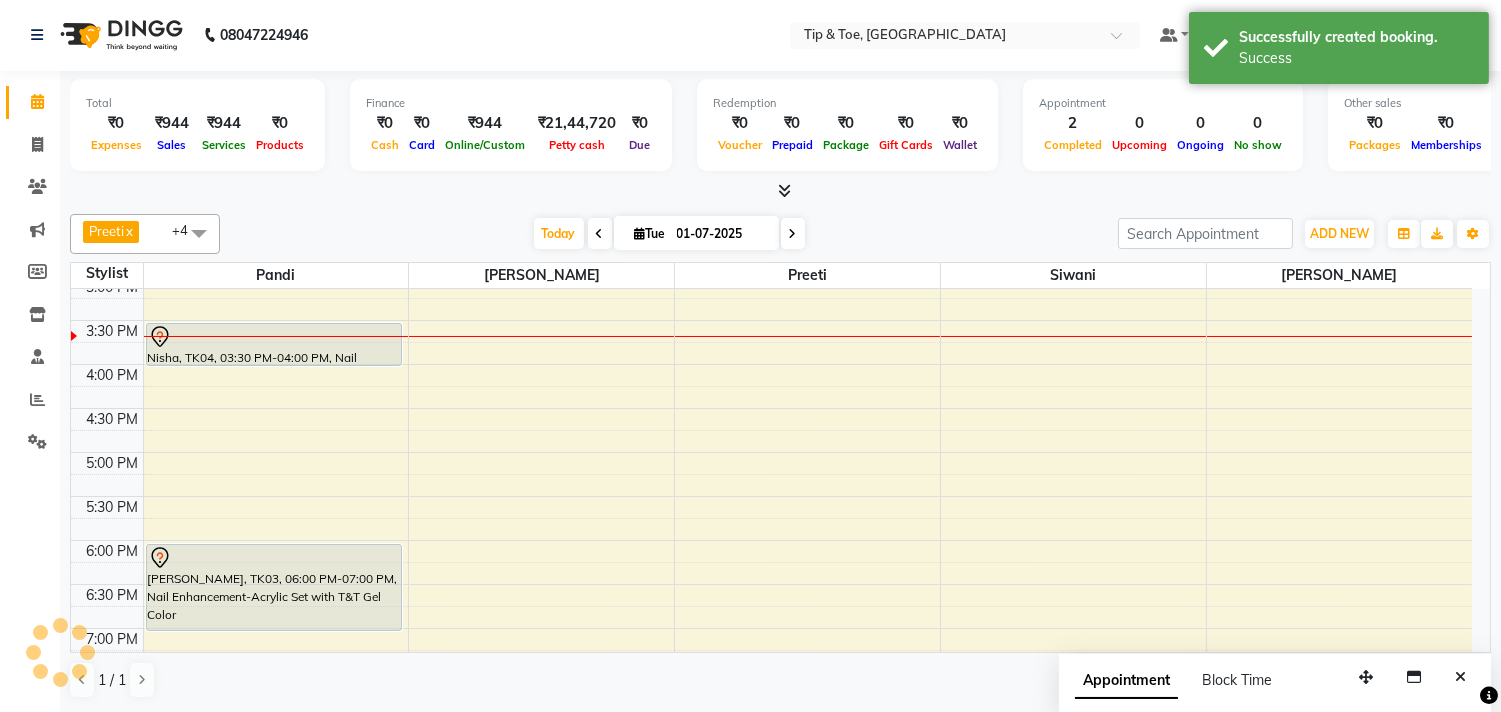 scroll, scrollTop: 0, scrollLeft: 0, axis: both 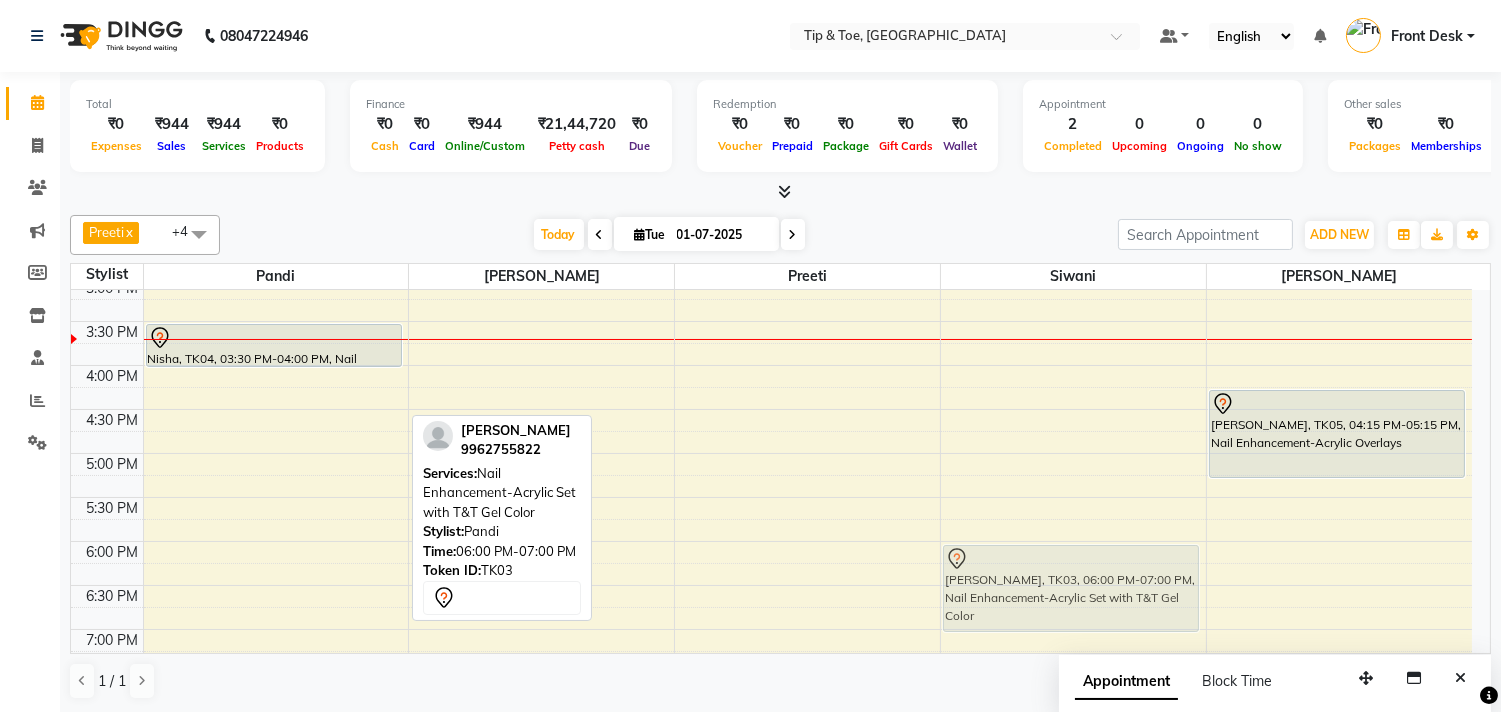 drag, startPoint x: 200, startPoint y: 567, endPoint x: 930, endPoint y: 564, distance: 730.00616 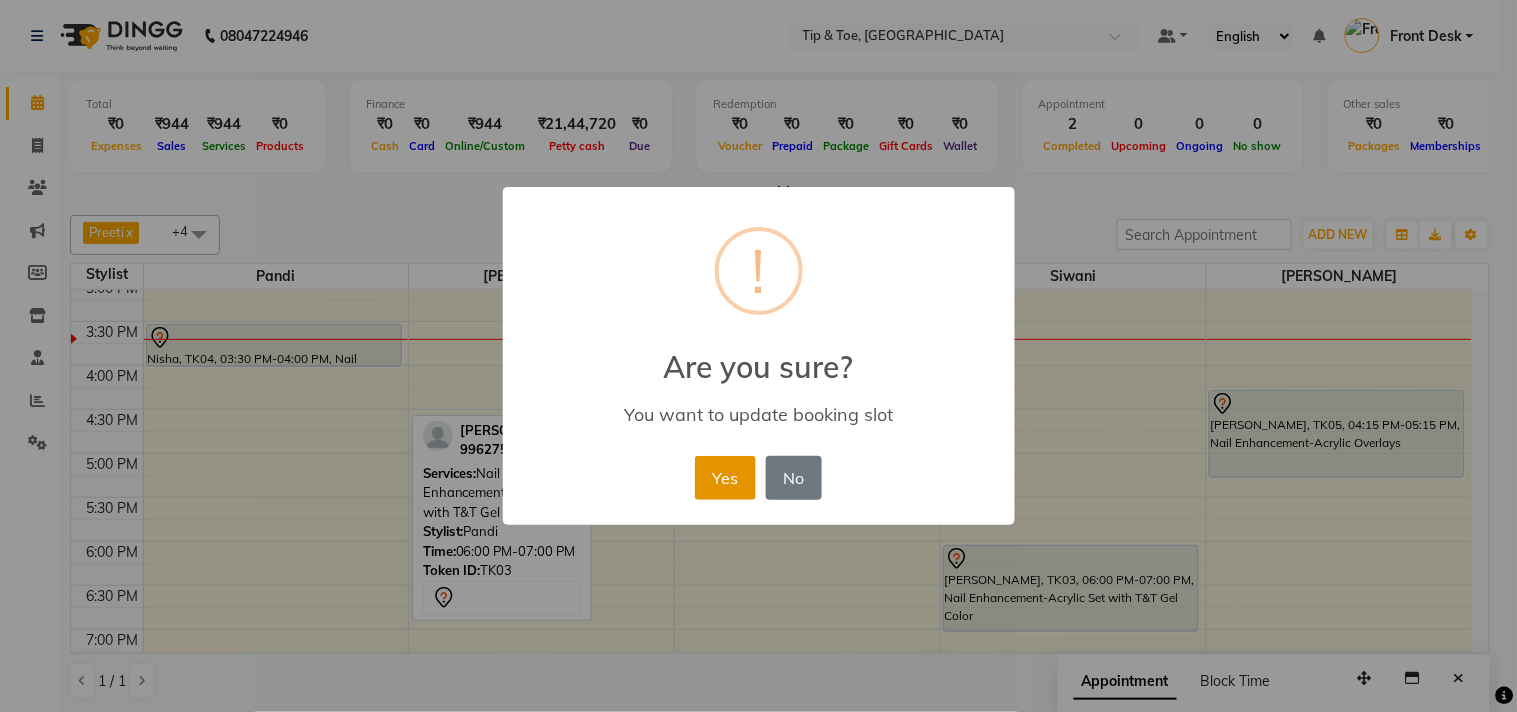 click on "Yes" at bounding box center [725, 478] 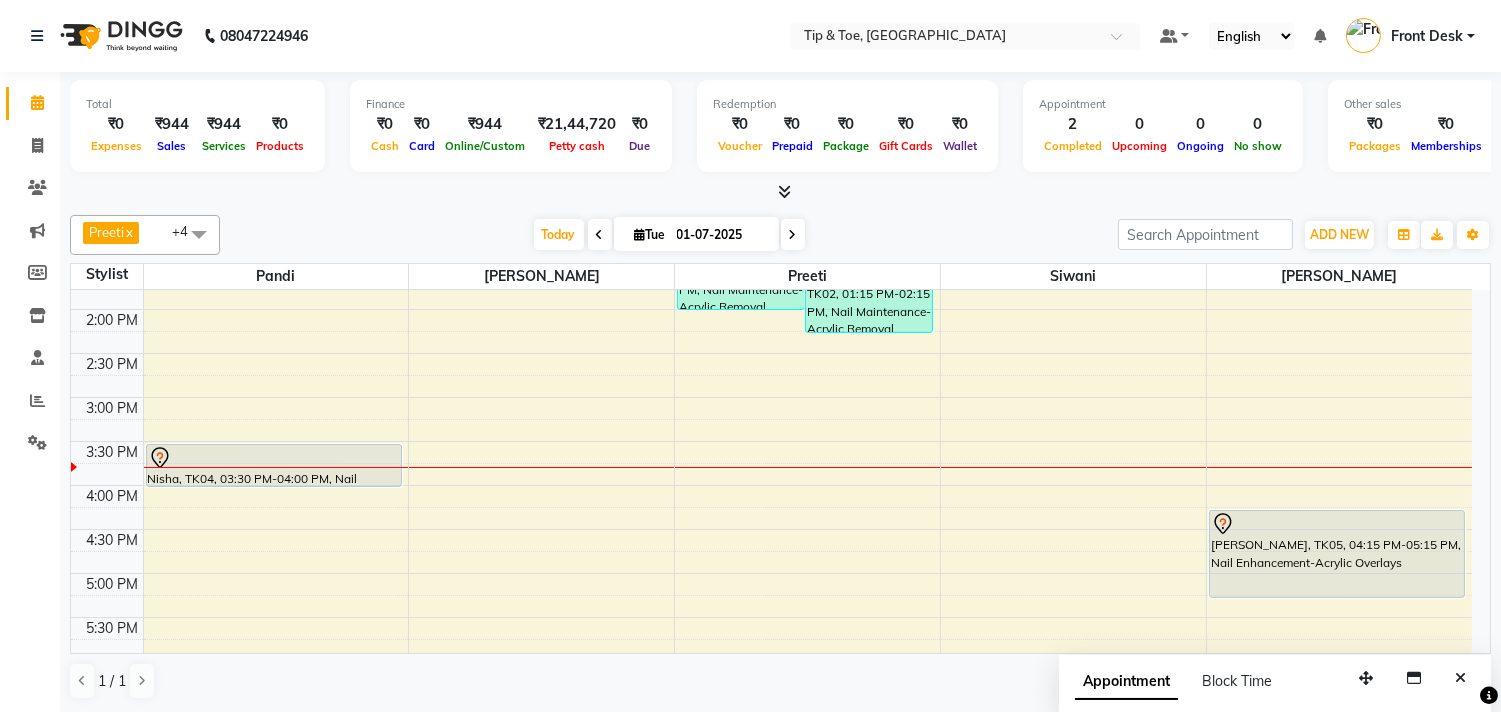 scroll, scrollTop: 444, scrollLeft: 0, axis: vertical 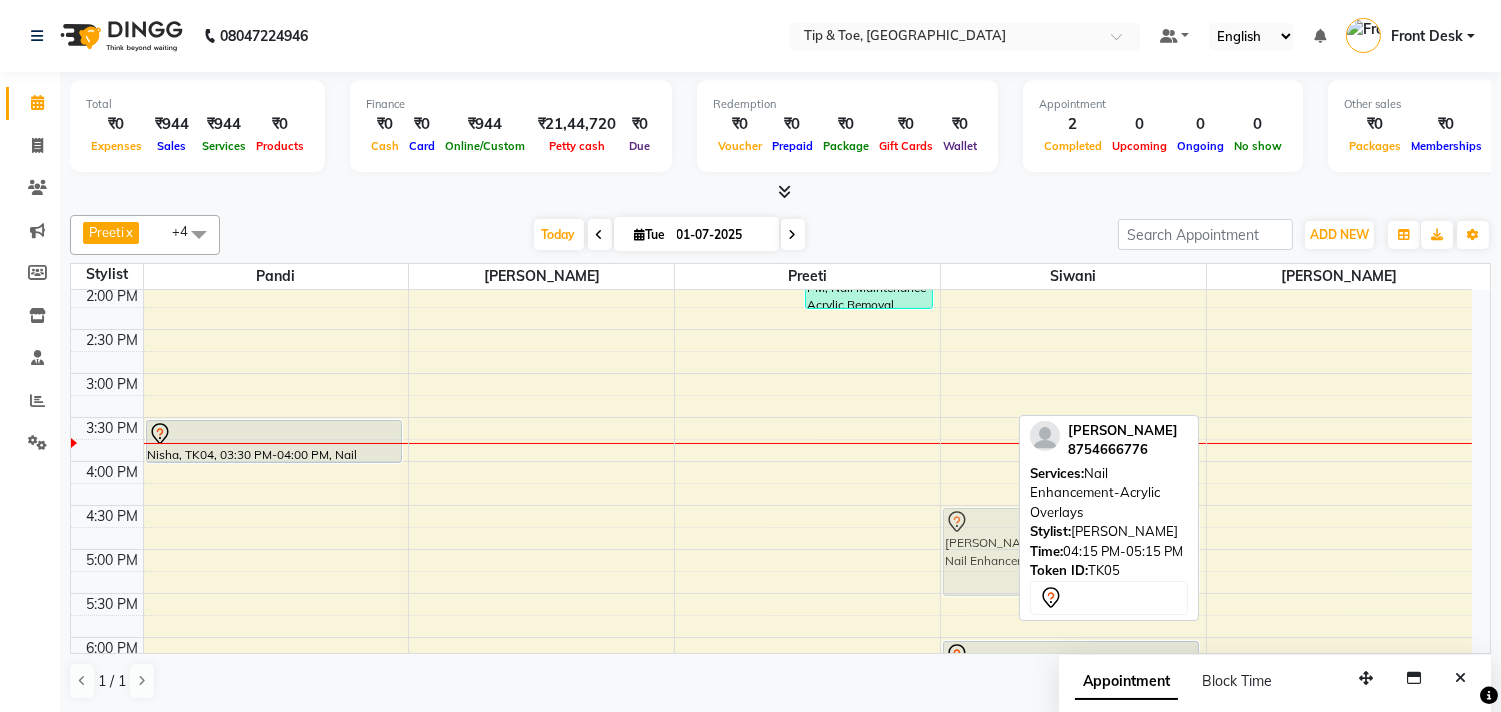 drag, startPoint x: 1331, startPoint y: 503, endPoint x: 1112, endPoint y: 533, distance: 221.04524 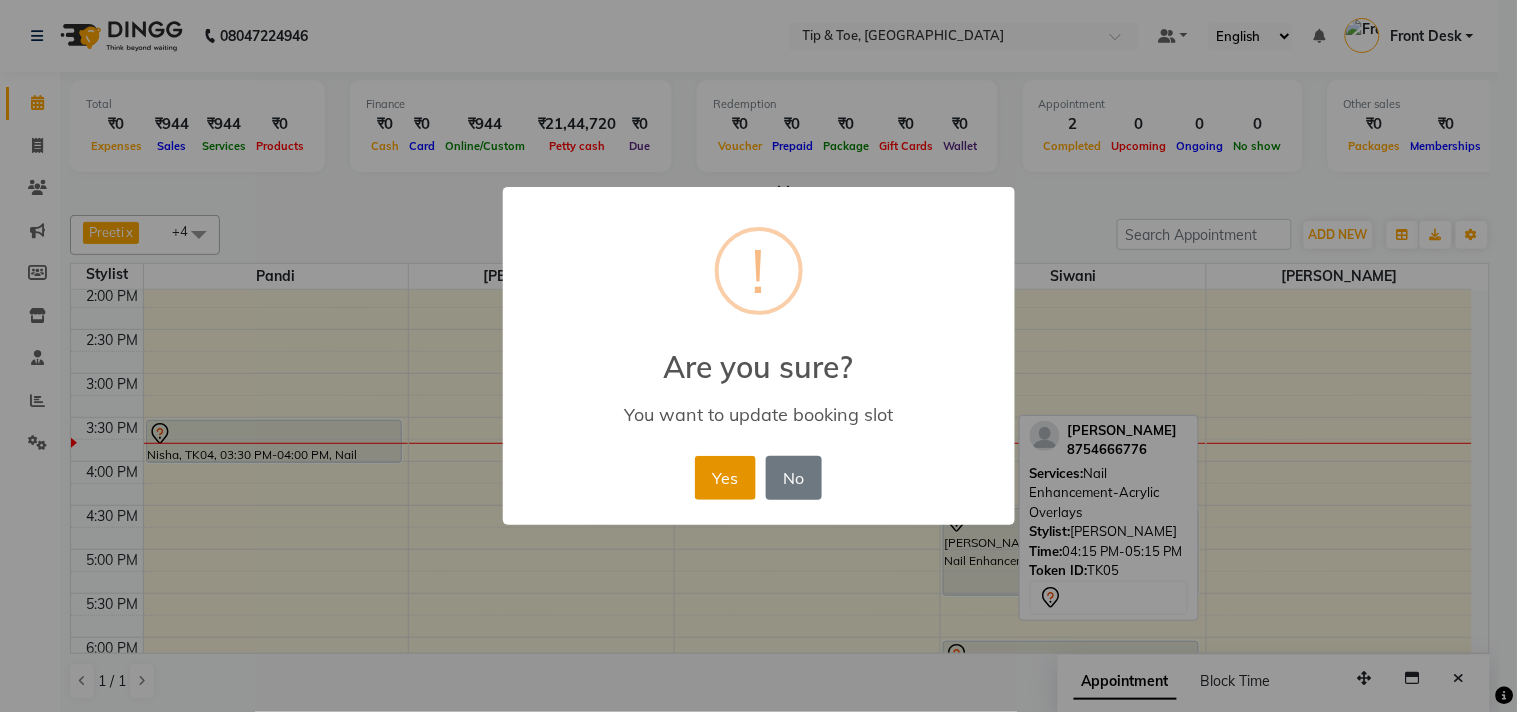 click on "Yes" at bounding box center [725, 478] 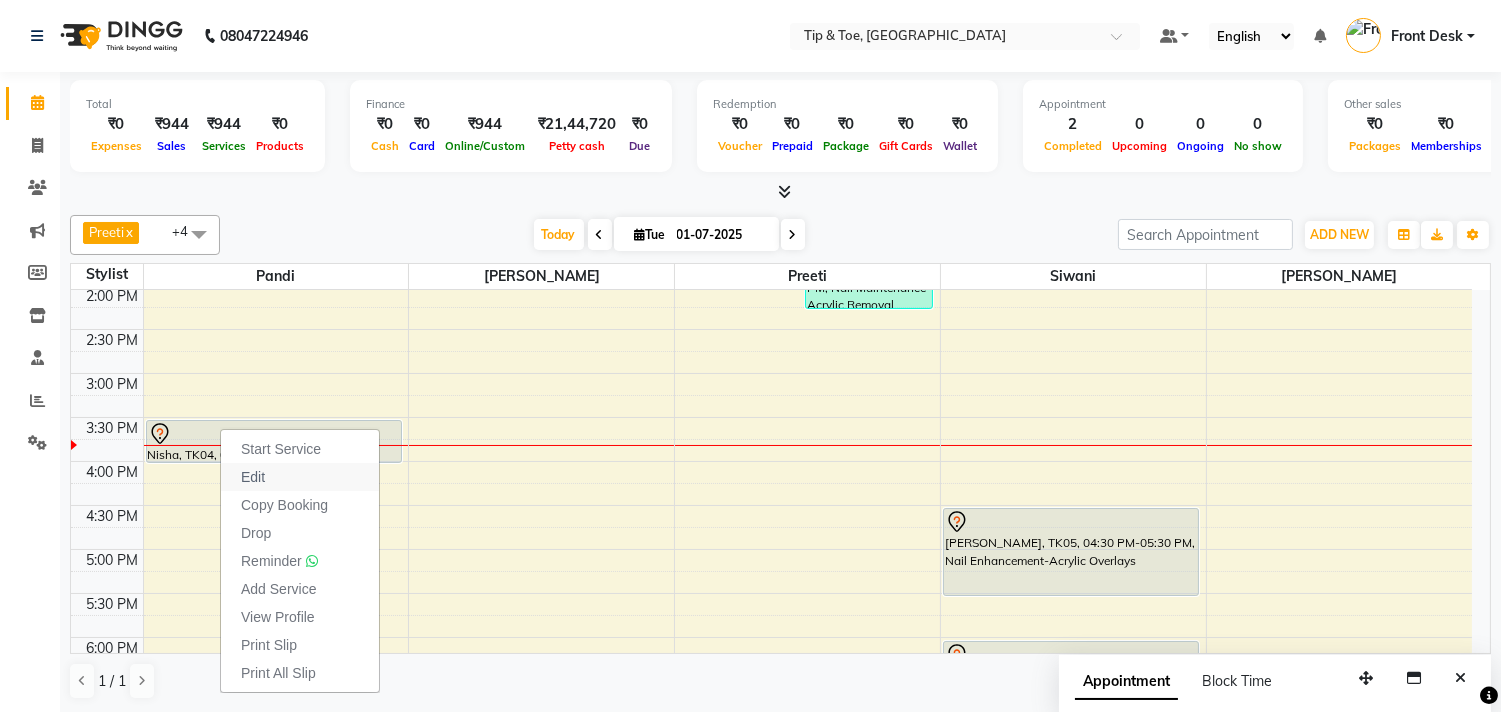 click on "Edit" at bounding box center (253, 477) 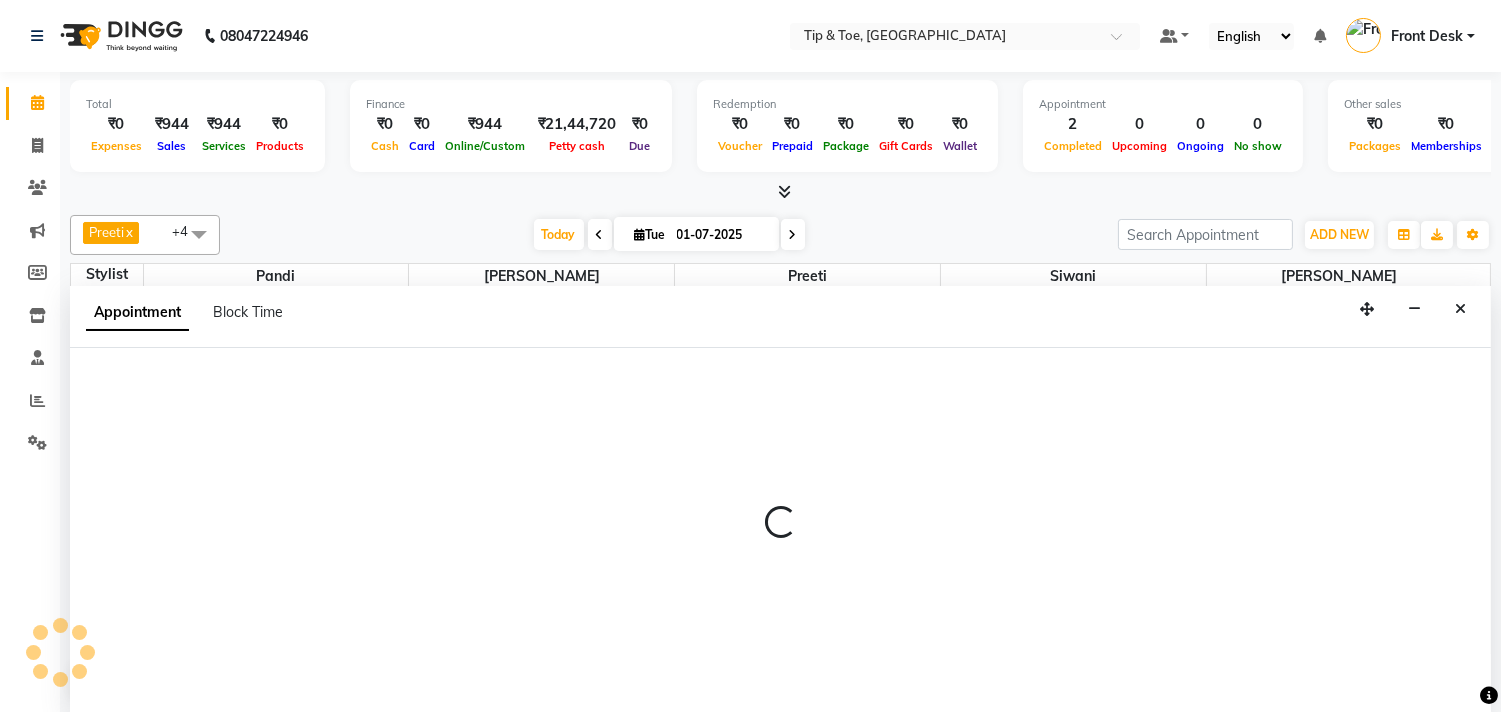 scroll, scrollTop: 1, scrollLeft: 0, axis: vertical 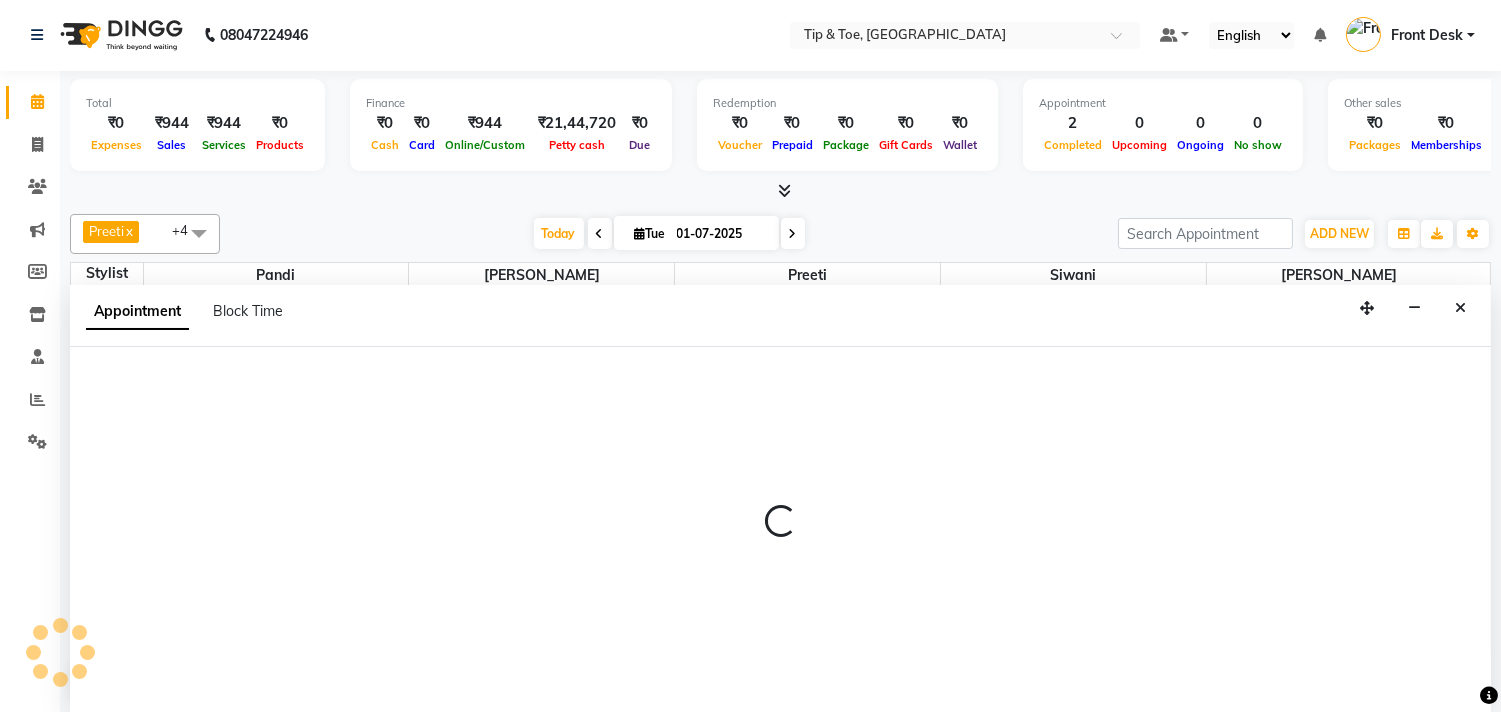 select on "tentative" 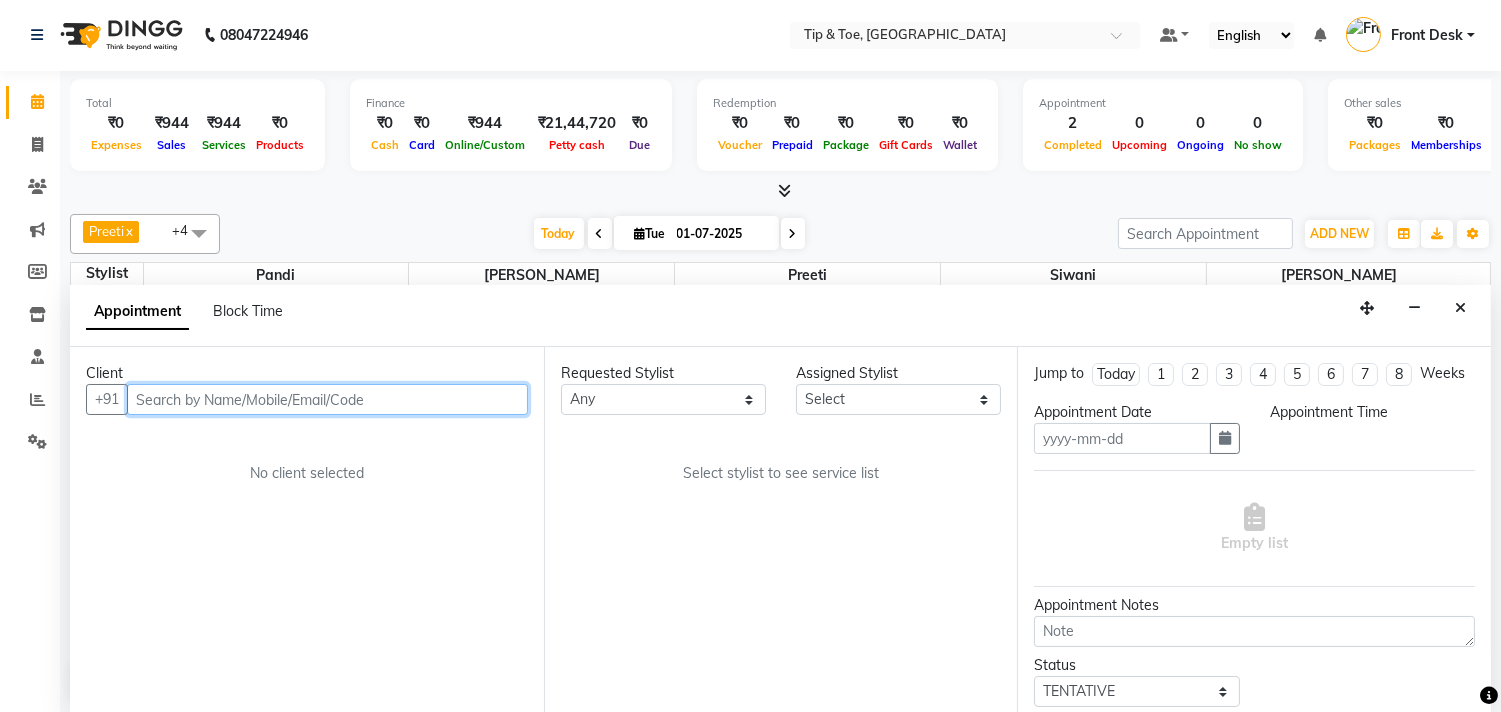 type on "01-07-2025" 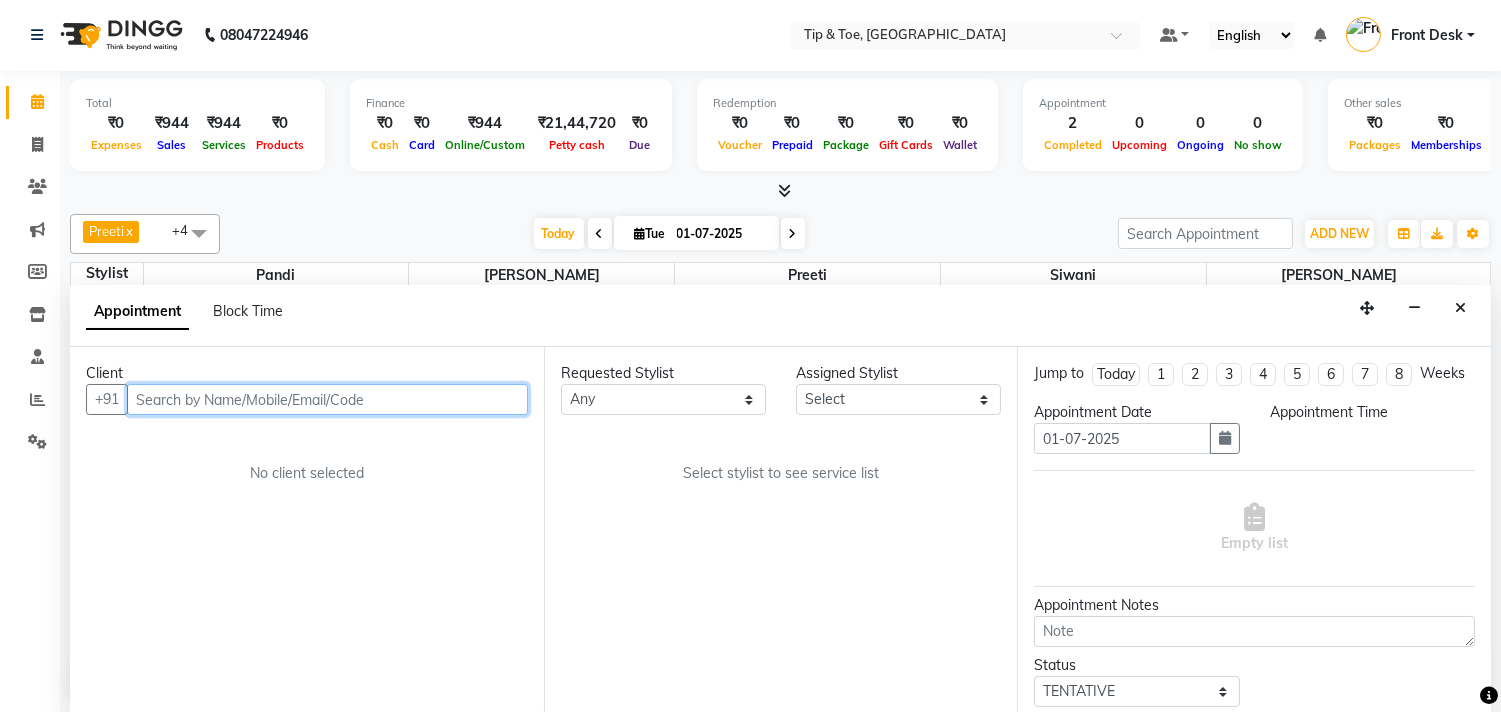 select on "930" 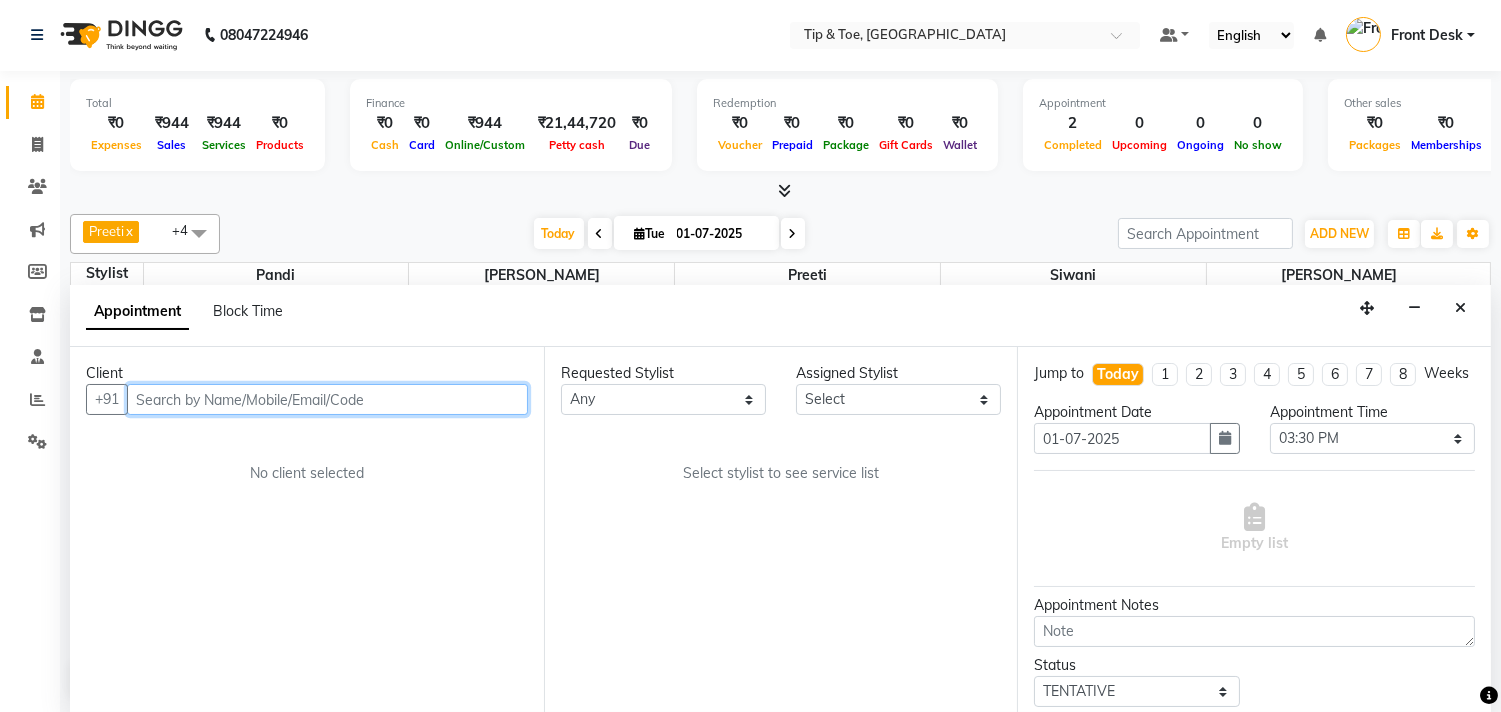 scroll, scrollTop: 0, scrollLeft: 0, axis: both 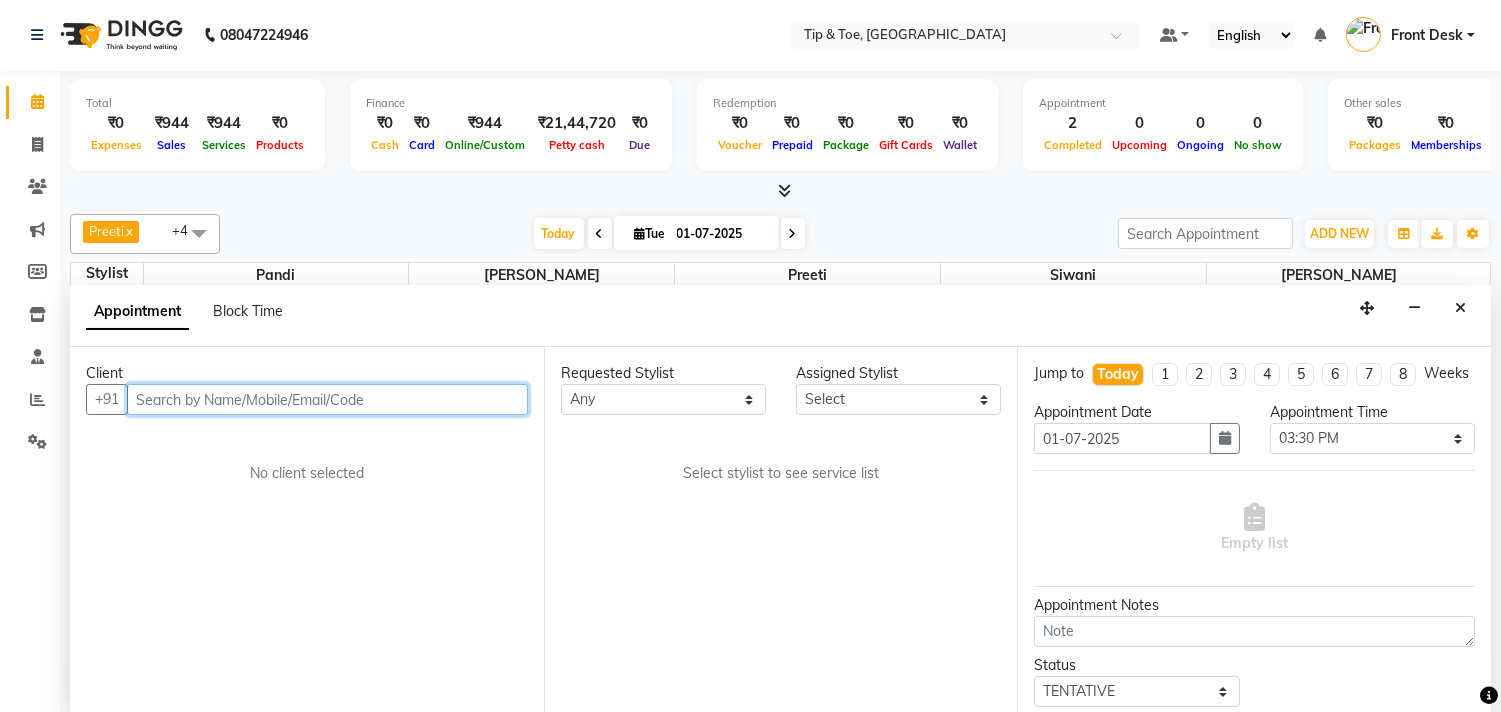 select on "39912" 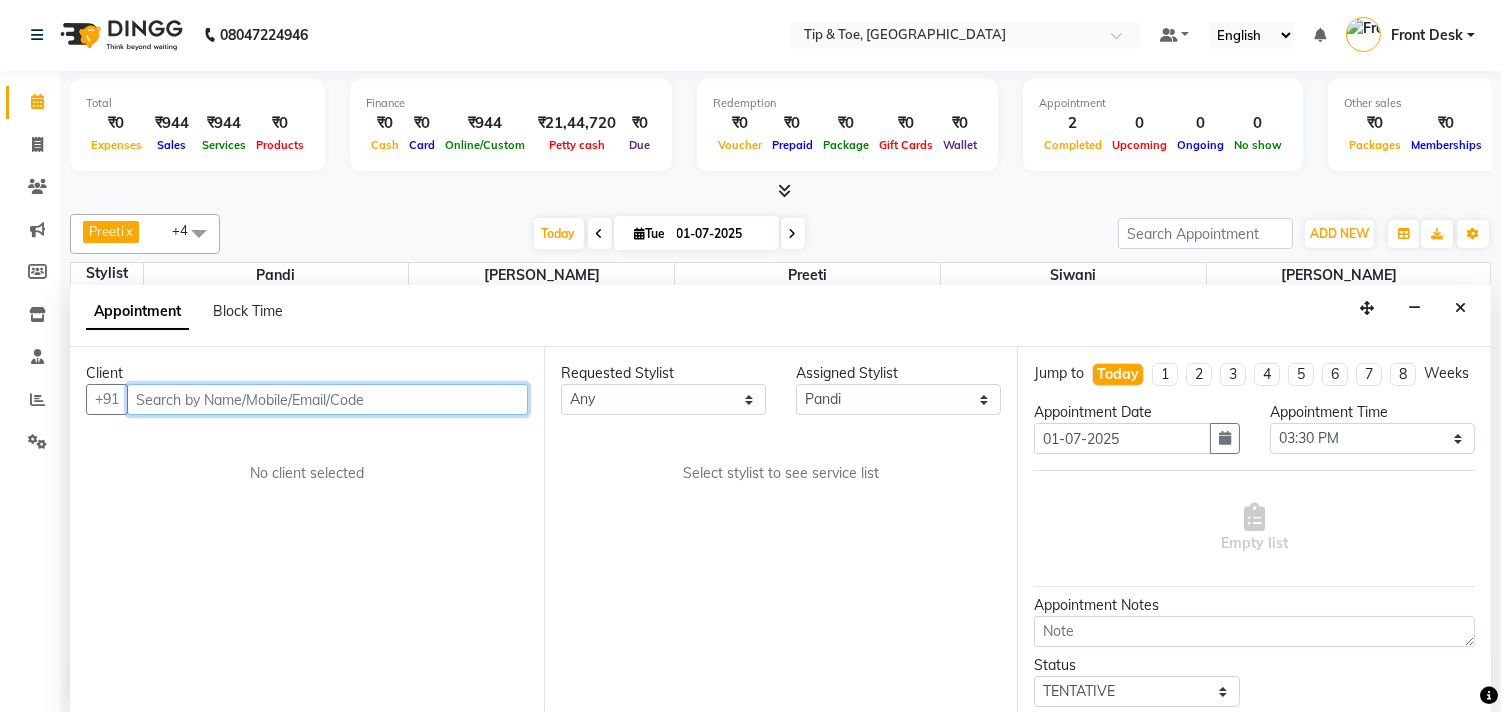 scroll, scrollTop: 531, scrollLeft: 0, axis: vertical 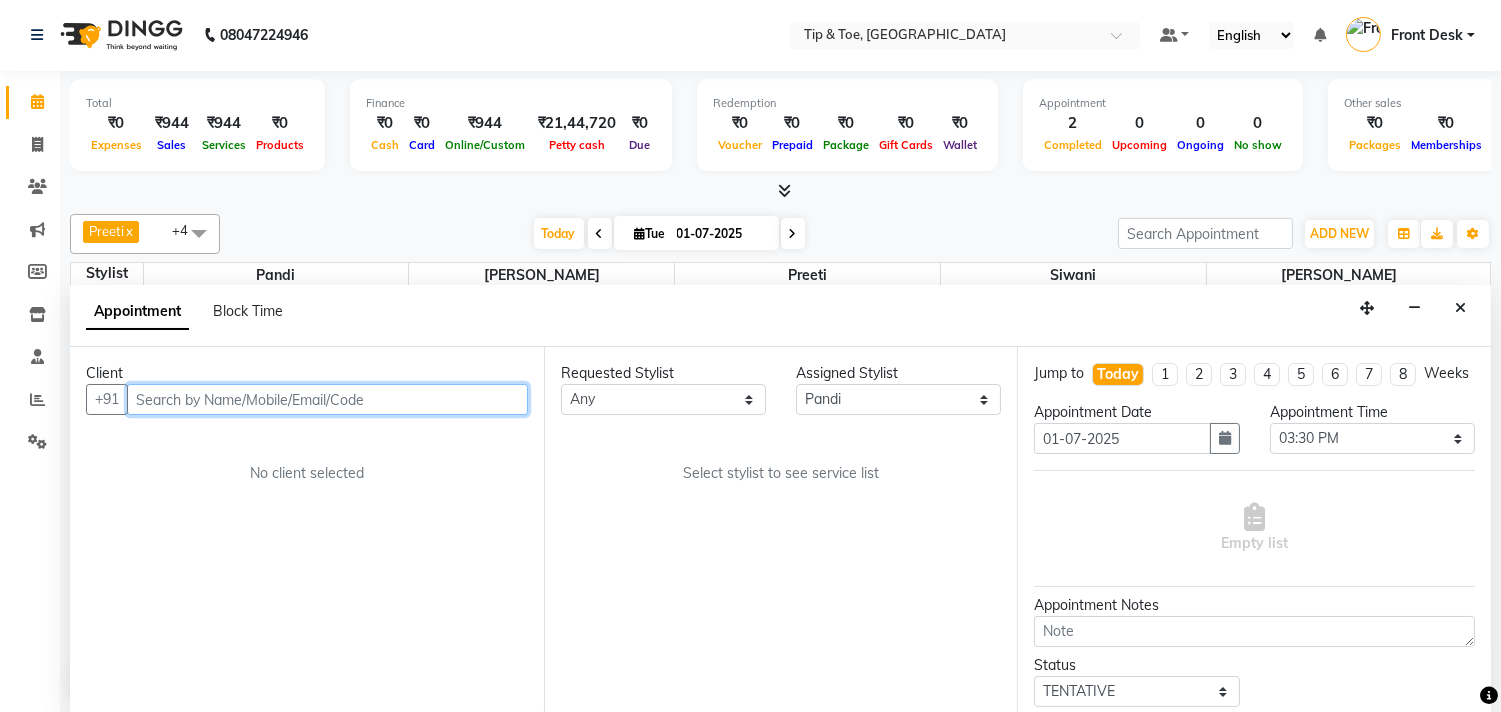 select on "2752" 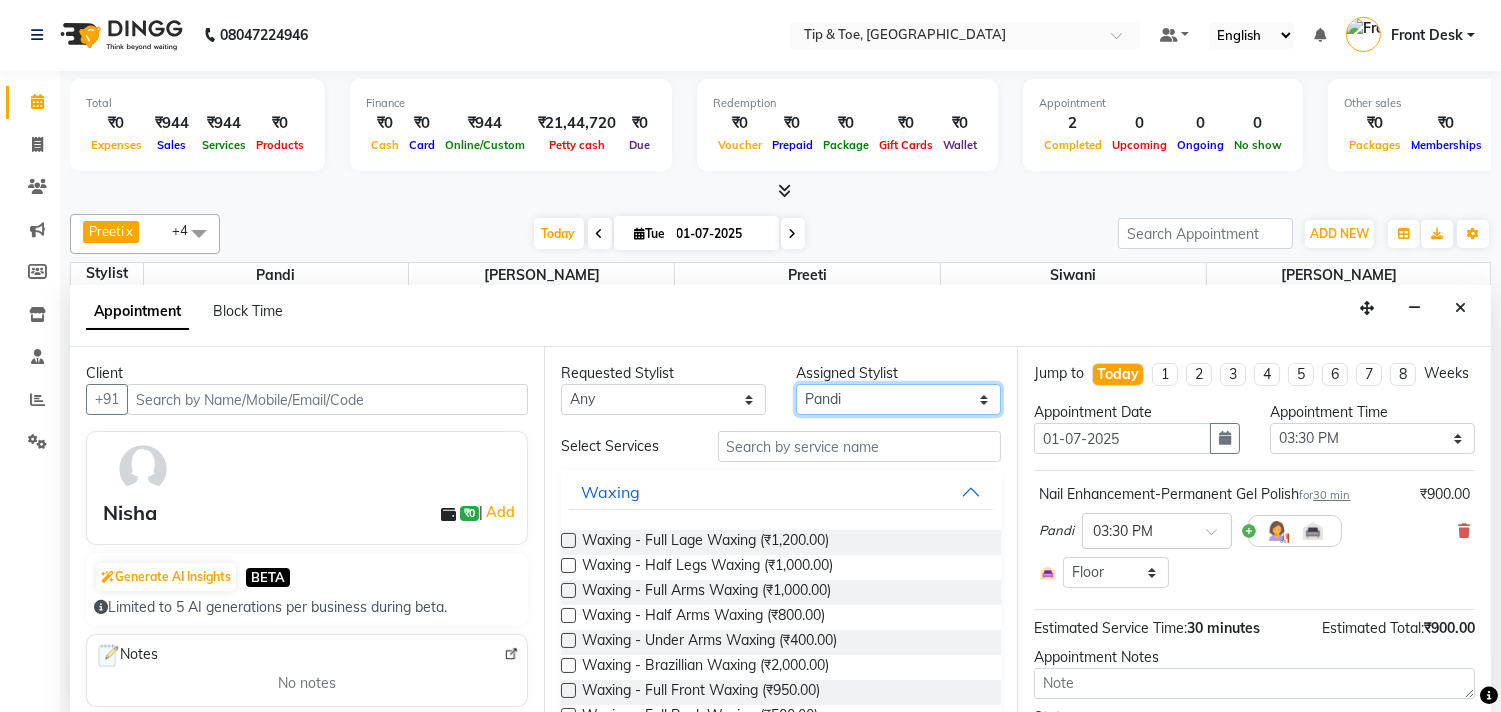 click on "Select [PERSON_NAME] [PERSON_NAME] [PERSON_NAME] [PERSON_NAME] [PERSON_NAME]" at bounding box center (898, 399) 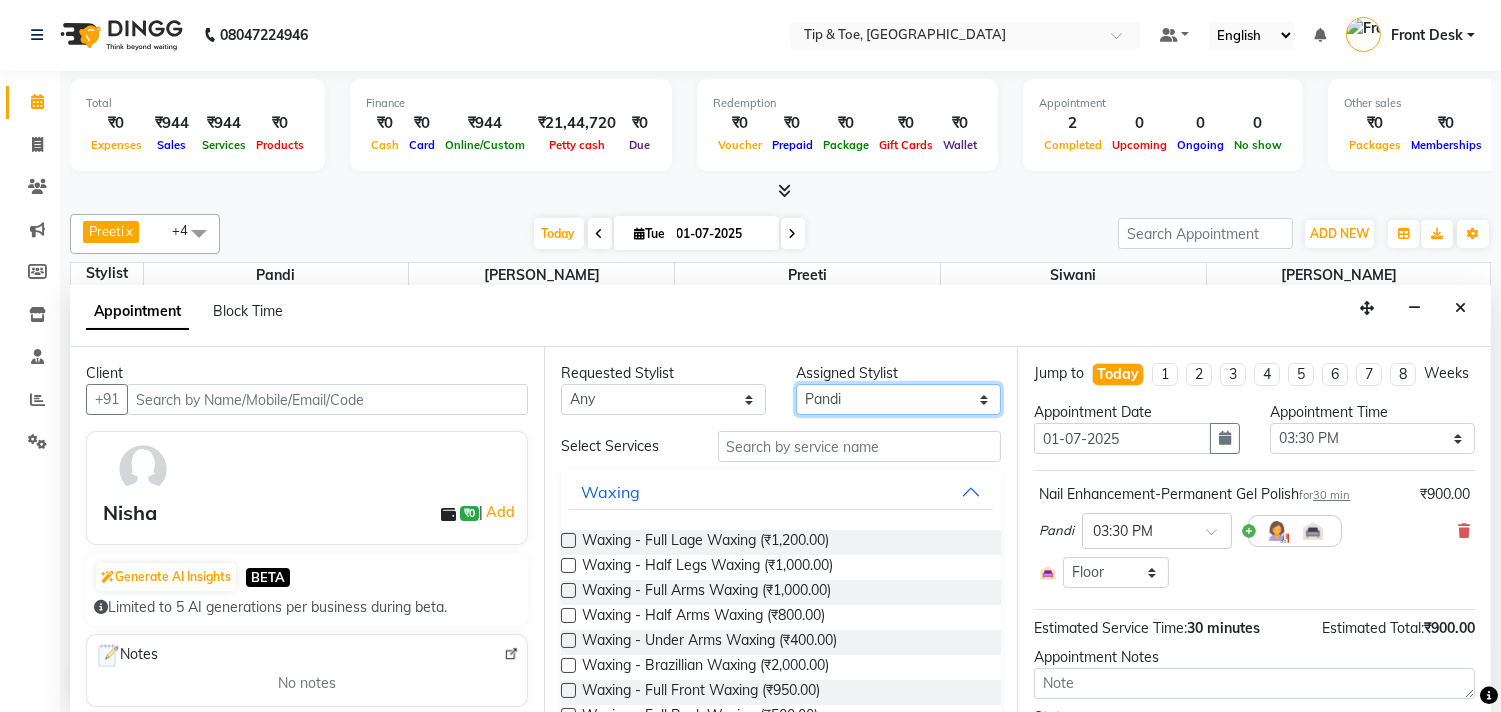 select on "75187" 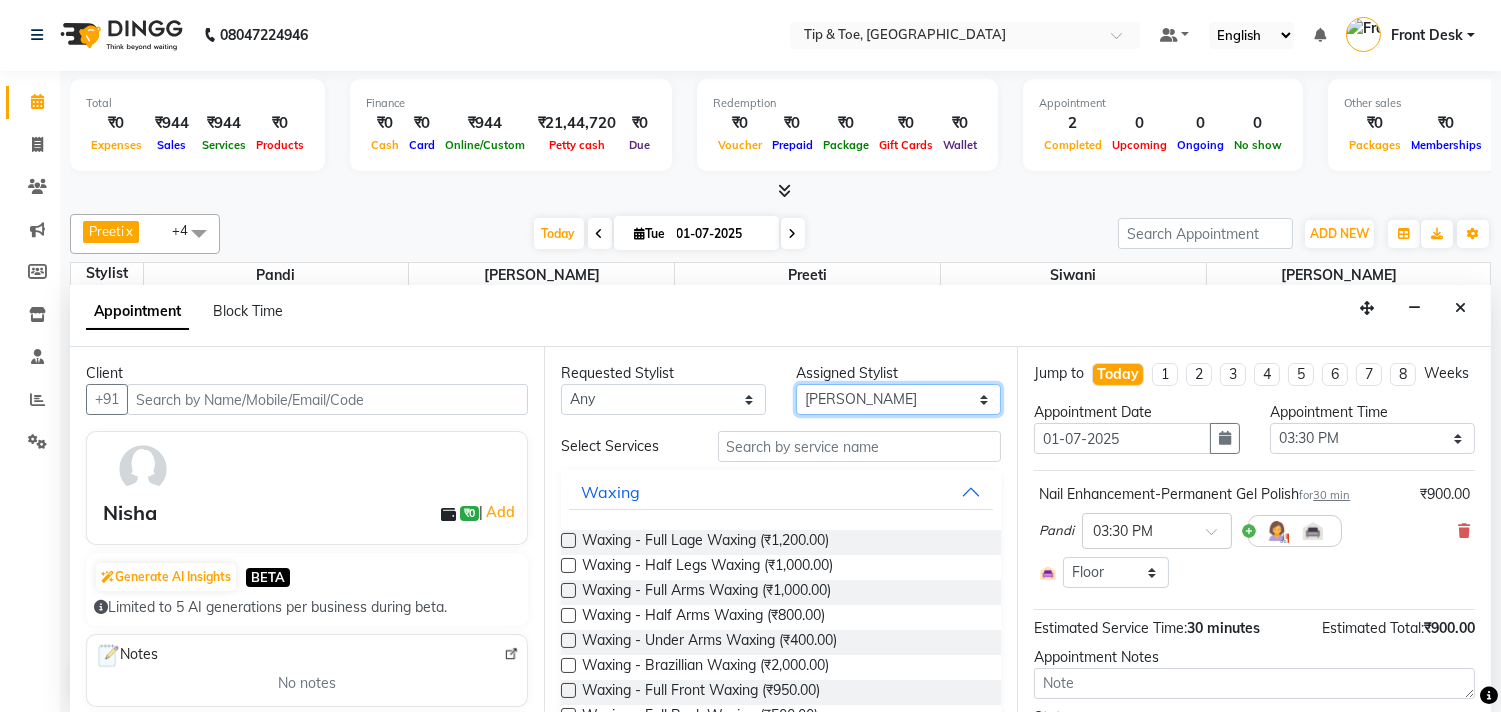 click on "Select [PERSON_NAME] [PERSON_NAME] [PERSON_NAME] [PERSON_NAME] [PERSON_NAME]" at bounding box center (898, 399) 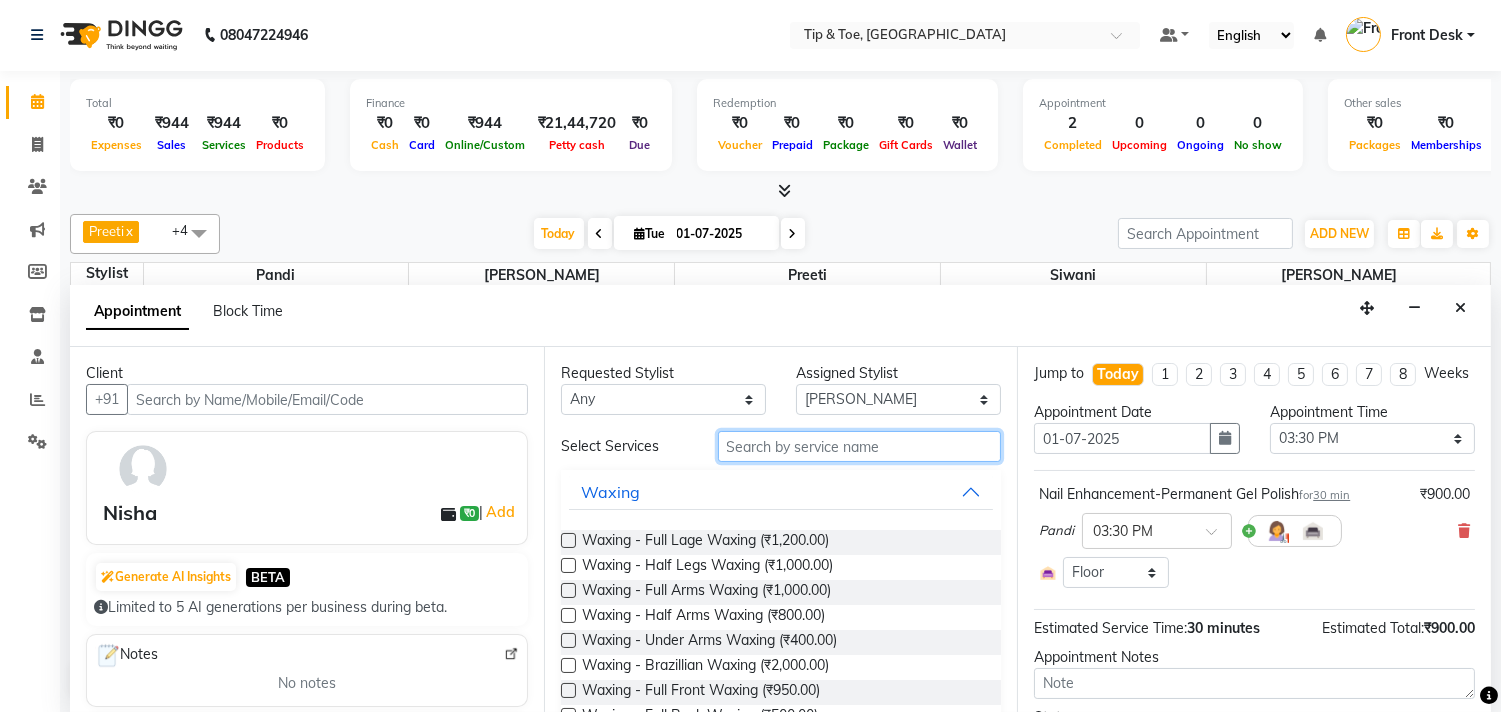 click at bounding box center [860, 446] 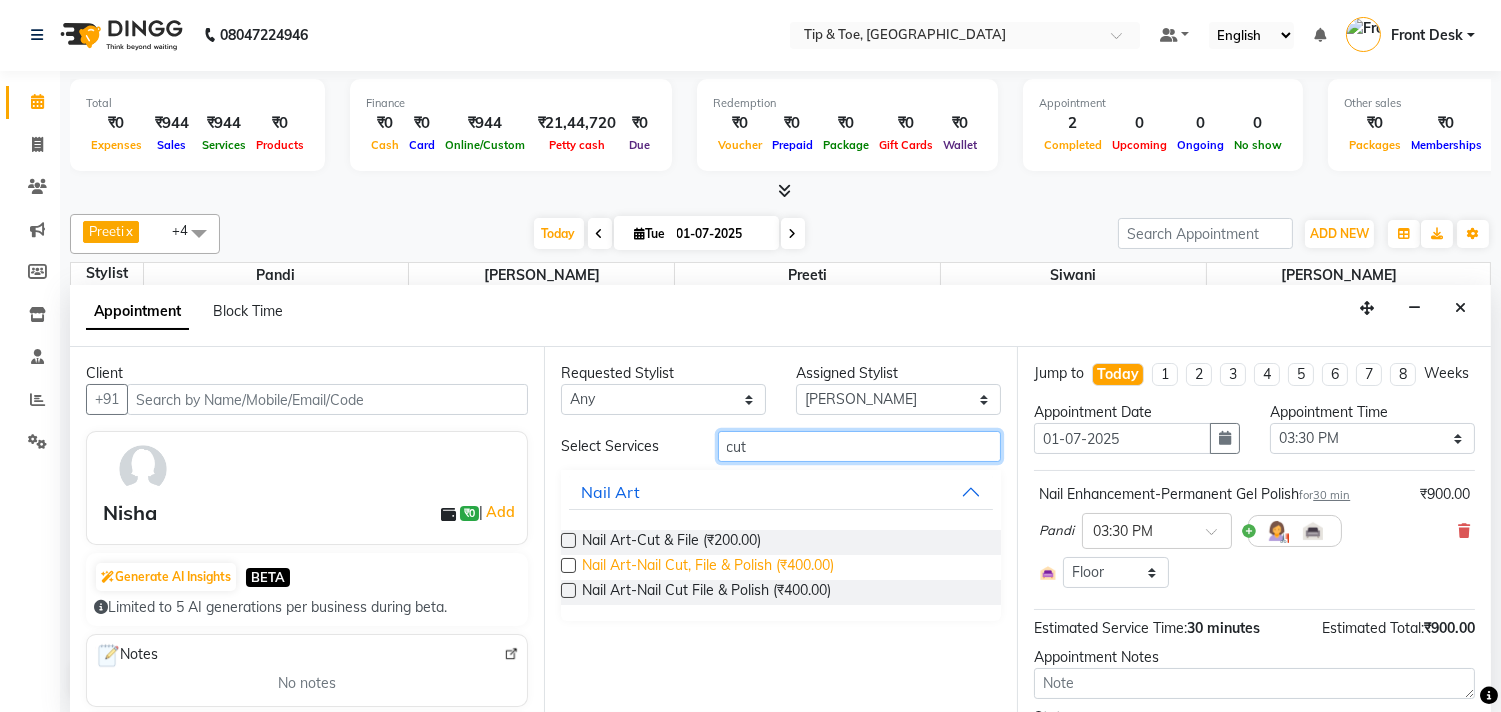 type on "cut" 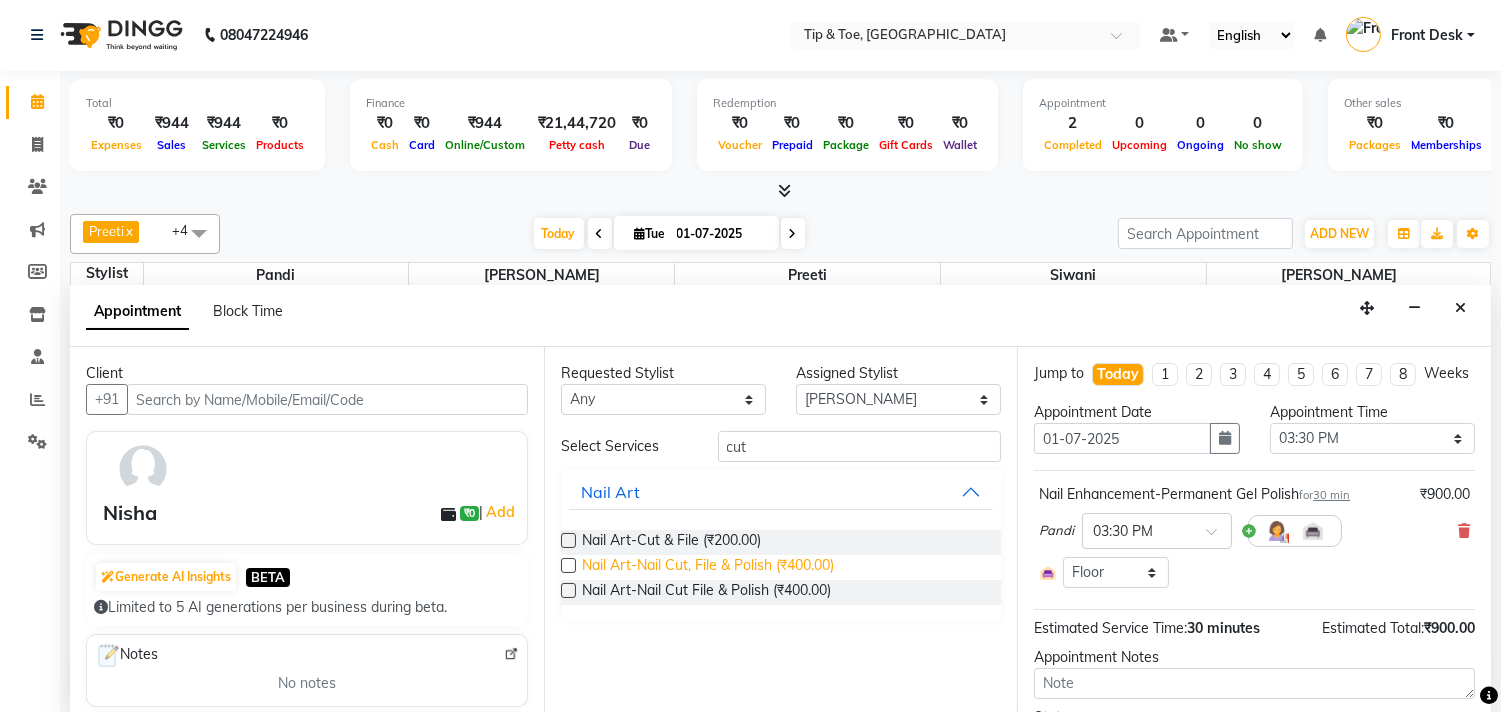 click on "Nail Art-Nail Cut, File & Polish (₹400.00)" at bounding box center (708, 567) 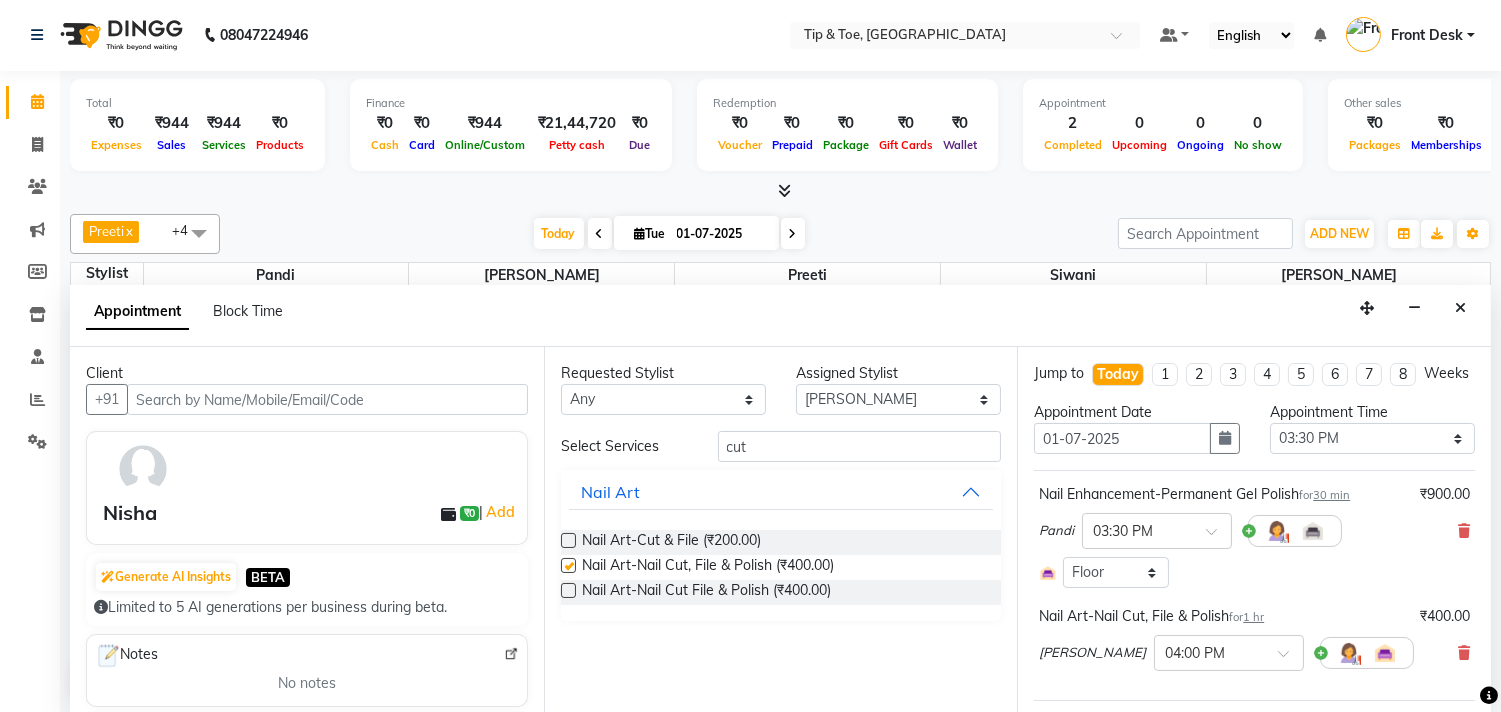 checkbox on "false" 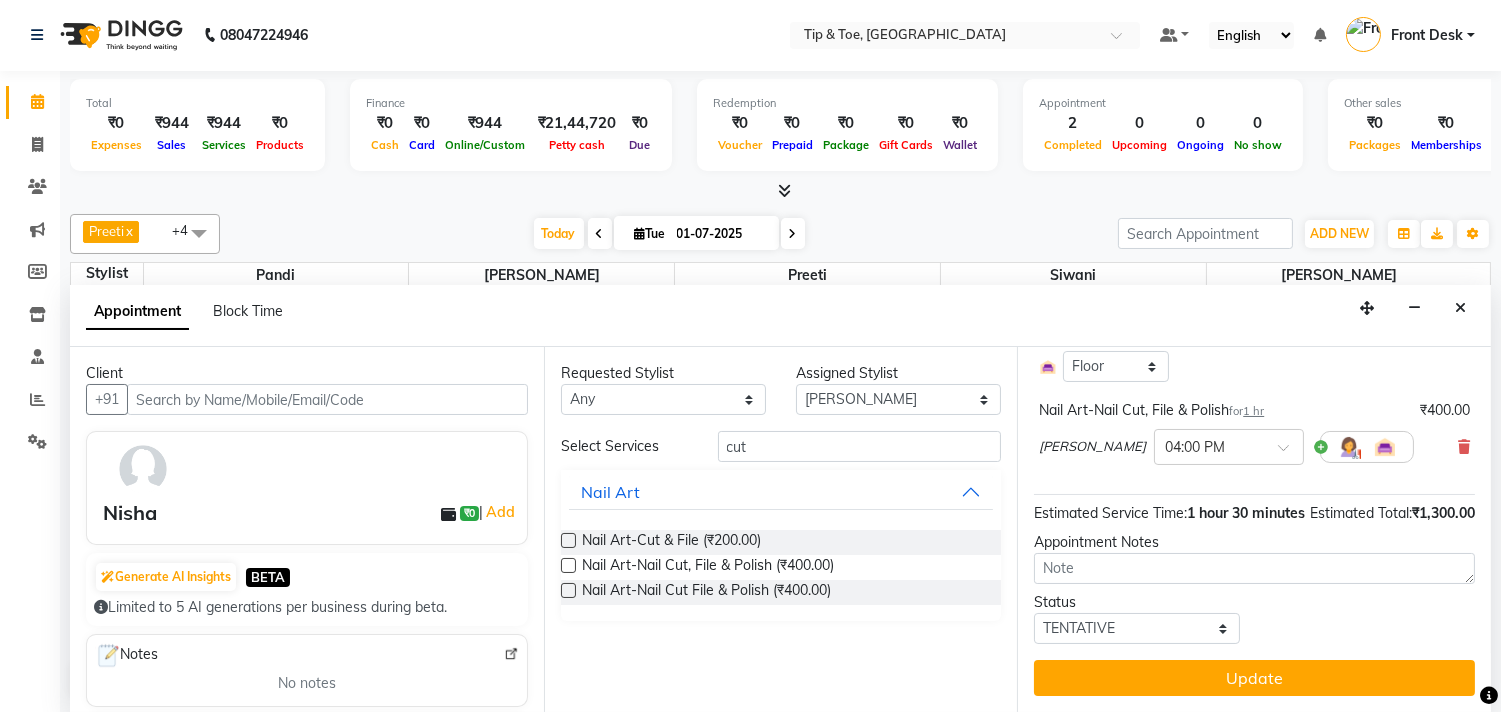 scroll, scrollTop: 245, scrollLeft: 0, axis: vertical 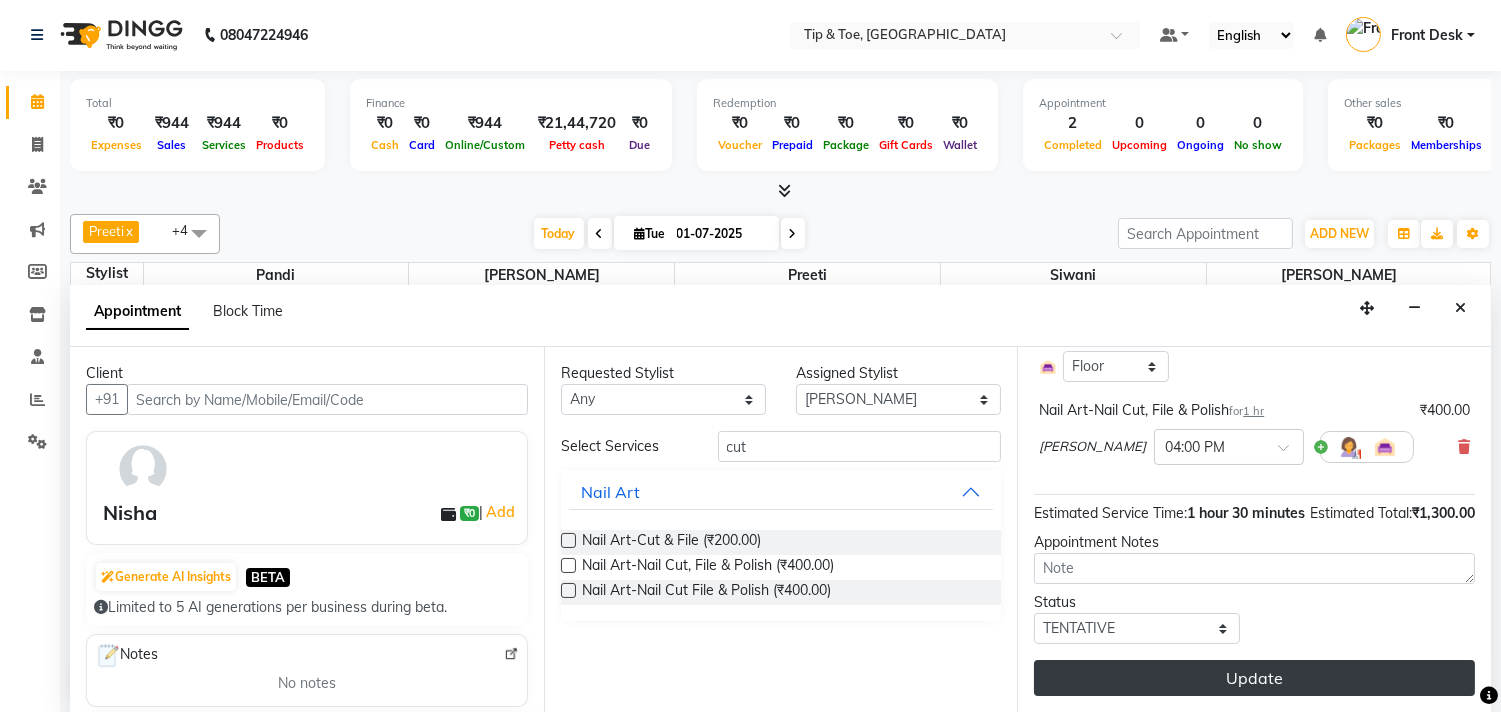 click on "Update" at bounding box center (1254, 678) 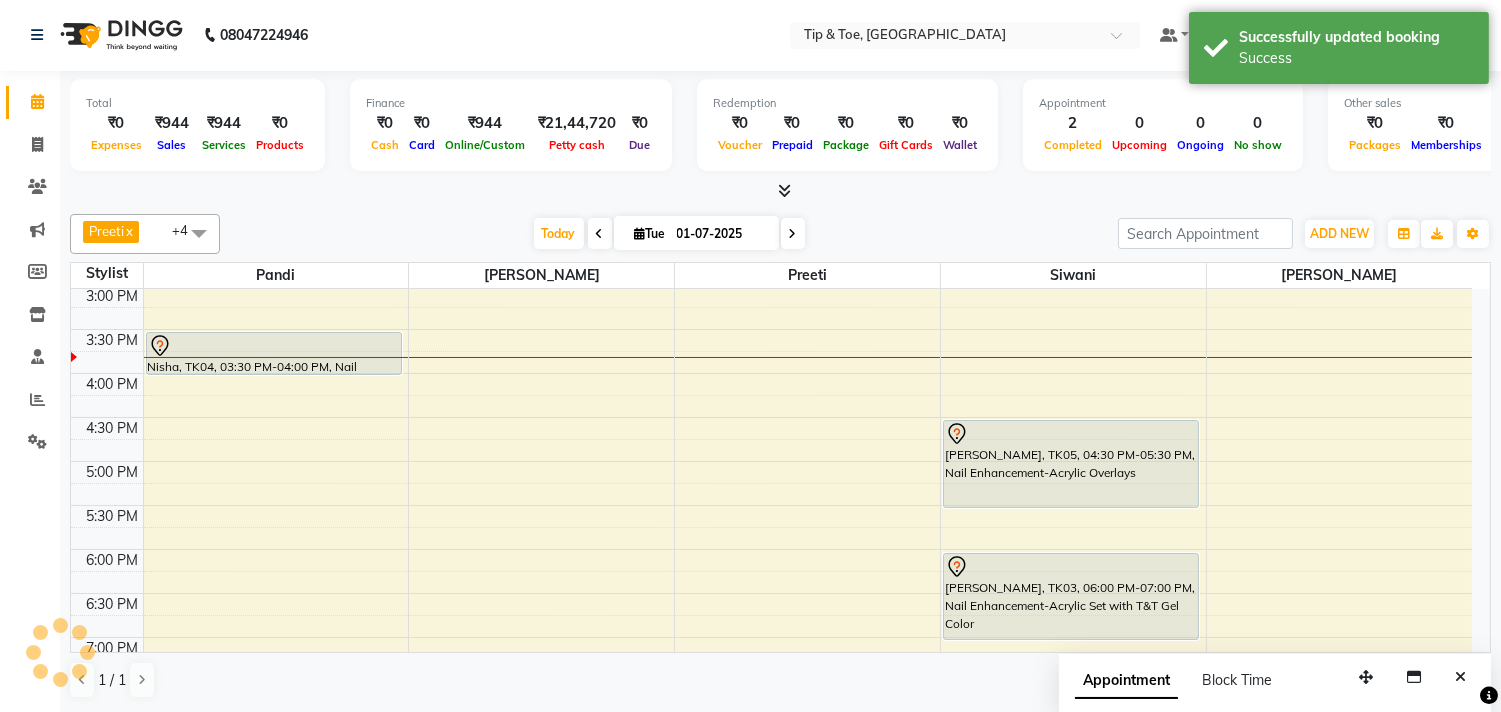 scroll, scrollTop: 0, scrollLeft: 0, axis: both 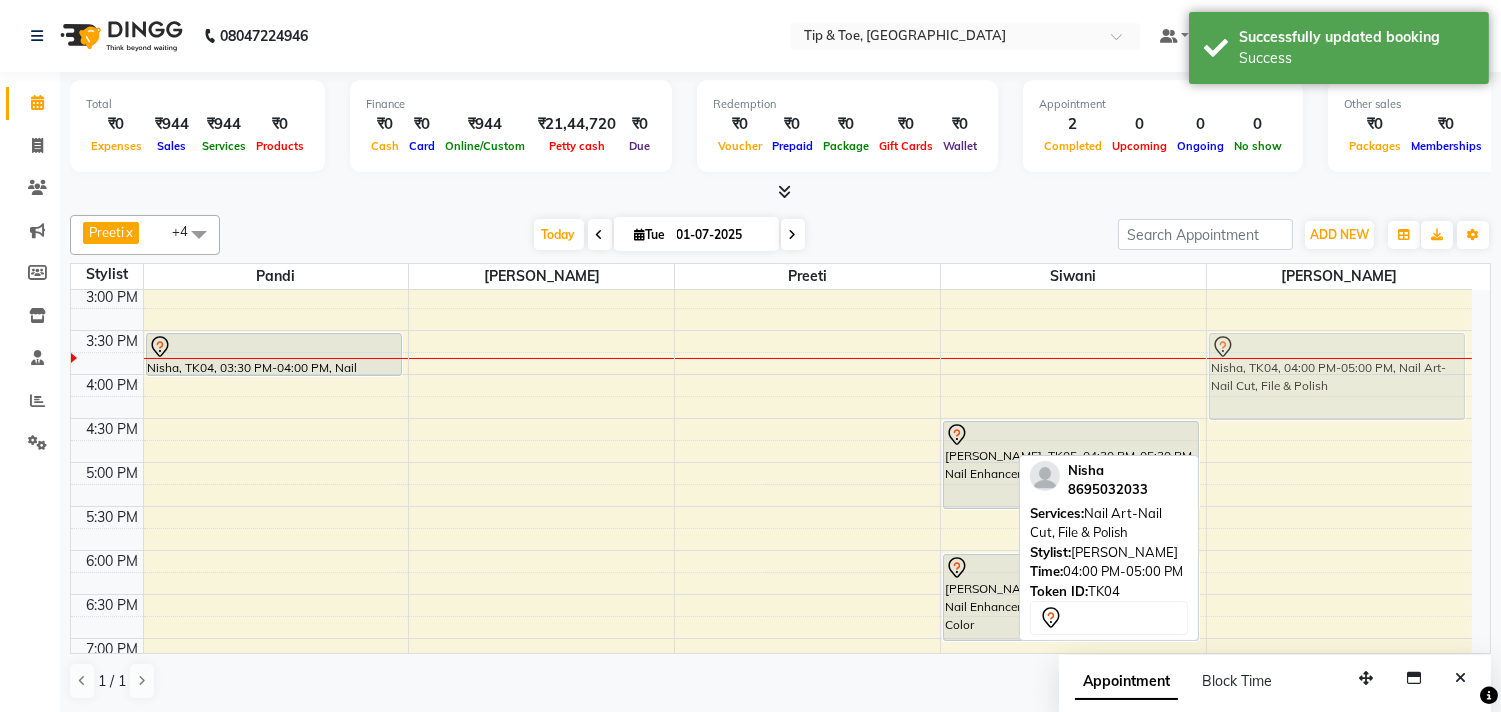 drag, startPoint x: 1252, startPoint y: 386, endPoint x: 1258, endPoint y: 352, distance: 34.525352 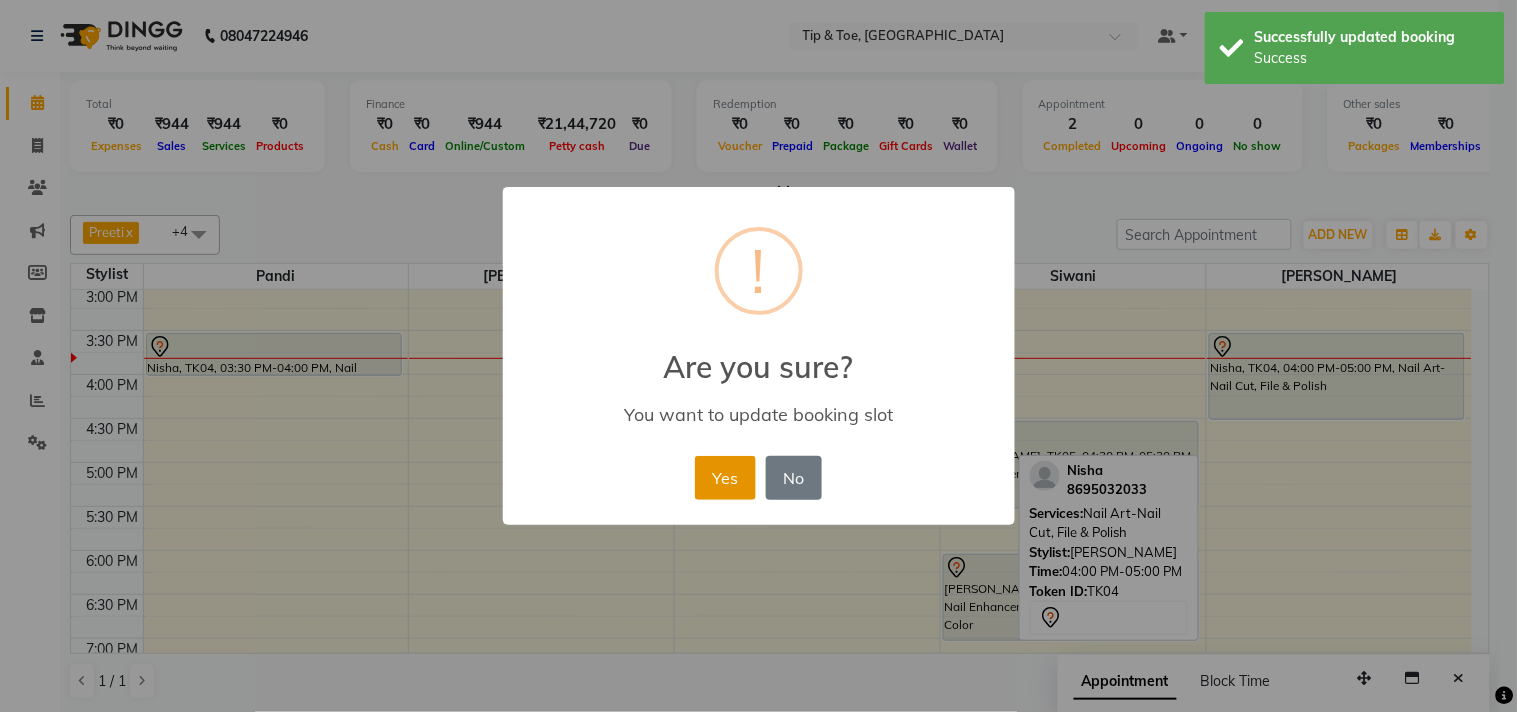 click on "Yes" at bounding box center (725, 478) 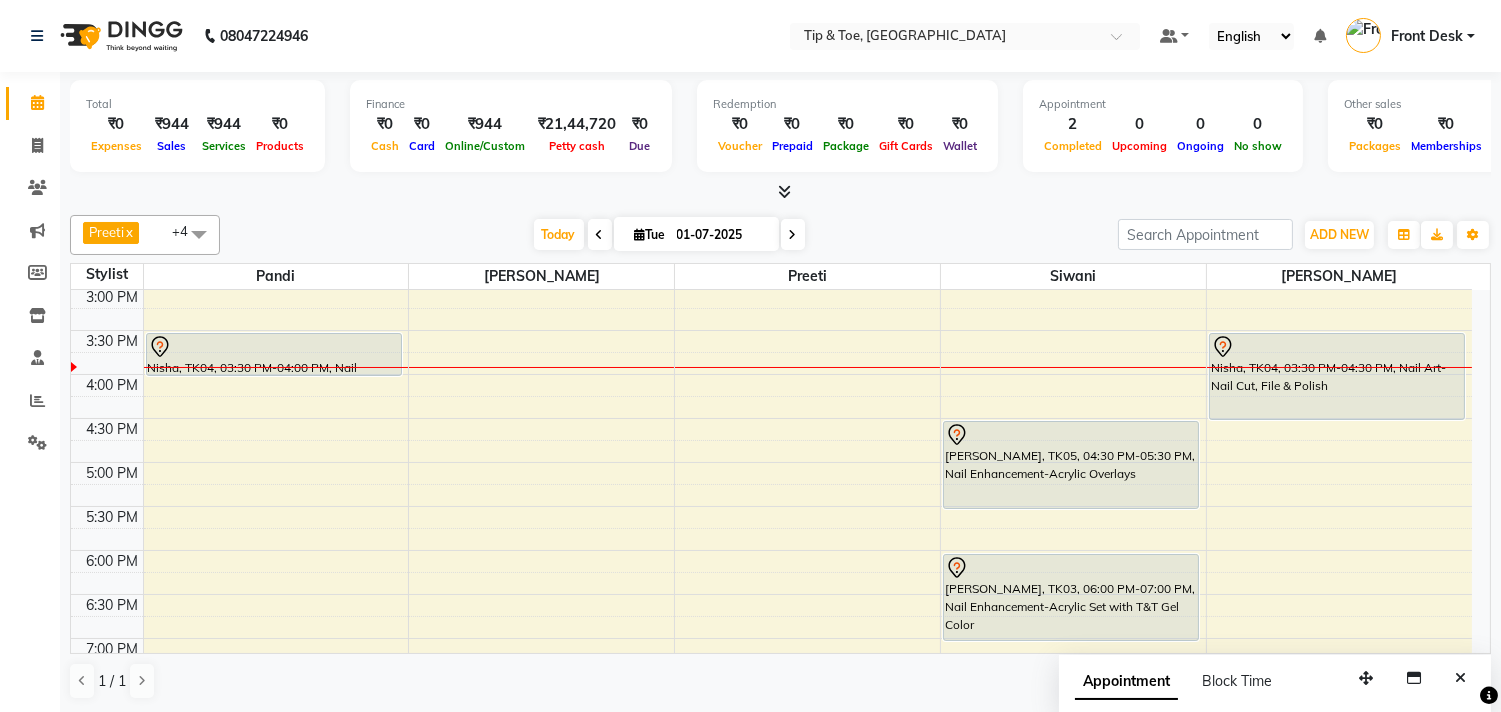 click on "[DATE]  [DATE]" at bounding box center (669, 235) 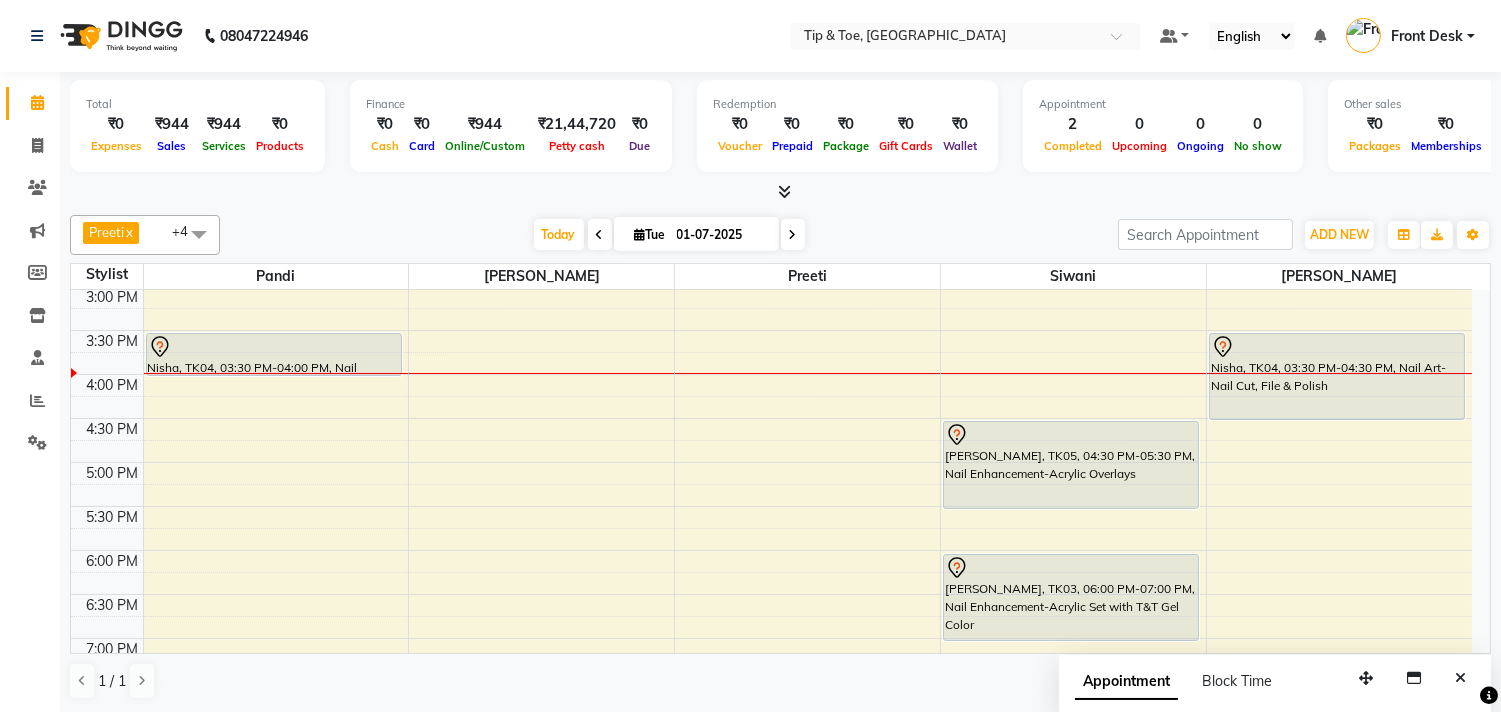 click on "9:00 AM 9:30 AM 10:00 AM 10:30 AM 11:00 AM 11:30 AM 12:00 PM 12:30 PM 1:00 PM 1:30 PM 2:00 PM 2:30 PM 3:00 PM 3:30 PM 4:00 PM 4:30 PM 5:00 PM 5:30 PM 6:00 PM 6:30 PM 7:00 PM 7:30 PM 8:00 PM 8:30 PM 9:00 PM 9:30 PM 10:00 PM 10:30 PM             [GEOGRAPHIC_DATA], TK04, 03:30 PM-04:00 PM, Nail Enhancement-Permanent Gel Polish     [PERSON_NAME], TK01, 01:00 PM-02:00 PM, Nail Maintenance-Acrylic Removal     [PERSON_NAME], TK02, 01:15 PM-02:15 PM, Nail Maintenance-Acrylic Removal             [PERSON_NAME], TK05, 04:30 PM-05:30 PM, Nail Enhancement-Acrylic Overlays             [PERSON_NAME], TK03, 06:00 PM-07:00 PM, Nail Enhancement-Acrylic Set with T&T Gel Color             Nisha, TK04, 03:30 PM-04:30 PM, Nail Art-Nail Cut, File & Polish" at bounding box center [771, 374] 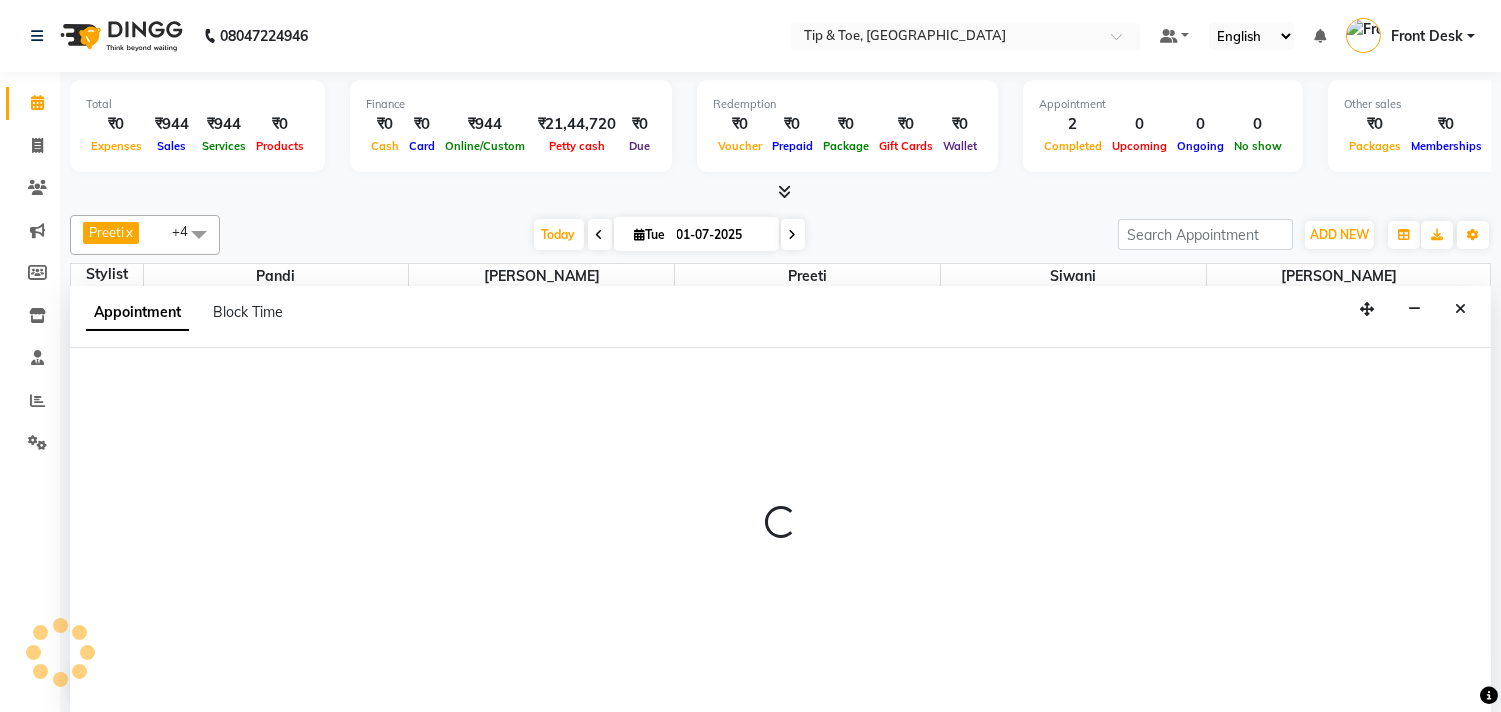 scroll, scrollTop: 1, scrollLeft: 0, axis: vertical 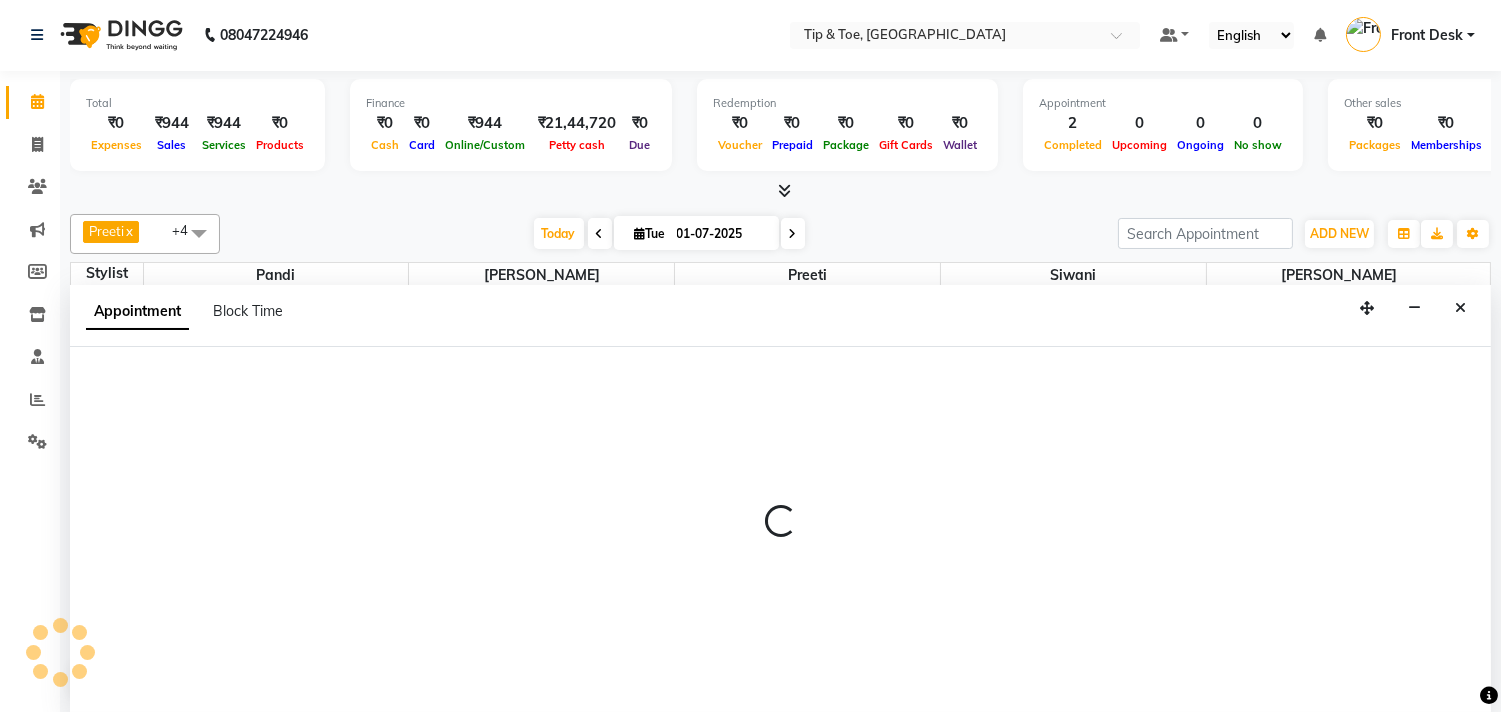 select on "39914" 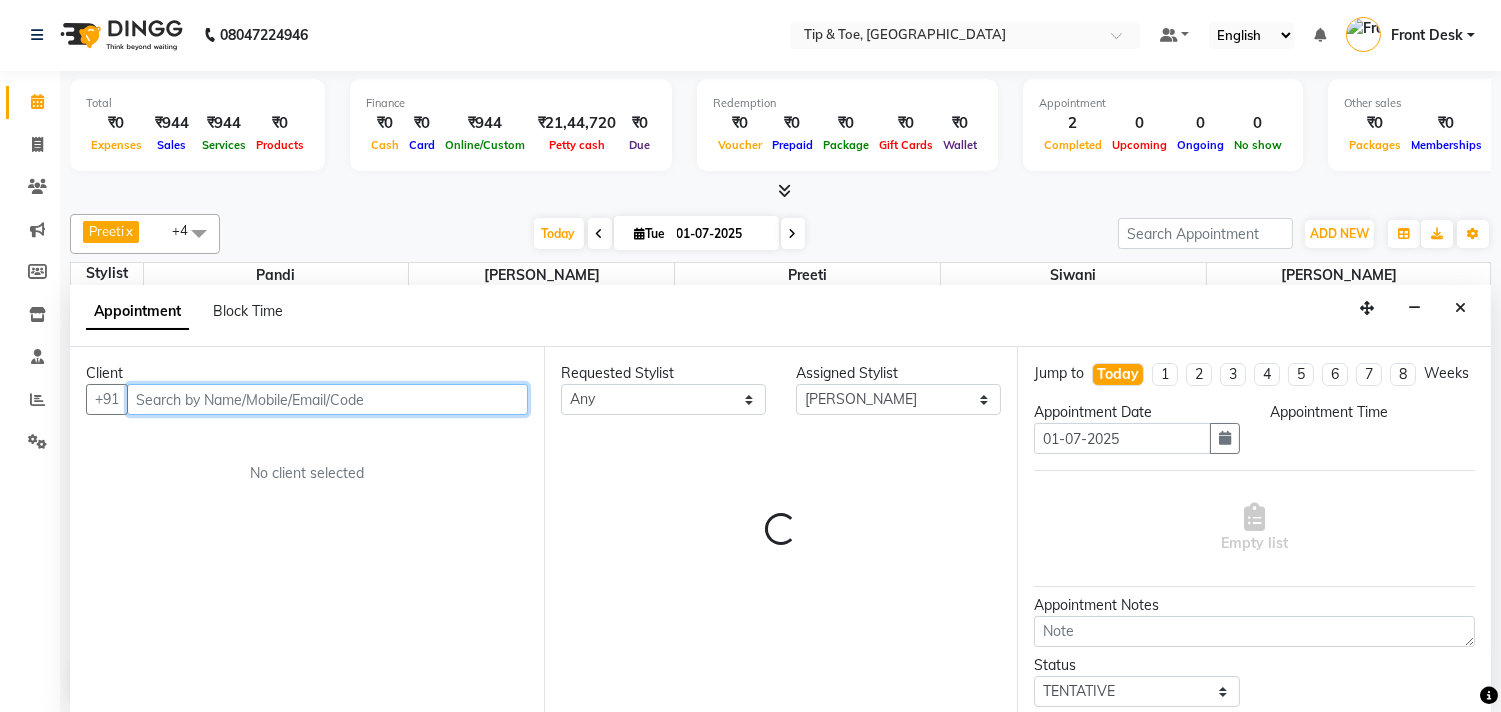 select on "960" 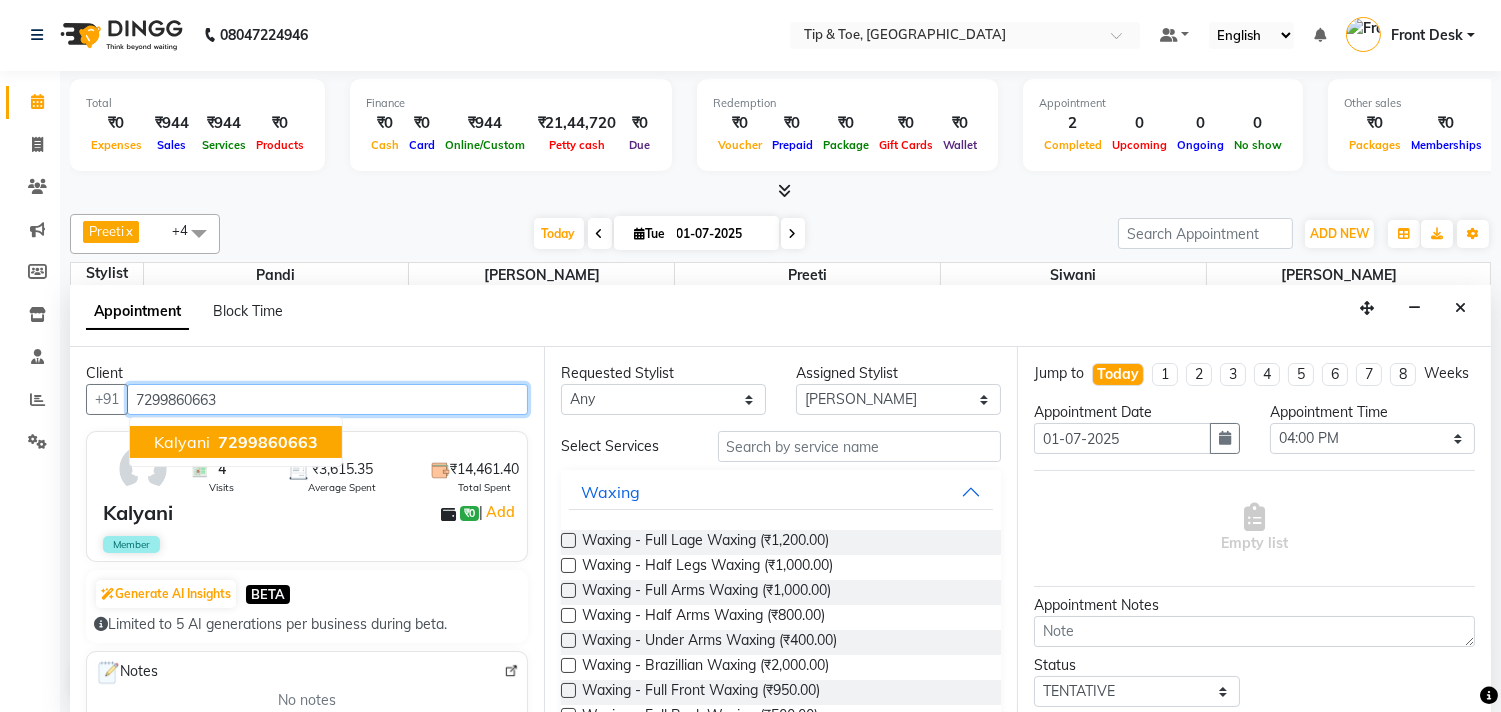 click on "Kalyani   7299860663" at bounding box center (236, 442) 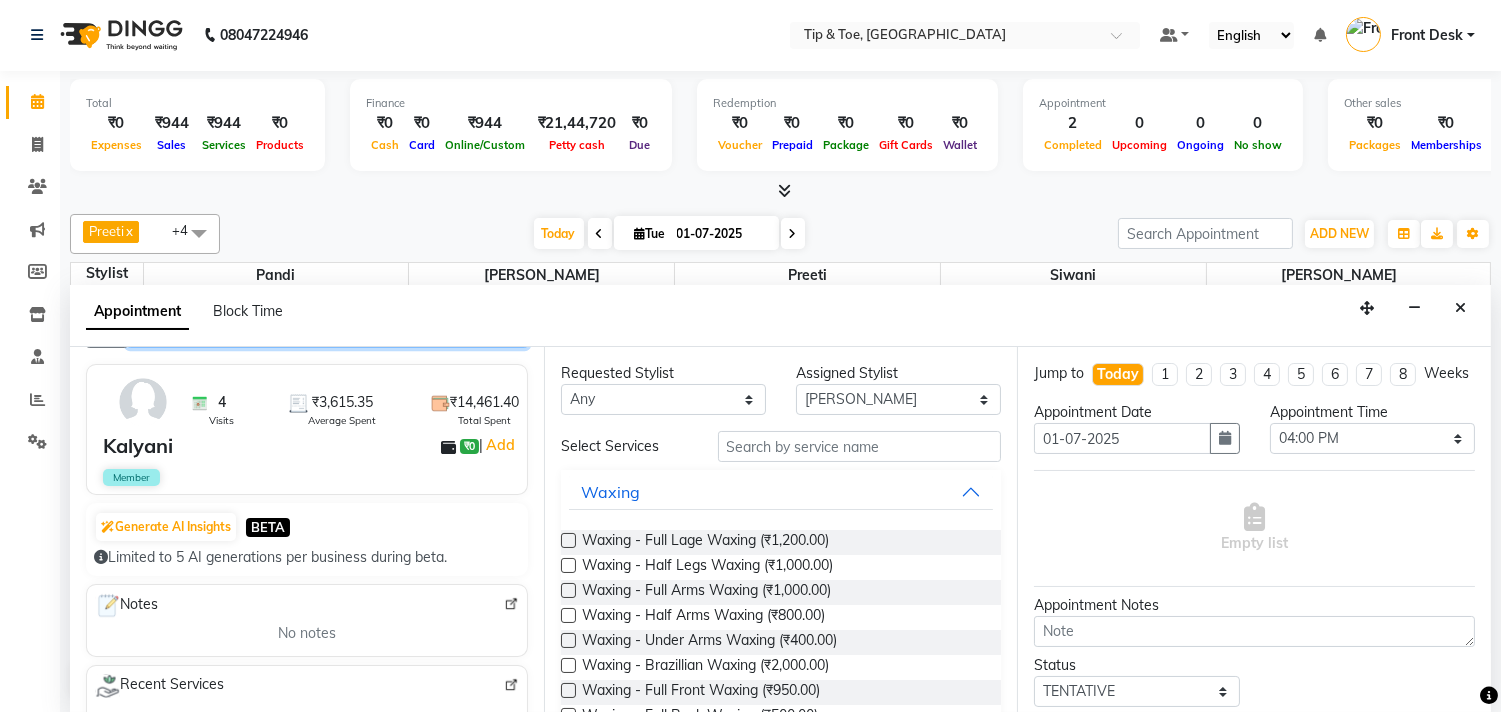 scroll, scrollTop: 111, scrollLeft: 0, axis: vertical 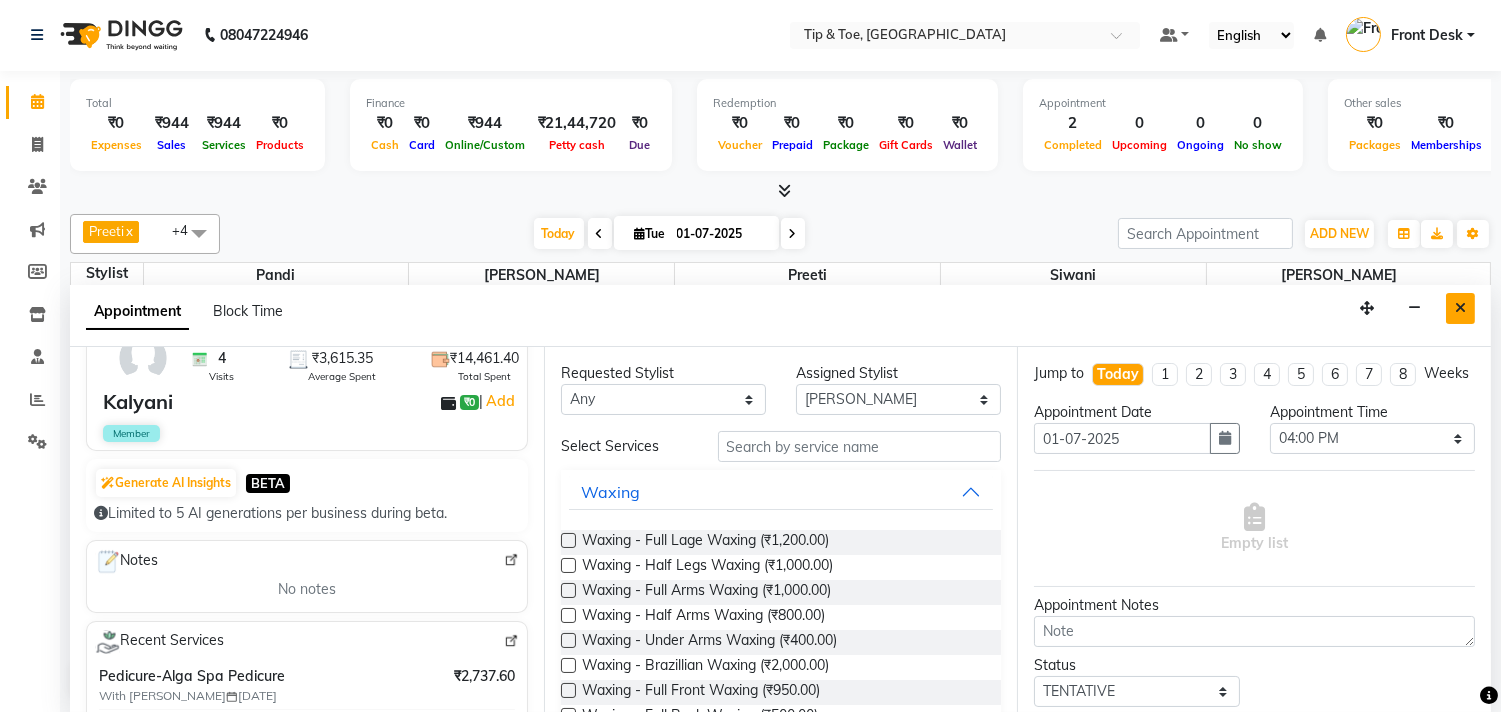 type on "7299860663" 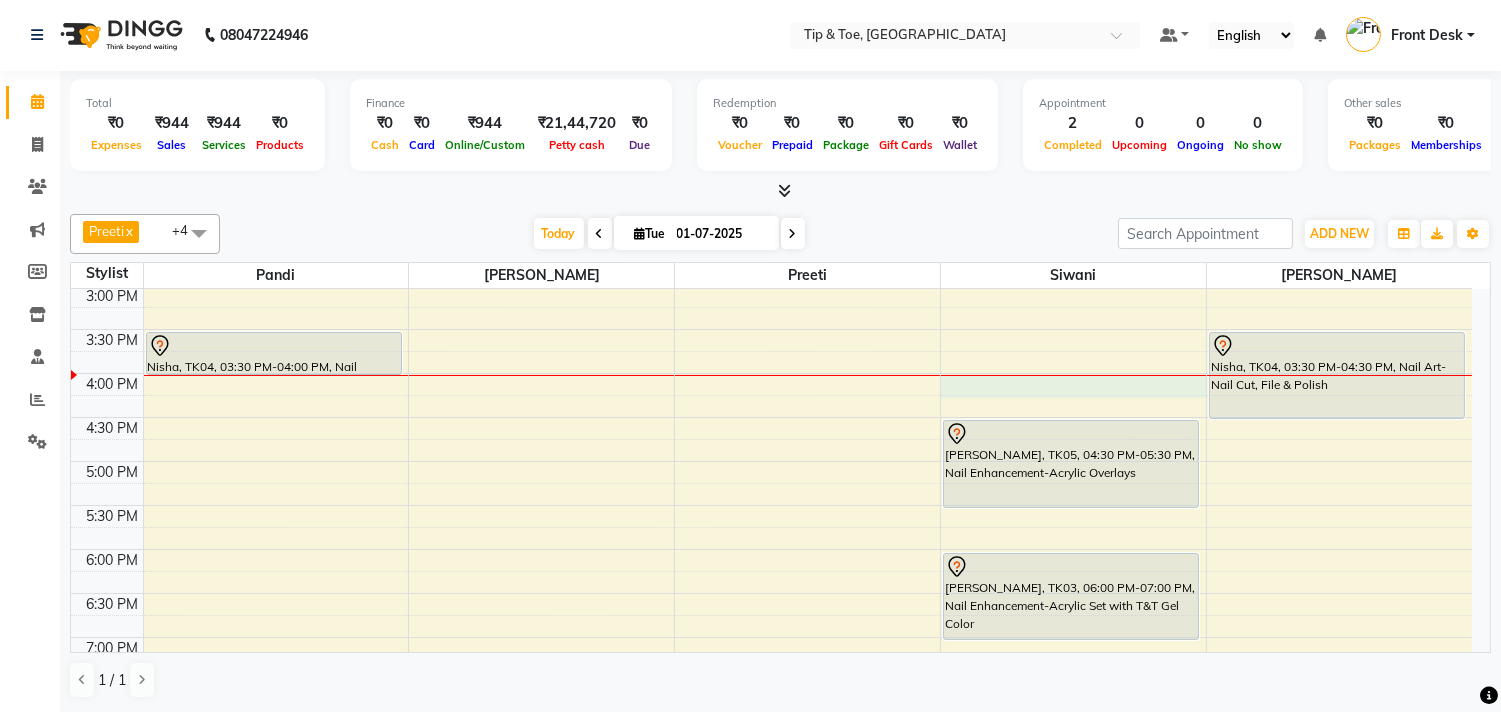 click on "9:00 AM 9:30 AM 10:00 AM 10:30 AM 11:00 AM 11:30 AM 12:00 PM 12:30 PM 1:00 PM 1:30 PM 2:00 PM 2:30 PM 3:00 PM 3:30 PM 4:00 PM 4:30 PM 5:00 PM 5:30 PM 6:00 PM 6:30 PM 7:00 PM 7:30 PM 8:00 PM 8:30 PM 9:00 PM 9:30 PM 10:00 PM 10:30 PM             [GEOGRAPHIC_DATA], TK04, 03:30 PM-04:00 PM, Nail Enhancement-Permanent Gel Polish     [PERSON_NAME], TK01, 01:00 PM-02:00 PM, Nail Maintenance-Acrylic Removal     [PERSON_NAME], TK02, 01:15 PM-02:15 PM, Nail Maintenance-Acrylic Removal             [PERSON_NAME], TK05, 04:30 PM-05:30 PM, Nail Enhancement-Acrylic Overlays             [PERSON_NAME], TK03, 06:00 PM-07:00 PM, Nail Enhancement-Acrylic Set with T&T Gel Color             Nisha, TK04, 03:30 PM-04:30 PM, Nail Art-Nail Cut, File & Polish" at bounding box center (771, 373) 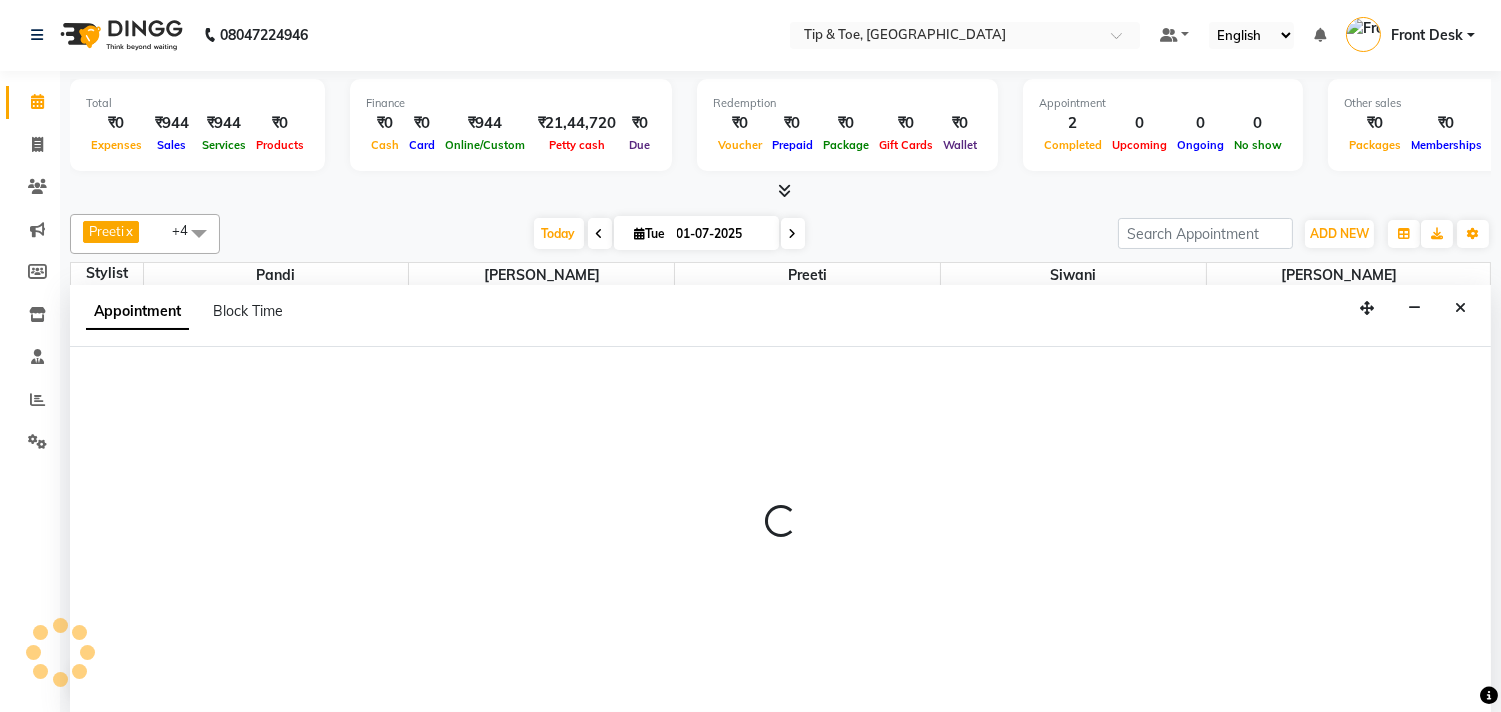 select on "49685" 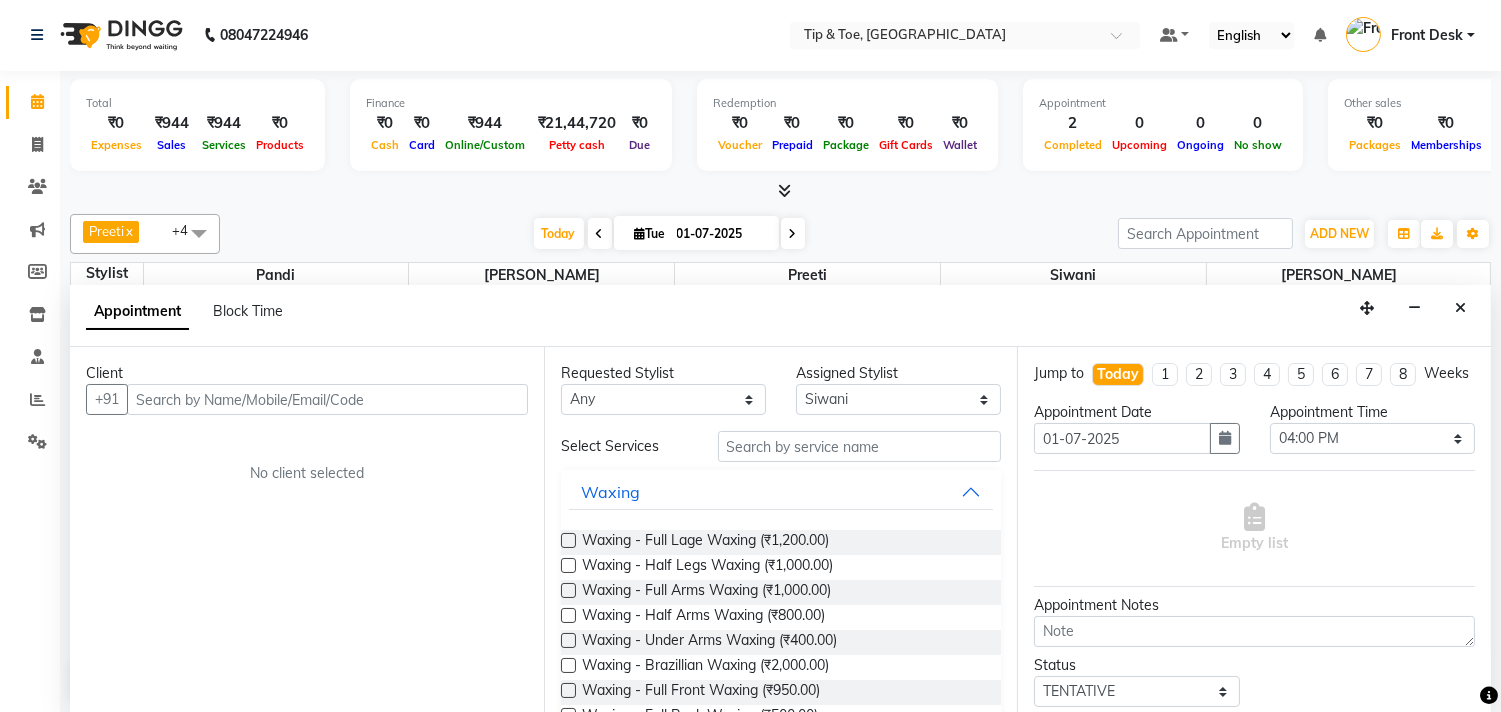 click at bounding box center (327, 399) 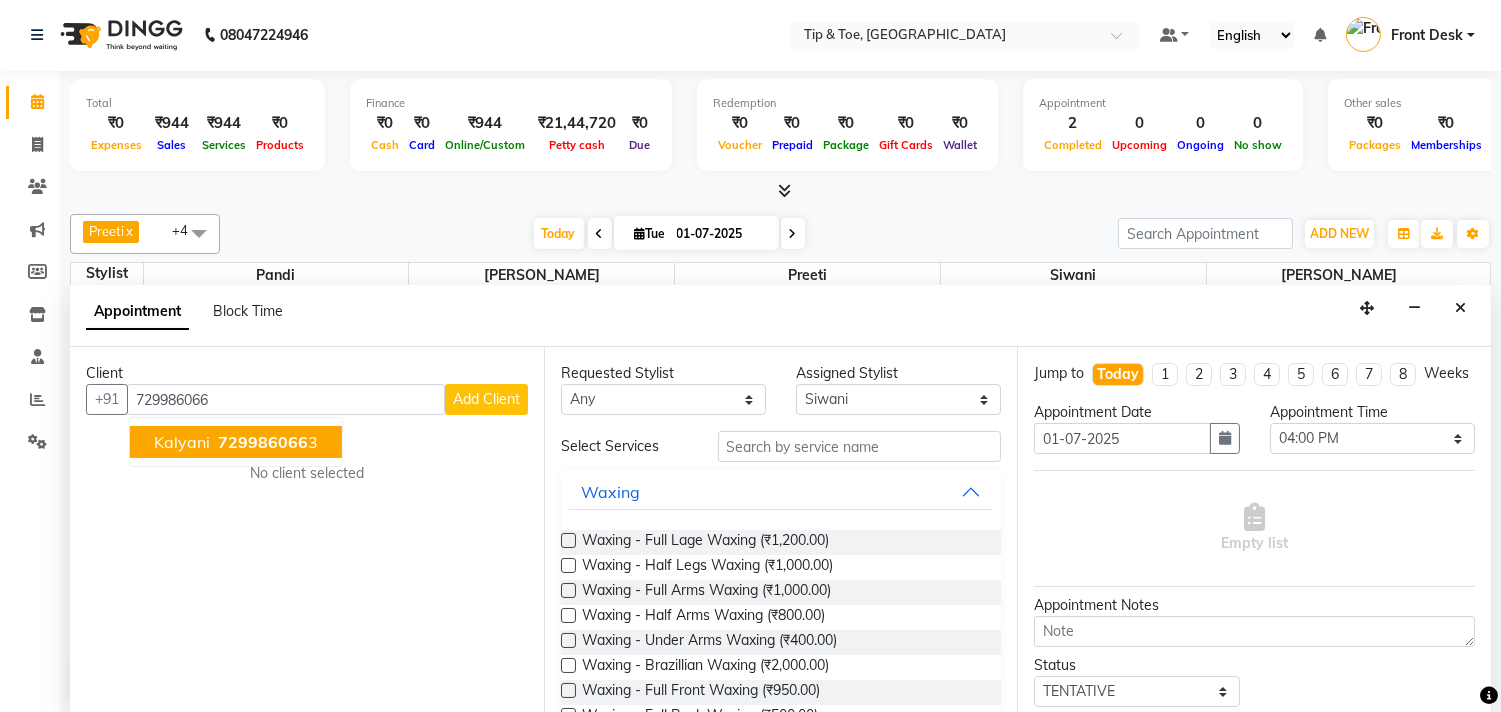 click on "729986066" at bounding box center (263, 442) 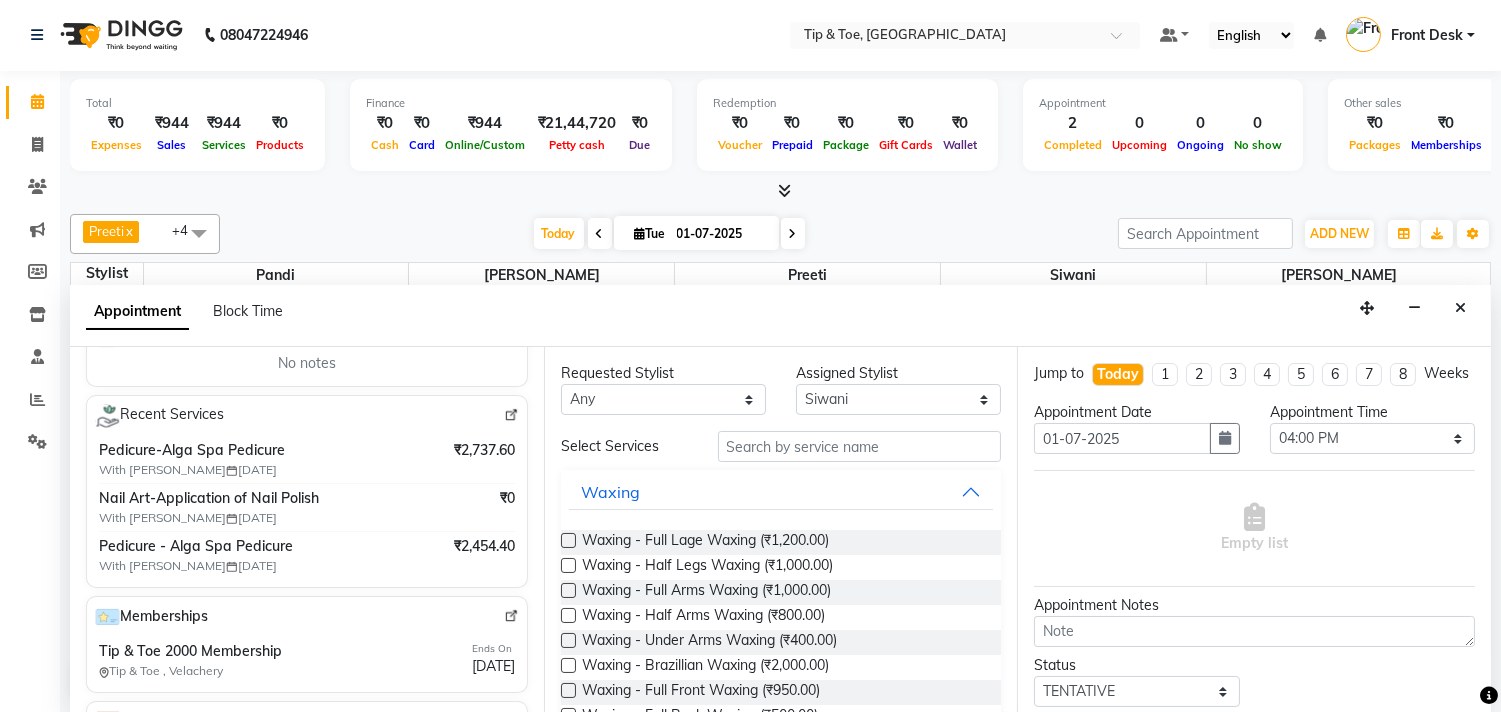 scroll, scrollTop: 508, scrollLeft: 0, axis: vertical 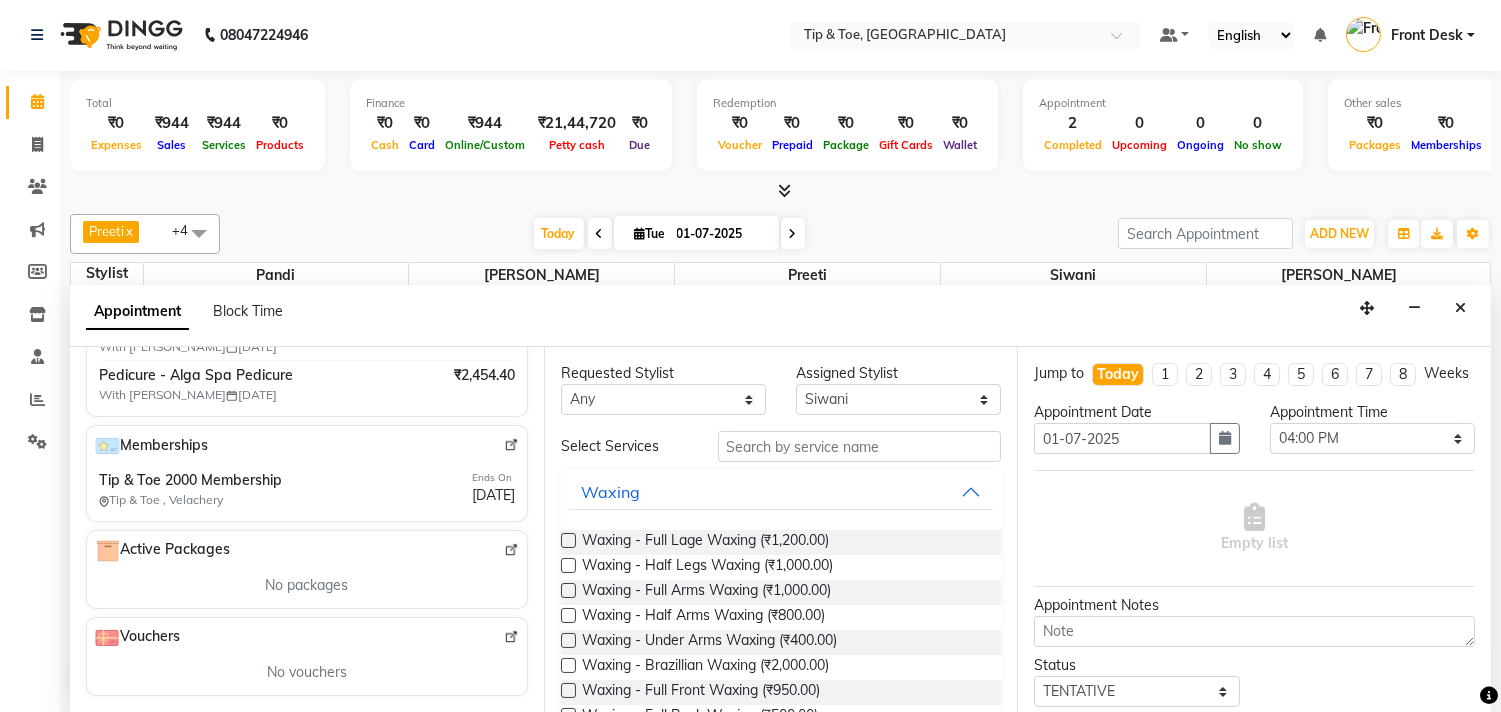 type on "7299860663" 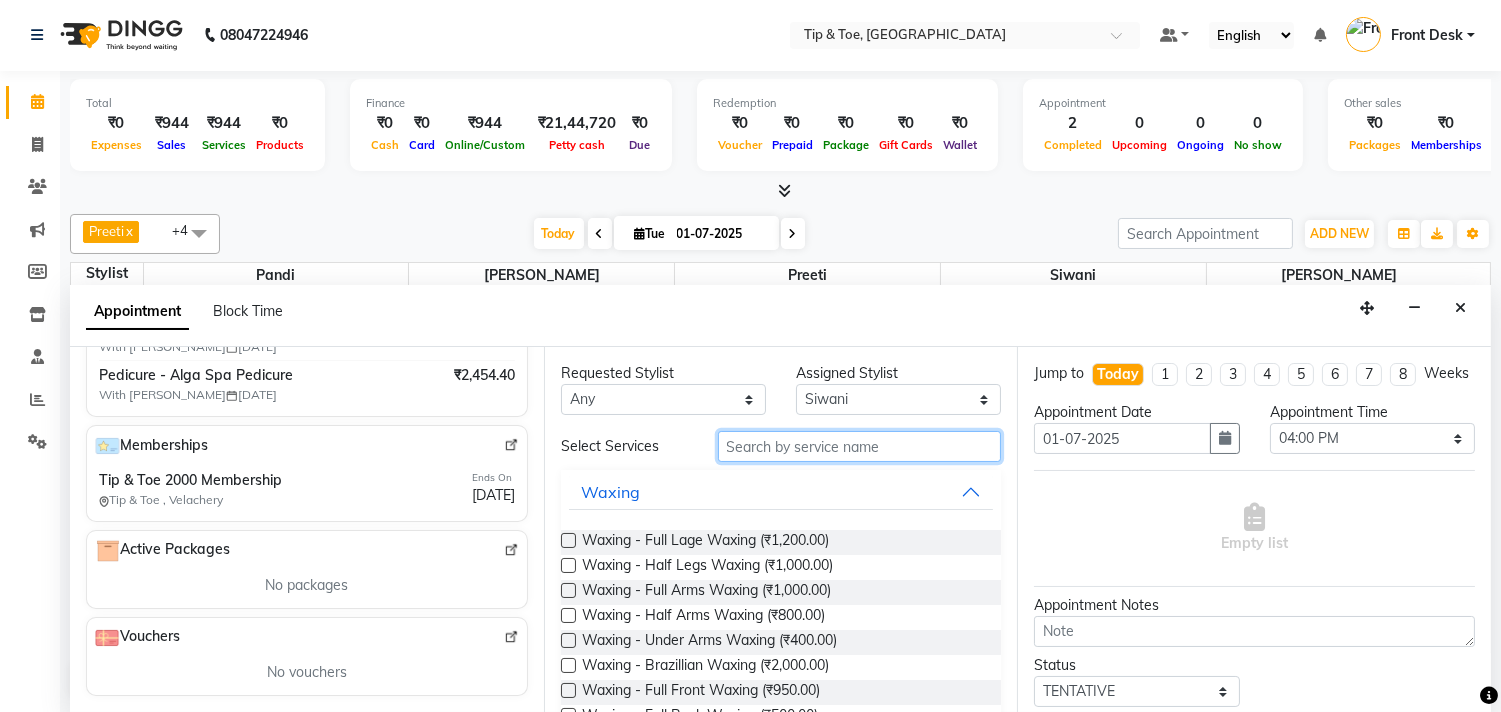 click at bounding box center [860, 446] 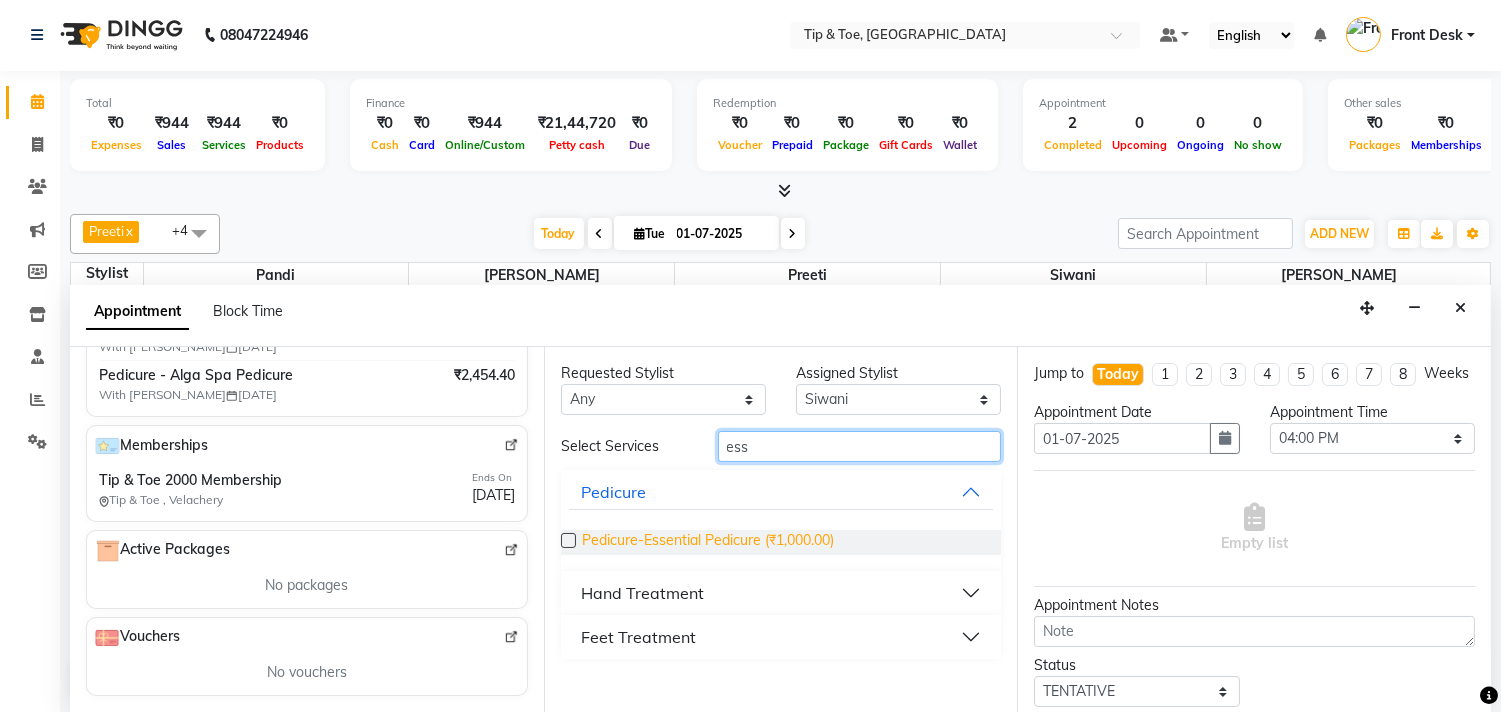 type on "ess" 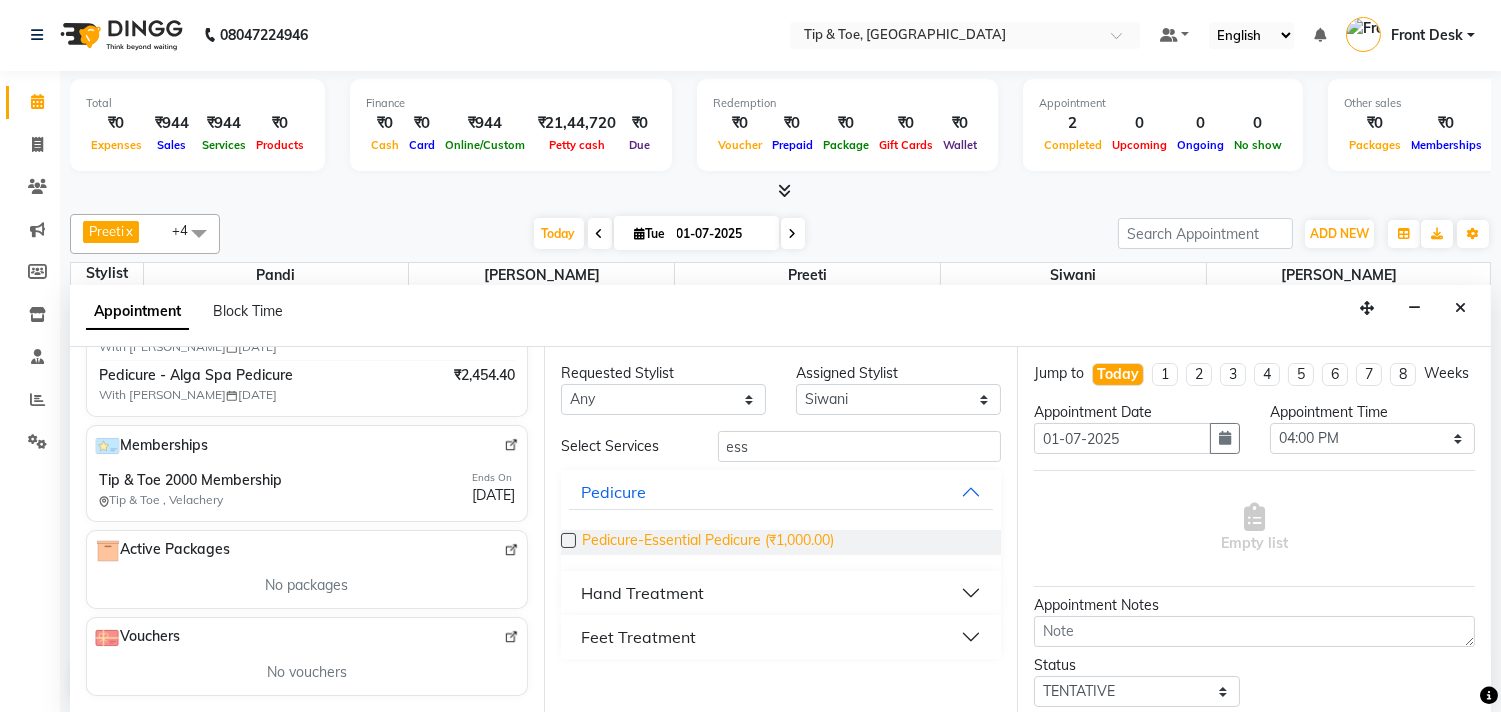 click on "Pedicure-Essential Pedicure (₹1,000.00)" at bounding box center [708, 542] 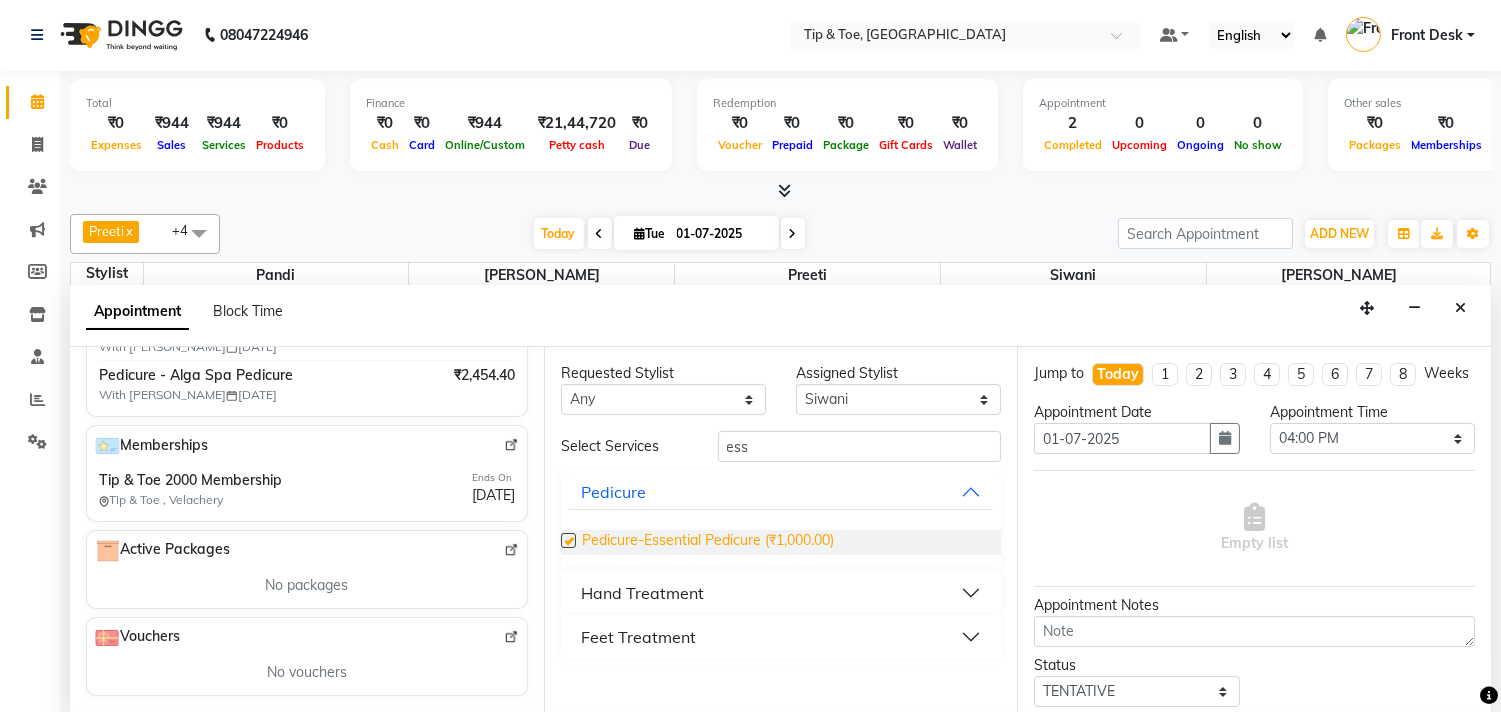 checkbox on "false" 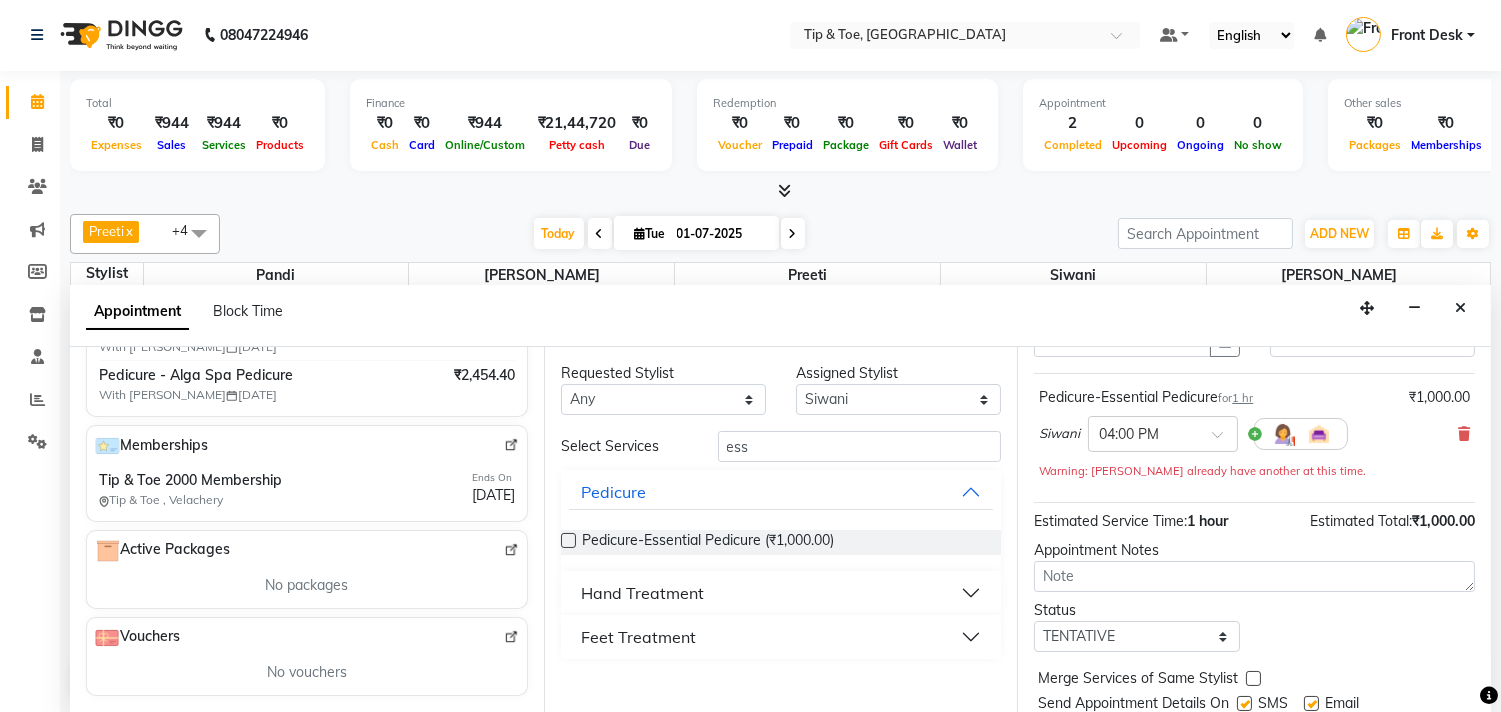 scroll, scrollTop: 181, scrollLeft: 0, axis: vertical 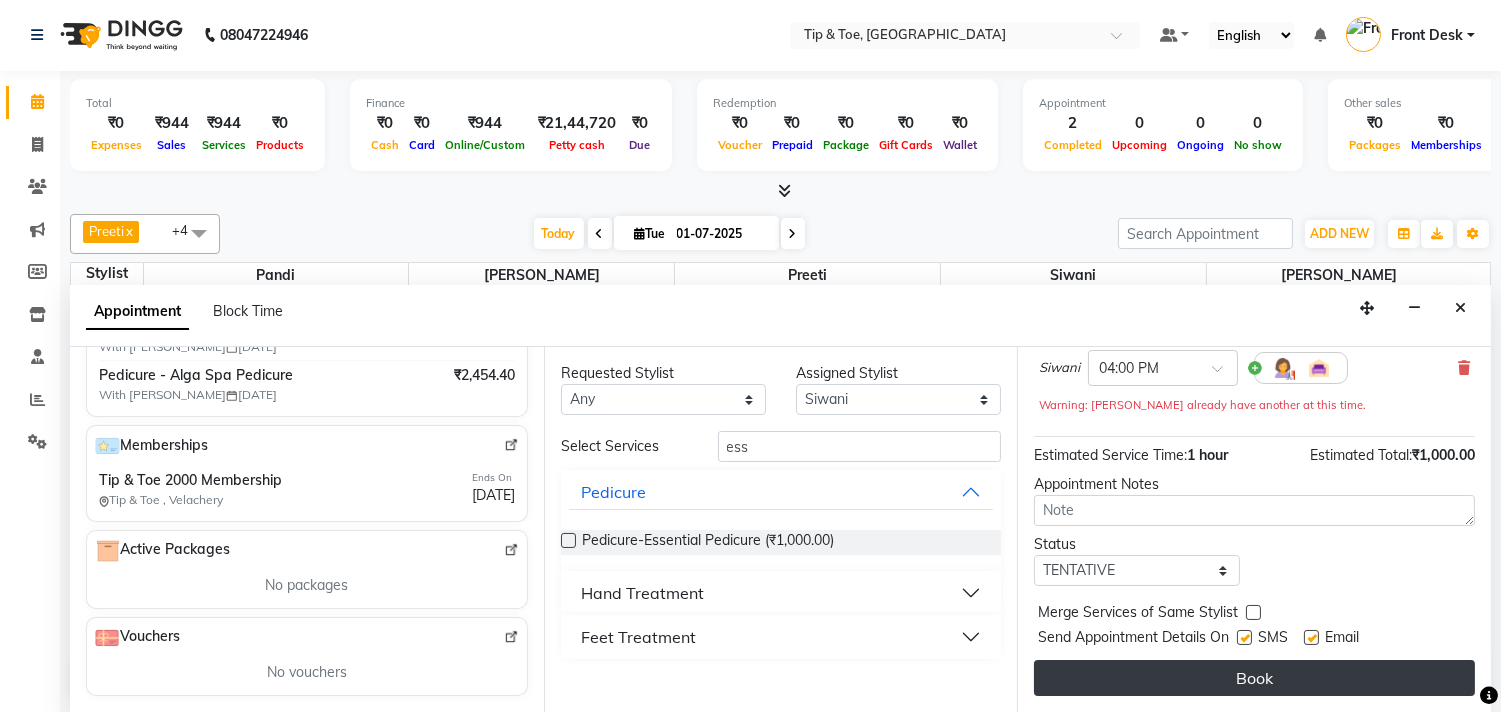 click on "Book" at bounding box center [1254, 678] 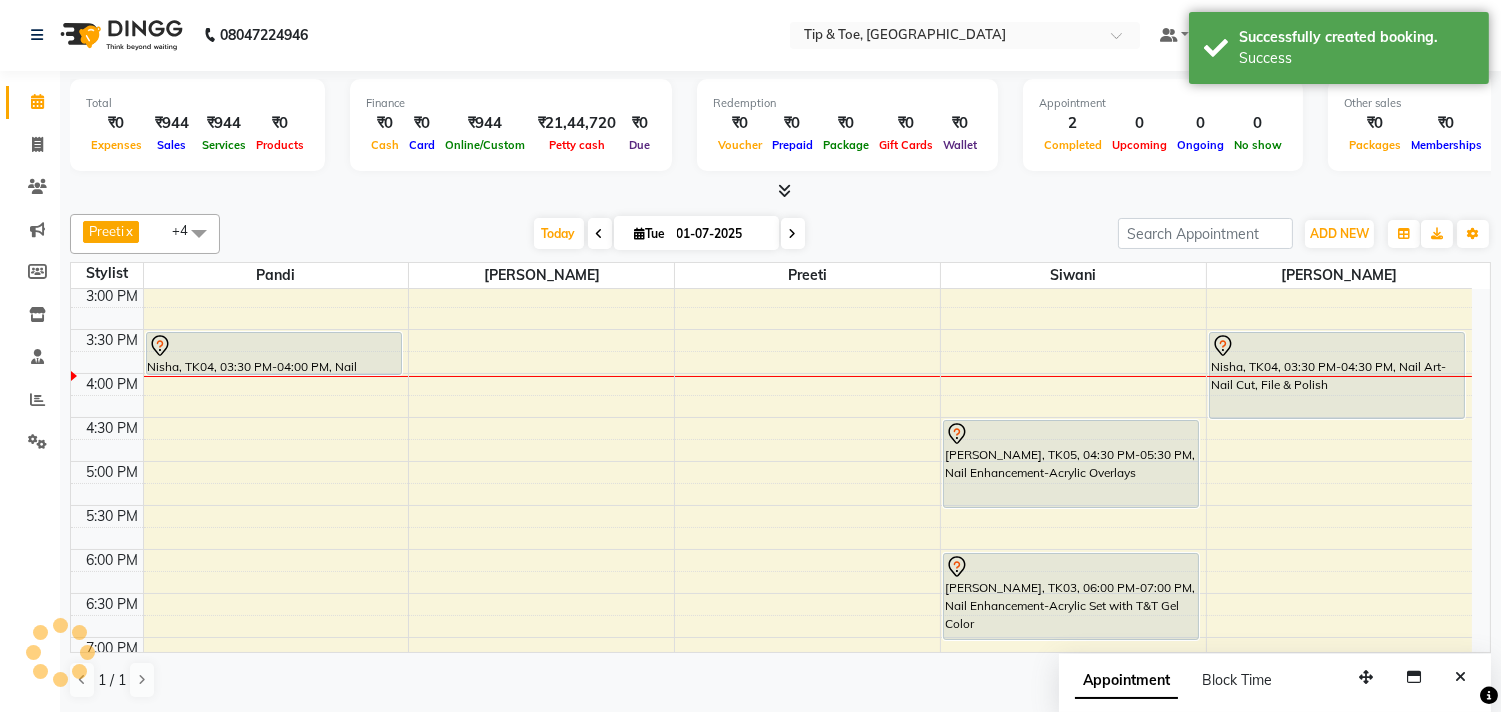 scroll, scrollTop: 0, scrollLeft: 0, axis: both 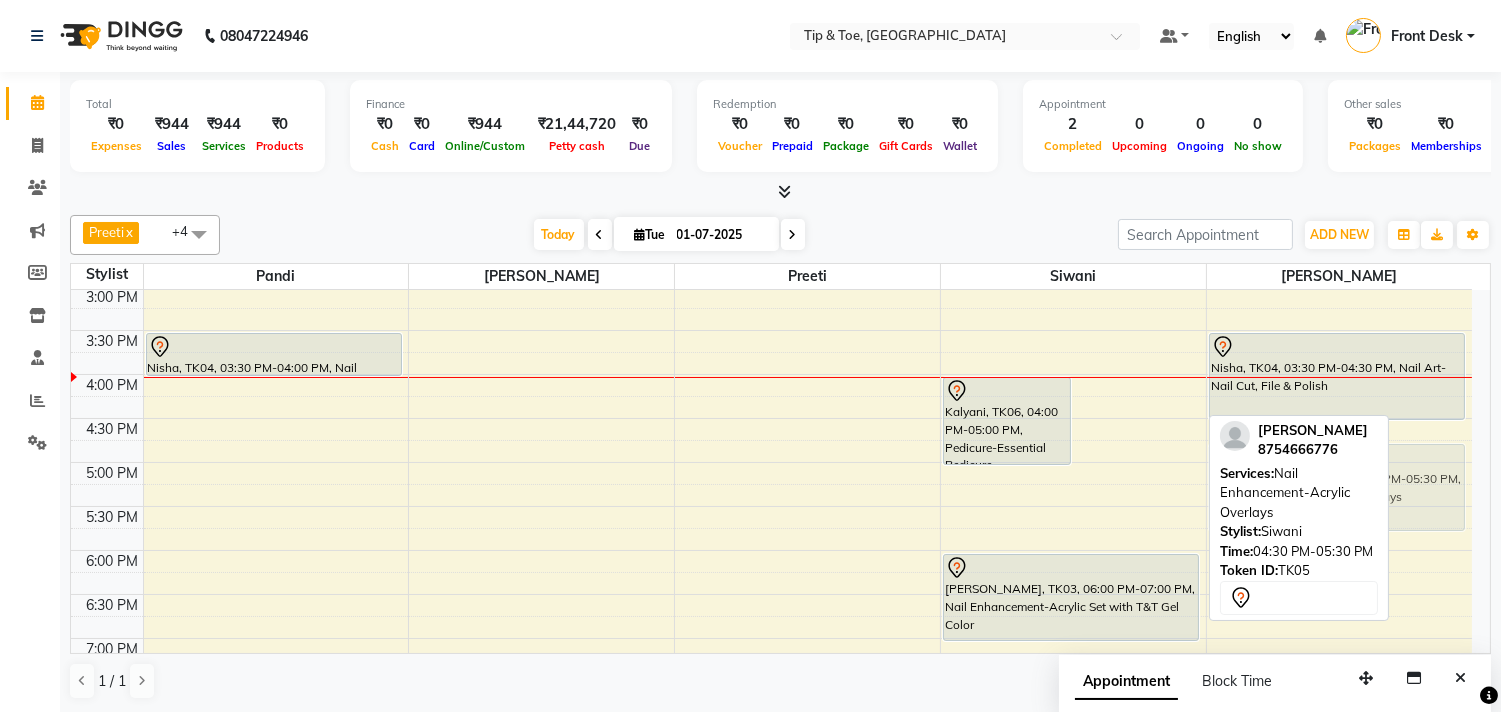 drag, startPoint x: 1121, startPoint y: 438, endPoint x: 1278, endPoint y: 456, distance: 158.02847 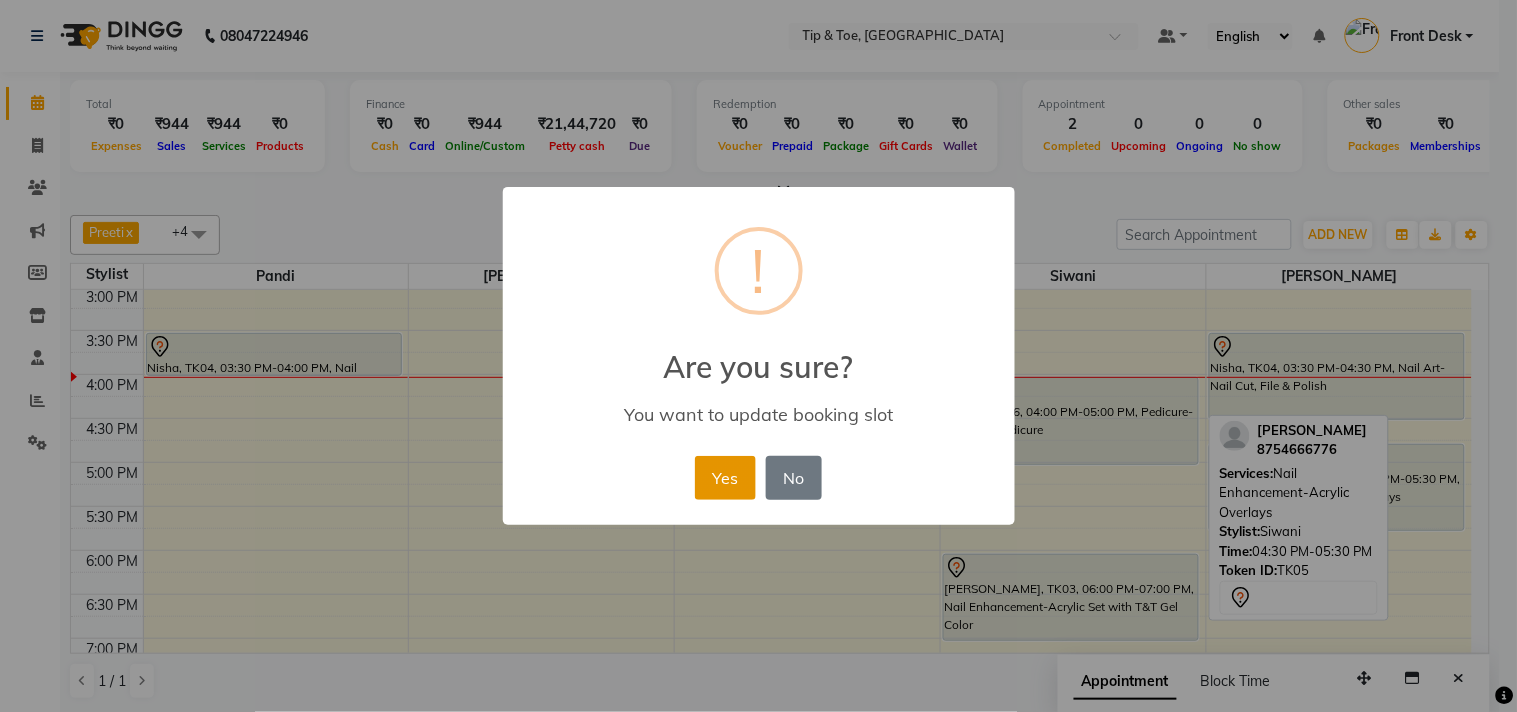 drag, startPoint x: 731, startPoint y: 471, endPoint x: 732, endPoint y: 460, distance: 11.045361 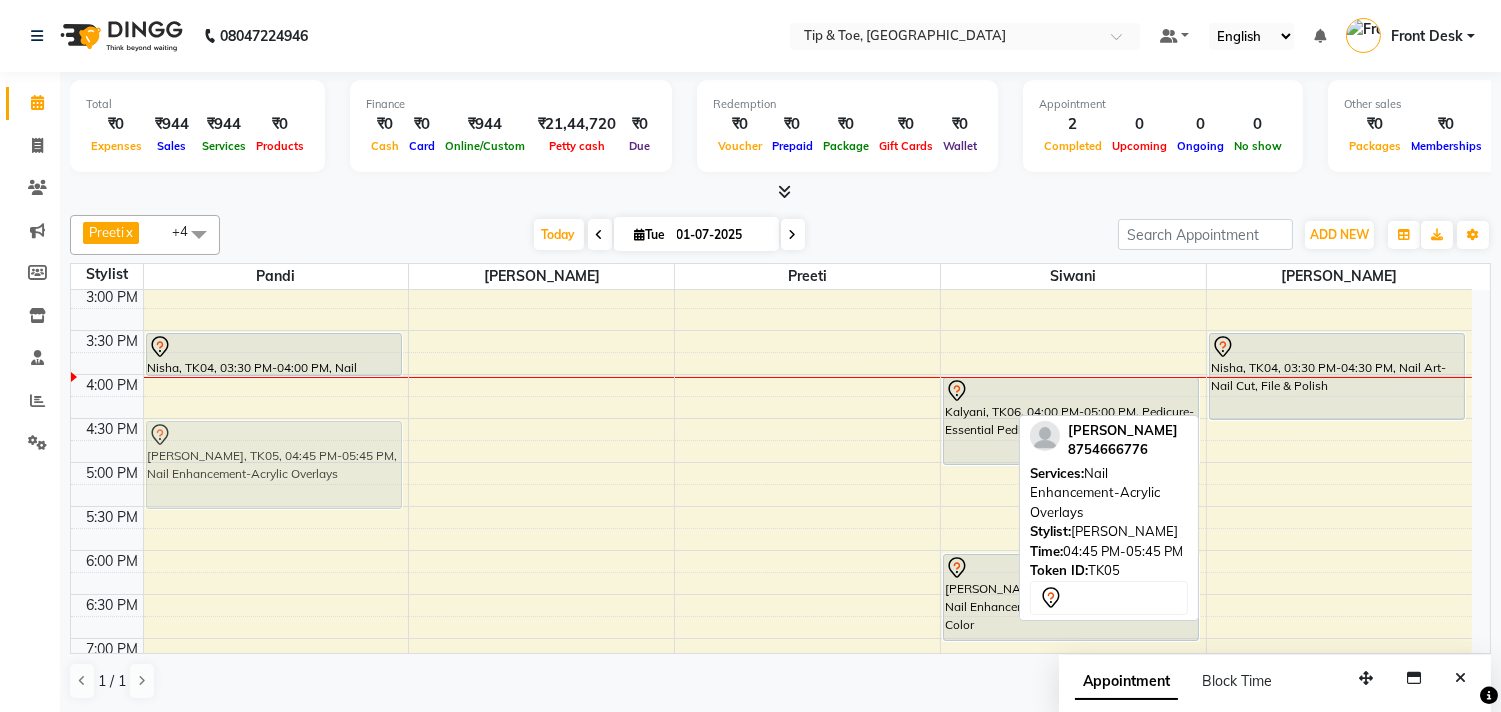 drag, startPoint x: 1314, startPoint y: 463, endPoint x: 192, endPoint y: 437, distance: 1122.3011 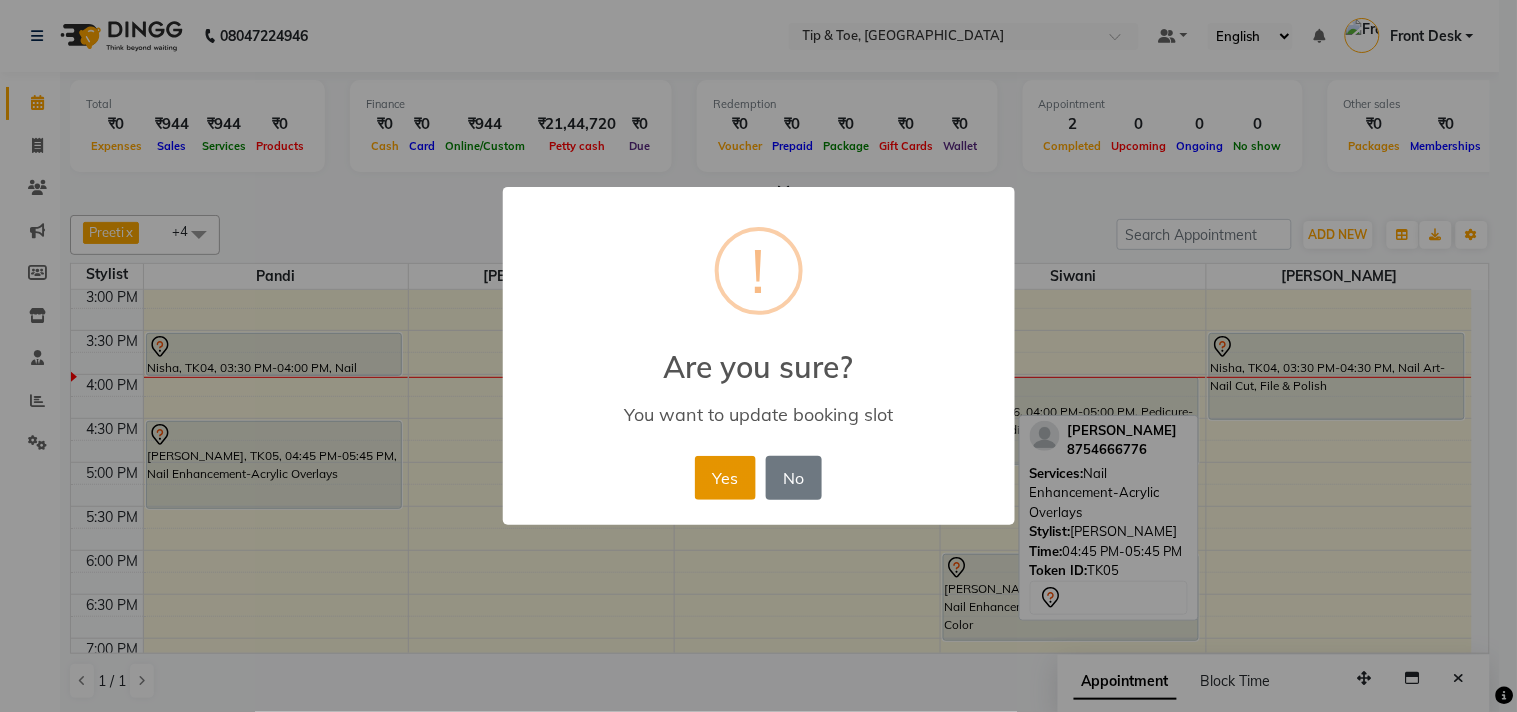 click on "Yes" at bounding box center [725, 478] 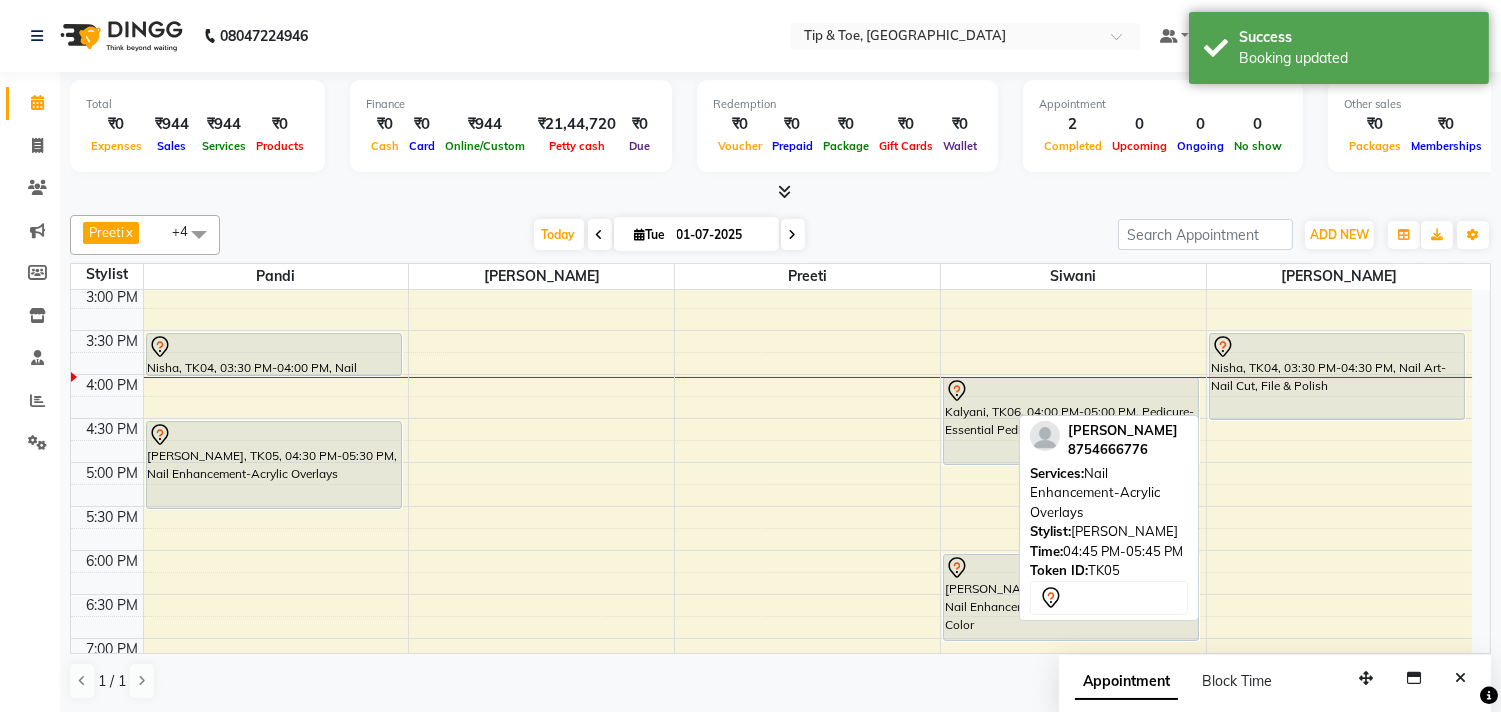 click at bounding box center (780, 192) 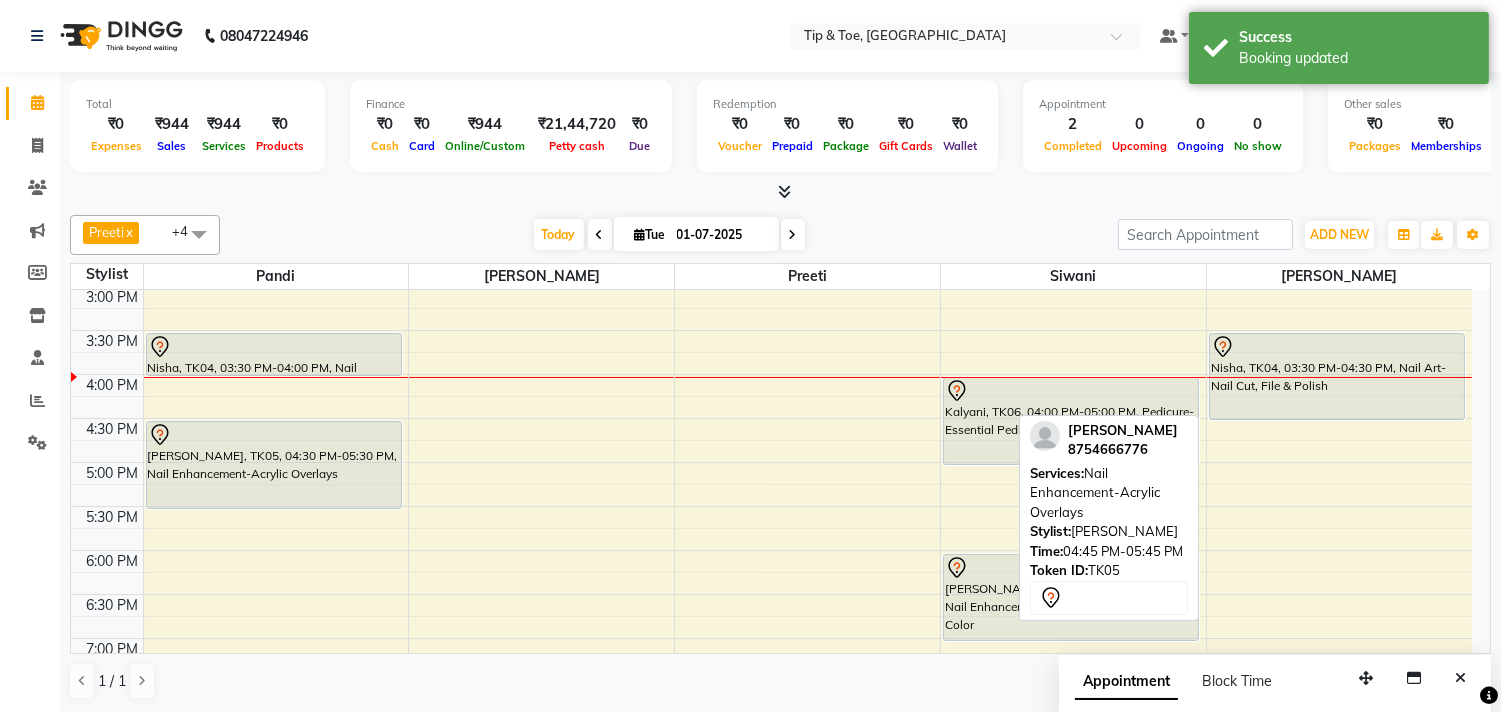 click on "[DATE]  [DATE]" at bounding box center (669, 235) 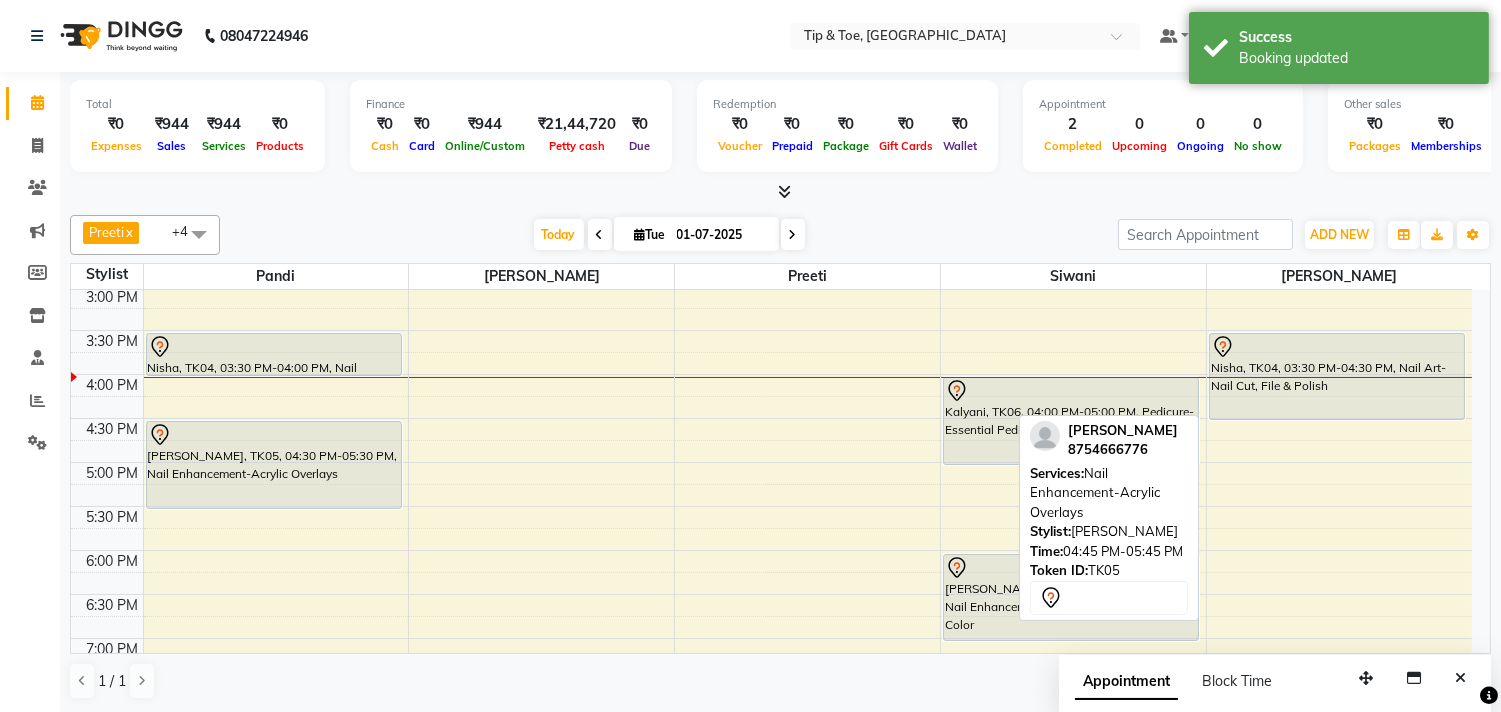 click on "[DATE]  [DATE]" at bounding box center (669, 235) 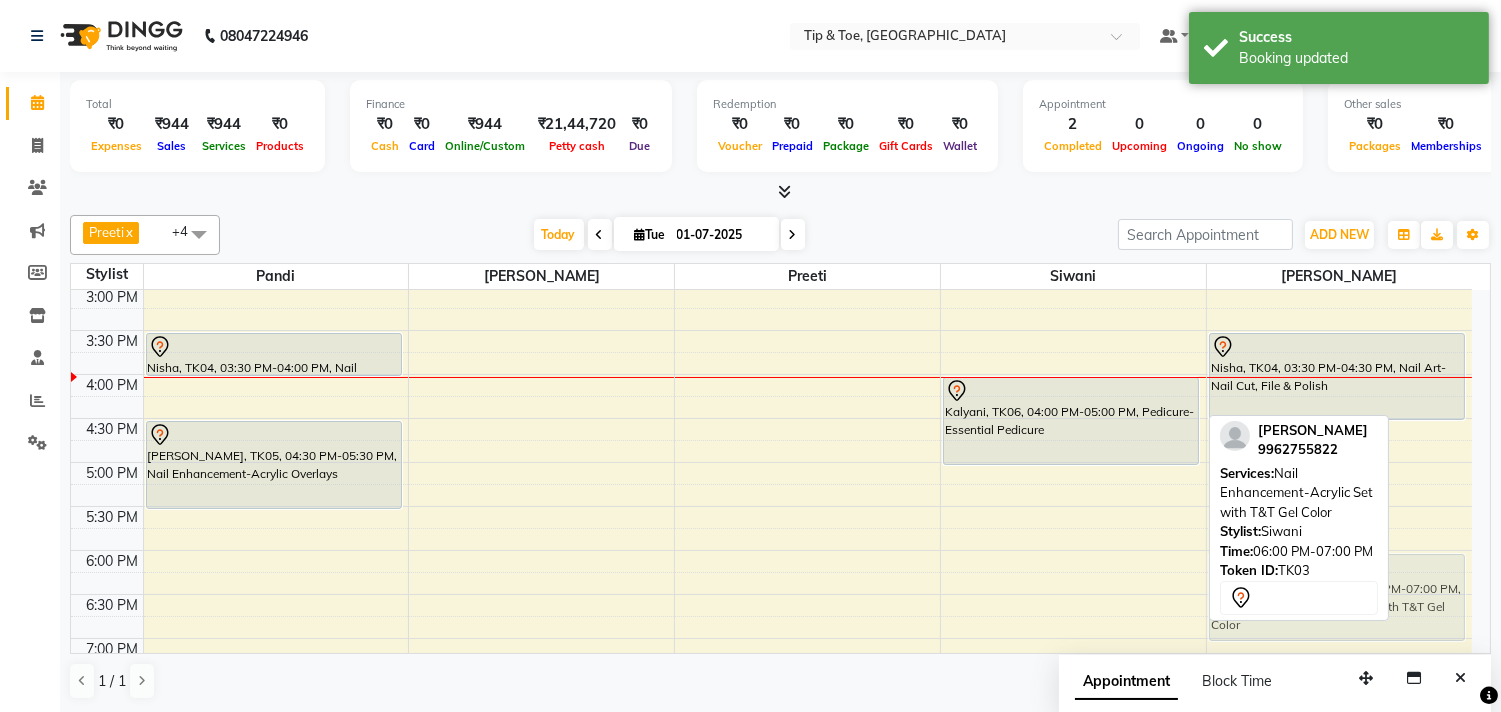 drag, startPoint x: 995, startPoint y: 571, endPoint x: 1212, endPoint y: 574, distance: 217.02074 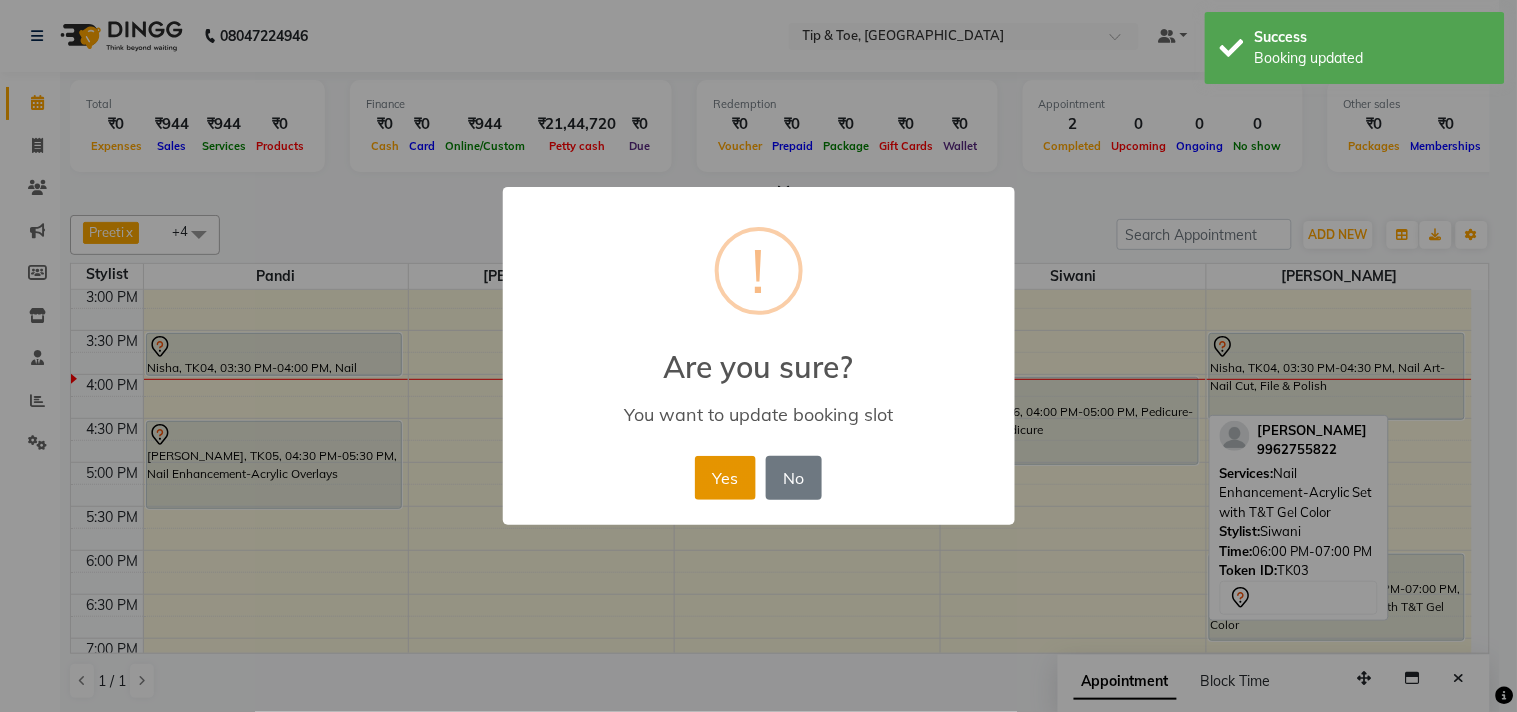 click on "Yes" at bounding box center (725, 478) 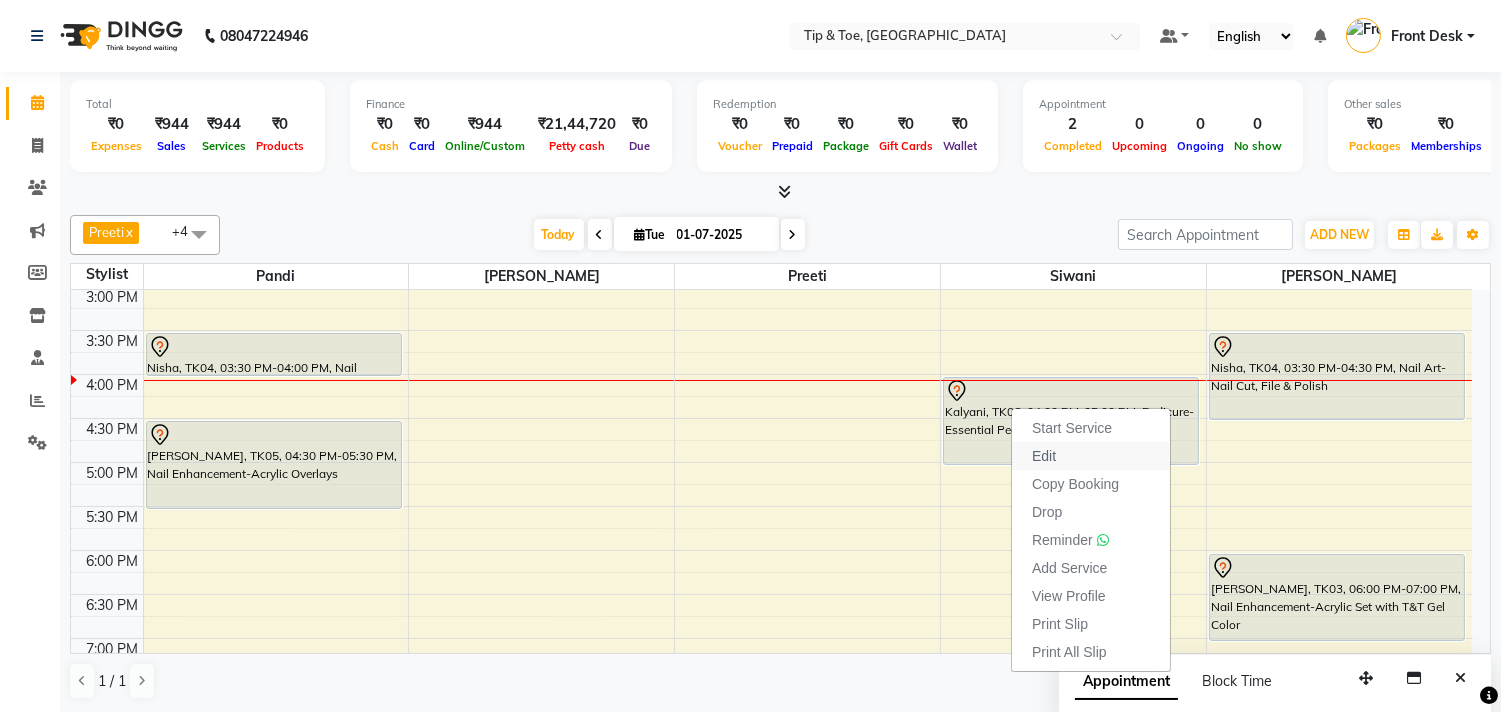 click on "Edit" at bounding box center (1091, 456) 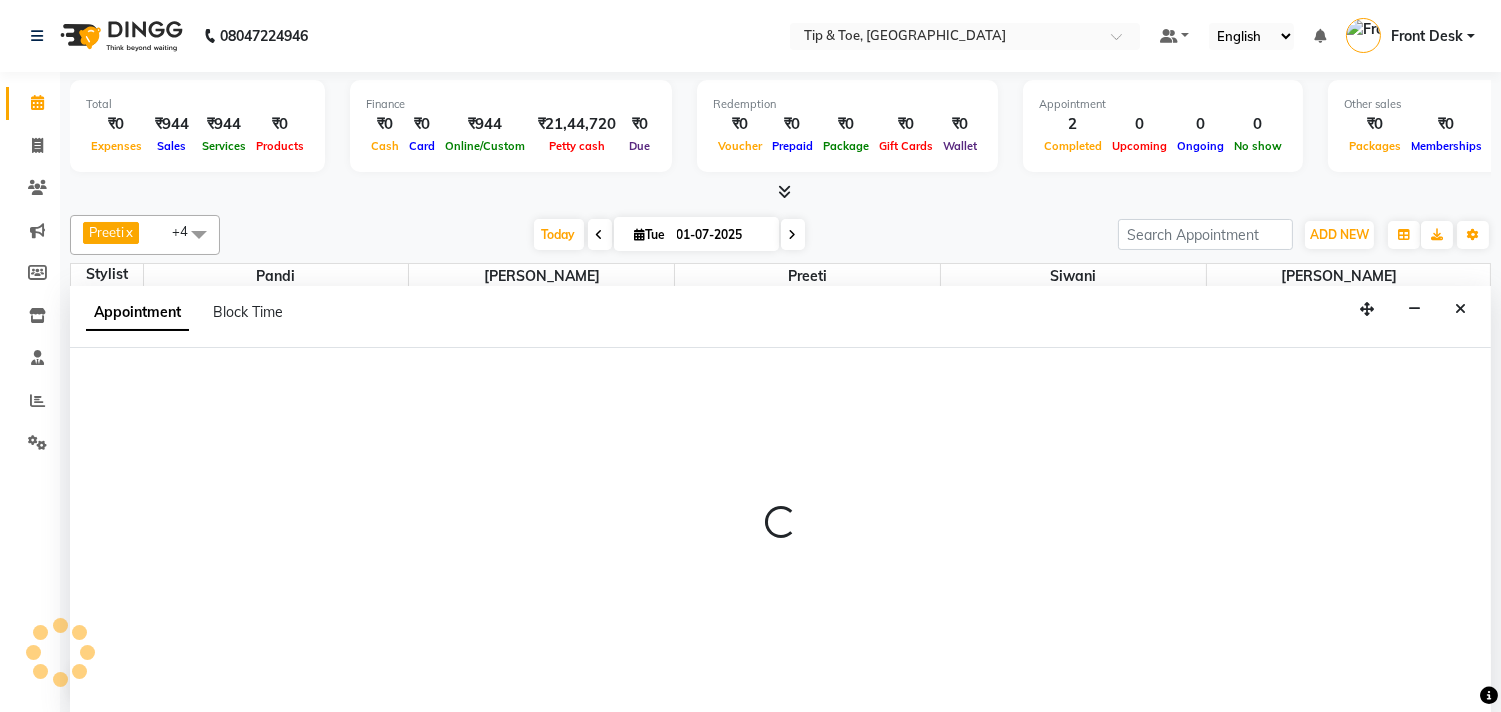 select on "tentative" 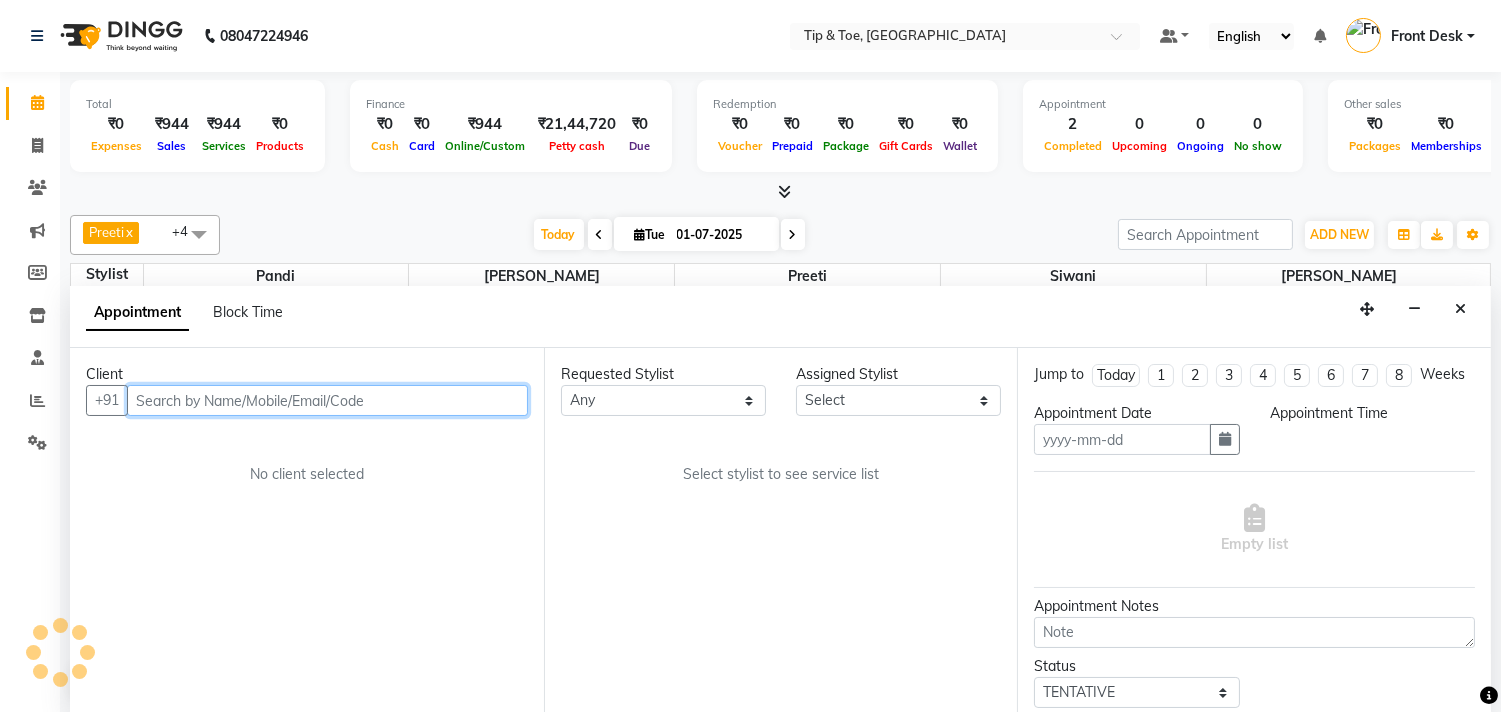 scroll, scrollTop: 1, scrollLeft: 0, axis: vertical 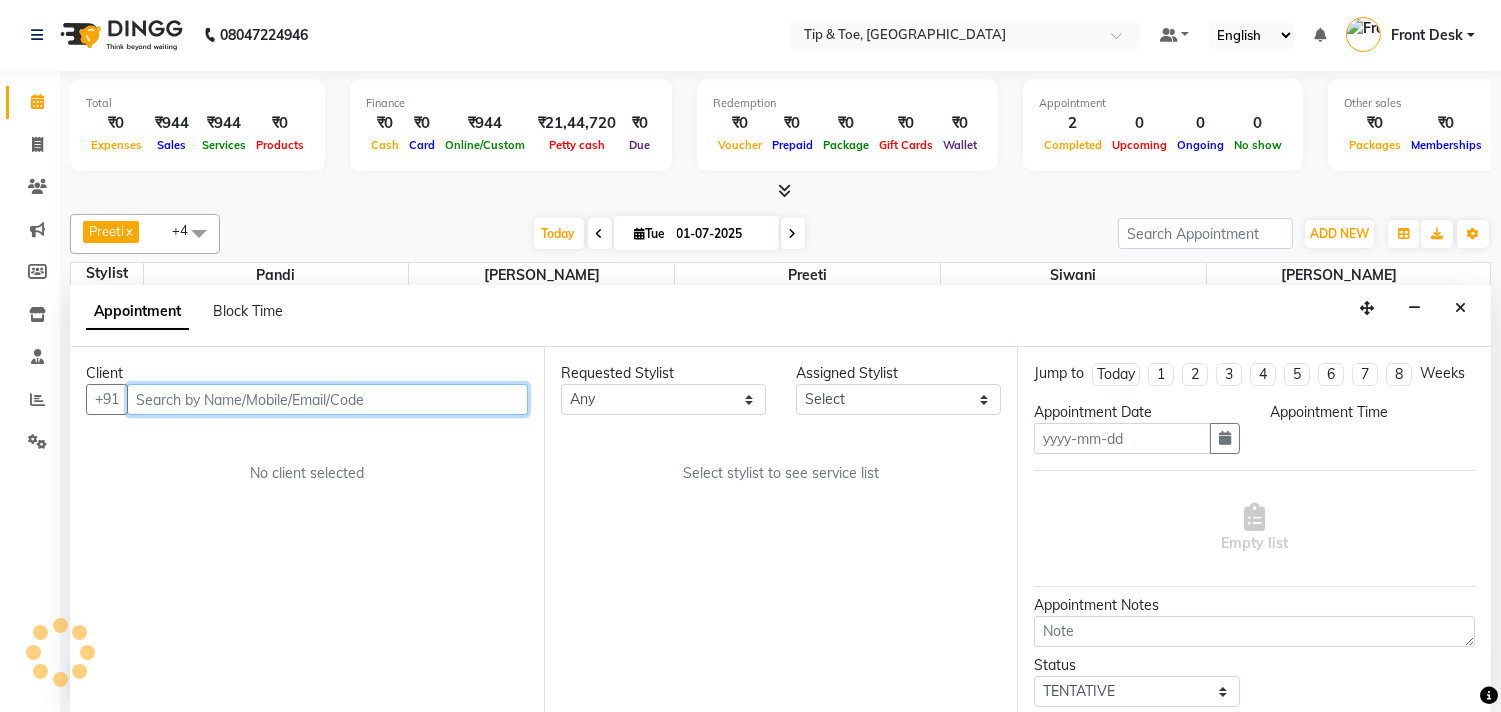 type on "01-07-2025" 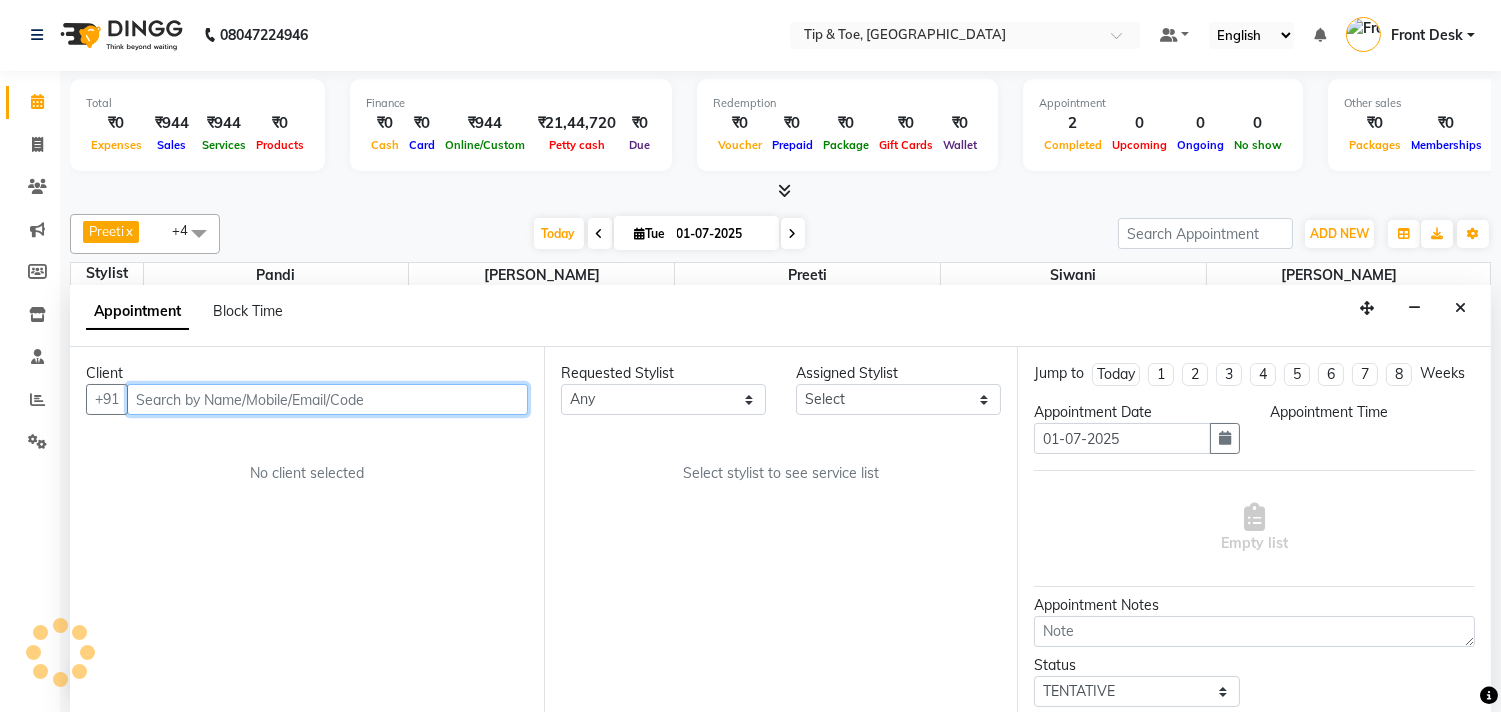 select on "960" 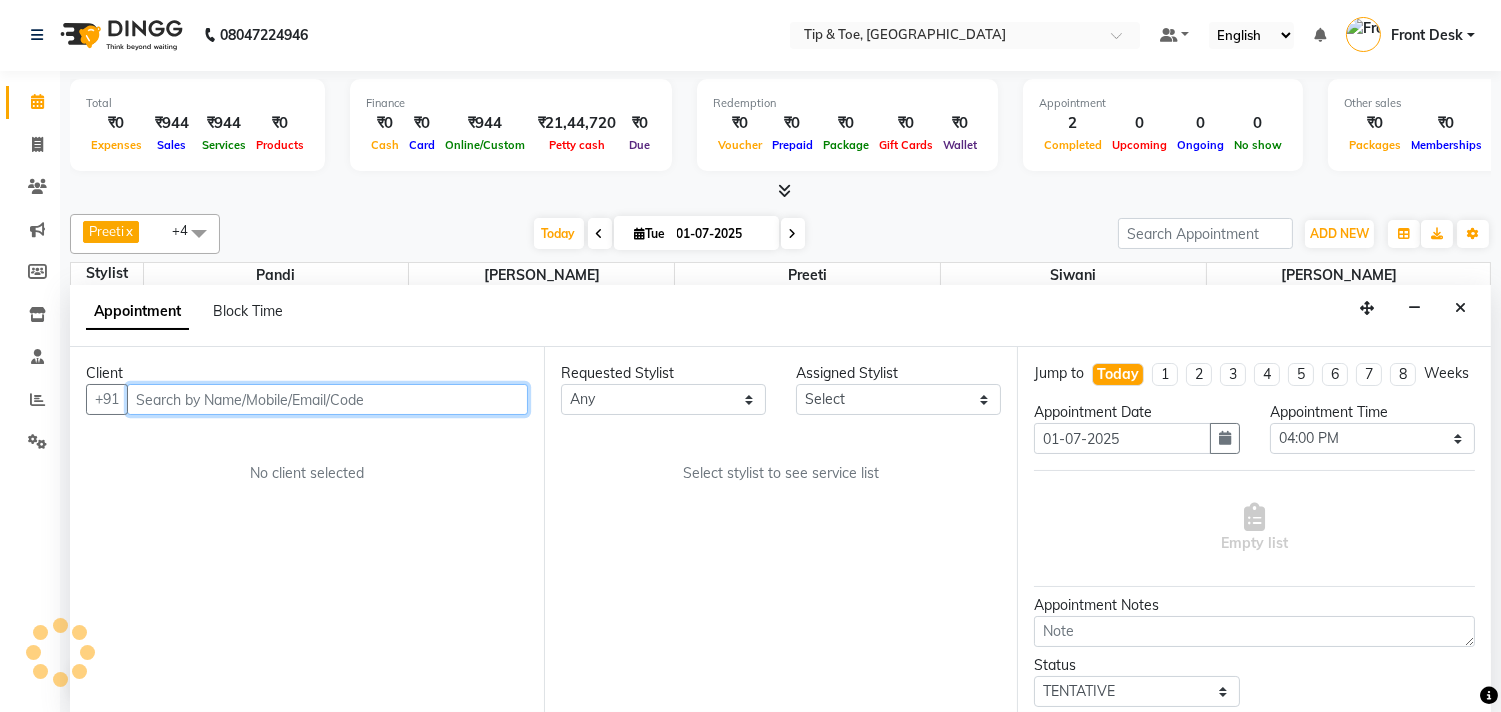 scroll, scrollTop: 0, scrollLeft: 0, axis: both 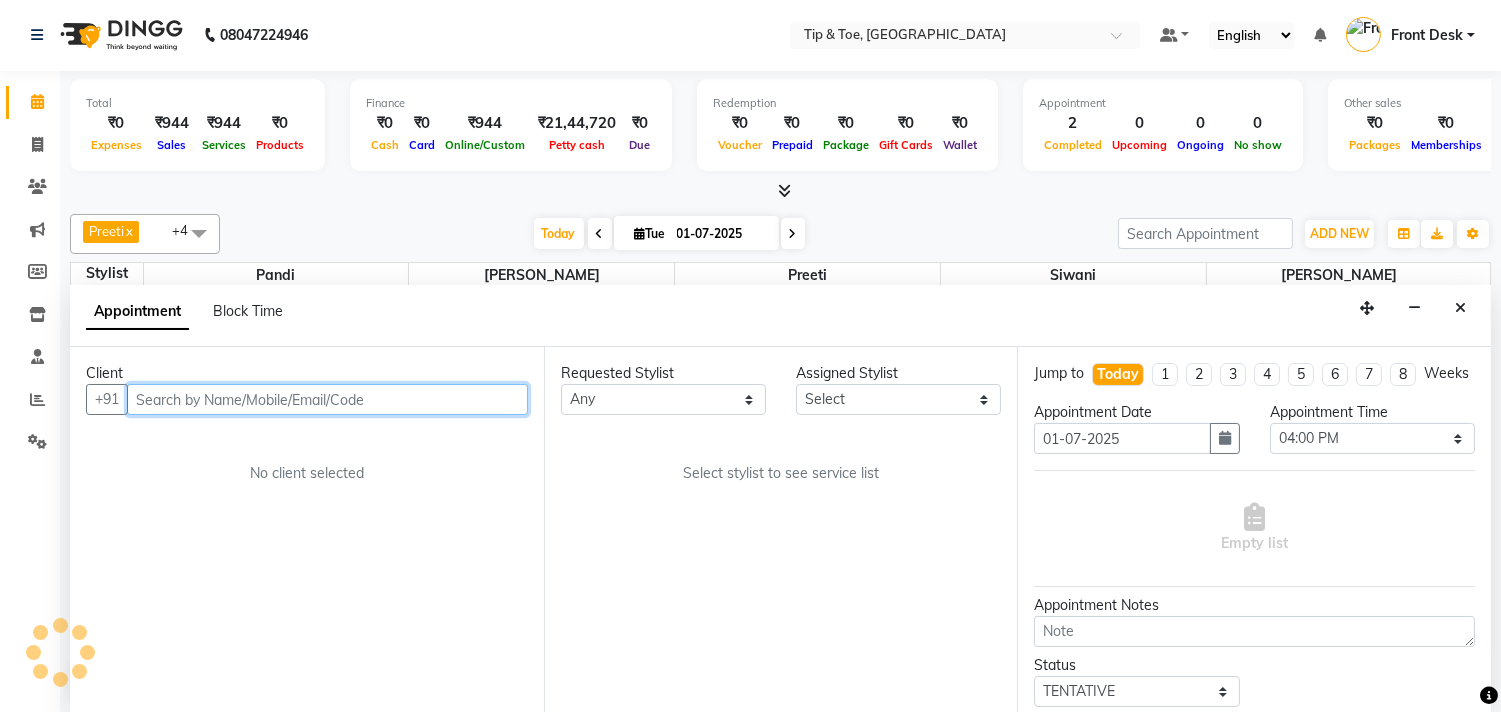 select on "49685" 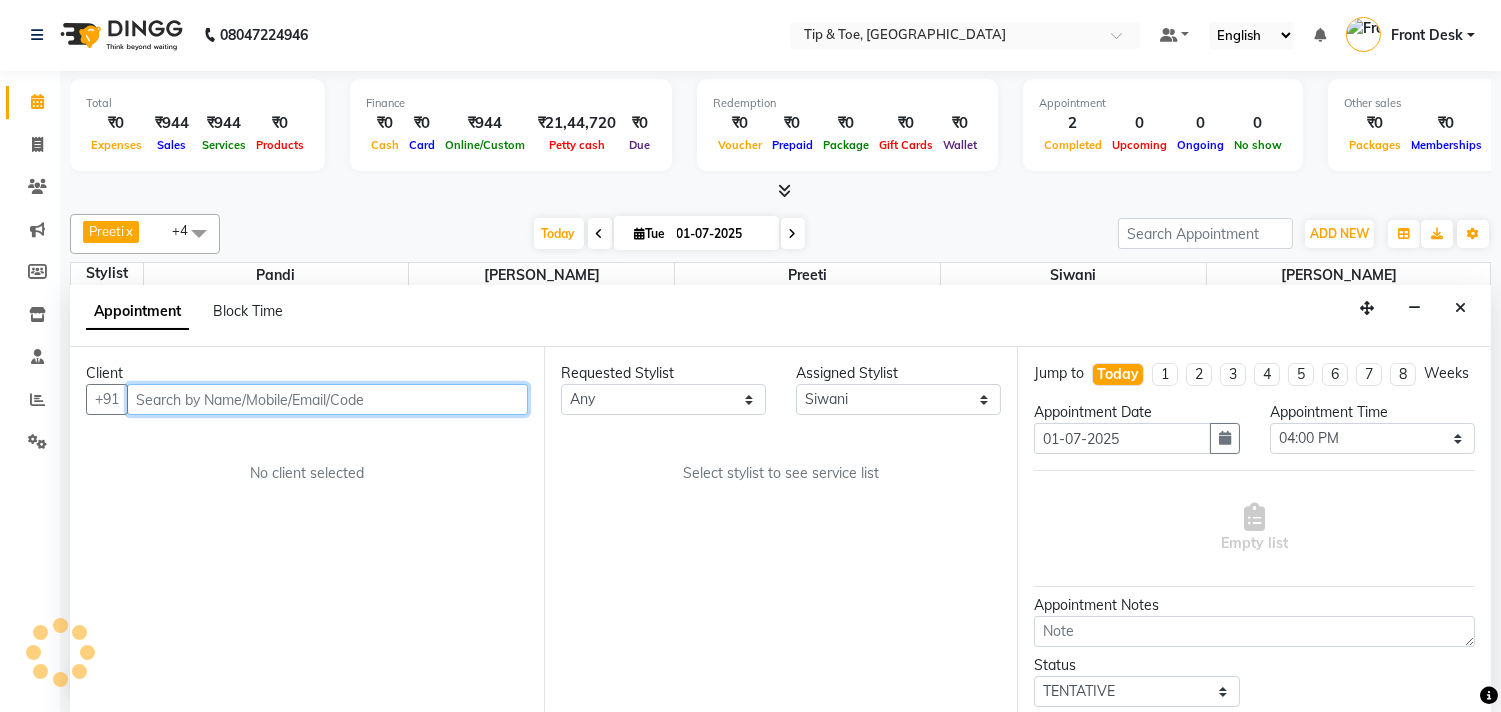 select on "2752" 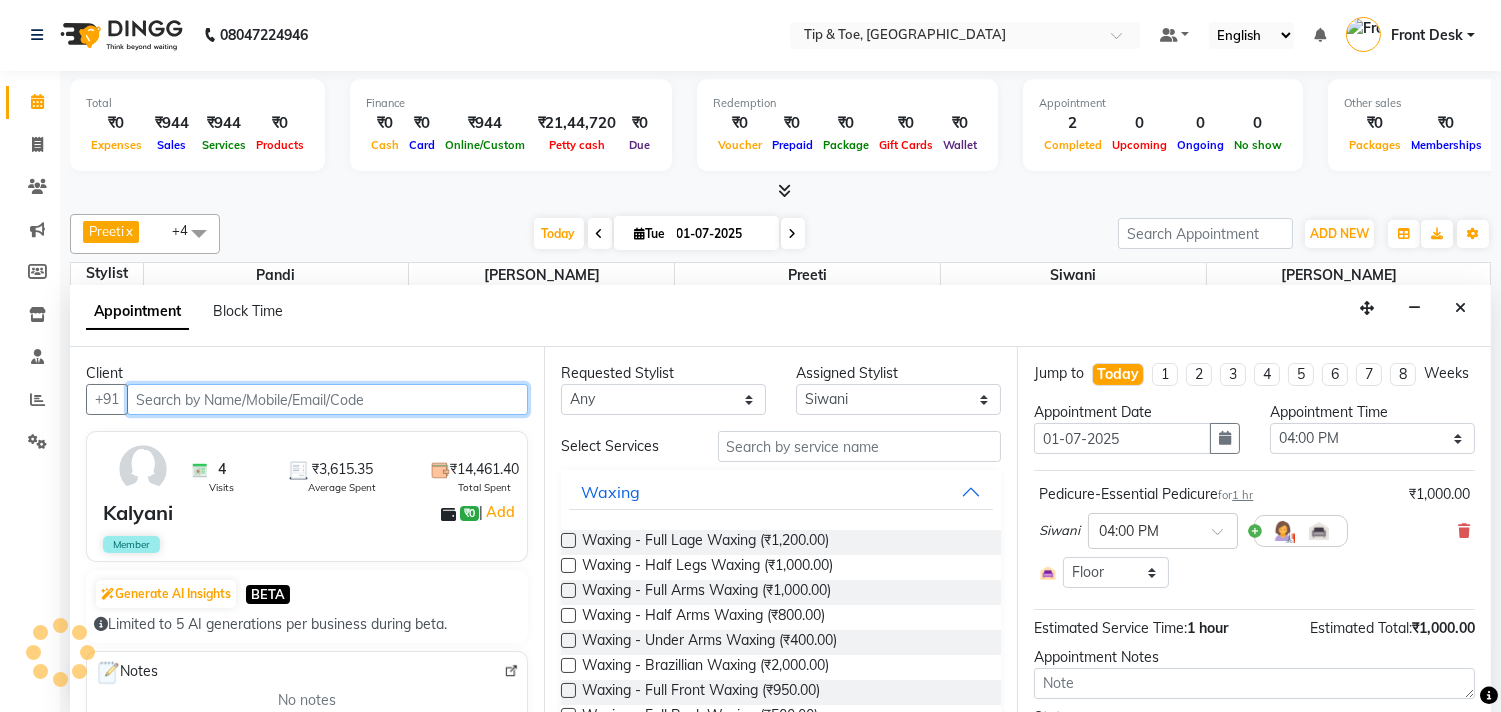 scroll, scrollTop: 620, scrollLeft: 0, axis: vertical 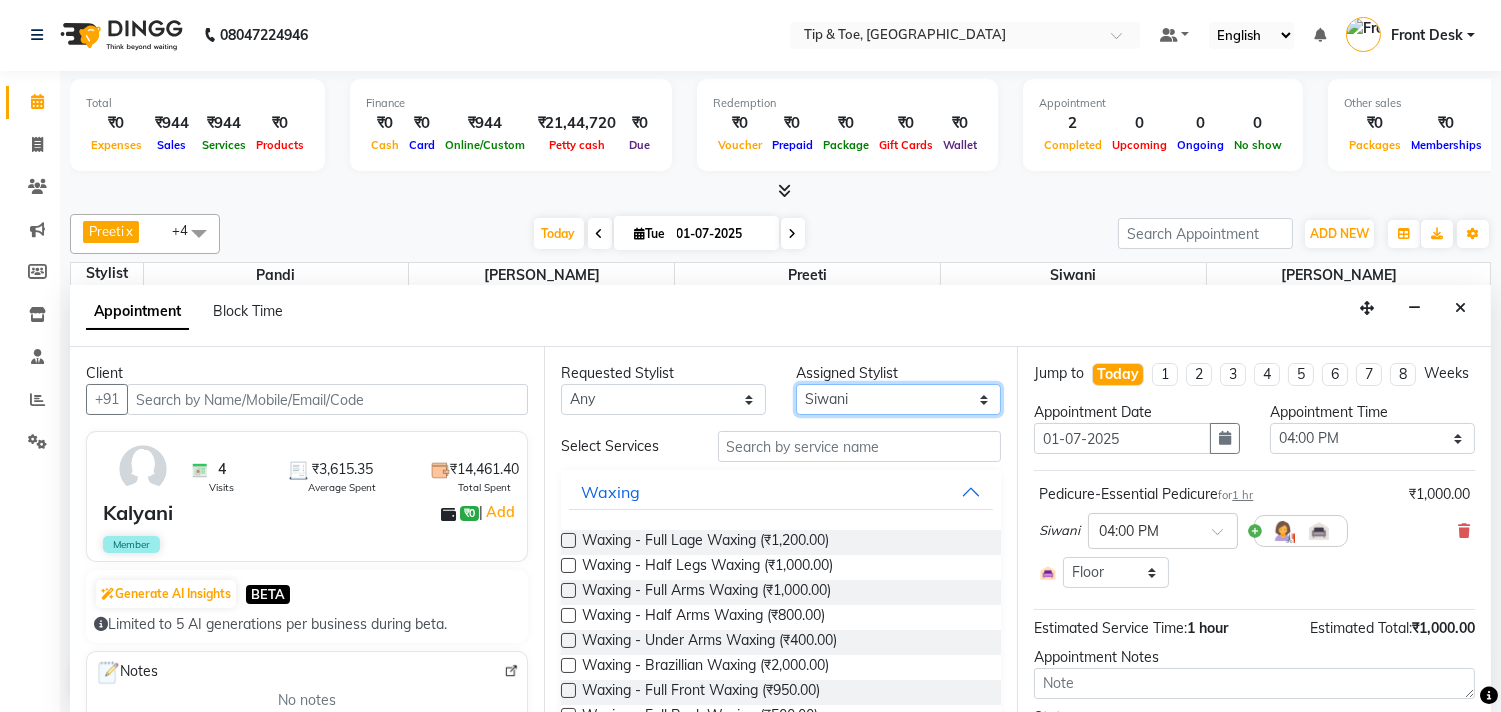click on "Select [PERSON_NAME] [PERSON_NAME] [PERSON_NAME] [PERSON_NAME] [PERSON_NAME]" at bounding box center (898, 399) 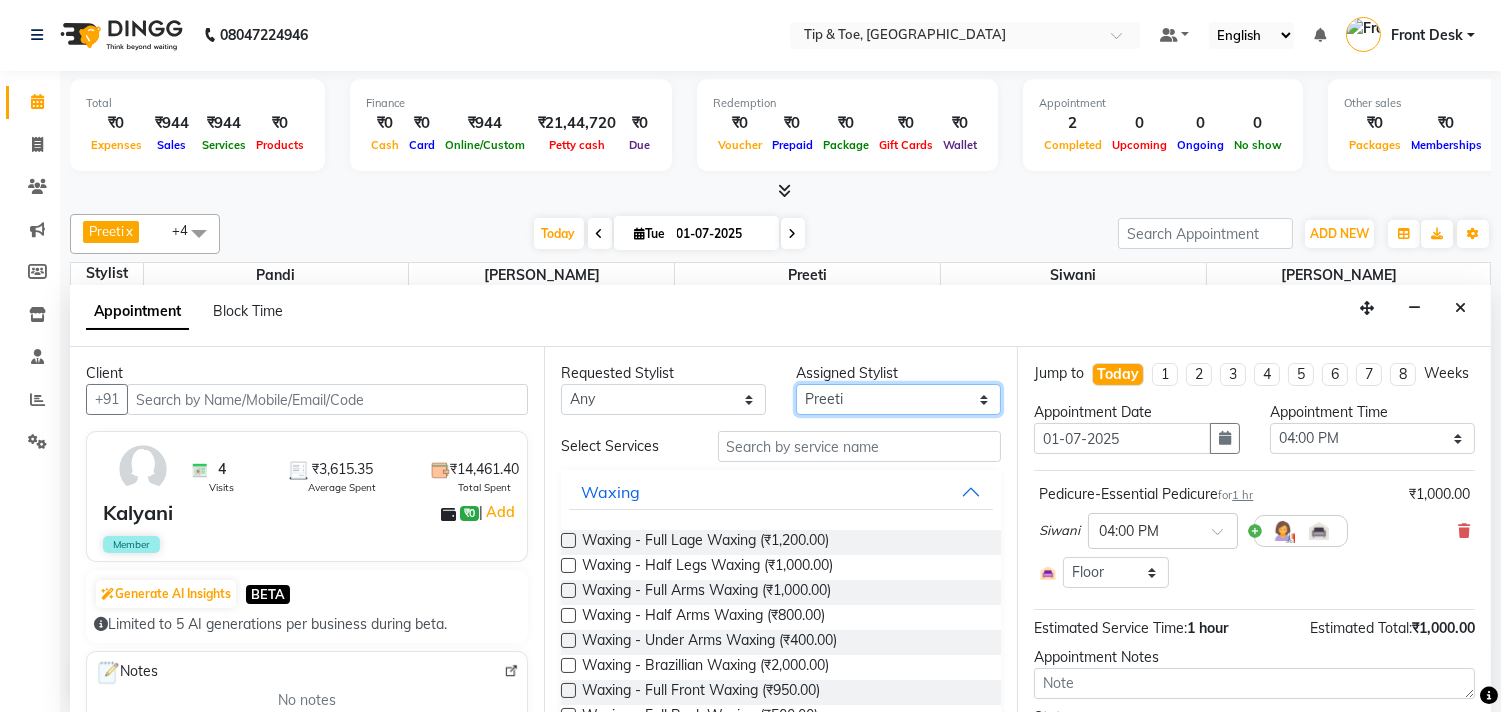click on "Select [PERSON_NAME] [PERSON_NAME] [PERSON_NAME] [PERSON_NAME] [PERSON_NAME]" at bounding box center [898, 399] 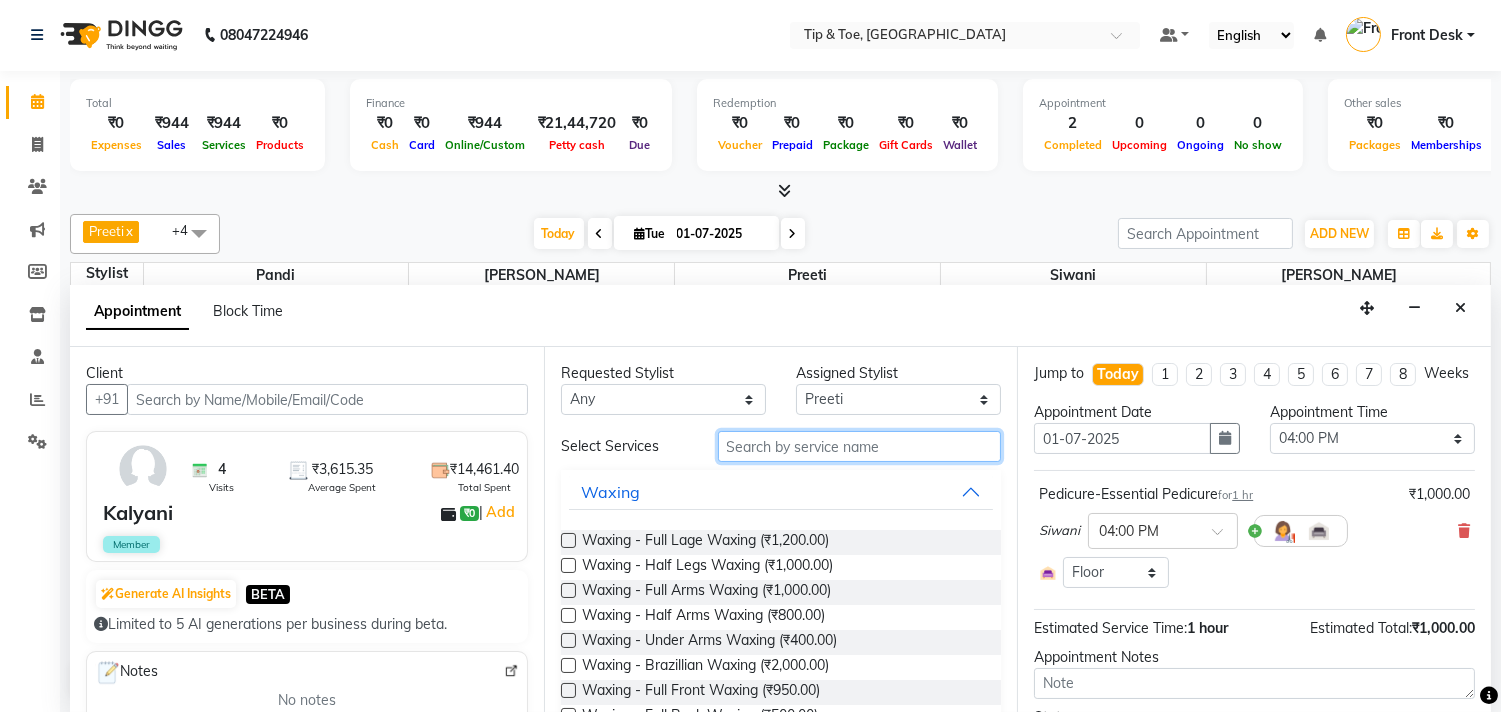 drag, startPoint x: 764, startPoint y: 451, endPoint x: 741, endPoint y: 463, distance: 25.942244 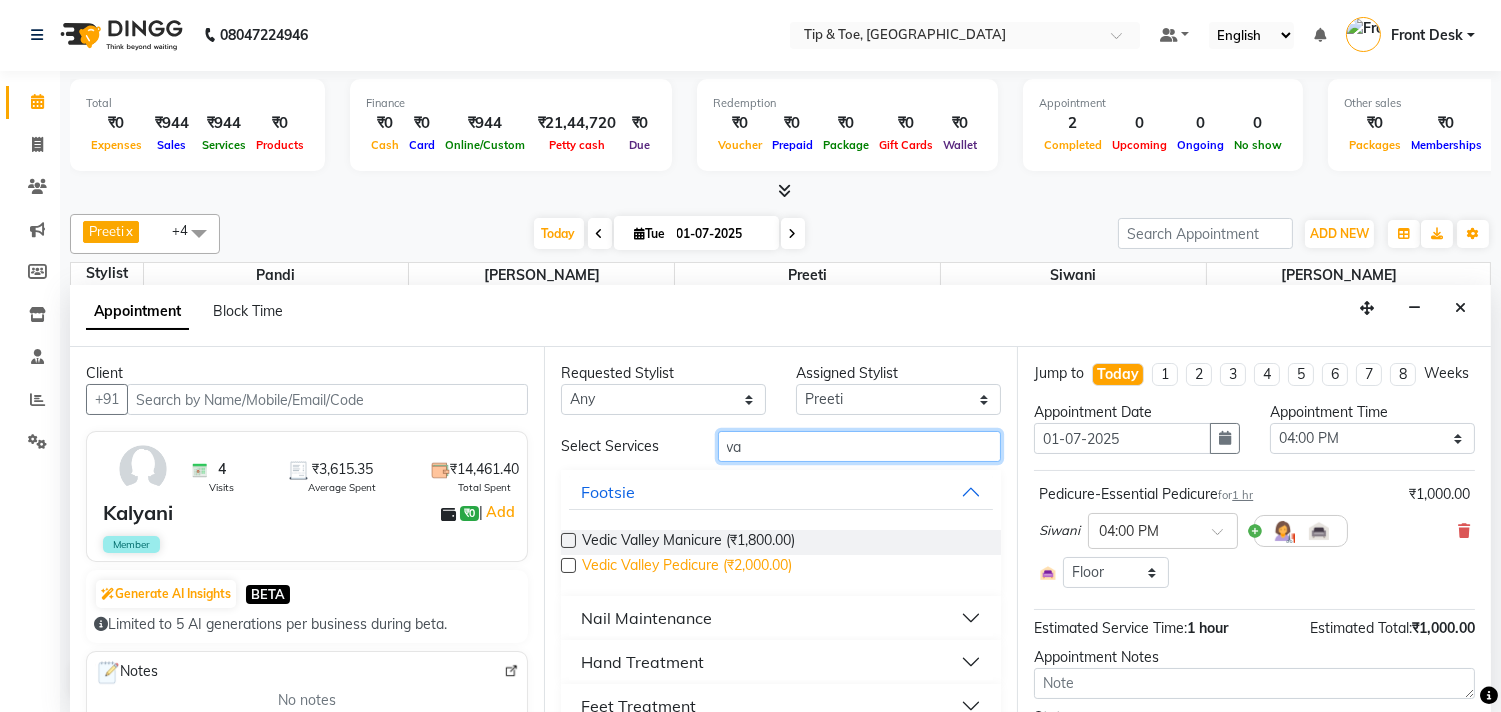 type on "va" 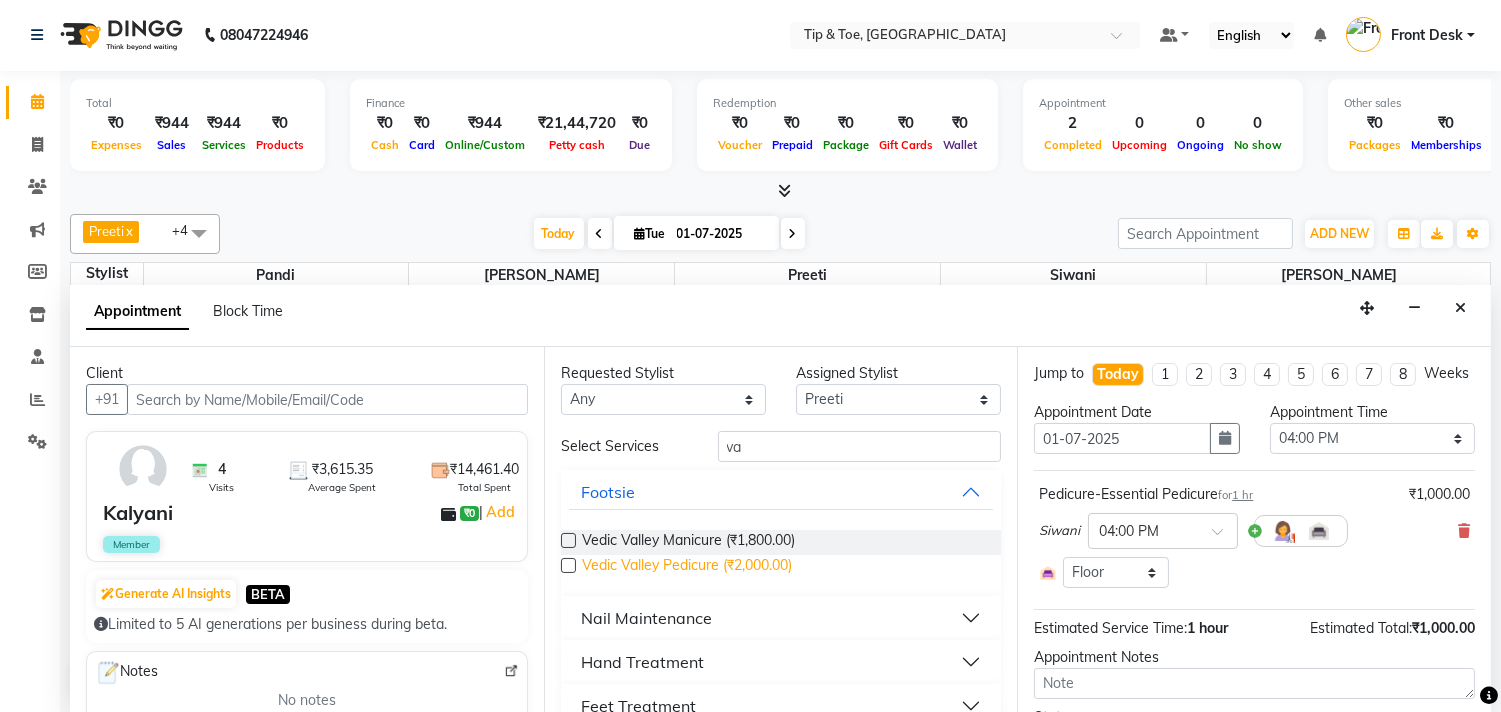 click on "Vedic Valley Pedicure (₹2,000.00)" at bounding box center [687, 567] 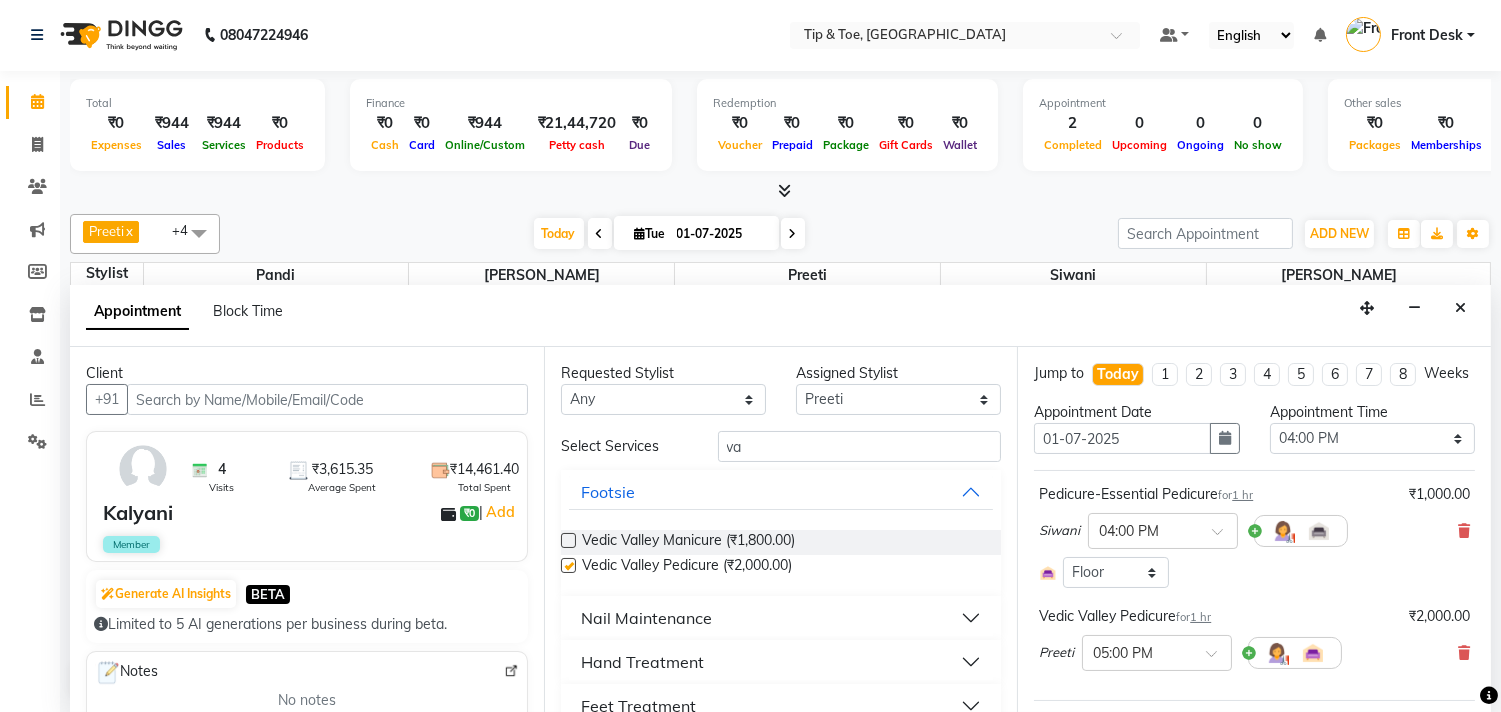checkbox on "false" 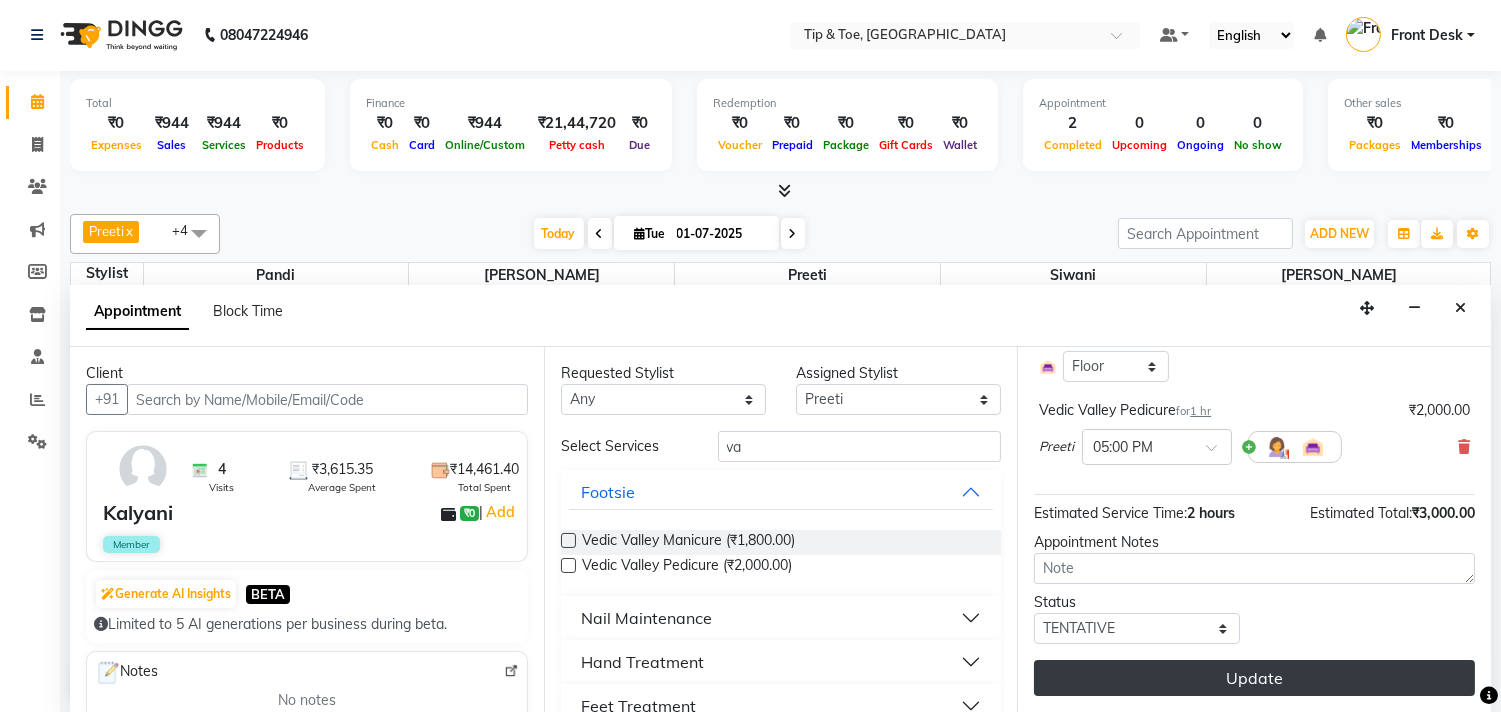 scroll, scrollTop: 224, scrollLeft: 0, axis: vertical 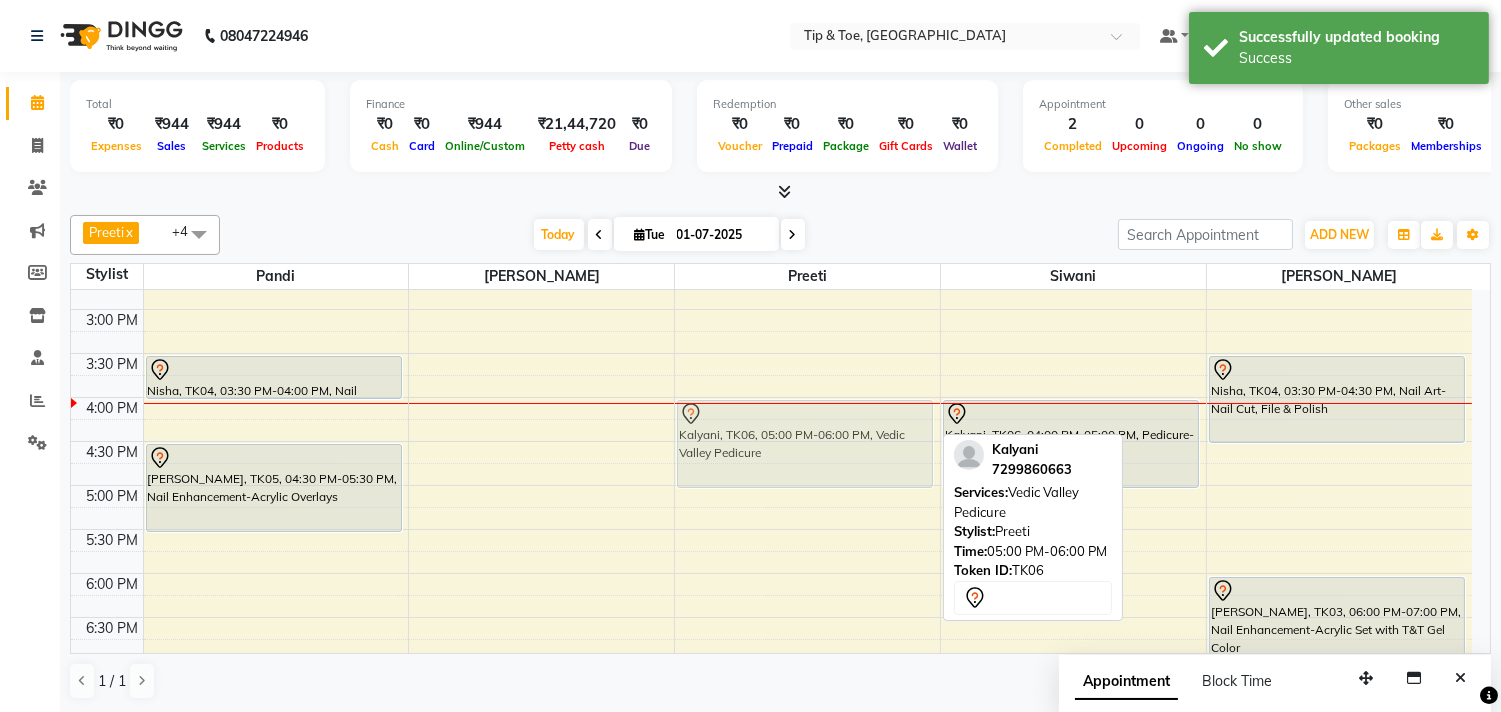 drag, startPoint x: 738, startPoint y: 502, endPoint x: 758, endPoint y: 413, distance: 91.21951 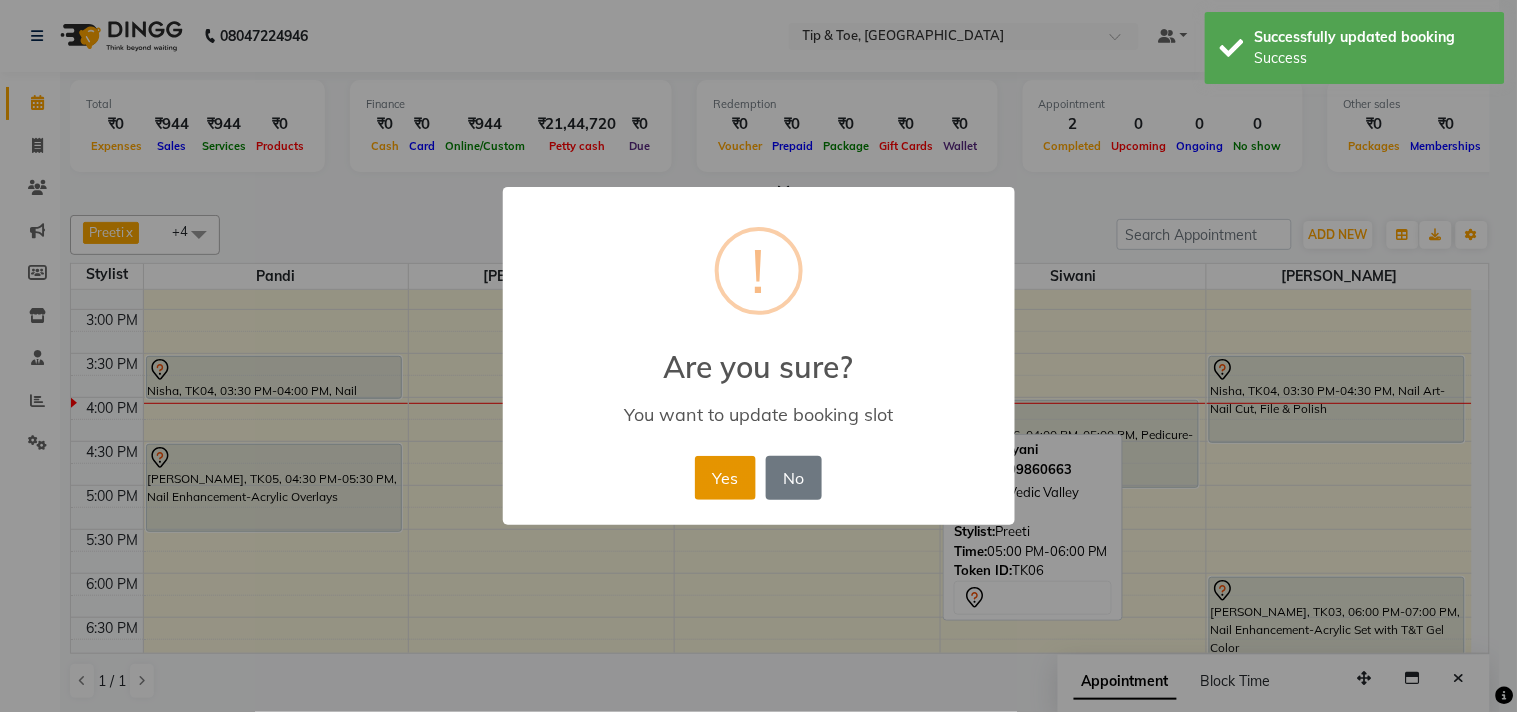 click on "Yes" at bounding box center [725, 478] 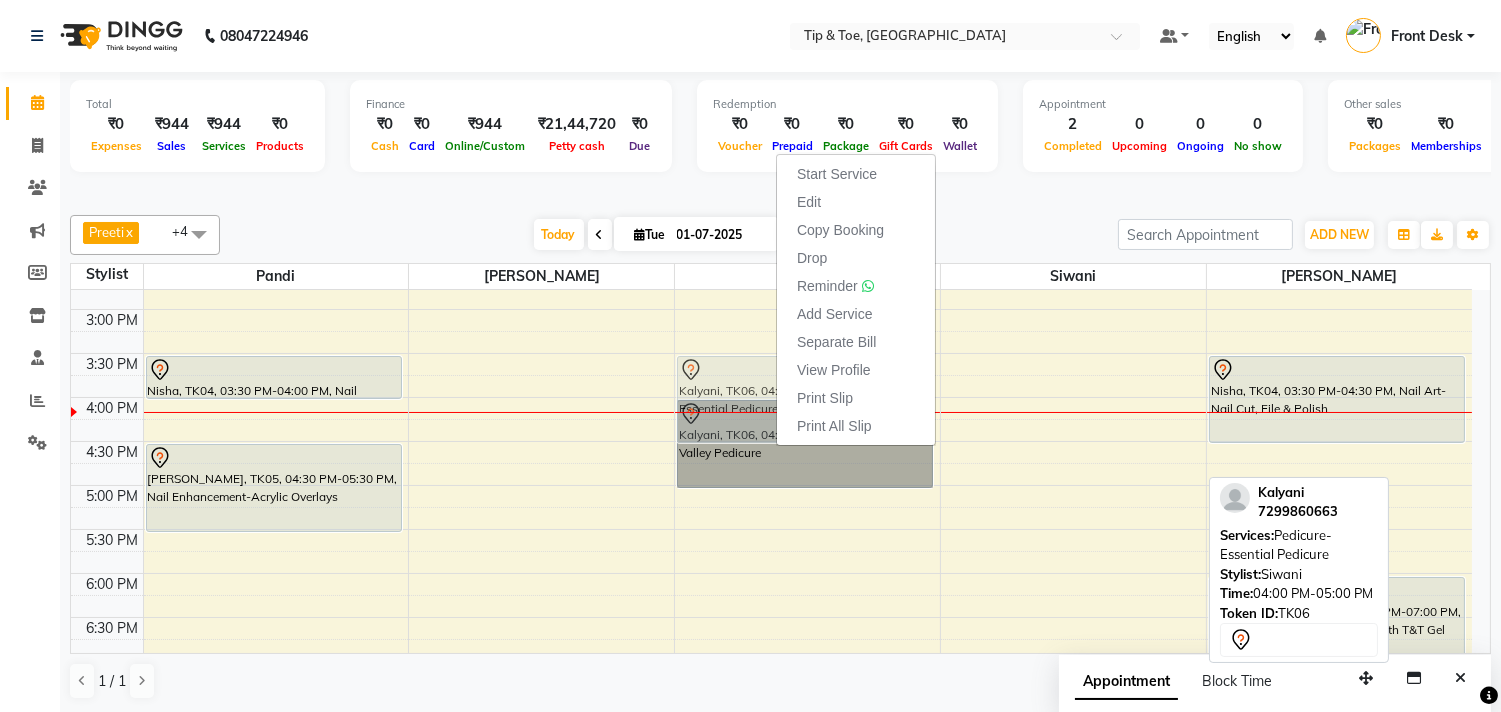 drag, startPoint x: 1045, startPoint y: 428, endPoint x: 744, endPoint y: 385, distance: 304.0559 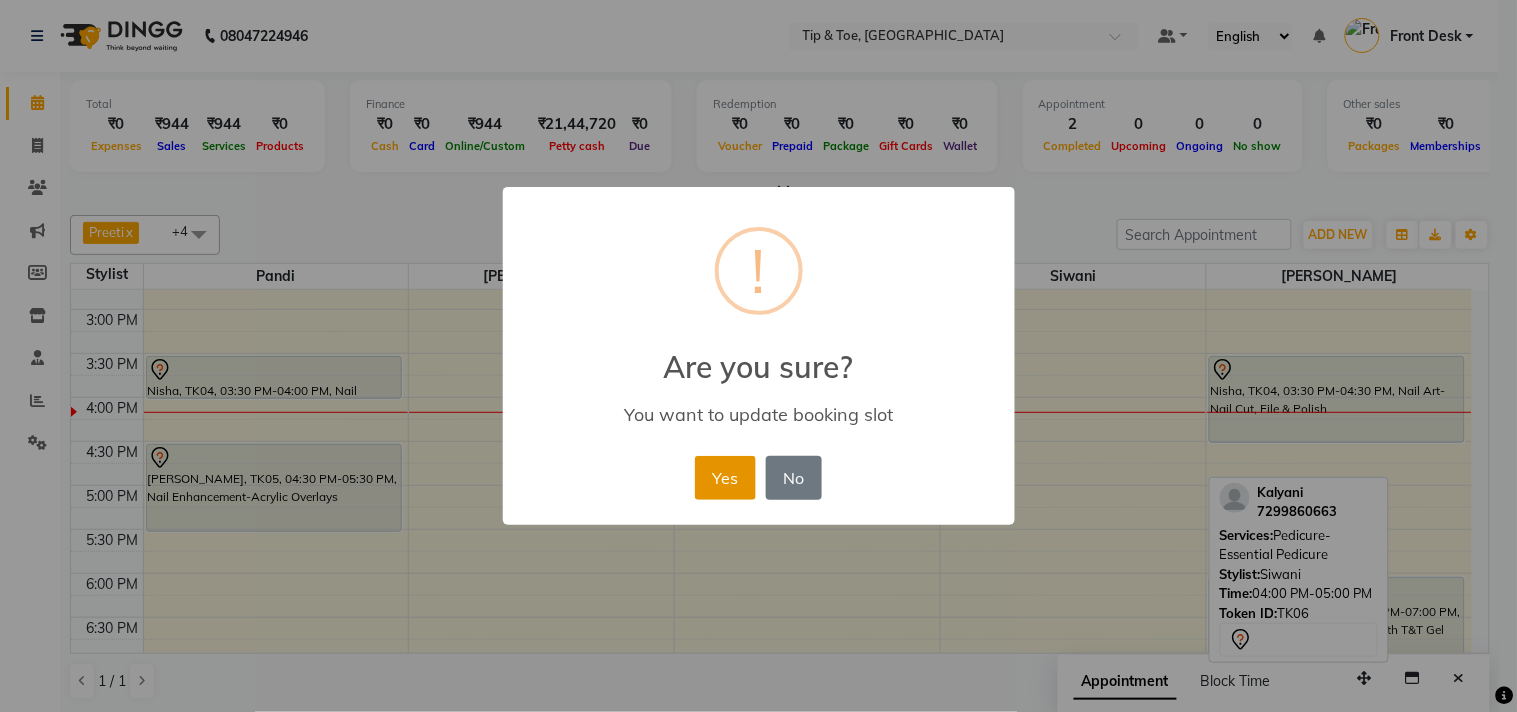 click on "Yes" at bounding box center [725, 478] 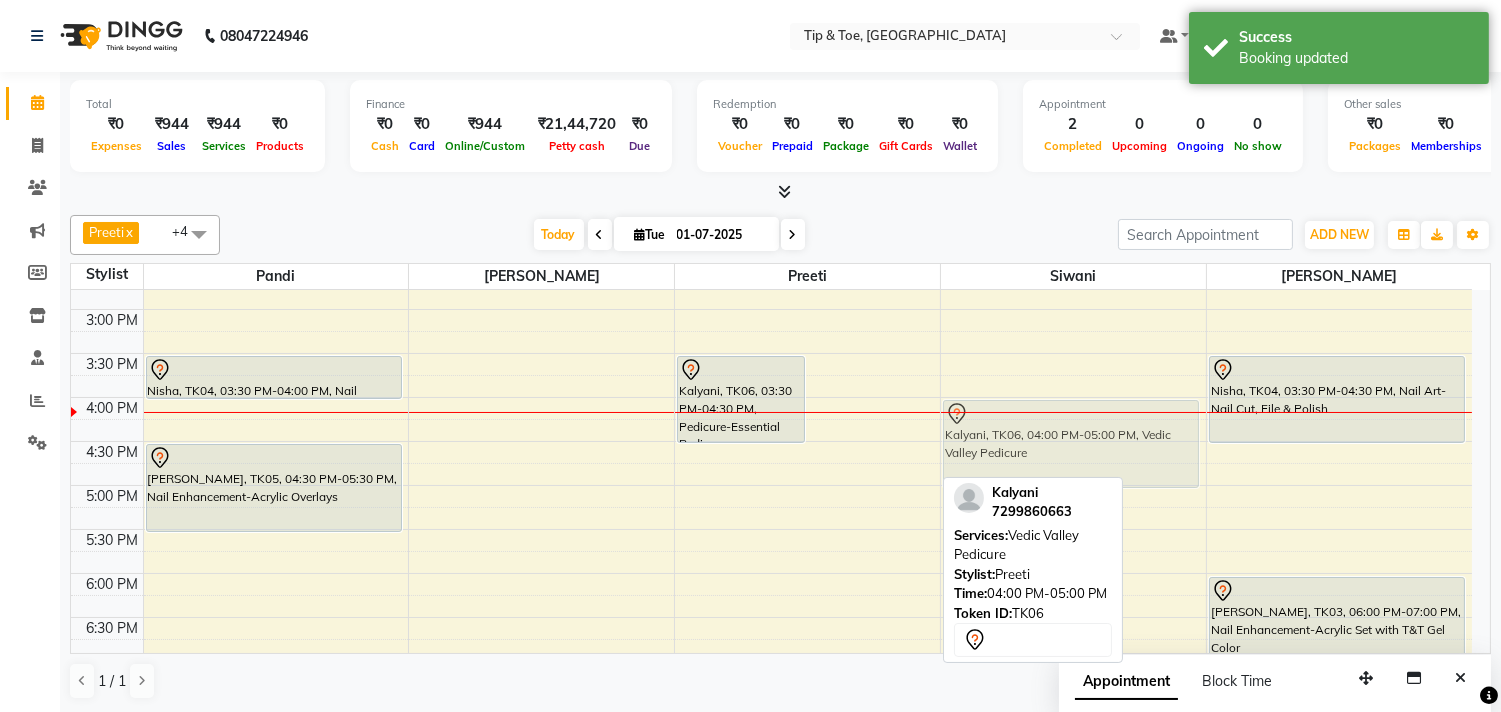 drag, startPoint x: 855, startPoint y: 442, endPoint x: 998, endPoint y: 440, distance: 143.01399 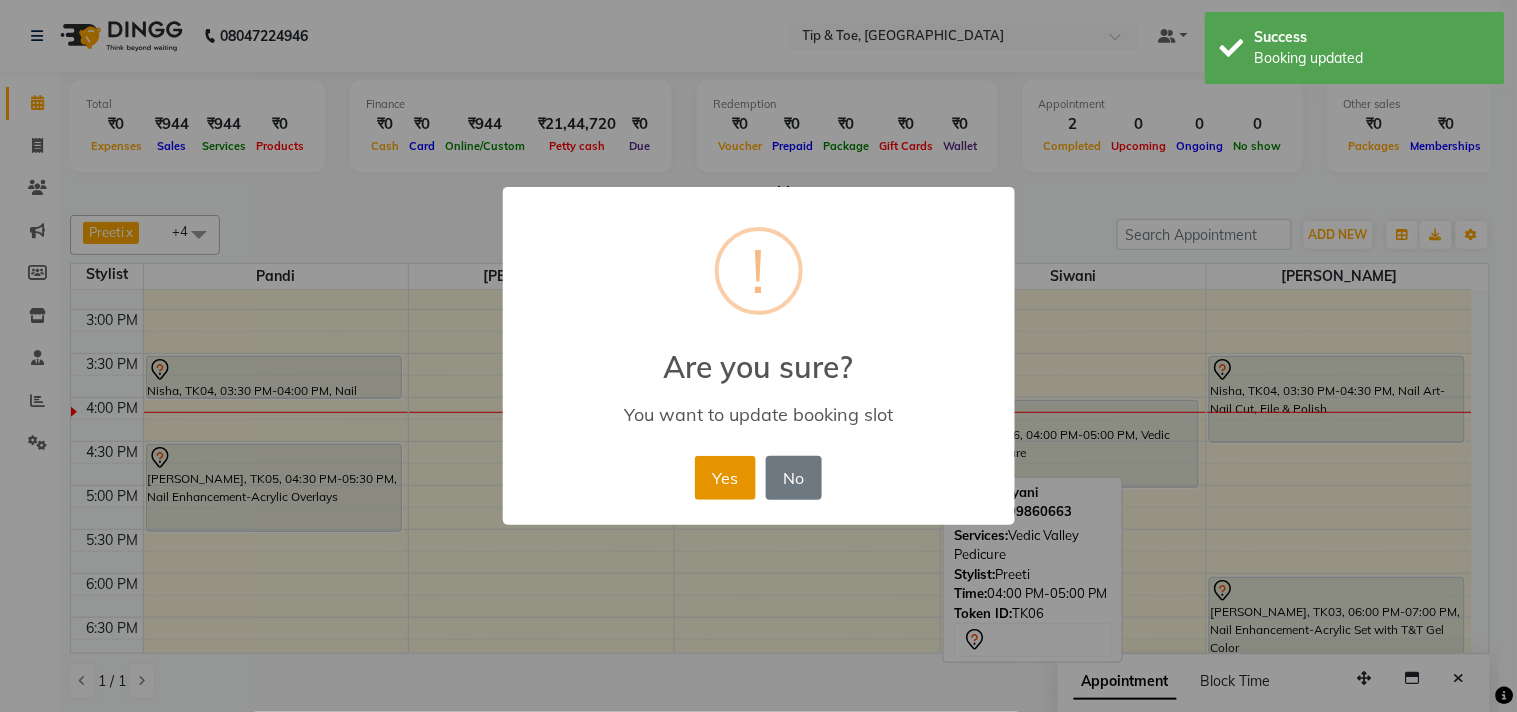 click on "Yes" at bounding box center (725, 478) 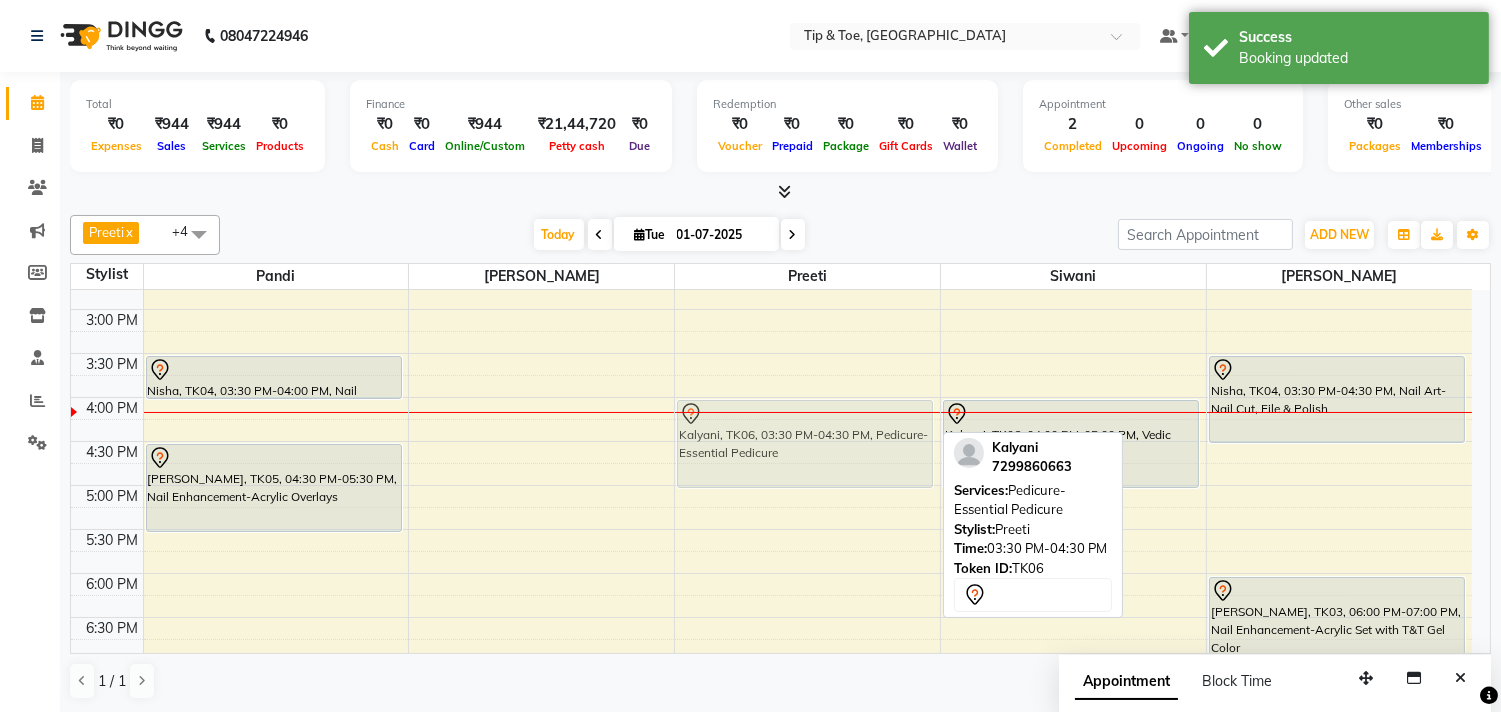 drag, startPoint x: 777, startPoint y: 373, endPoint x: 791, endPoint y: 423, distance: 51.92302 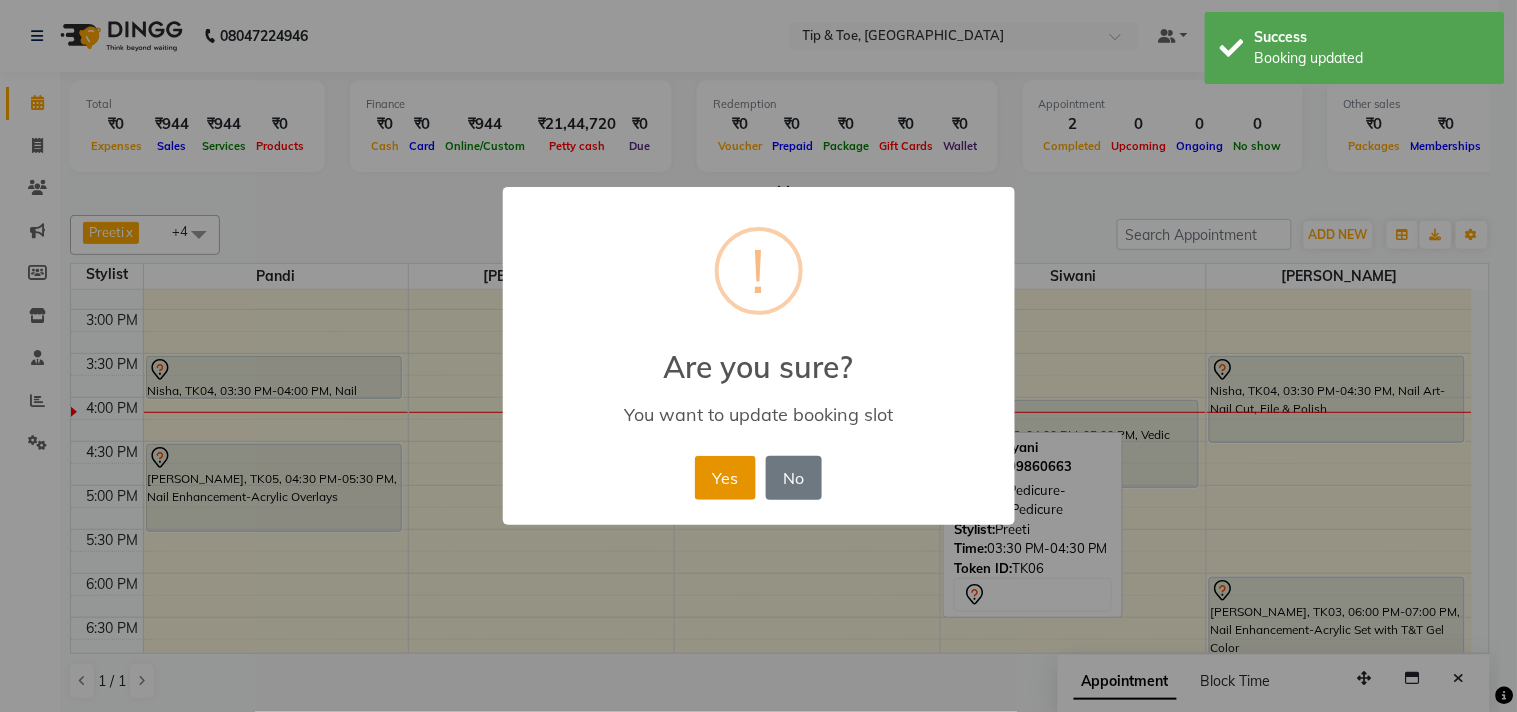 click on "Yes" at bounding box center [725, 478] 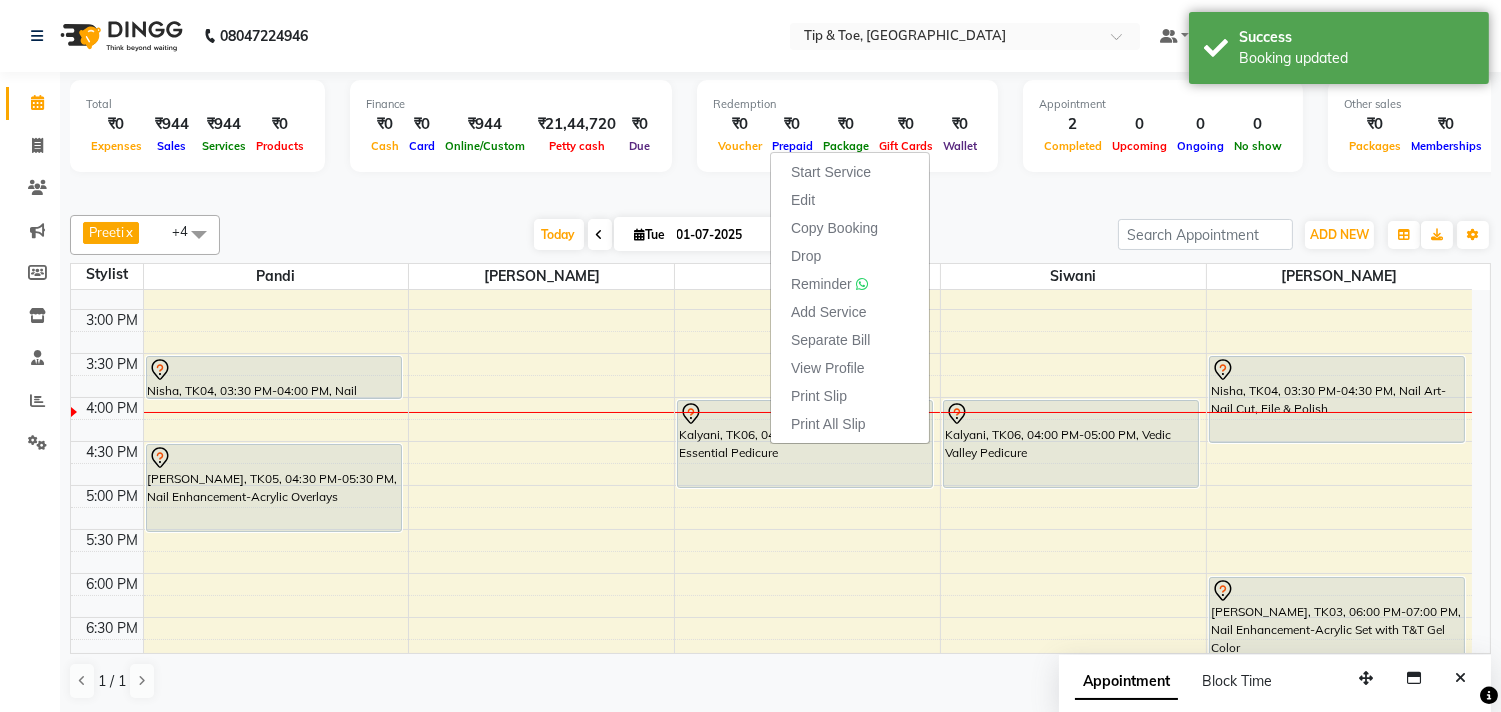 click on "[DATE]  [DATE]" at bounding box center [669, 235] 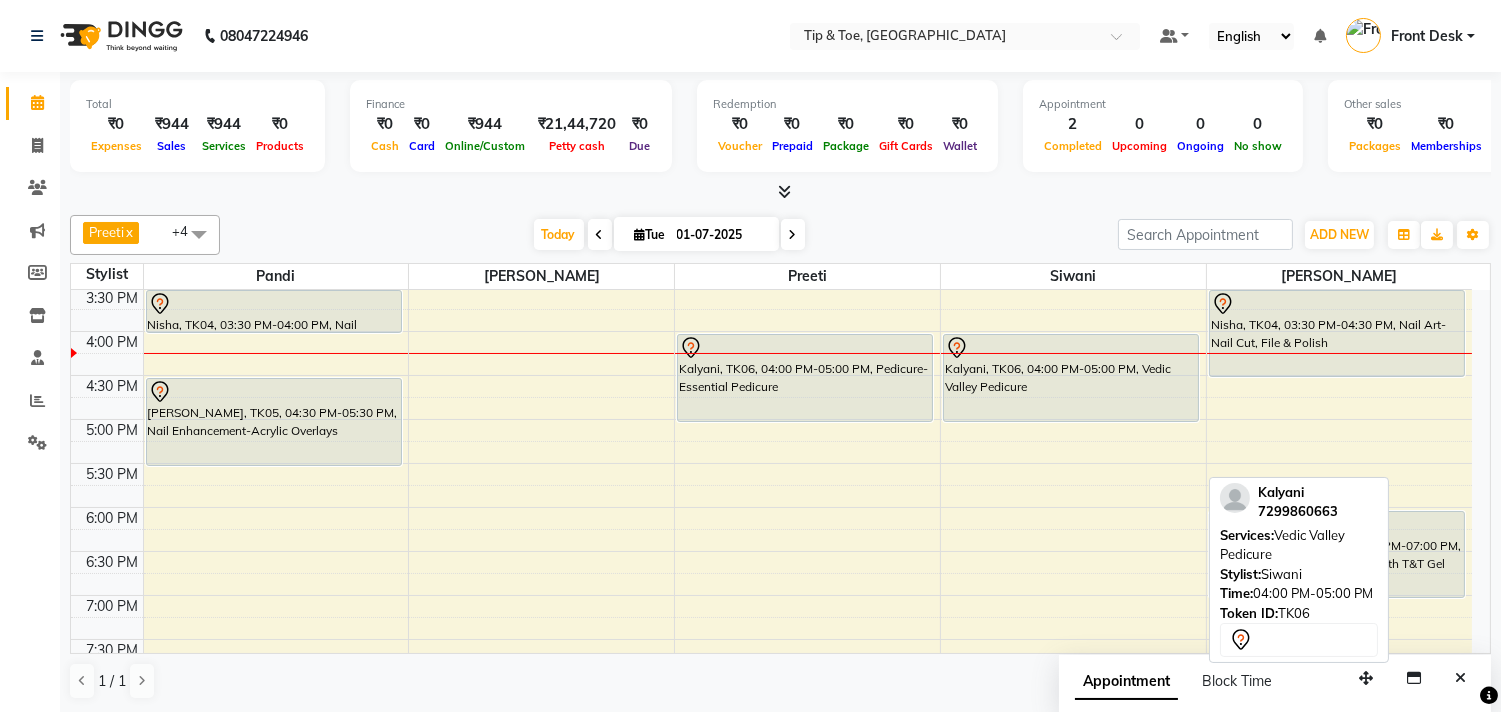 scroll, scrollTop: 620, scrollLeft: 0, axis: vertical 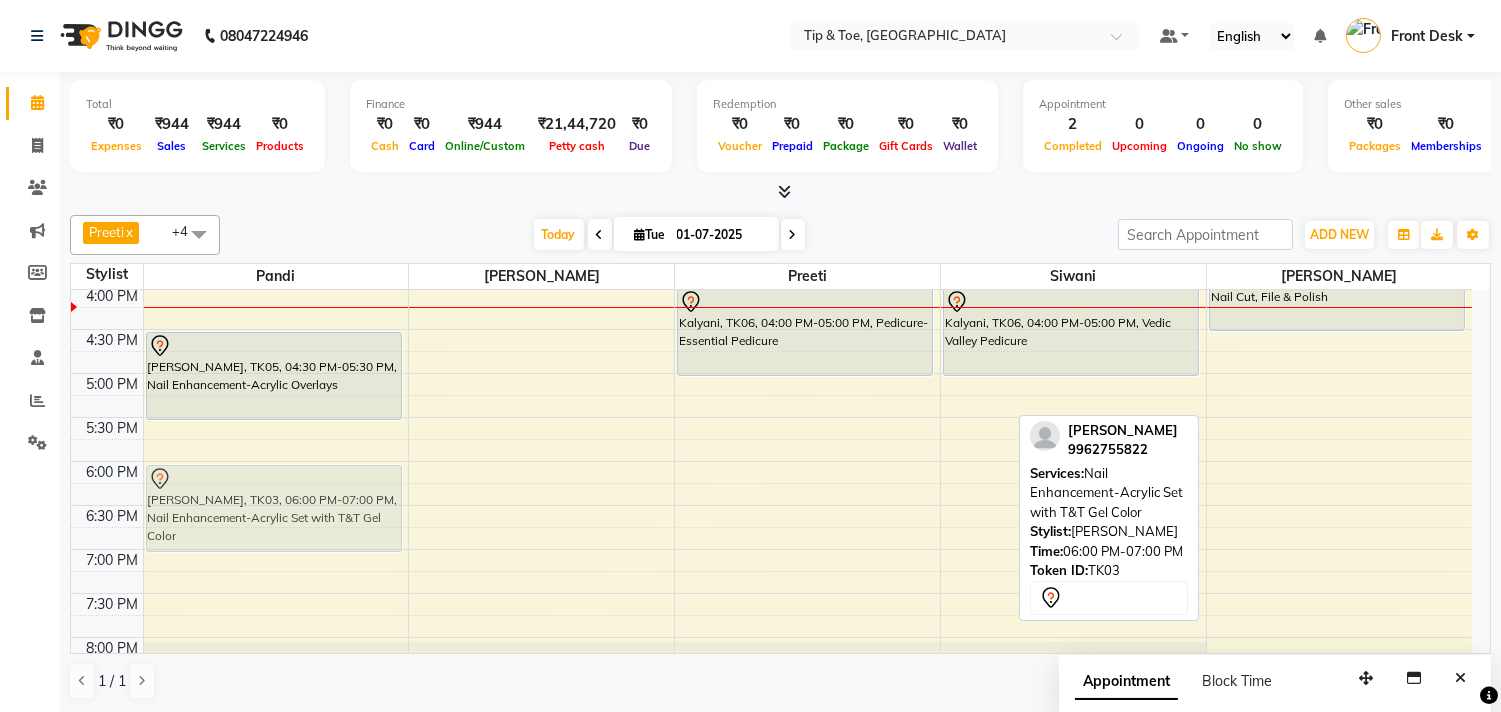 drag, startPoint x: 1313, startPoint y: 484, endPoint x: 232, endPoint y: 484, distance: 1081 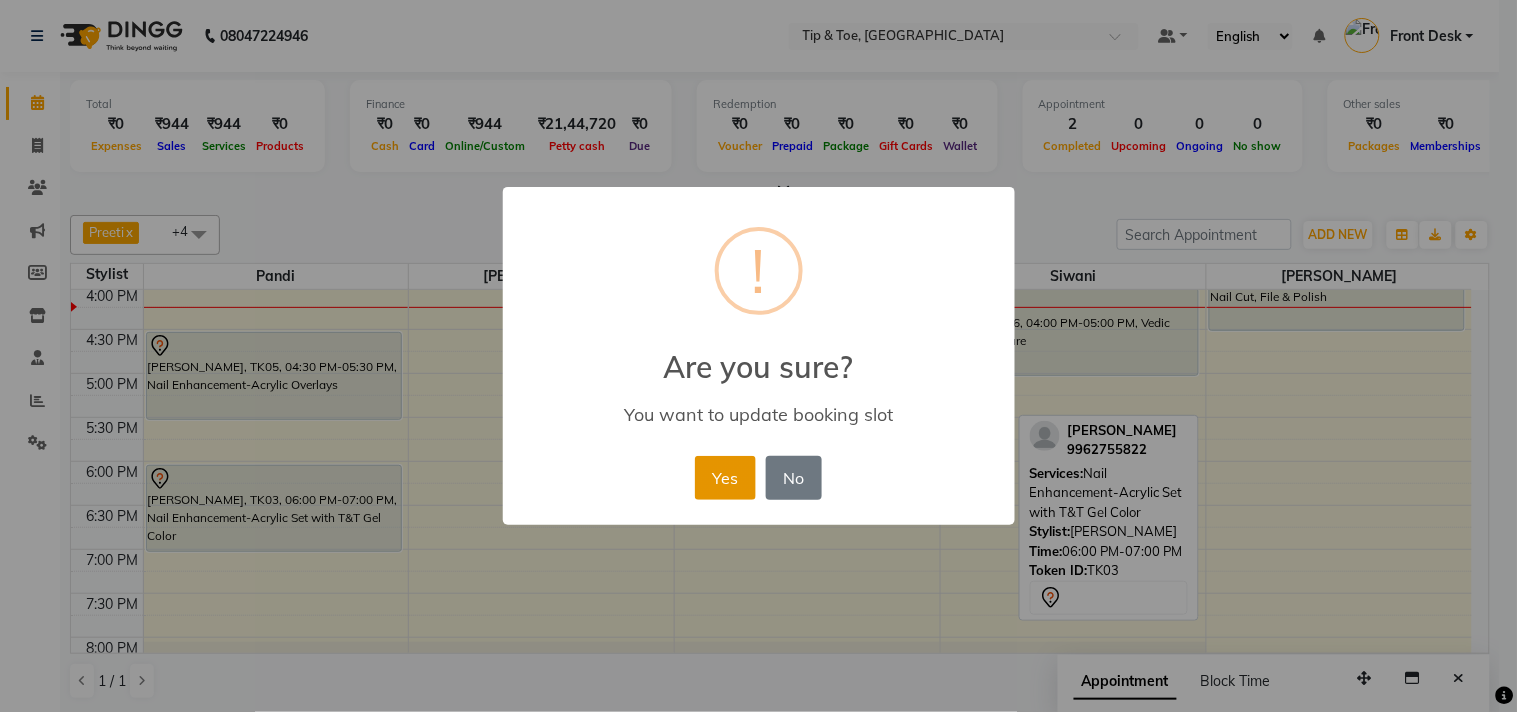 click on "Yes" at bounding box center [725, 478] 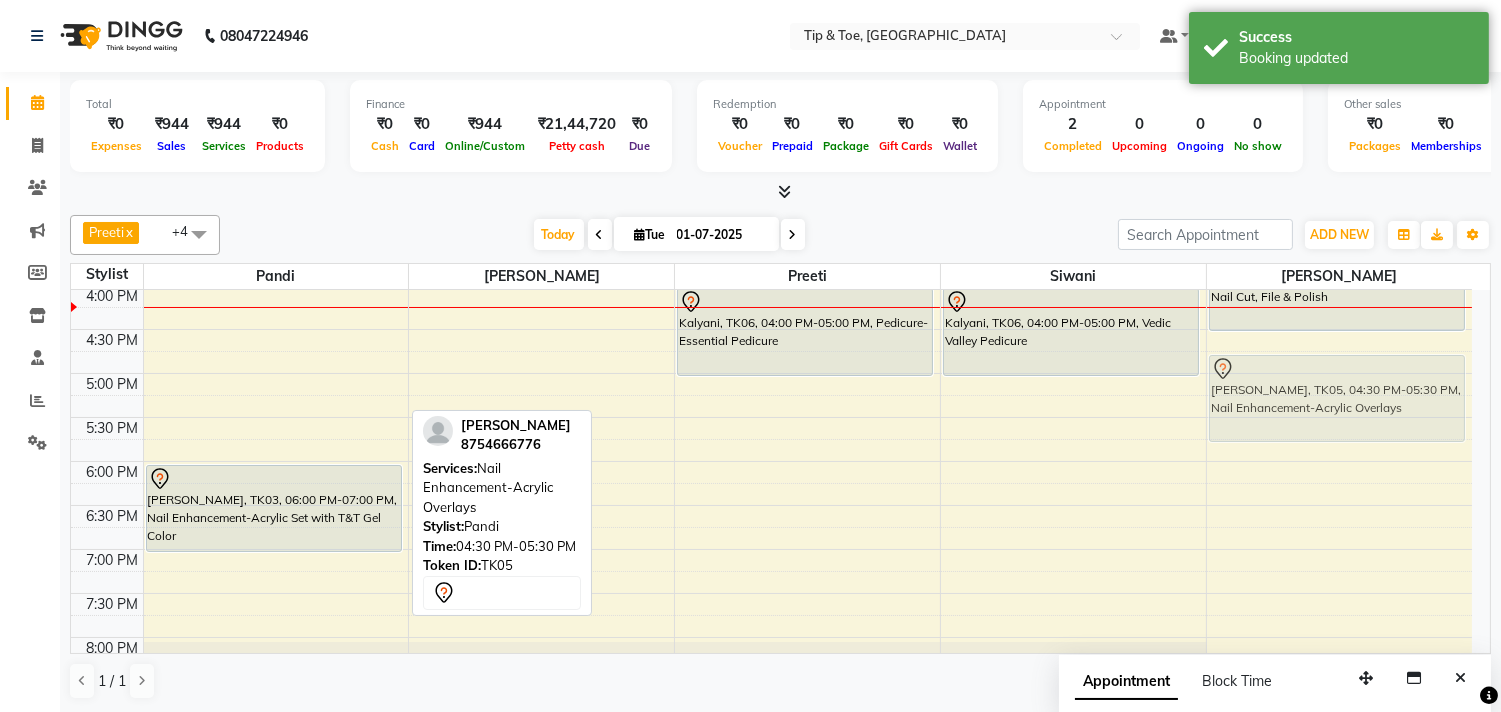 drag, startPoint x: 225, startPoint y: 342, endPoint x: 1253, endPoint y: 363, distance: 1028.2145 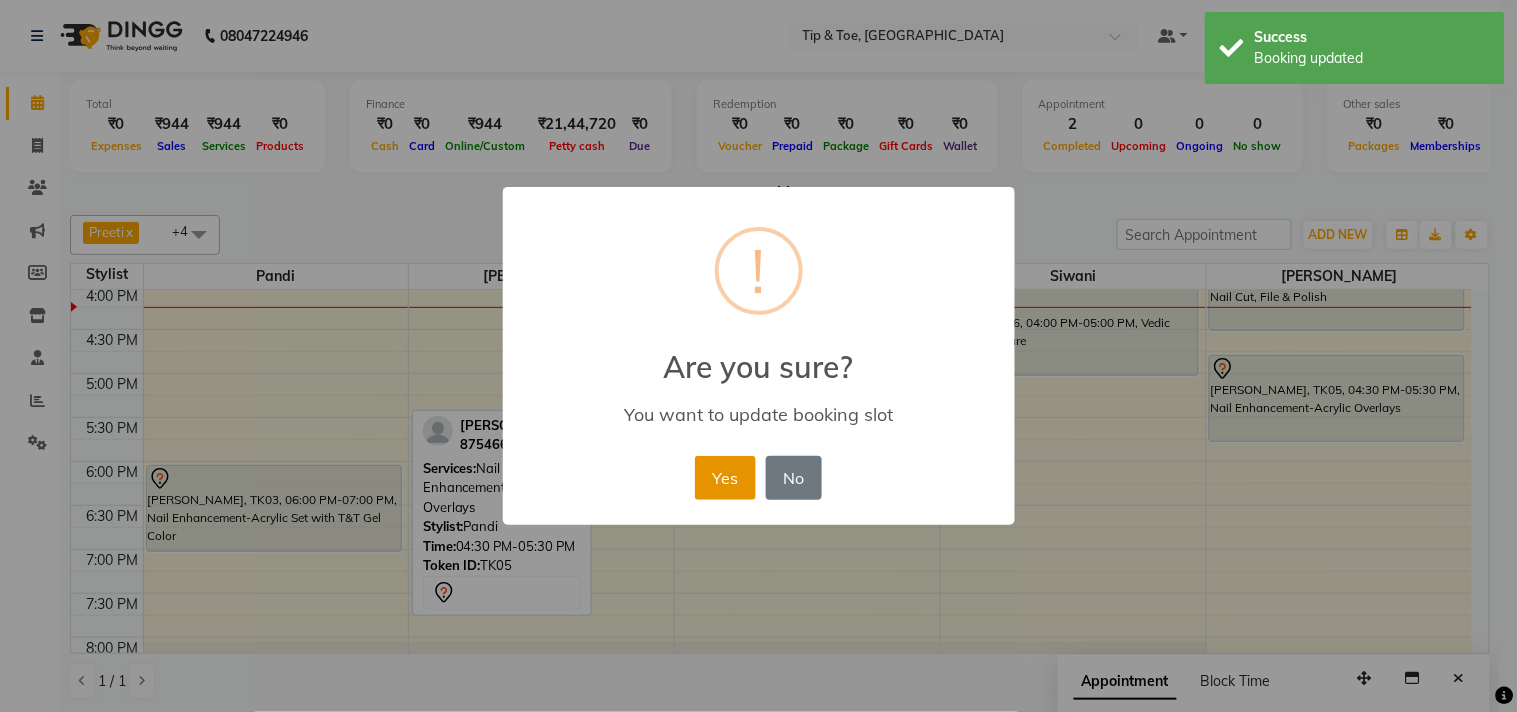 click on "Yes" at bounding box center (725, 478) 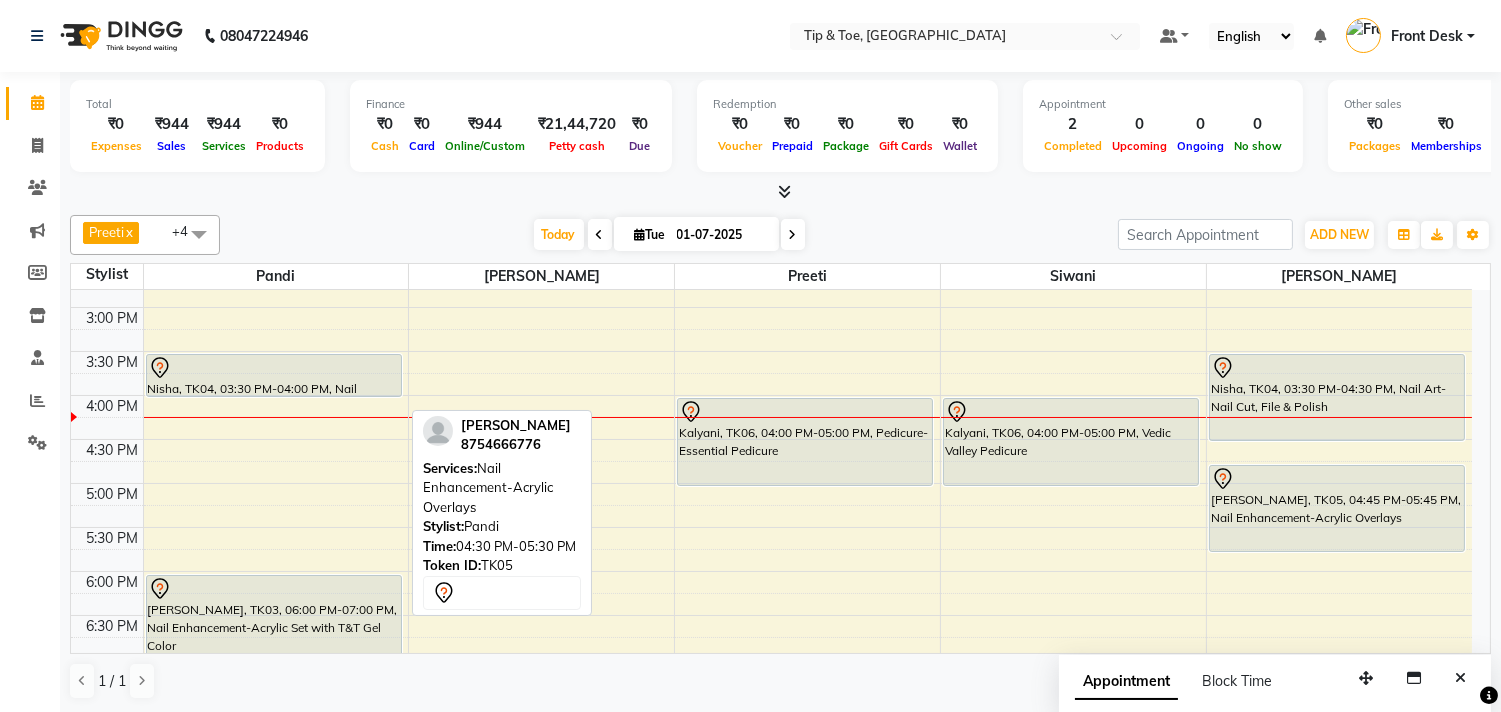 scroll, scrollTop: 508, scrollLeft: 0, axis: vertical 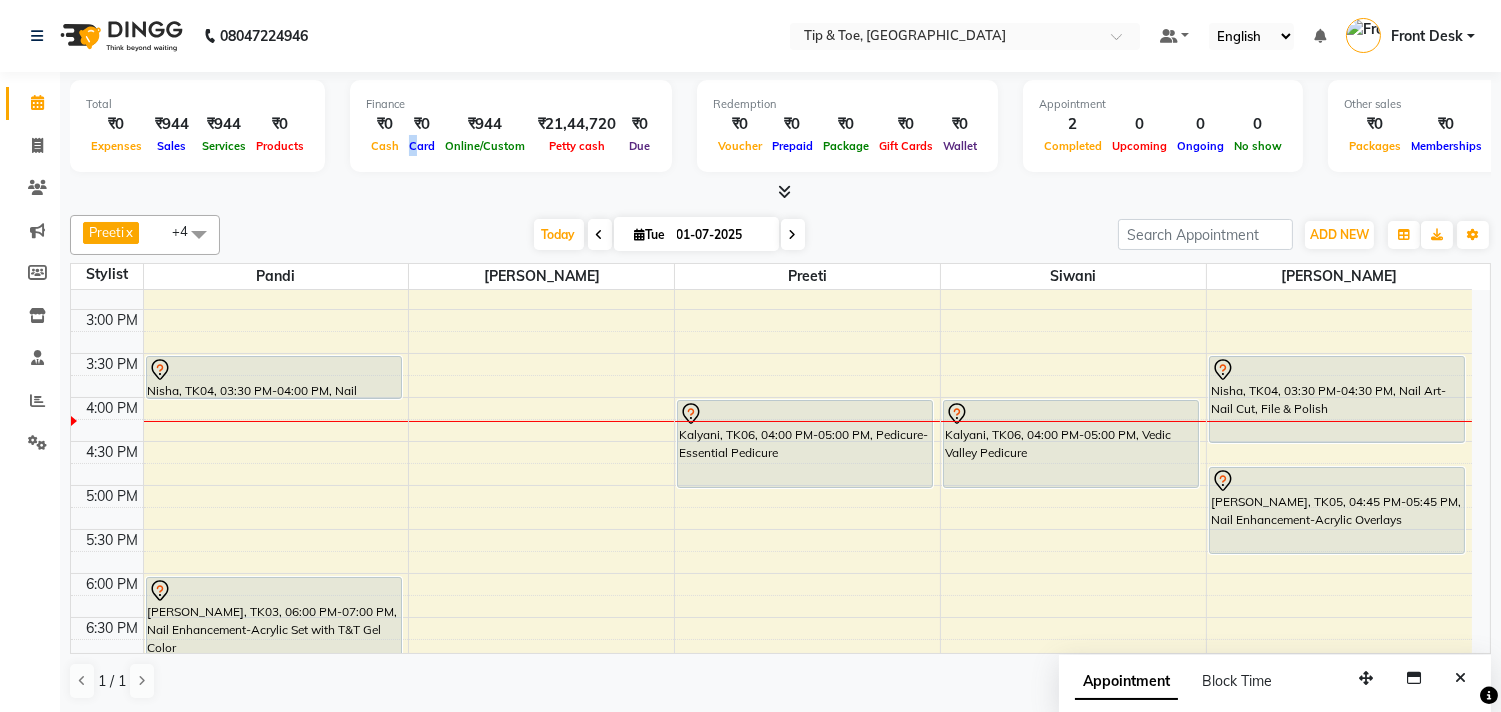 click on "Finance  ₹0  Cash ₹0  Card ₹944  Online/Custom ₹21,44,720 [PERSON_NAME] cash ₹0 Due" at bounding box center (511, 126) 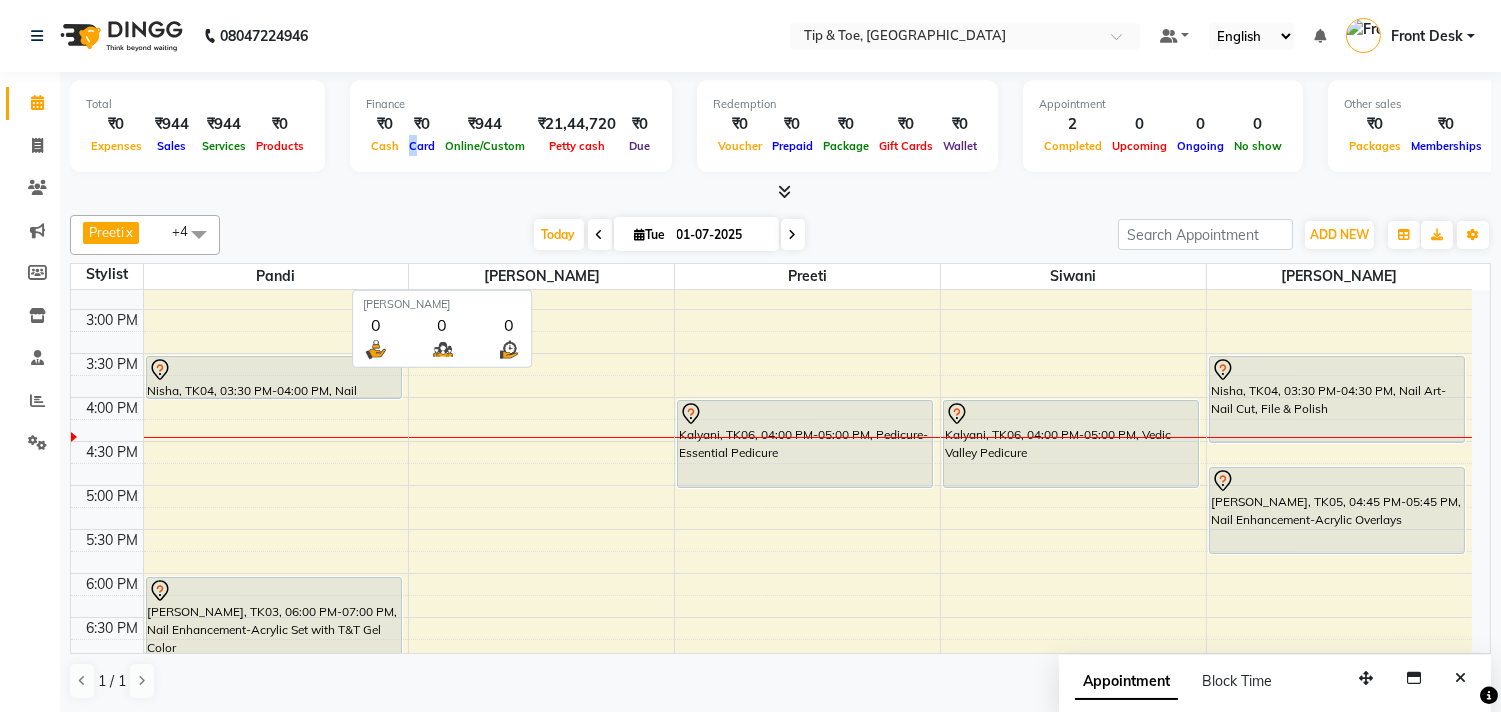 click on "Kalyani, TK06, 04:00 PM-05:00 PM, Pedicure-Essential Pedicure" at bounding box center [805, 444] 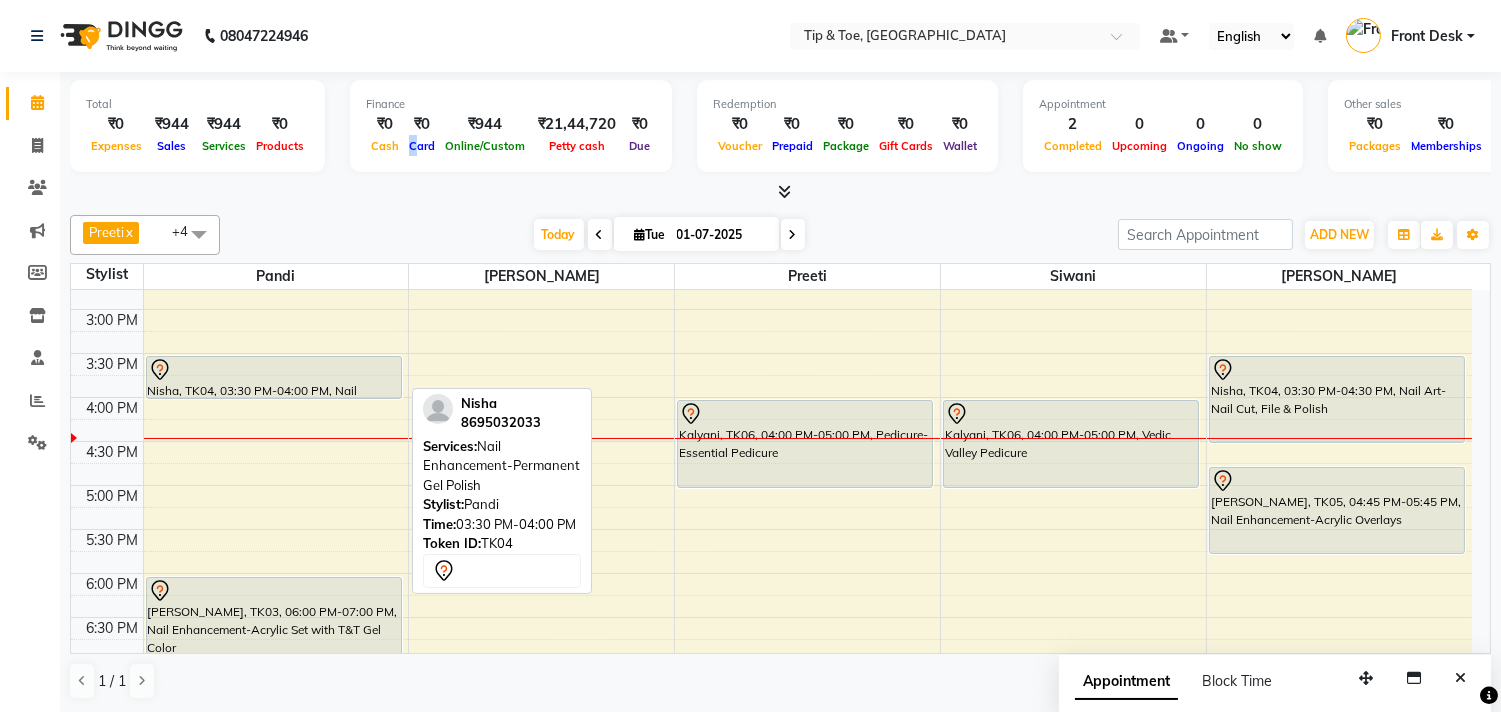 click at bounding box center (274, 370) 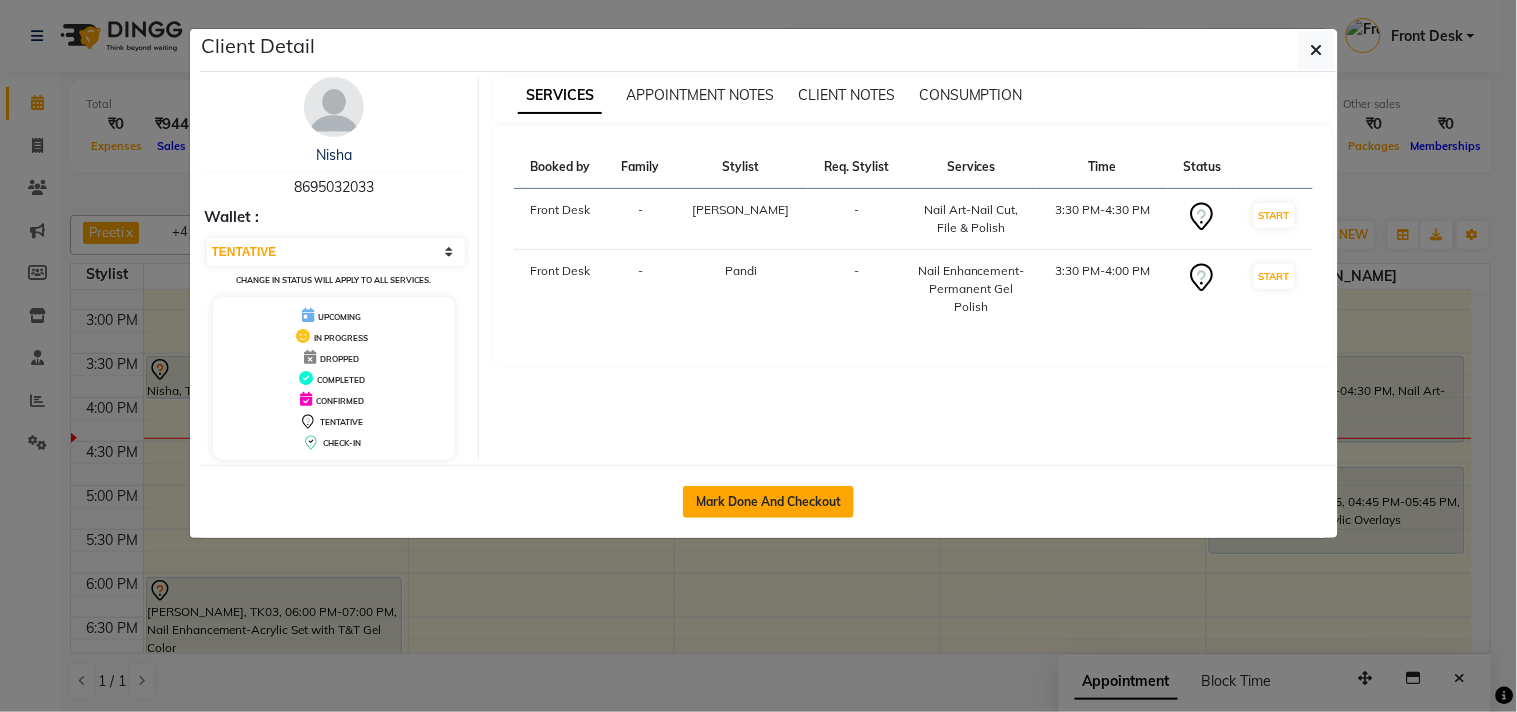 drag, startPoint x: 814, startPoint y: 500, endPoint x: 803, endPoint y: 507, distance: 13.038404 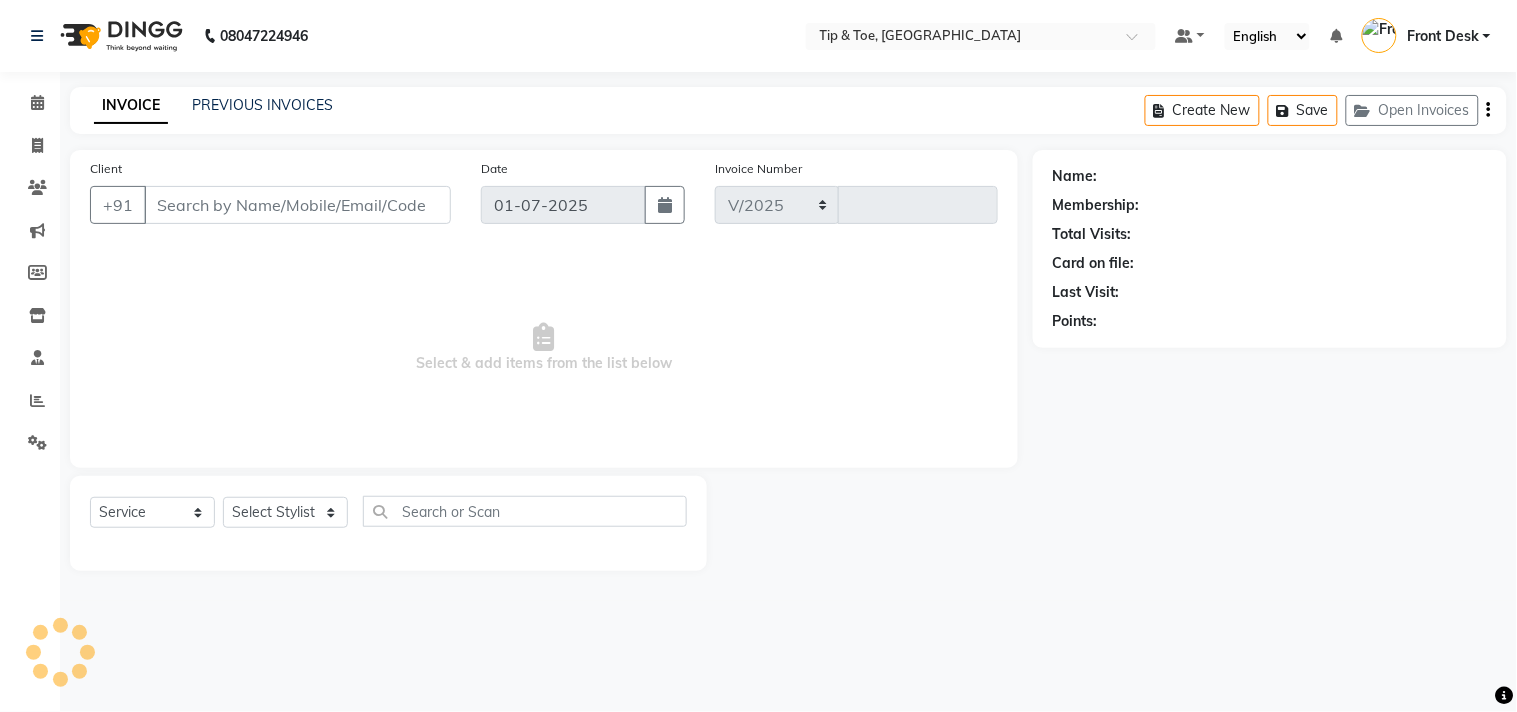 select on "5770" 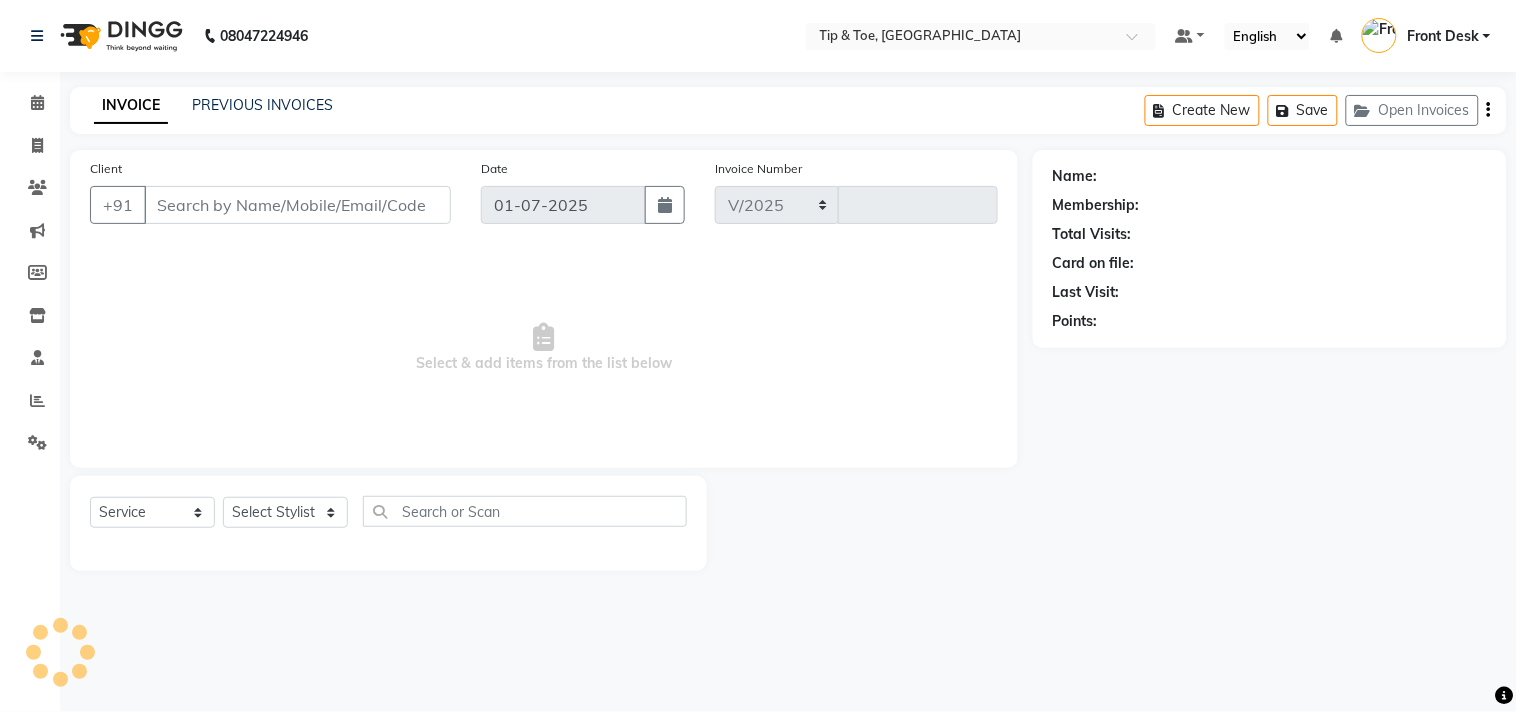 type on "0633" 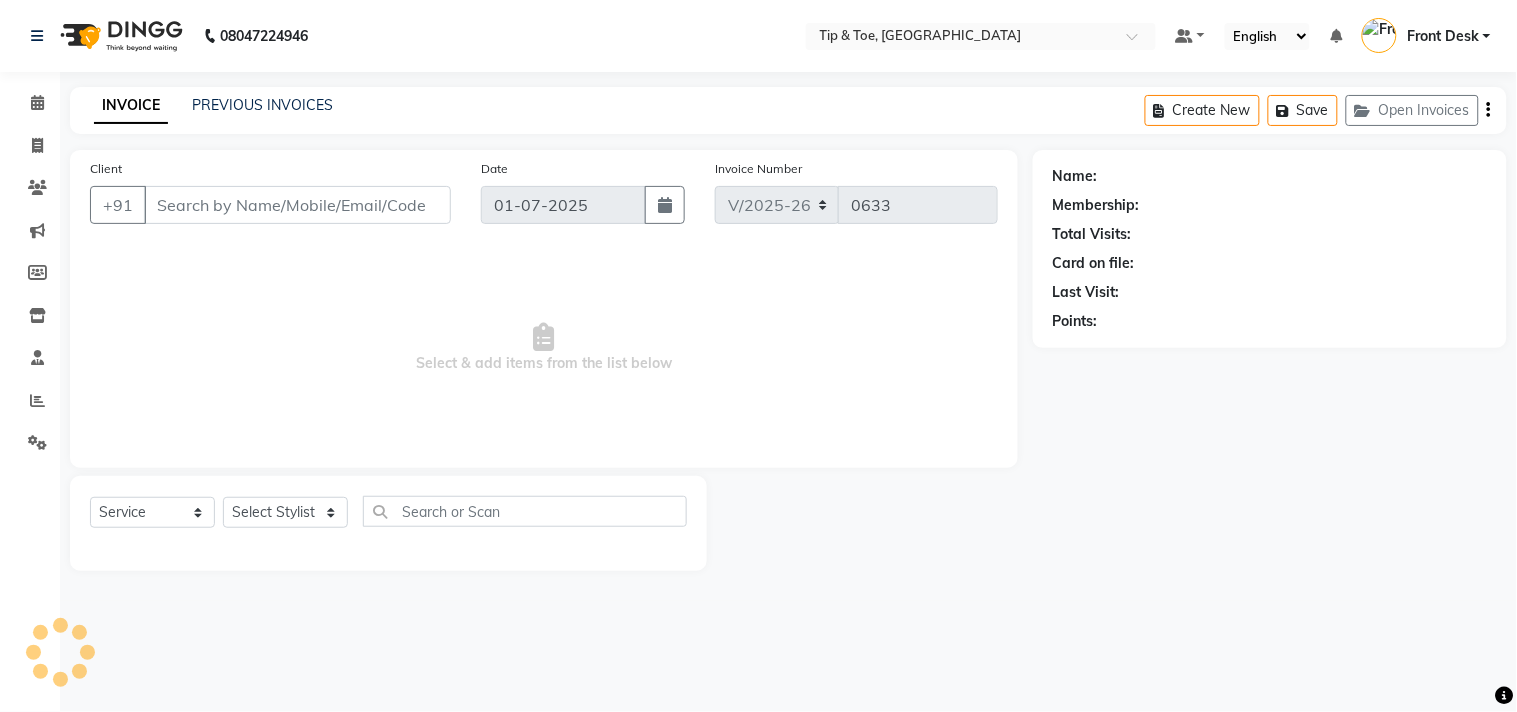 type on "8695032033" 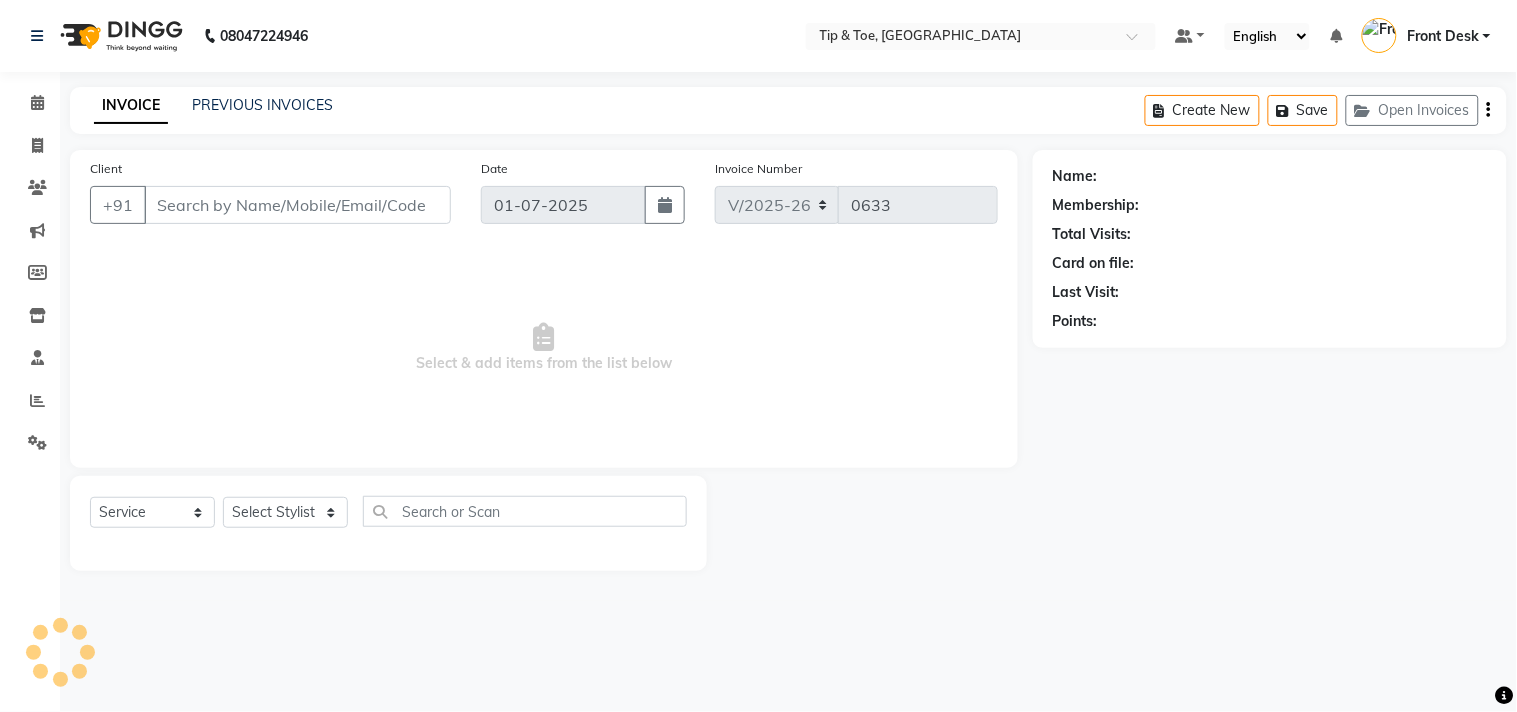 select on "75187" 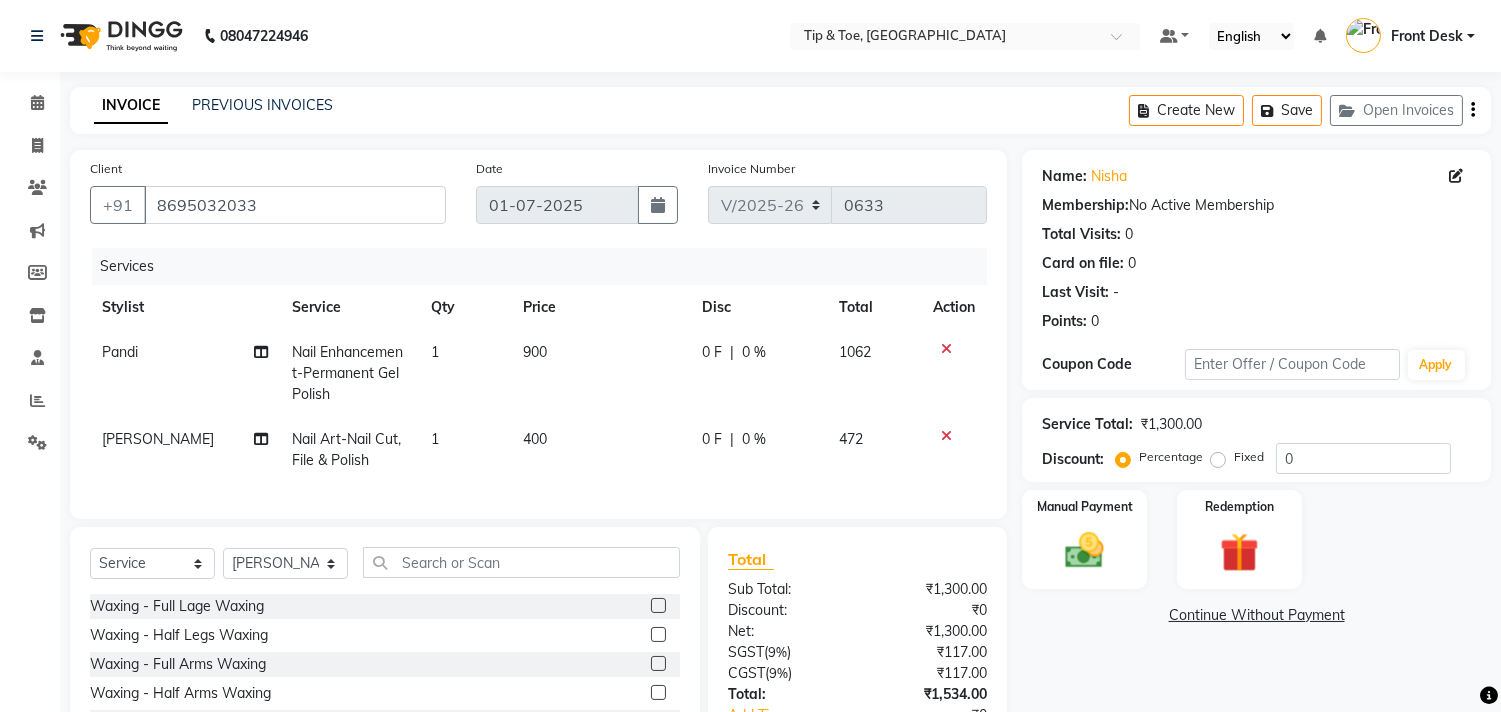 scroll, scrollTop: 156, scrollLeft: 0, axis: vertical 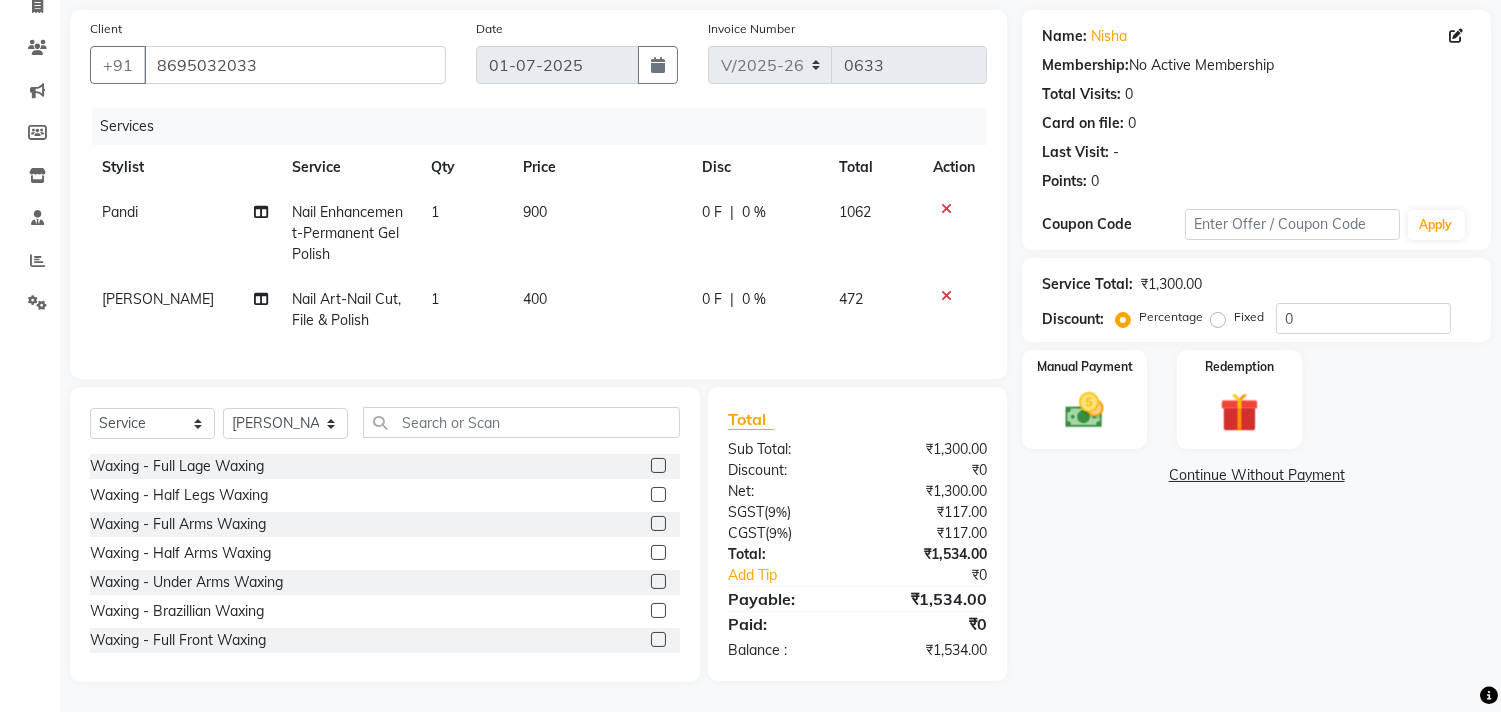 click on "Name: [PERSON_NAME]  Membership:  No Active Membership  Total Visits:  0 Card on file:  0 Last Visit:   - Points:   0  Coupon Code Apply Service Total:  ₹1,300.00  Discount:  Percentage   Fixed  0 Manual Payment Redemption  Continue Without Payment" 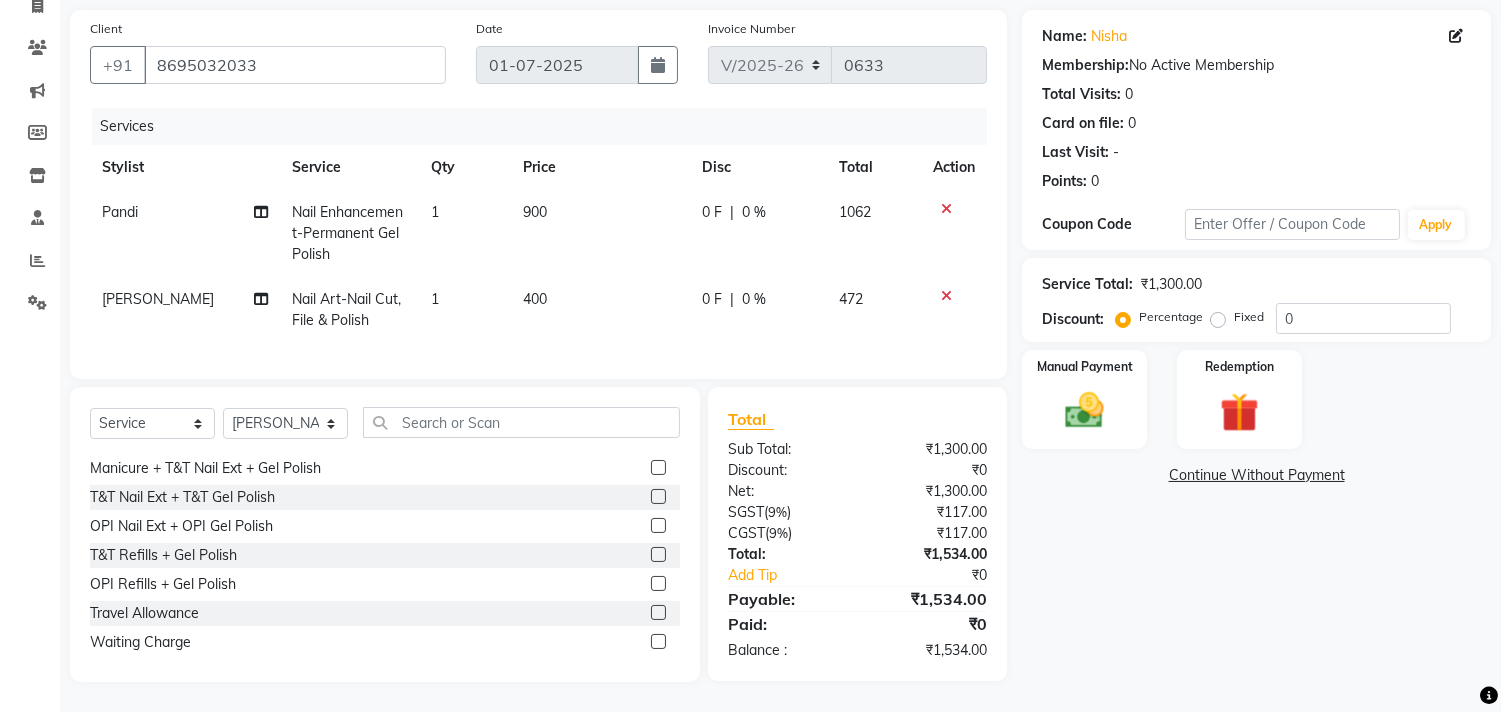 scroll, scrollTop: 0, scrollLeft: 0, axis: both 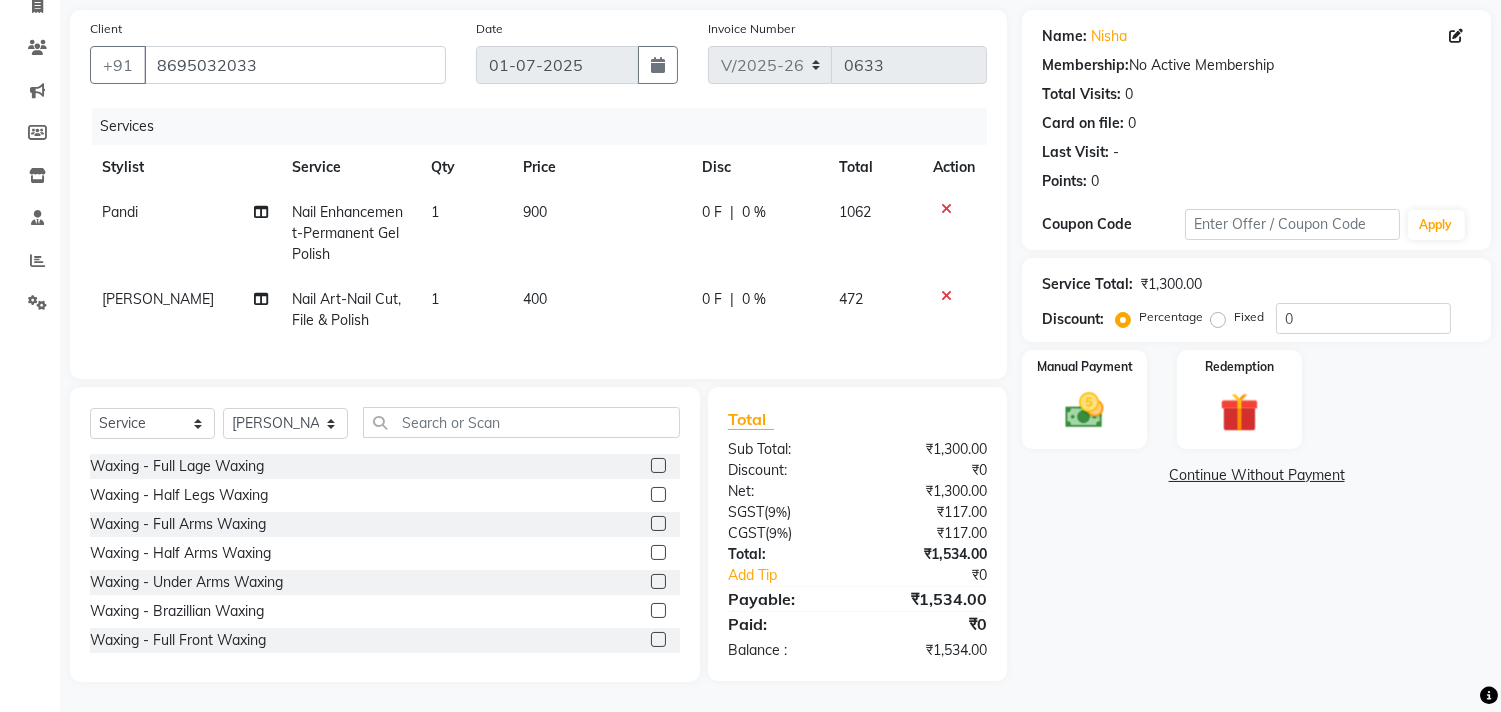 click on "₹117.00" 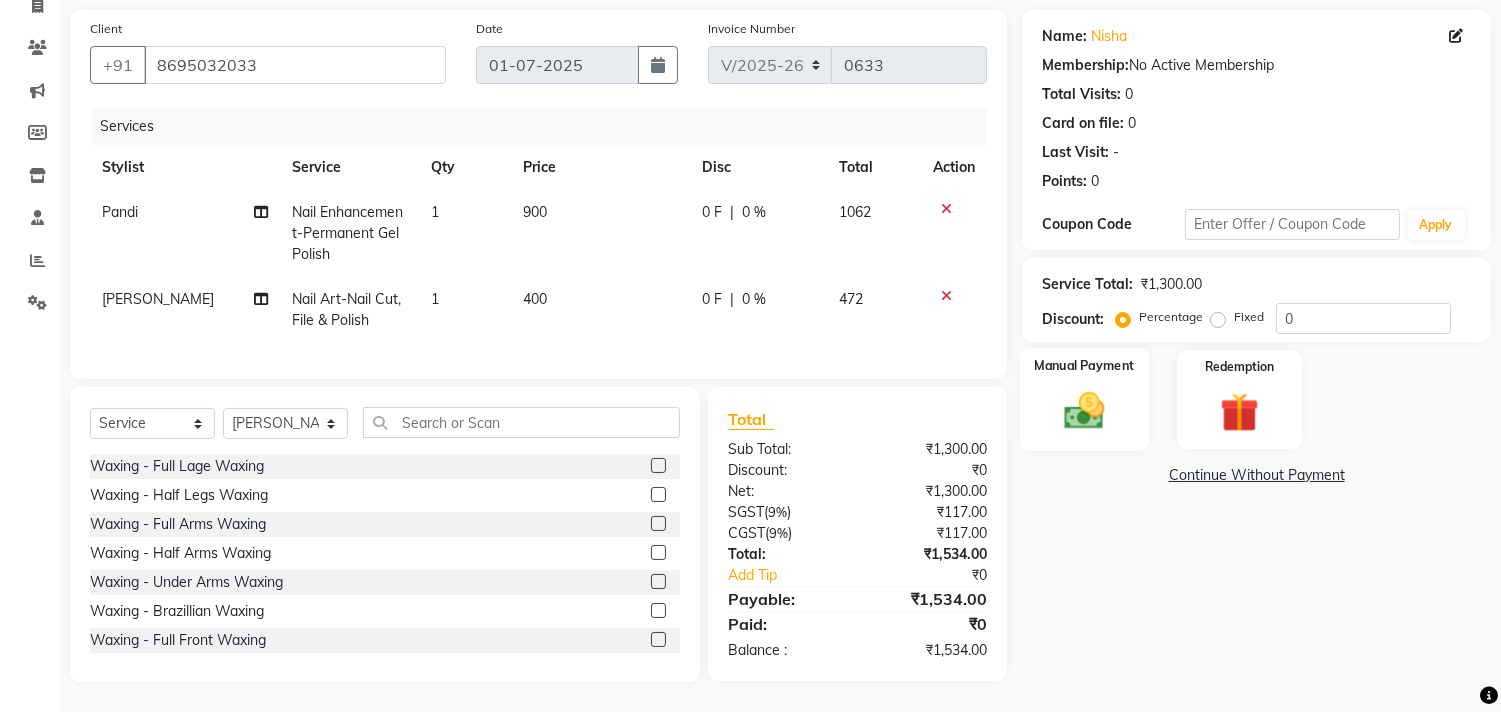 click 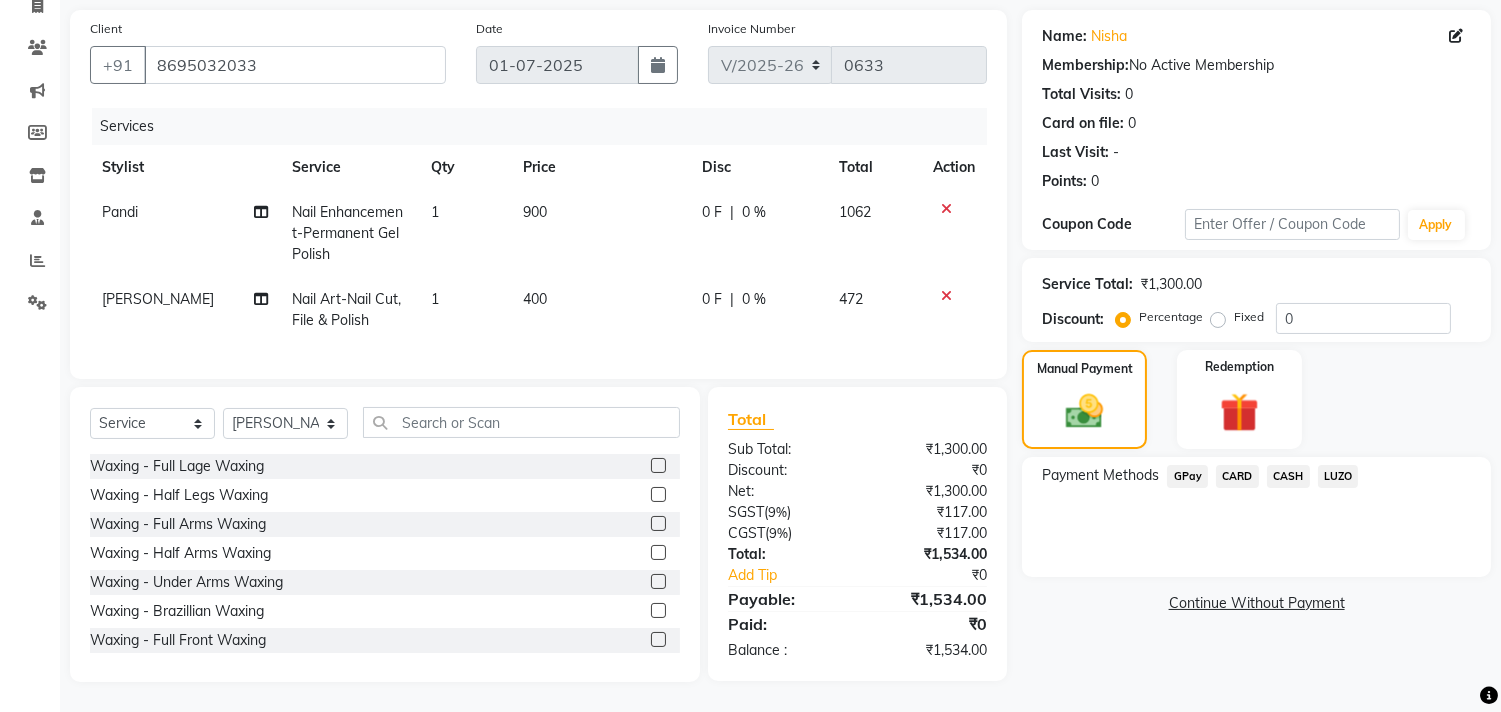 drag, startPoint x: 540, startPoint y: 278, endPoint x: 558, endPoint y: 294, distance: 24.083189 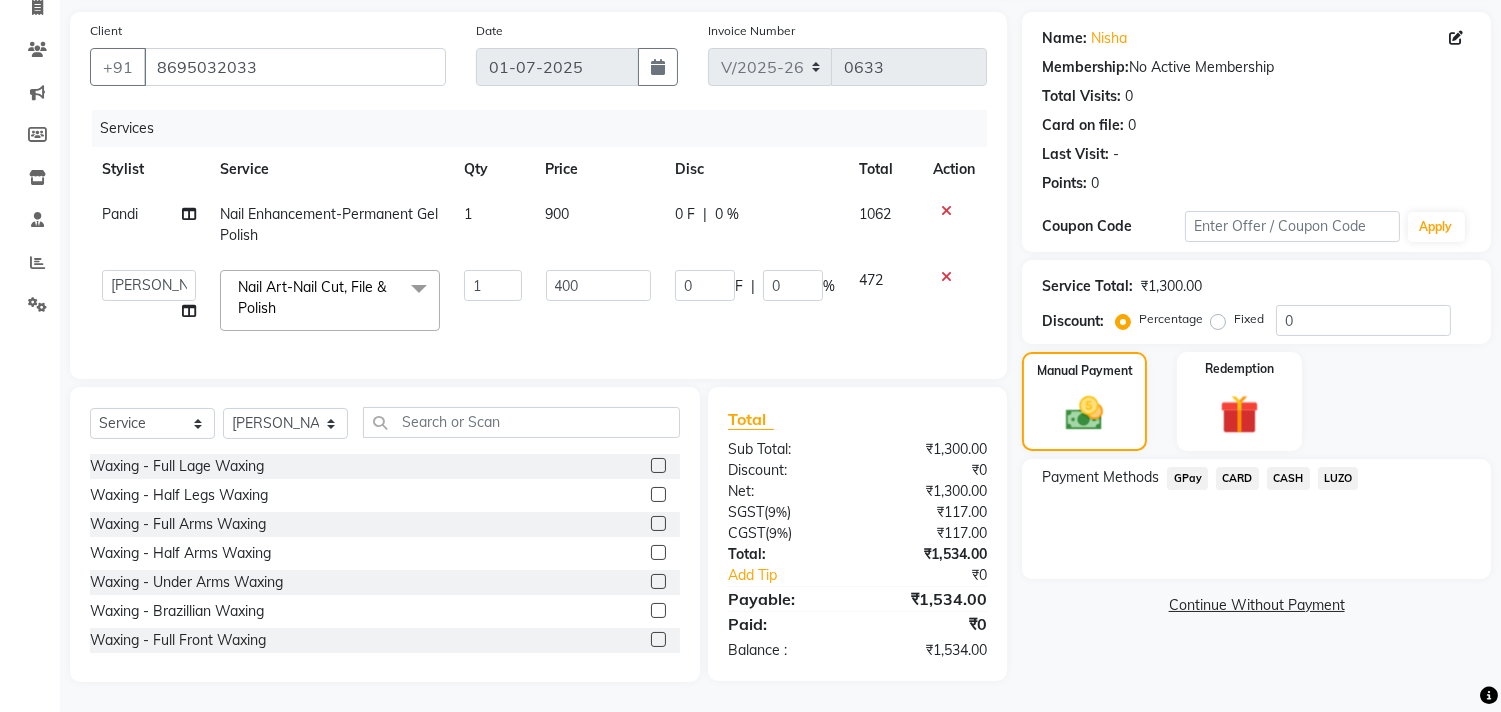 scroll, scrollTop: 154, scrollLeft: 0, axis: vertical 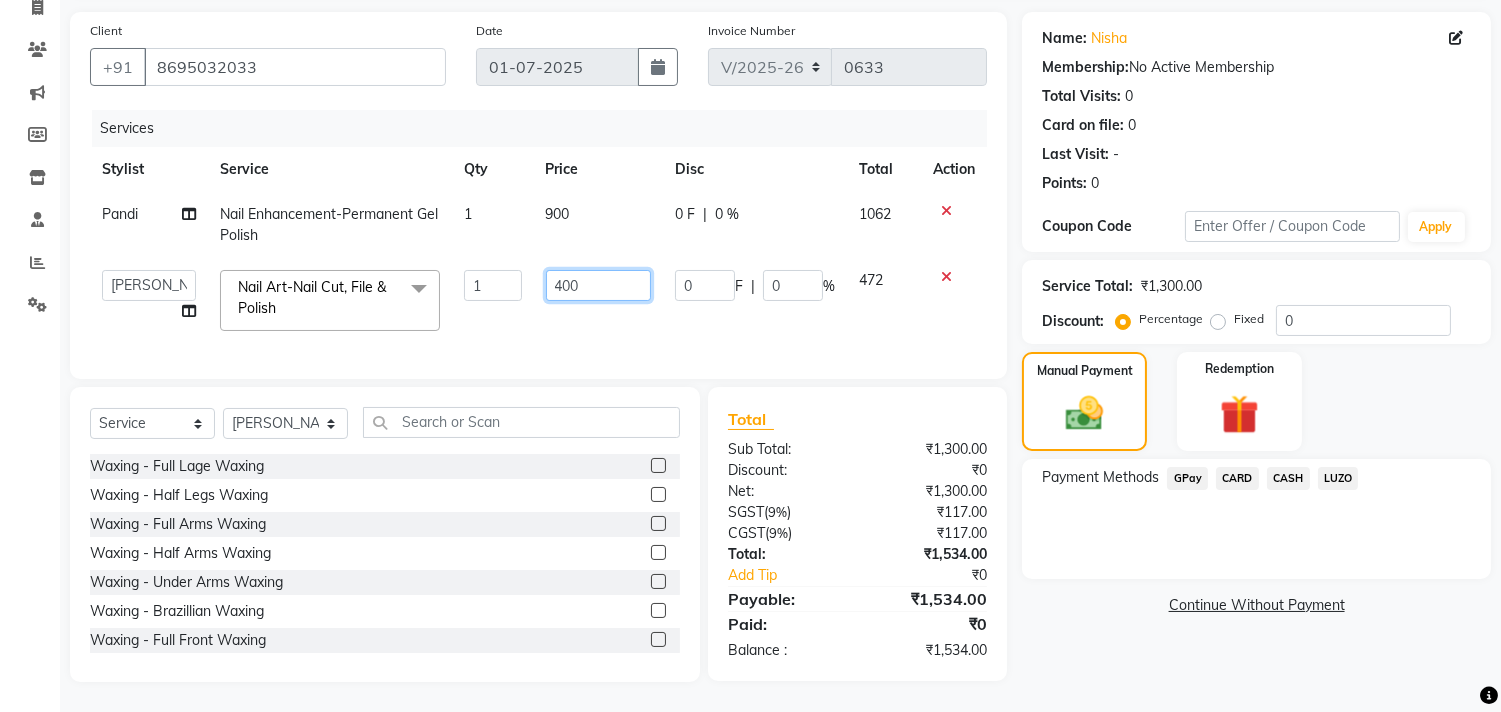click on "400" 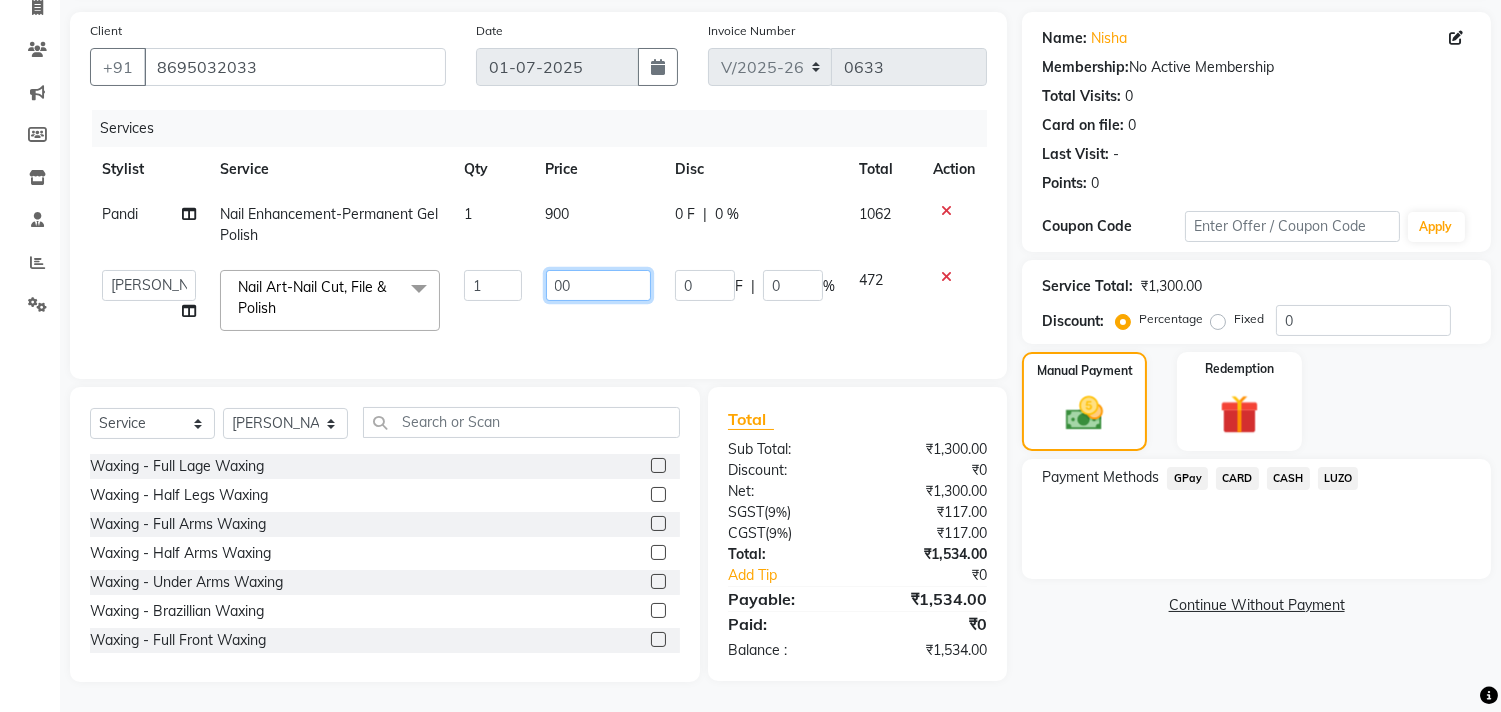 type on "300" 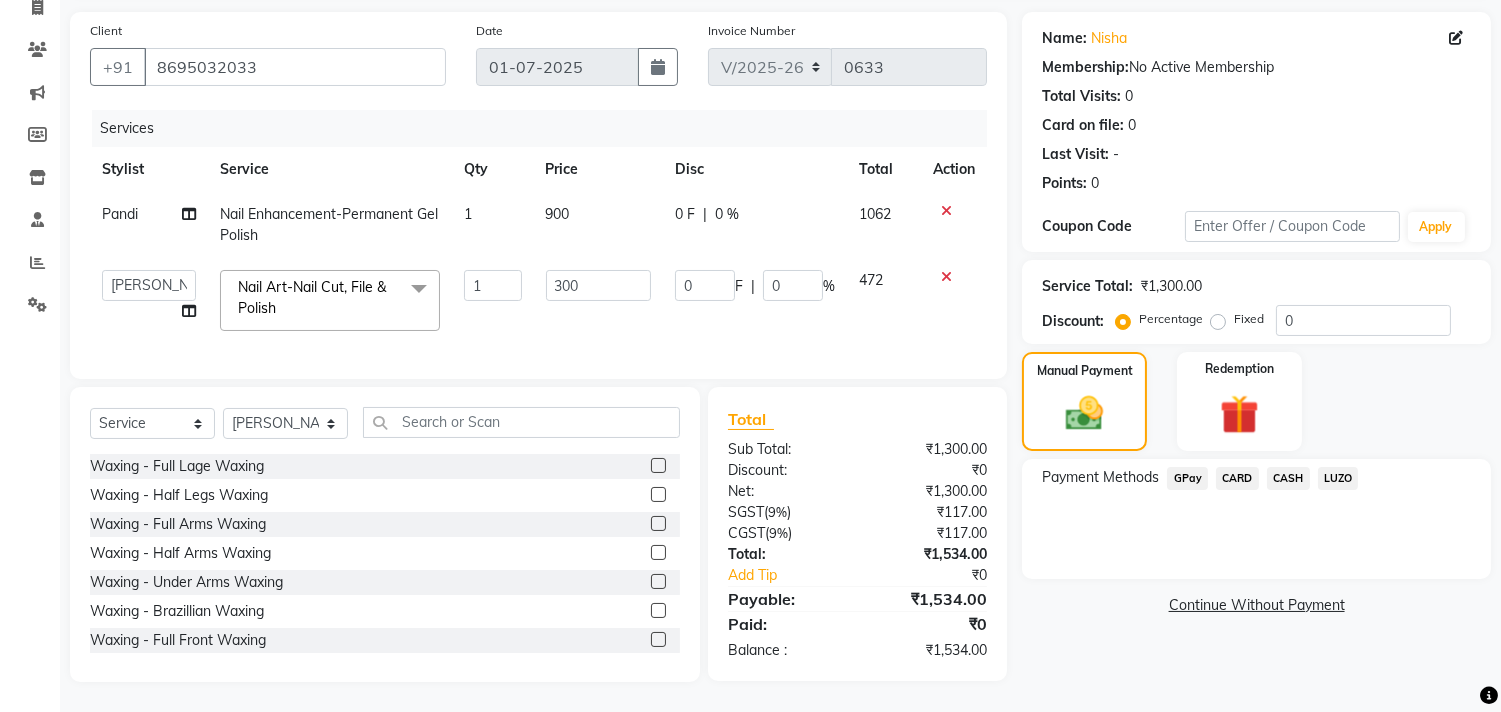 click on "₹1,534.00" 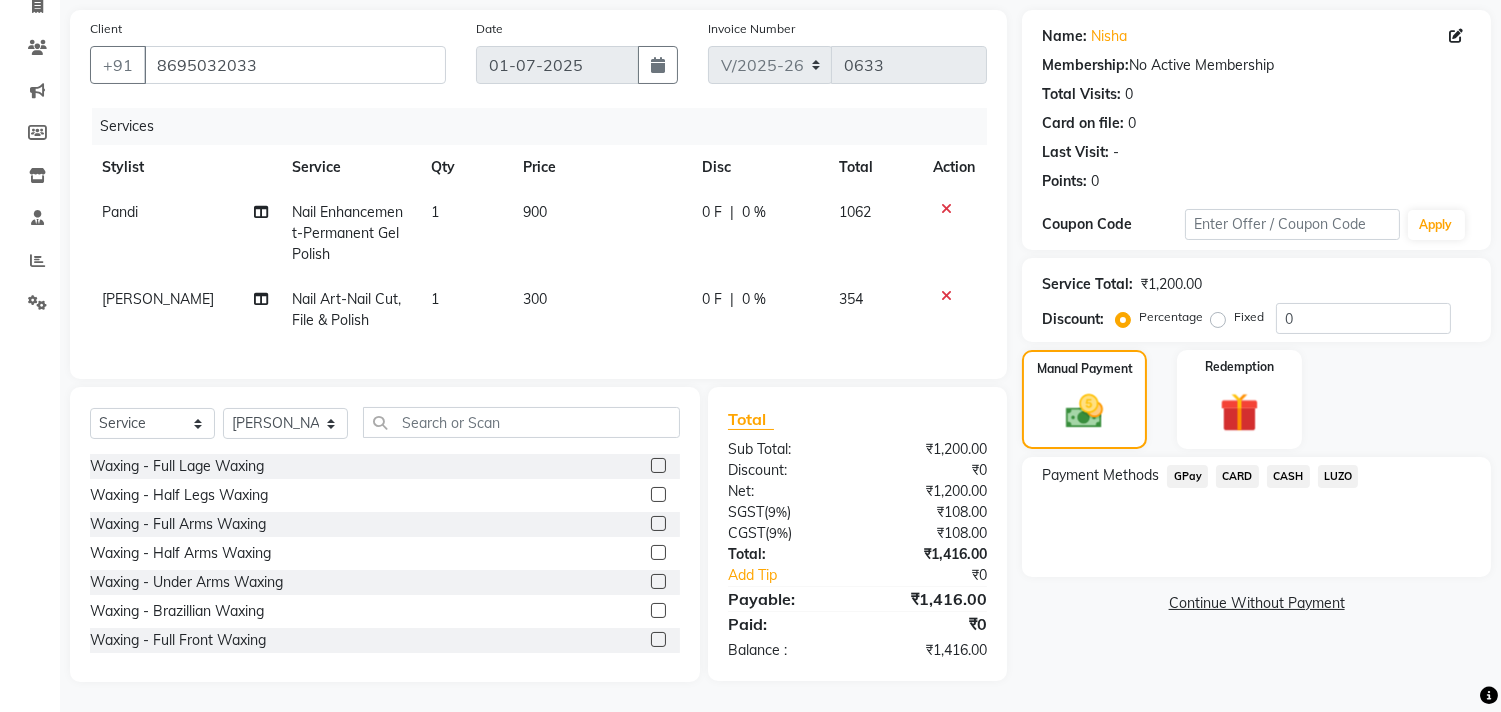 click on "Nail Art-Nail Cut, File & Polish" 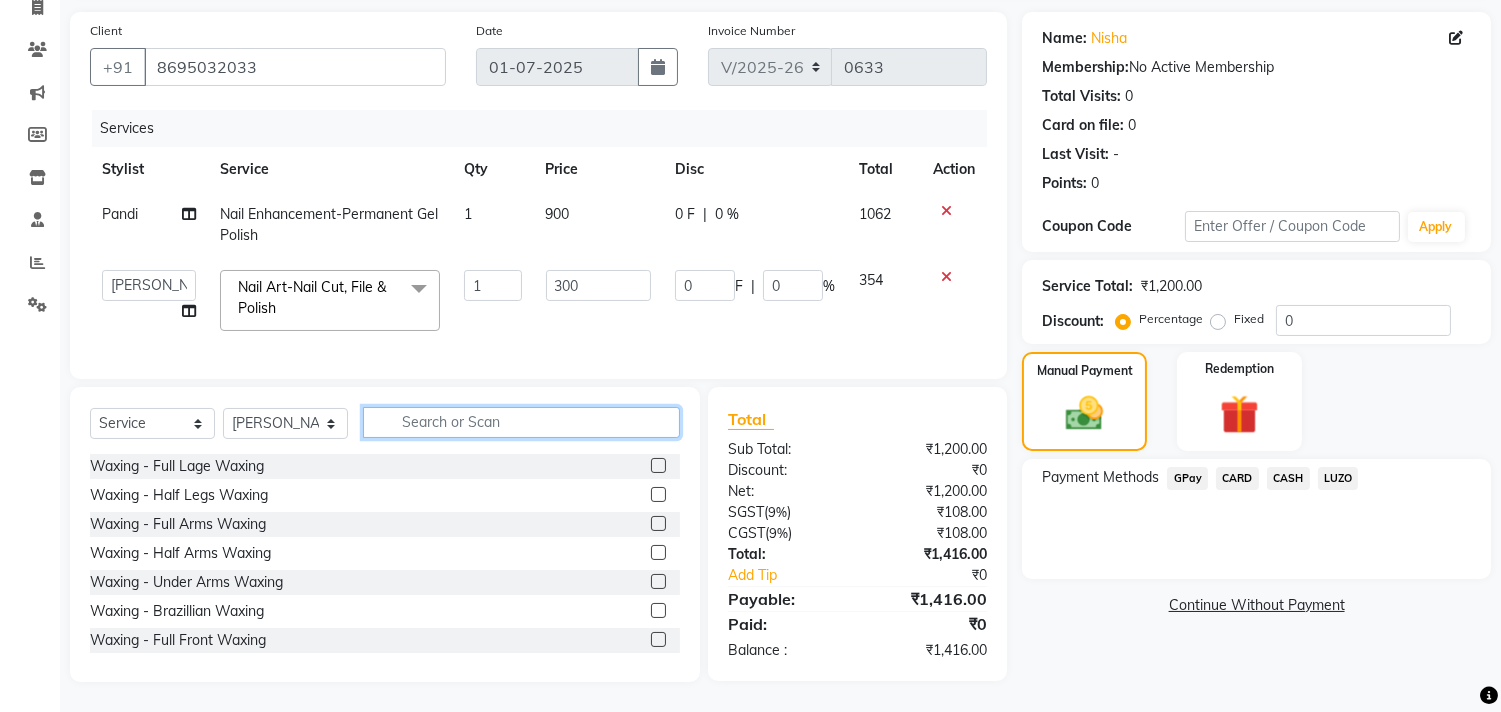 click 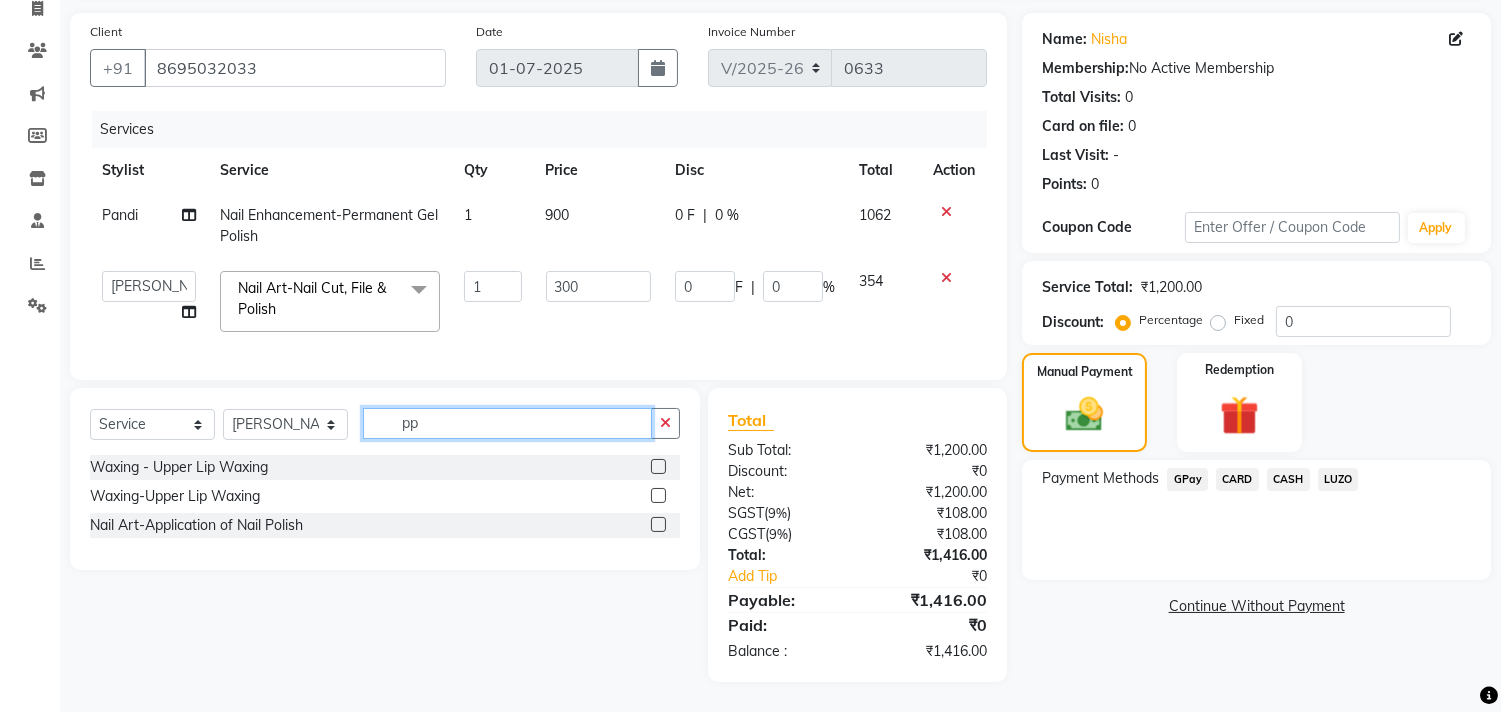 scroll, scrollTop: 153, scrollLeft: 0, axis: vertical 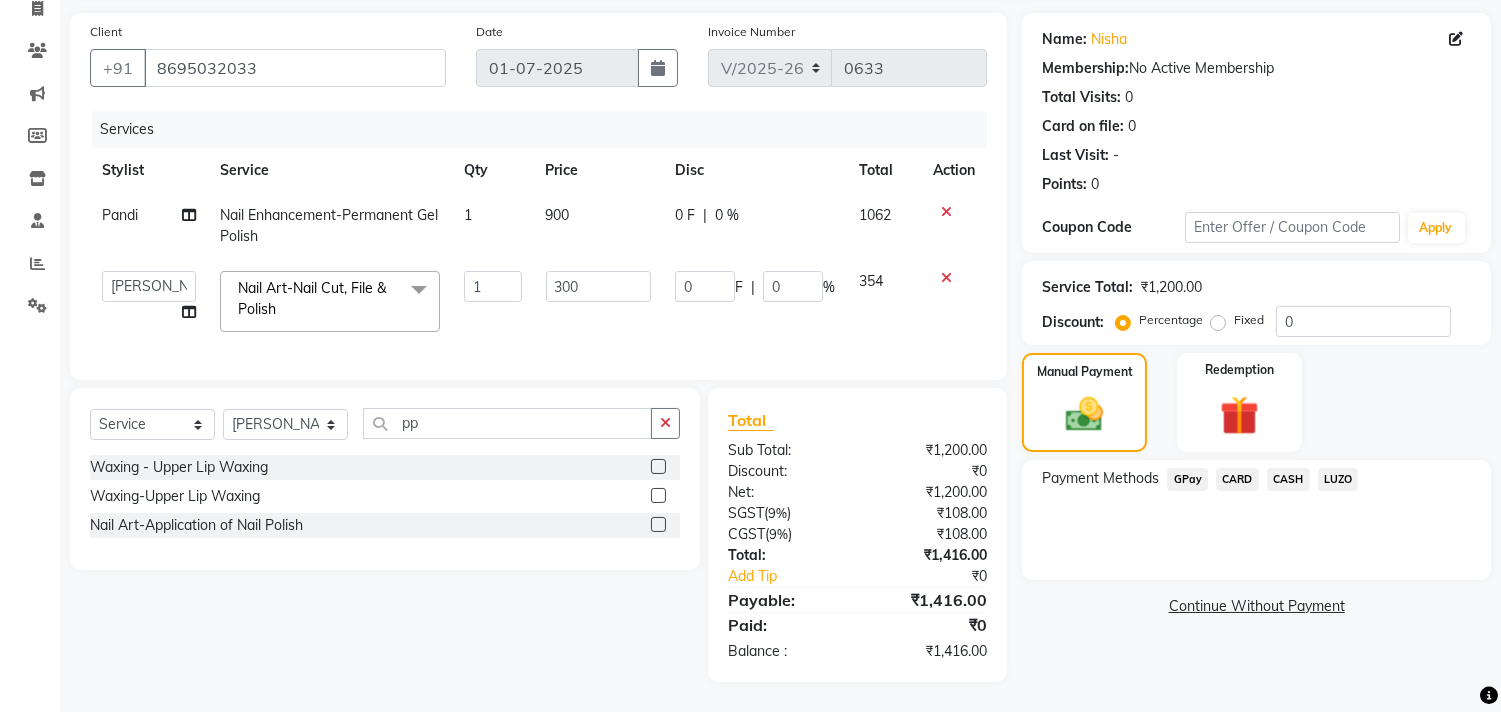 click 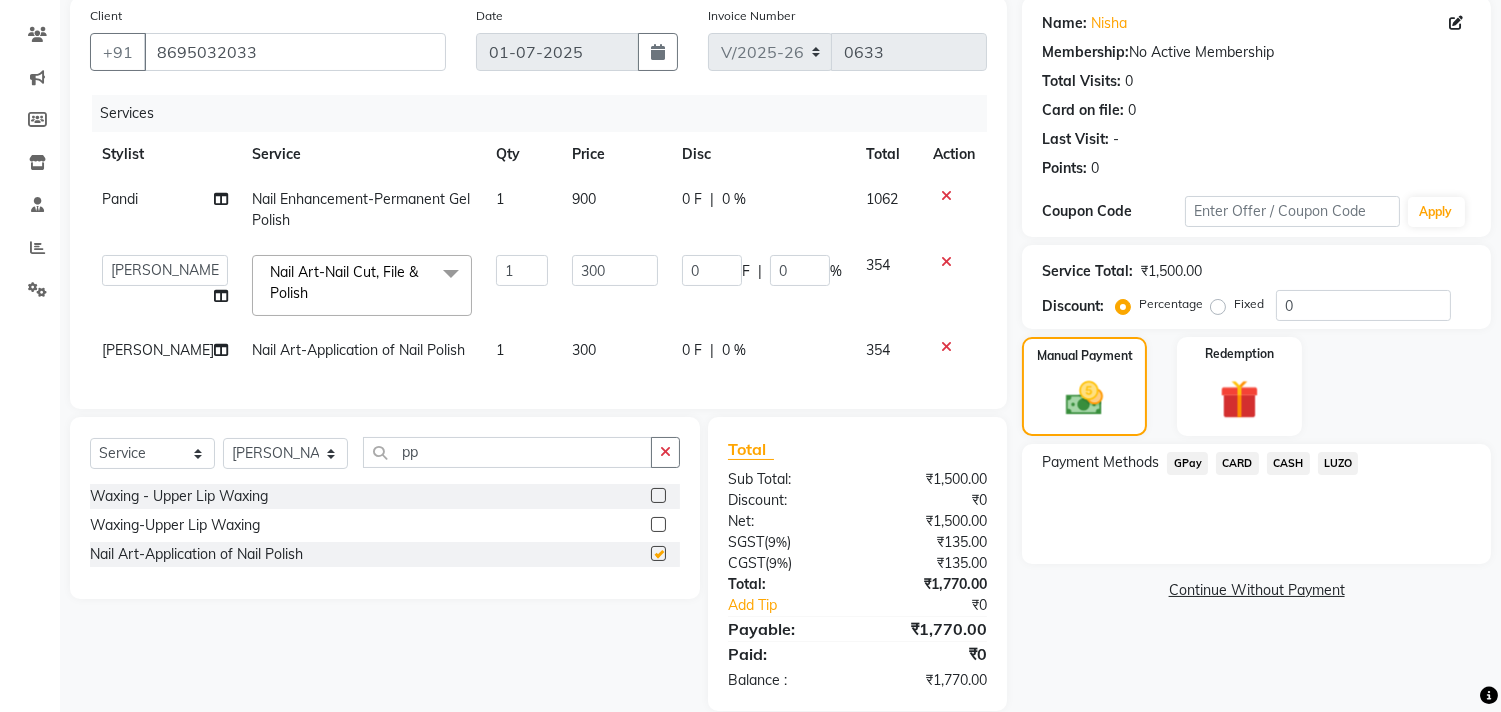checkbox on "false" 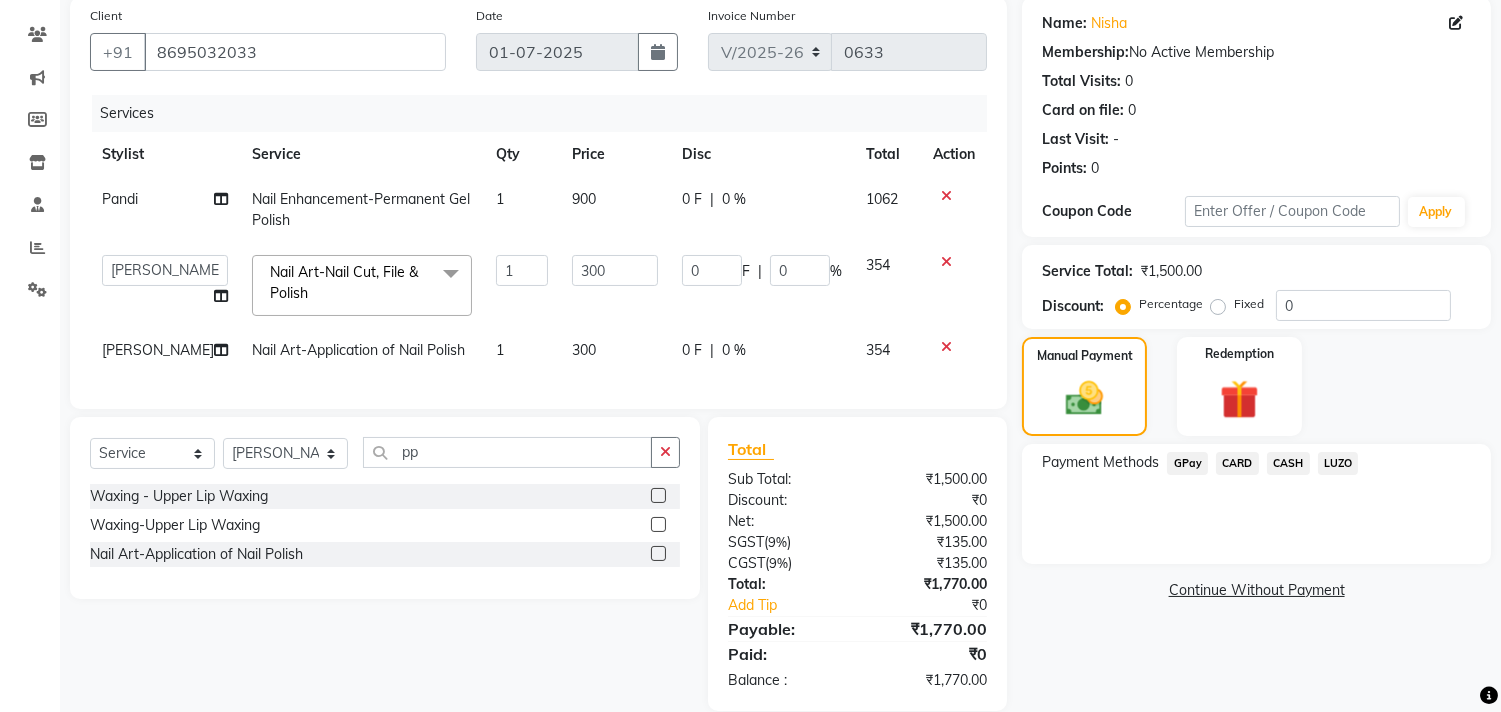click 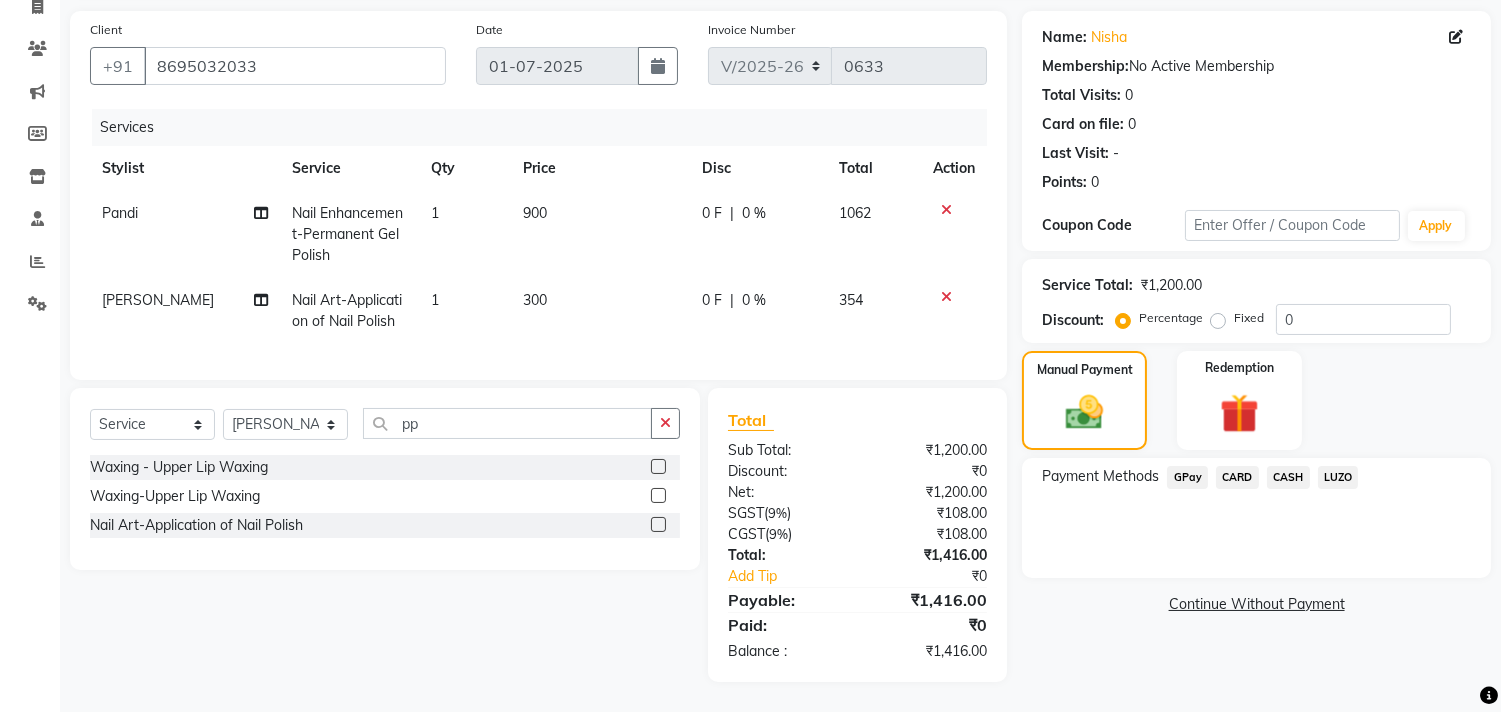 click on "GPay" 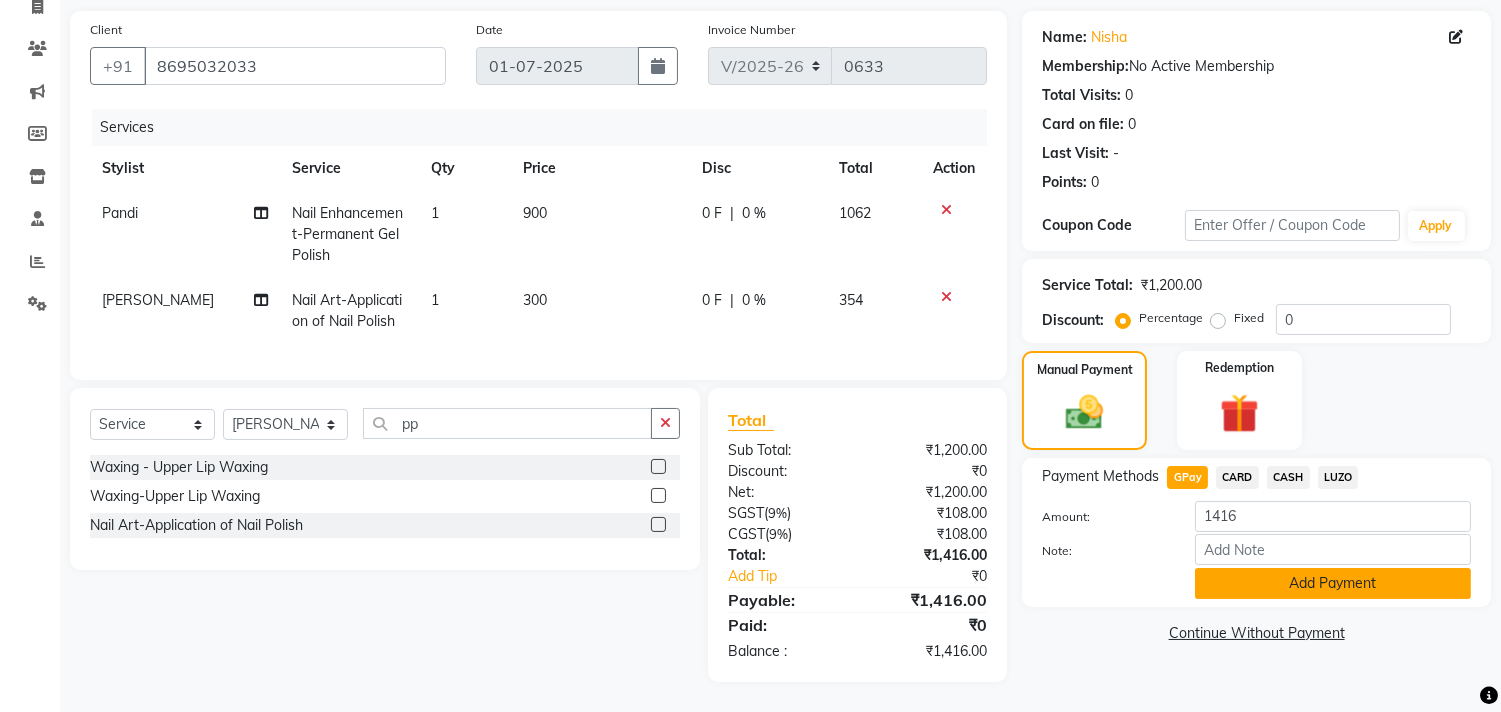 click on "Add Payment" 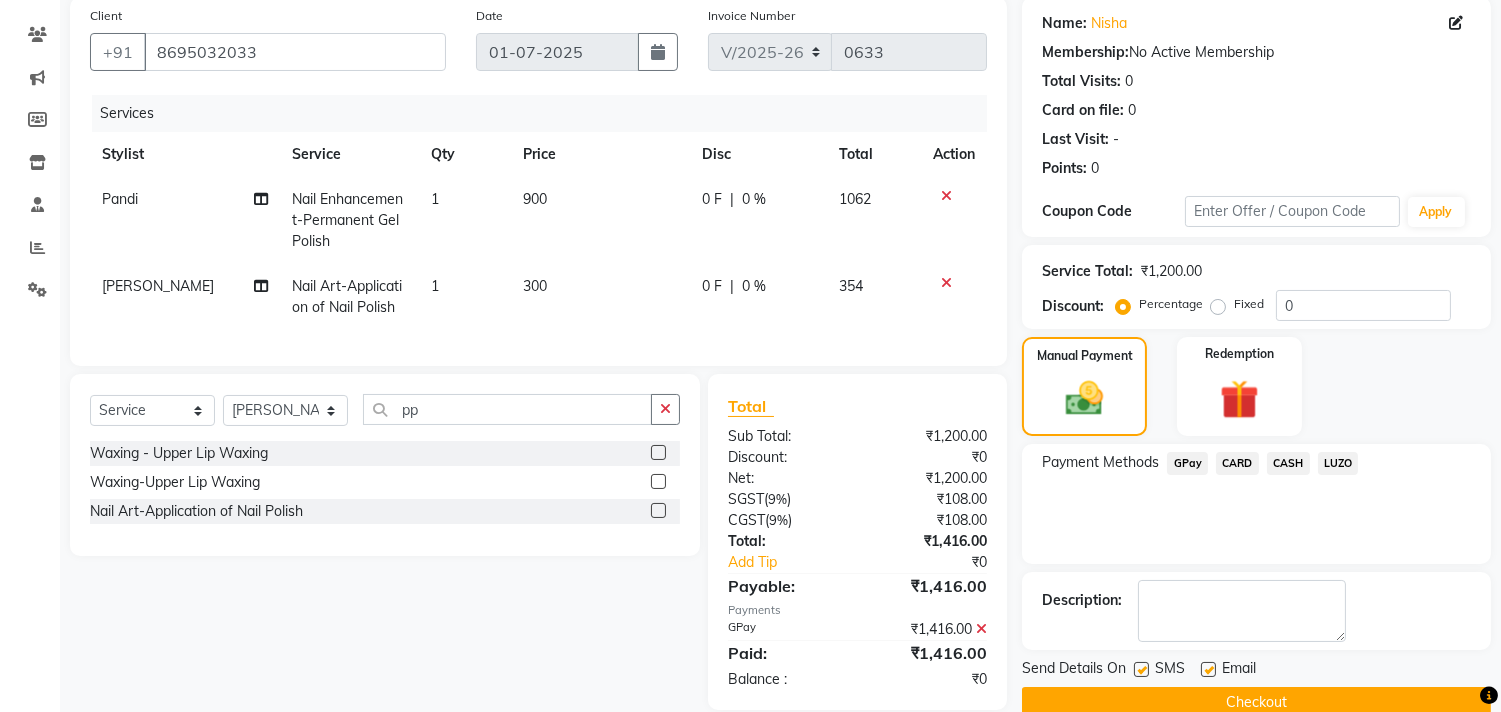 click on "Checkout" 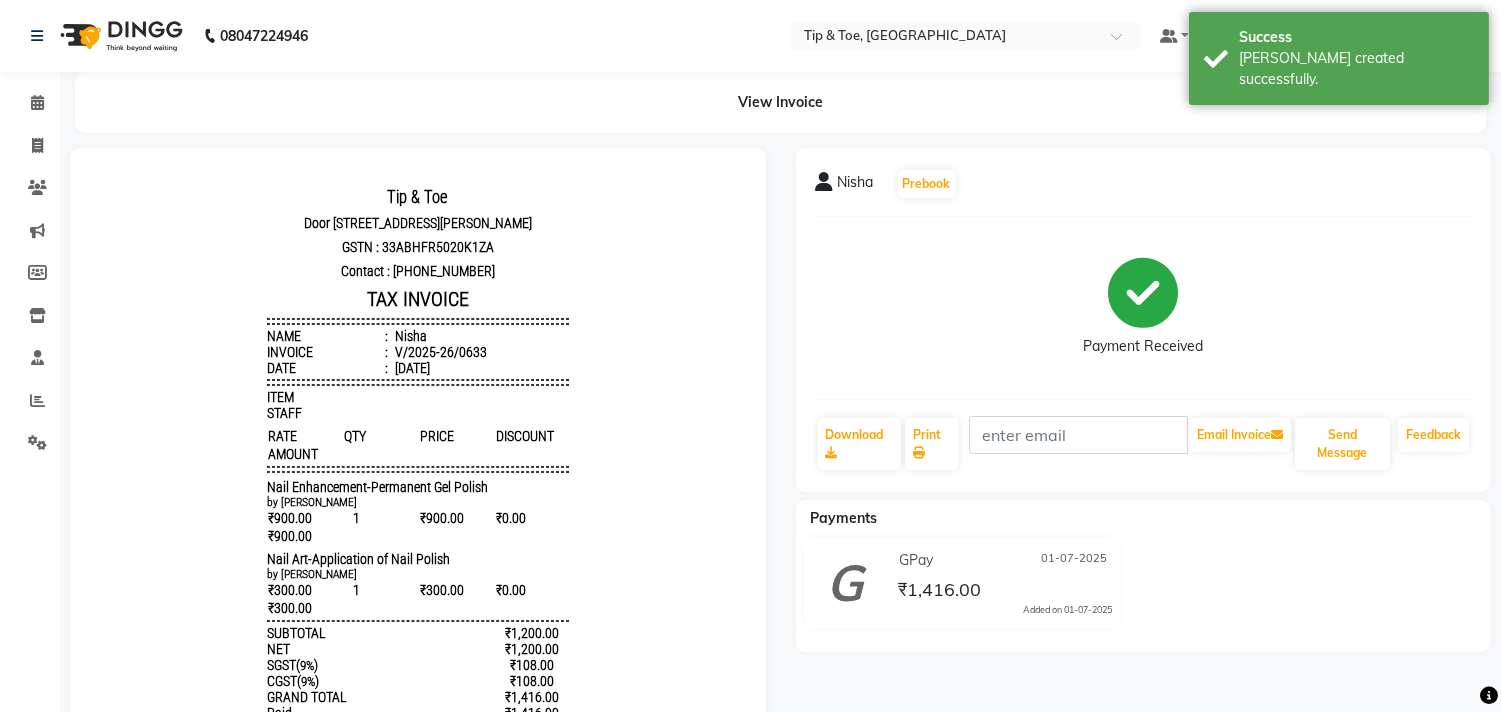 scroll, scrollTop: 0, scrollLeft: 0, axis: both 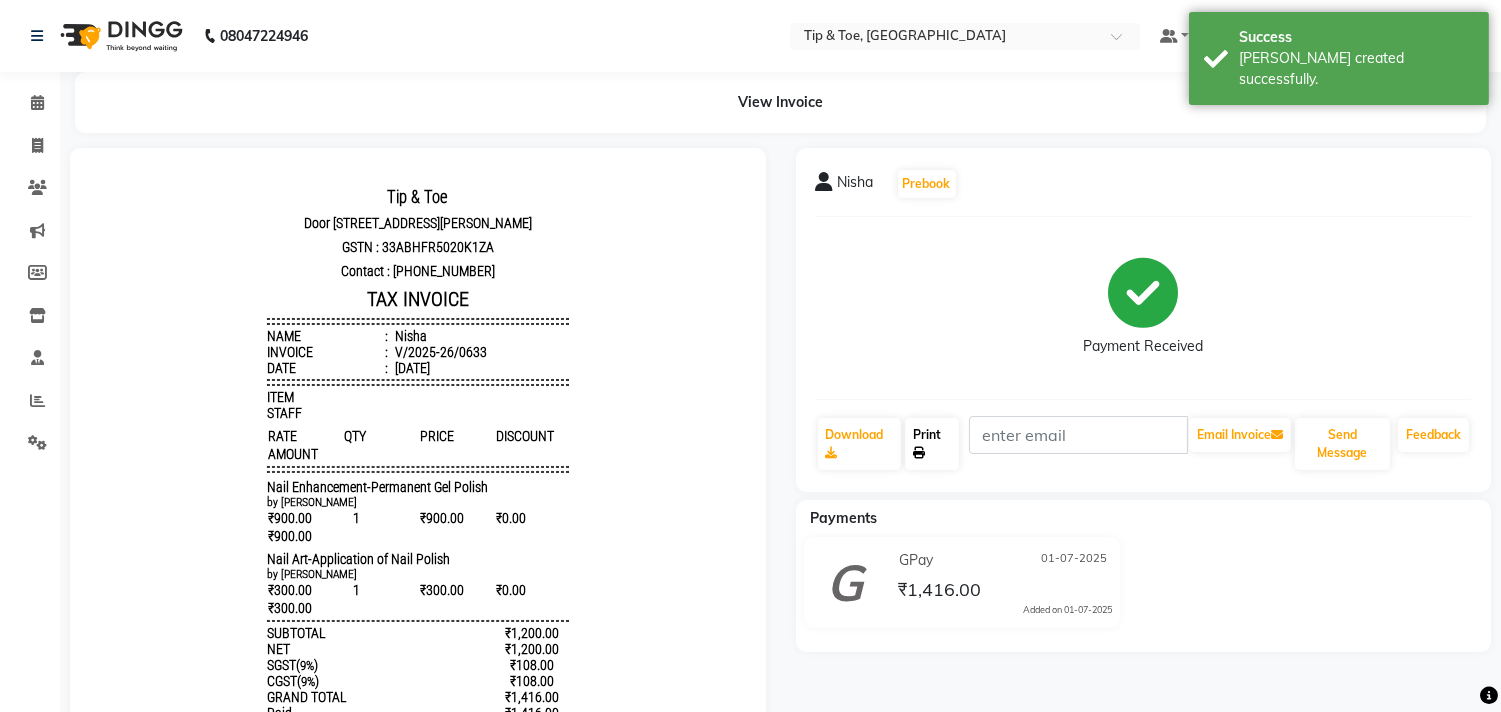 click on "Print" 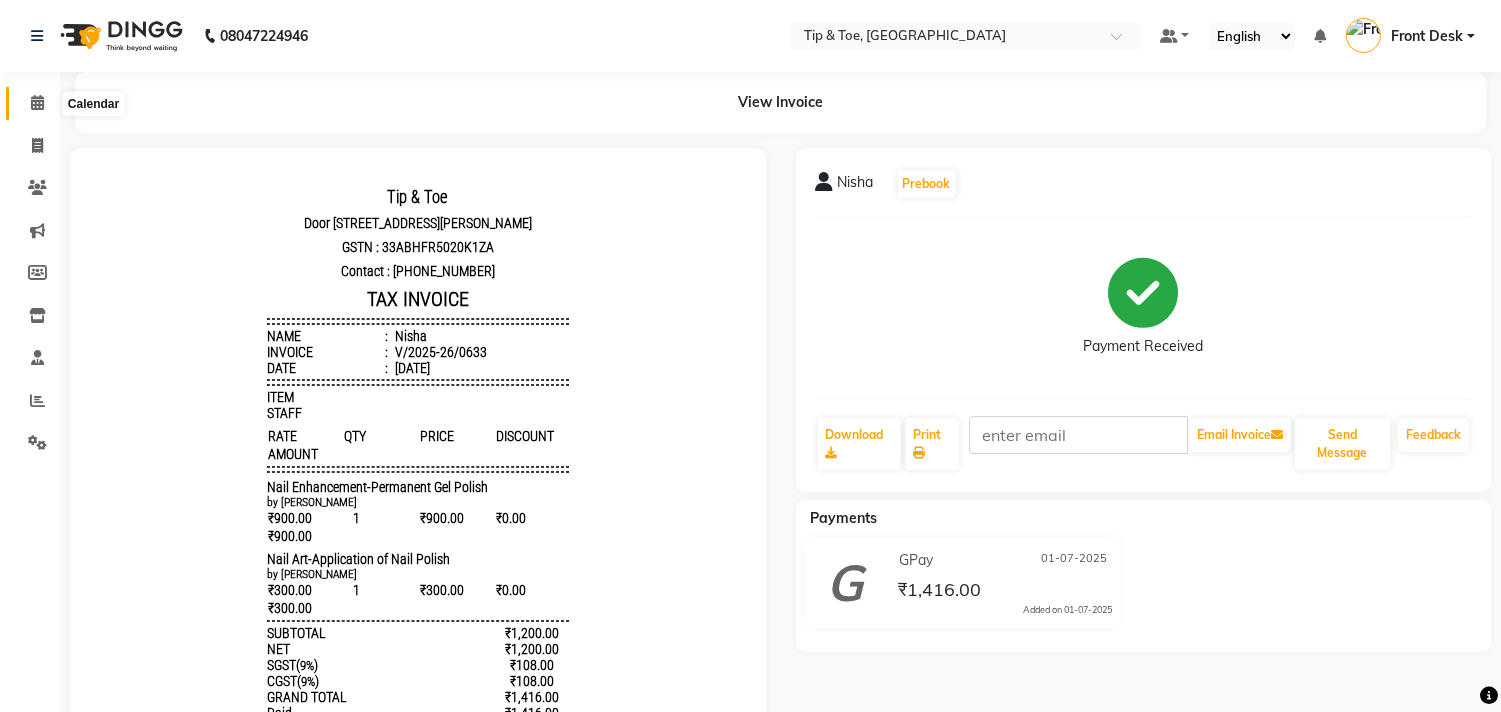 click 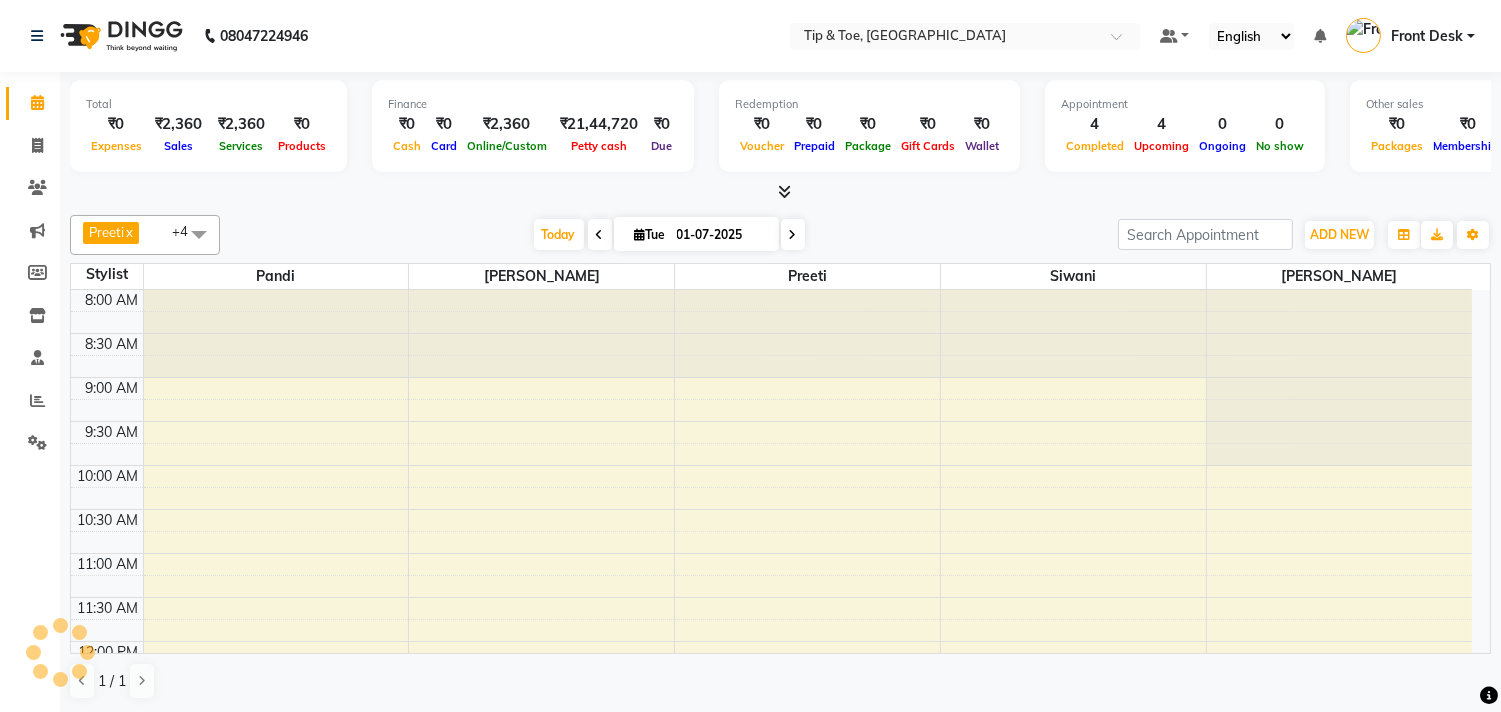 scroll, scrollTop: 0, scrollLeft: 0, axis: both 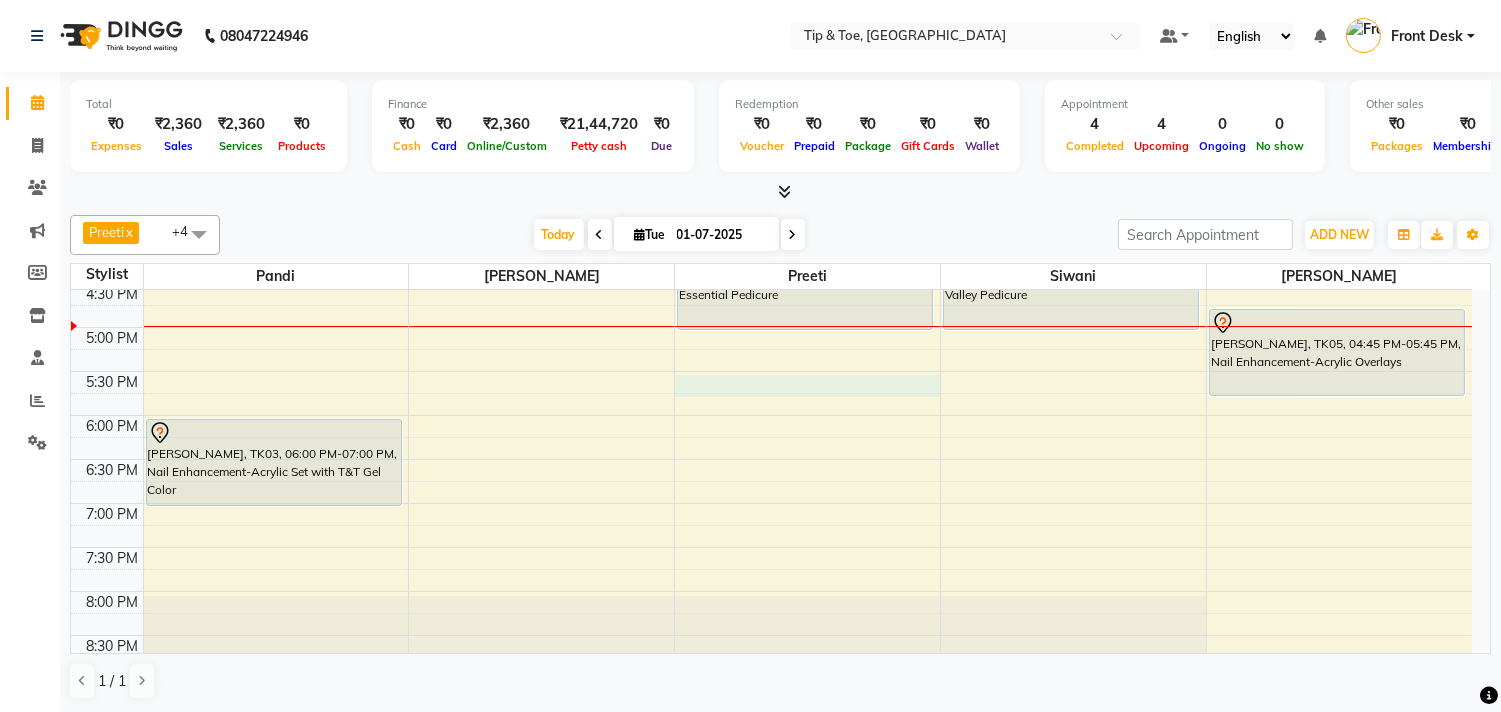 click on "9:00 AM 9:30 AM 10:00 AM 10:30 AM 11:00 AM 11:30 AM 12:00 PM 12:30 PM 1:00 PM 1:30 PM 2:00 PM 2:30 PM 3:00 PM 3:30 PM 4:00 PM 4:30 PM 5:00 PM 5:30 PM 6:00 PM 6:30 PM 7:00 PM 7:30 PM 8:00 PM 8:30 PM 9:00 PM 9:30 PM 10:00 PM 10:30 PM     [GEOGRAPHIC_DATA], TK04, 03:30 PM-04:00 PM, Nail Enhancement-Permanent Gel Polish             [PERSON_NAME], TK03, 06:00 PM-07:00 PM, Nail Enhancement-Acrylic Set with T&T Gel Color     [PERSON_NAME], TK01, 01:00 PM-02:00 PM, Nail Maintenance-Acrylic Removal     [PERSON_NAME], TK02, 01:15 PM-02:15 PM, Nail Maintenance-Acrylic Removal             Kalyani, TK06, 04:00 PM-05:00 PM, Pedicure-Essential Pedicure             Kalyani, TK06, 04:00 PM-05:00 PM,  Vedic Valley Pedicure     Nisha, TK04, 03:30 PM-04:30 PM, Nail Art-Nail Cut, File & Polish     Nisha, TK04, 03:30 PM-03:50 PM, Nail Art-Application of Nail Polish             [PERSON_NAME], TK05, 04:45 PM-05:45 PM, Nail Enhancement-Acrylic Overlays" at bounding box center (771, 239) 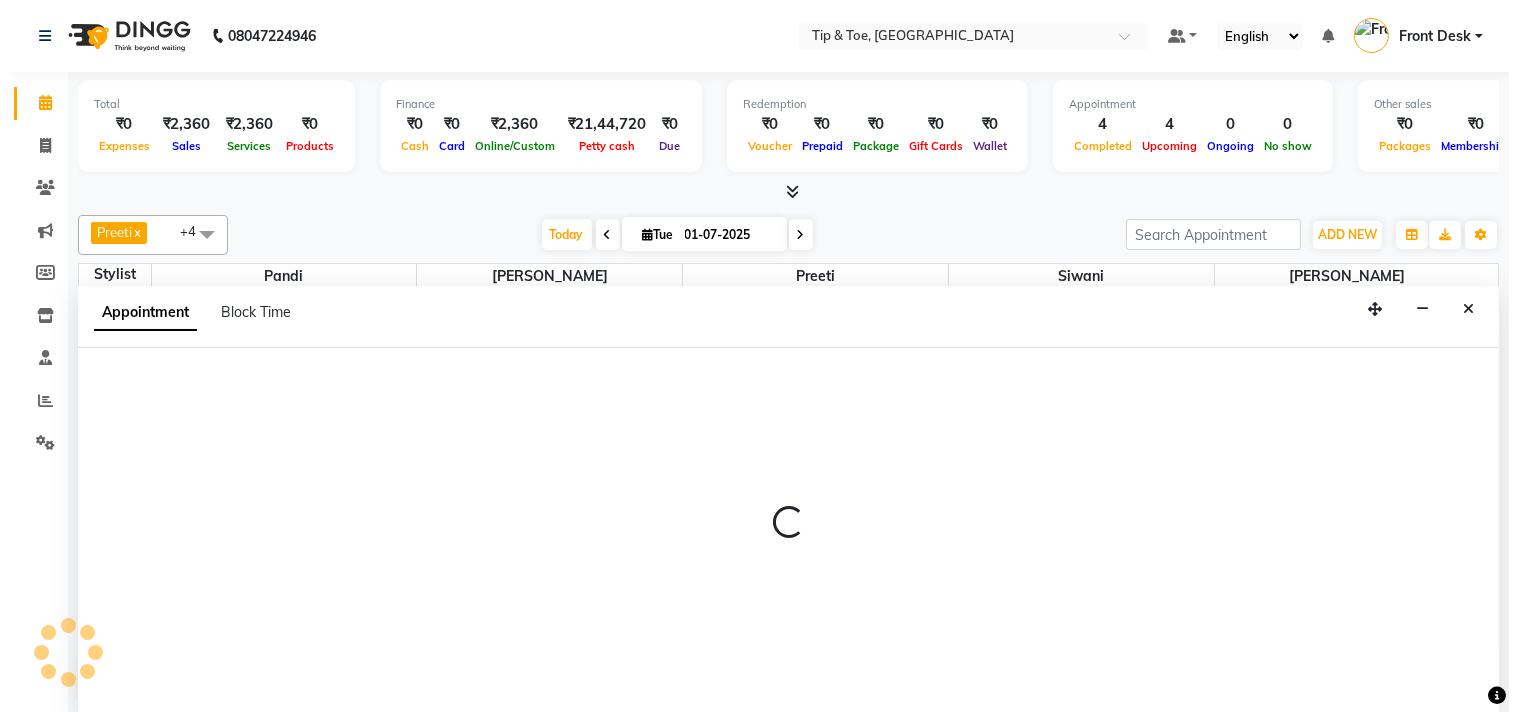scroll, scrollTop: 1, scrollLeft: 0, axis: vertical 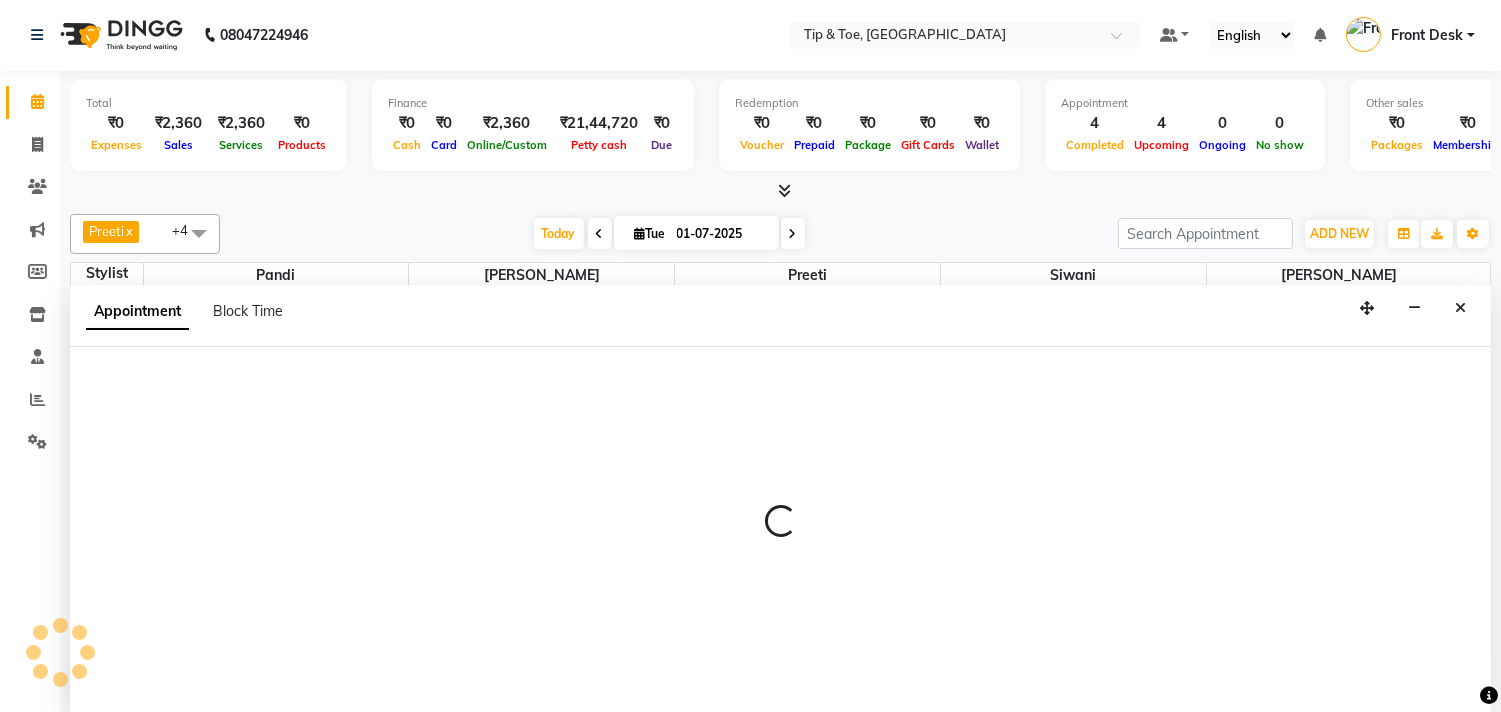 select on "39915" 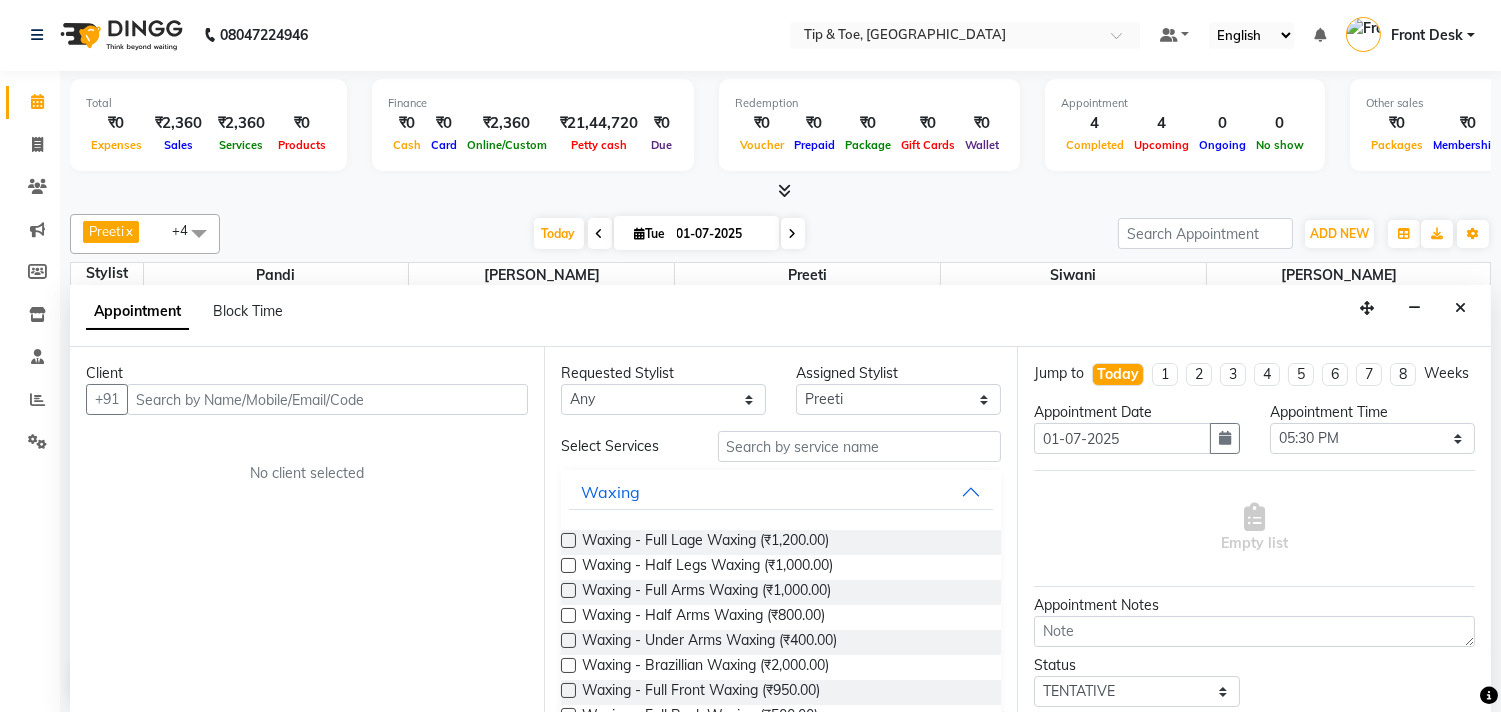 click at bounding box center [327, 399] 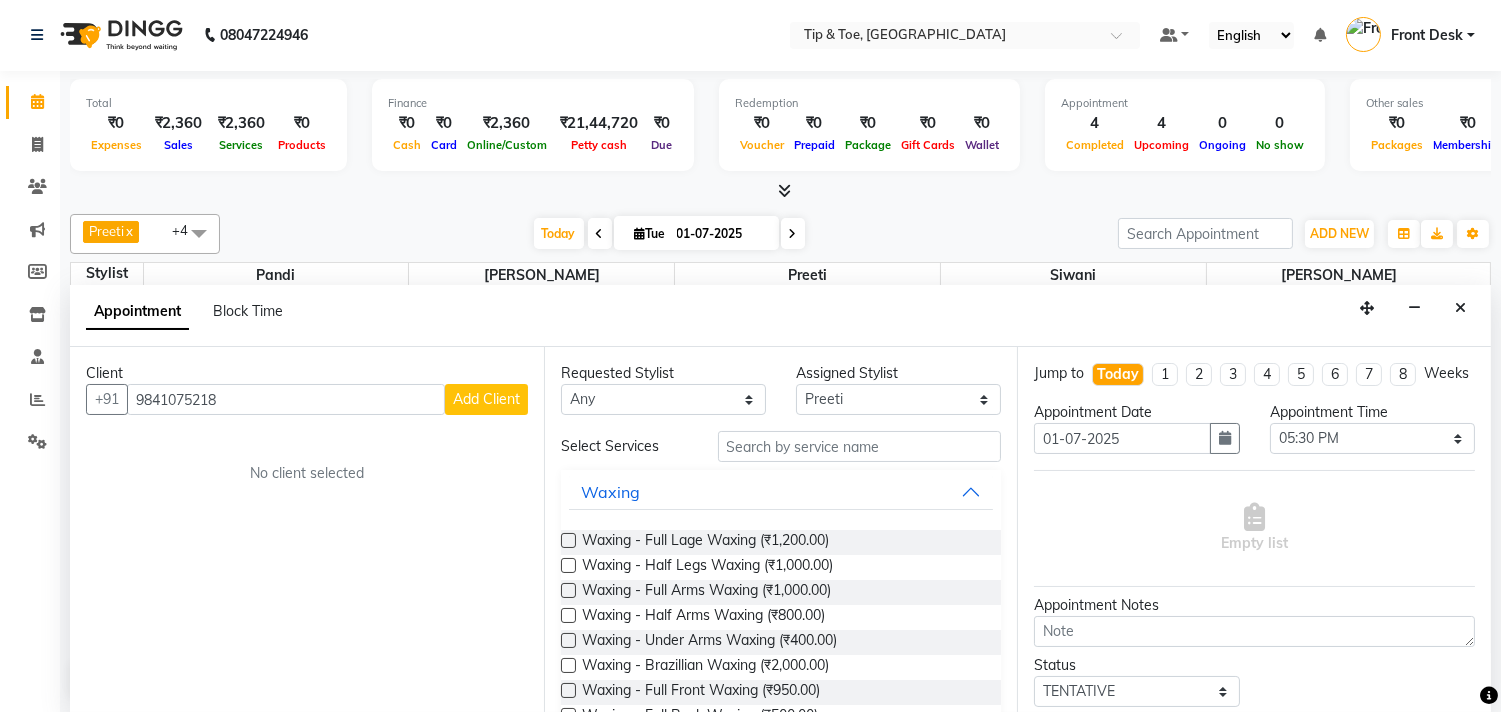 type on "9841075218" 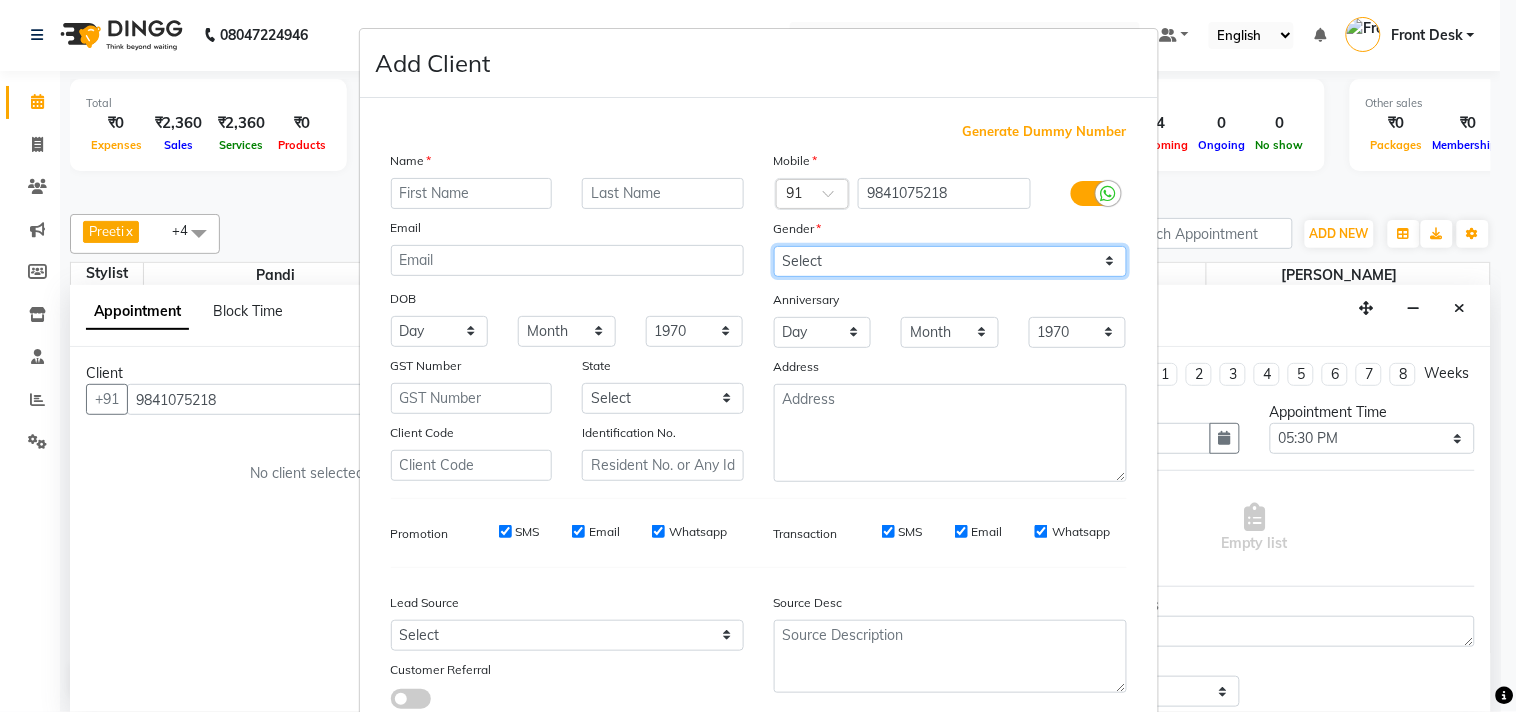 click on "Select [DEMOGRAPHIC_DATA] [DEMOGRAPHIC_DATA] Other Prefer Not To Say" at bounding box center [950, 261] 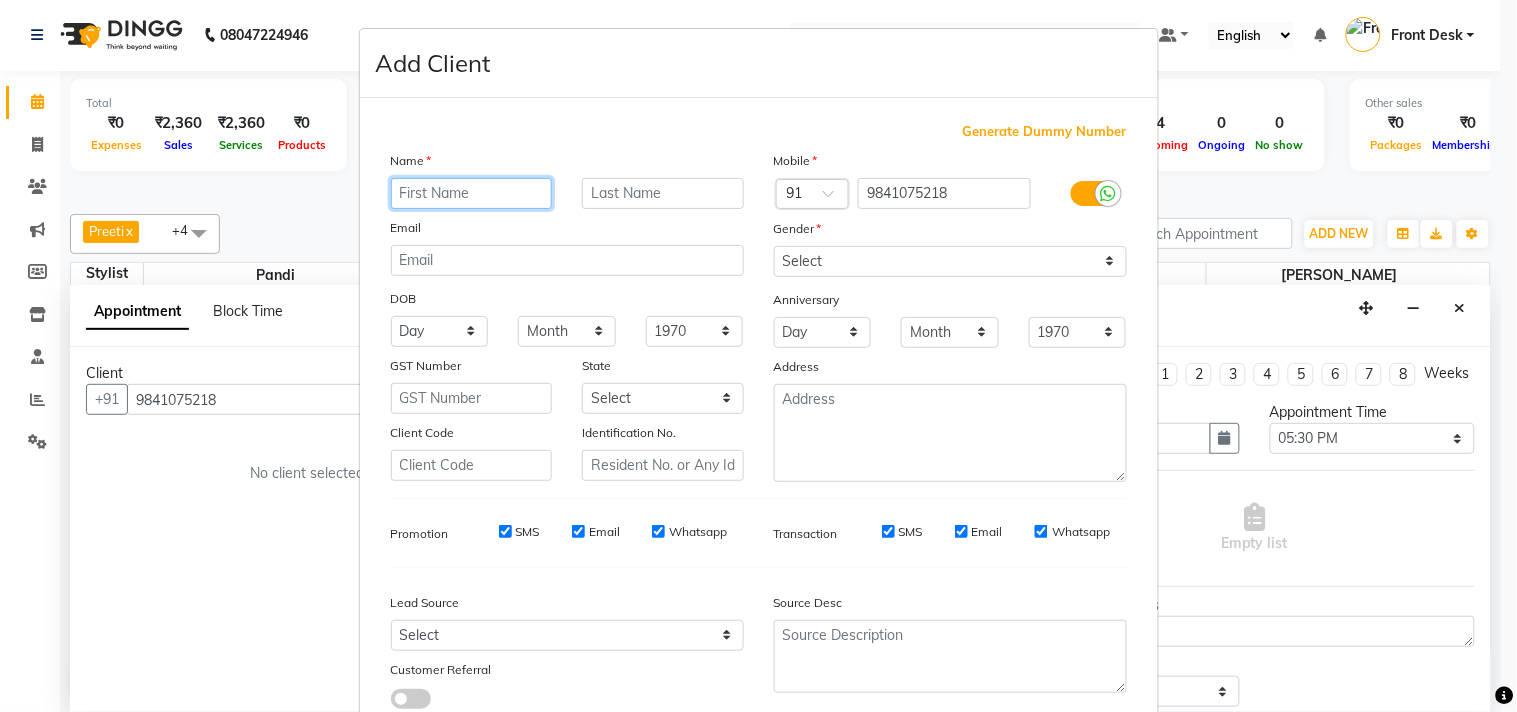click at bounding box center [472, 193] 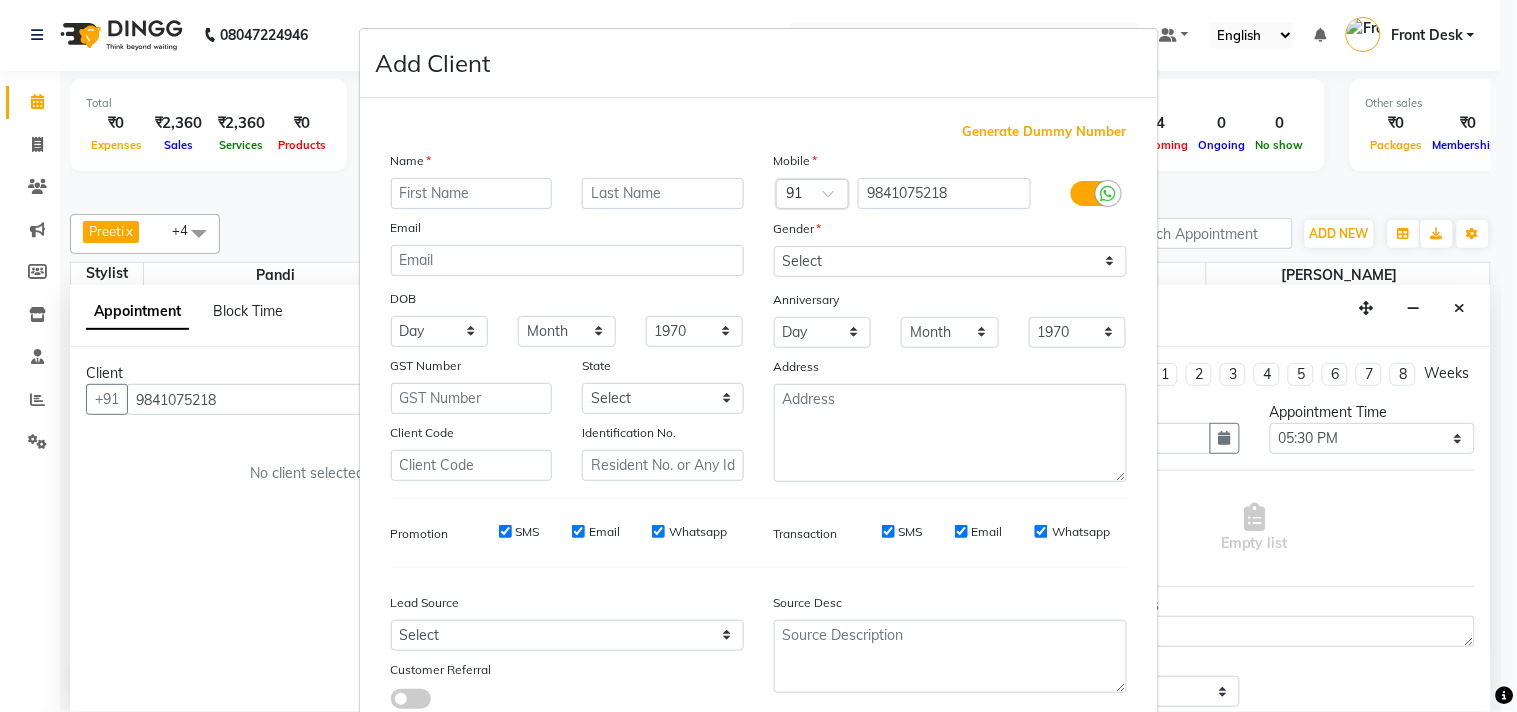 click on "Add Client Generate Dummy Number Name Email DOB Day 01 02 03 04 05 06 07 08 09 10 11 12 13 14 15 16 17 18 19 20 21 22 23 24 25 26 27 28 29 30 31 Month January February March April May June July August September October November [DATE] 1941 1942 1943 1944 1945 1946 1947 1948 1949 1950 1951 1952 1953 1954 1955 1956 1957 1958 1959 1960 1961 1962 1963 1964 1965 1966 1967 1968 1969 1970 1971 1972 1973 1974 1975 1976 1977 1978 1979 1980 1981 1982 1983 1984 1985 1986 1987 1988 1989 1990 1991 1992 1993 1994 1995 1996 1997 1998 1999 2000 2001 2002 2003 2004 2005 2006 2007 2008 2009 2010 2011 2012 2013 2014 2015 2016 2017 2018 2019 2020 2021 2022 2023 2024 GST Number State Select [GEOGRAPHIC_DATA] [GEOGRAPHIC_DATA] [GEOGRAPHIC_DATA] [GEOGRAPHIC_DATA] [GEOGRAPHIC_DATA] [GEOGRAPHIC_DATA] [GEOGRAPHIC_DATA] [GEOGRAPHIC_DATA] and [GEOGRAPHIC_DATA] [GEOGRAPHIC_DATA] [GEOGRAPHIC_DATA] [GEOGRAPHIC_DATA] [GEOGRAPHIC_DATA] [GEOGRAPHIC_DATA] [GEOGRAPHIC_DATA] [GEOGRAPHIC_DATA] [GEOGRAPHIC_DATA] [GEOGRAPHIC_DATA] [GEOGRAPHIC_DATA] [GEOGRAPHIC_DATA] [GEOGRAPHIC_DATA] [GEOGRAPHIC_DATA] [GEOGRAPHIC_DATA] [GEOGRAPHIC_DATA] [GEOGRAPHIC_DATA] [GEOGRAPHIC_DATA] [GEOGRAPHIC_DATA] [GEOGRAPHIC_DATA] [GEOGRAPHIC_DATA] [GEOGRAPHIC_DATA] [GEOGRAPHIC_DATA]" at bounding box center [758, 356] 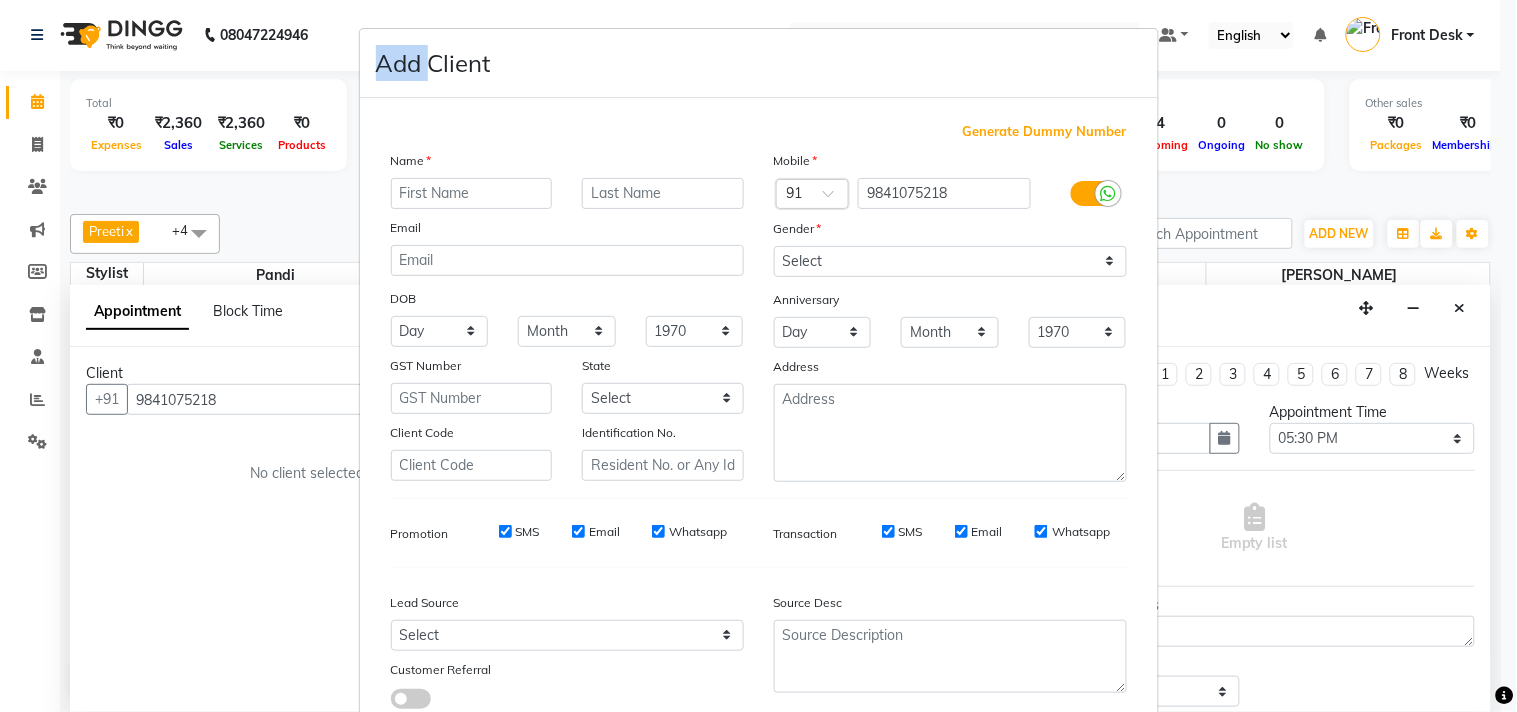 click on "Add Client Generate Dummy Number Name Email DOB Day 01 02 03 04 05 06 07 08 09 10 11 12 13 14 15 16 17 18 19 20 21 22 23 24 25 26 27 28 29 30 31 Month January February March April May June July August September October November [DATE] 1941 1942 1943 1944 1945 1946 1947 1948 1949 1950 1951 1952 1953 1954 1955 1956 1957 1958 1959 1960 1961 1962 1963 1964 1965 1966 1967 1968 1969 1970 1971 1972 1973 1974 1975 1976 1977 1978 1979 1980 1981 1982 1983 1984 1985 1986 1987 1988 1989 1990 1991 1992 1993 1994 1995 1996 1997 1998 1999 2000 2001 2002 2003 2004 2005 2006 2007 2008 2009 2010 2011 2012 2013 2014 2015 2016 2017 2018 2019 2020 2021 2022 2023 2024 GST Number State Select [GEOGRAPHIC_DATA] [GEOGRAPHIC_DATA] [GEOGRAPHIC_DATA] [GEOGRAPHIC_DATA] [GEOGRAPHIC_DATA] [GEOGRAPHIC_DATA] [GEOGRAPHIC_DATA] [GEOGRAPHIC_DATA] and [GEOGRAPHIC_DATA] [GEOGRAPHIC_DATA] [GEOGRAPHIC_DATA] [GEOGRAPHIC_DATA] [GEOGRAPHIC_DATA] [GEOGRAPHIC_DATA] [GEOGRAPHIC_DATA] [GEOGRAPHIC_DATA] [GEOGRAPHIC_DATA] [GEOGRAPHIC_DATA] [GEOGRAPHIC_DATA] [GEOGRAPHIC_DATA] [GEOGRAPHIC_DATA] [GEOGRAPHIC_DATA] [GEOGRAPHIC_DATA] [GEOGRAPHIC_DATA] [GEOGRAPHIC_DATA] [GEOGRAPHIC_DATA] [GEOGRAPHIC_DATA] [GEOGRAPHIC_DATA] [GEOGRAPHIC_DATA] [GEOGRAPHIC_DATA] [GEOGRAPHIC_DATA]" at bounding box center [758, 356] 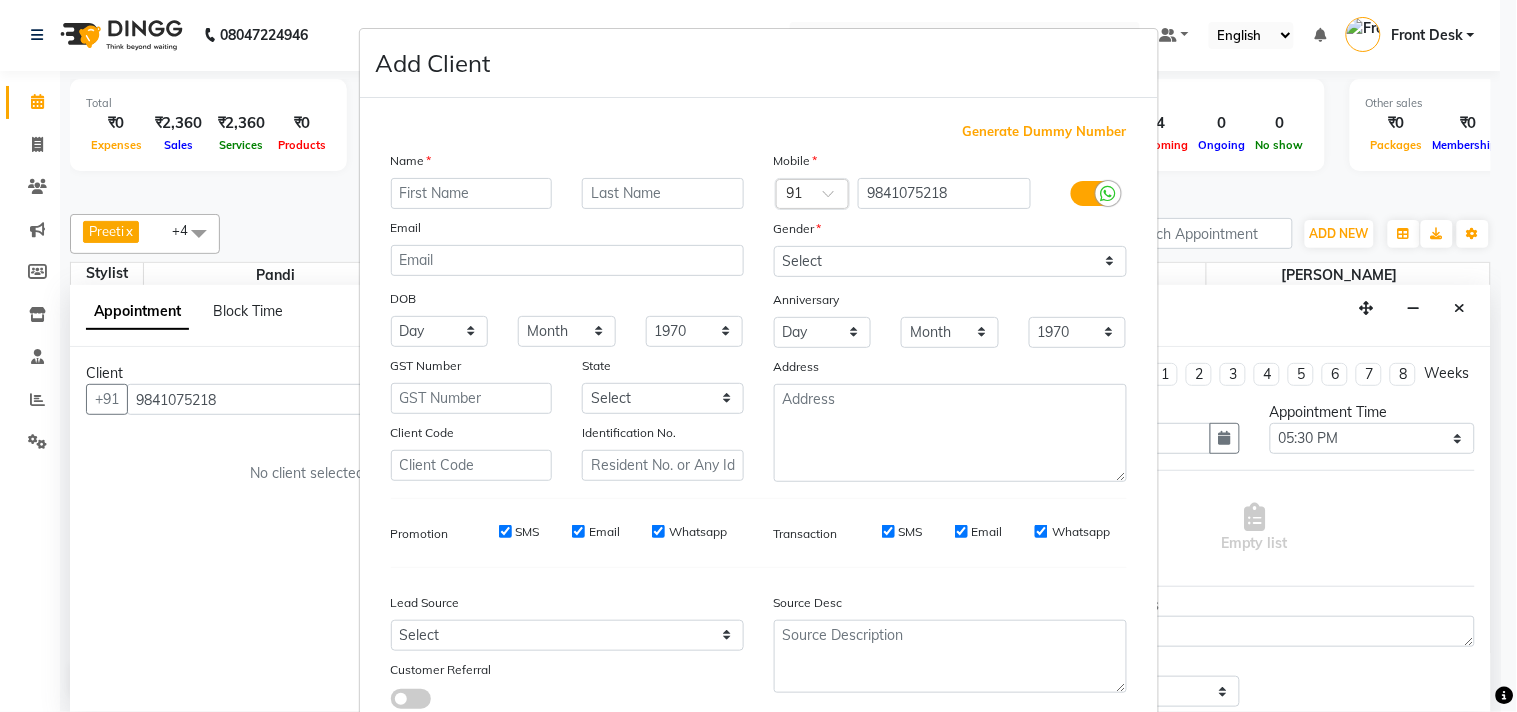 click on "Add Client Generate Dummy Number Name Email DOB Day 01 02 03 04 05 06 07 08 09 10 11 12 13 14 15 16 17 18 19 20 21 22 23 24 25 26 27 28 29 30 31 Month January February March April May June July August September October November [DATE] 1941 1942 1943 1944 1945 1946 1947 1948 1949 1950 1951 1952 1953 1954 1955 1956 1957 1958 1959 1960 1961 1962 1963 1964 1965 1966 1967 1968 1969 1970 1971 1972 1973 1974 1975 1976 1977 1978 1979 1980 1981 1982 1983 1984 1985 1986 1987 1988 1989 1990 1991 1992 1993 1994 1995 1996 1997 1998 1999 2000 2001 2002 2003 2004 2005 2006 2007 2008 2009 2010 2011 2012 2013 2014 2015 2016 2017 2018 2019 2020 2021 2022 2023 2024 GST Number State Select [GEOGRAPHIC_DATA] [GEOGRAPHIC_DATA] [GEOGRAPHIC_DATA] [GEOGRAPHIC_DATA] [GEOGRAPHIC_DATA] [GEOGRAPHIC_DATA] [GEOGRAPHIC_DATA] [GEOGRAPHIC_DATA] and [GEOGRAPHIC_DATA] [GEOGRAPHIC_DATA] [GEOGRAPHIC_DATA] [GEOGRAPHIC_DATA] [GEOGRAPHIC_DATA] [GEOGRAPHIC_DATA] [GEOGRAPHIC_DATA] [GEOGRAPHIC_DATA] [GEOGRAPHIC_DATA] [GEOGRAPHIC_DATA] [GEOGRAPHIC_DATA] [GEOGRAPHIC_DATA] [GEOGRAPHIC_DATA] [GEOGRAPHIC_DATA] [GEOGRAPHIC_DATA] [GEOGRAPHIC_DATA] [GEOGRAPHIC_DATA] [GEOGRAPHIC_DATA] [GEOGRAPHIC_DATA] [GEOGRAPHIC_DATA] [GEOGRAPHIC_DATA] [GEOGRAPHIC_DATA] [GEOGRAPHIC_DATA]" at bounding box center (758, 356) 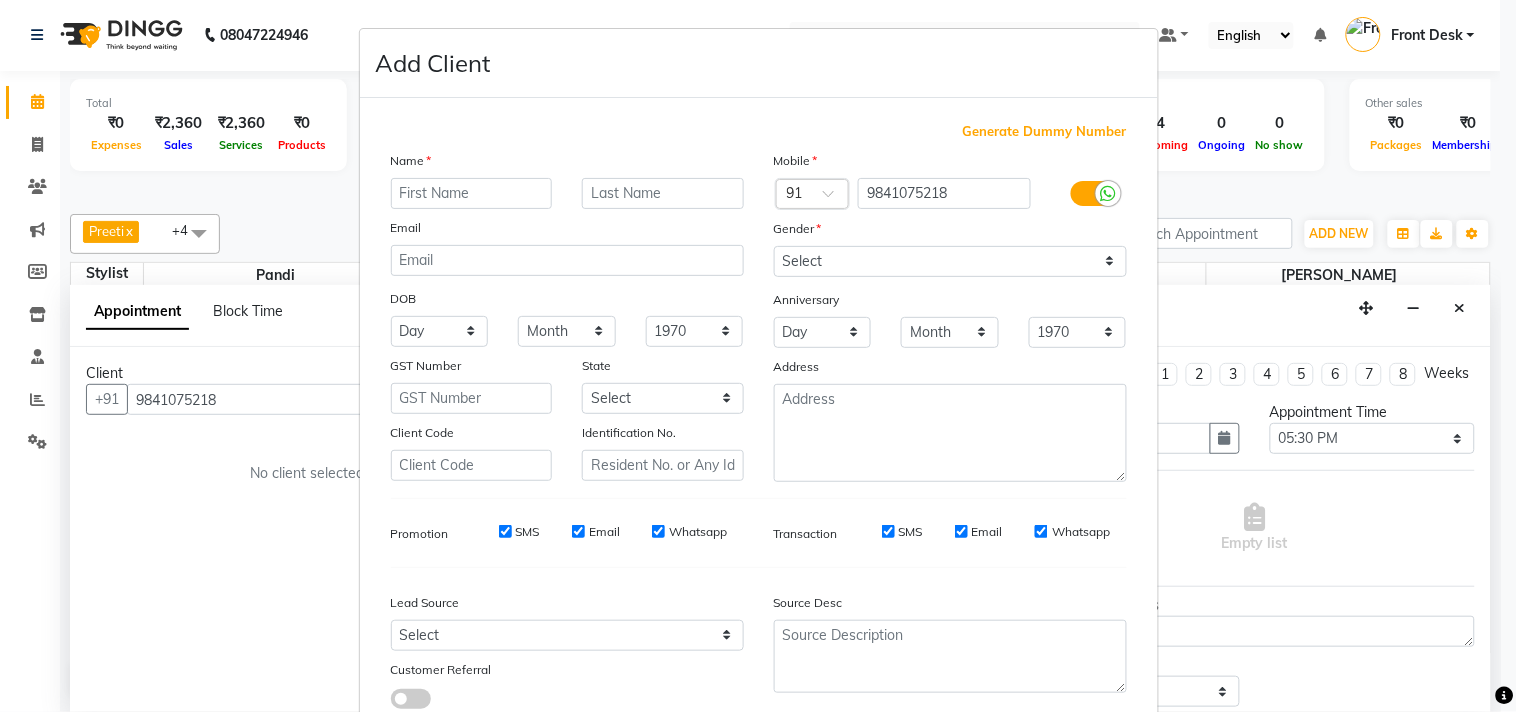 click on "Add Client Generate Dummy Number Name Email DOB Day 01 02 03 04 05 06 07 08 09 10 11 12 13 14 15 16 17 18 19 20 21 22 23 24 25 26 27 28 29 30 31 Month January February March April May June July August September October November [DATE] 1941 1942 1943 1944 1945 1946 1947 1948 1949 1950 1951 1952 1953 1954 1955 1956 1957 1958 1959 1960 1961 1962 1963 1964 1965 1966 1967 1968 1969 1970 1971 1972 1973 1974 1975 1976 1977 1978 1979 1980 1981 1982 1983 1984 1985 1986 1987 1988 1989 1990 1991 1992 1993 1994 1995 1996 1997 1998 1999 2000 2001 2002 2003 2004 2005 2006 2007 2008 2009 2010 2011 2012 2013 2014 2015 2016 2017 2018 2019 2020 2021 2022 2023 2024 GST Number State Select [GEOGRAPHIC_DATA] [GEOGRAPHIC_DATA] [GEOGRAPHIC_DATA] [GEOGRAPHIC_DATA] [GEOGRAPHIC_DATA] [GEOGRAPHIC_DATA] [GEOGRAPHIC_DATA] [GEOGRAPHIC_DATA] and [GEOGRAPHIC_DATA] [GEOGRAPHIC_DATA] [GEOGRAPHIC_DATA] [GEOGRAPHIC_DATA] [GEOGRAPHIC_DATA] [GEOGRAPHIC_DATA] [GEOGRAPHIC_DATA] [GEOGRAPHIC_DATA] [GEOGRAPHIC_DATA] [GEOGRAPHIC_DATA] [GEOGRAPHIC_DATA] [GEOGRAPHIC_DATA] [GEOGRAPHIC_DATA] [GEOGRAPHIC_DATA] [GEOGRAPHIC_DATA] [GEOGRAPHIC_DATA] [GEOGRAPHIC_DATA] [GEOGRAPHIC_DATA] [GEOGRAPHIC_DATA] [GEOGRAPHIC_DATA] [GEOGRAPHIC_DATA] [GEOGRAPHIC_DATA] [GEOGRAPHIC_DATA]" at bounding box center (758, 356) 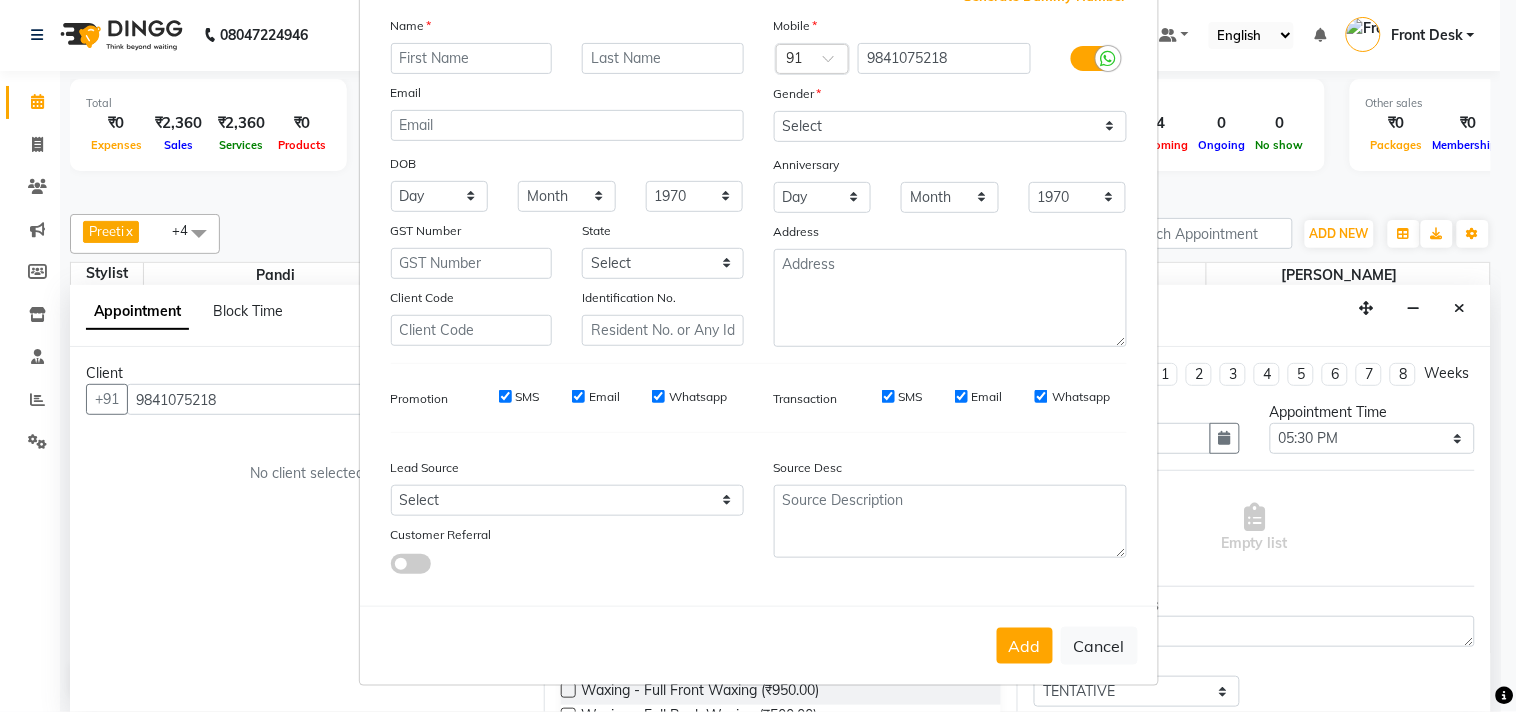scroll, scrollTop: 138, scrollLeft: 0, axis: vertical 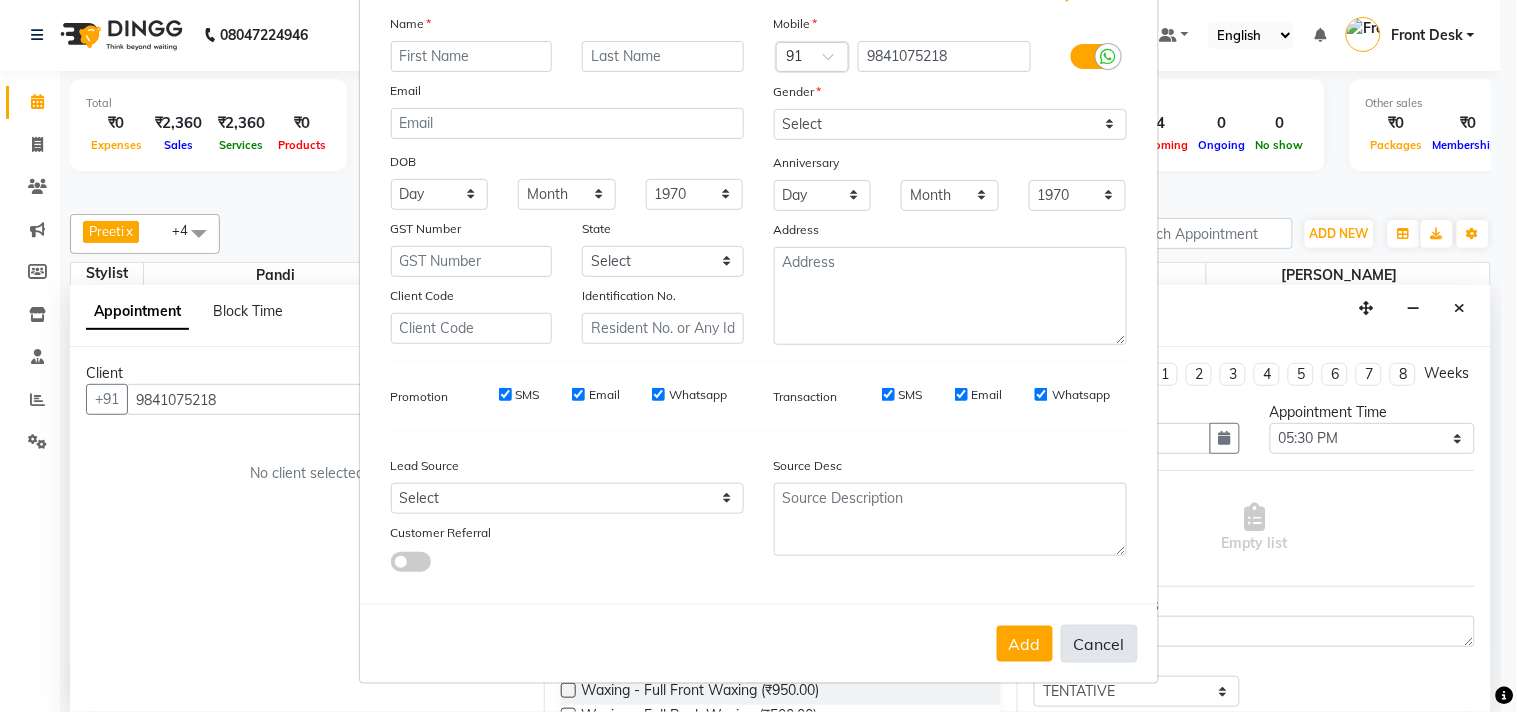 click on "Cancel" at bounding box center [1099, 644] 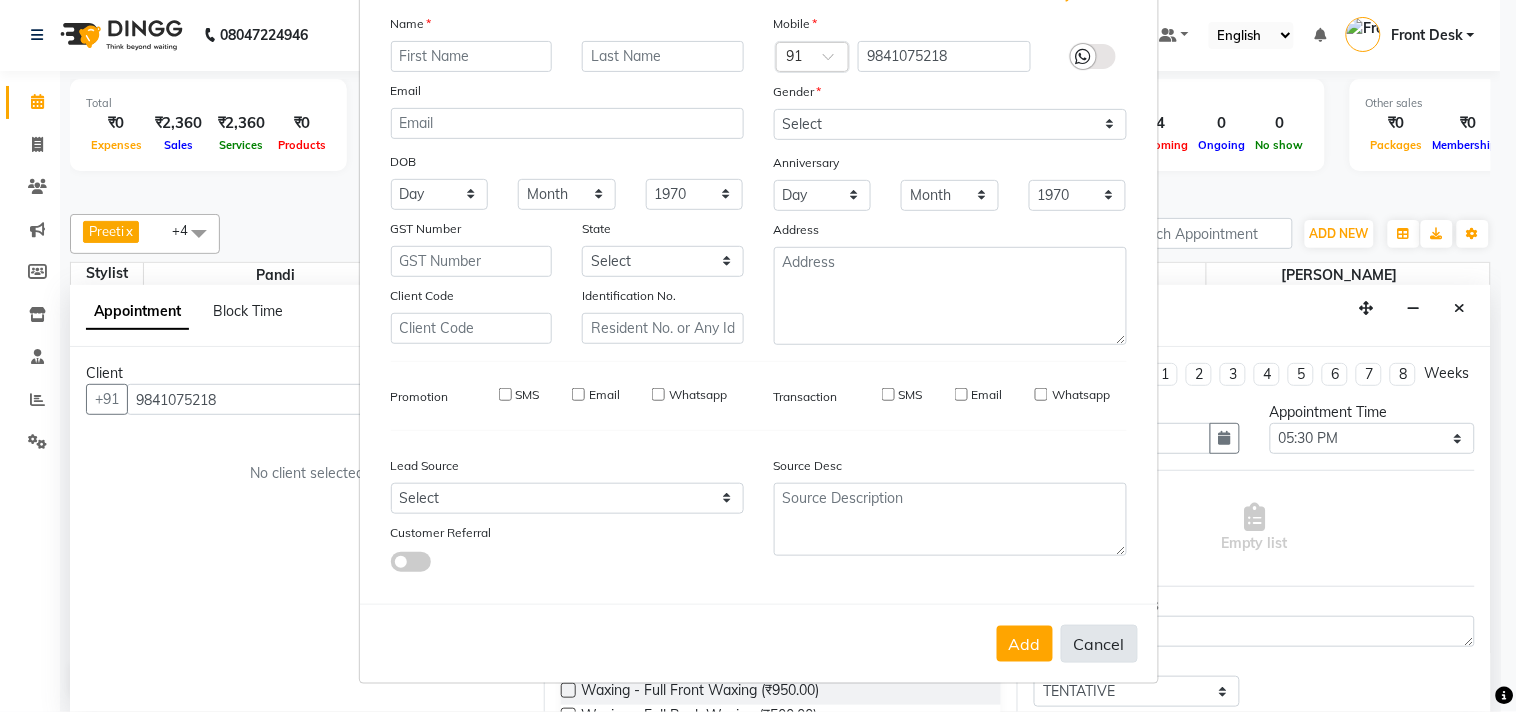 select 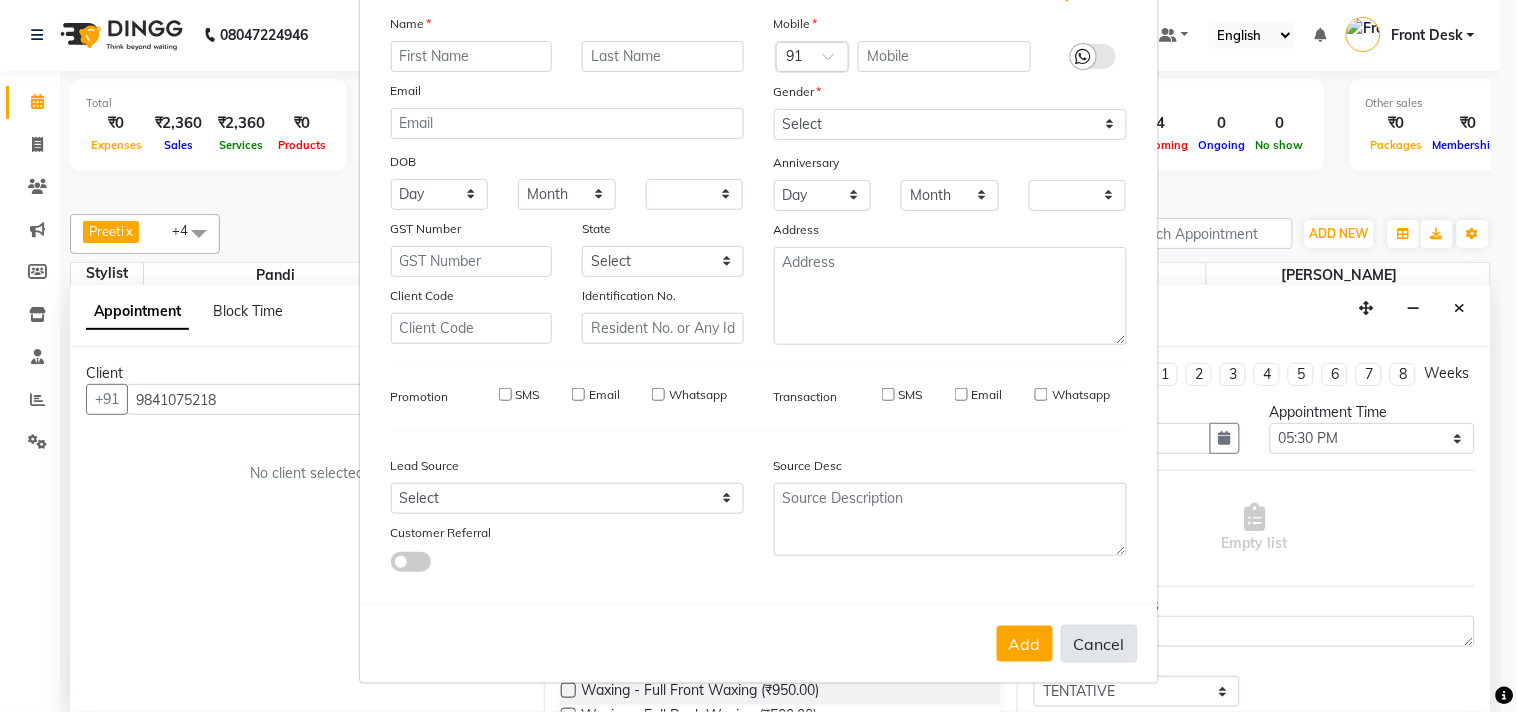 checkbox on "false" 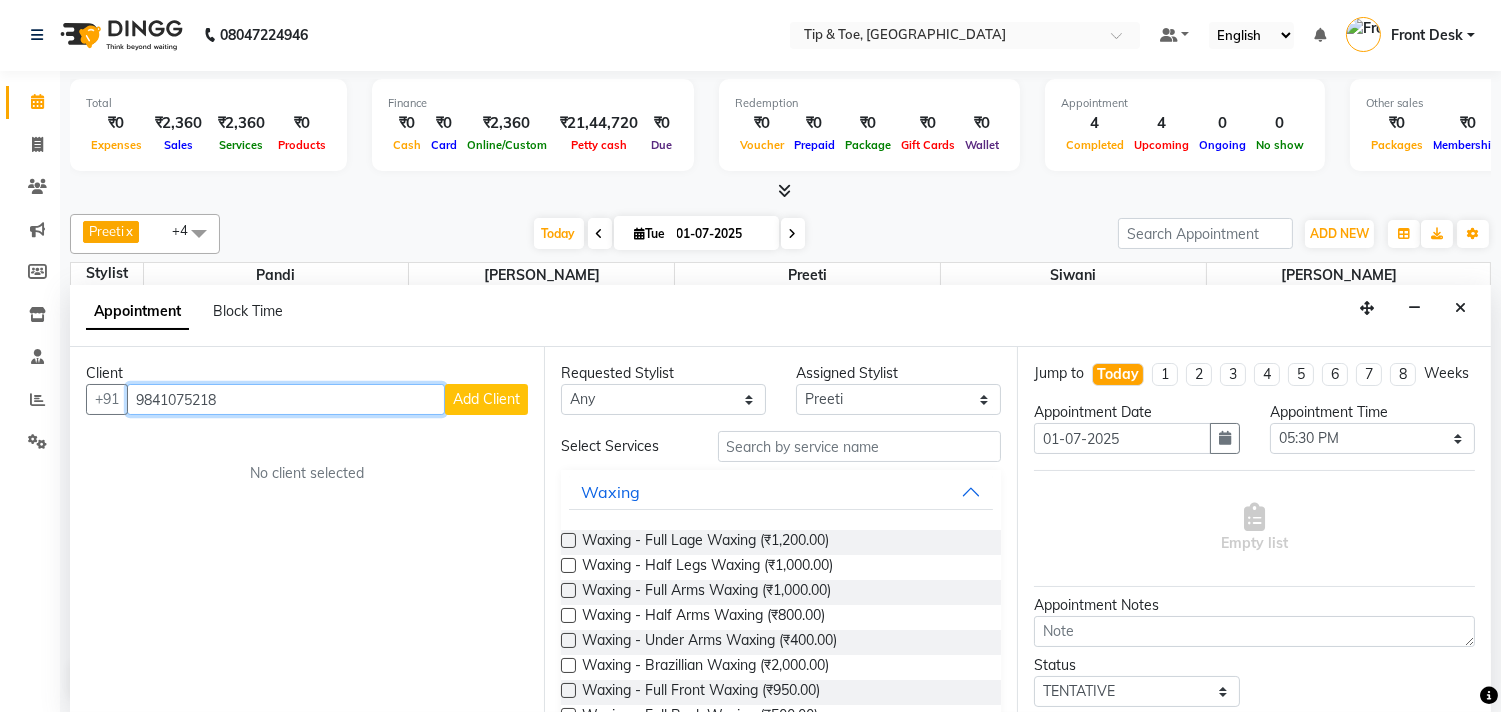 click on "9841075218" at bounding box center [286, 399] 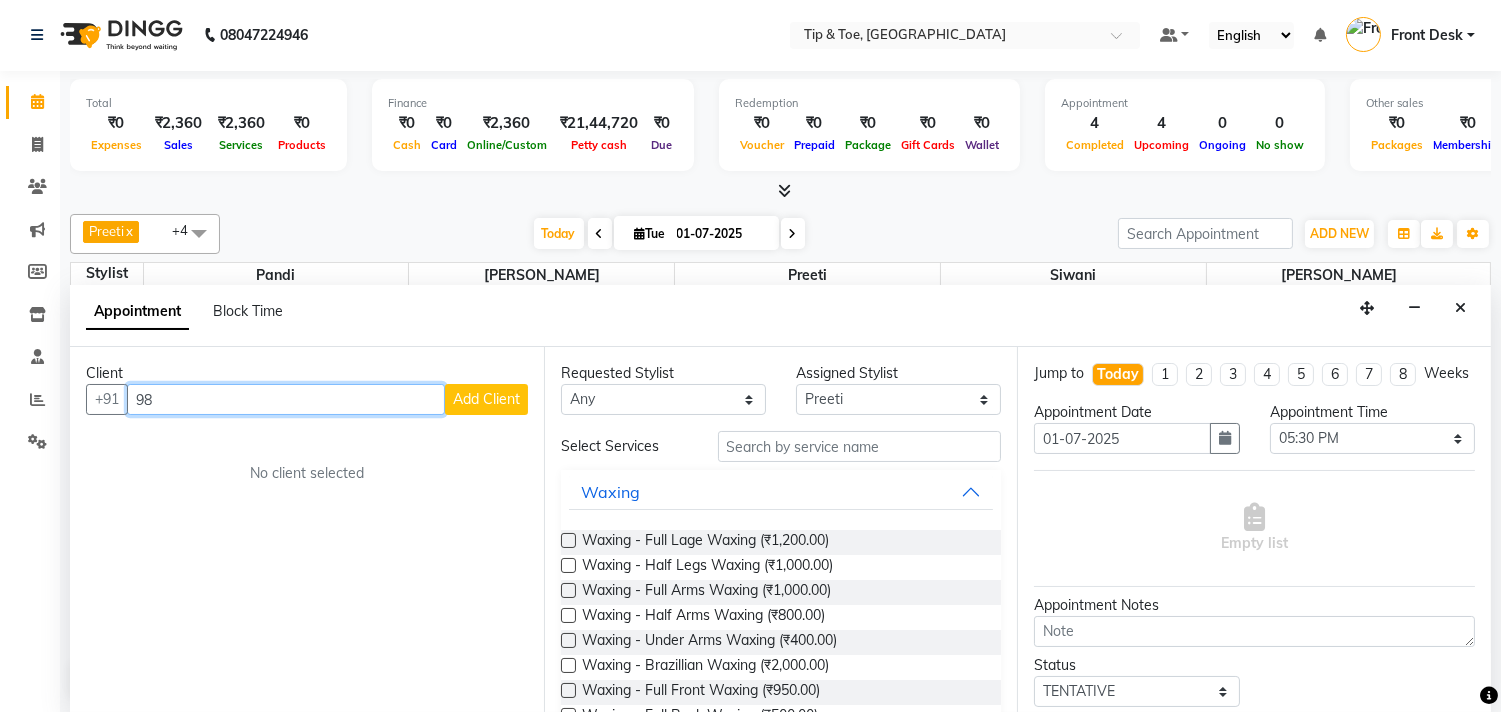 type on "9" 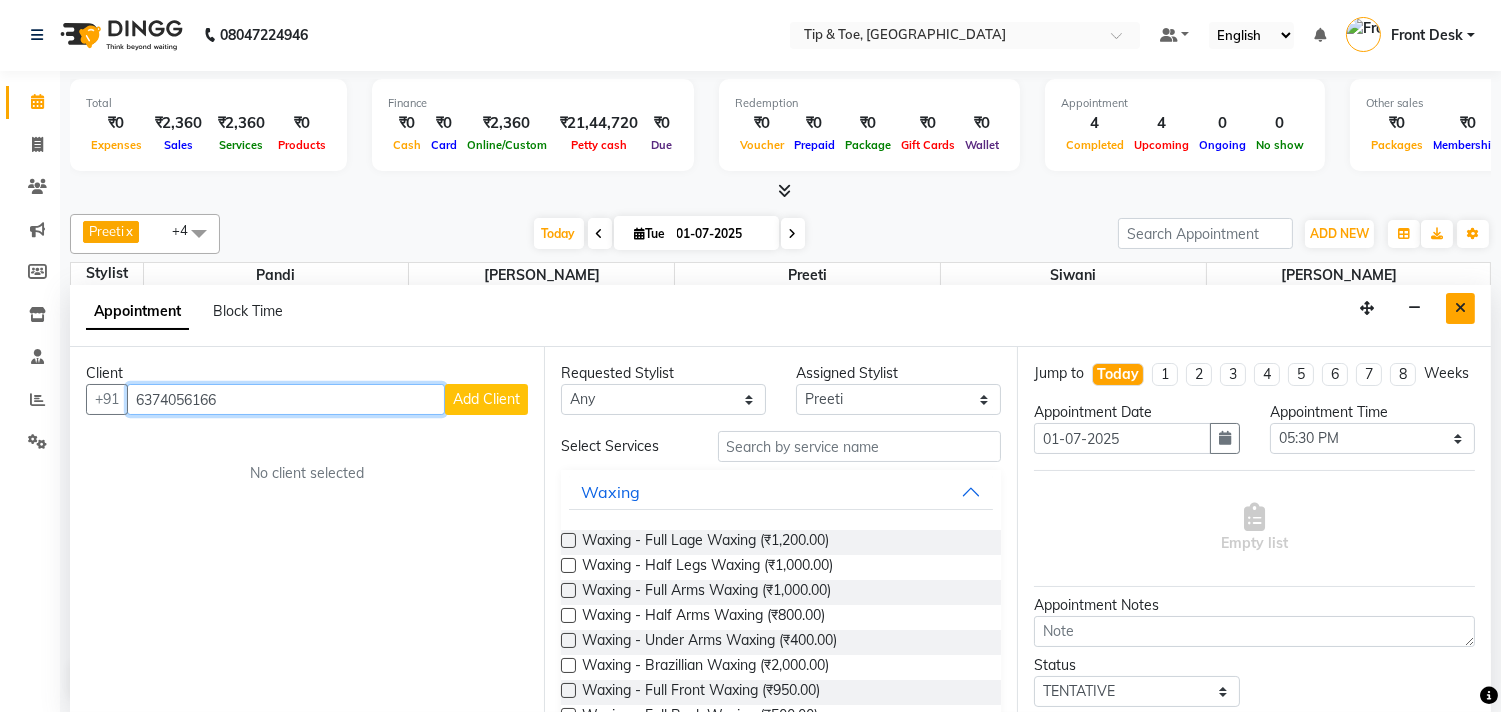 type on "6374056166" 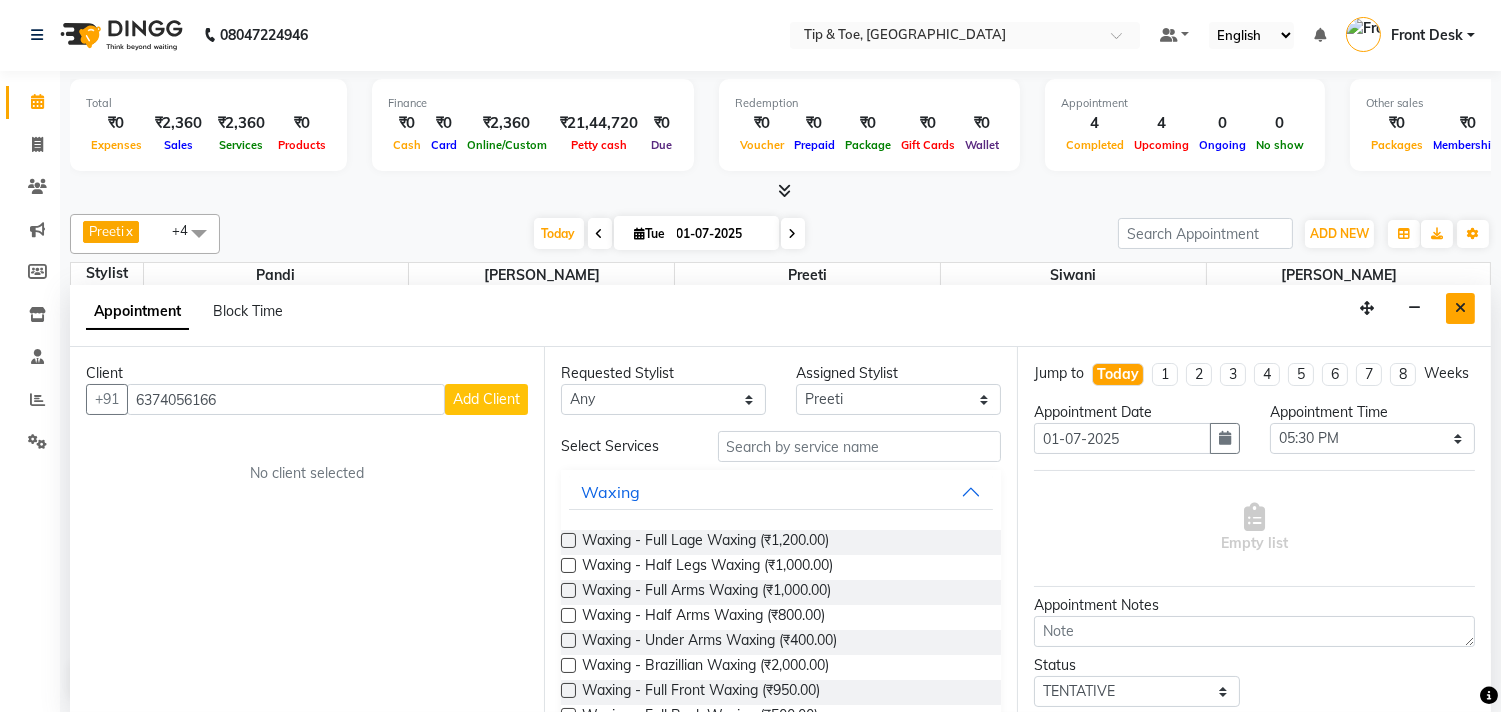 click at bounding box center [1460, 308] 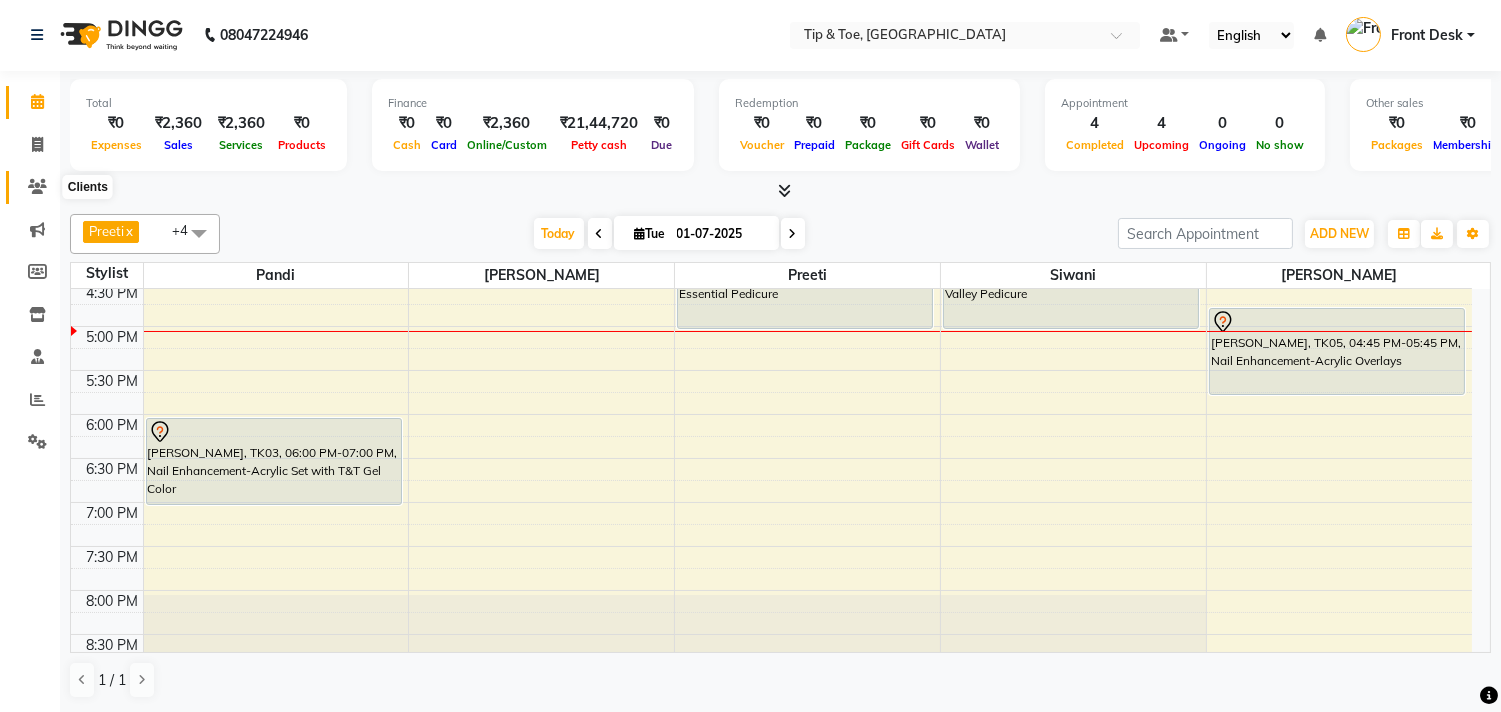 click 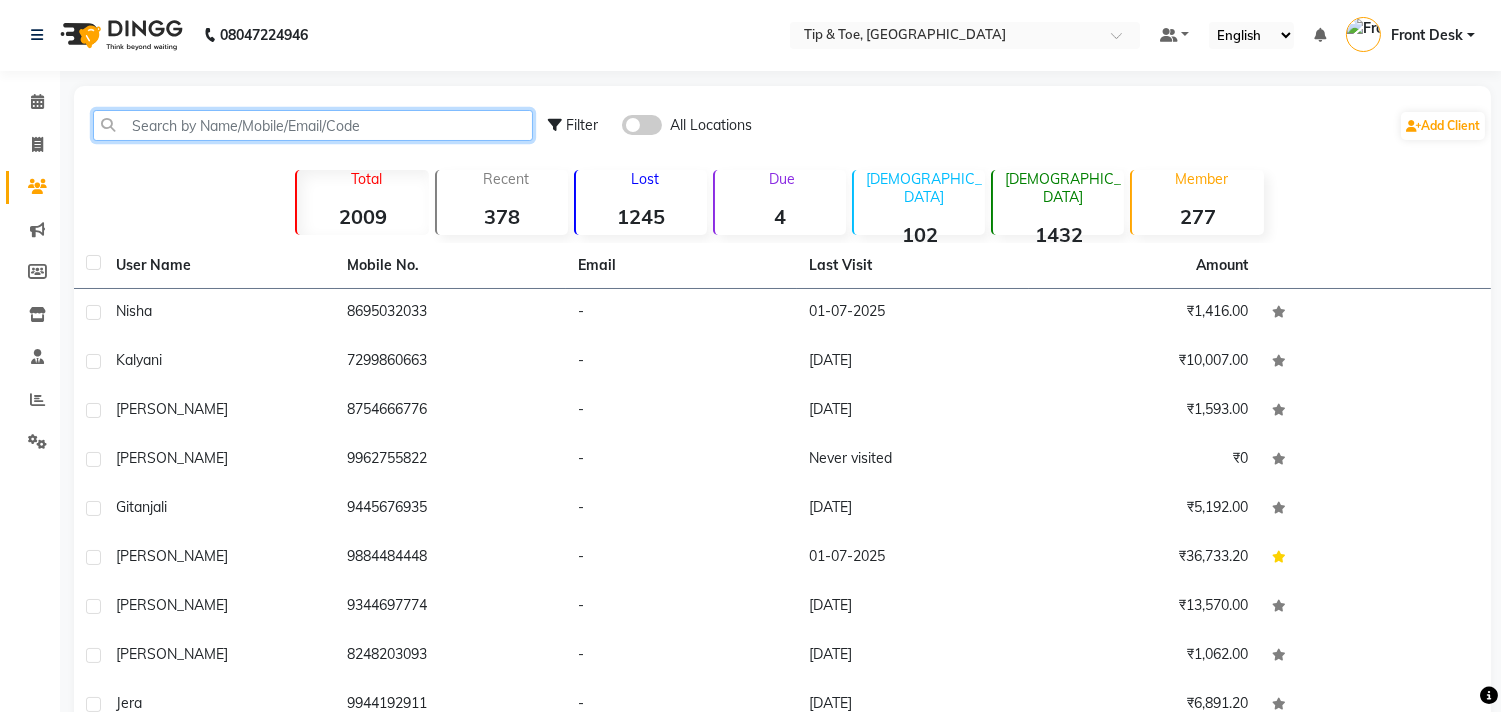 click 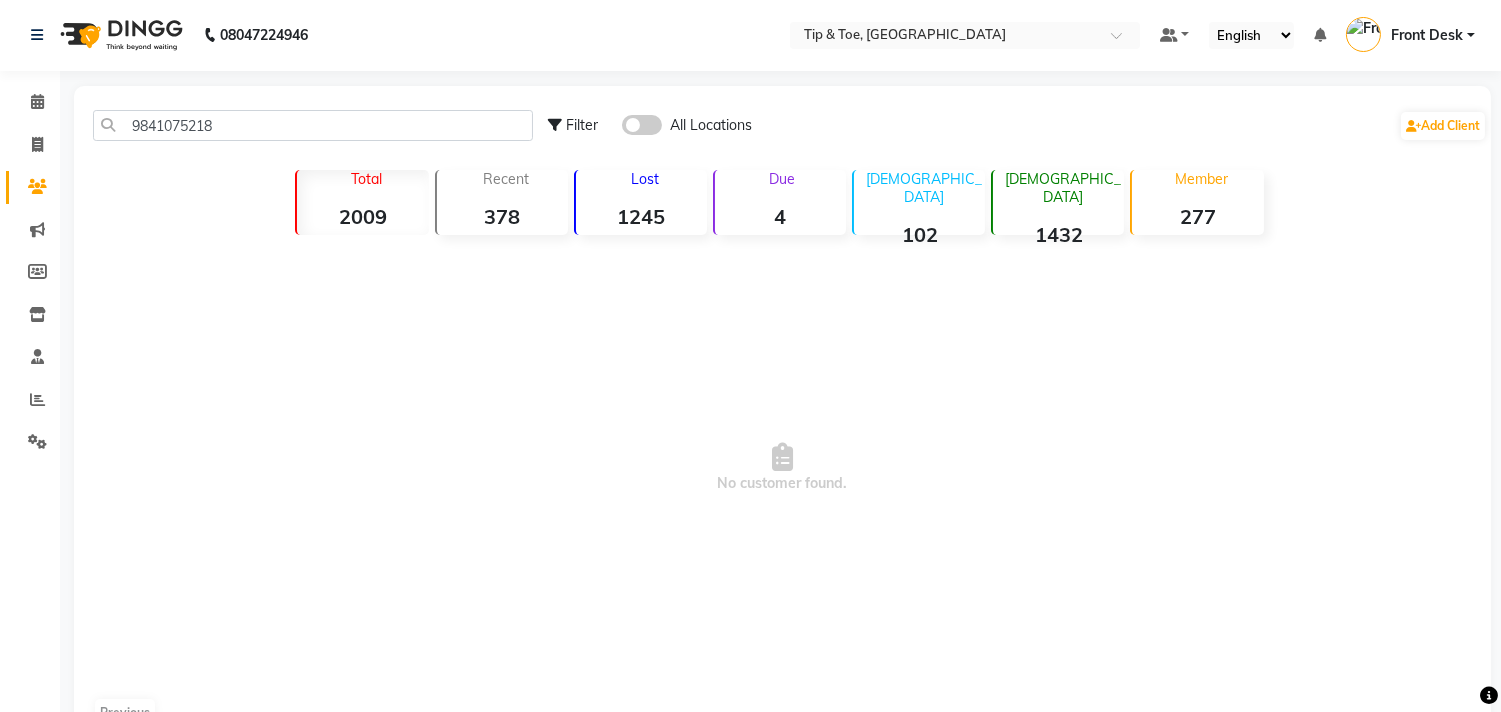 click on "No customer found." at bounding box center (782, 468) 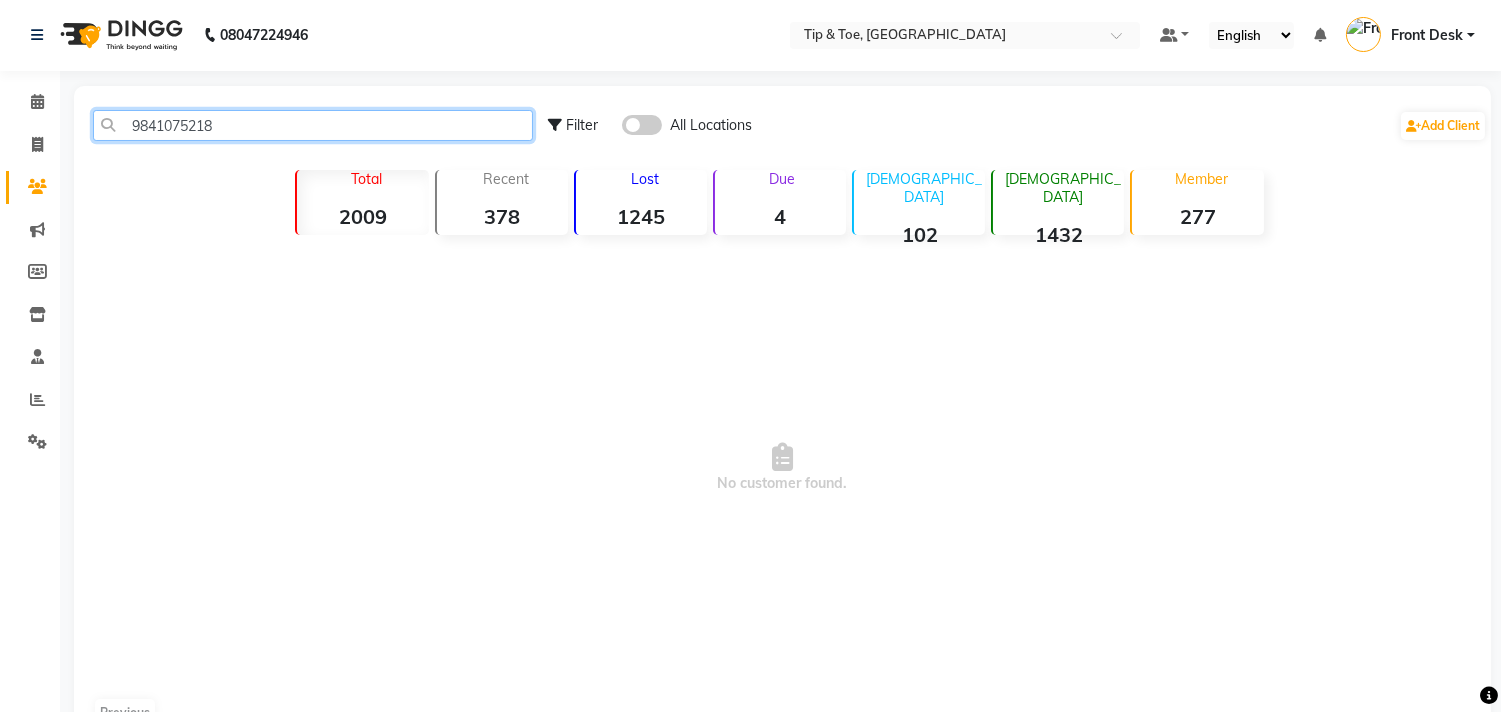 click on "9841075218" 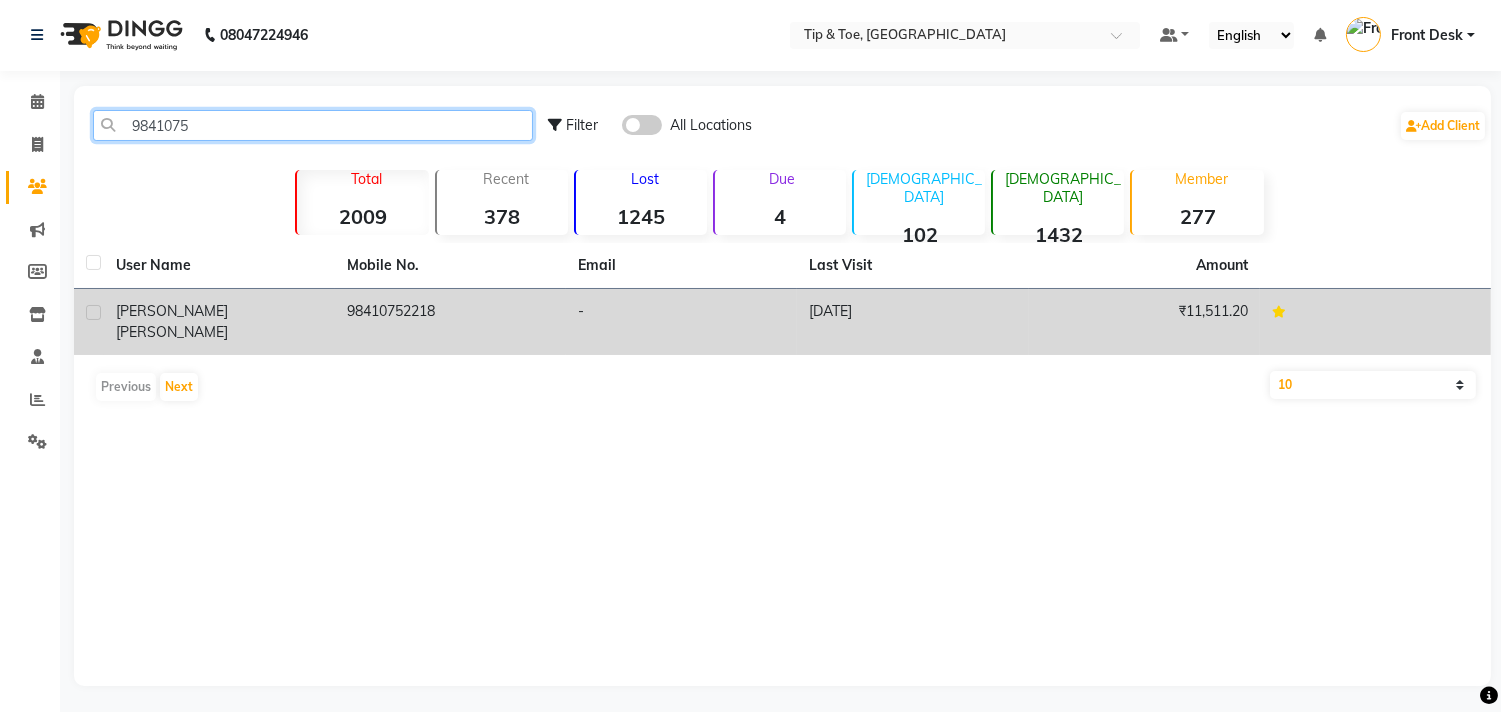 type on "9841075" 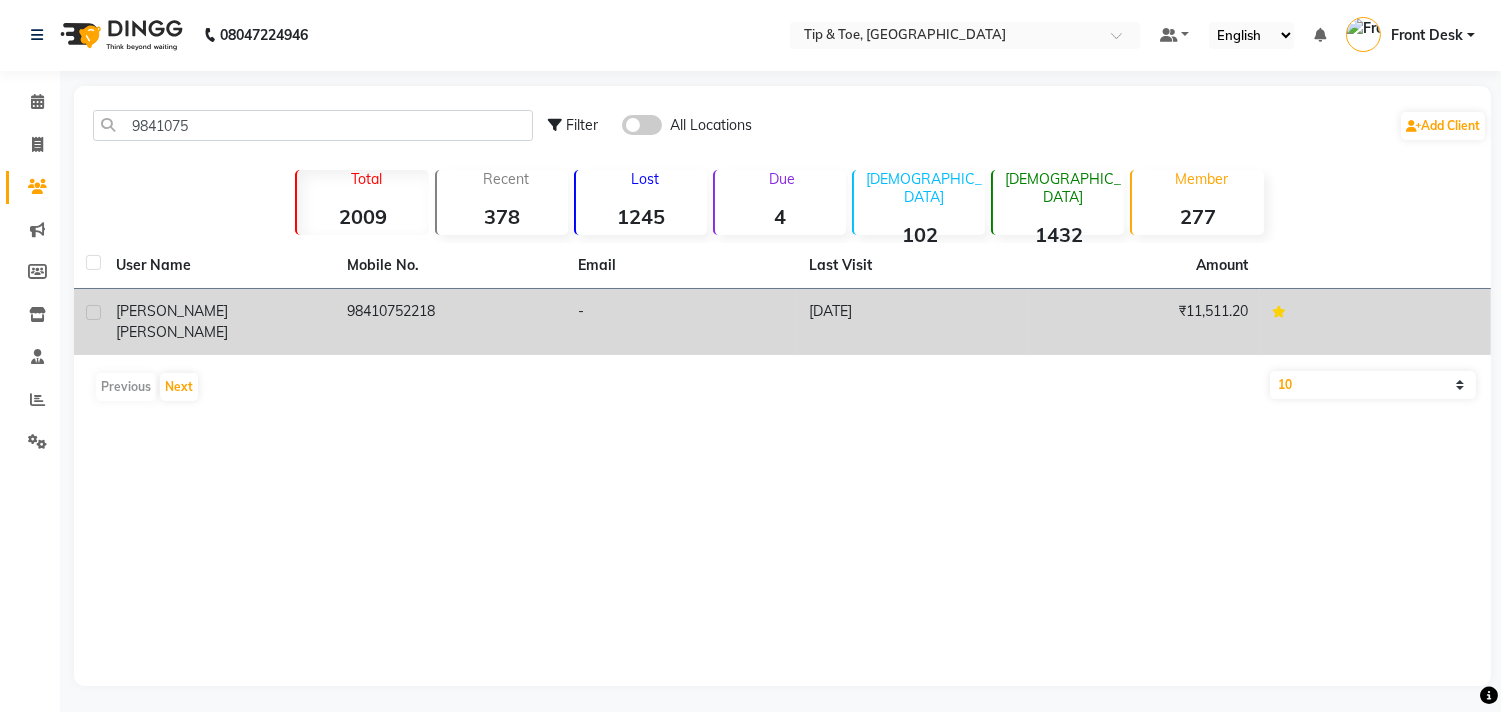 click on "98410752218" 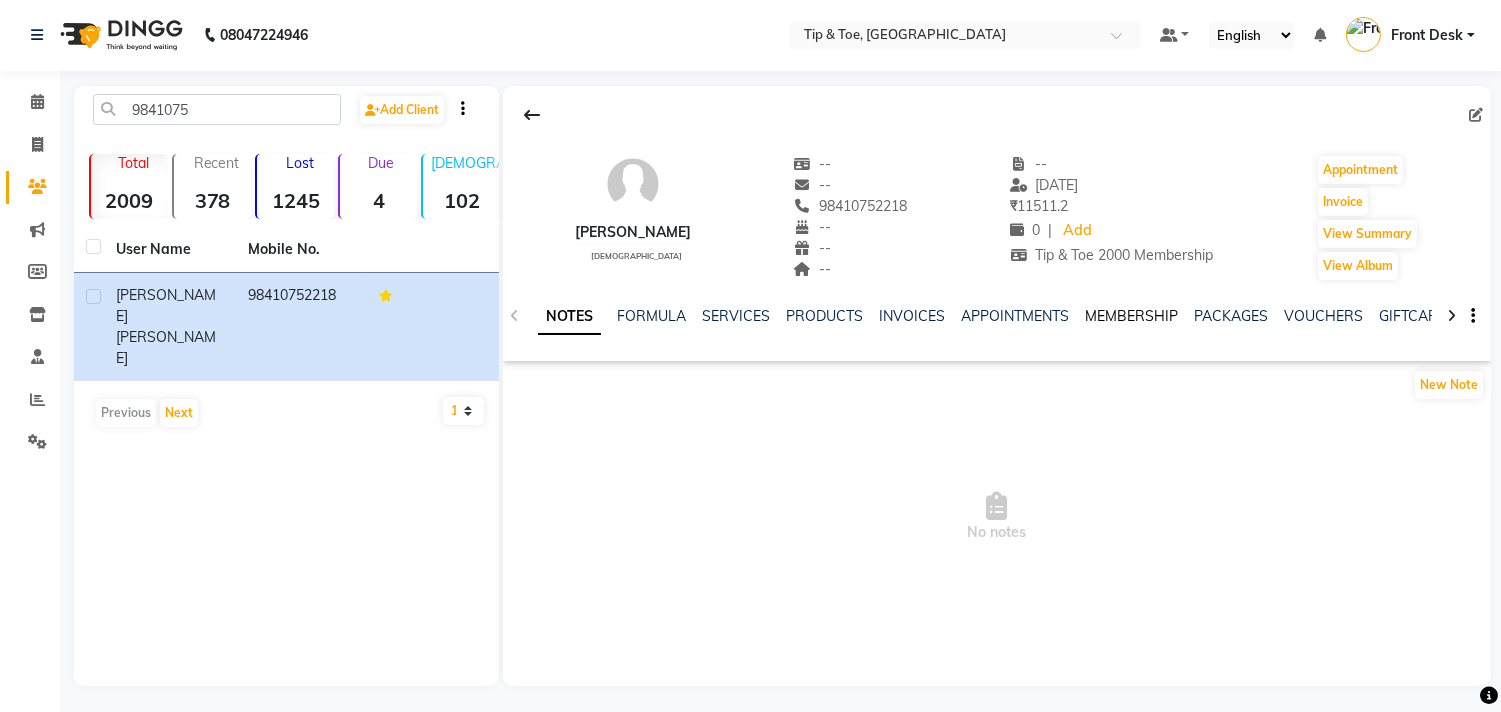 click on "MEMBERSHIP" 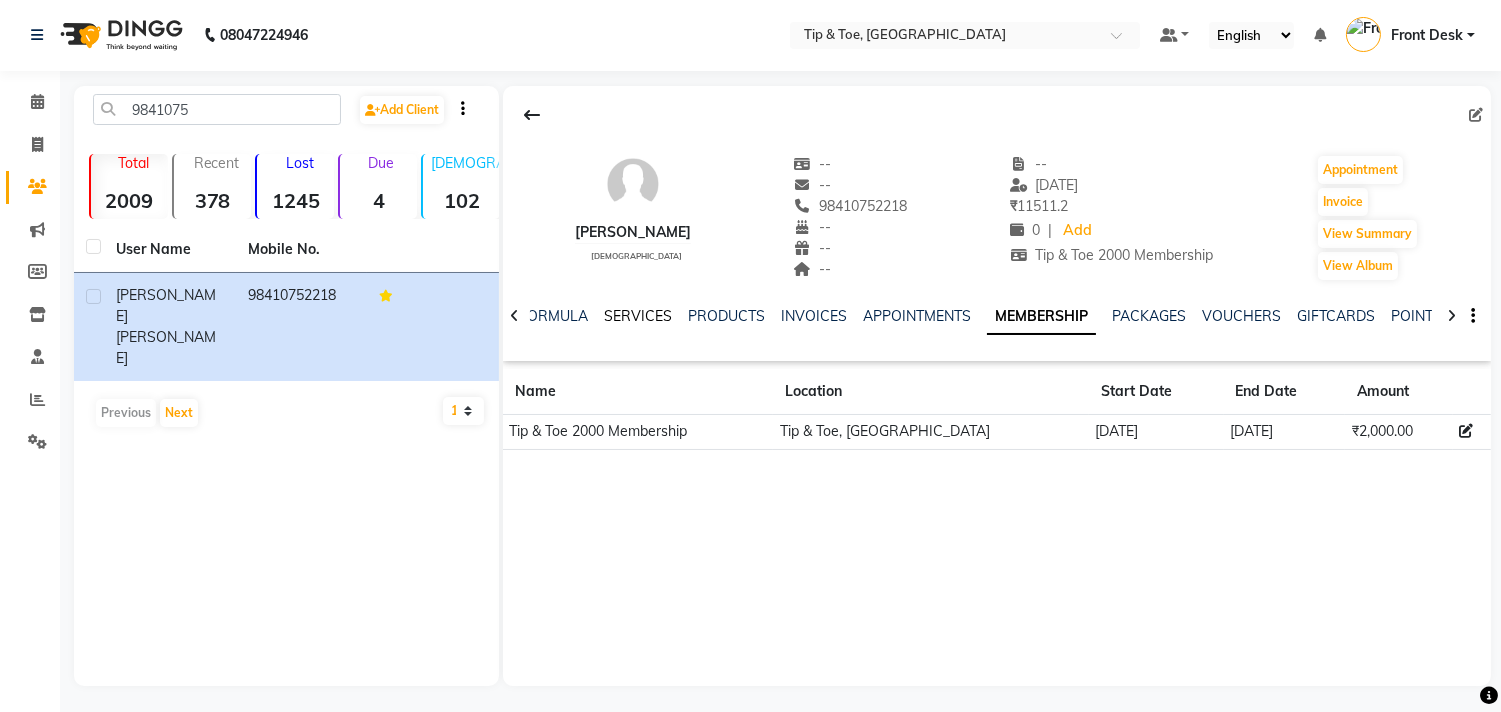 click on "SERVICES" 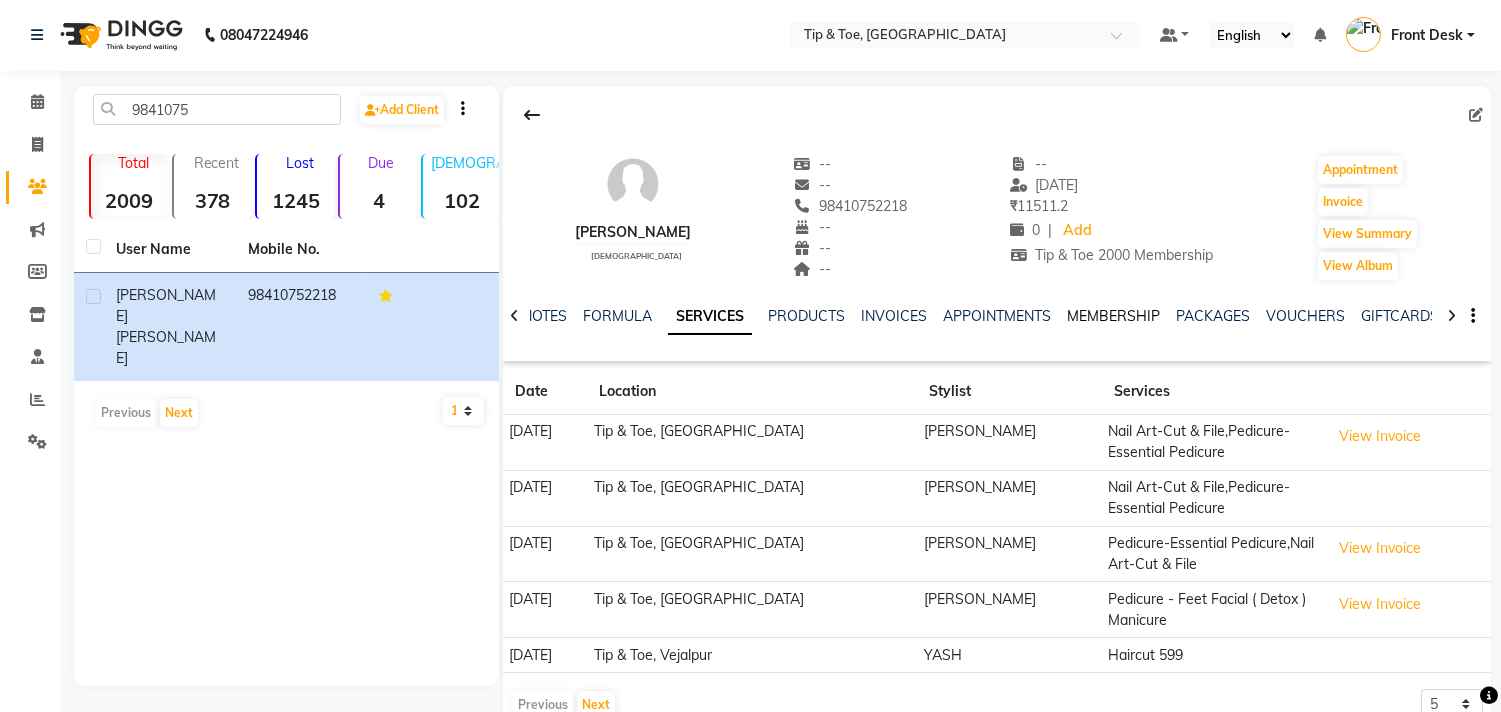 click on "MEMBERSHIP" 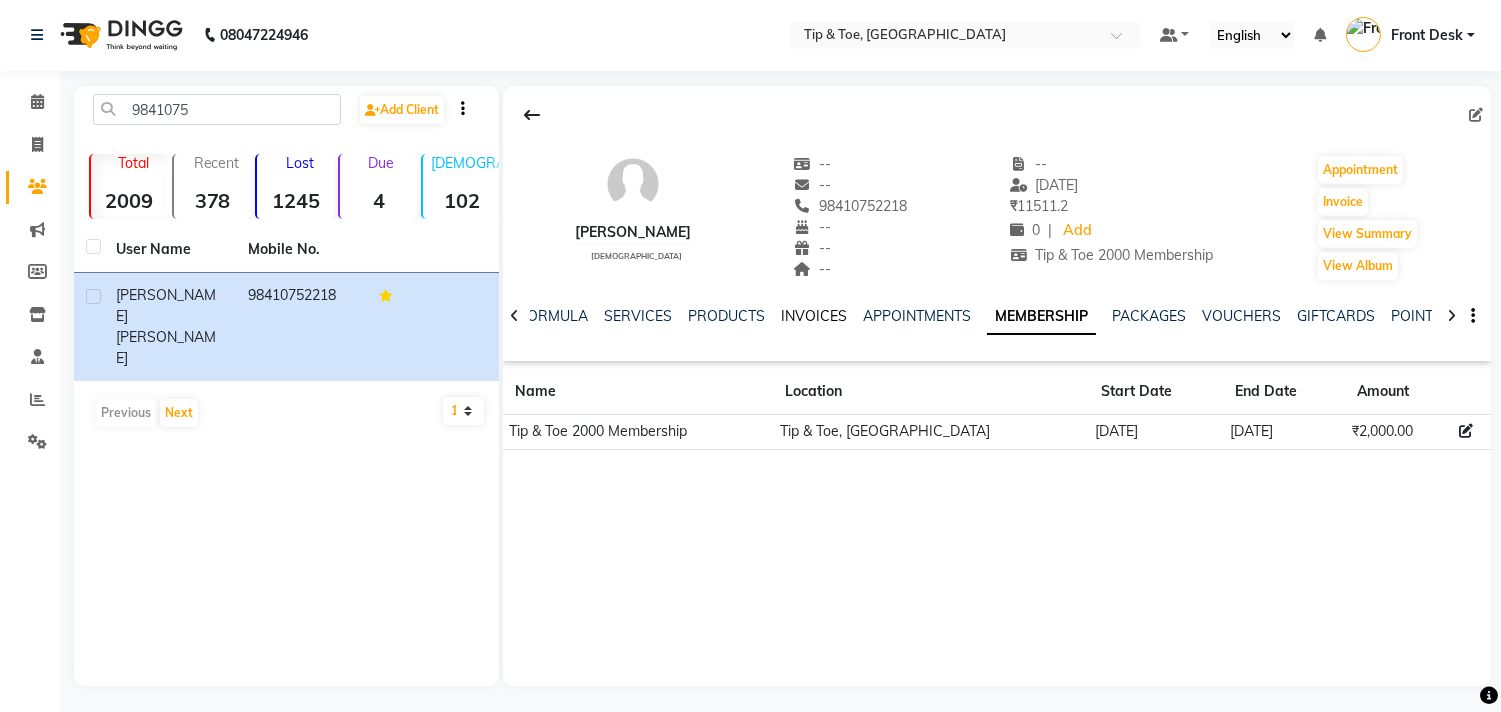 click on "INVOICES" 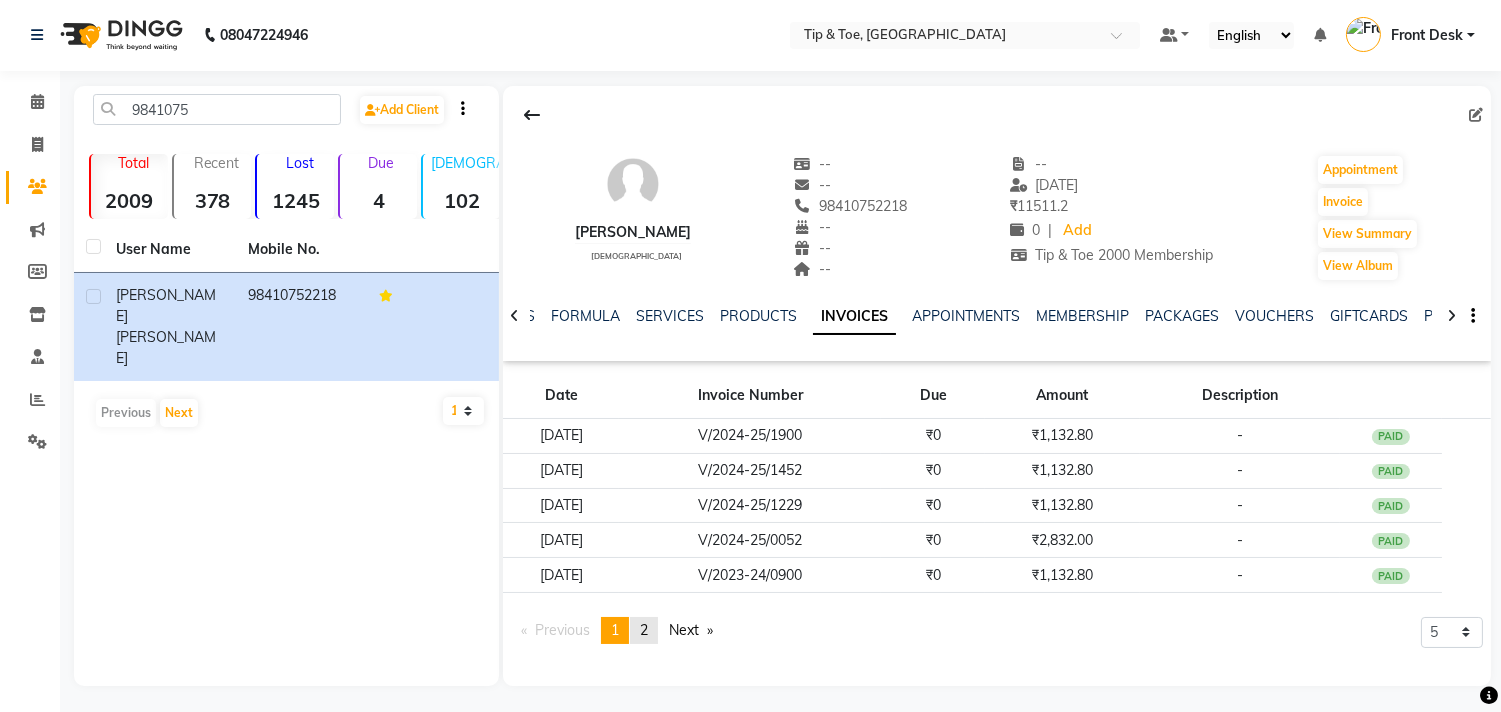 click on "page  2" 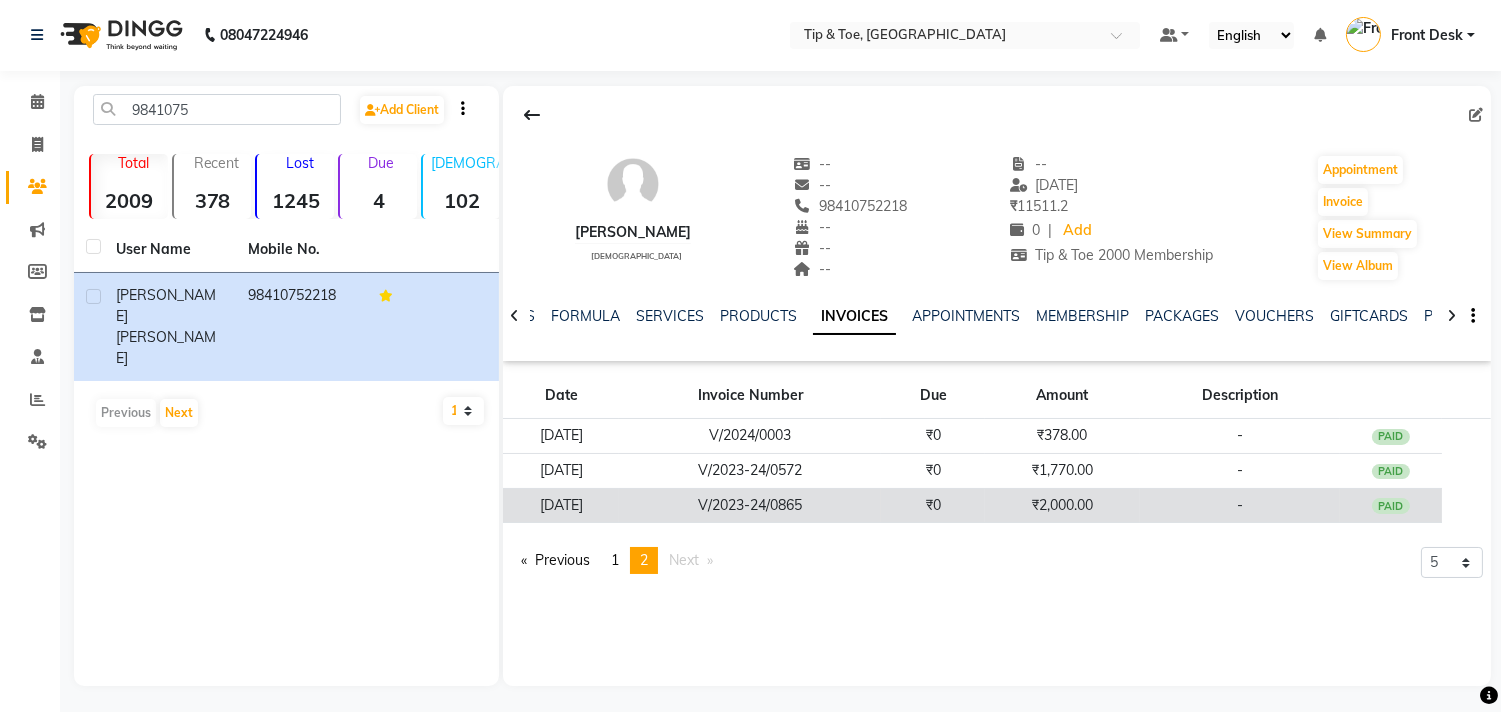 click on "PAID" 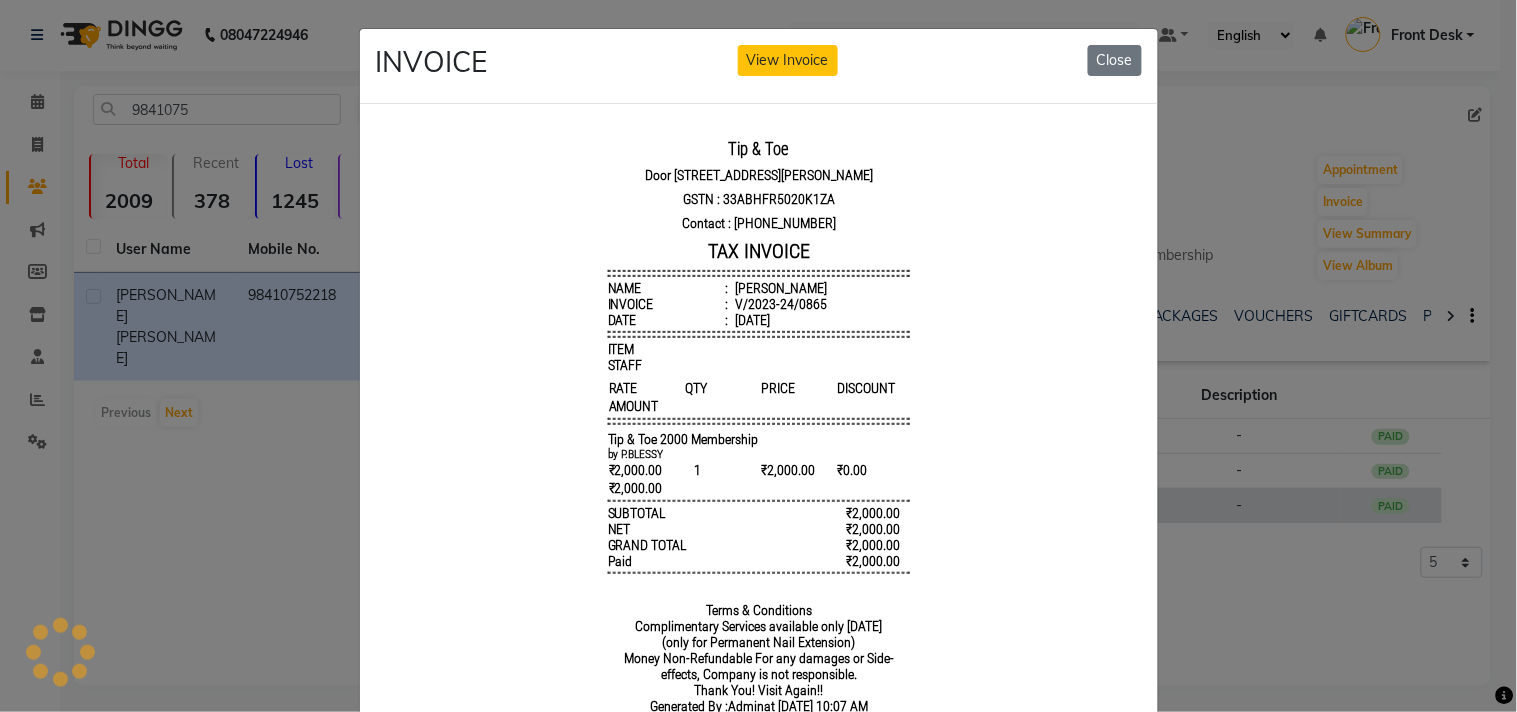 scroll, scrollTop: 0, scrollLeft: 0, axis: both 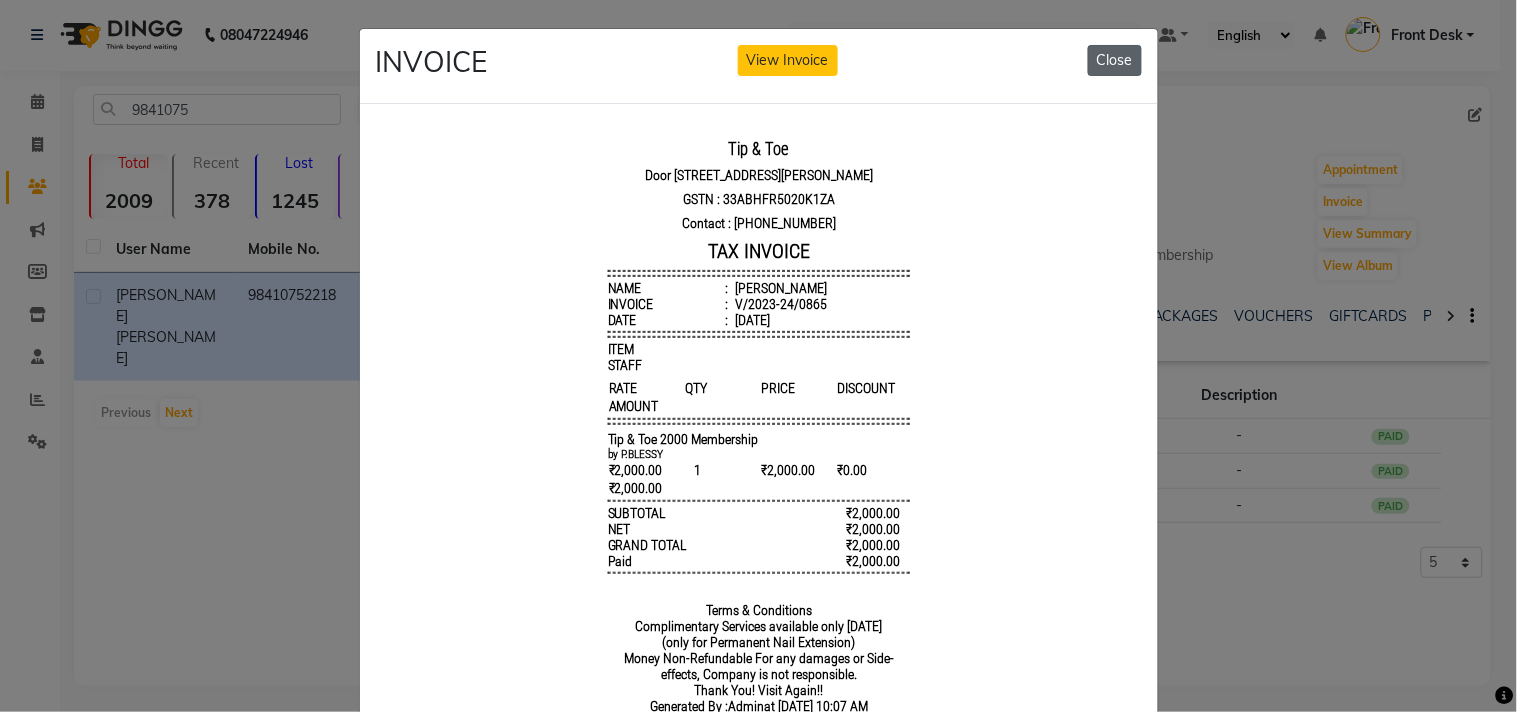 click on "Close" 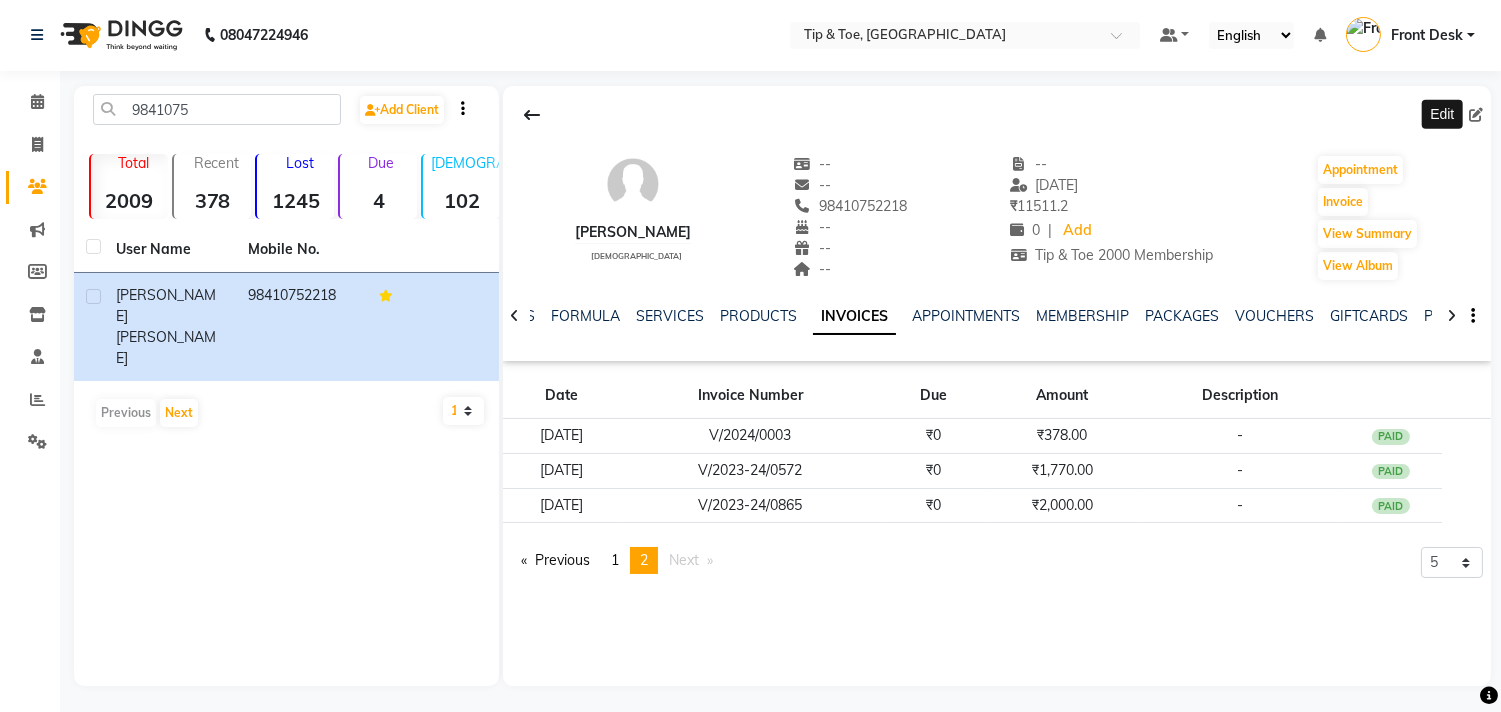 click 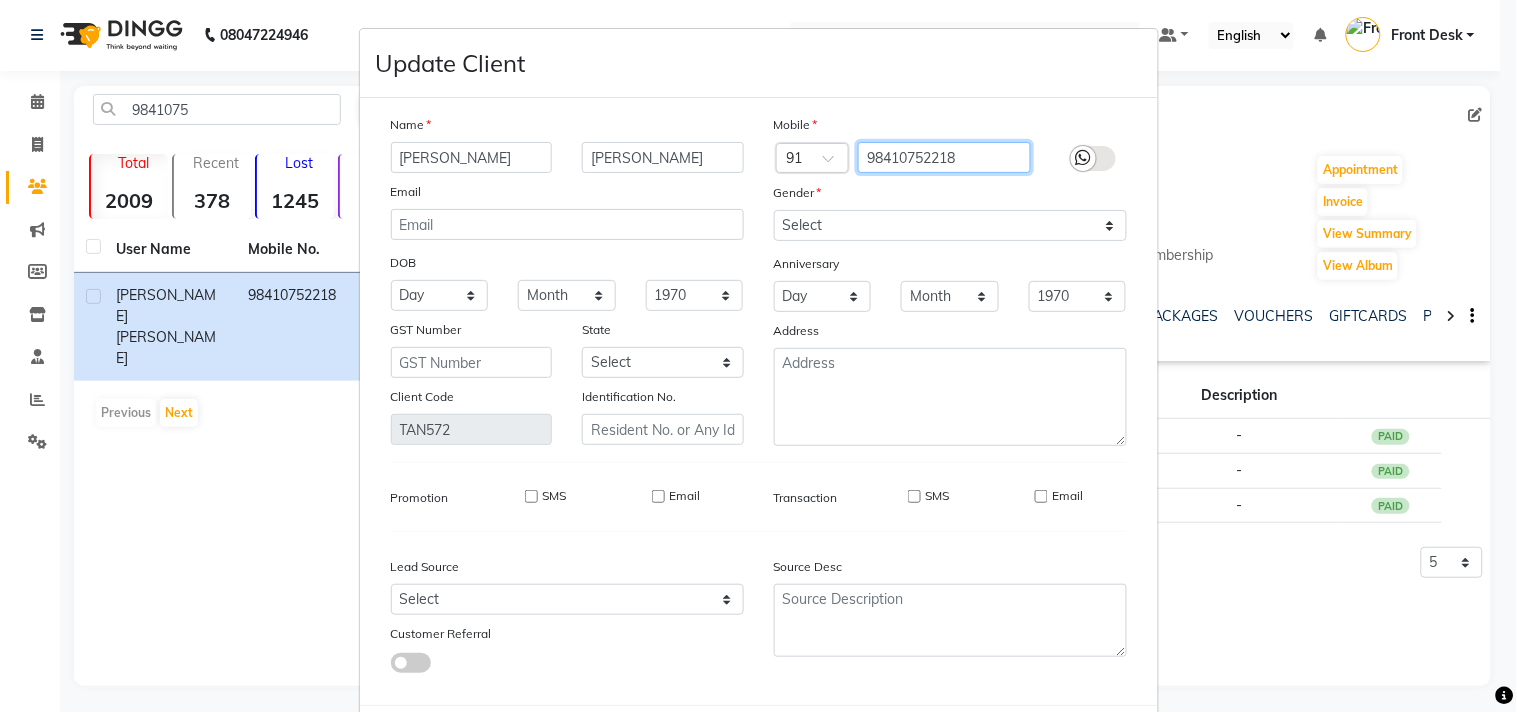 click on "98410752218" at bounding box center [944, 157] 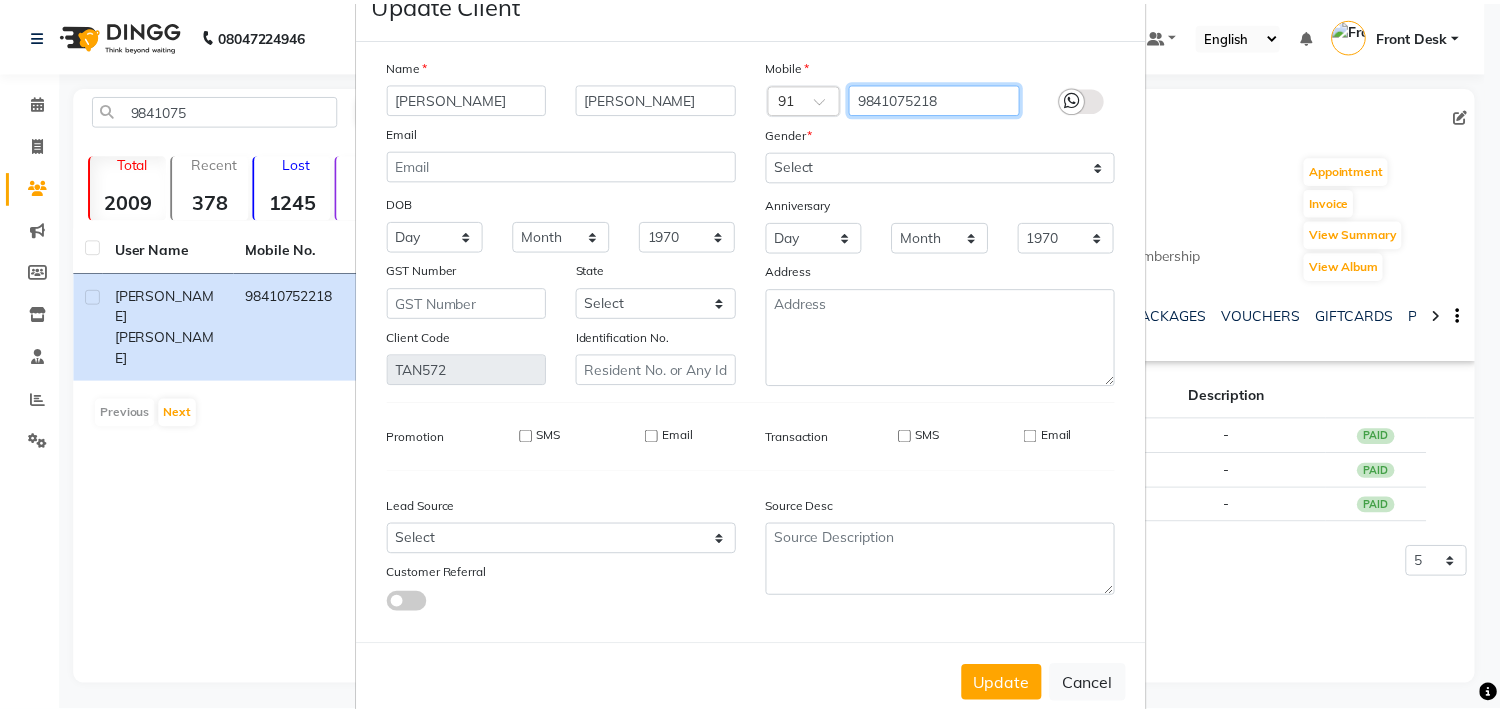 scroll, scrollTop: 103, scrollLeft: 0, axis: vertical 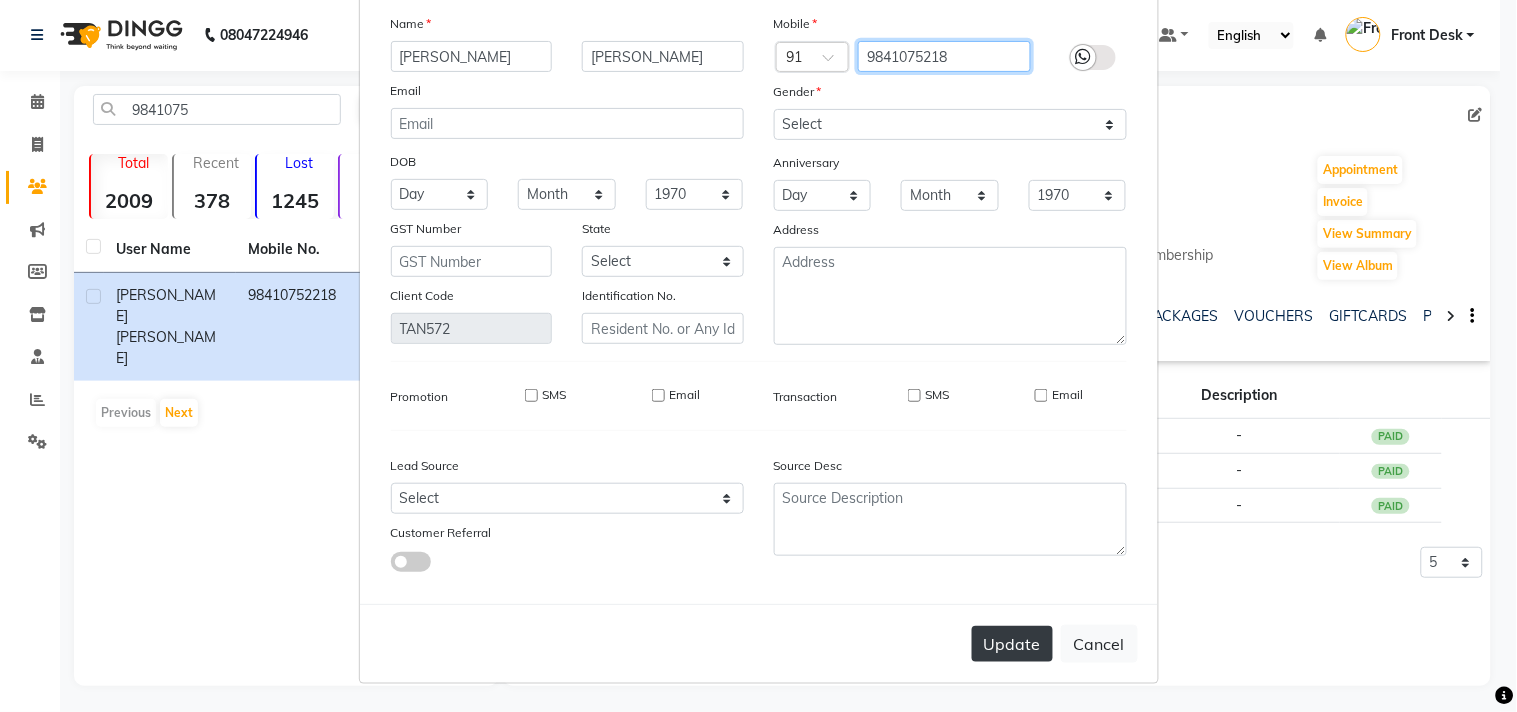 type on "9841075218" 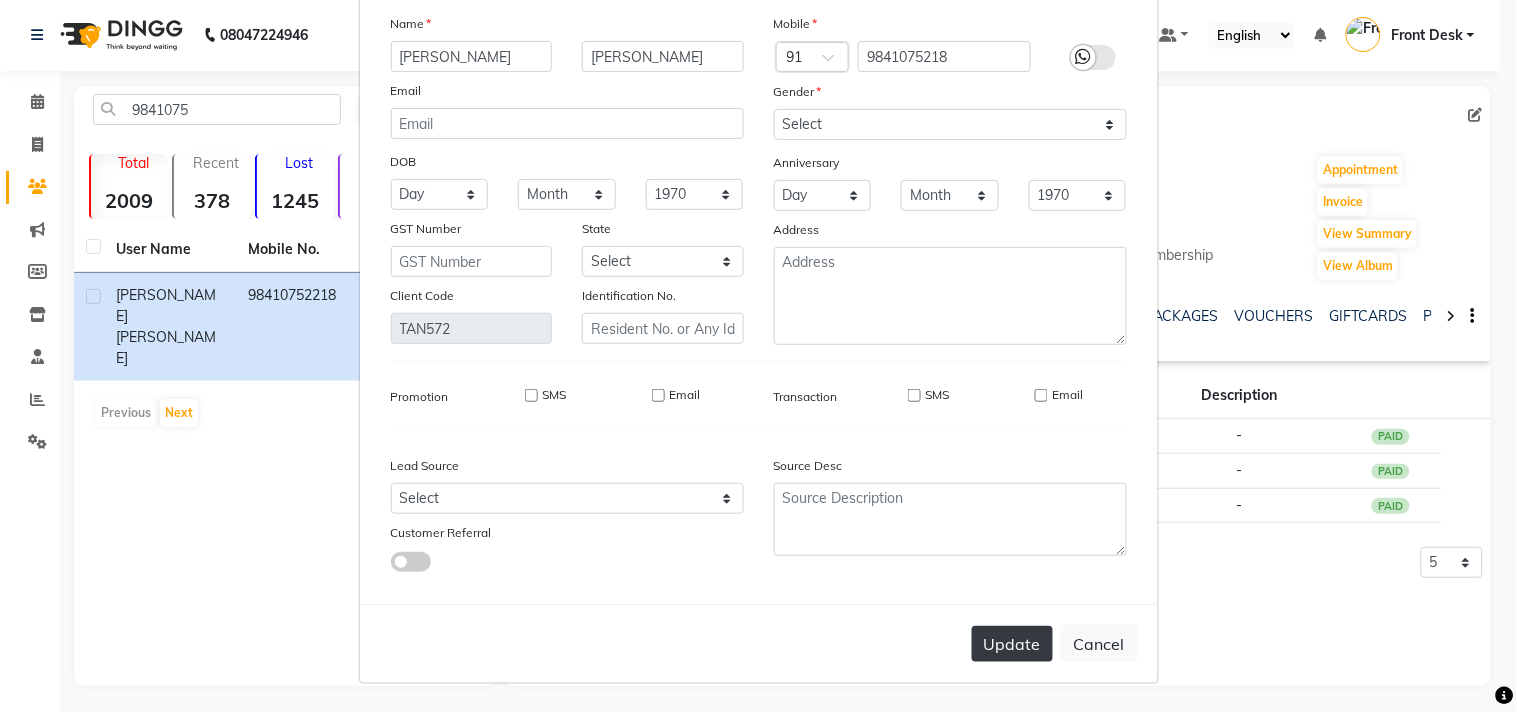 click on "Update" at bounding box center [1012, 644] 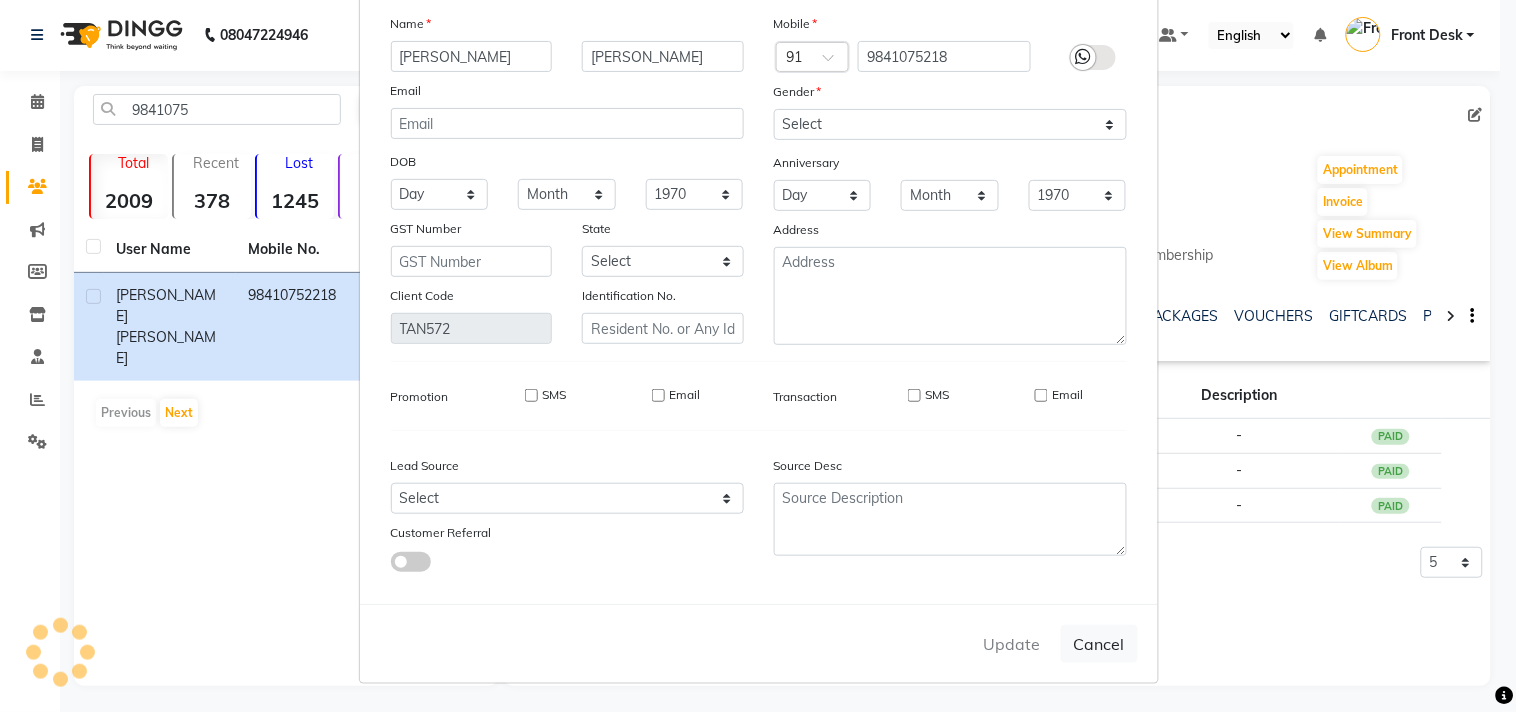 type 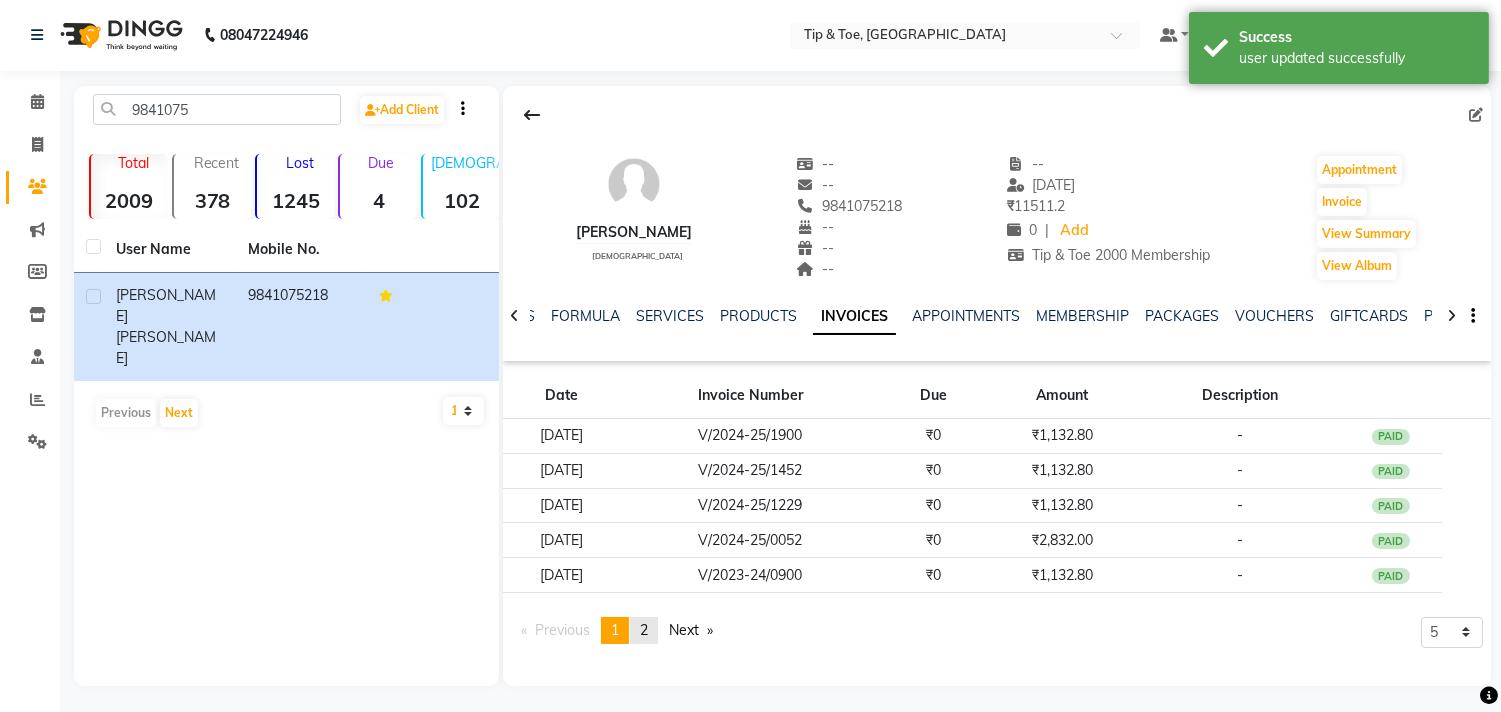click on "2" 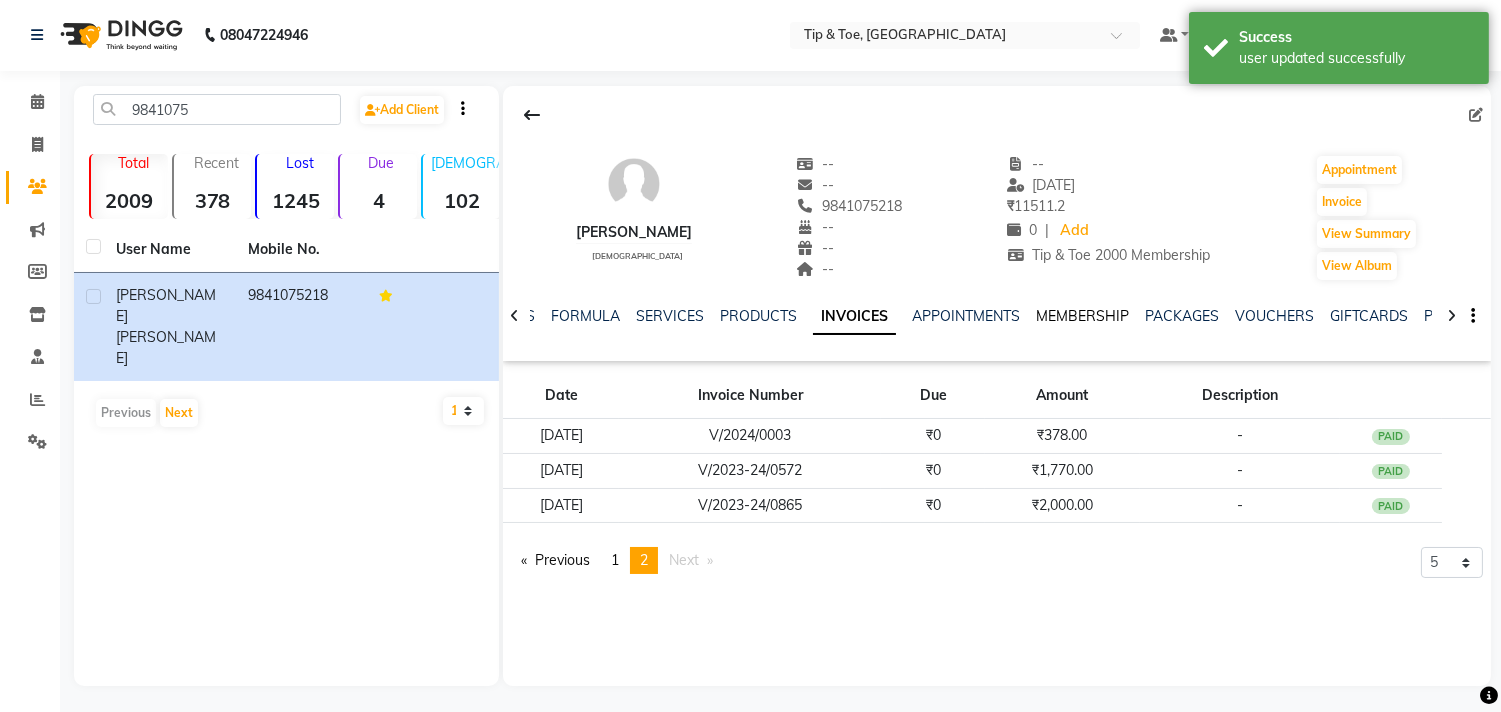 click on "MEMBERSHIP" 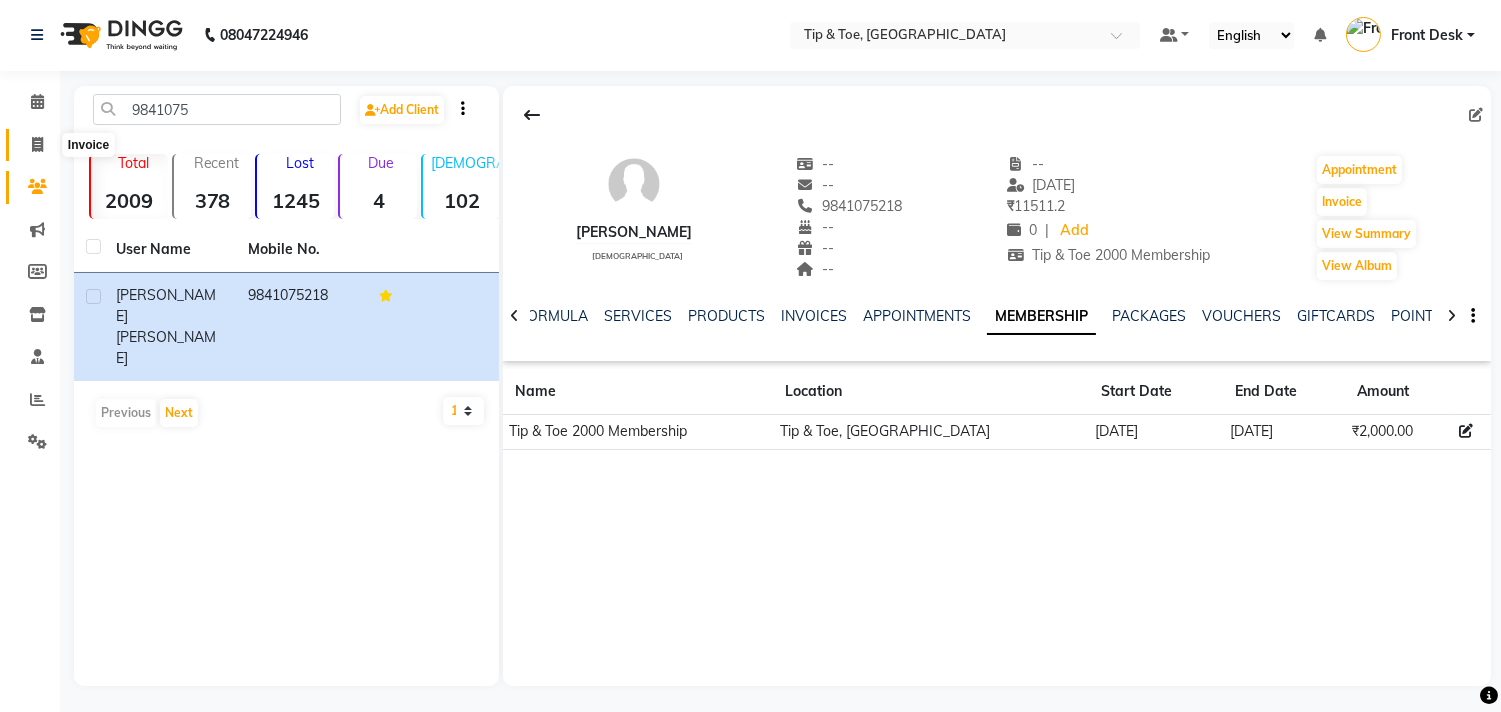 click 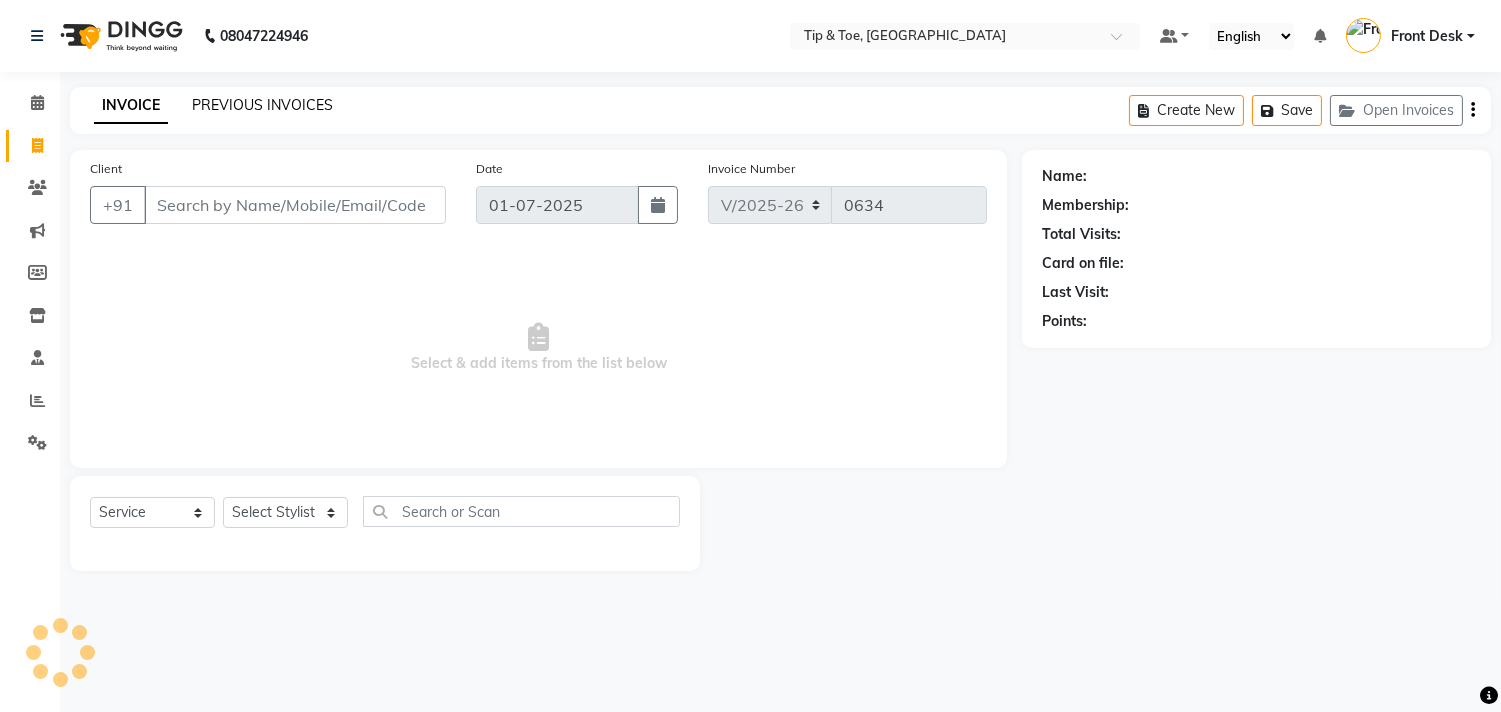 scroll, scrollTop: 0, scrollLeft: 0, axis: both 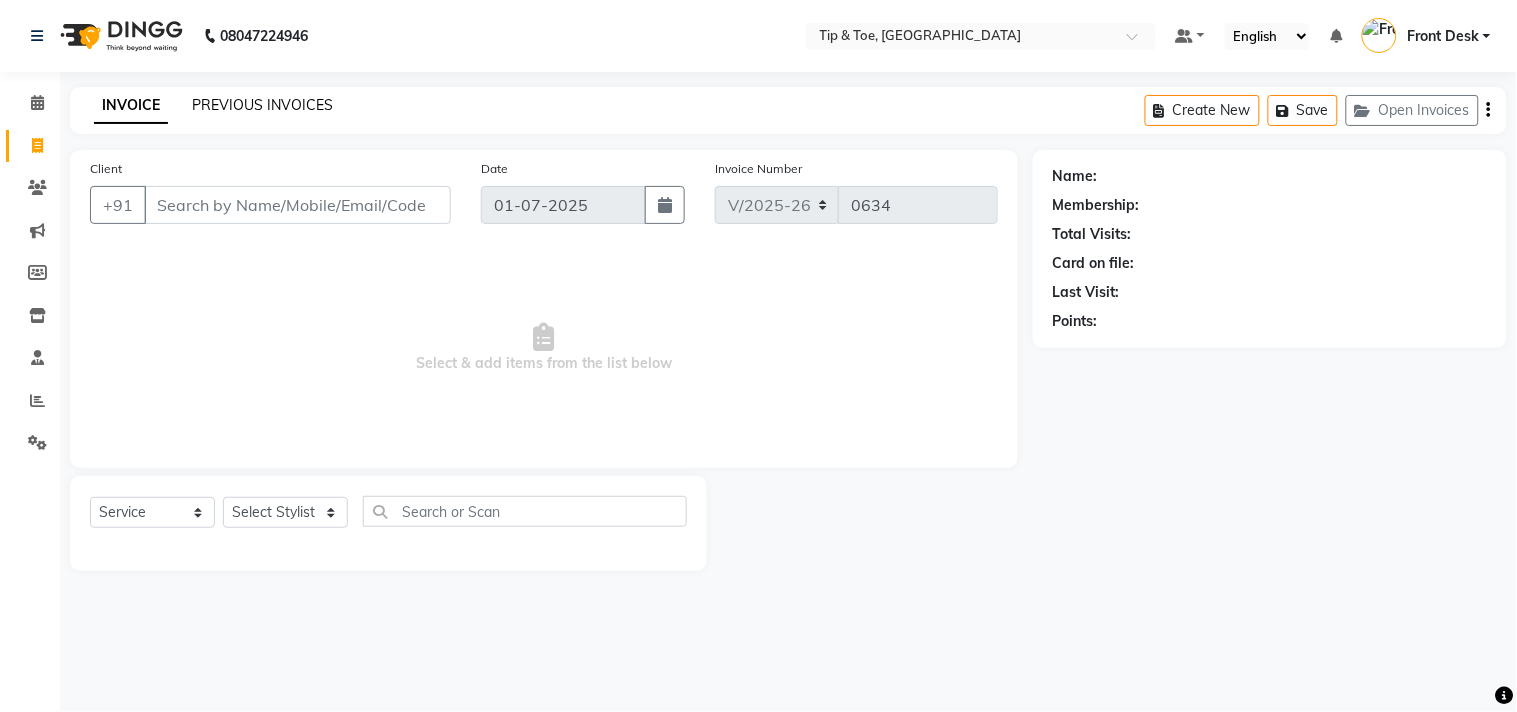 click on "PREVIOUS INVOICES" 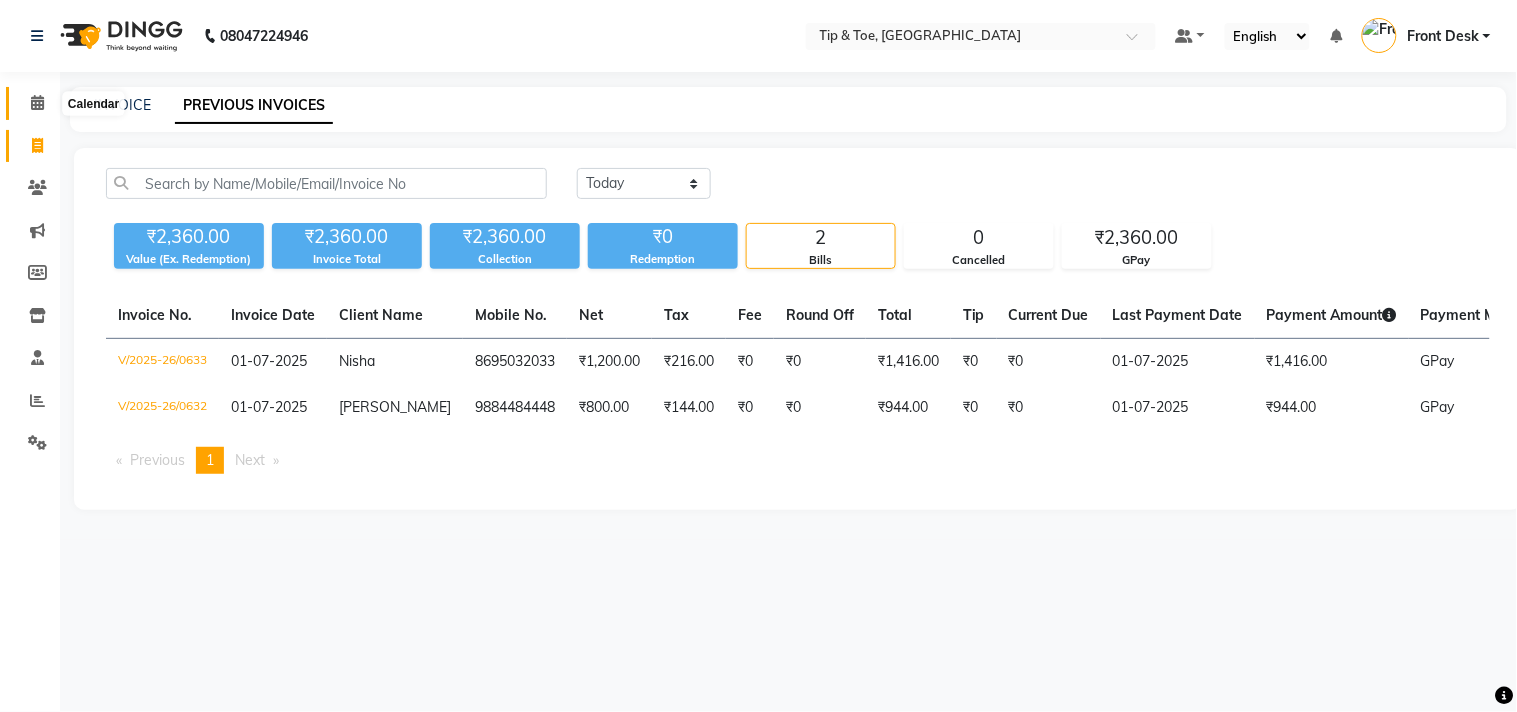 click 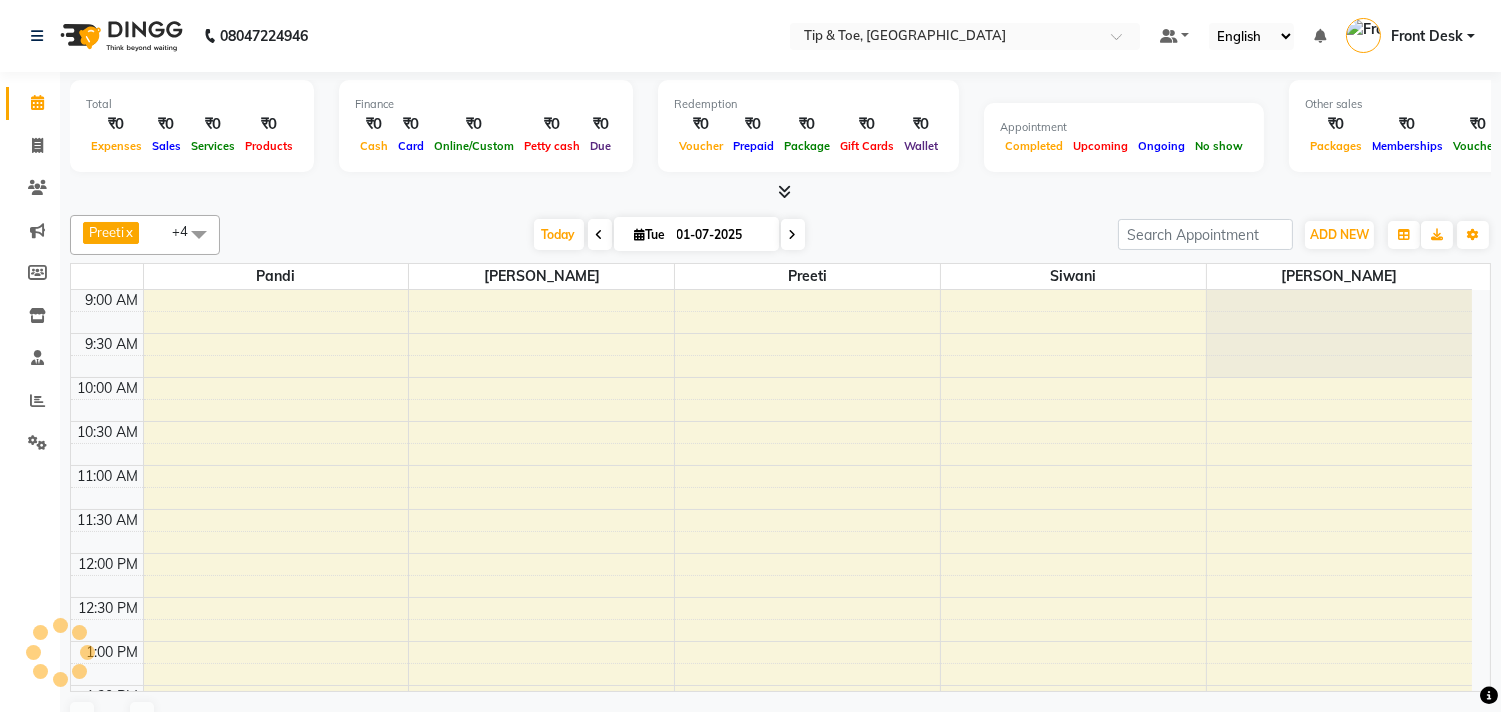 scroll, scrollTop: 0, scrollLeft: 0, axis: both 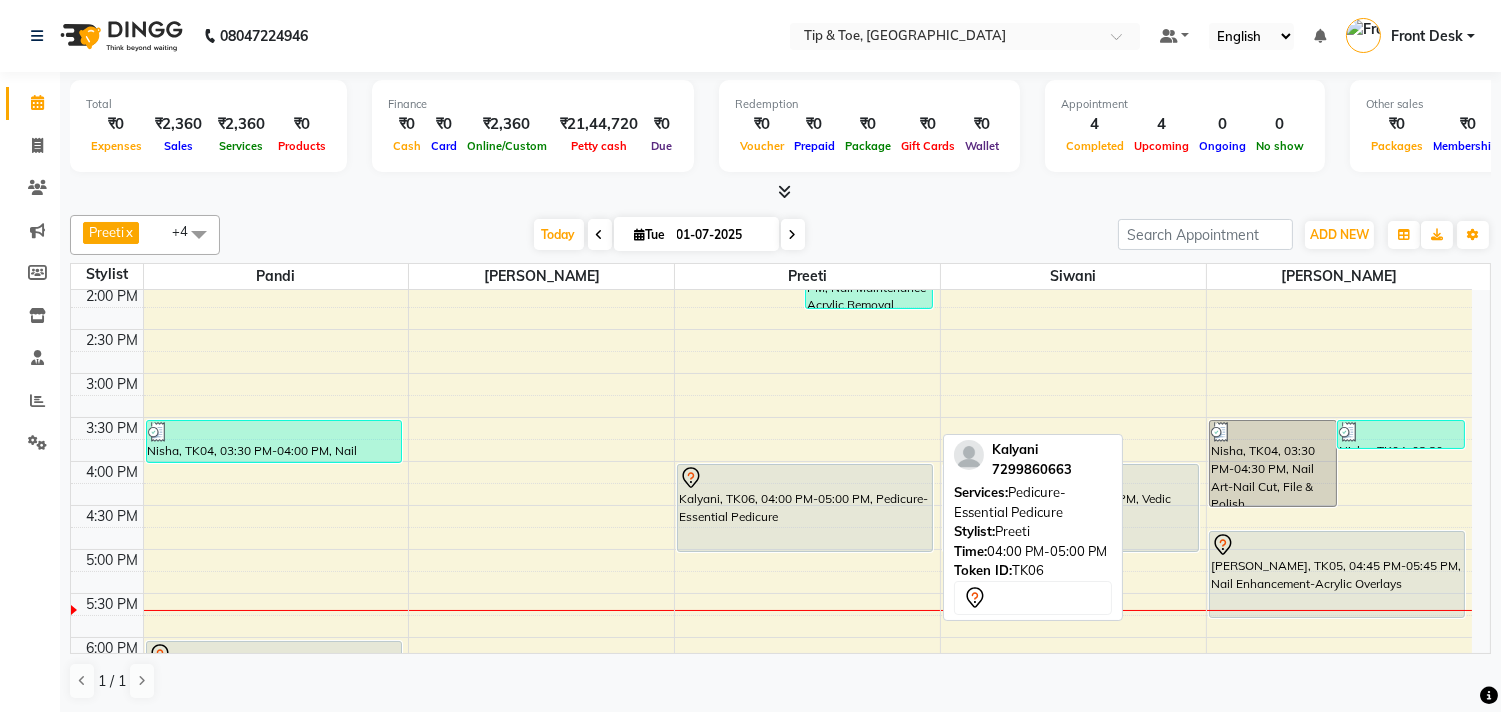click on "Kalyani, TK06, 04:00 PM-05:00 PM, Pedicure-Essential Pedicure" at bounding box center [805, 508] 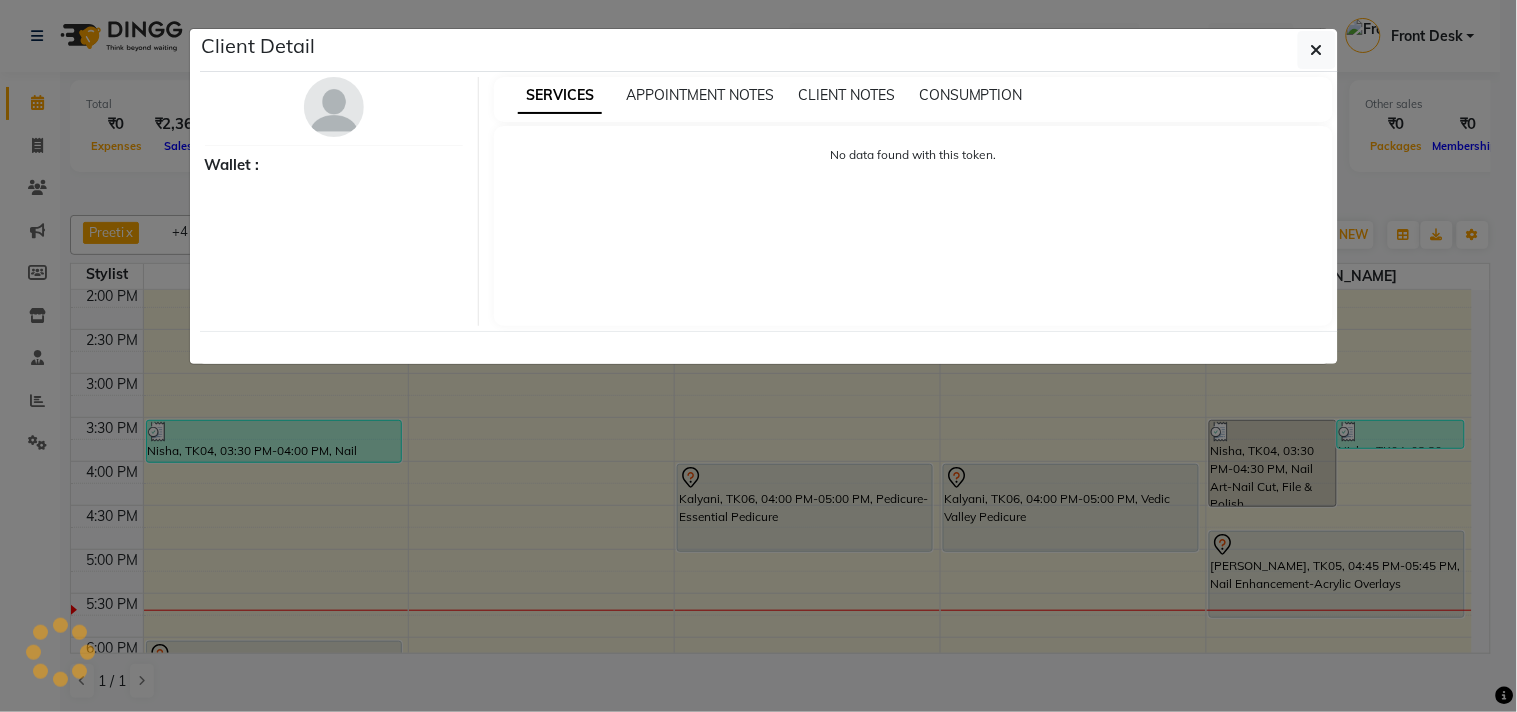 select on "7" 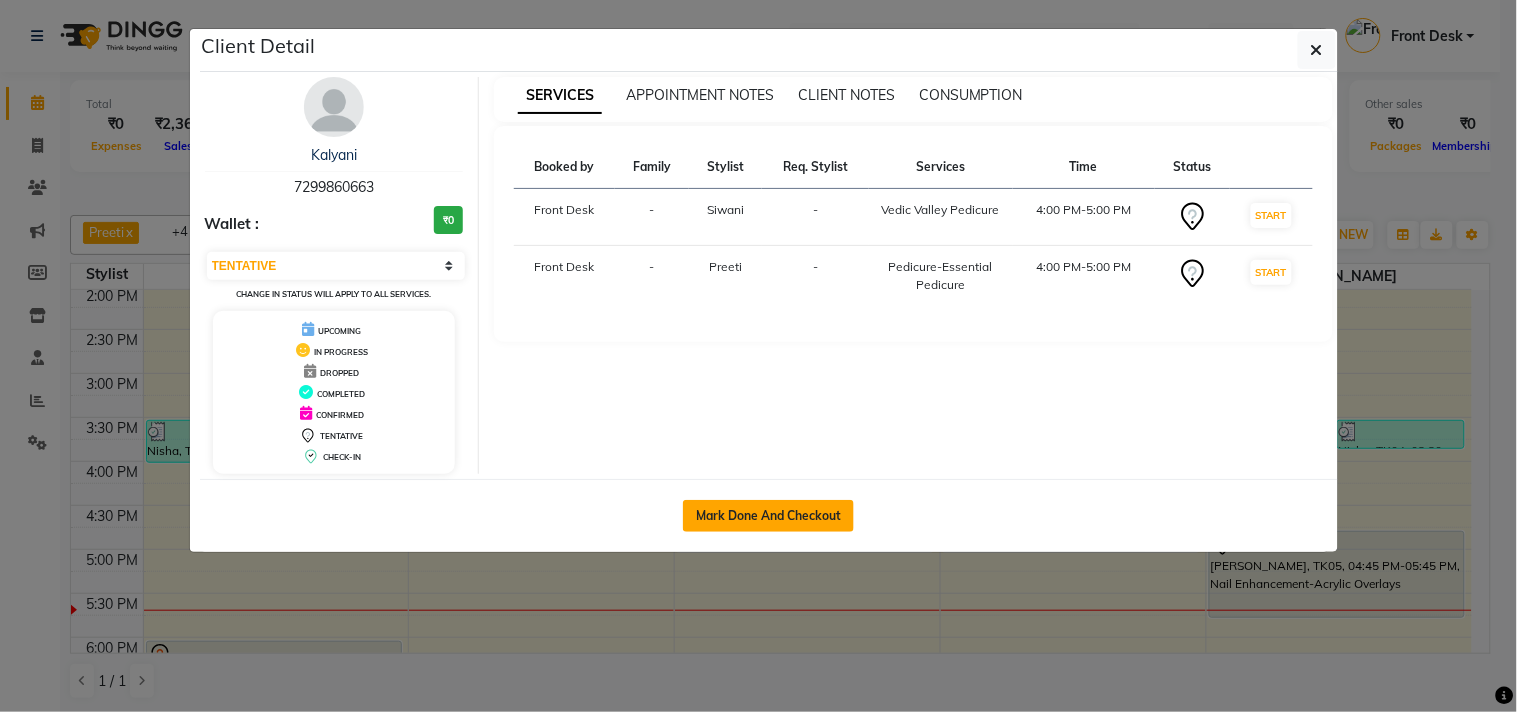 click on "Mark Done And Checkout" 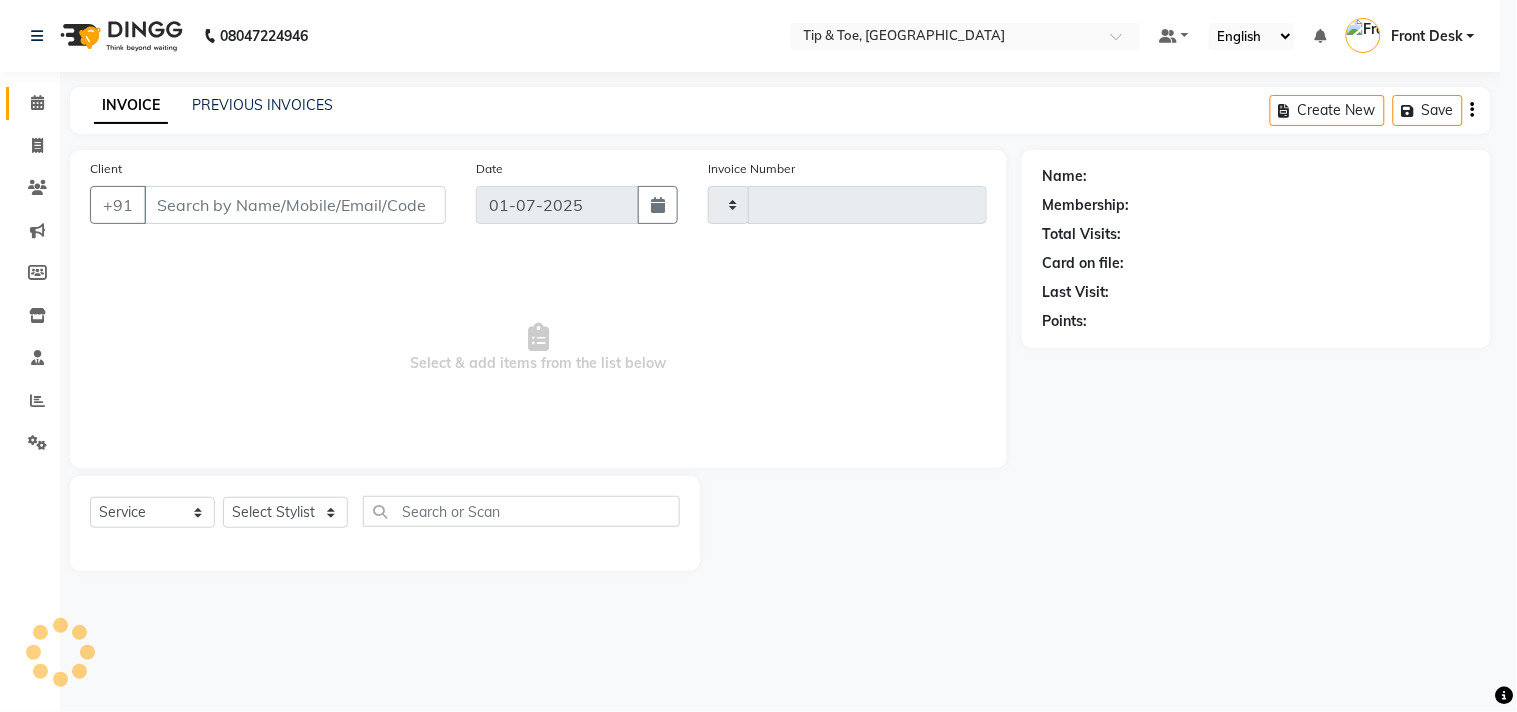 type on "0634" 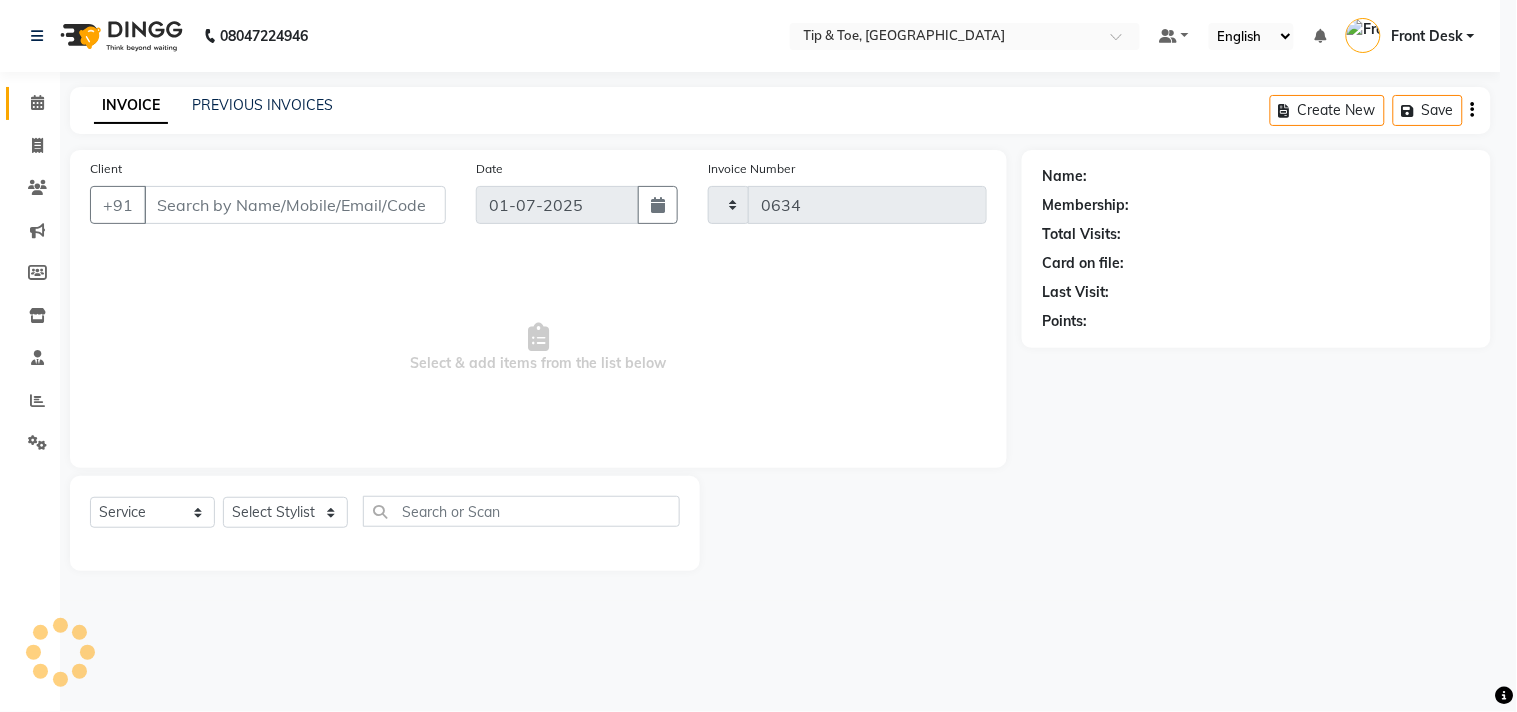 select on "5770" 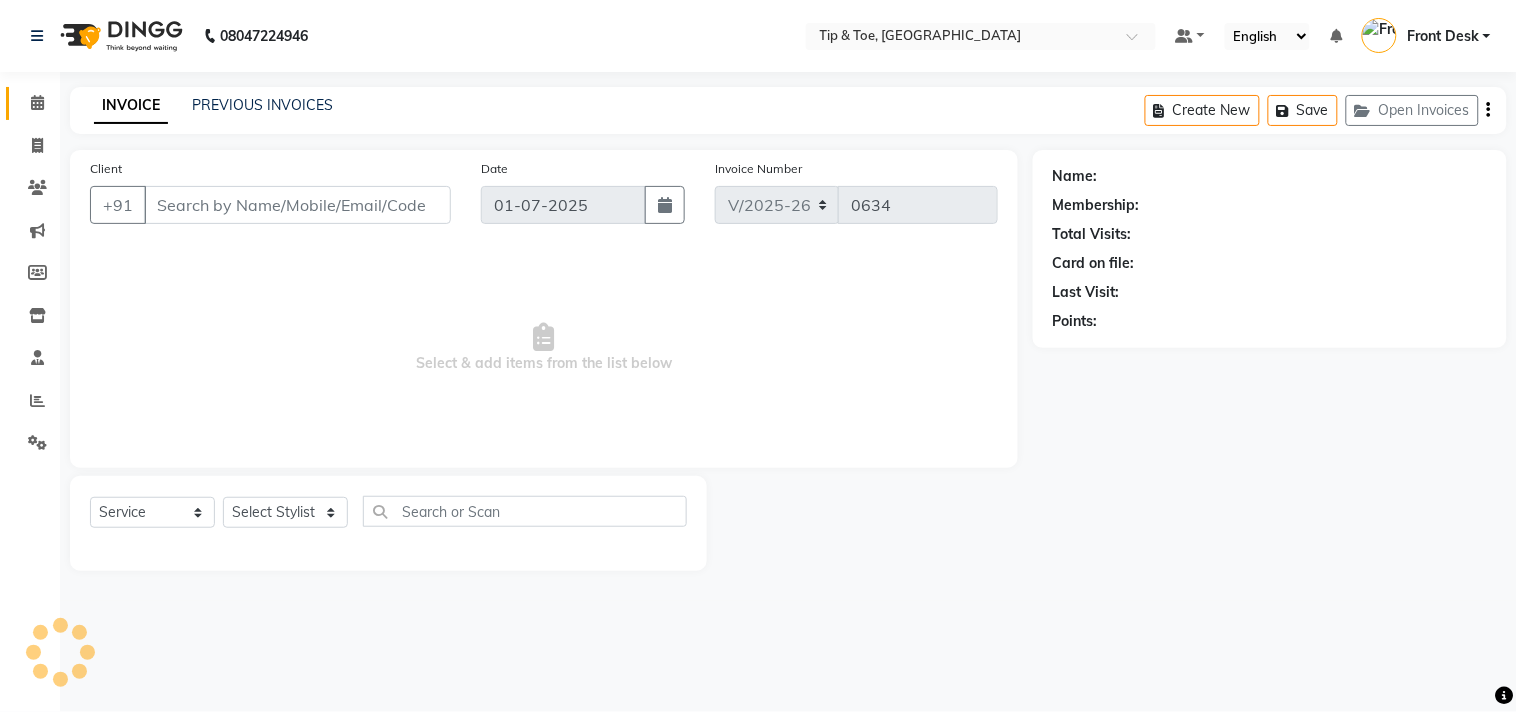 type on "7299860663" 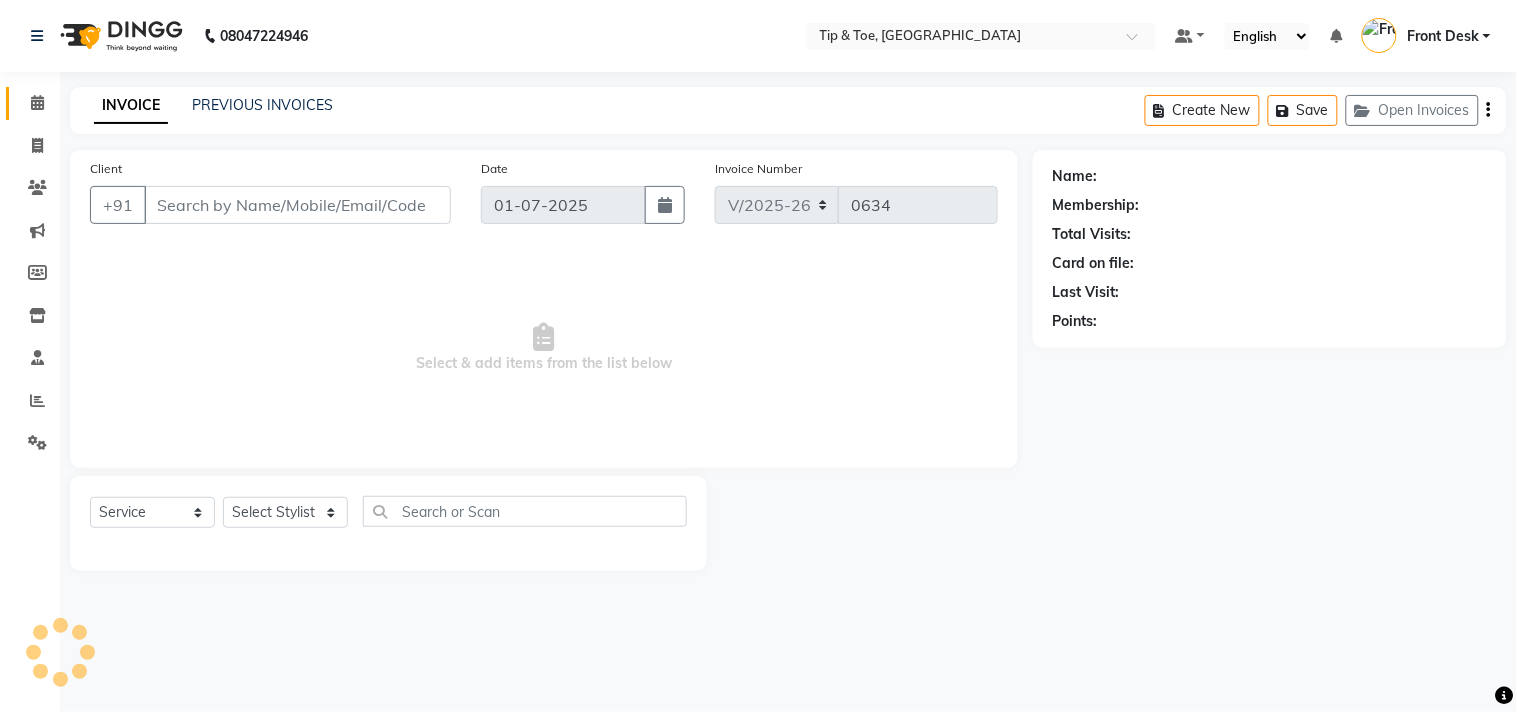 select on "49685" 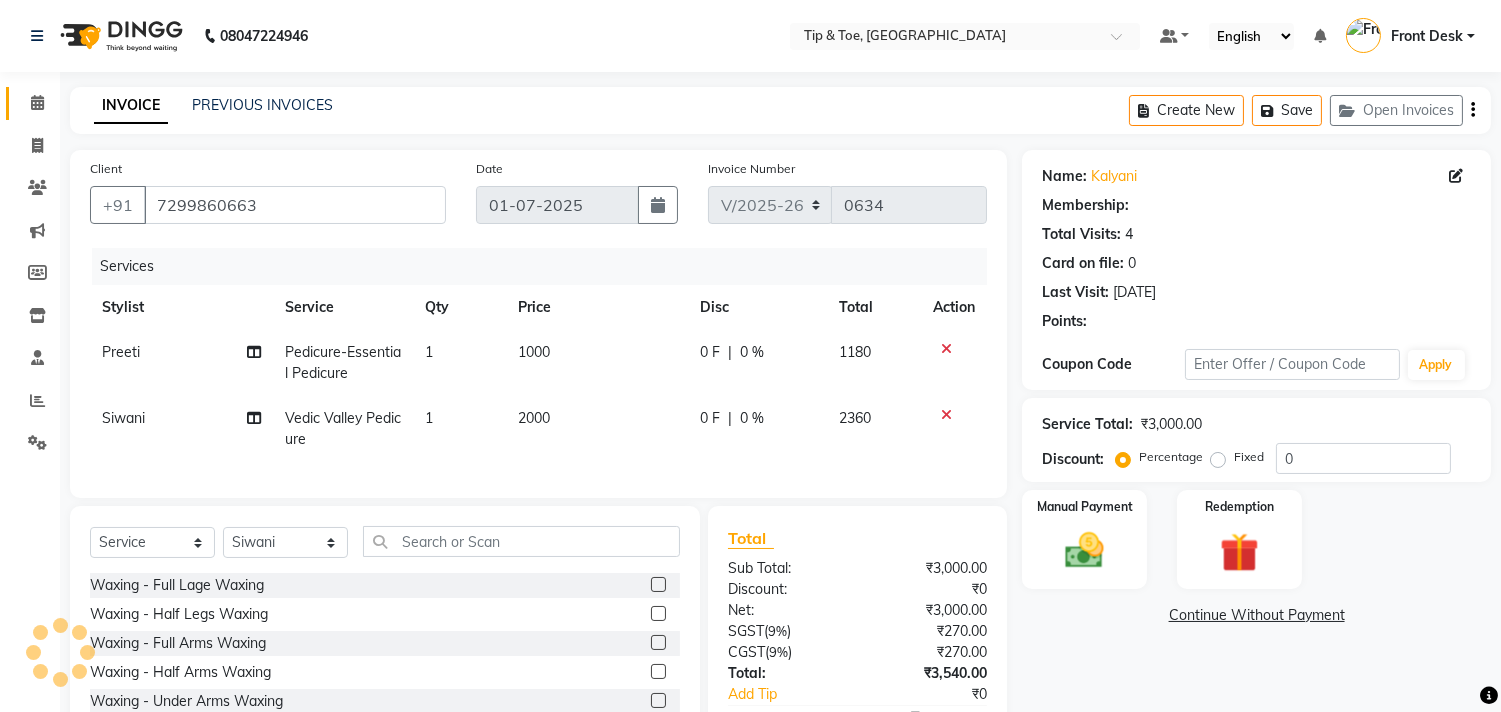 select on "1: Object" 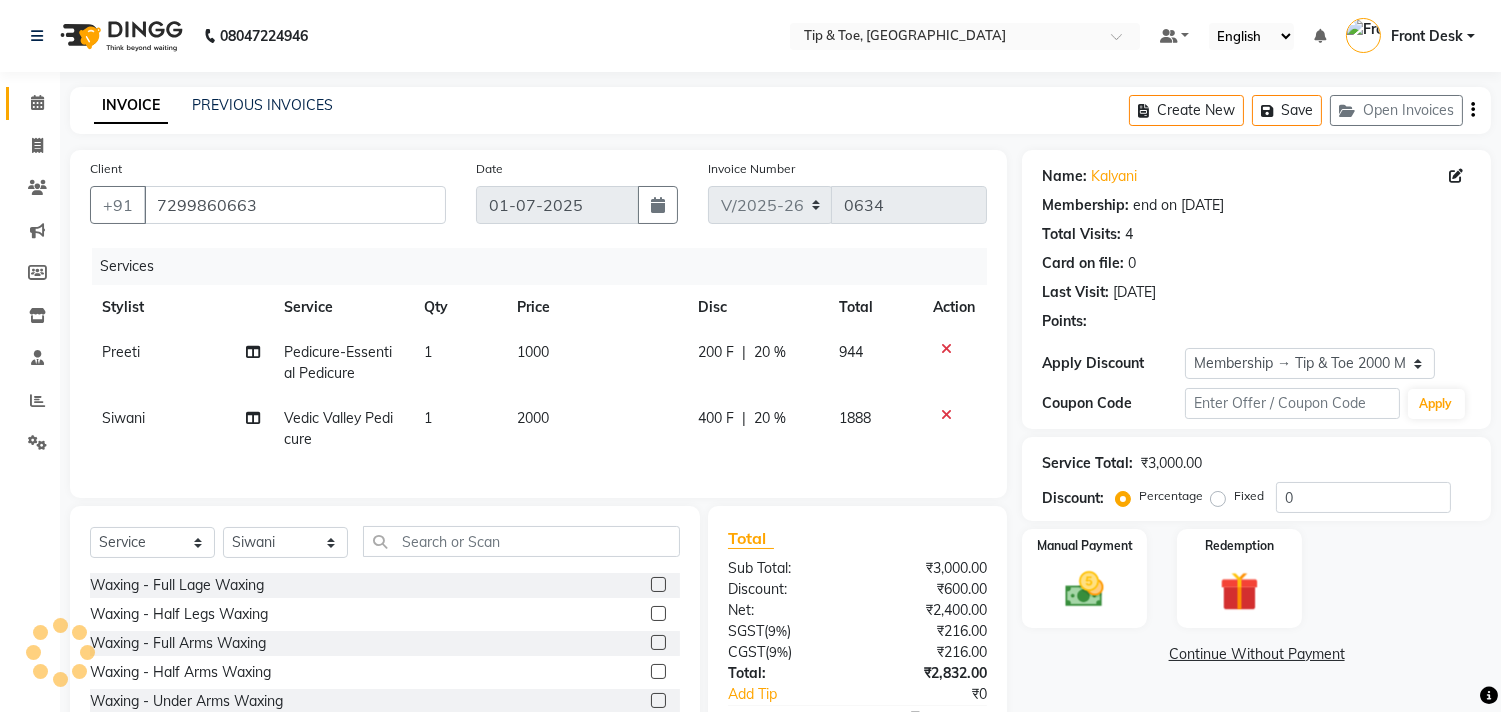 type on "20" 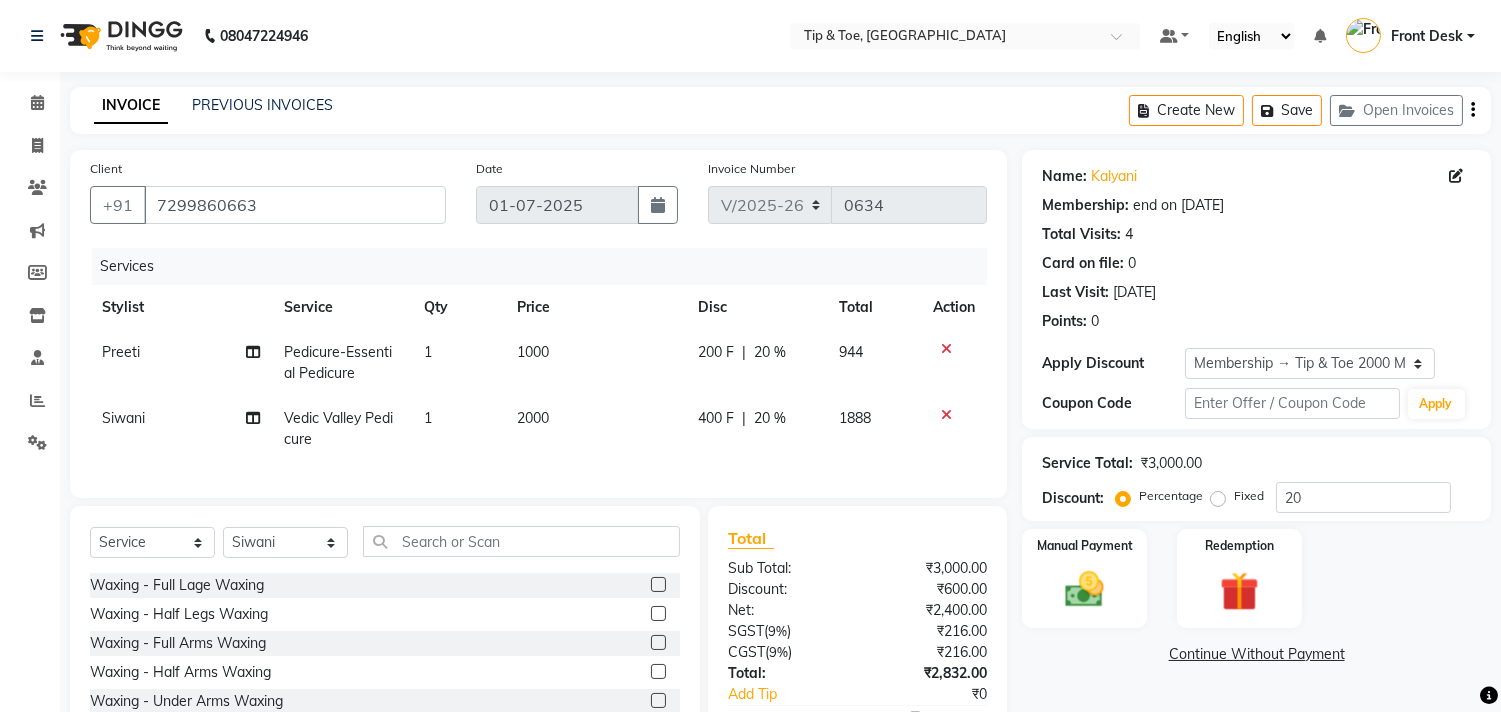 click on "1000" 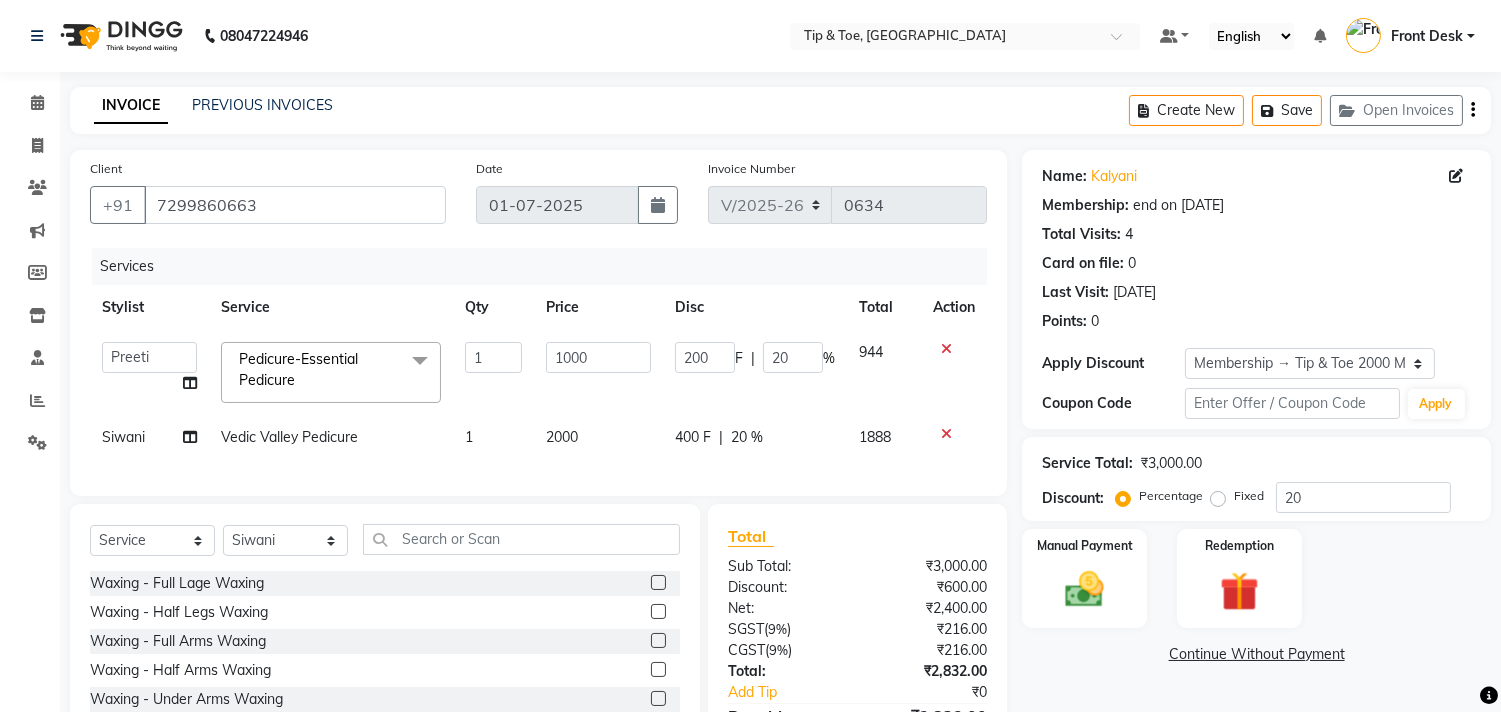 click 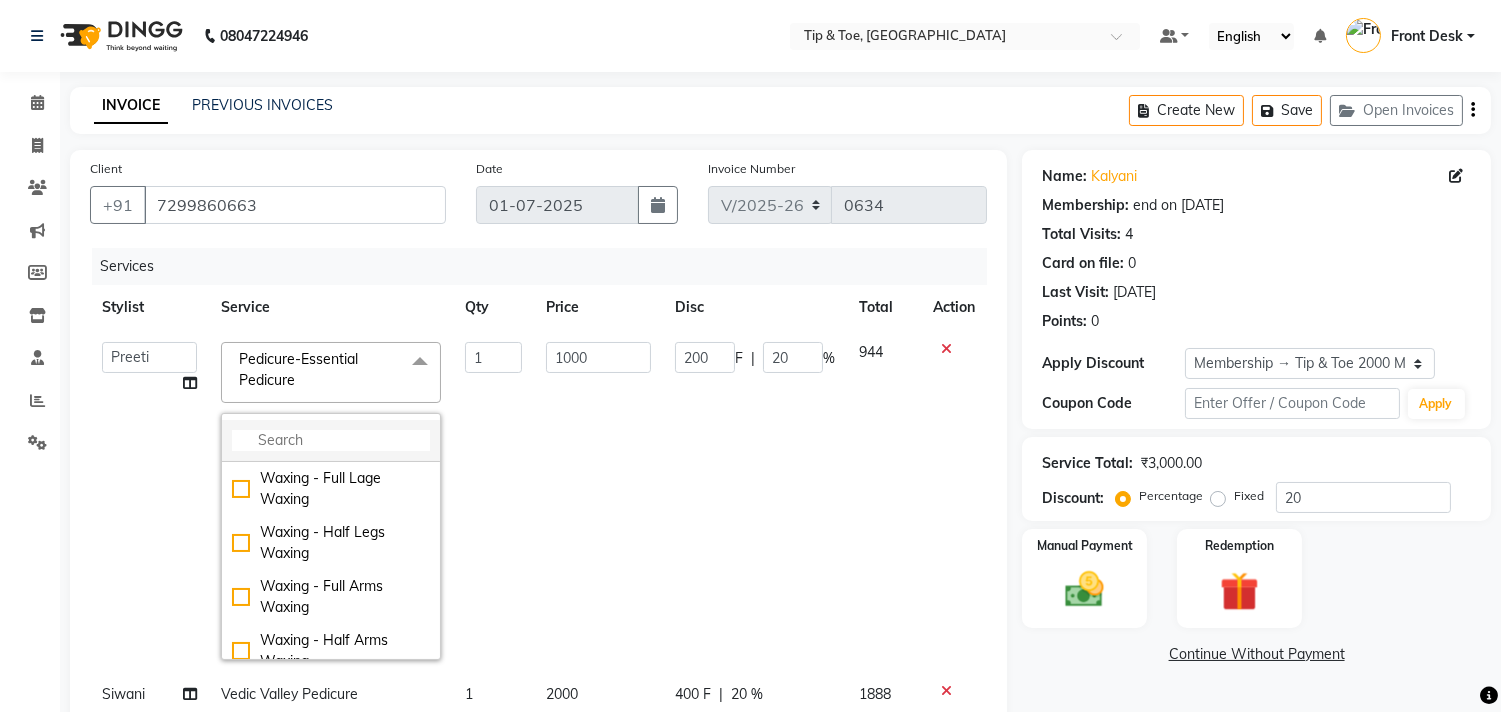 click 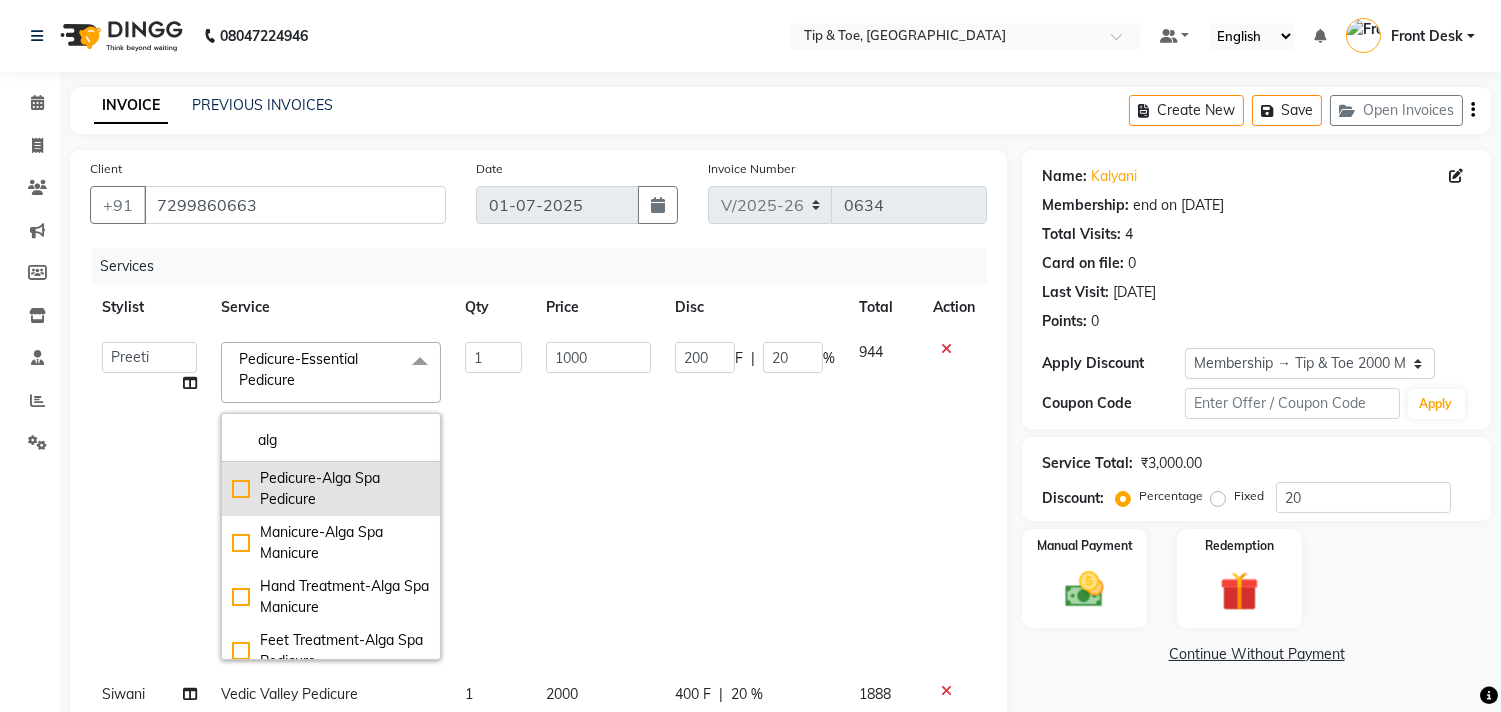 type on "alg" 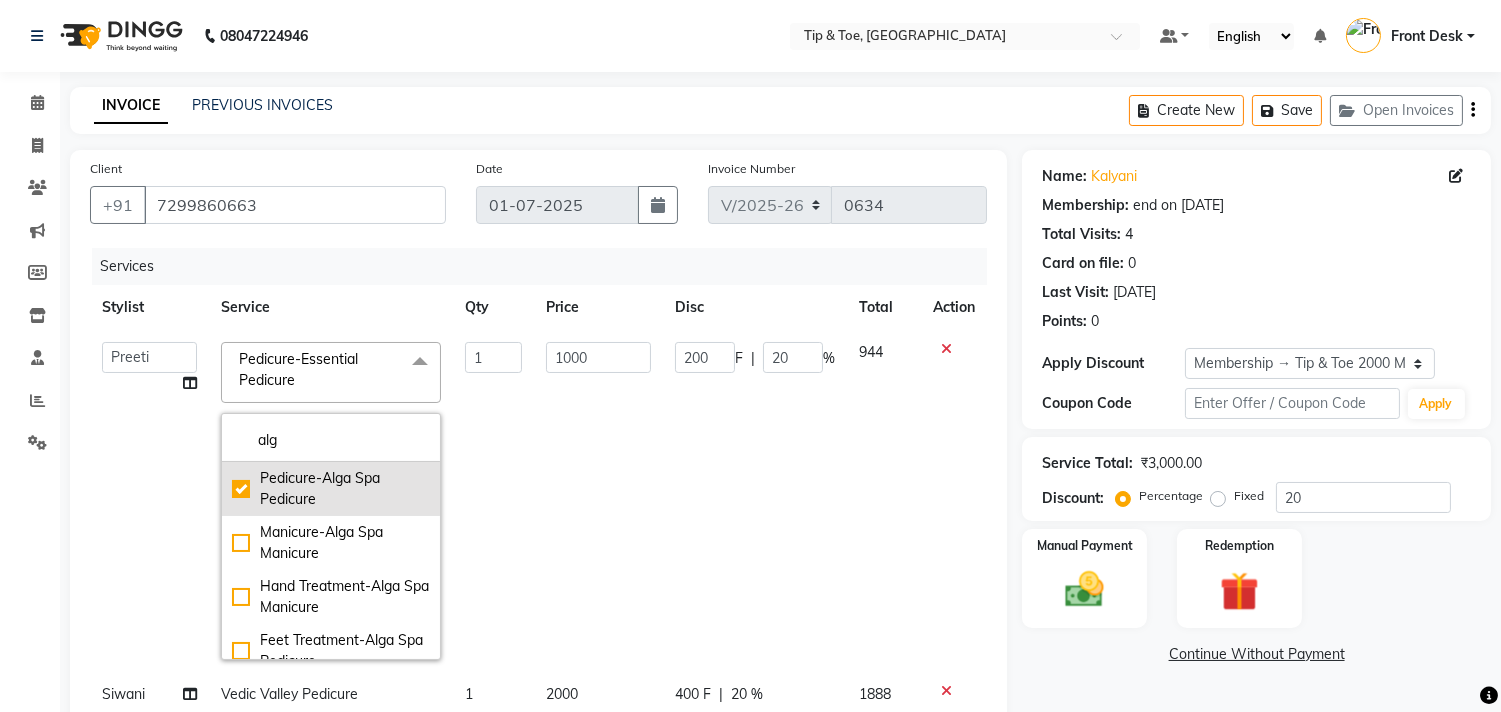checkbox on "true" 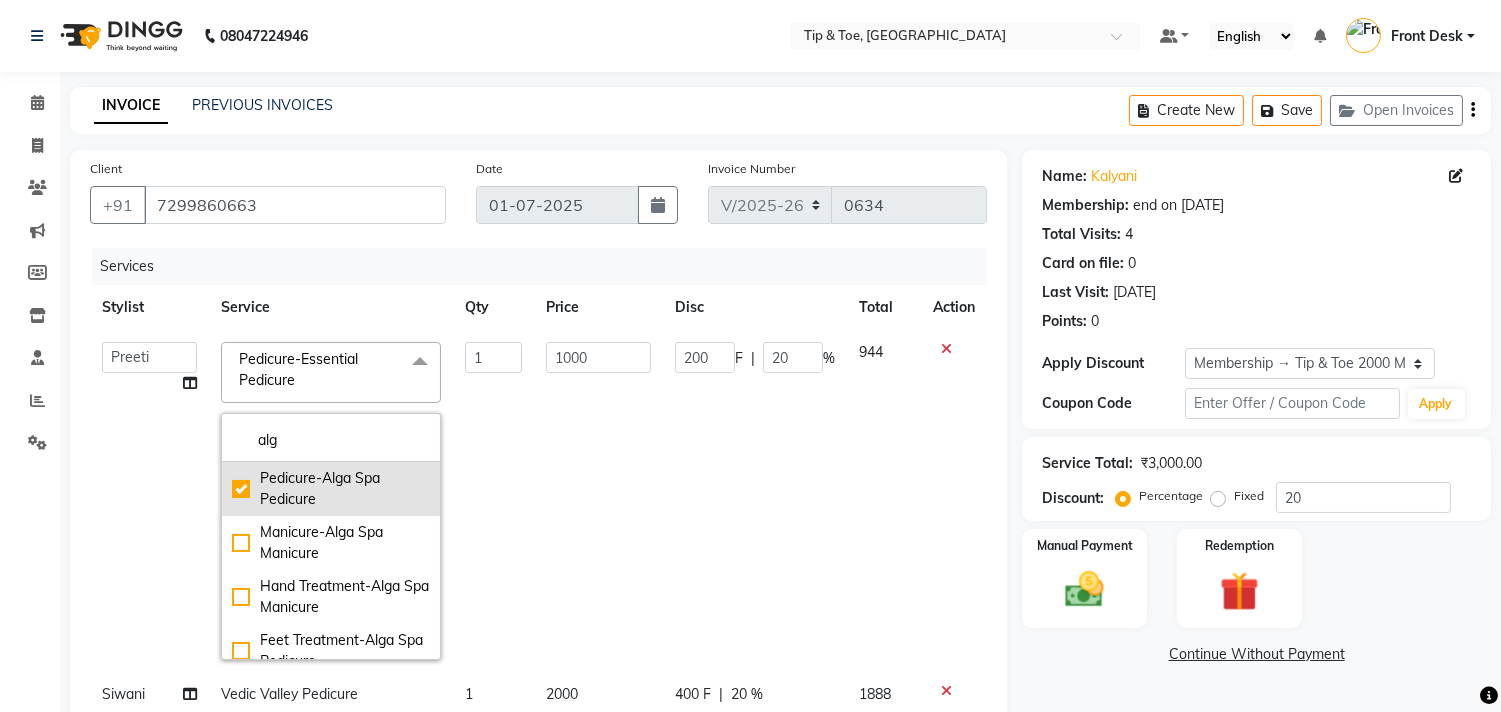 type on "2600" 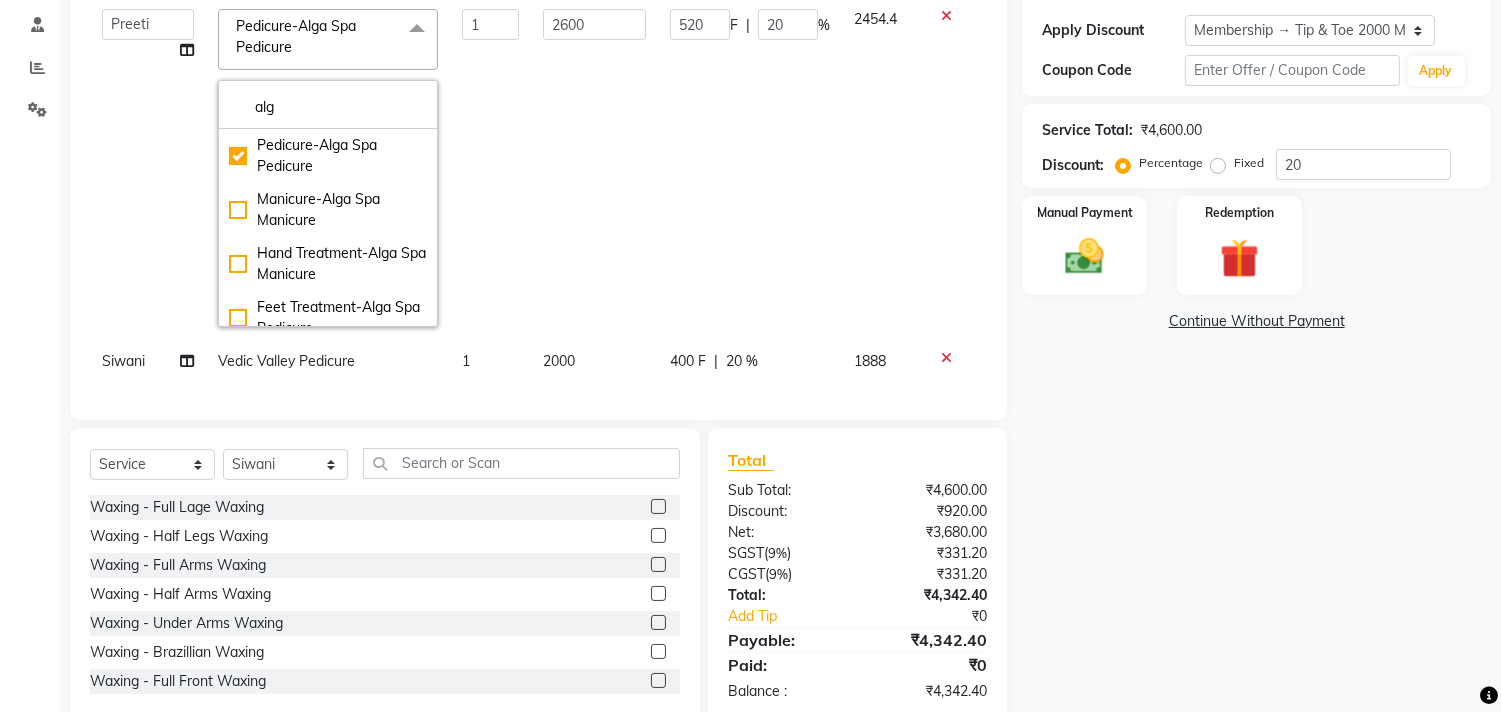 click on "SGST  ( 9% )" 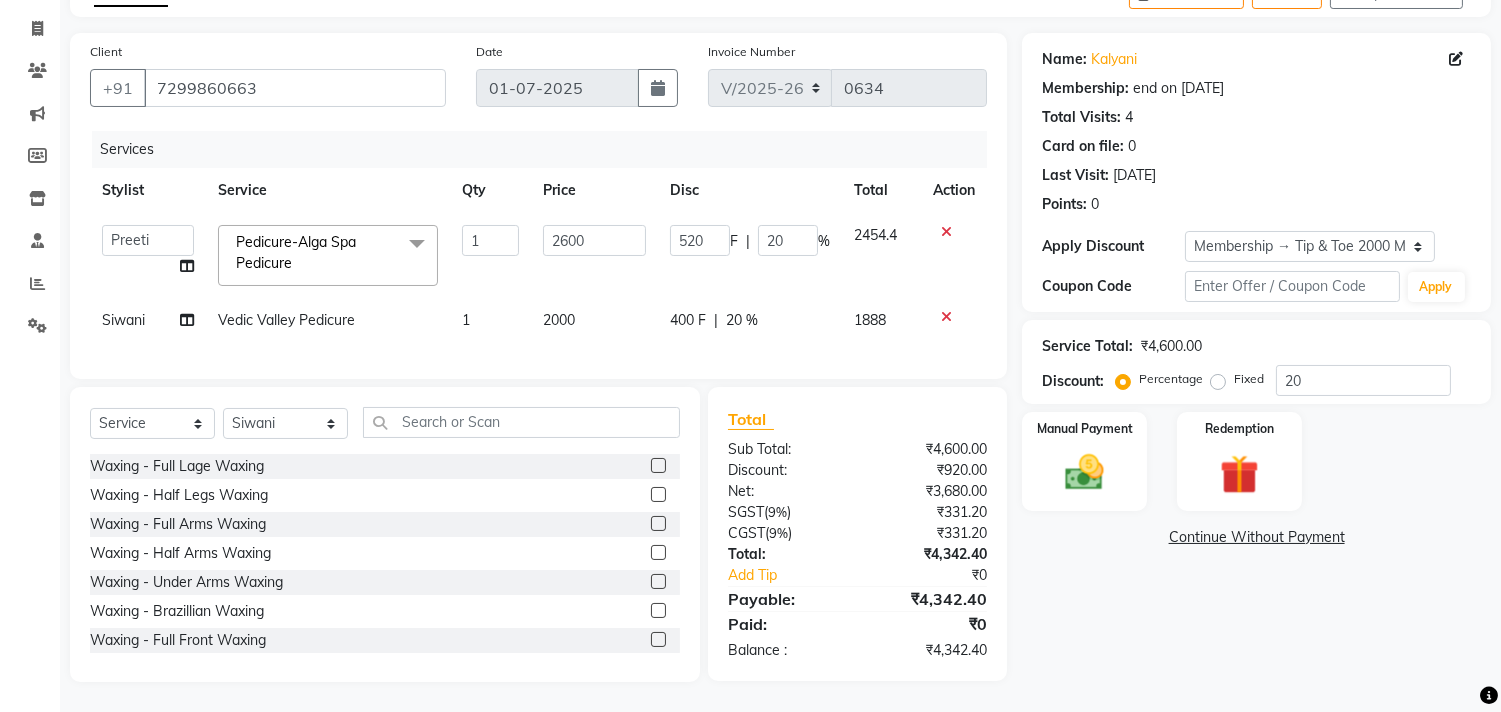 scroll, scrollTop: 133, scrollLeft: 0, axis: vertical 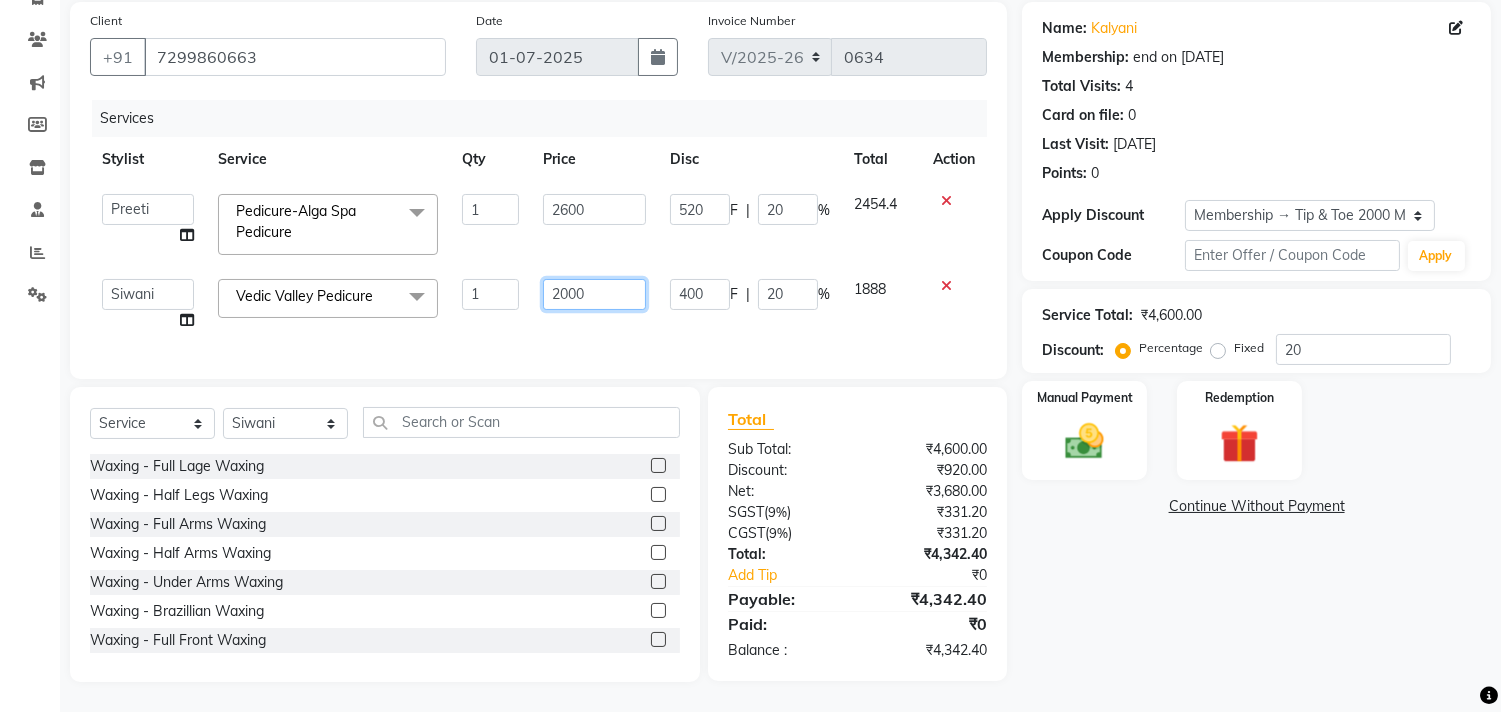 click on "2000" 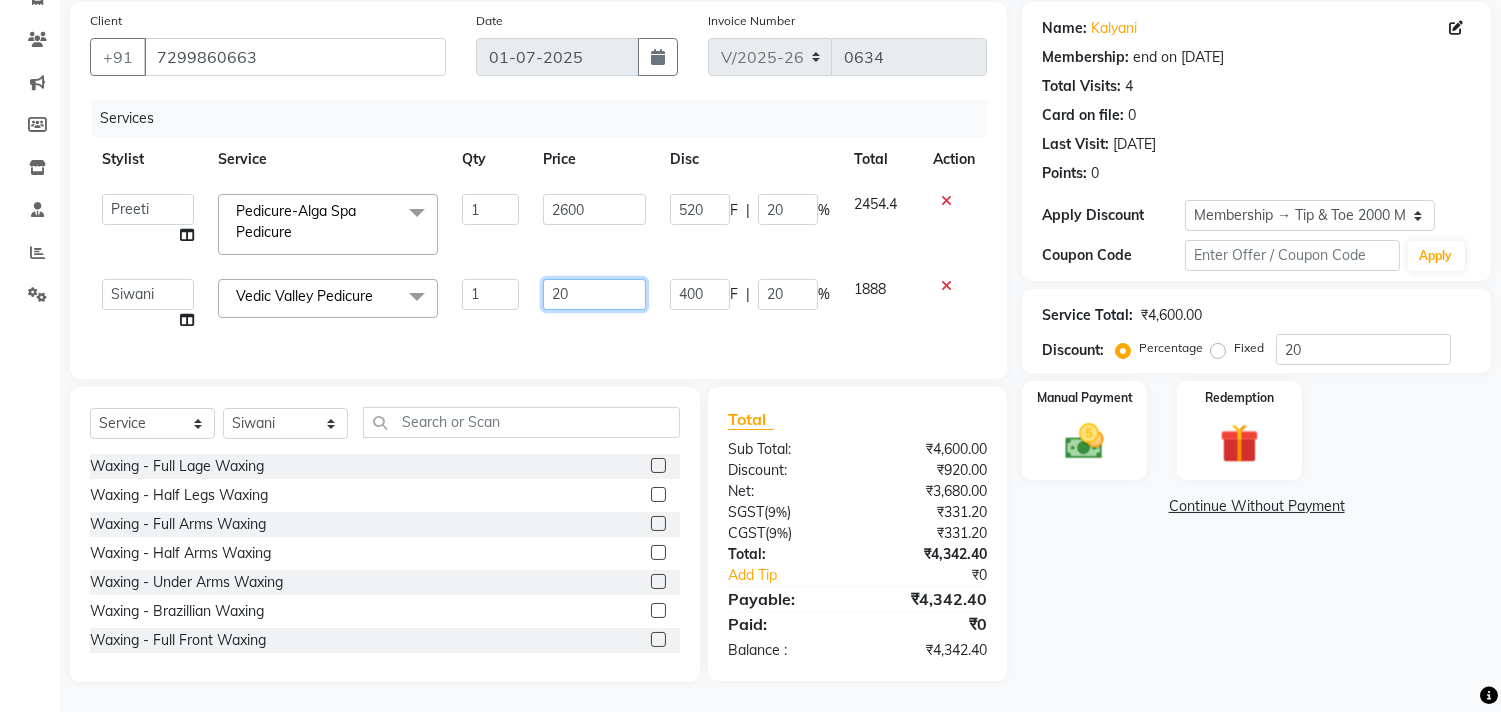 type on "2" 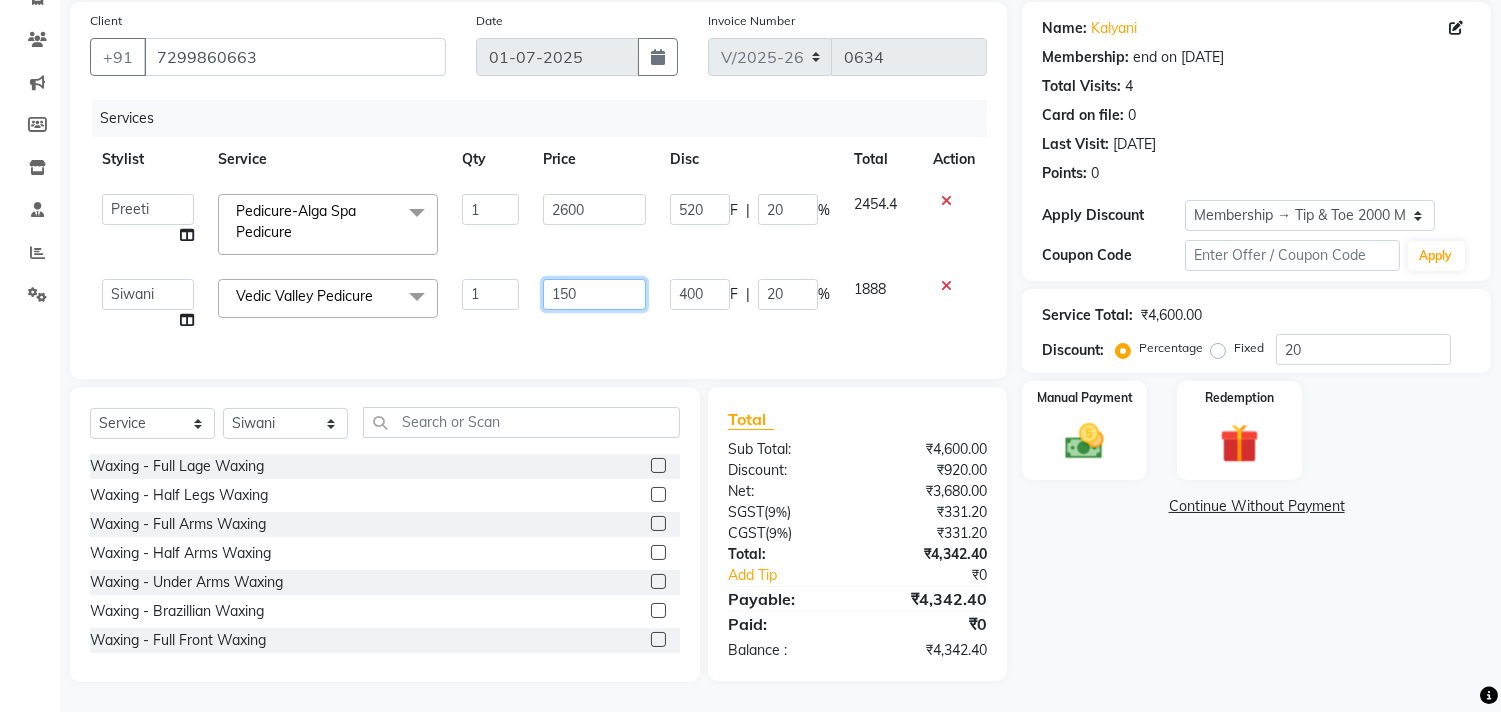 type on "1500" 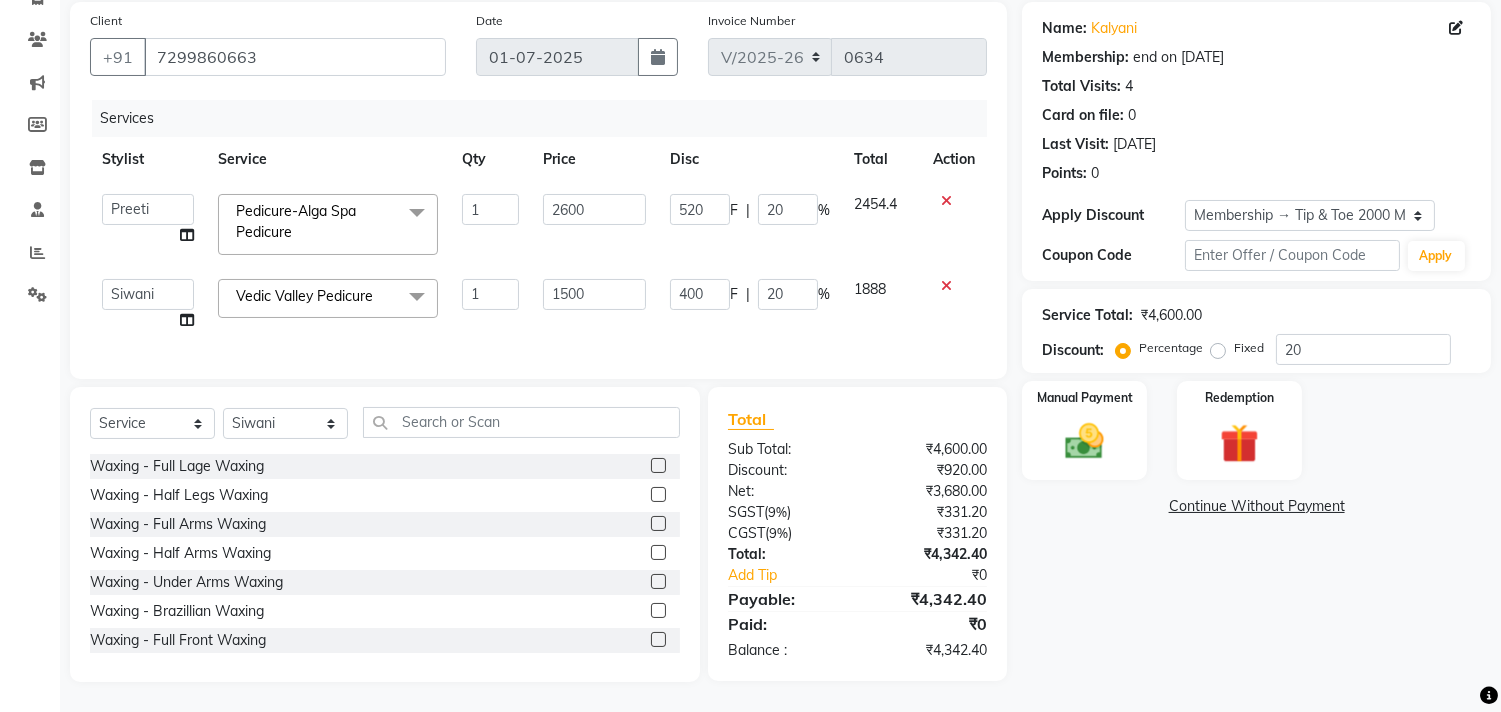 click on "₹3,680.00" 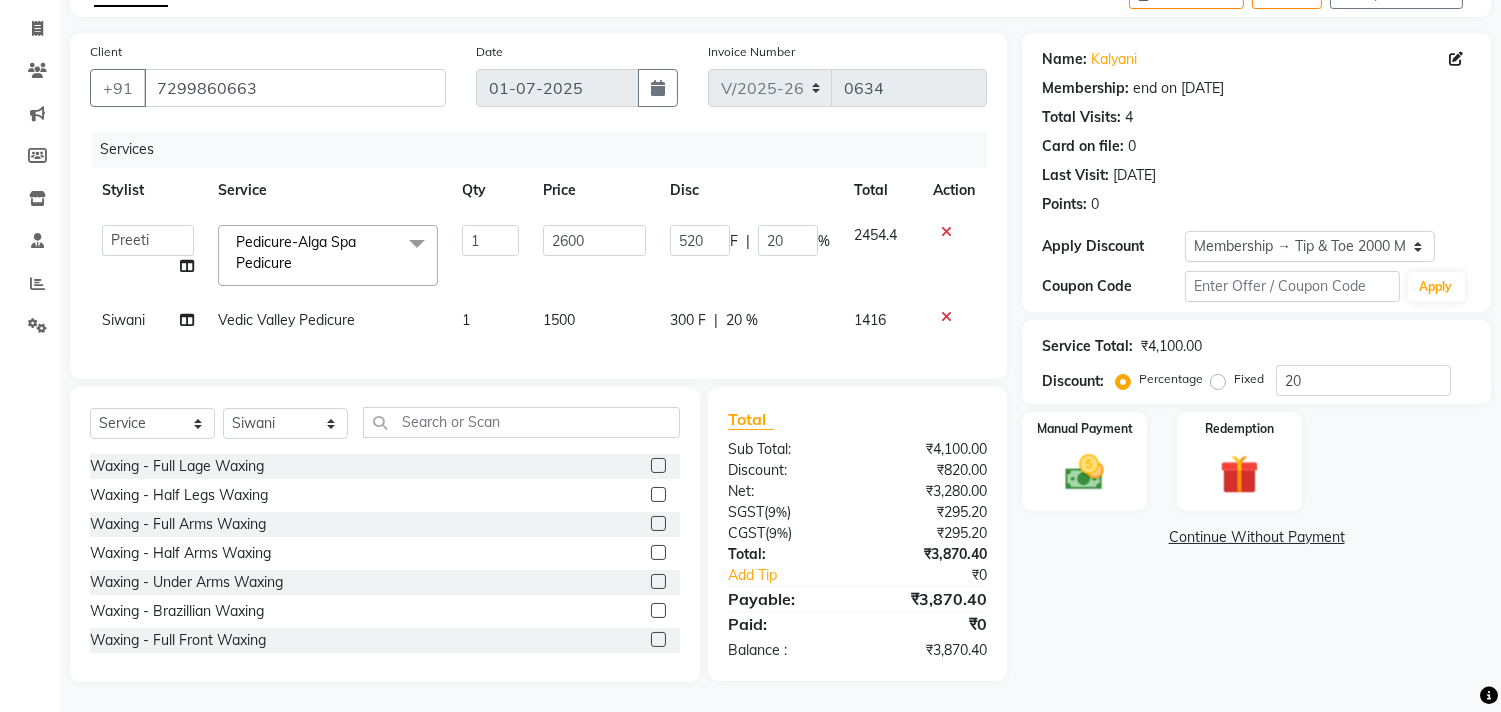 scroll, scrollTop: 133, scrollLeft: 0, axis: vertical 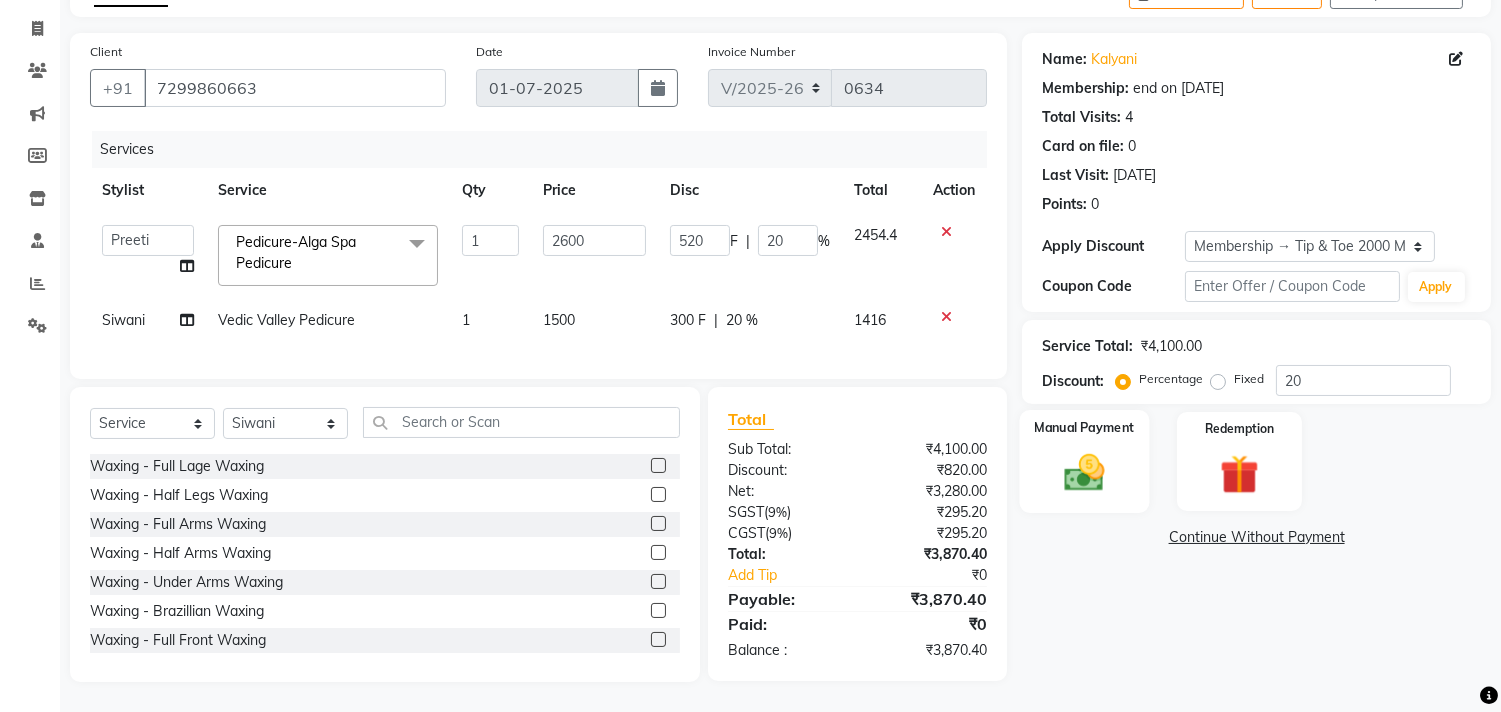 click 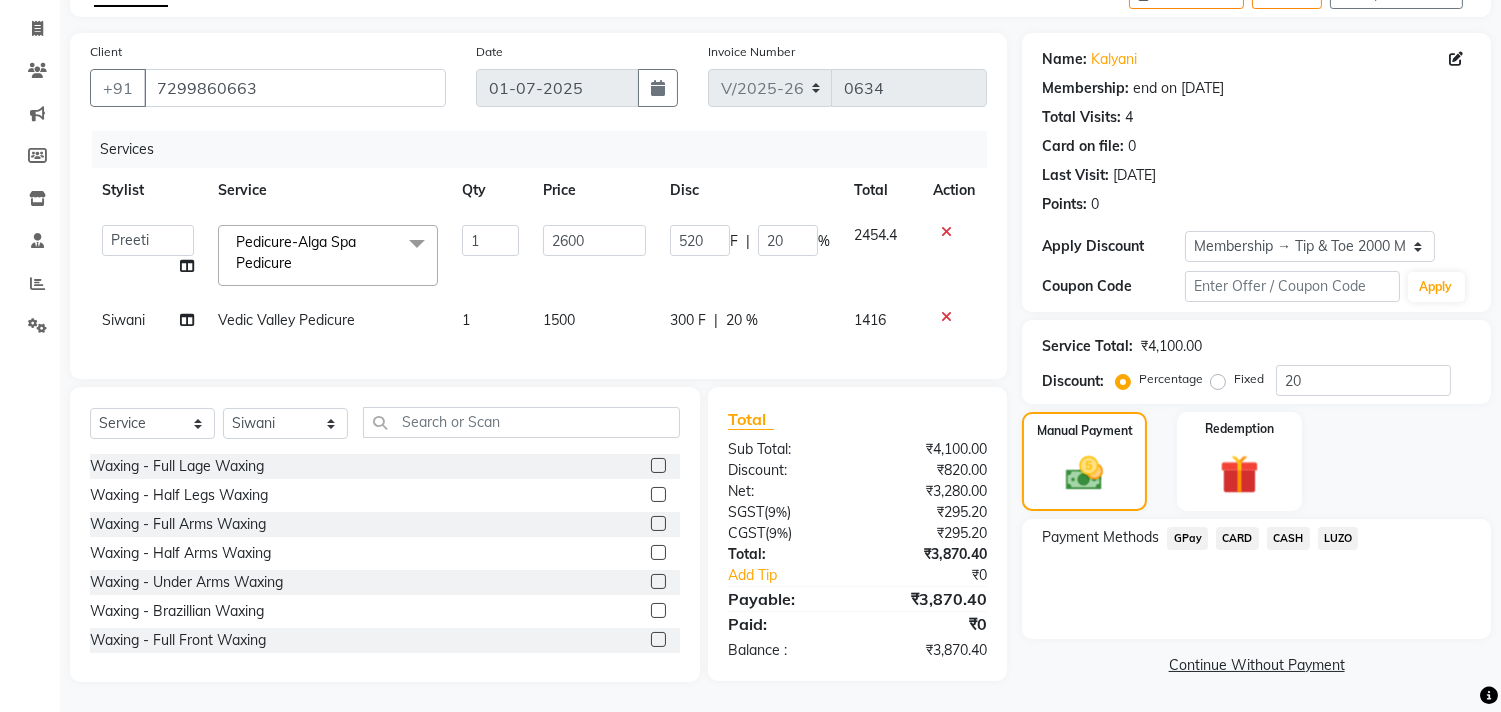 click on "CARD" 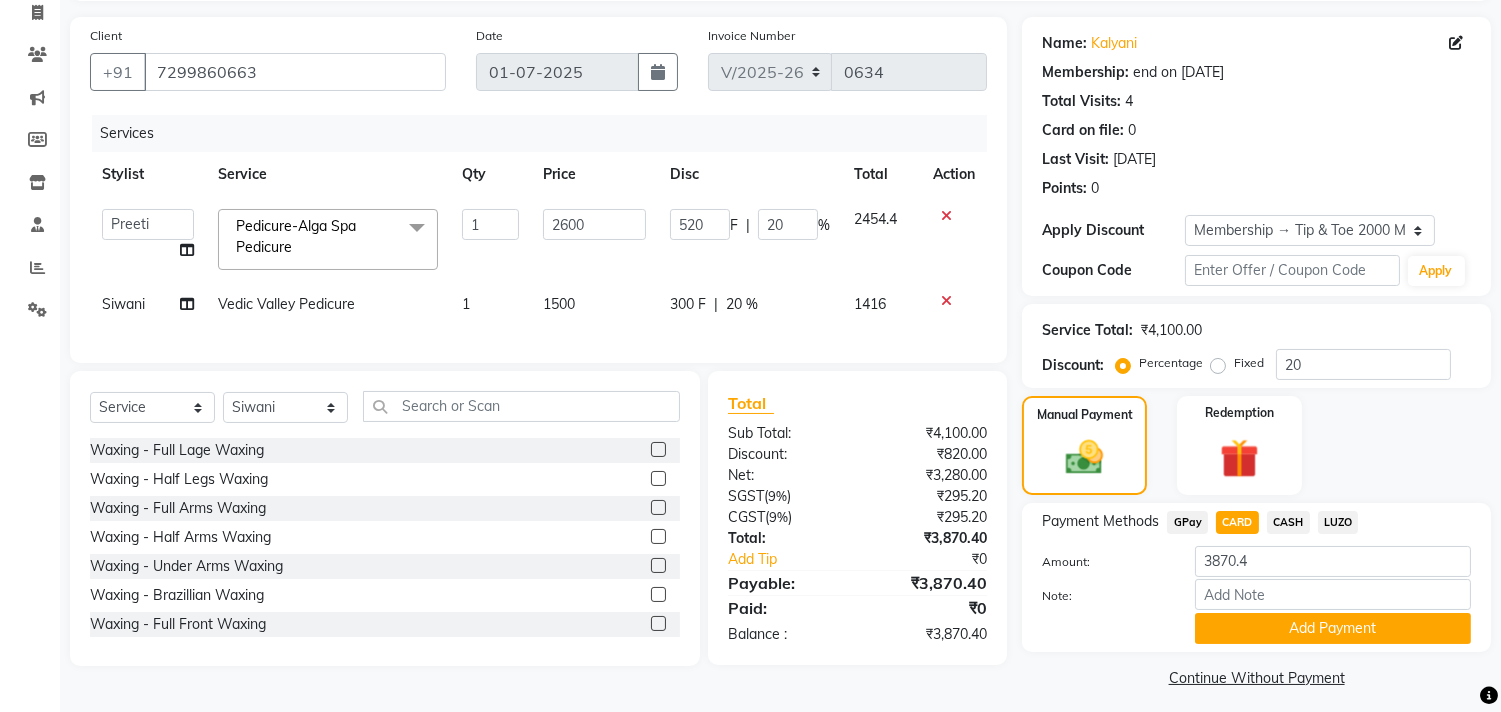 scroll, scrollTop: 143, scrollLeft: 0, axis: vertical 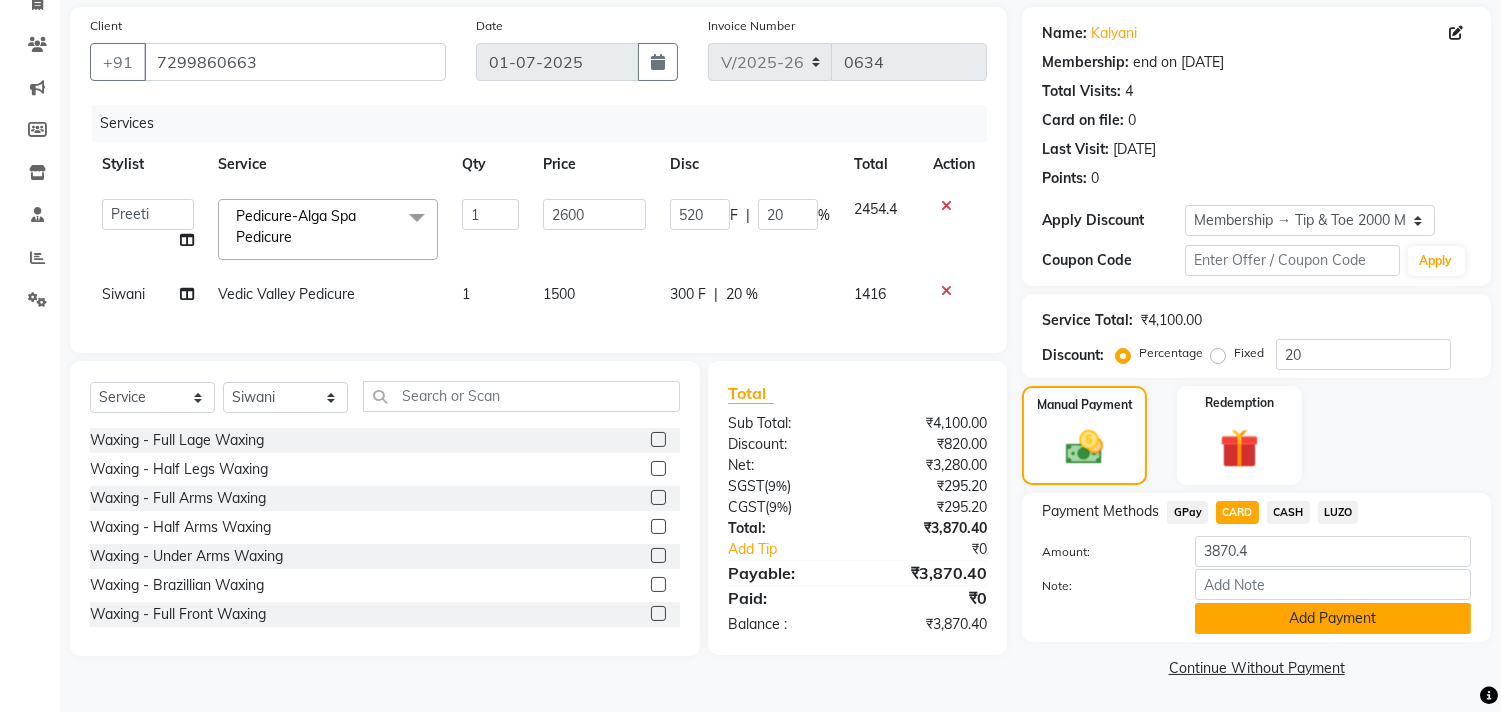 click on "Add Payment" 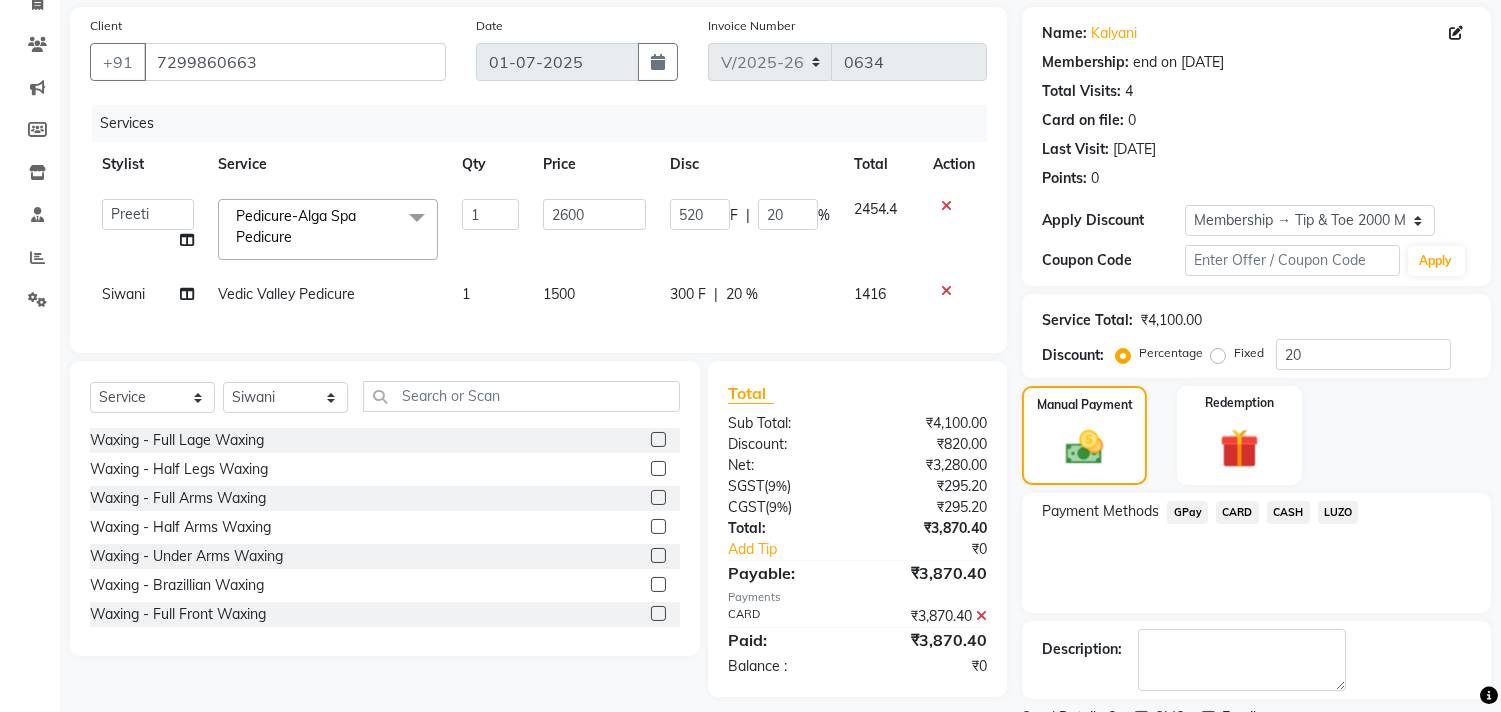 scroll, scrollTop: 227, scrollLeft: 0, axis: vertical 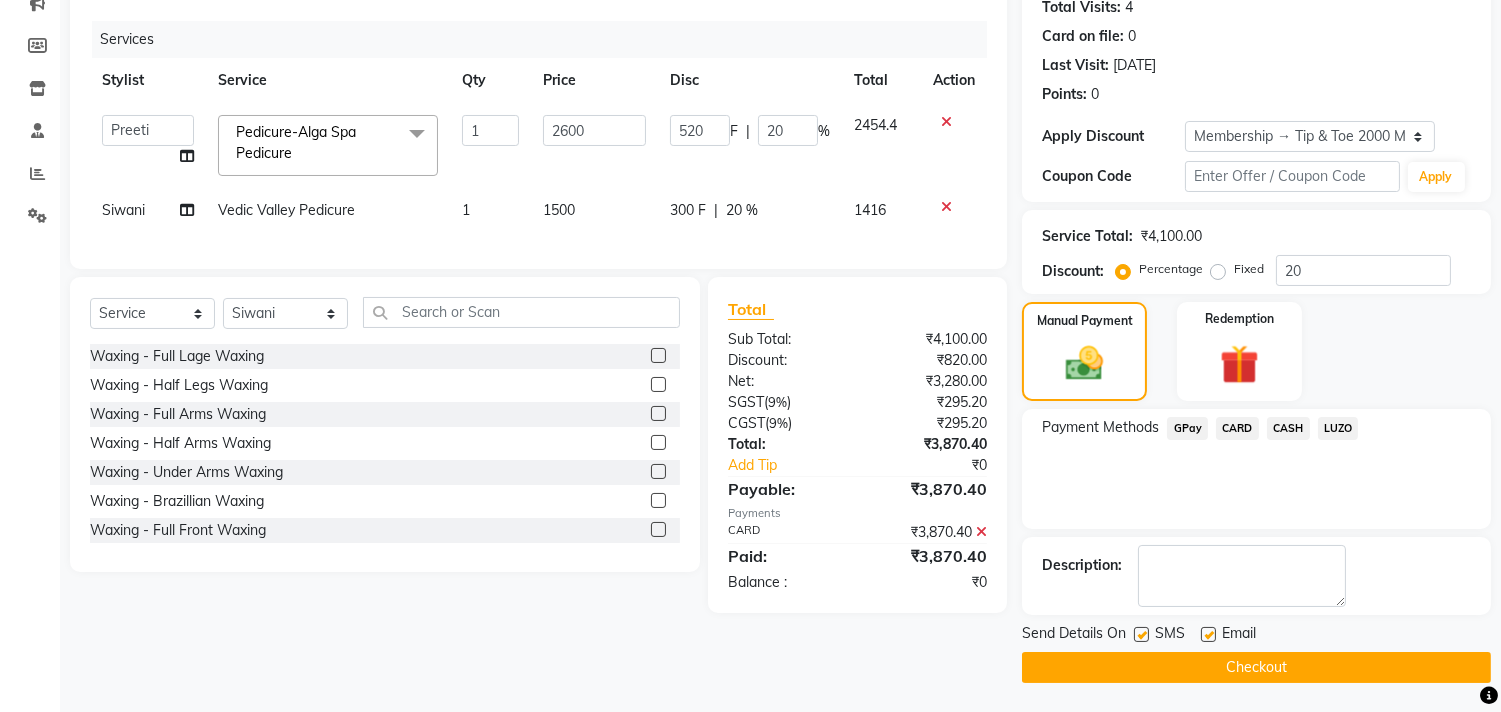 click on "Checkout" 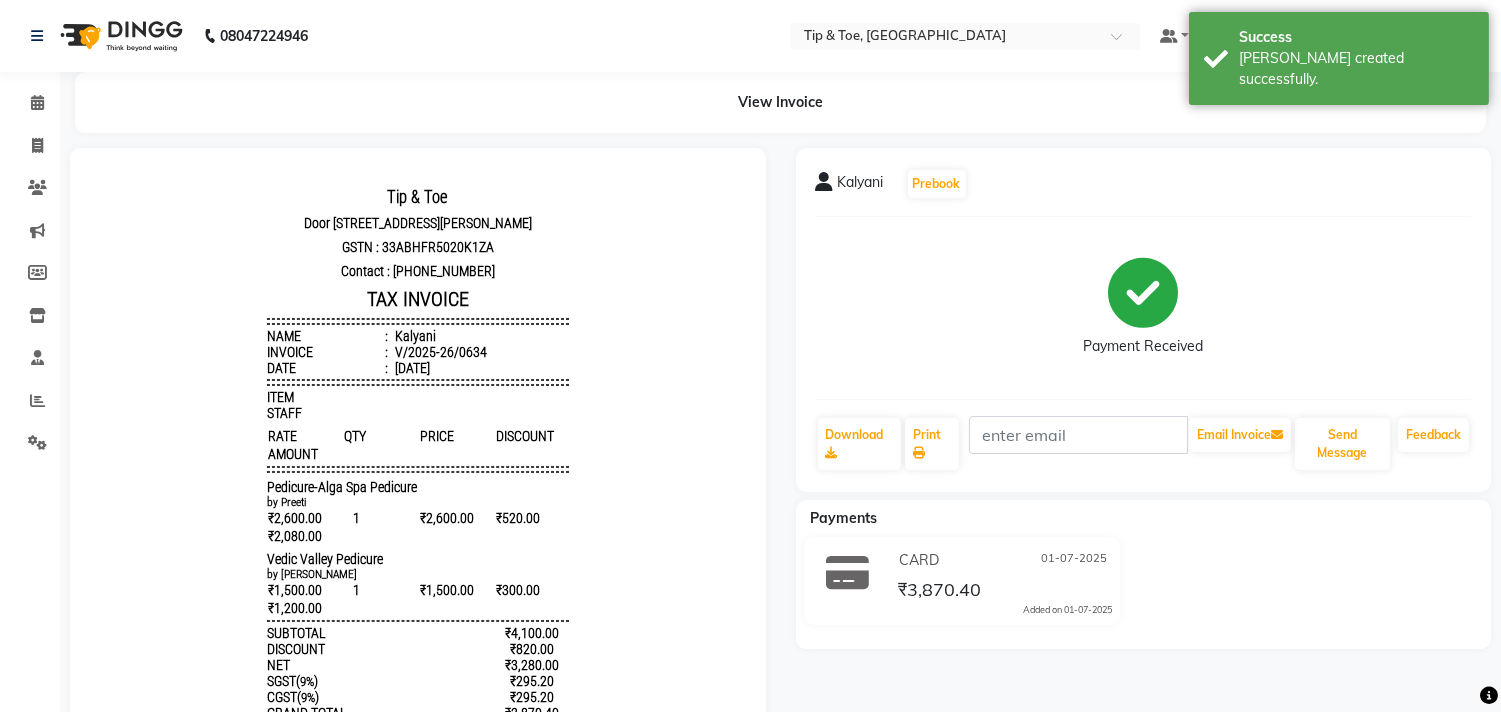 scroll, scrollTop: 0, scrollLeft: 0, axis: both 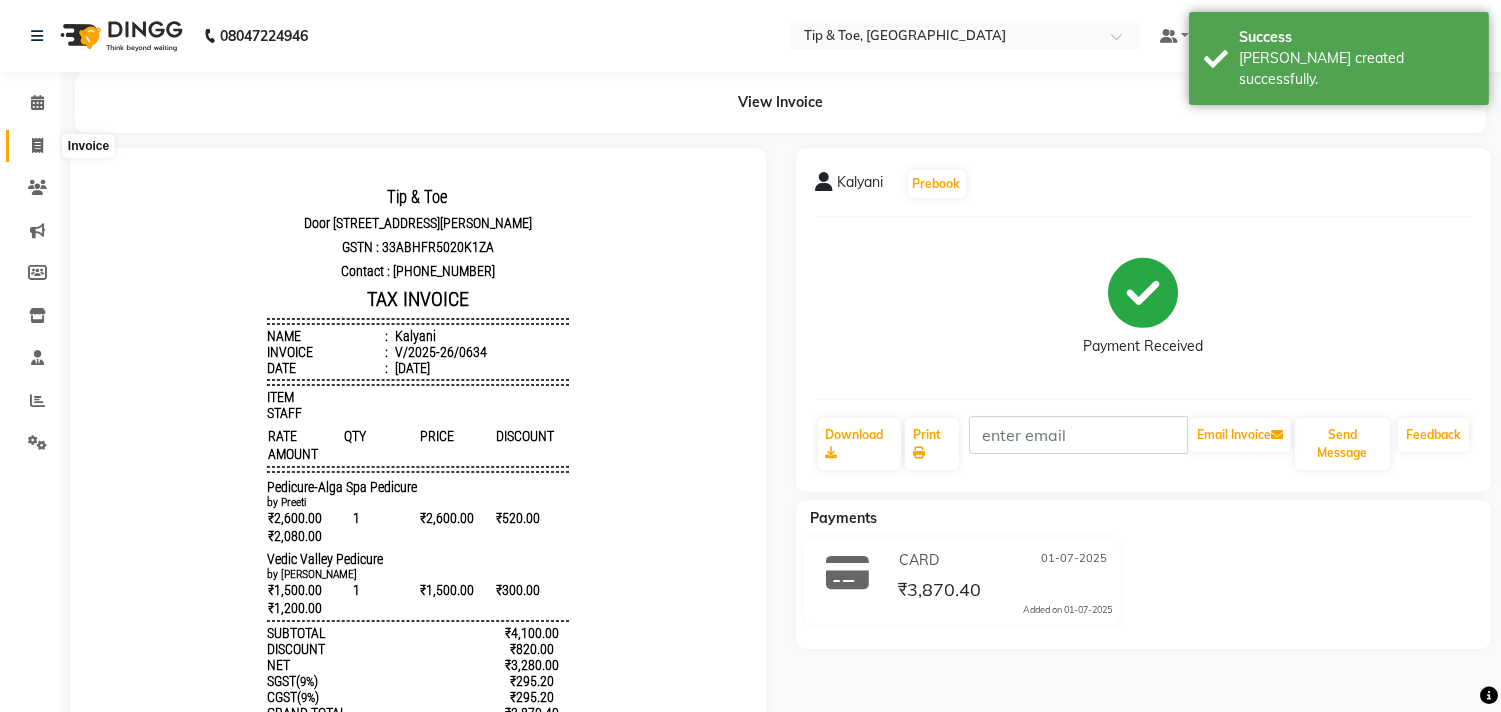 click 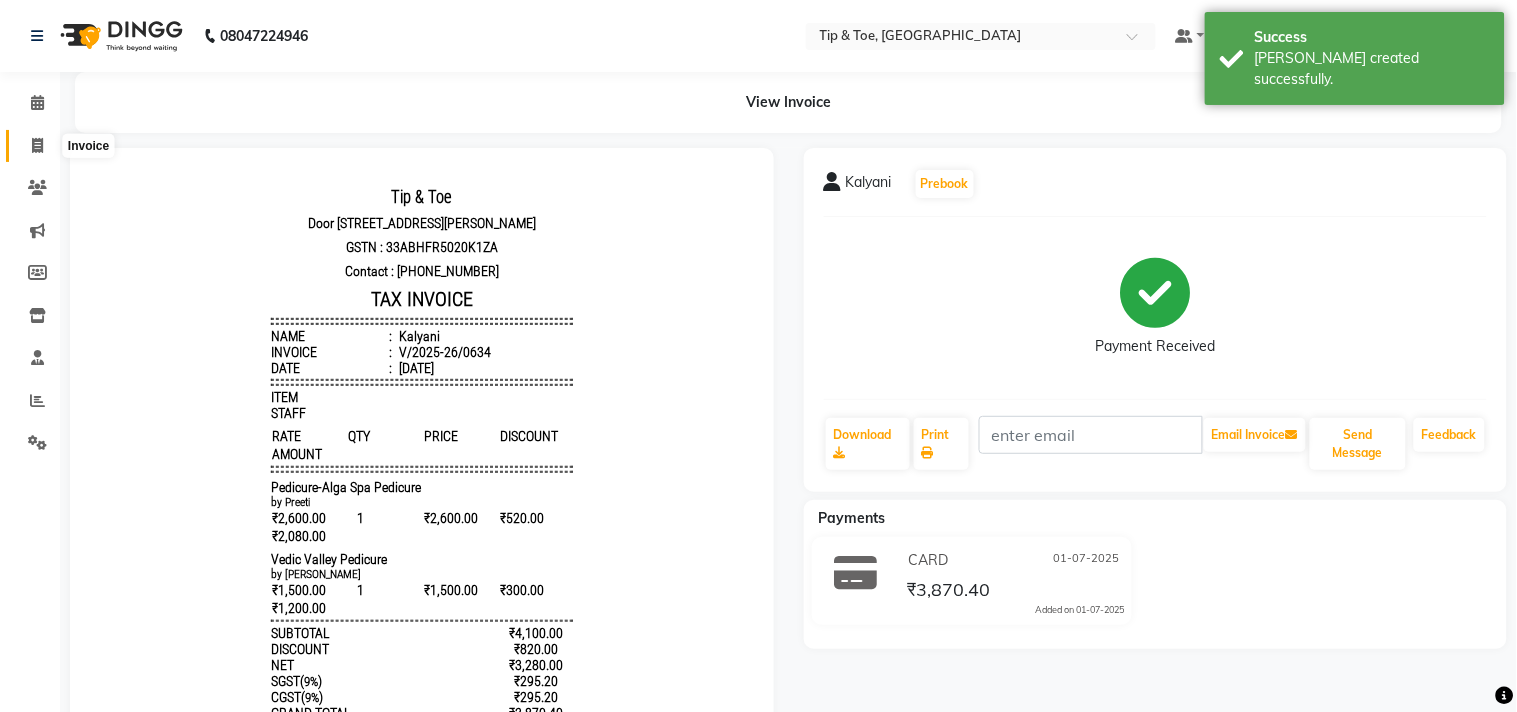 select on "service" 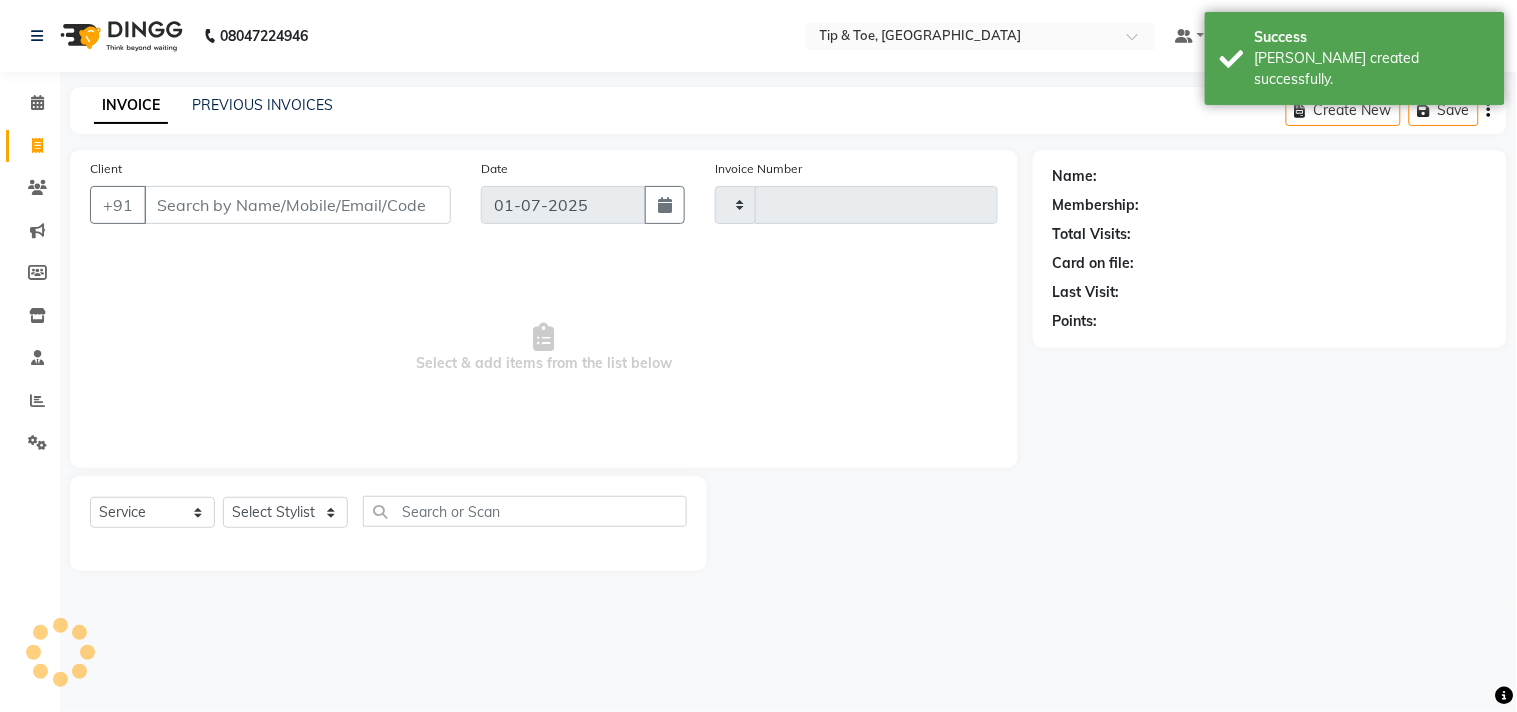 type on "0635" 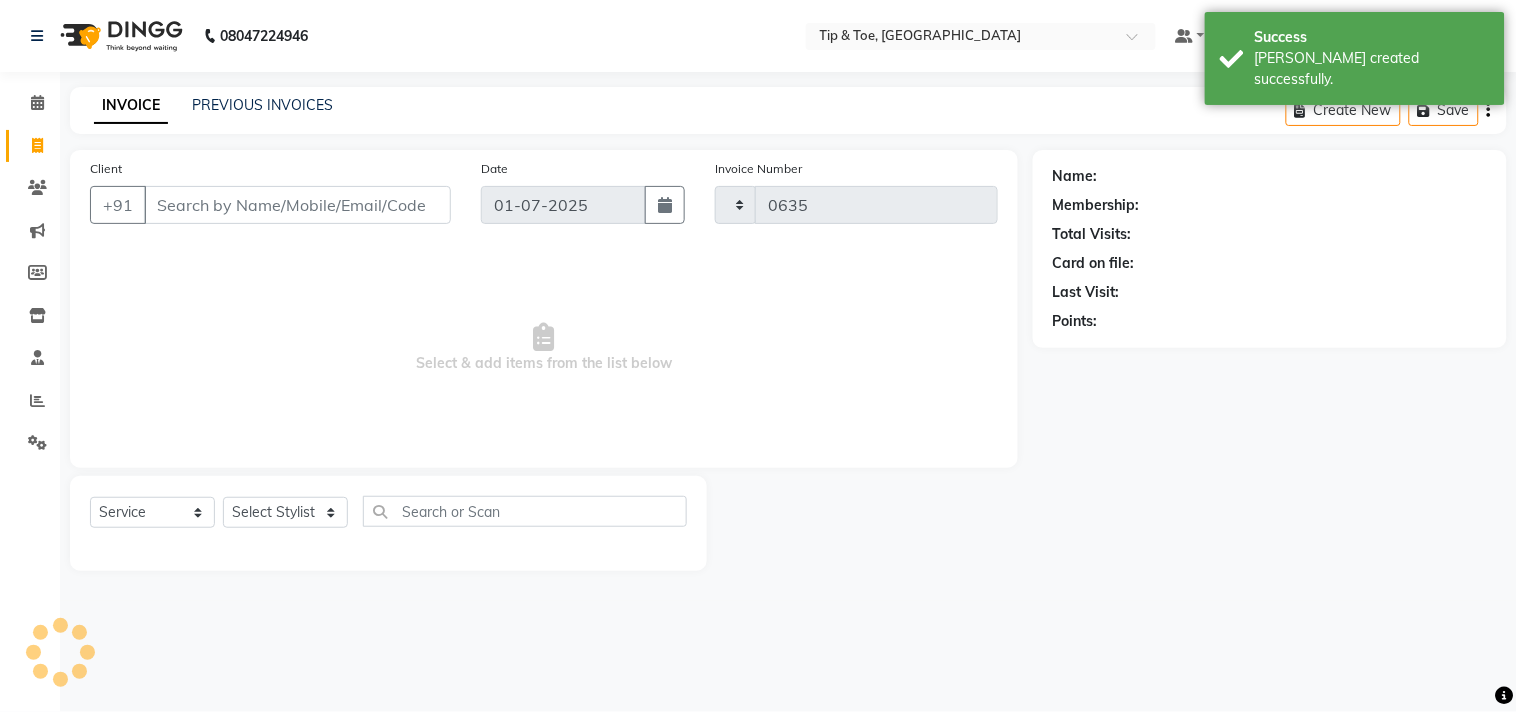 select on "5770" 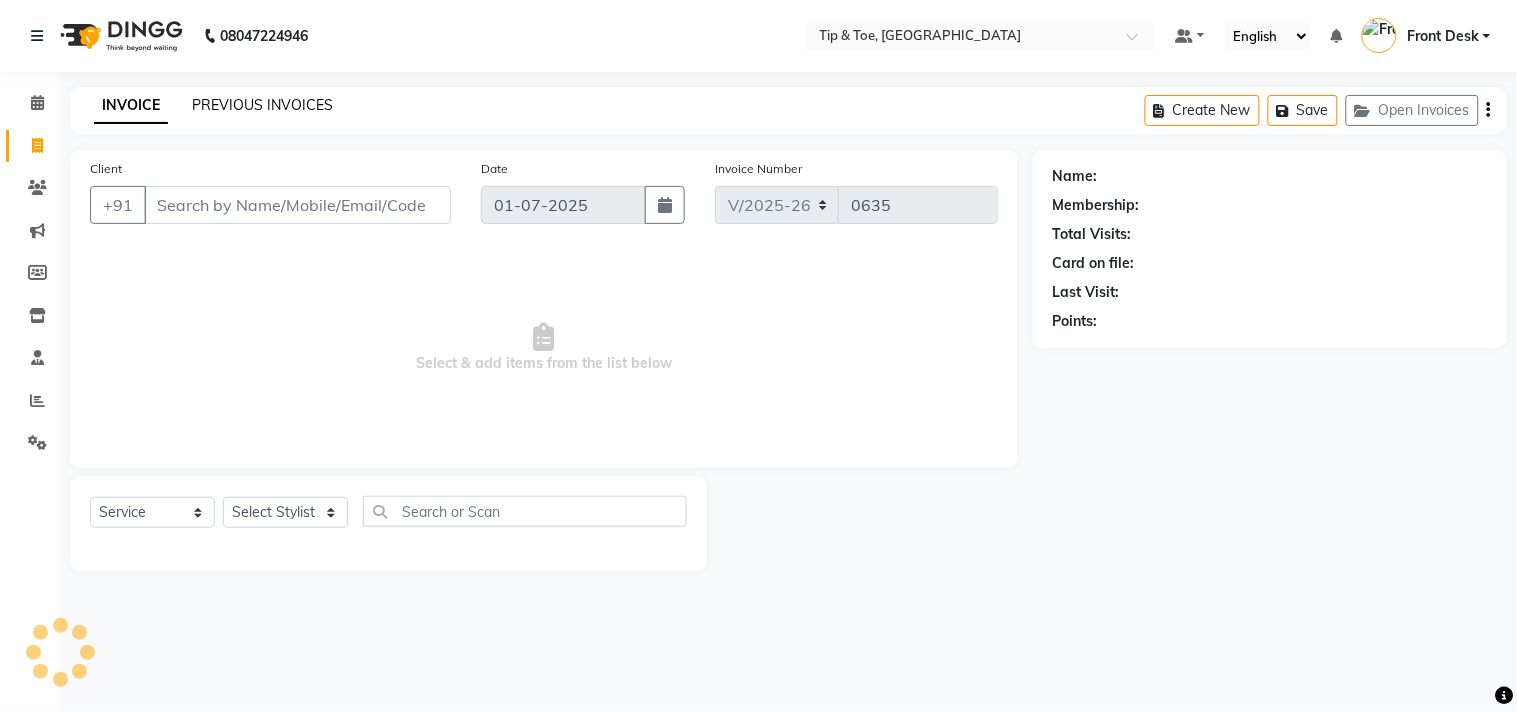 click on "PREVIOUS INVOICES" 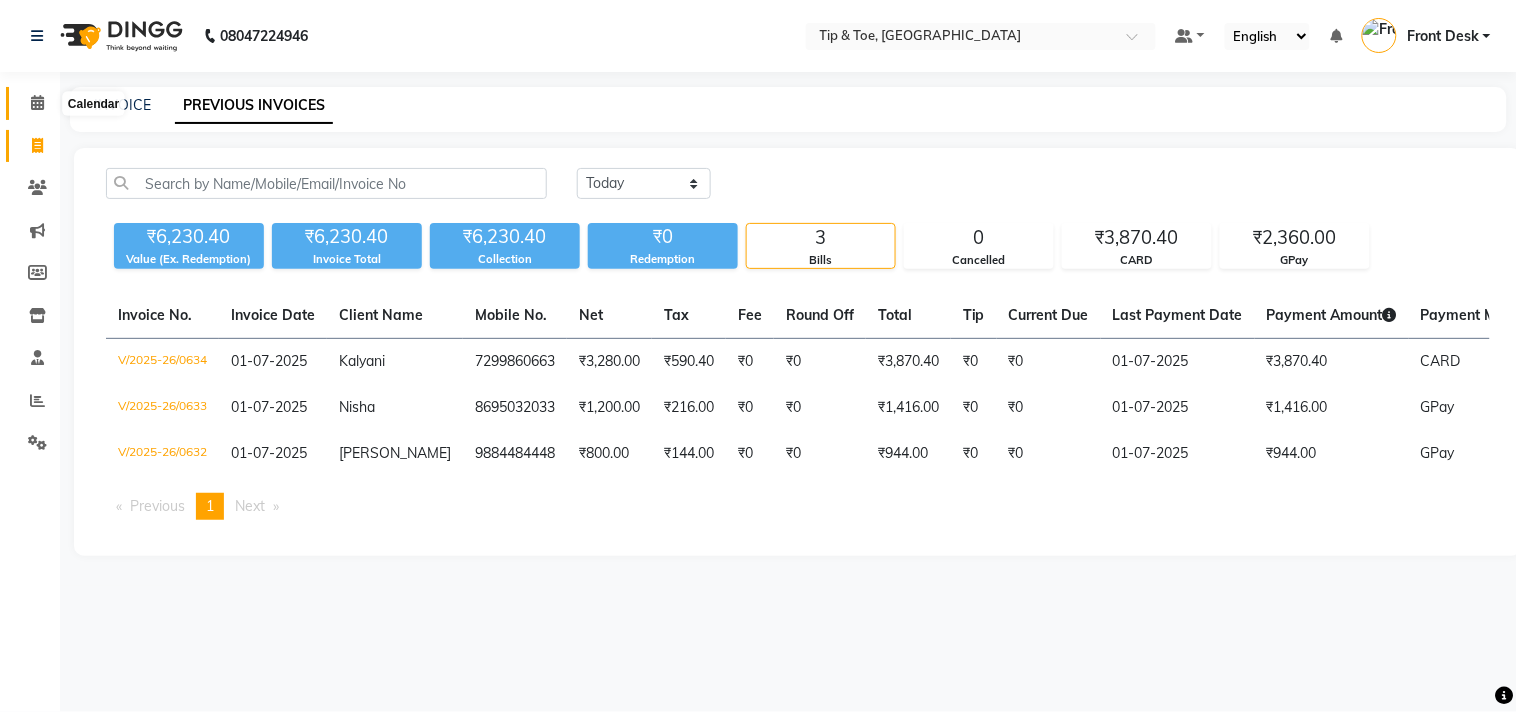 click 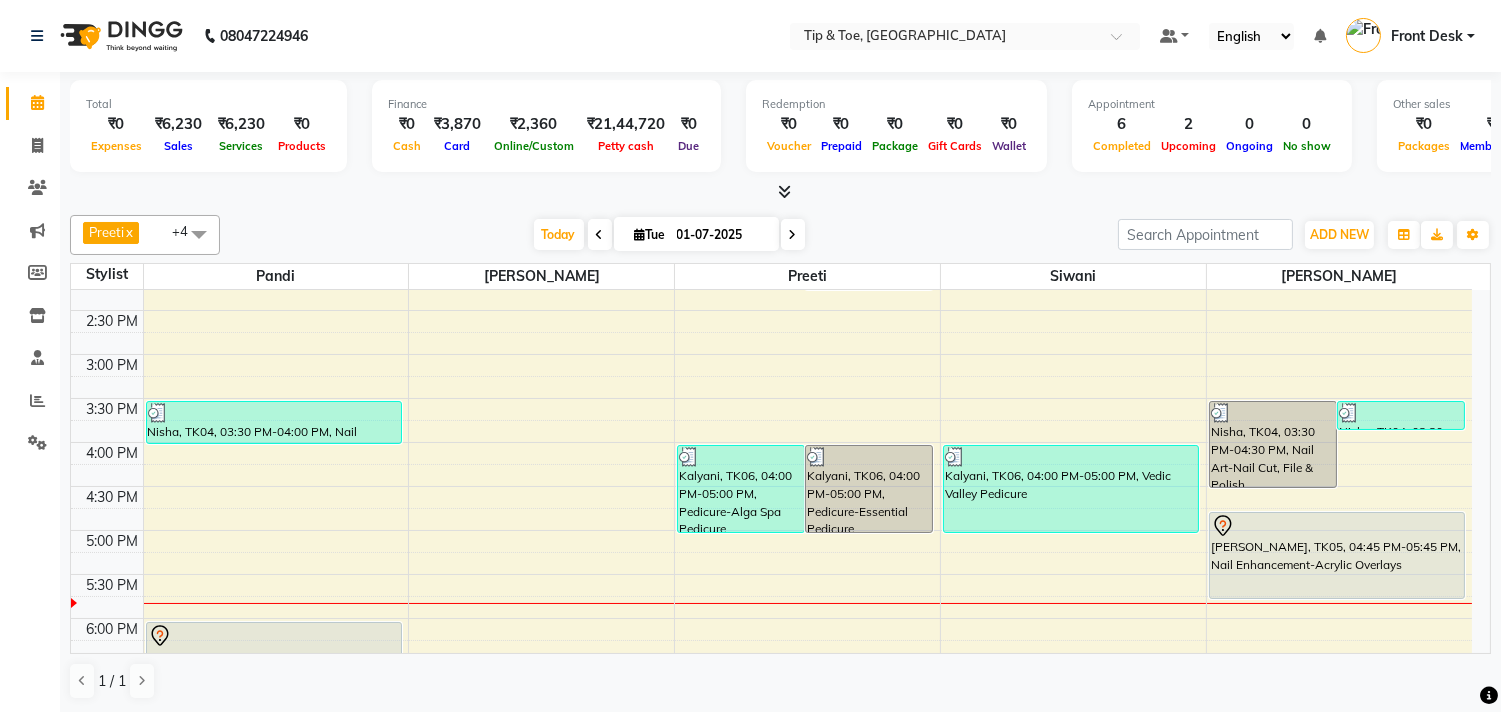 scroll, scrollTop: 555, scrollLeft: 0, axis: vertical 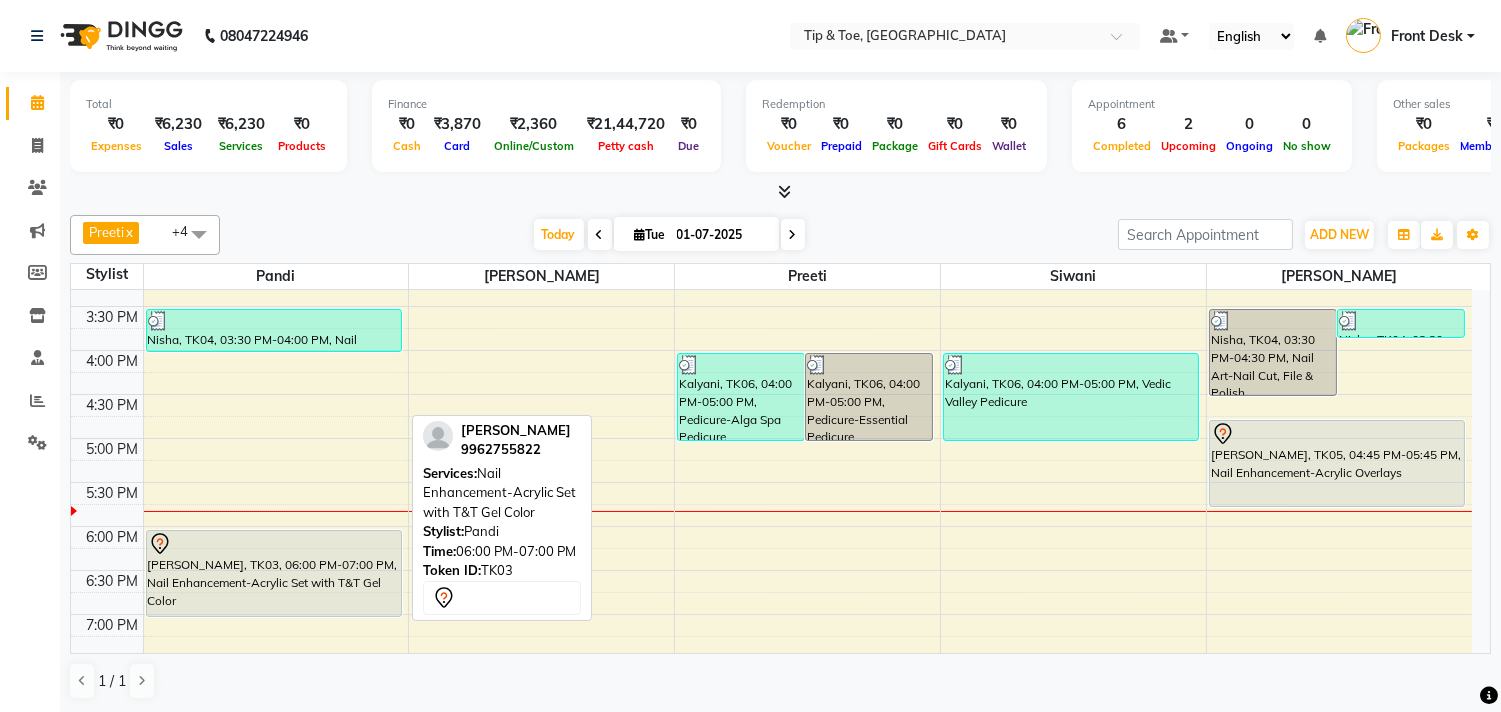 click on "[PERSON_NAME], TK03, 06:00 PM-07:00 PM, Nail Enhancement-Acrylic Set with T&T Gel Color" at bounding box center (274, 573) 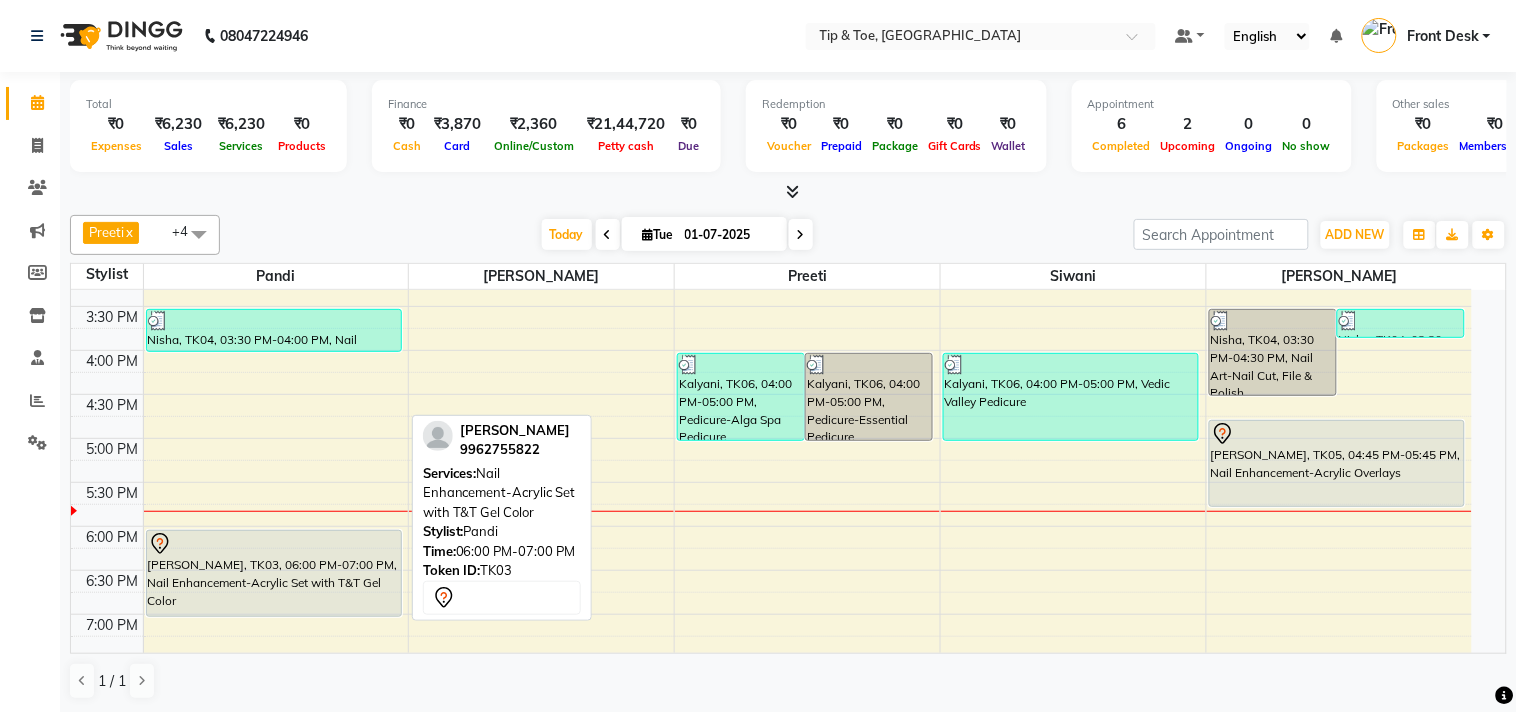 select on "7" 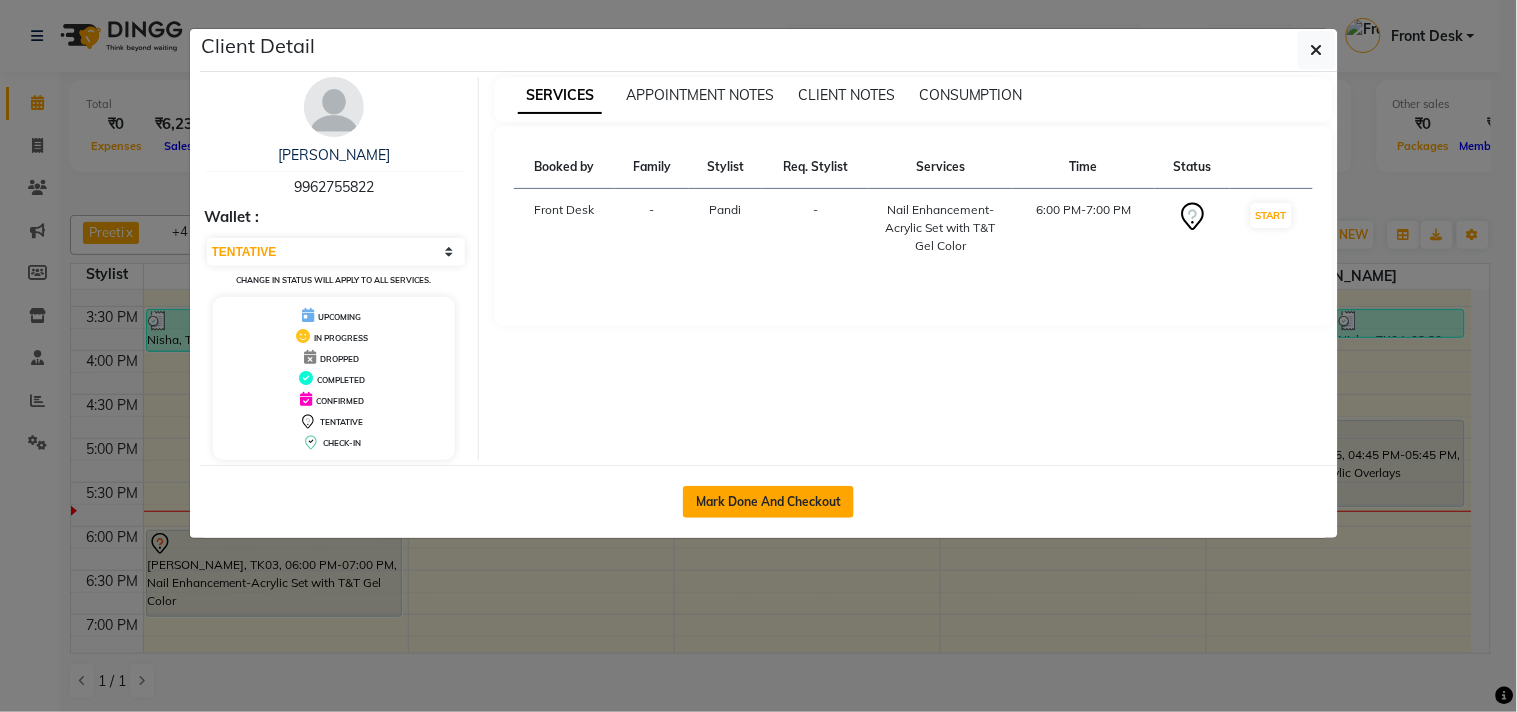 click on "Mark Done And Checkout" 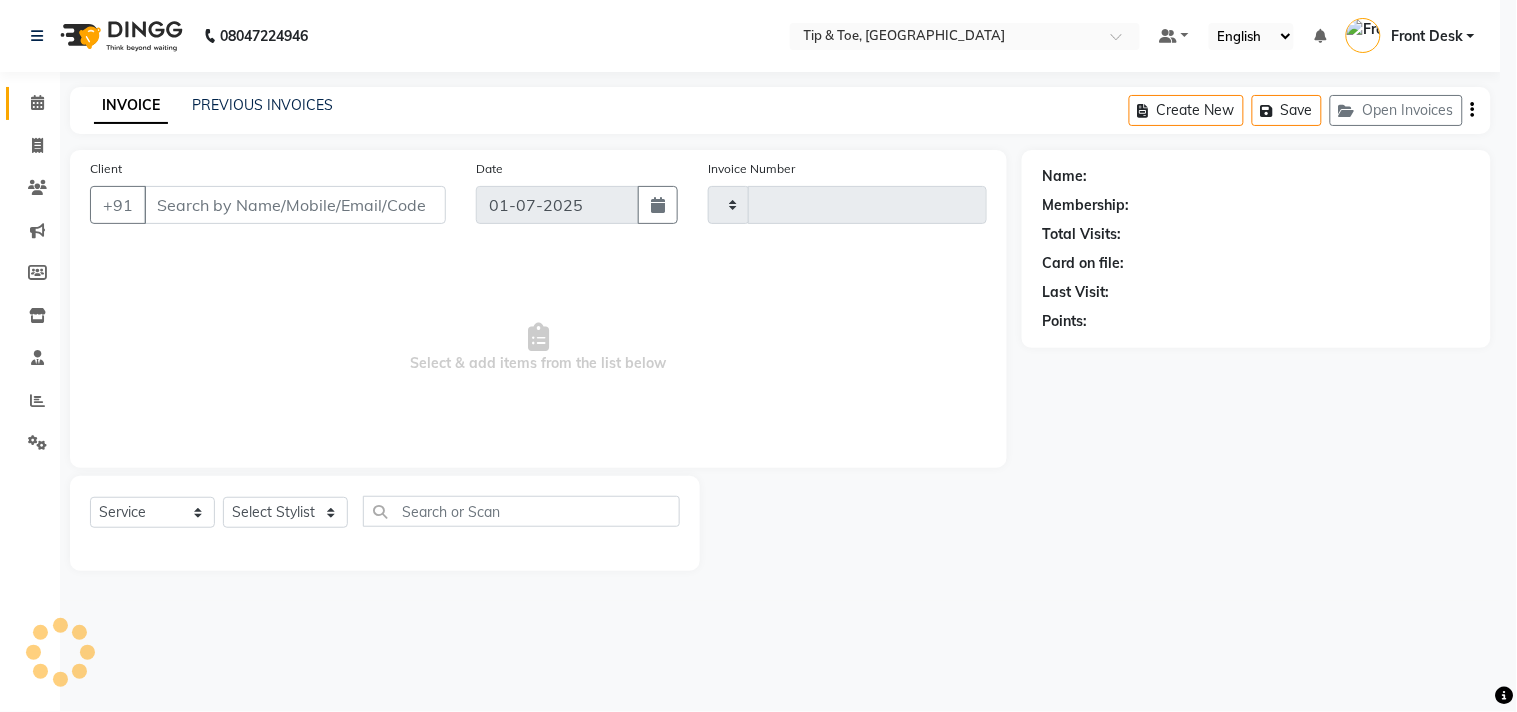 type on "0635" 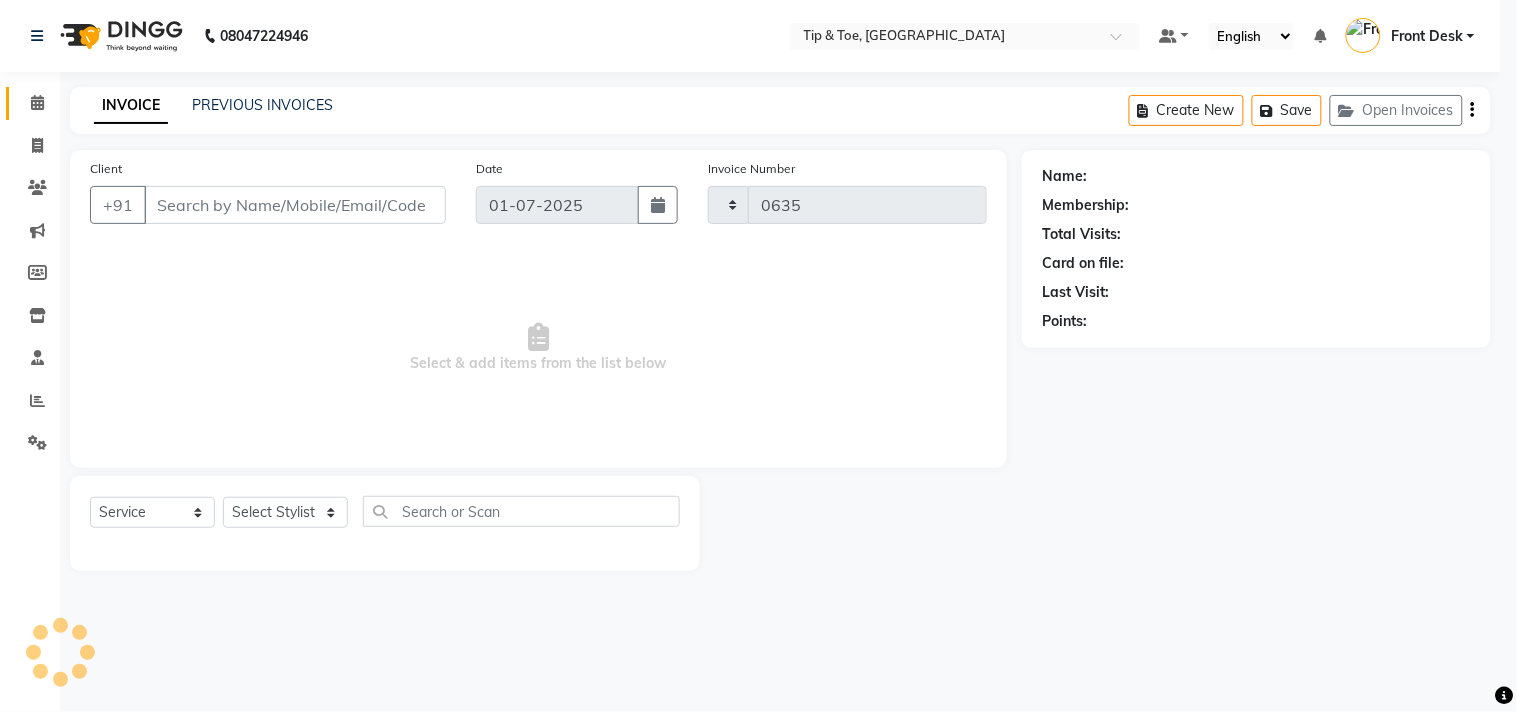 select on "5770" 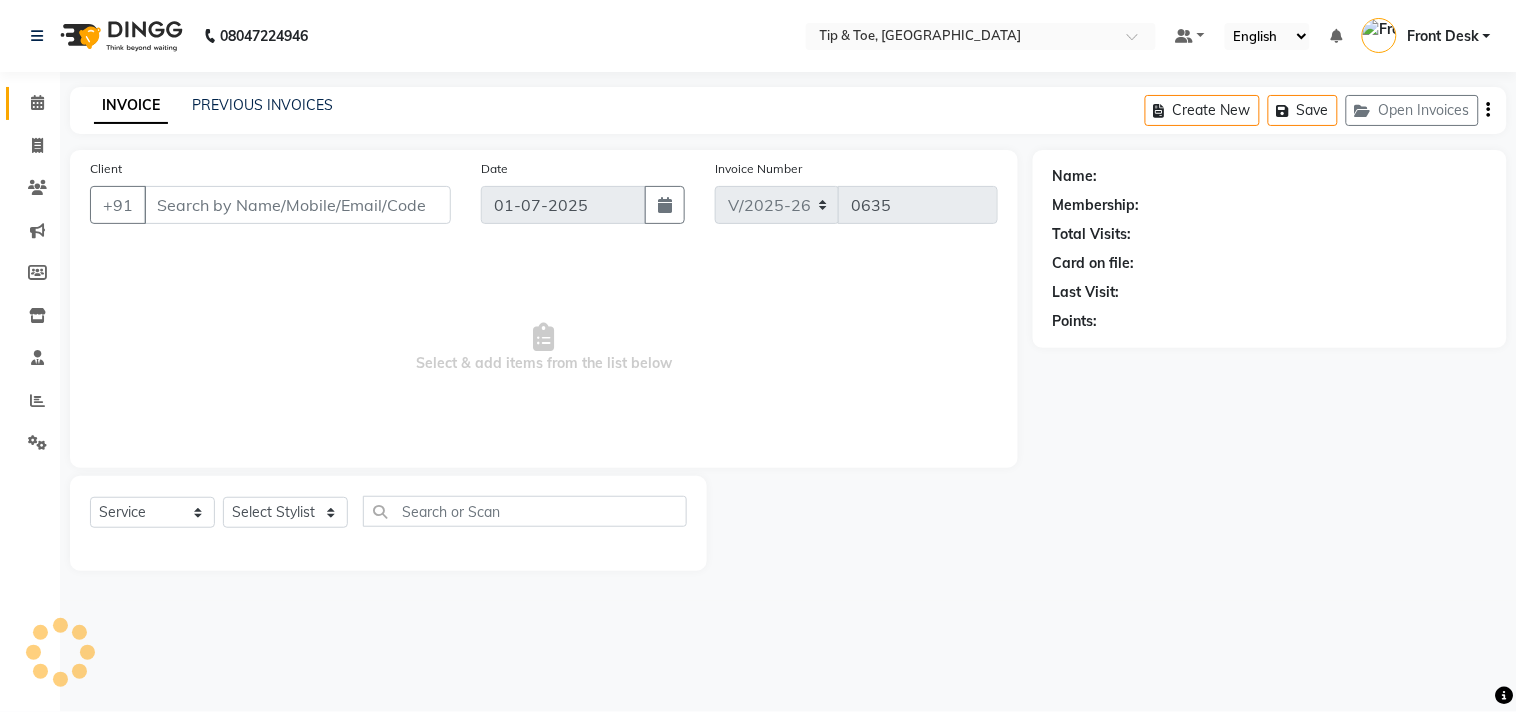 type 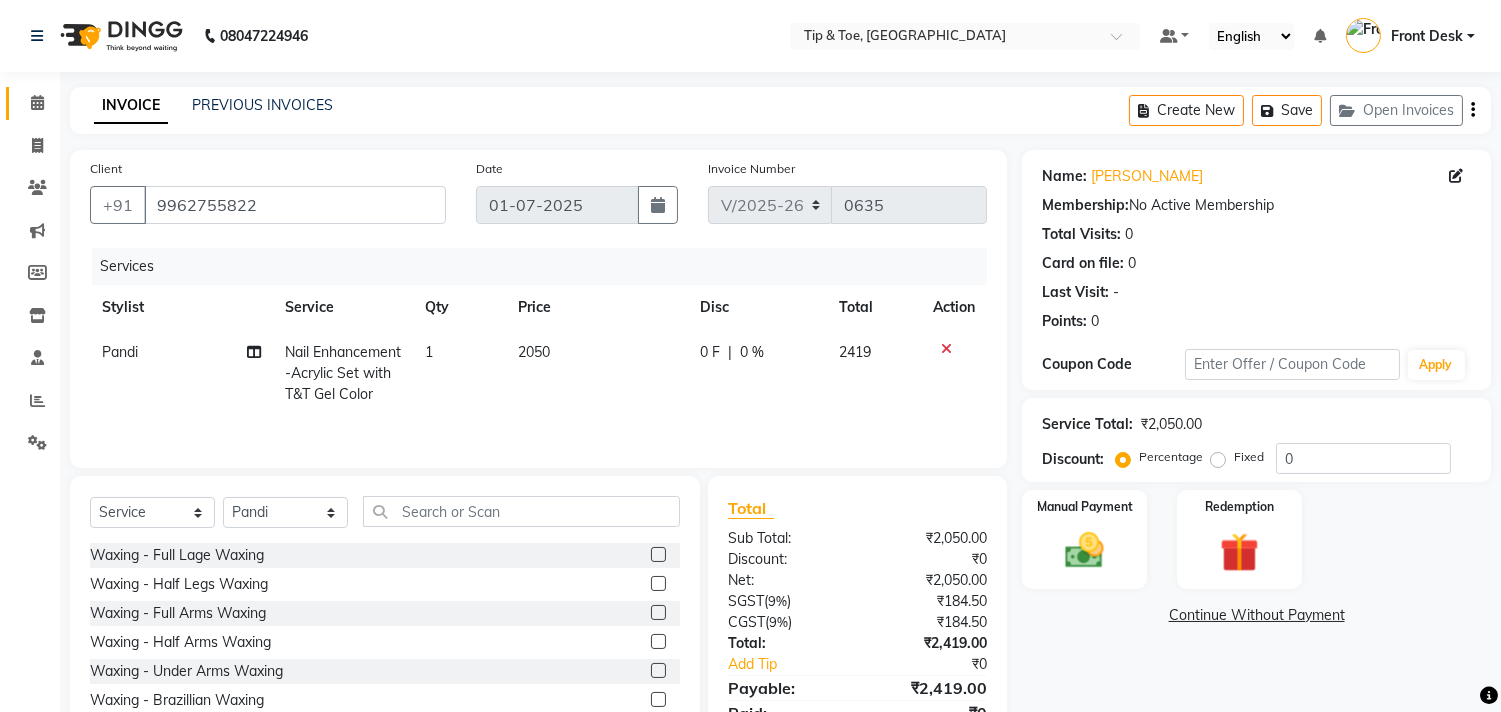 click on "Calendar" 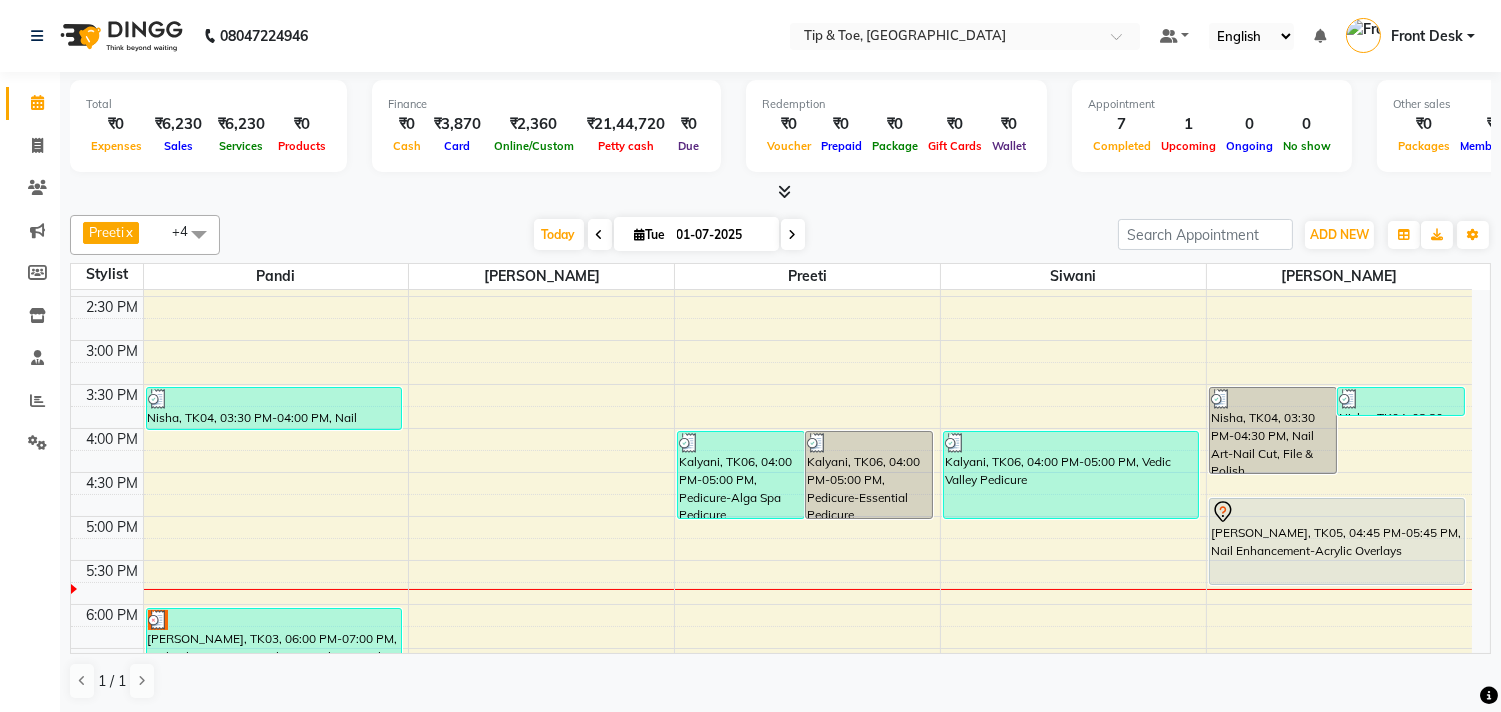 scroll, scrollTop: 666, scrollLeft: 0, axis: vertical 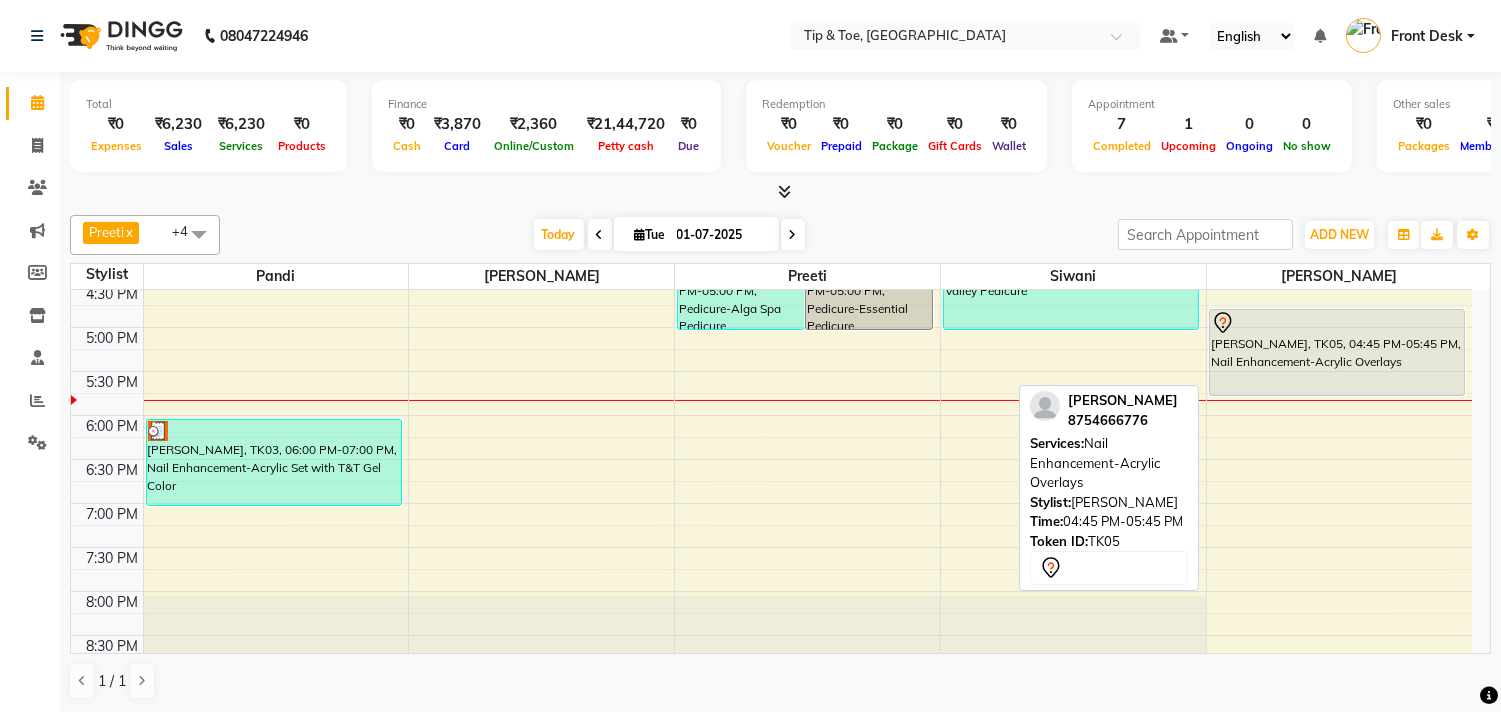 click on "[PERSON_NAME], TK05, 04:45 PM-05:45 PM, Nail Enhancement-Acrylic Overlays" at bounding box center (1337, 352) 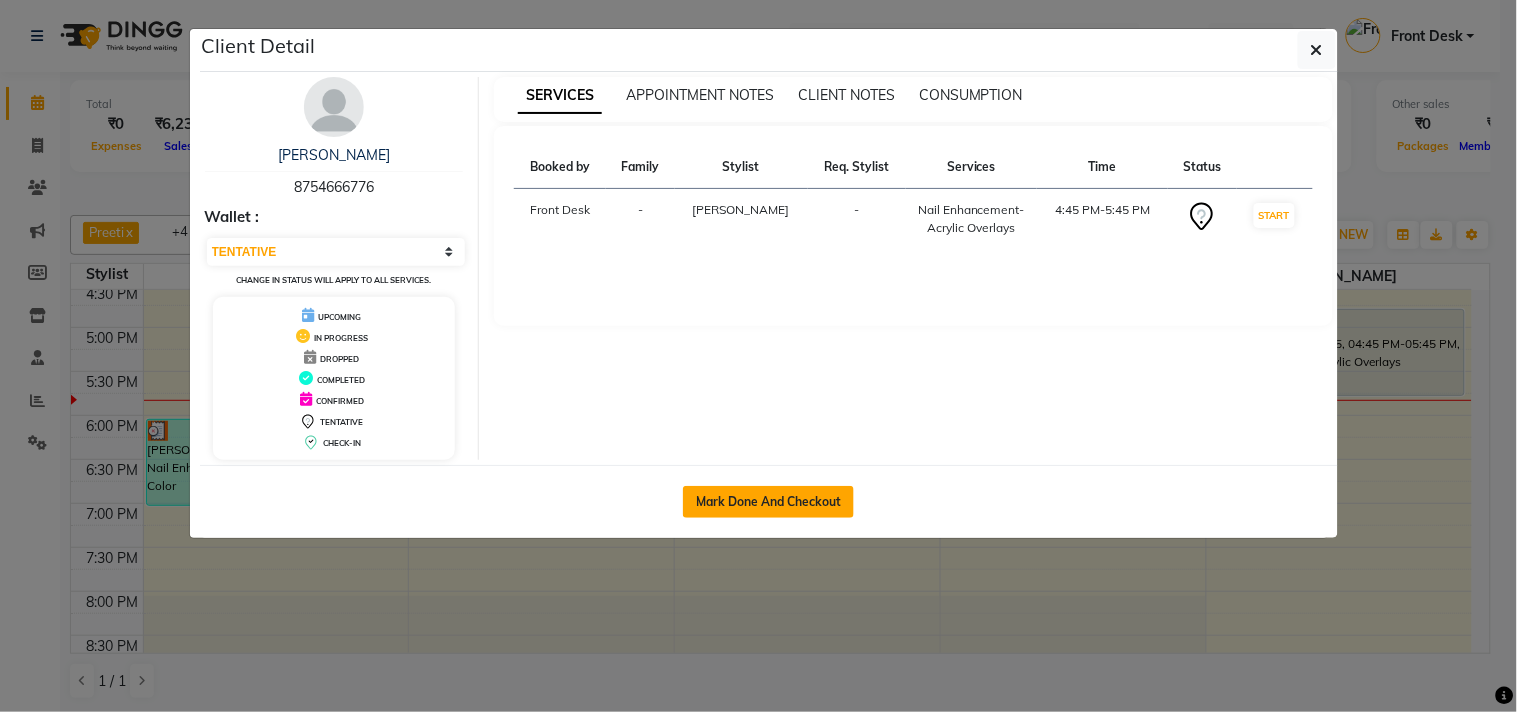 click on "Mark Done And Checkout" 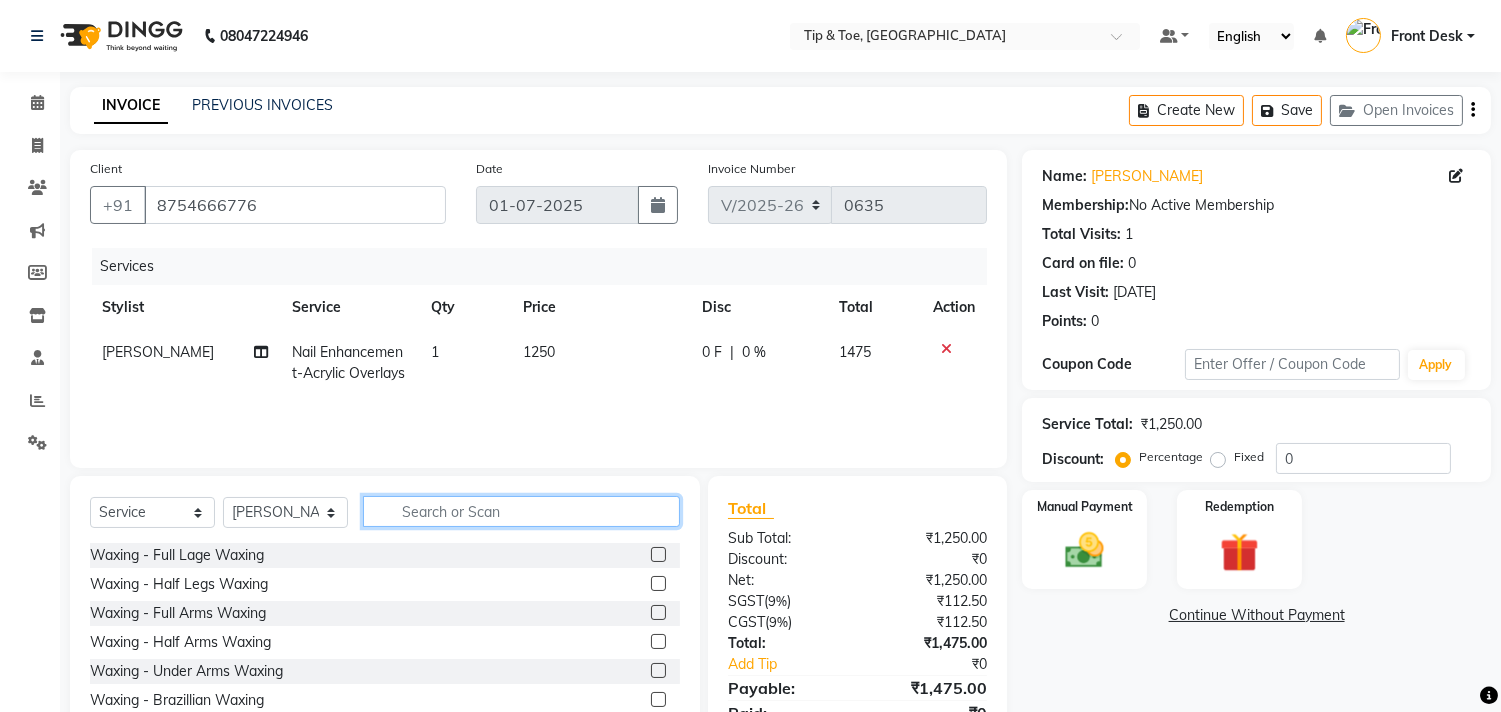 click 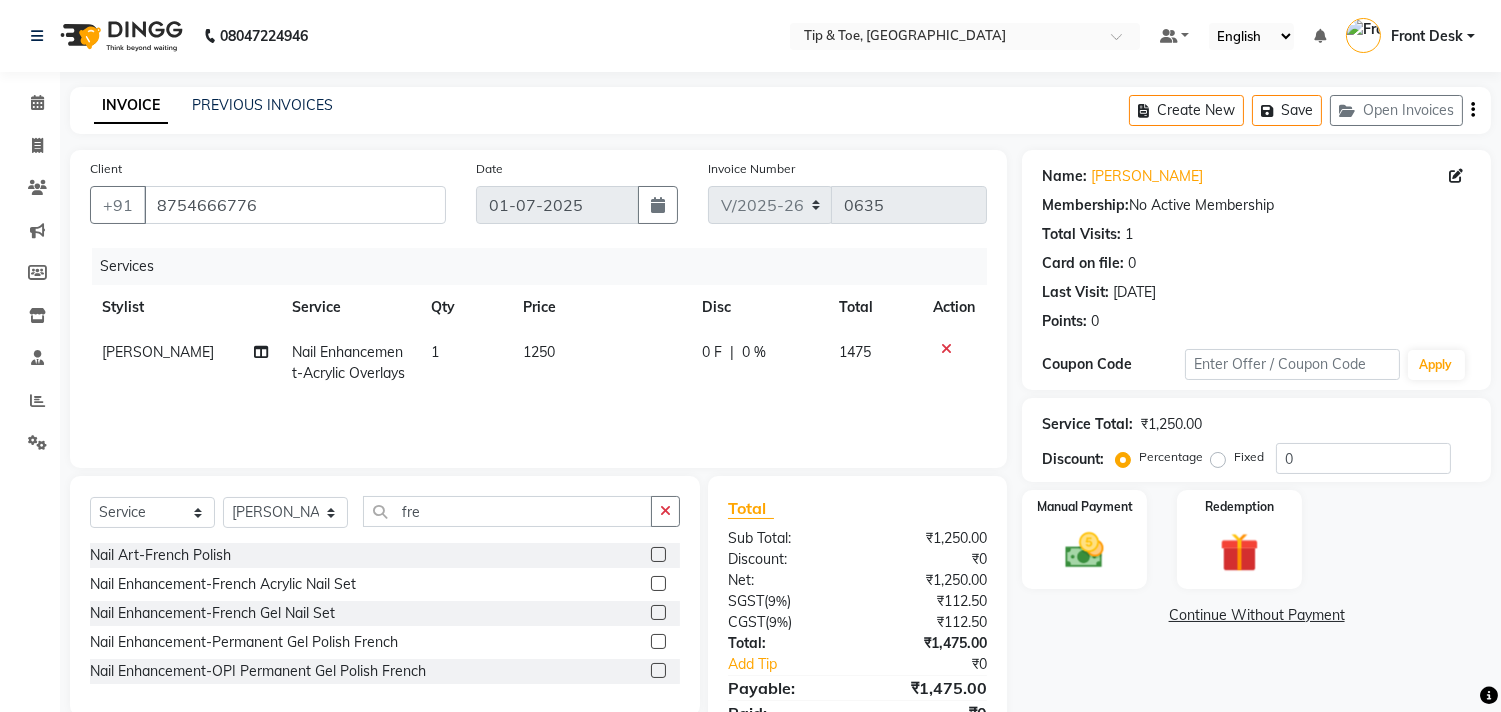 click 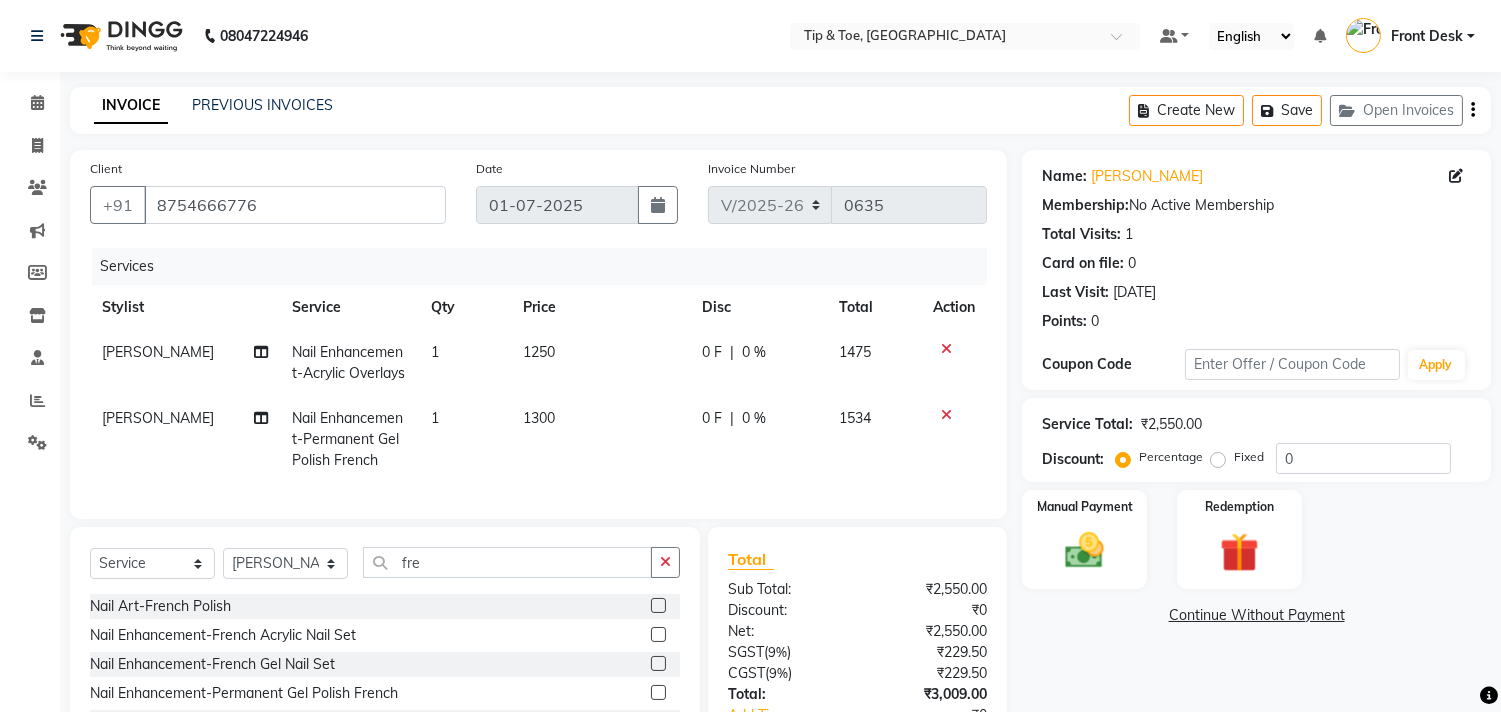 scroll, scrollTop: 111, scrollLeft: 0, axis: vertical 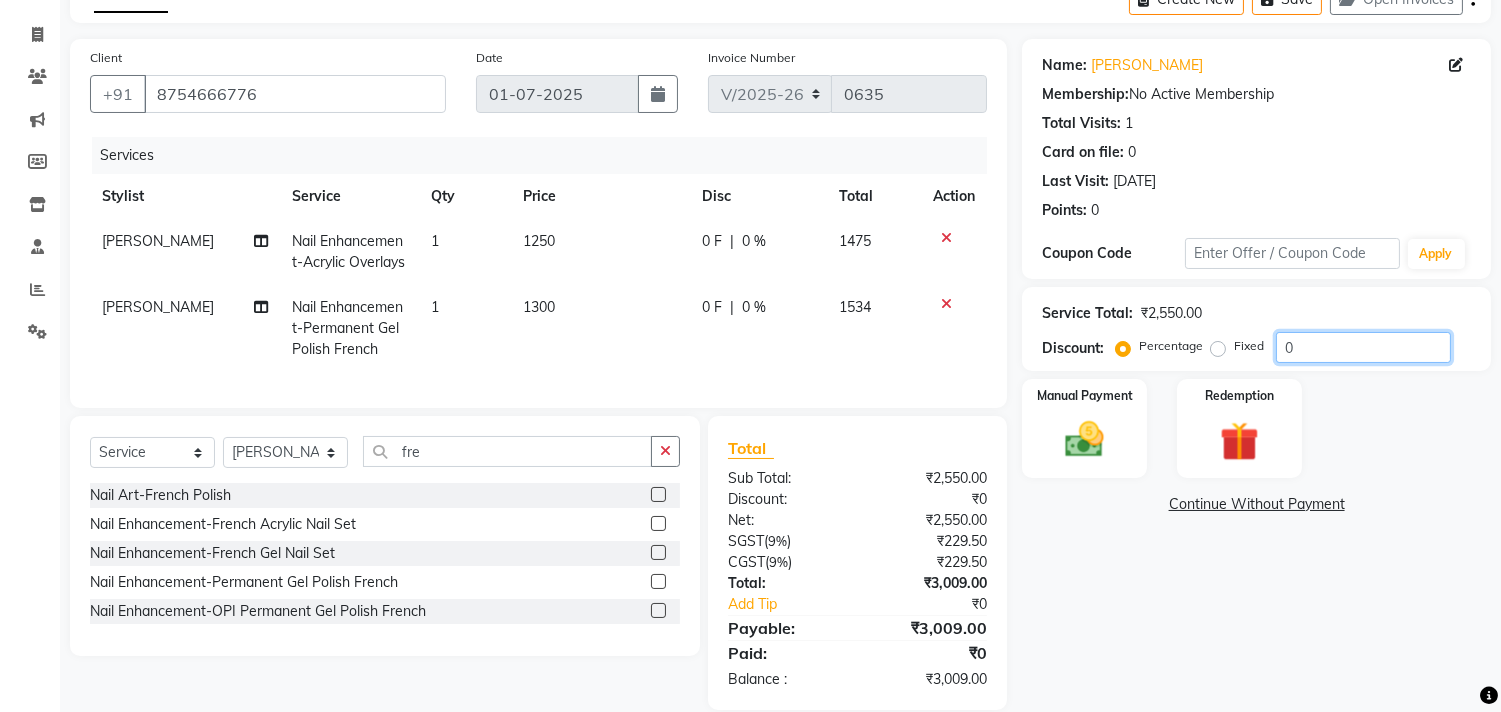 click on "0" 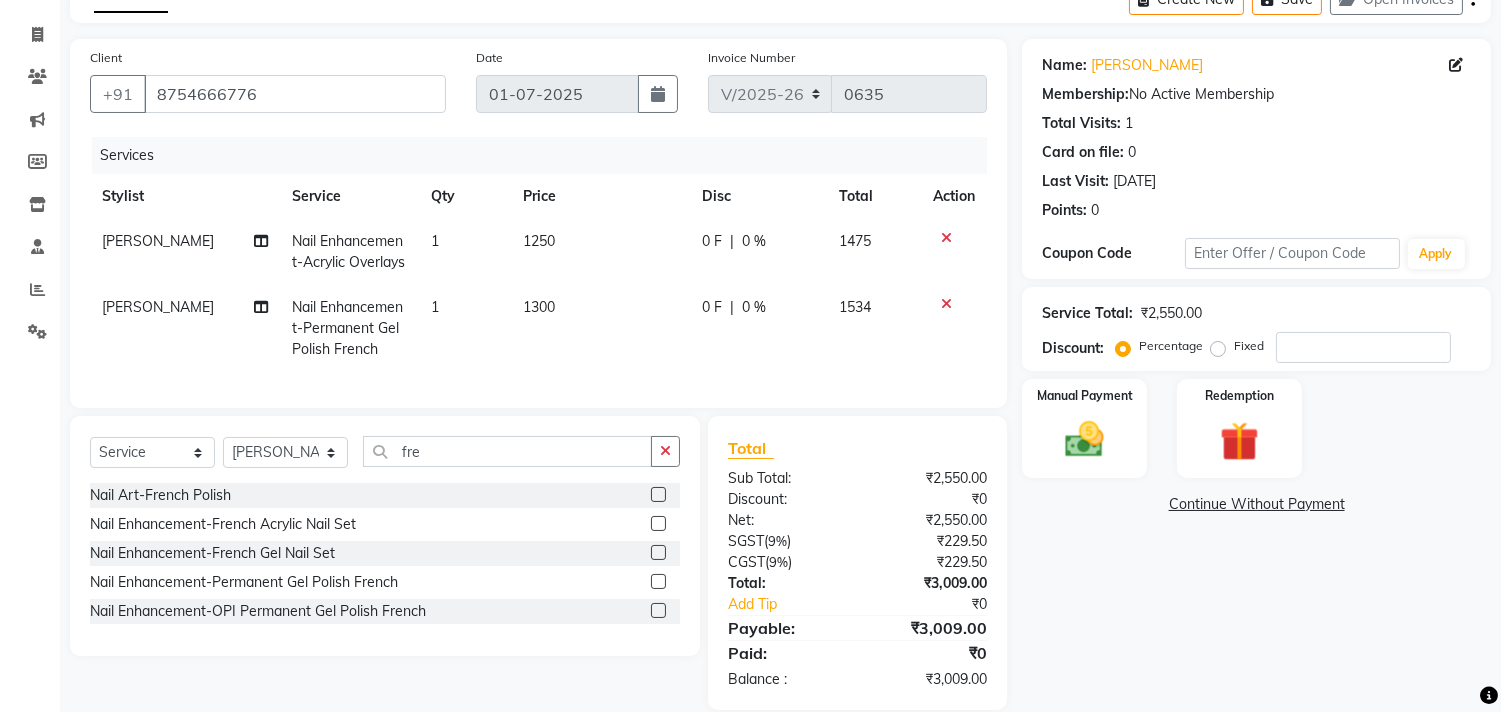 click on "Nail Enhancement-Acrylic Overlays" 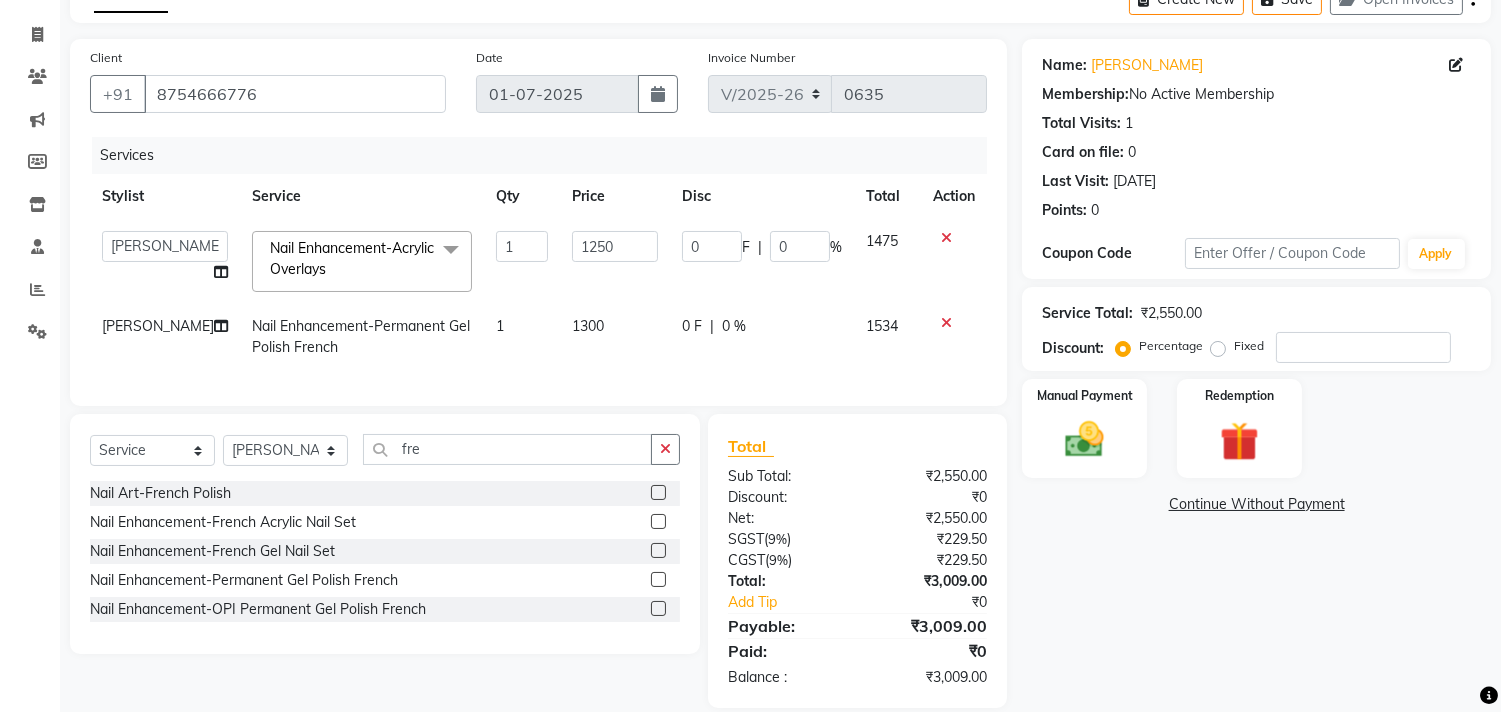 click 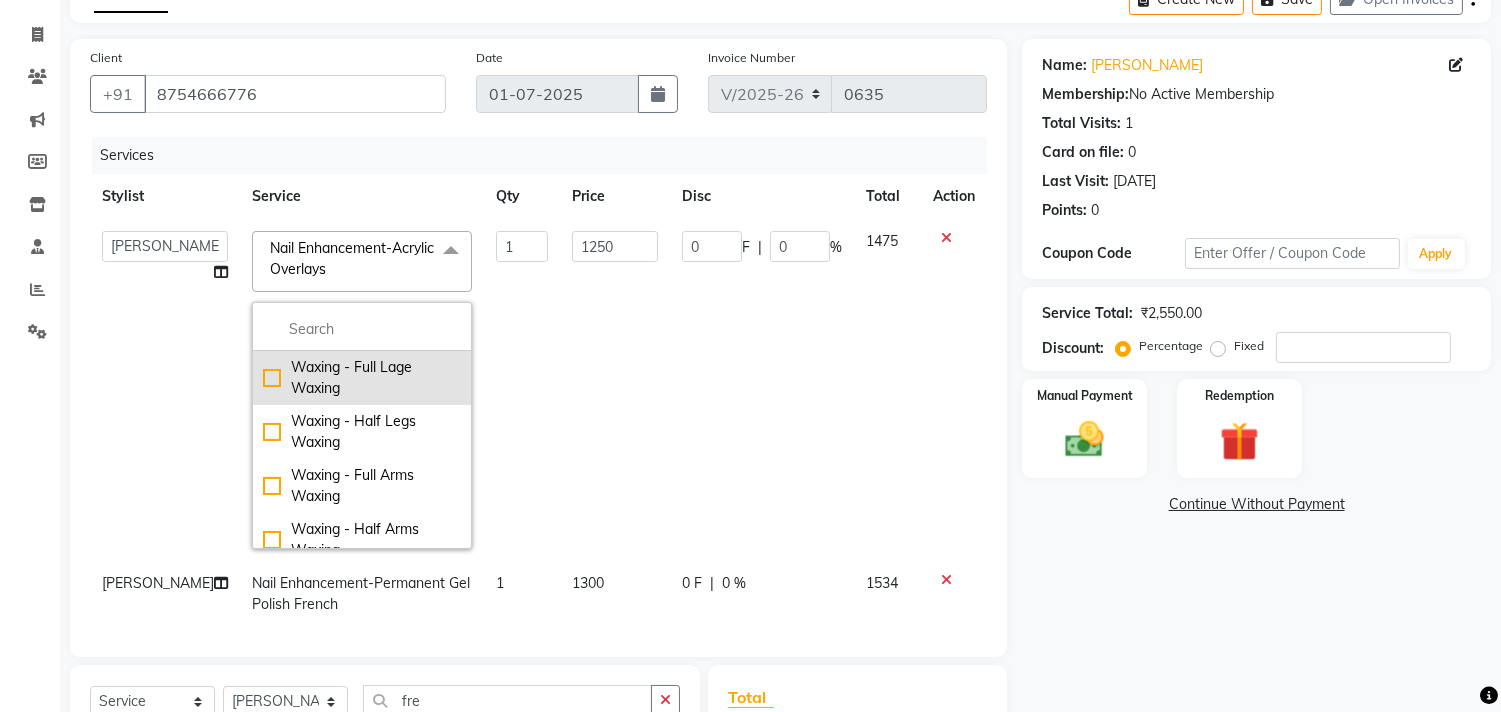 click on "Waxing - Full Lage Waxing" 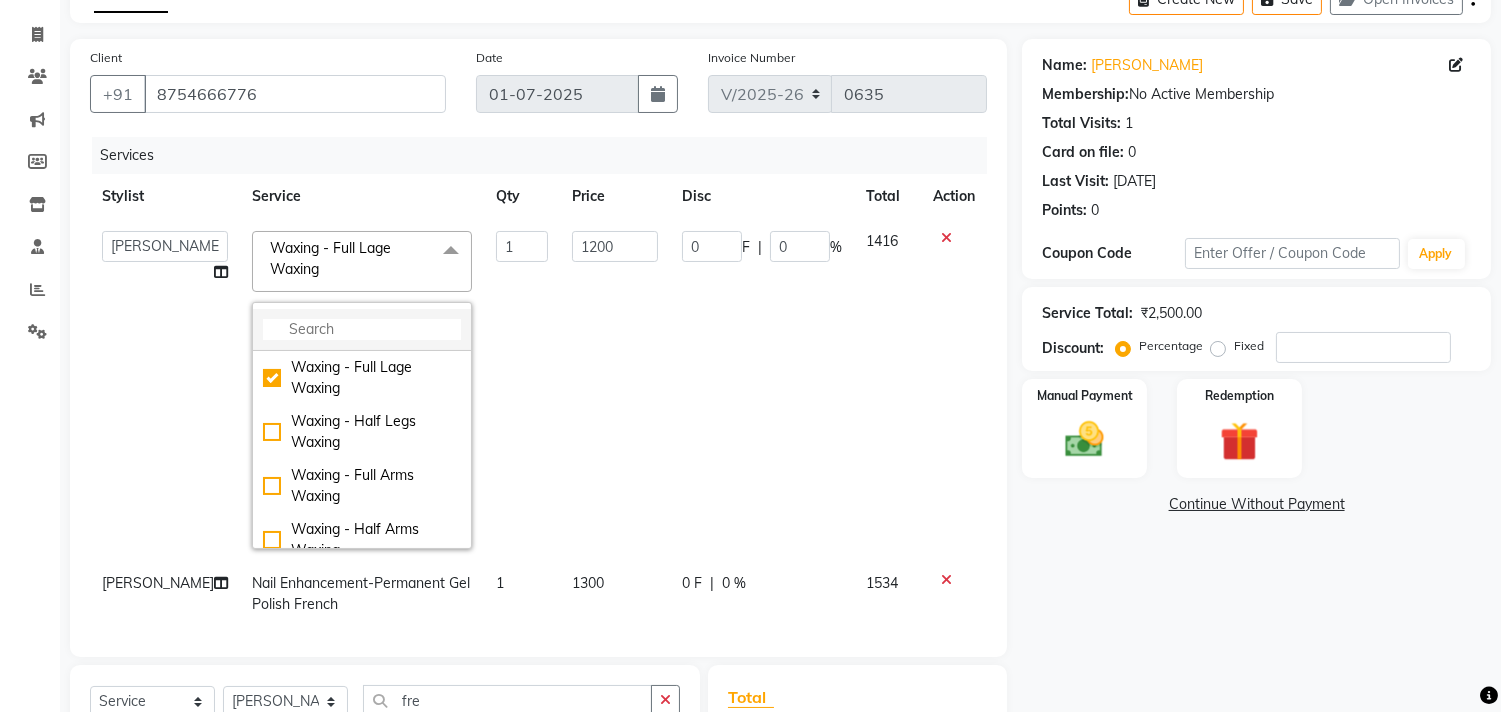 click 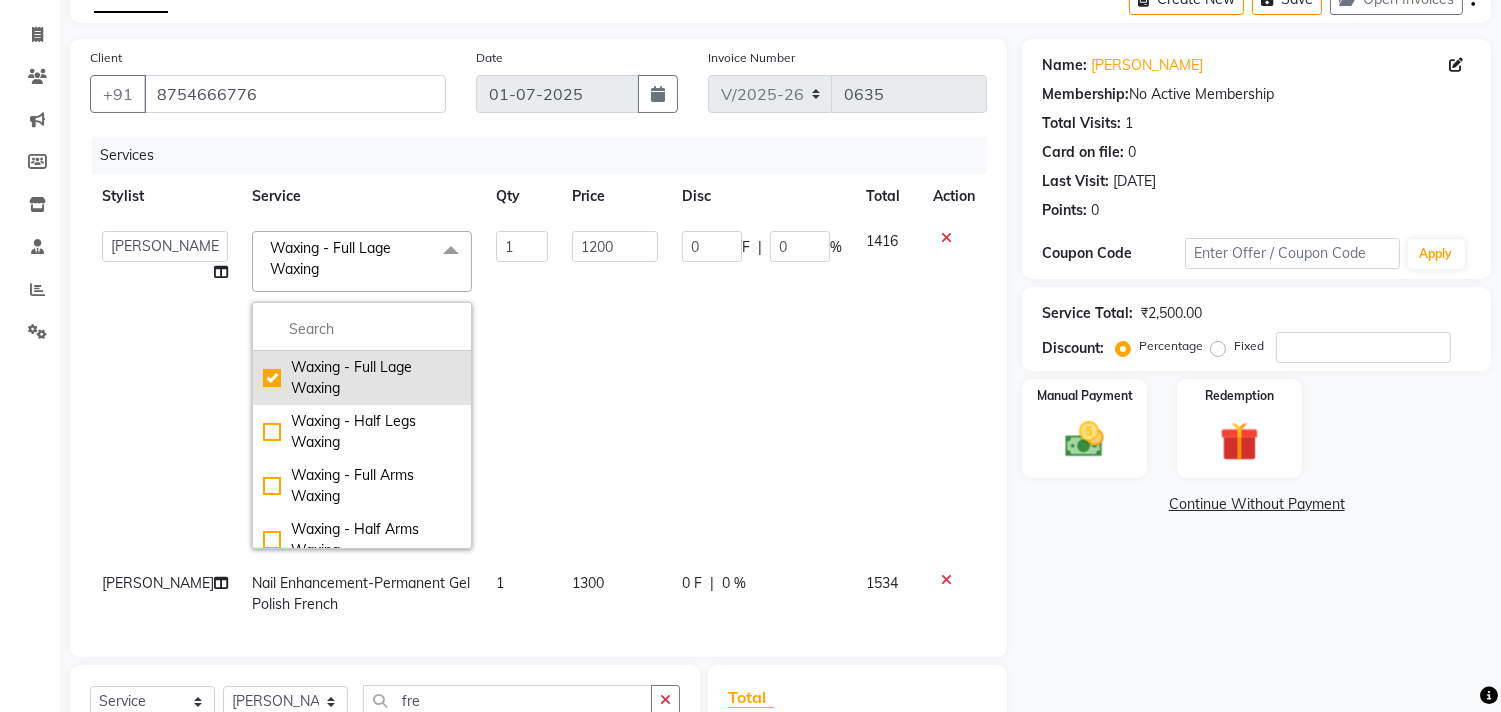 click on "Waxing - Full Lage Waxing" 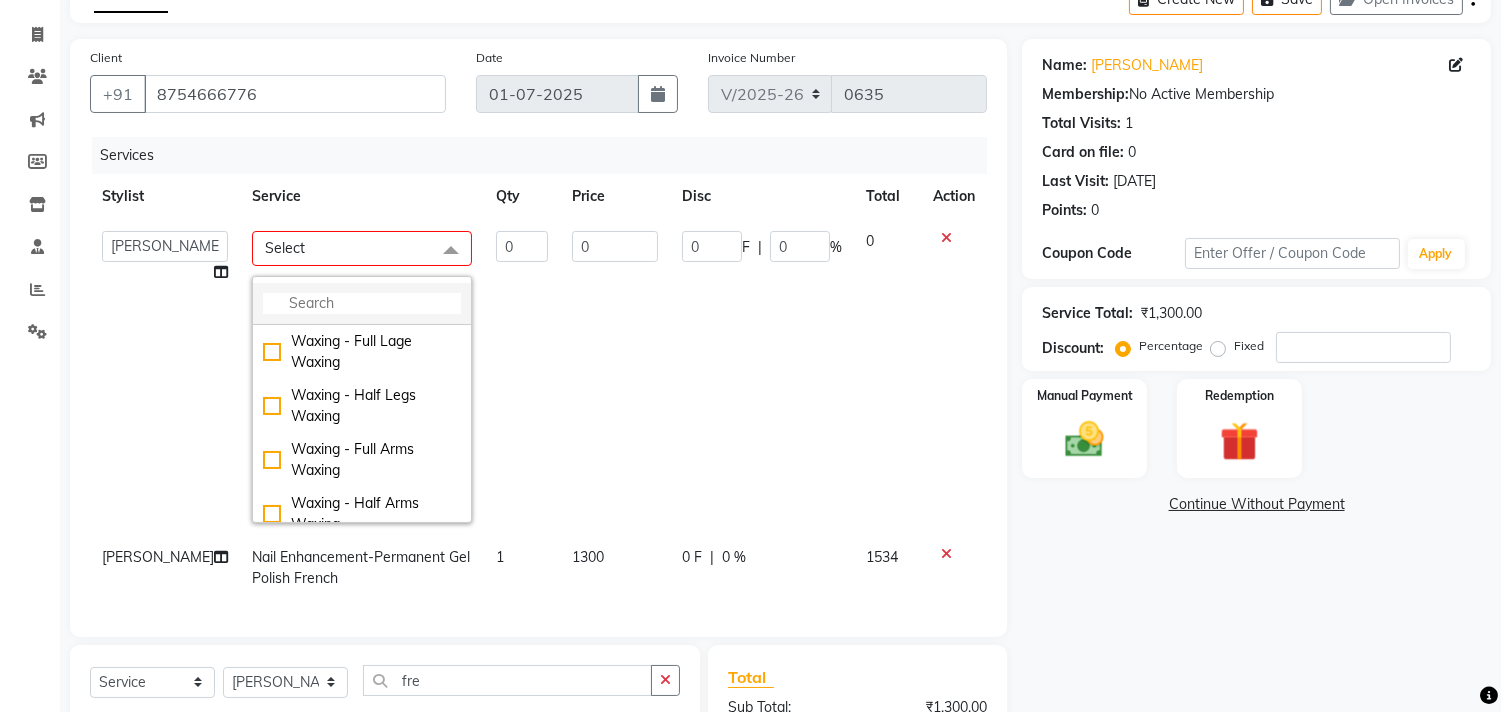 click 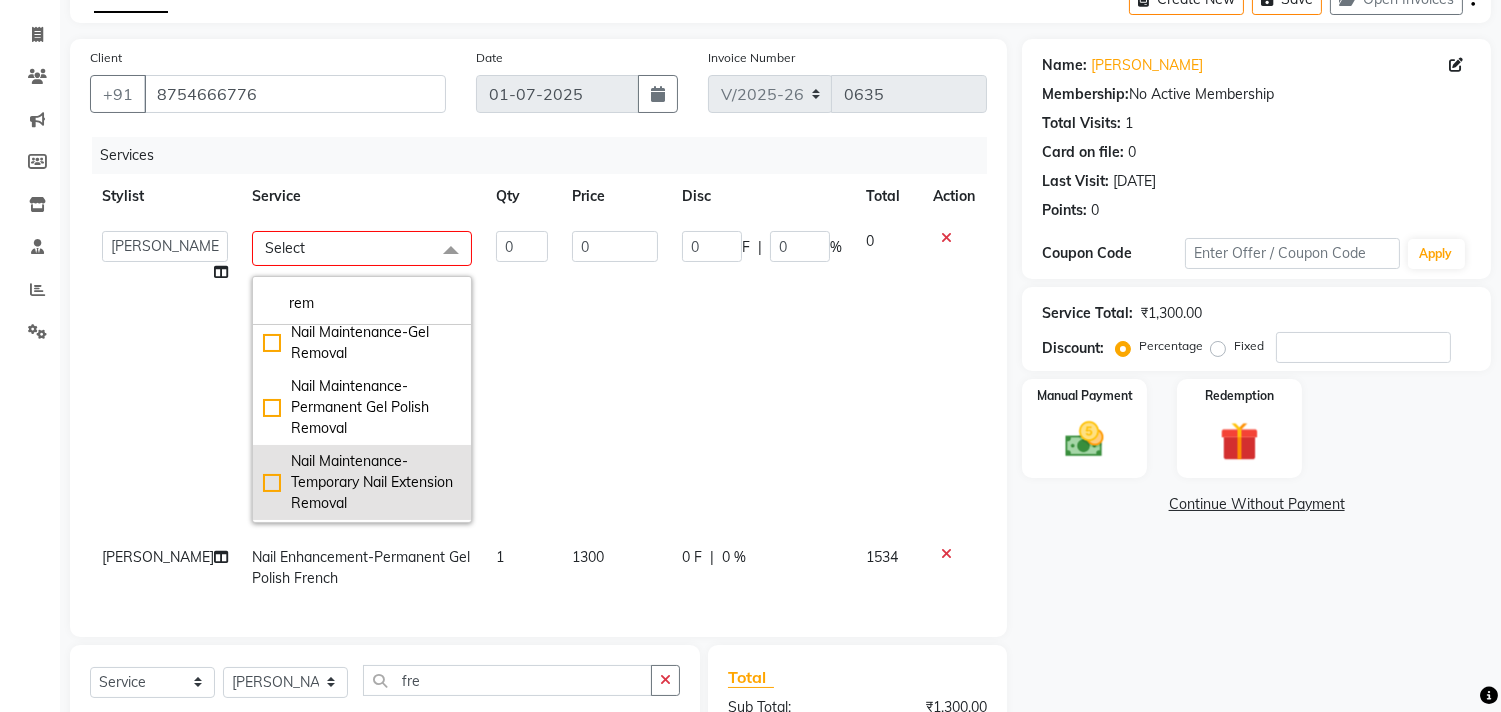 scroll, scrollTop: 3, scrollLeft: 0, axis: vertical 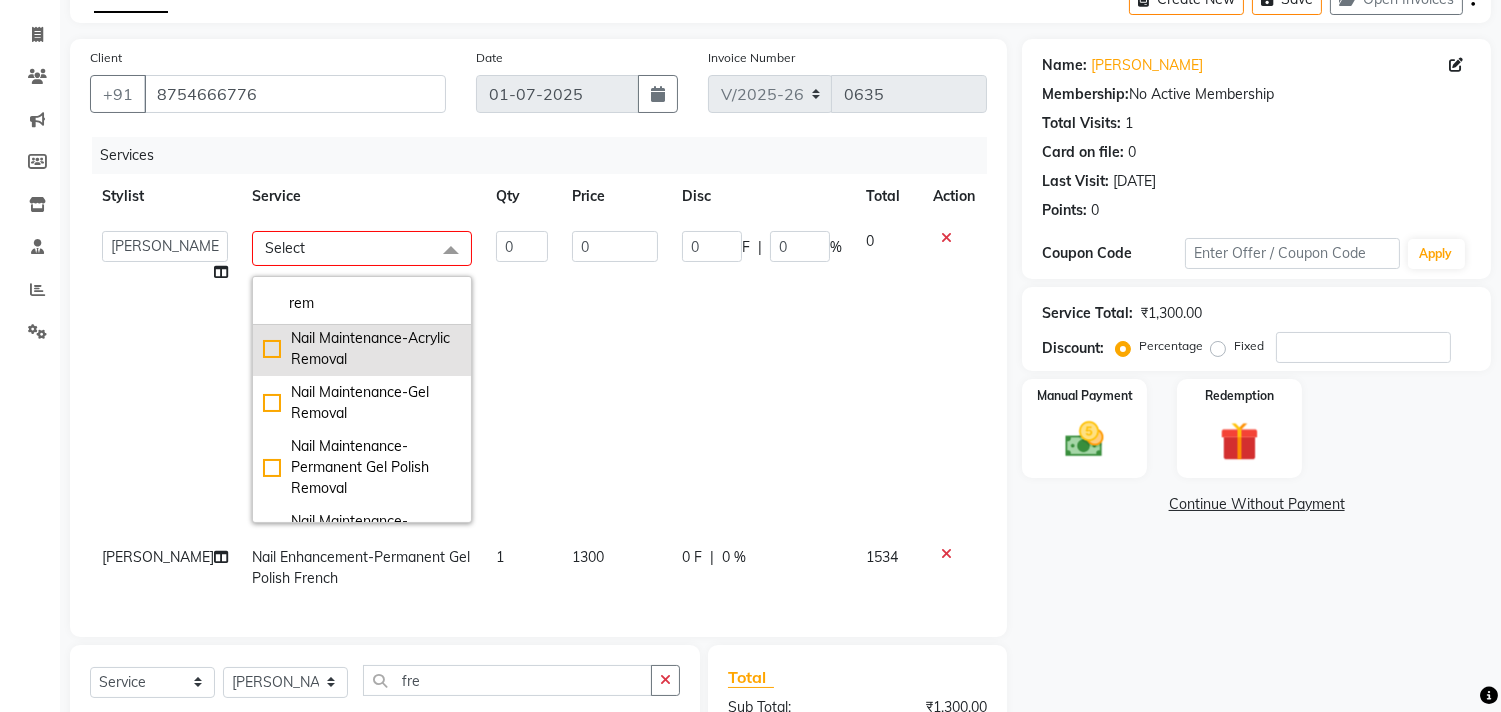 click on "Nail Maintenance-Acrylic Removal" 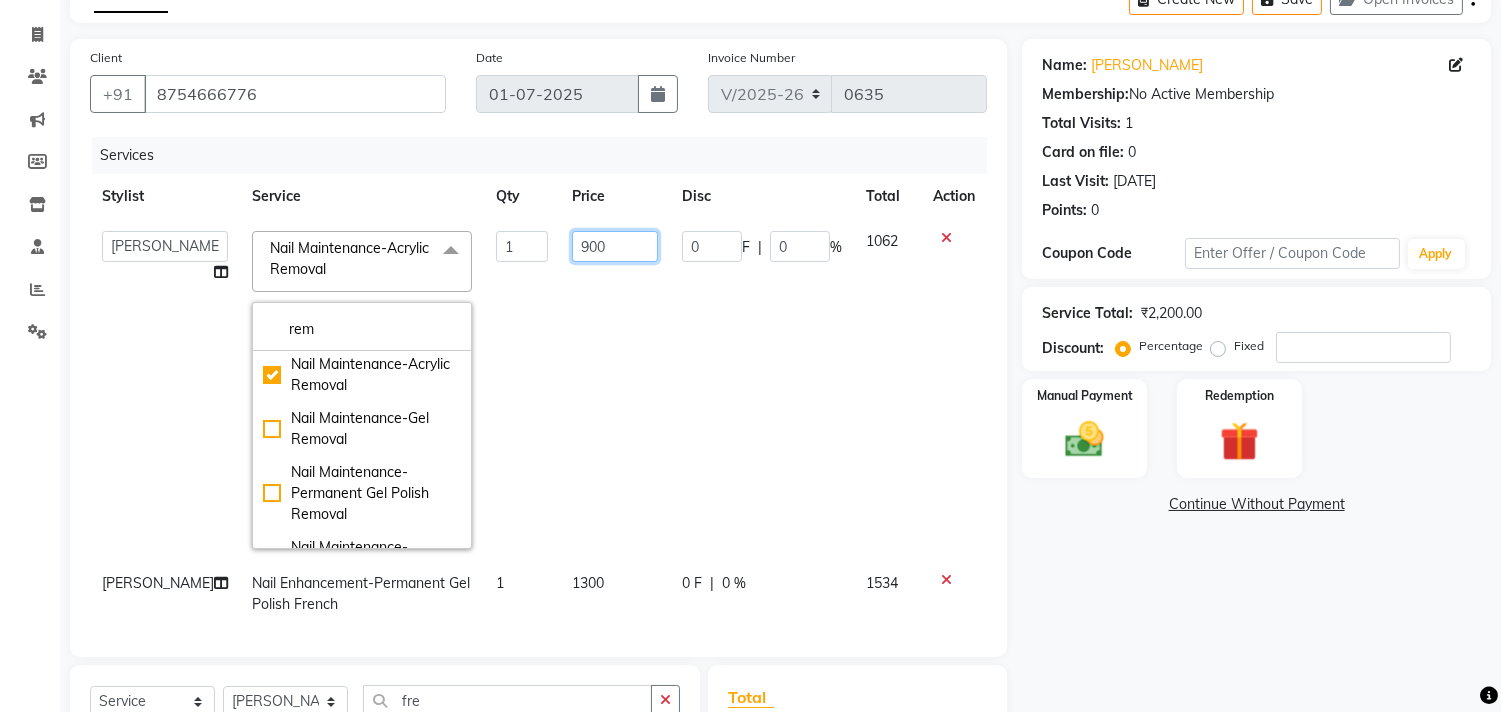 click on "900" 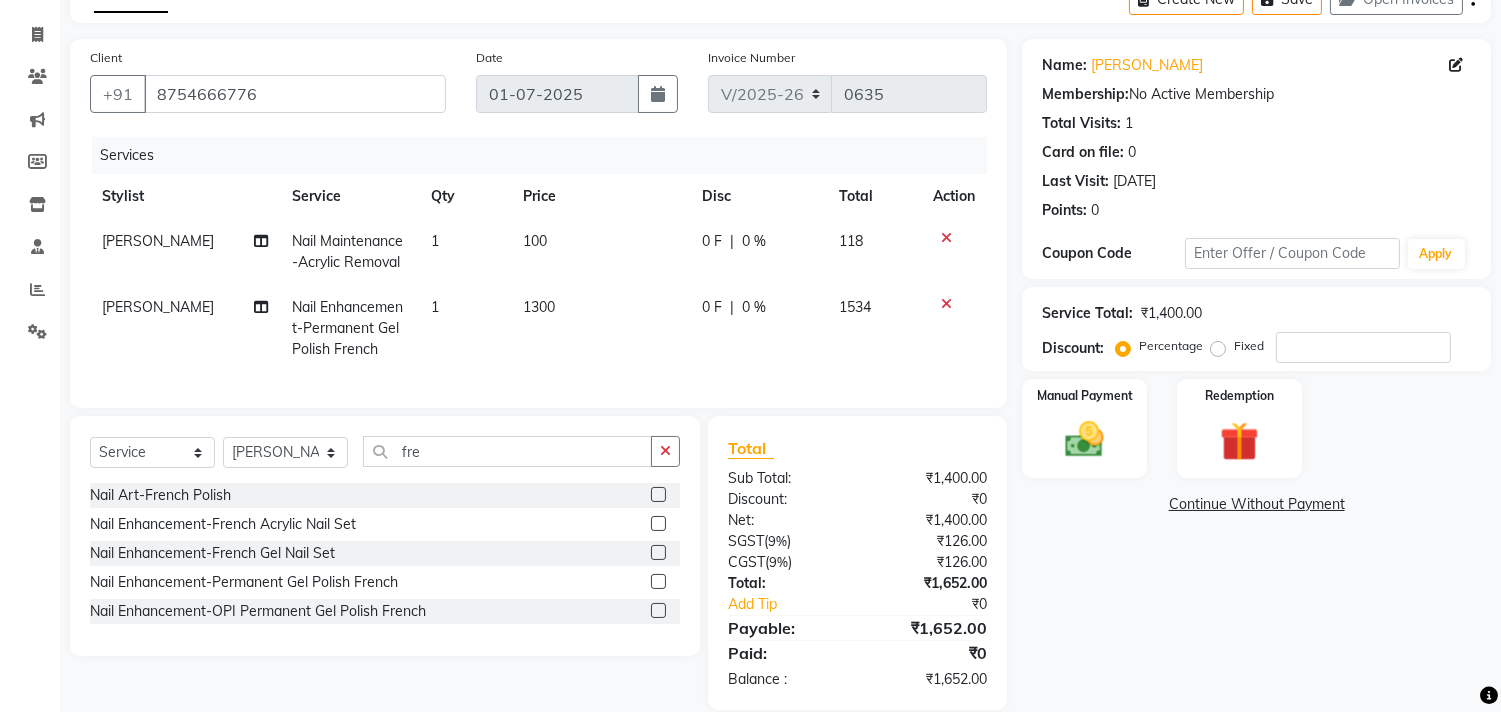 scroll, scrollTop: 153, scrollLeft: 0, axis: vertical 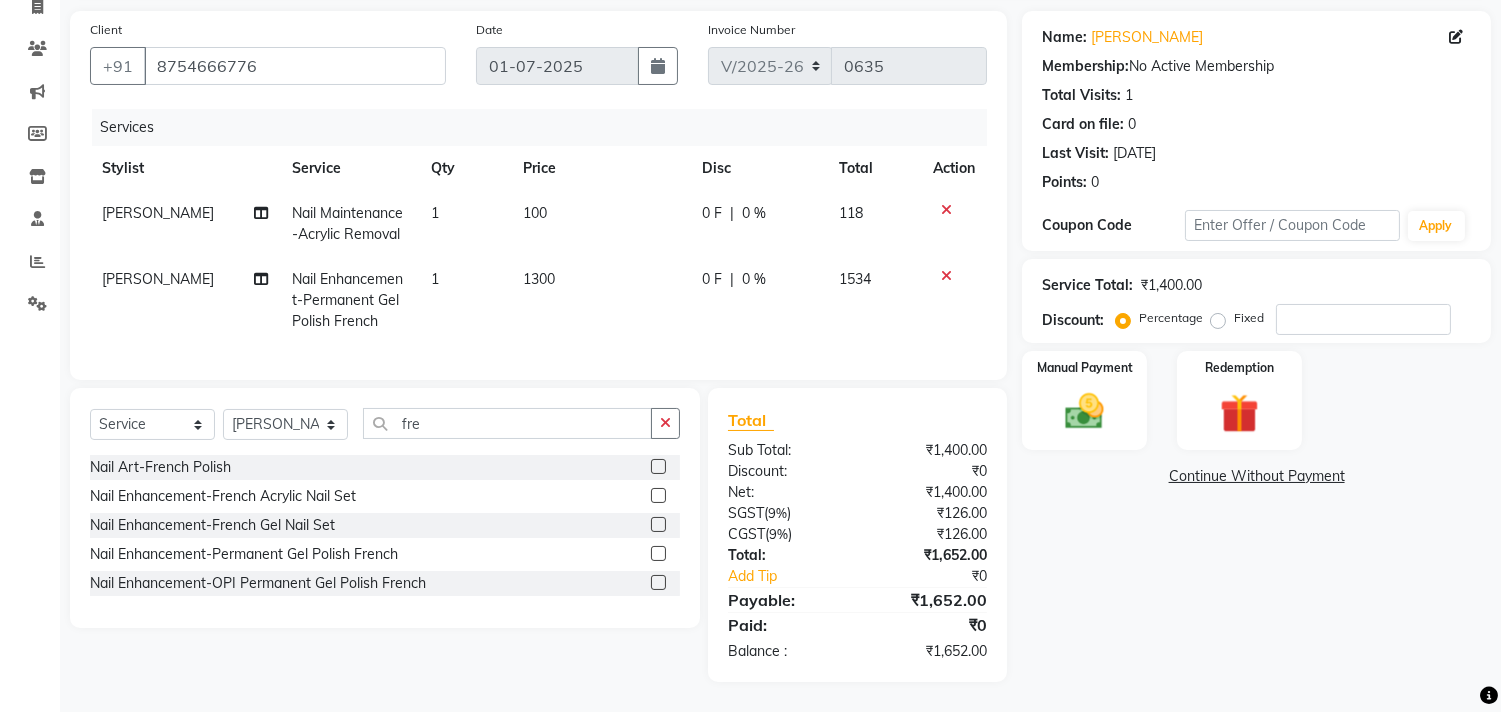 click on "Net:" 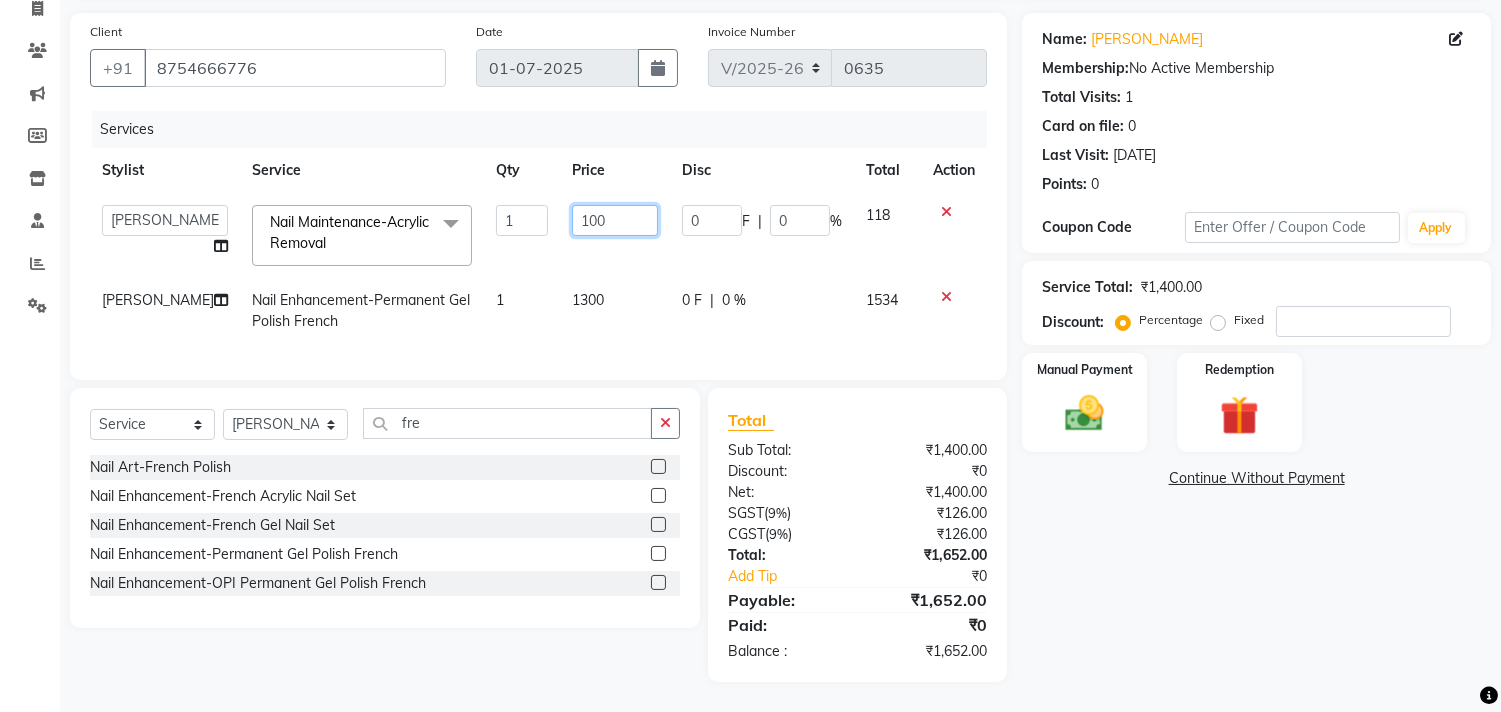 click on "100" 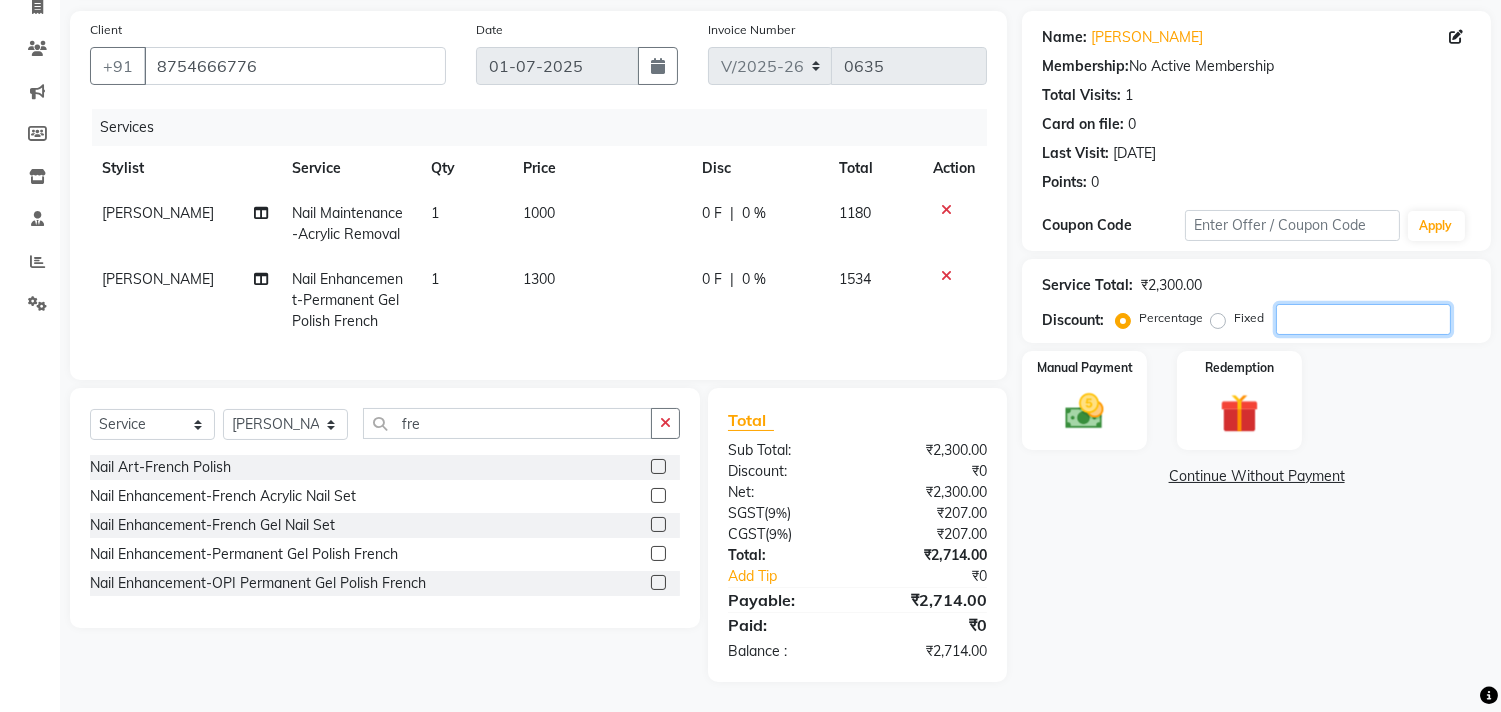 click 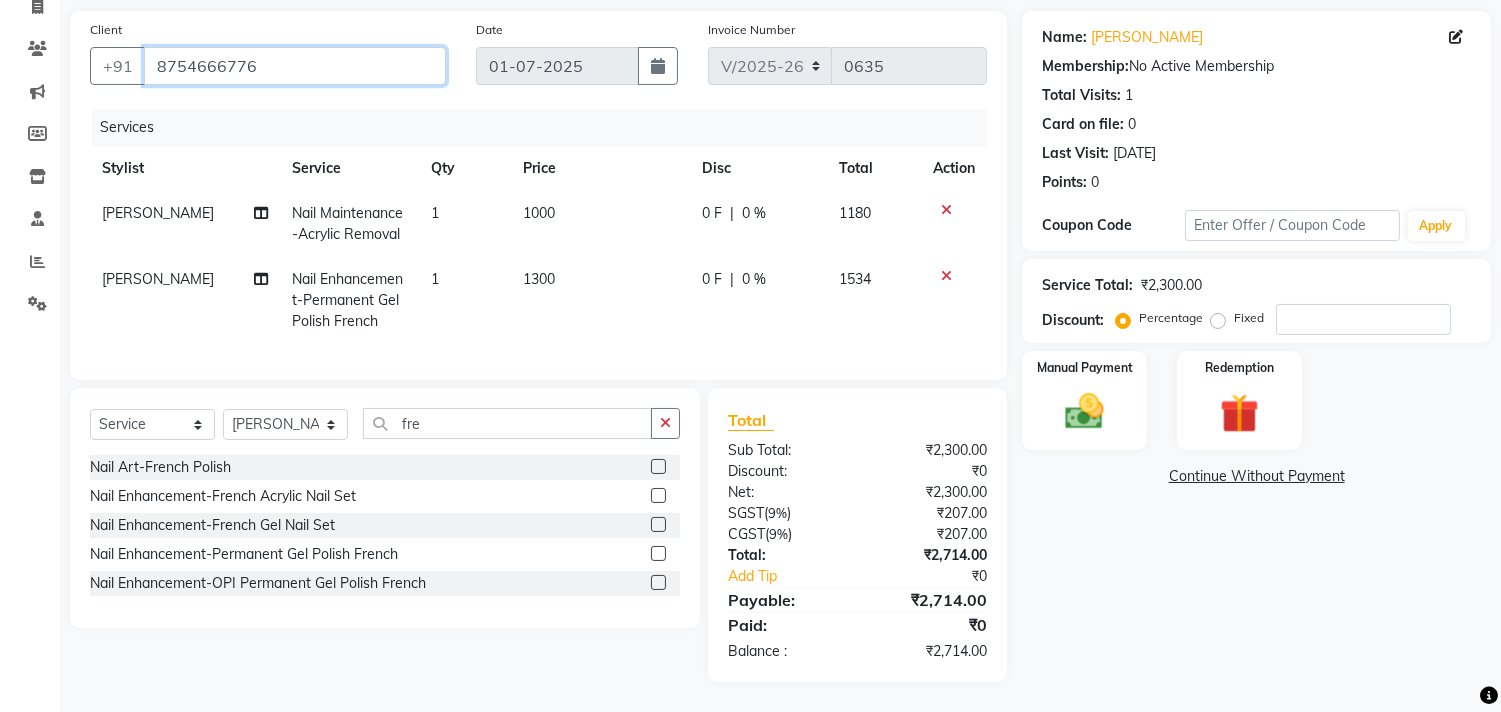 click on "8754666776" at bounding box center (295, 66) 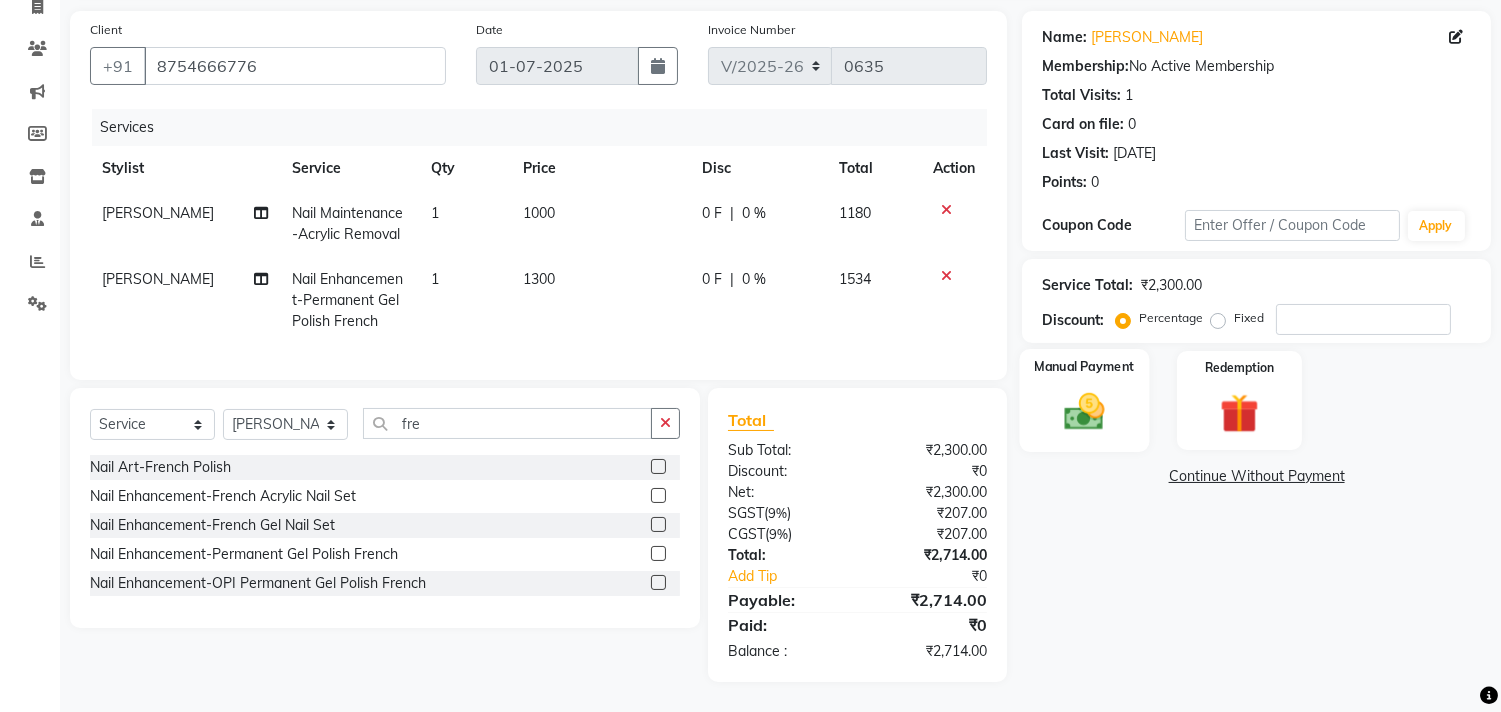 click 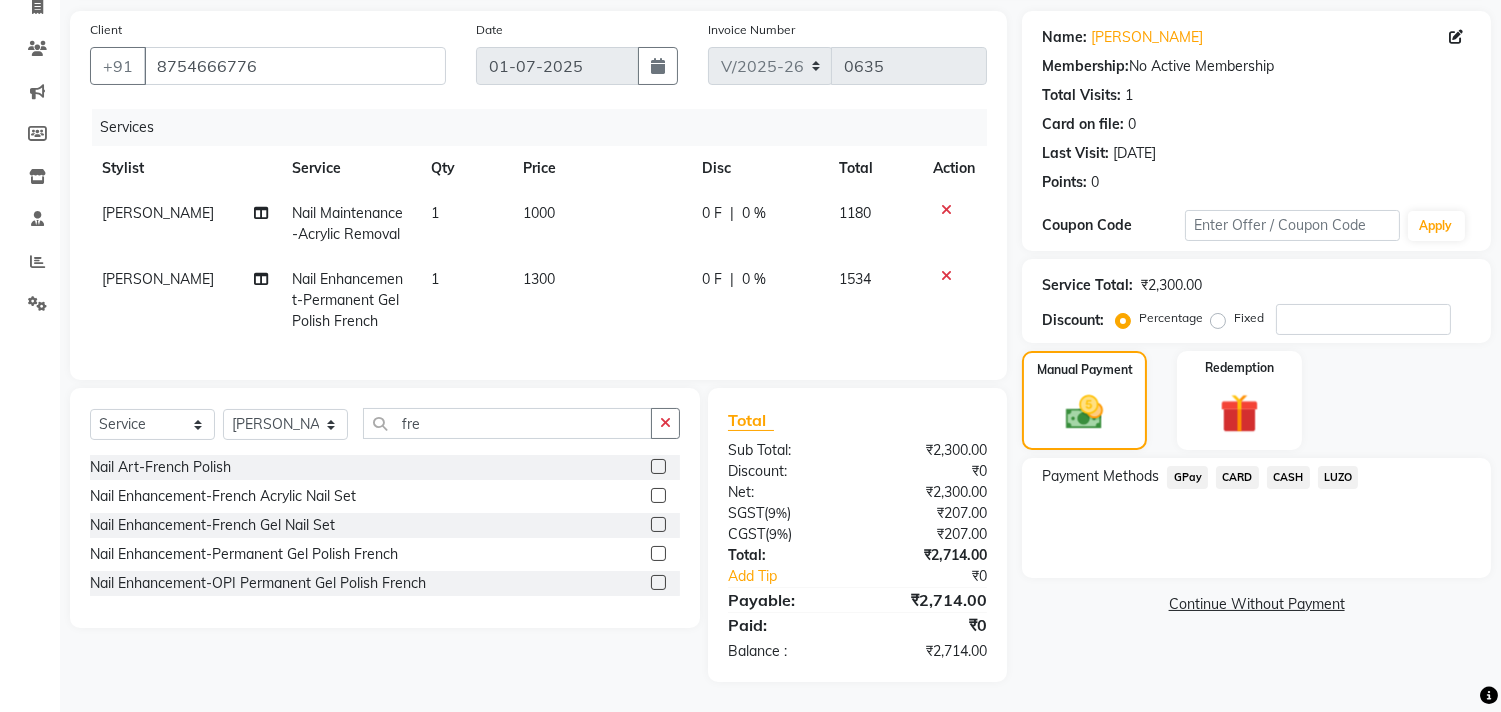 click on "CARD" 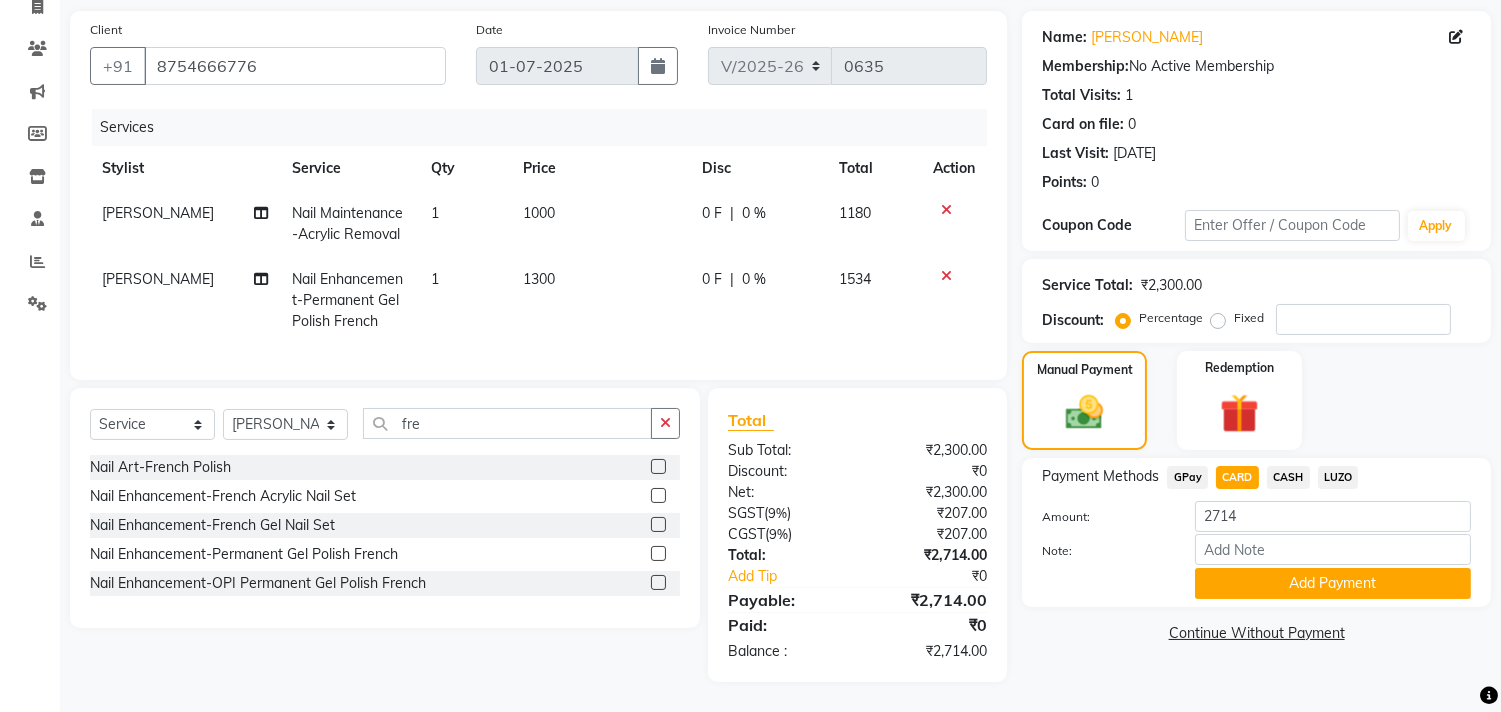 click on "GPay" 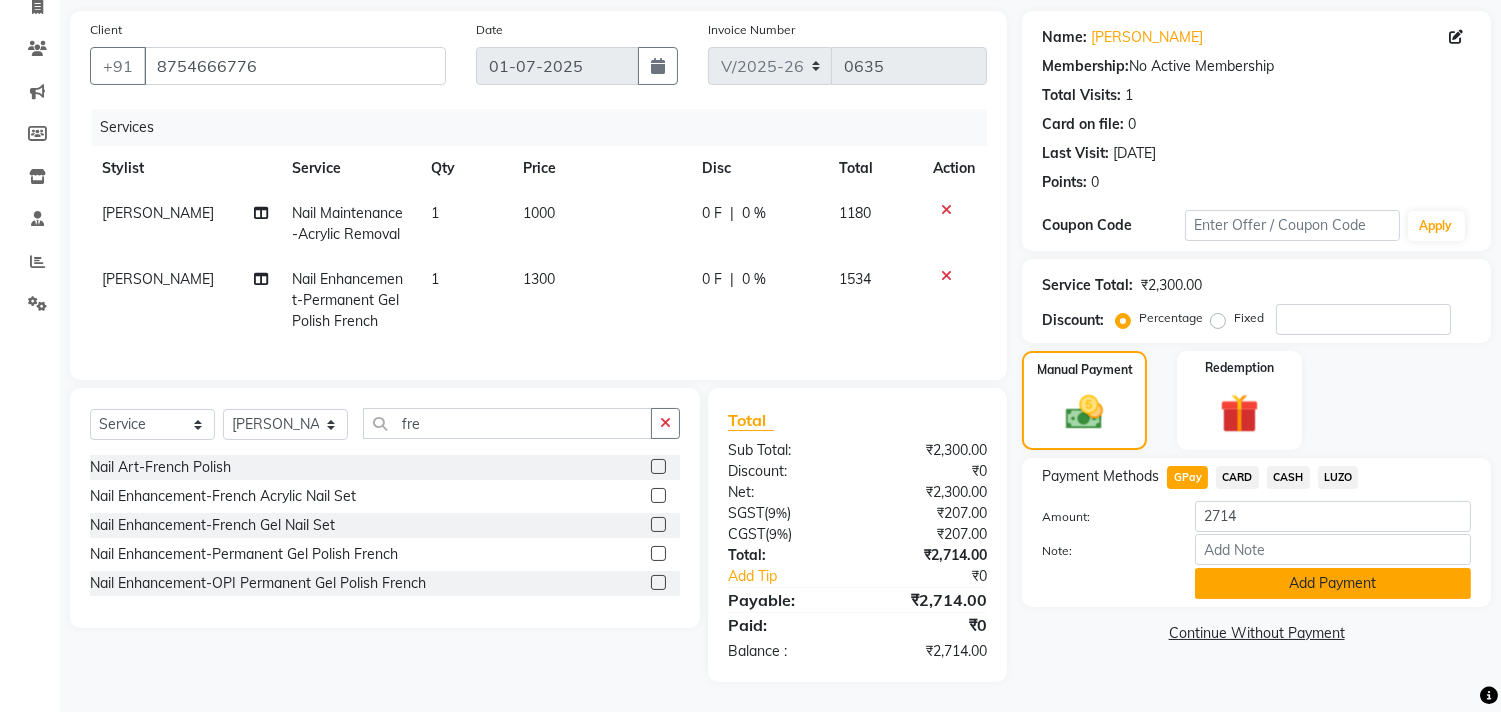 click on "Add Payment" 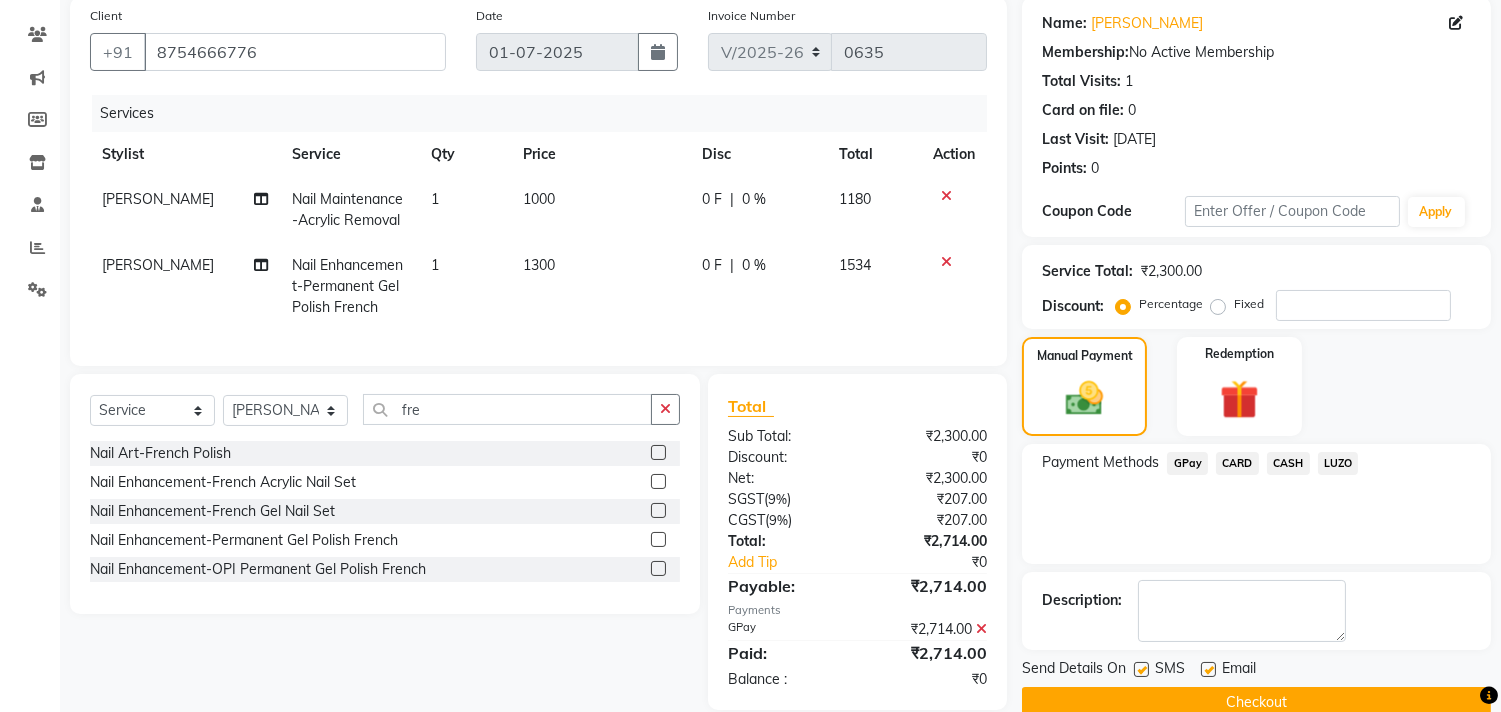 scroll, scrollTop: 197, scrollLeft: 0, axis: vertical 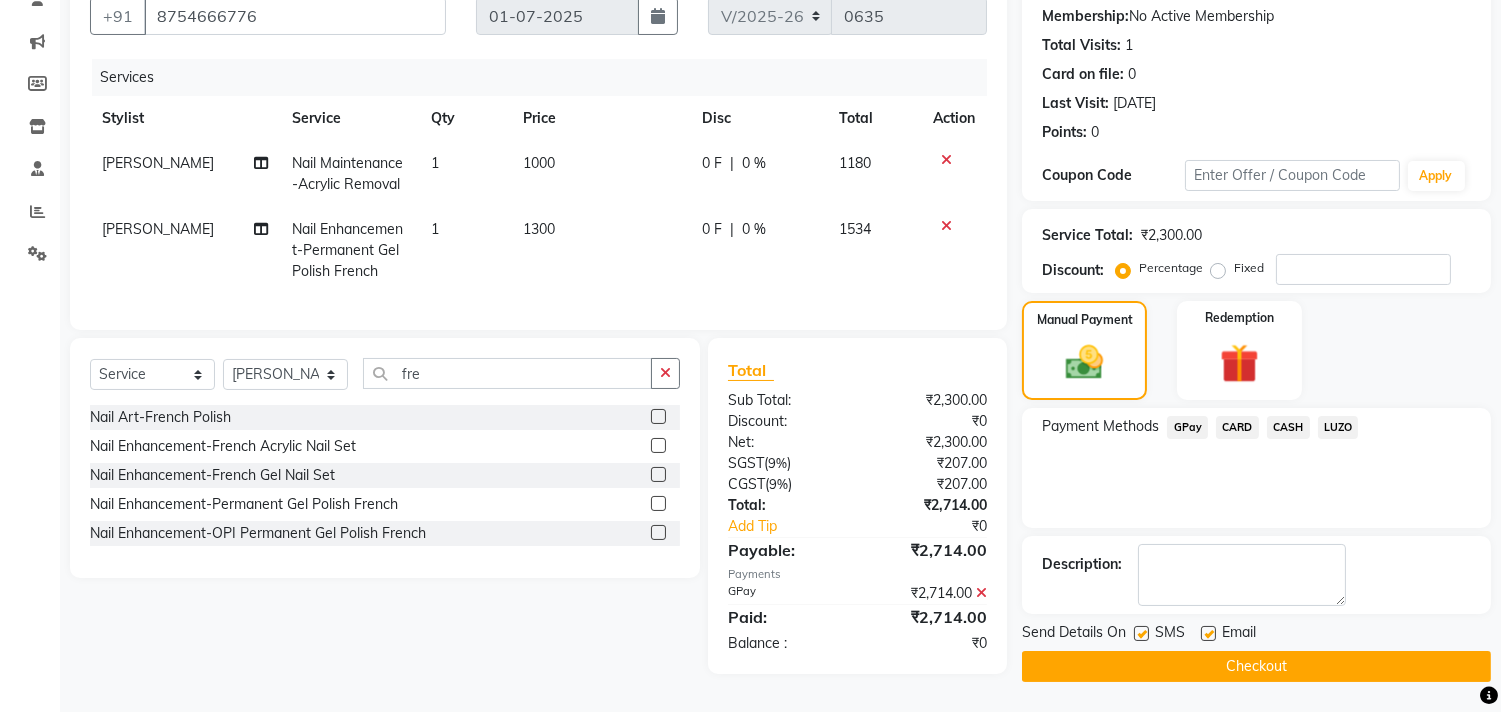 click on "Checkout" 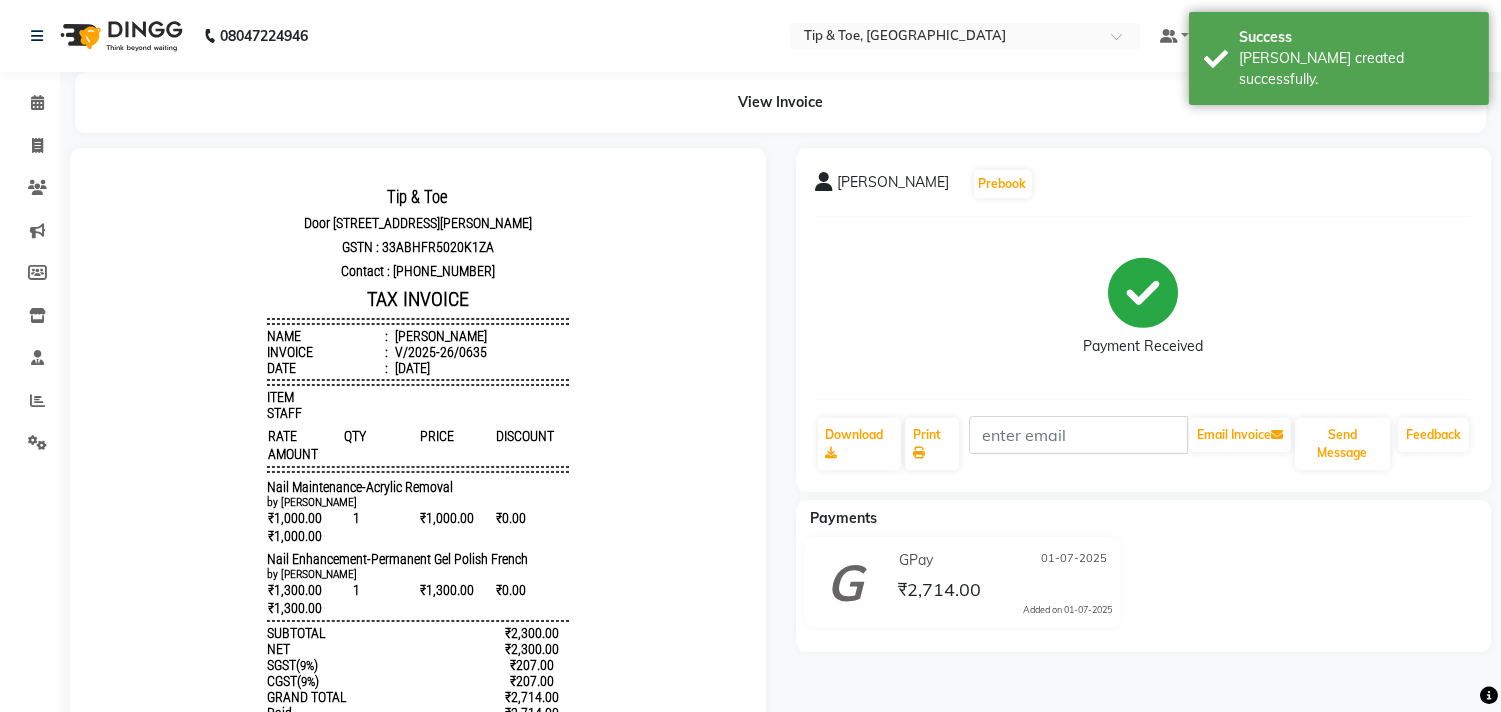 scroll, scrollTop: 0, scrollLeft: 0, axis: both 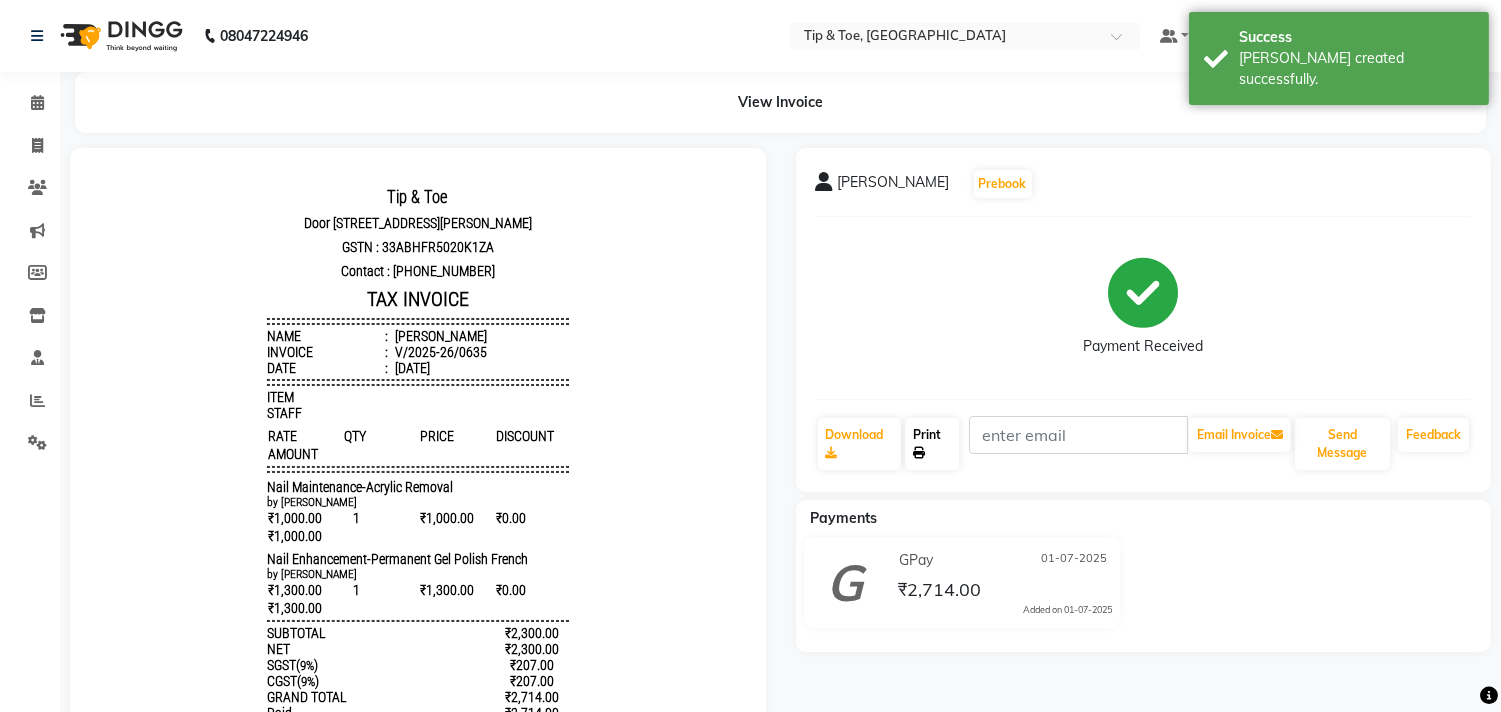 click on "Print" 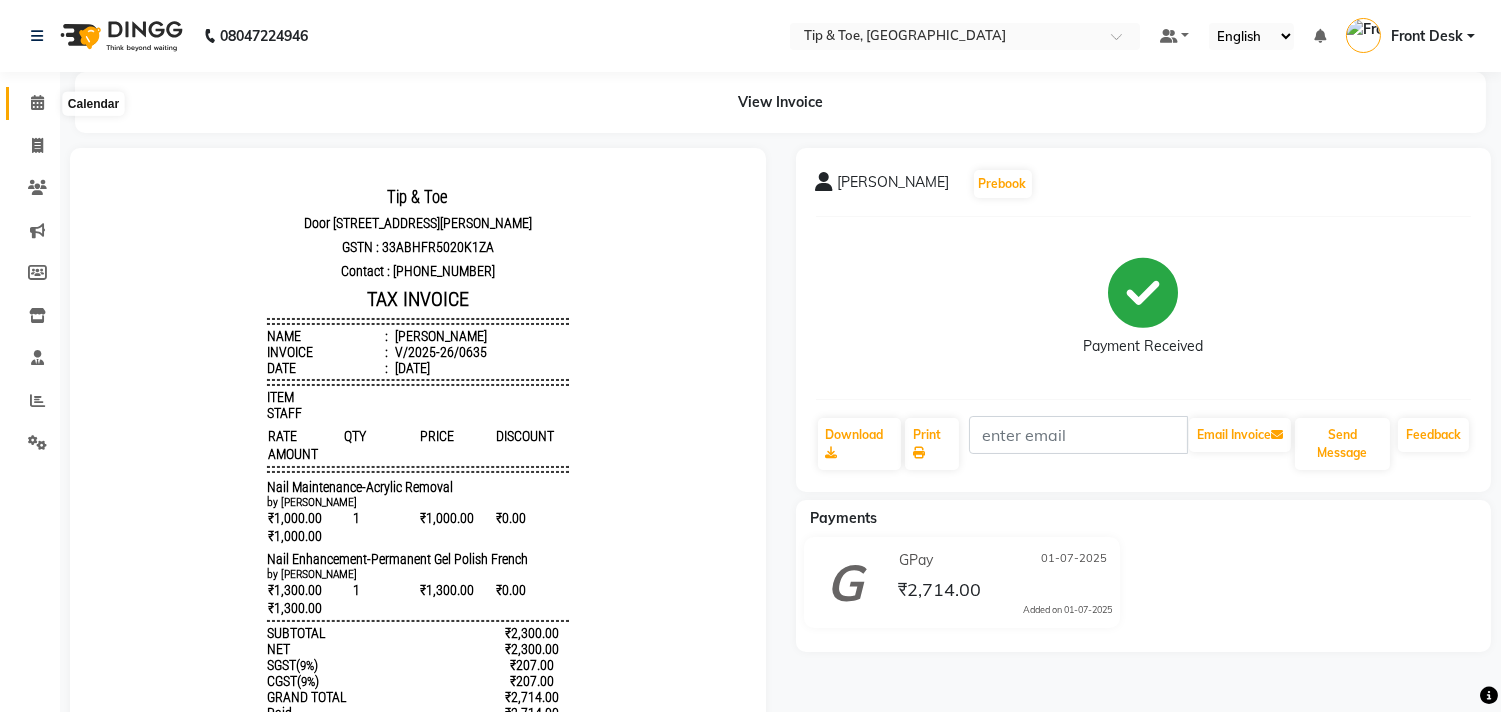 drag, startPoint x: 45, startPoint y: 102, endPoint x: 36, endPoint y: 111, distance: 12.727922 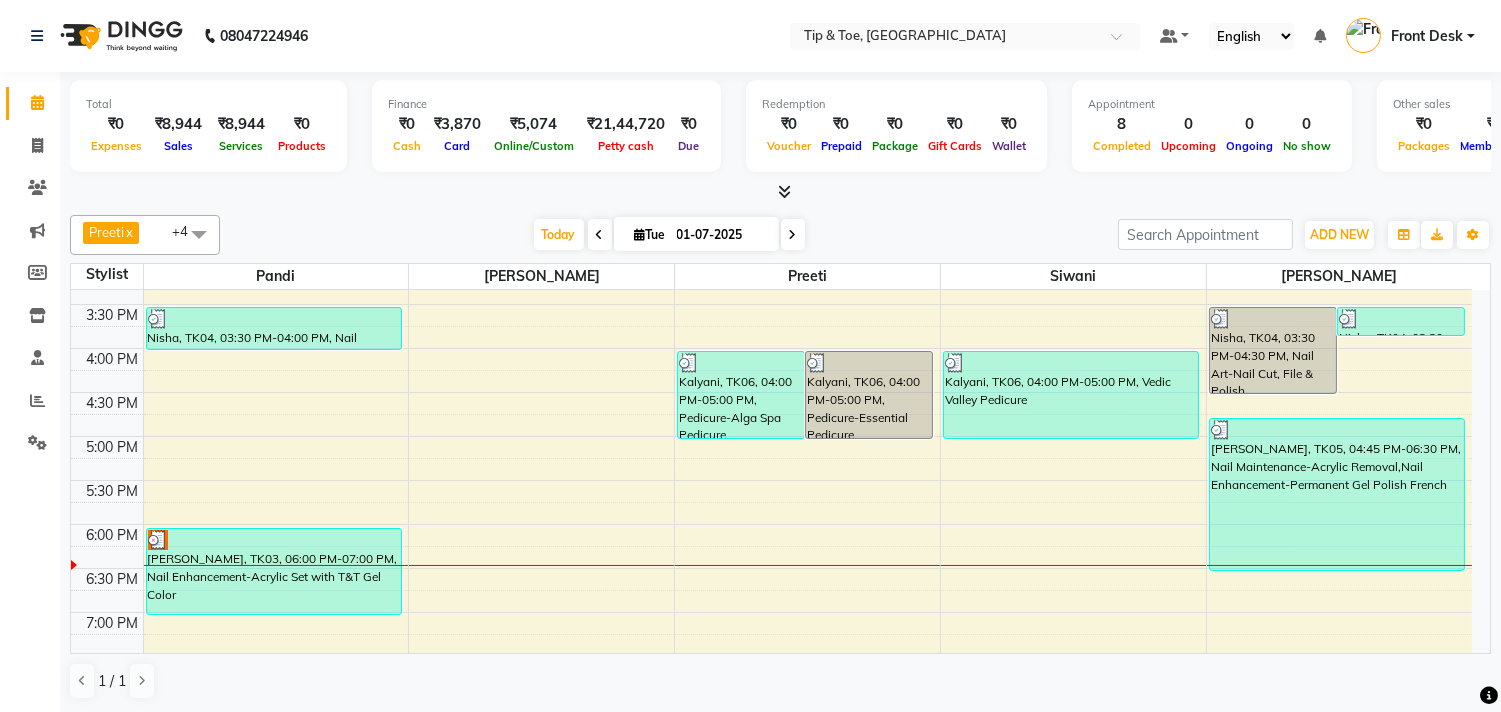 scroll, scrollTop: 555, scrollLeft: 0, axis: vertical 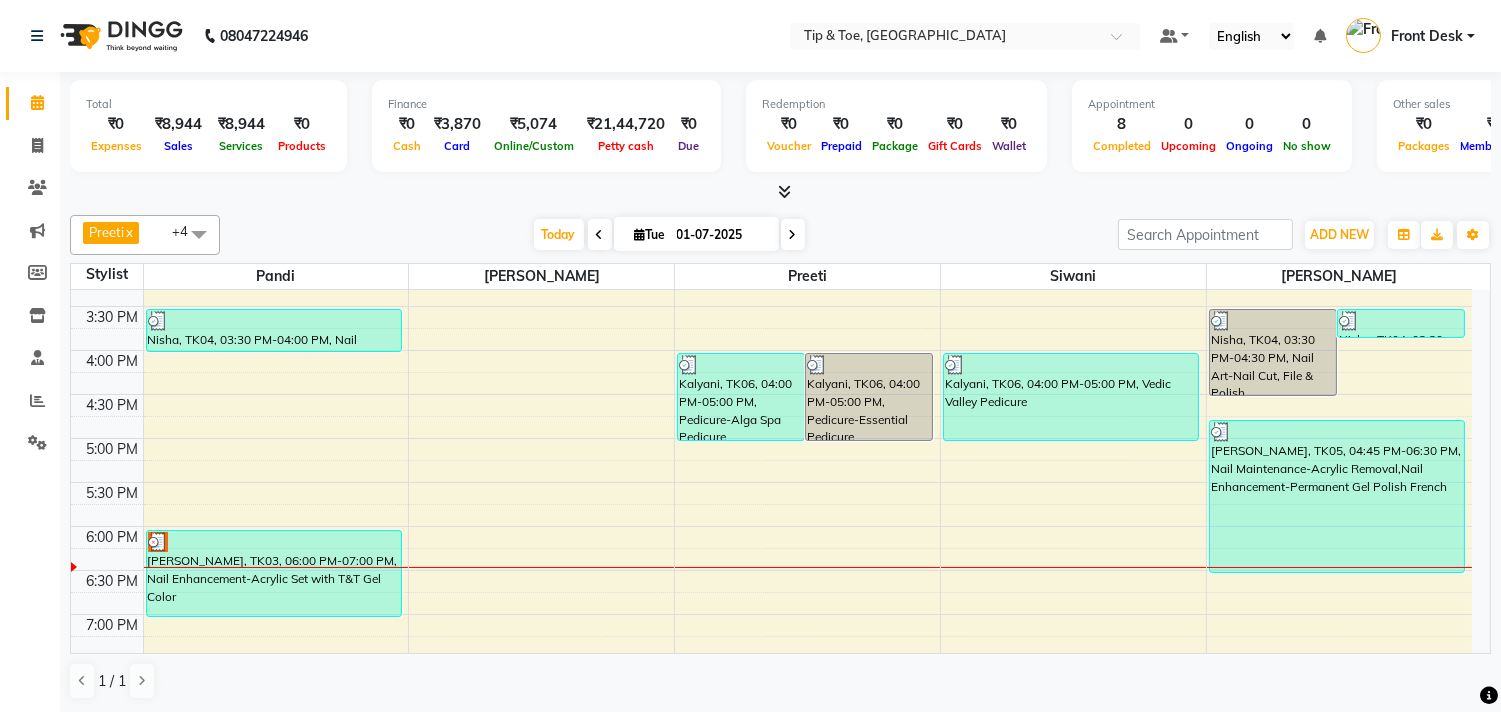 click on "01-07-2025" at bounding box center (721, 235) 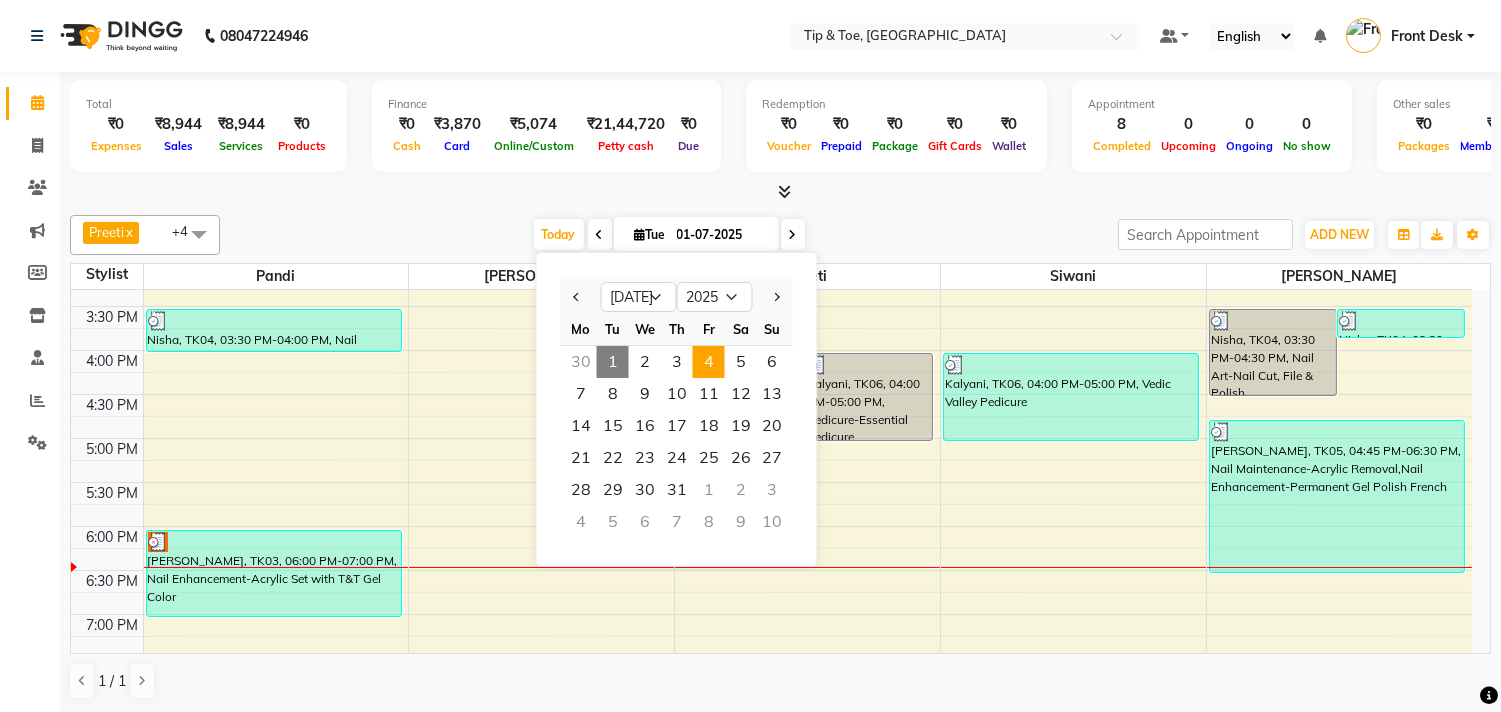 click on "4" at bounding box center [709, 362] 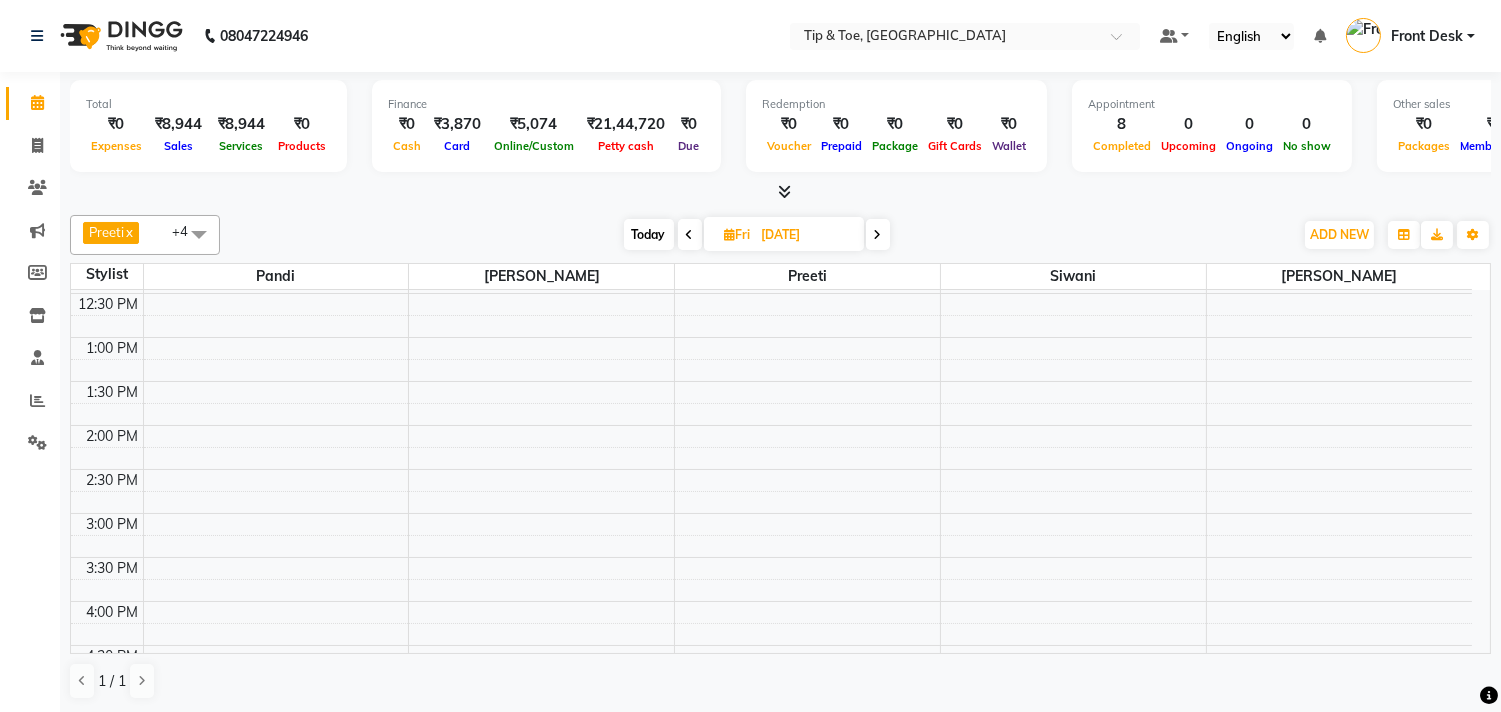 scroll, scrollTop: 241, scrollLeft: 0, axis: vertical 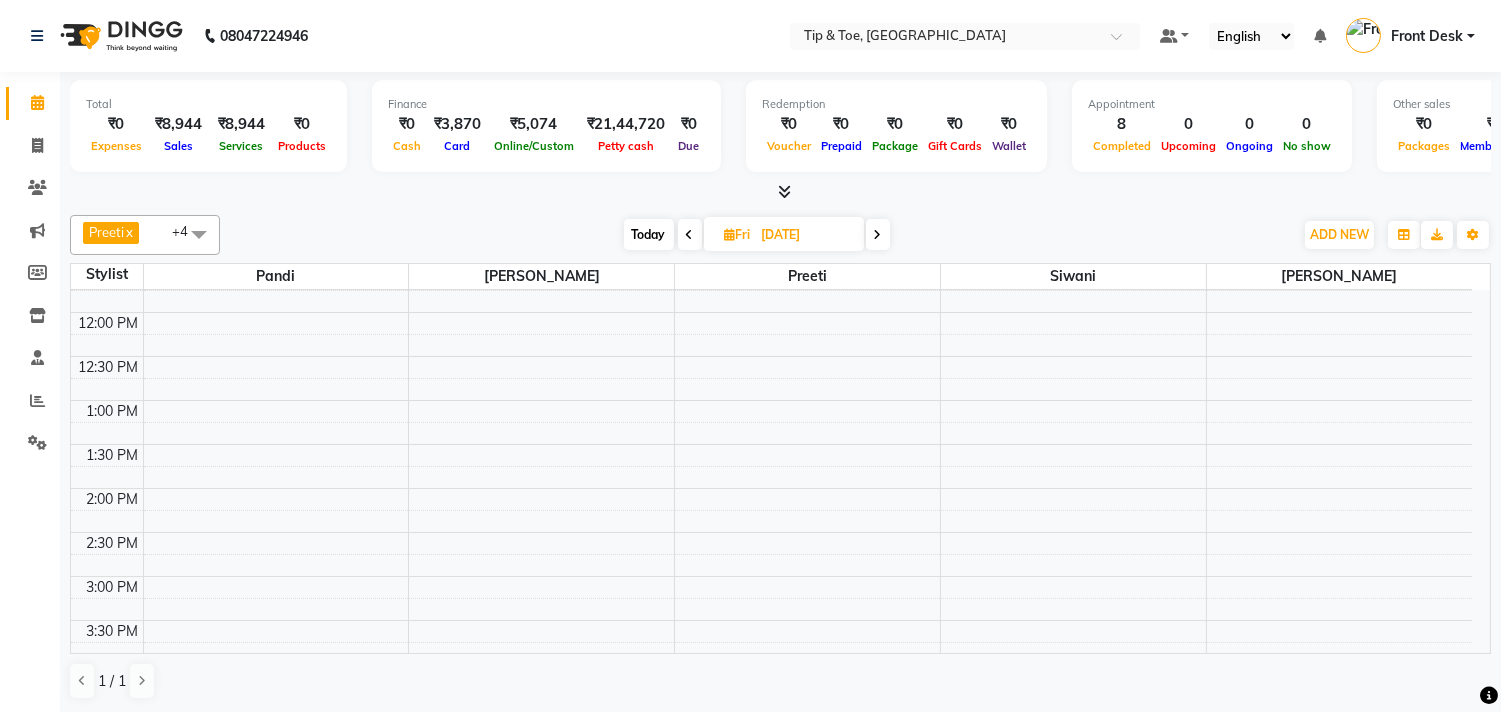 click on "9:00 AM 9:30 AM 10:00 AM 10:30 AM 11:00 AM 11:30 AM 12:00 PM 12:30 PM 1:00 PM 1:30 PM 2:00 PM 2:30 PM 3:00 PM 3:30 PM 4:00 PM 4:30 PM 5:00 PM 5:30 PM 6:00 PM 6:30 PM 7:00 PM 7:30 PM 8:00 PM 8:30 PM 9:00 PM 9:30 PM 10:00 PM 10:30 PM" at bounding box center (771, 664) 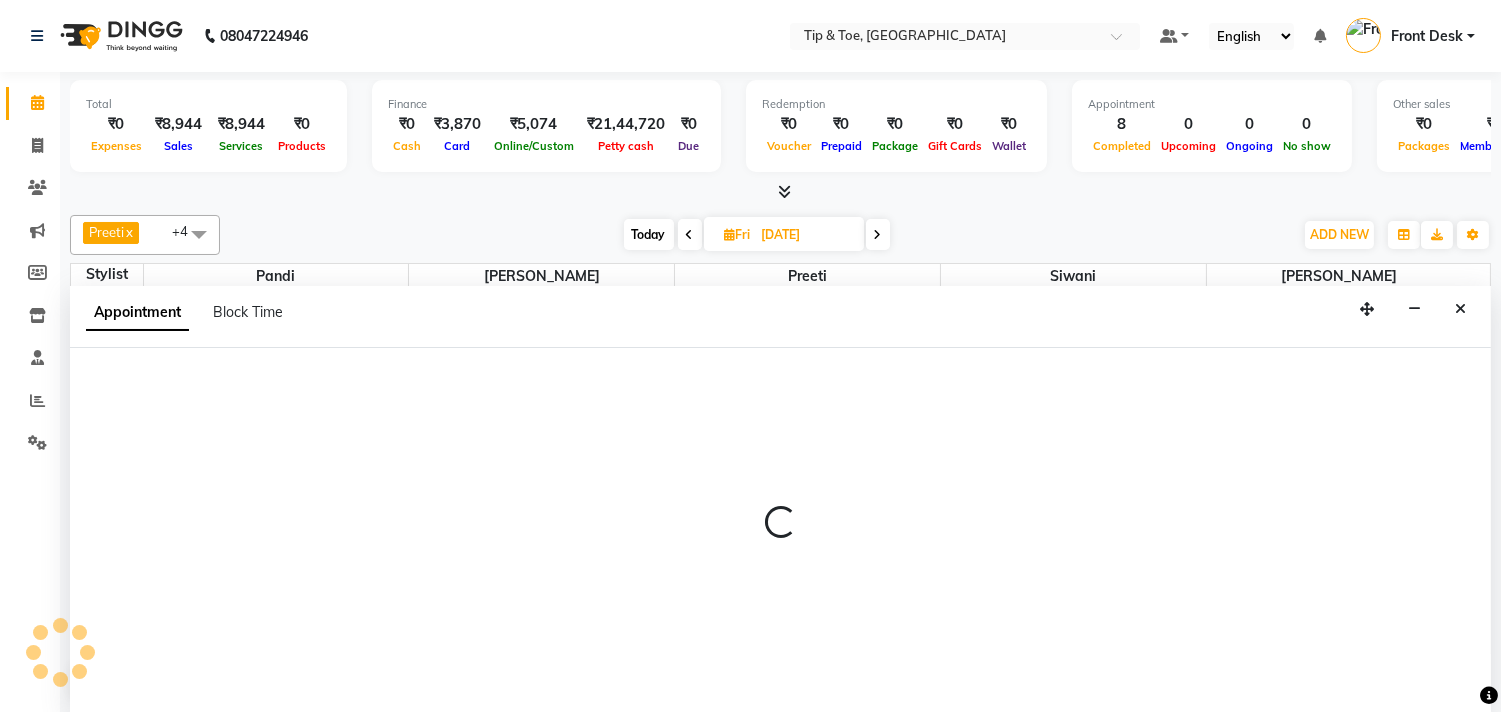 scroll, scrollTop: 1, scrollLeft: 0, axis: vertical 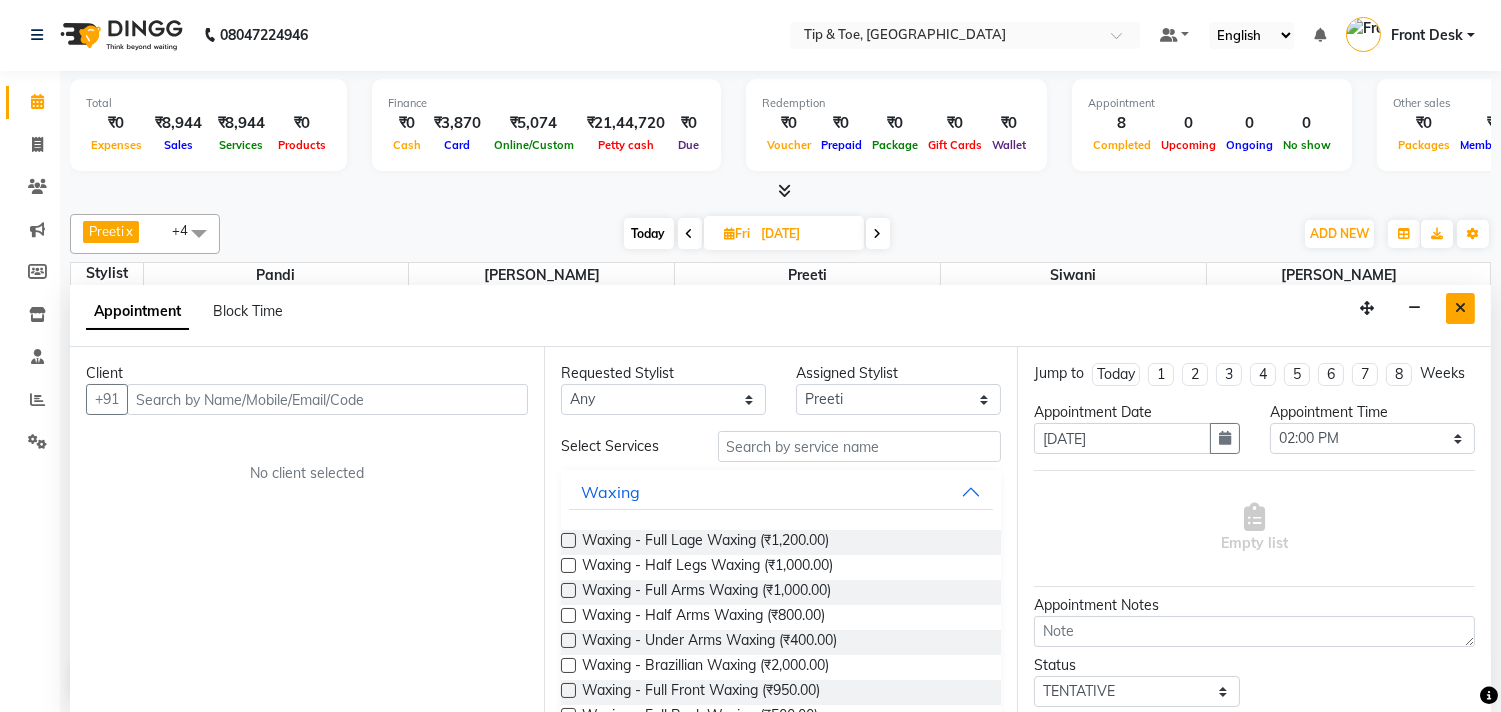 click at bounding box center [1460, 308] 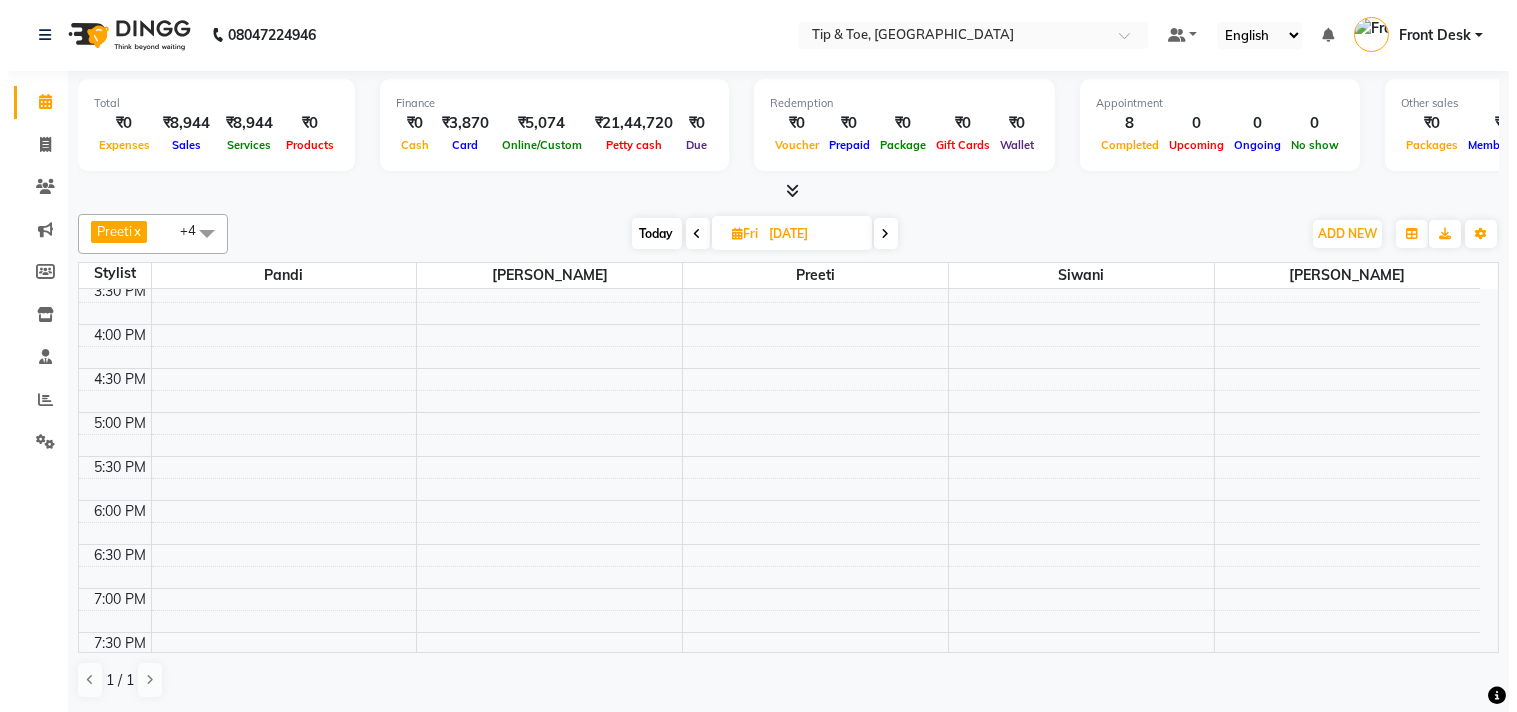 scroll, scrollTop: 685, scrollLeft: 0, axis: vertical 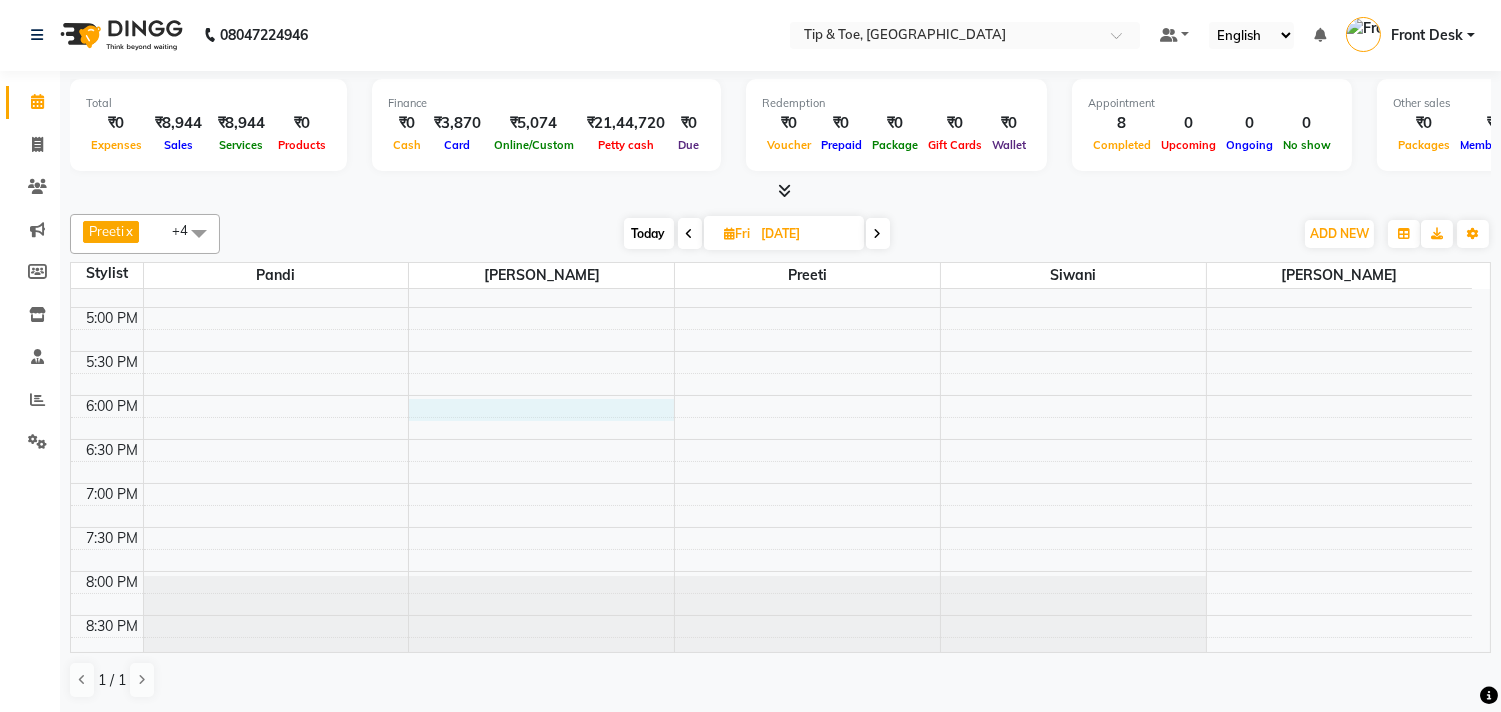 click on "9:00 AM 9:30 AM 10:00 AM 10:30 AM 11:00 AM 11:30 AM 12:00 PM 12:30 PM 1:00 PM 1:30 PM 2:00 PM 2:30 PM 3:00 PM 3:30 PM 4:00 PM 4:30 PM 5:00 PM 5:30 PM 6:00 PM 6:30 PM 7:00 PM 7:30 PM 8:00 PM 8:30 PM 9:00 PM 9:30 PM 10:00 PM 10:30 PM" at bounding box center [771, 219] 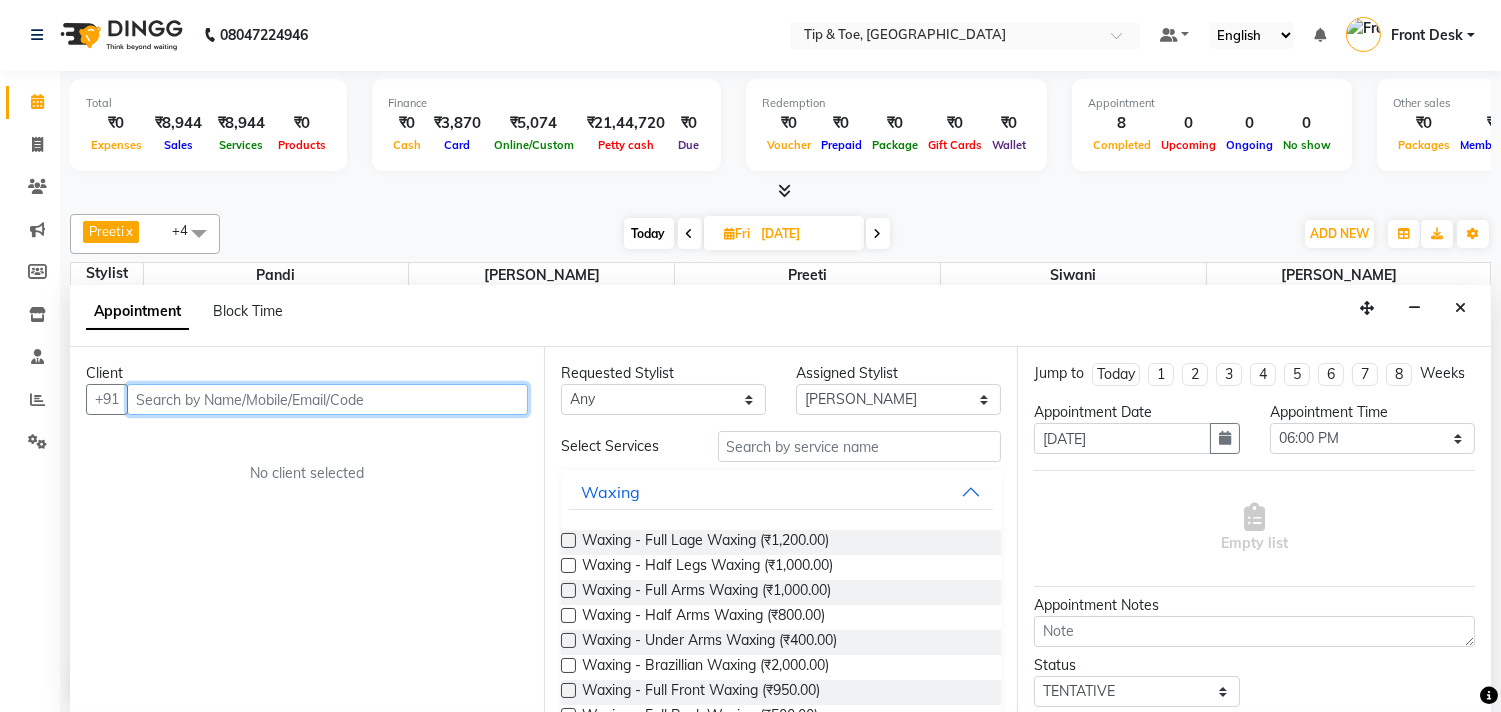 click at bounding box center (327, 399) 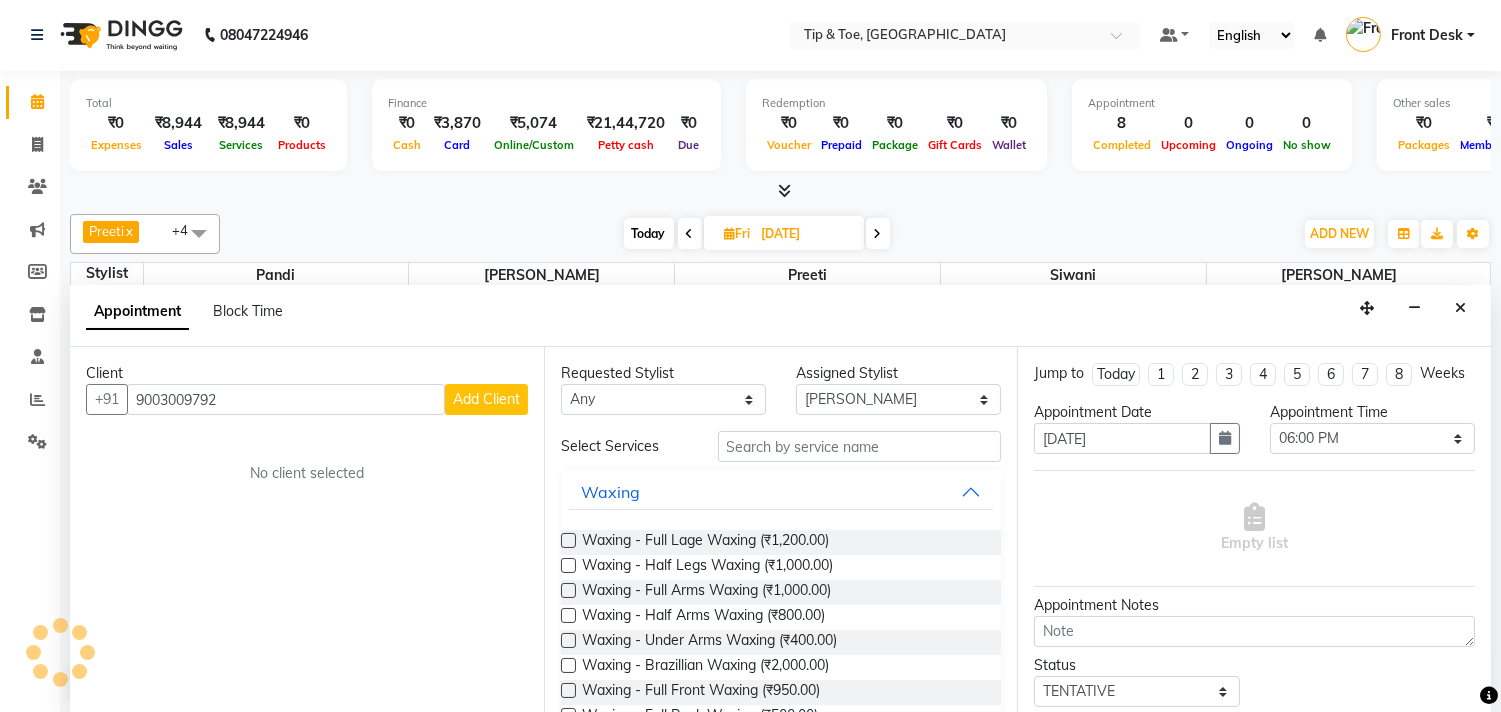 click on "Add Client" at bounding box center [486, 399] 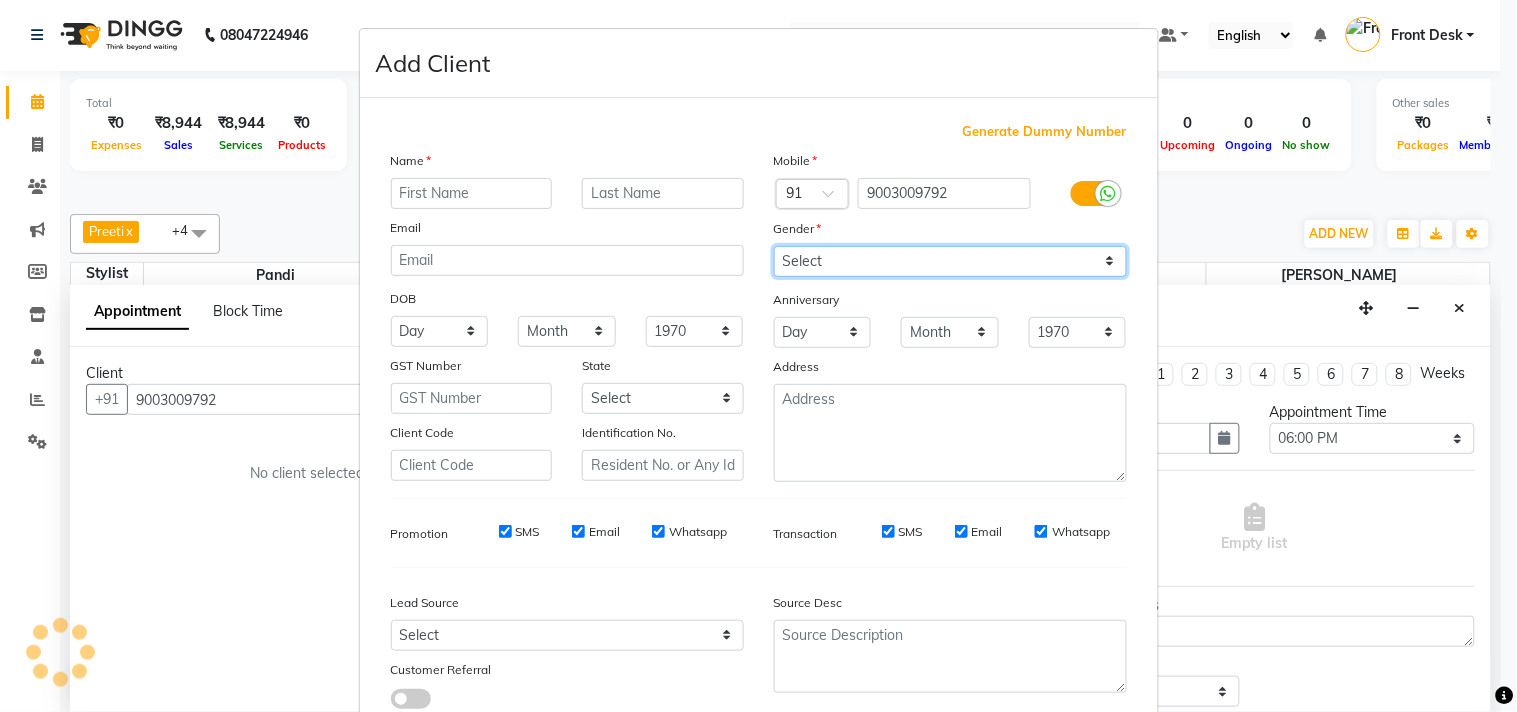 click on "Select [DEMOGRAPHIC_DATA] [DEMOGRAPHIC_DATA] Other Prefer Not To Say" at bounding box center [950, 261] 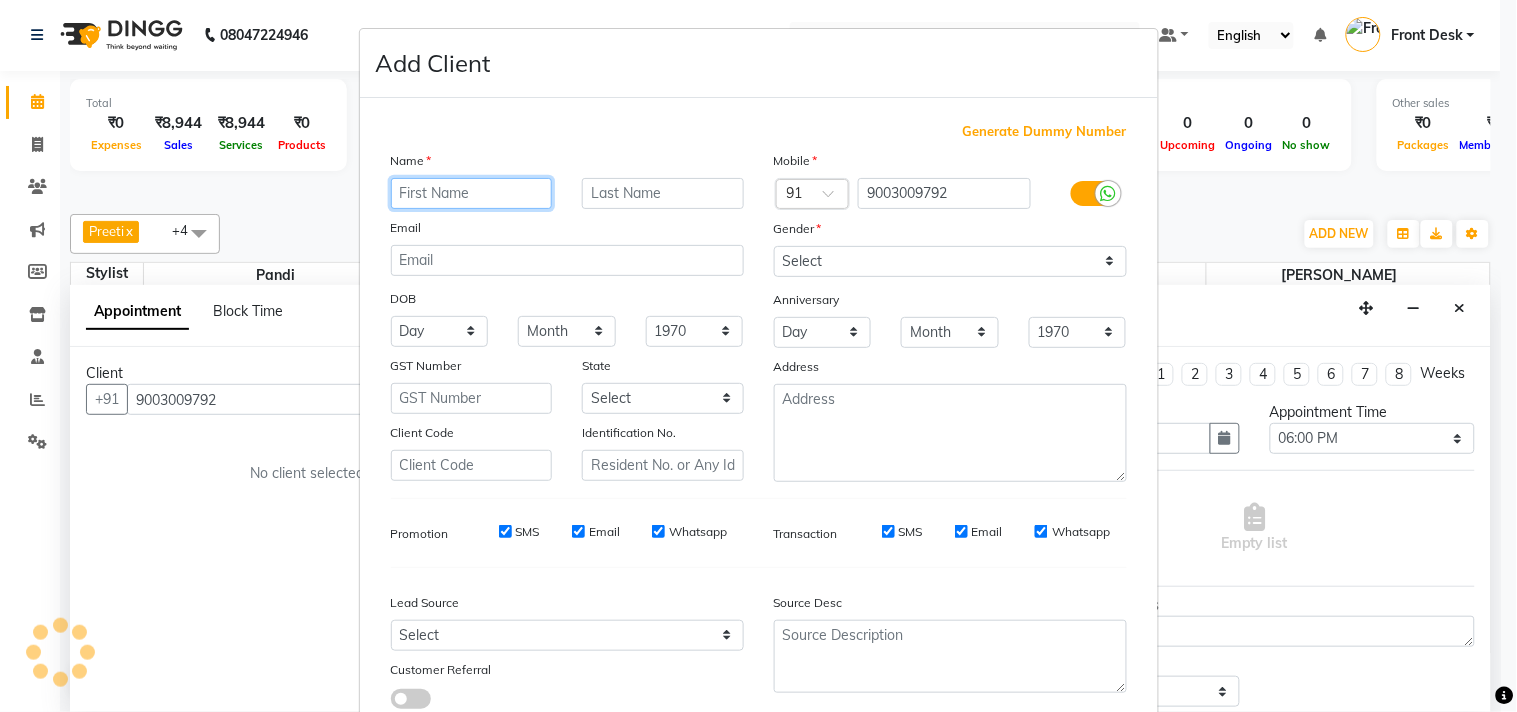 click at bounding box center (472, 193) 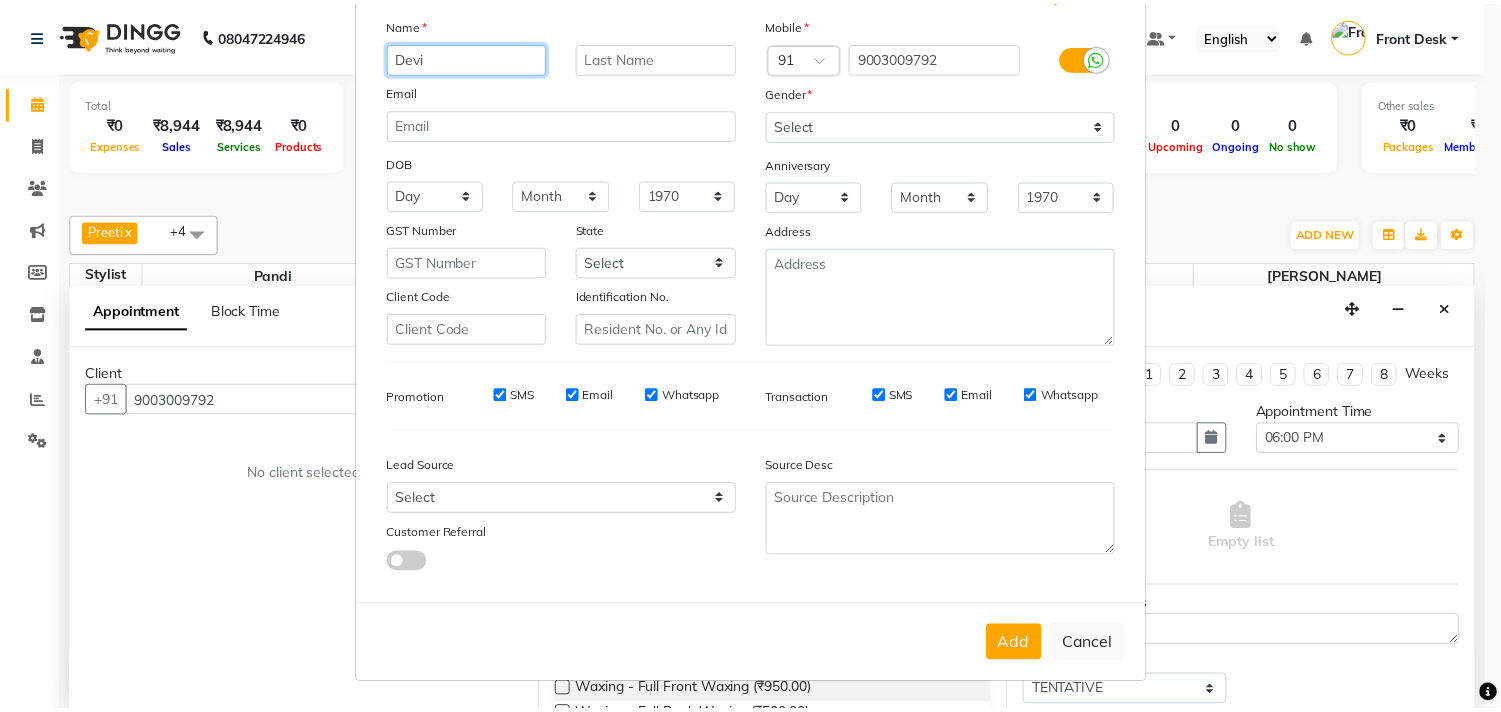 scroll, scrollTop: 138, scrollLeft: 0, axis: vertical 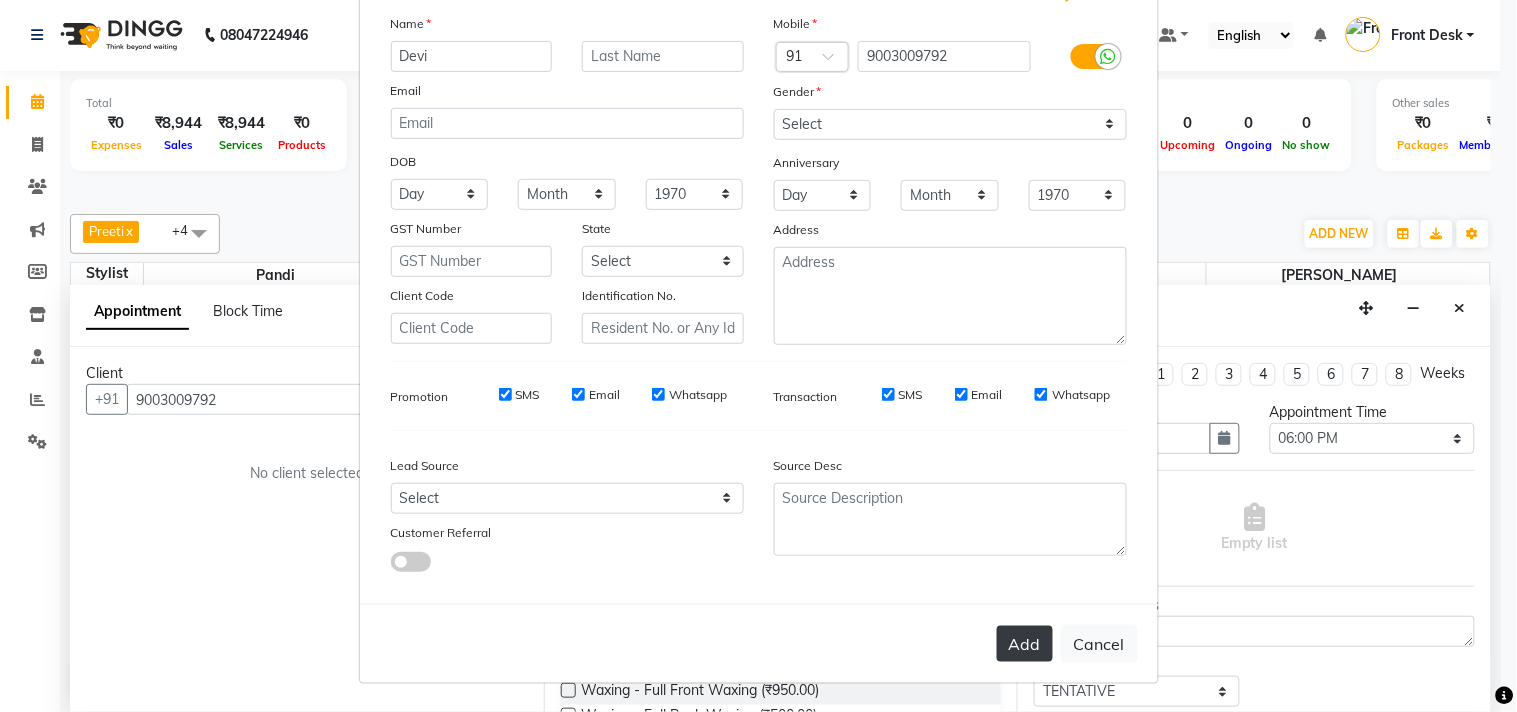 click on "Add" at bounding box center [1025, 644] 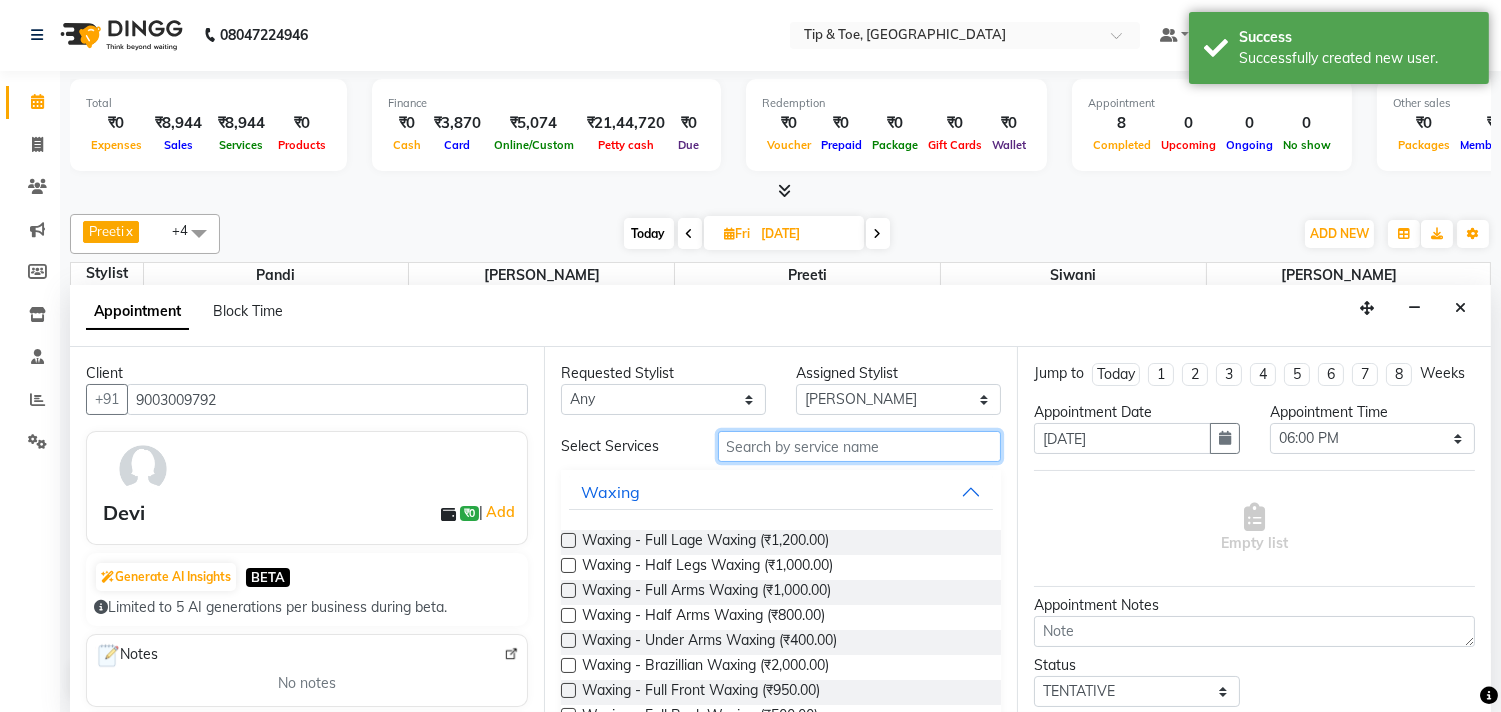 click at bounding box center (860, 446) 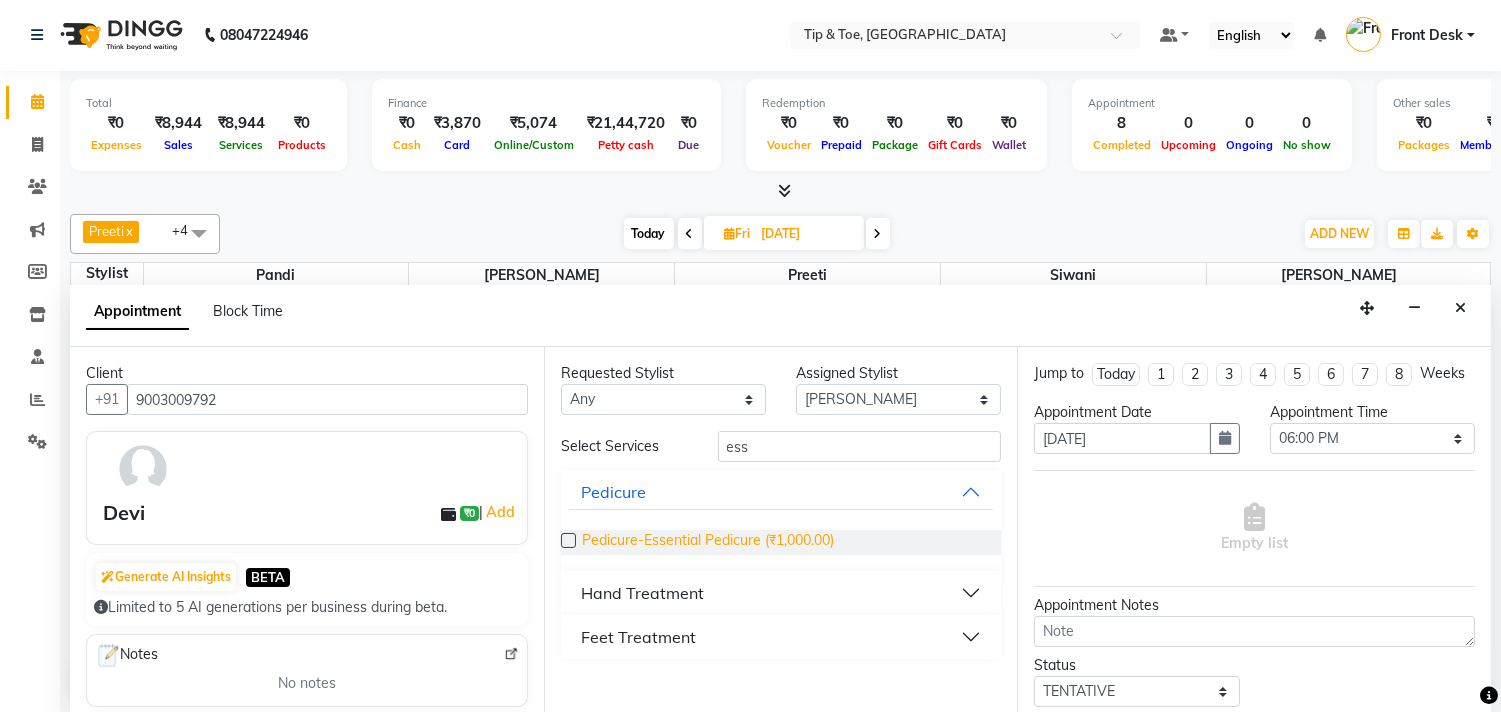 click on "Pedicure-Essential Pedicure (₹1,000.00)" at bounding box center [708, 542] 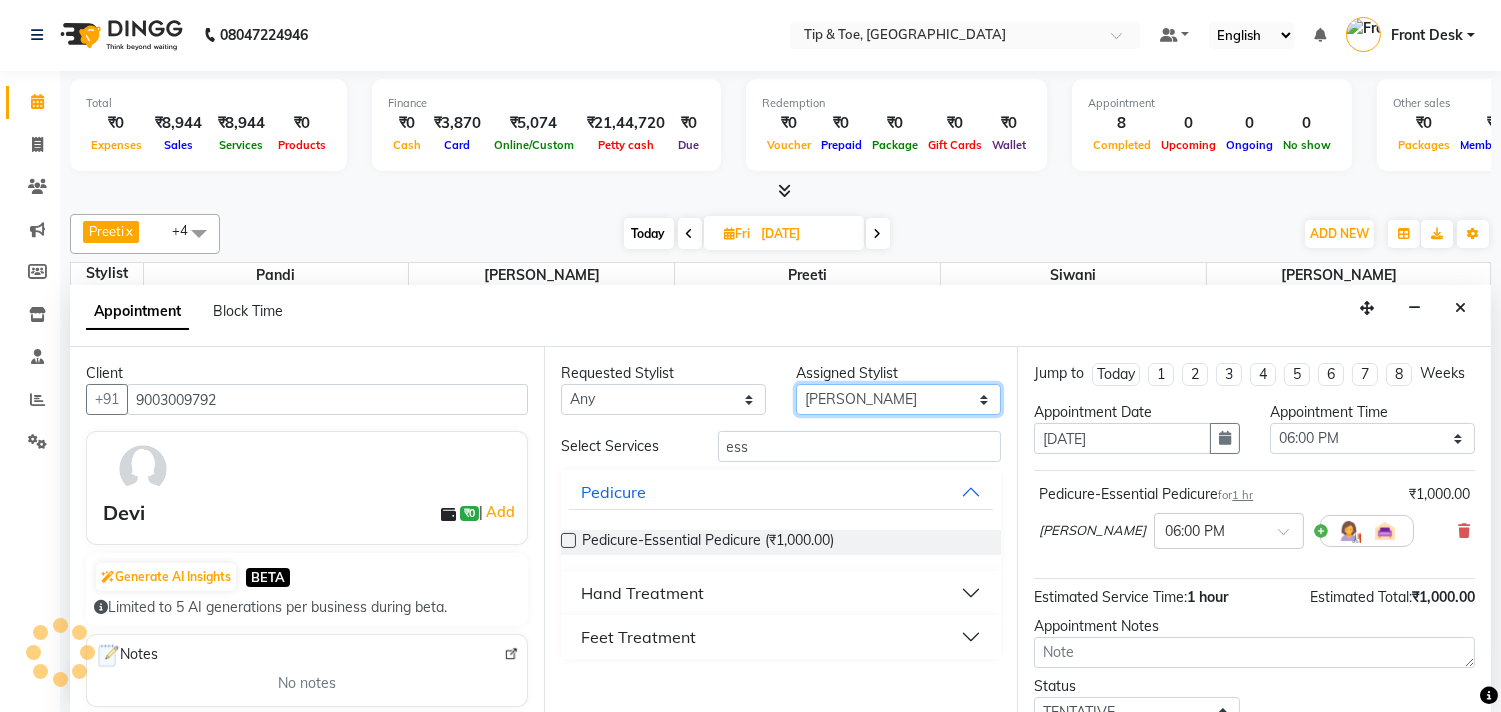 click on "Select [PERSON_NAME] [PERSON_NAME] [PERSON_NAME] [PERSON_NAME] [PERSON_NAME]" at bounding box center [898, 399] 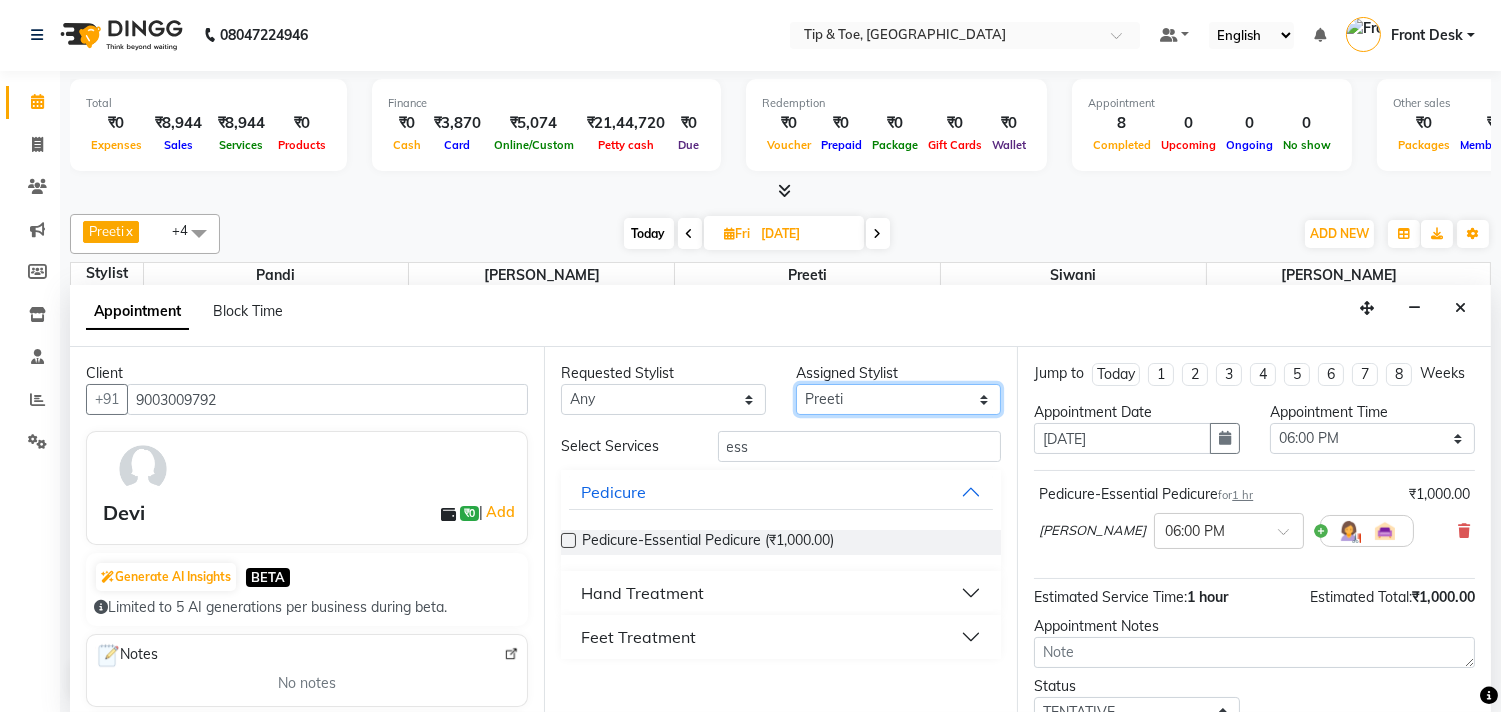 click on "Select [PERSON_NAME] [PERSON_NAME] [PERSON_NAME] [PERSON_NAME] [PERSON_NAME]" at bounding box center (898, 399) 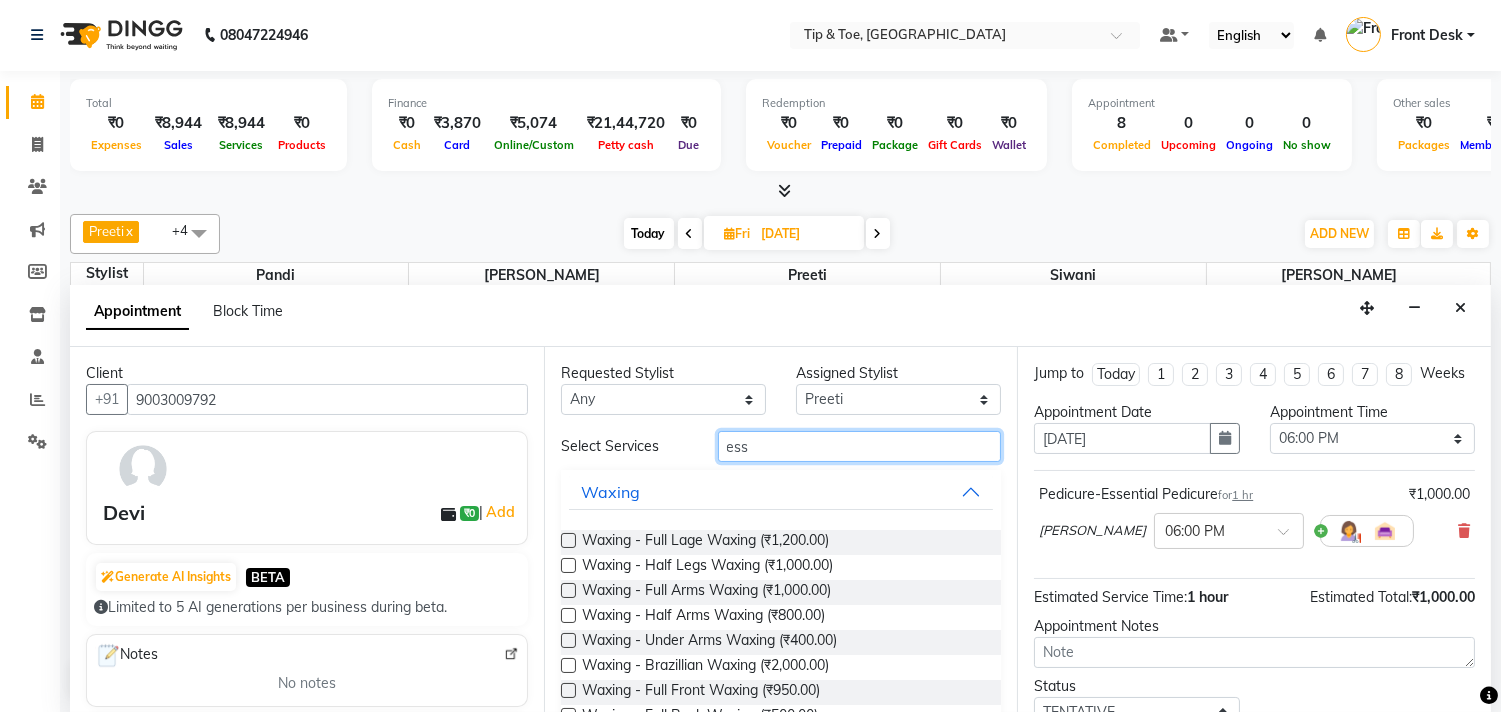 click on "ess" at bounding box center (860, 446) 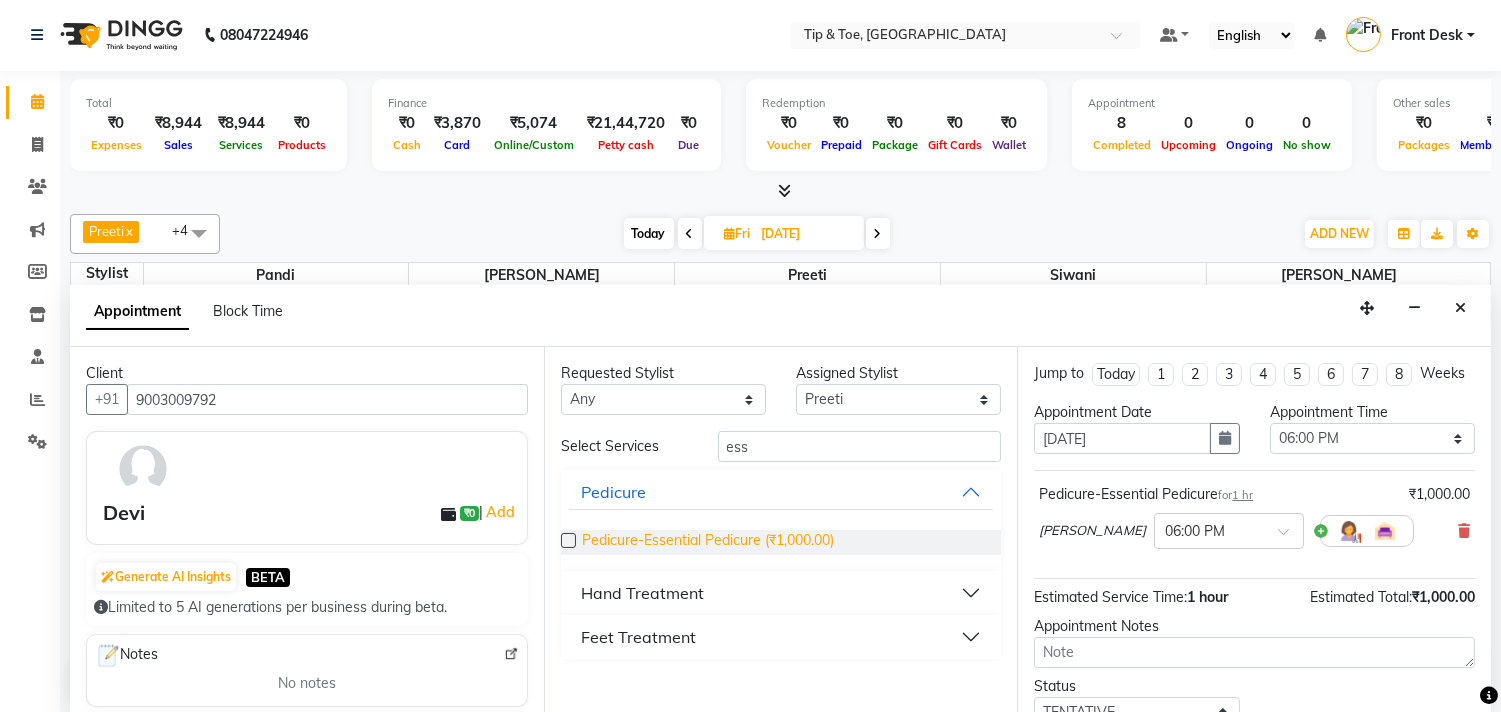 click on "Pedicure-Essential Pedicure (₹1,000.00)" at bounding box center [708, 542] 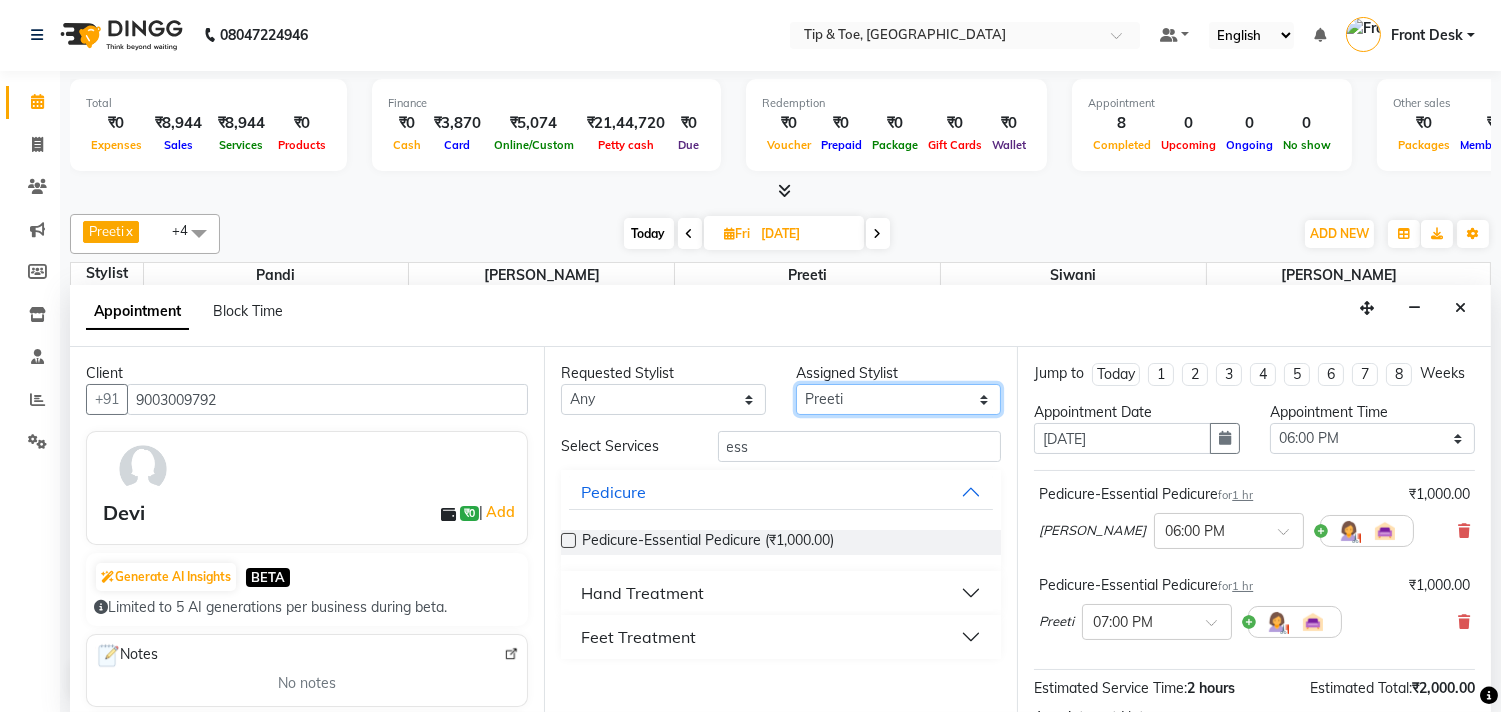 click on "Select [PERSON_NAME] [PERSON_NAME] [PERSON_NAME] [PERSON_NAME] [PERSON_NAME]" at bounding box center (898, 399) 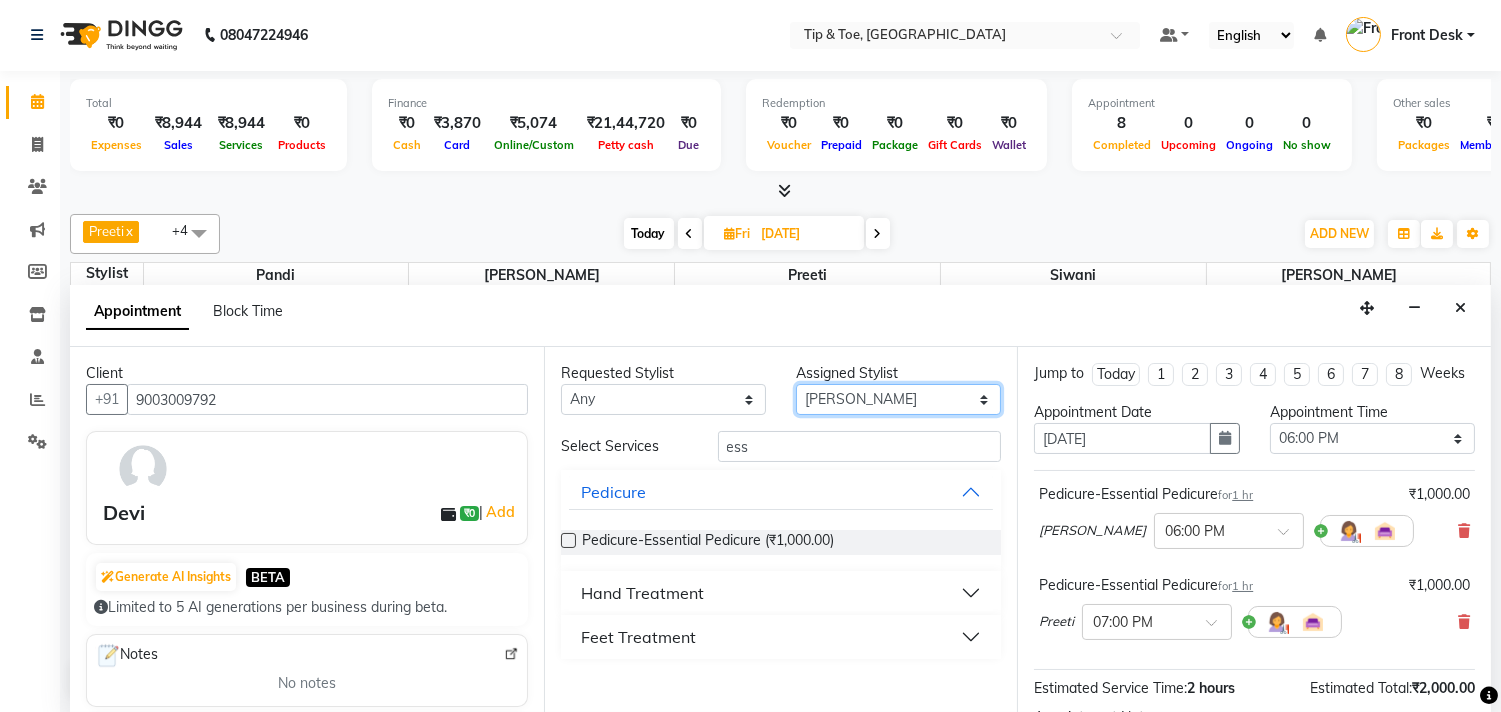 click on "Select [PERSON_NAME] [PERSON_NAME] [PERSON_NAME] [PERSON_NAME] [PERSON_NAME]" at bounding box center [898, 399] 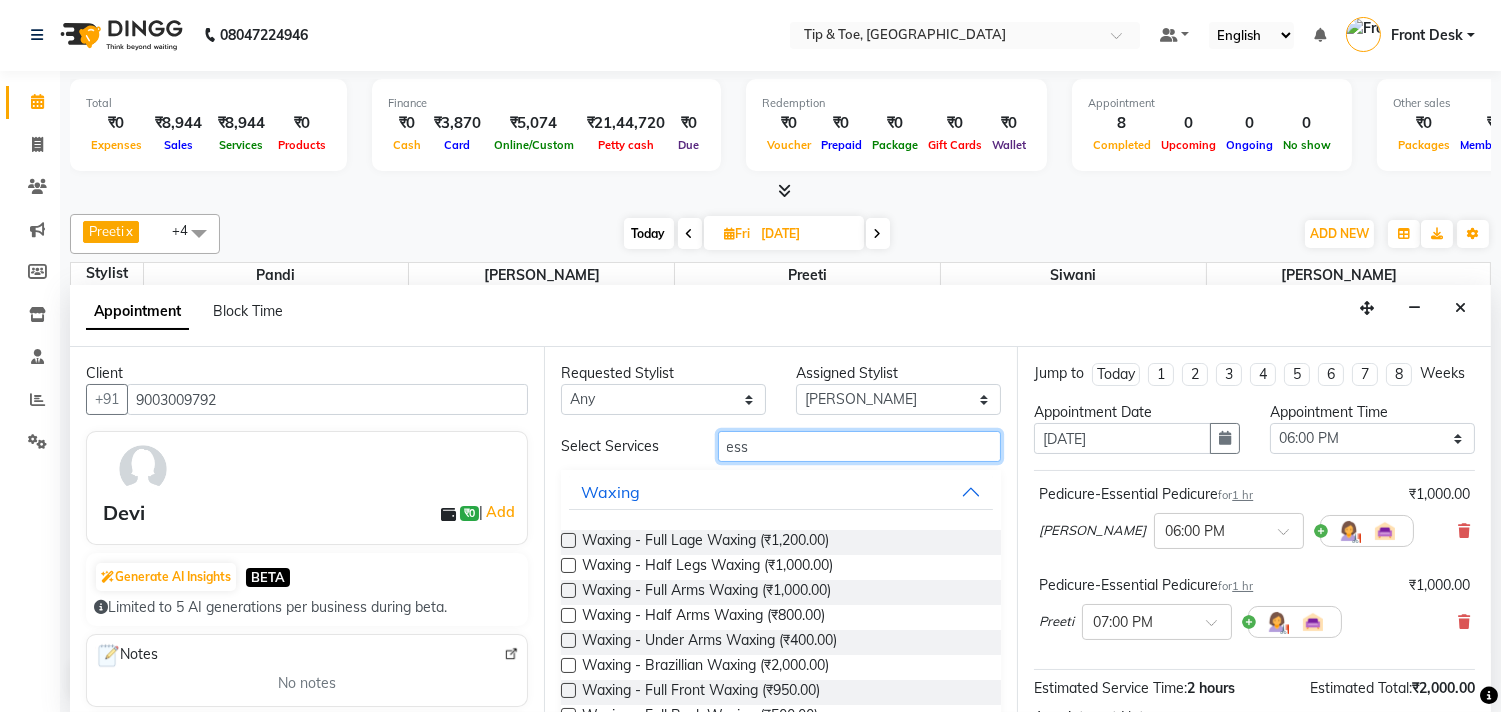 click on "ess" at bounding box center [860, 446] 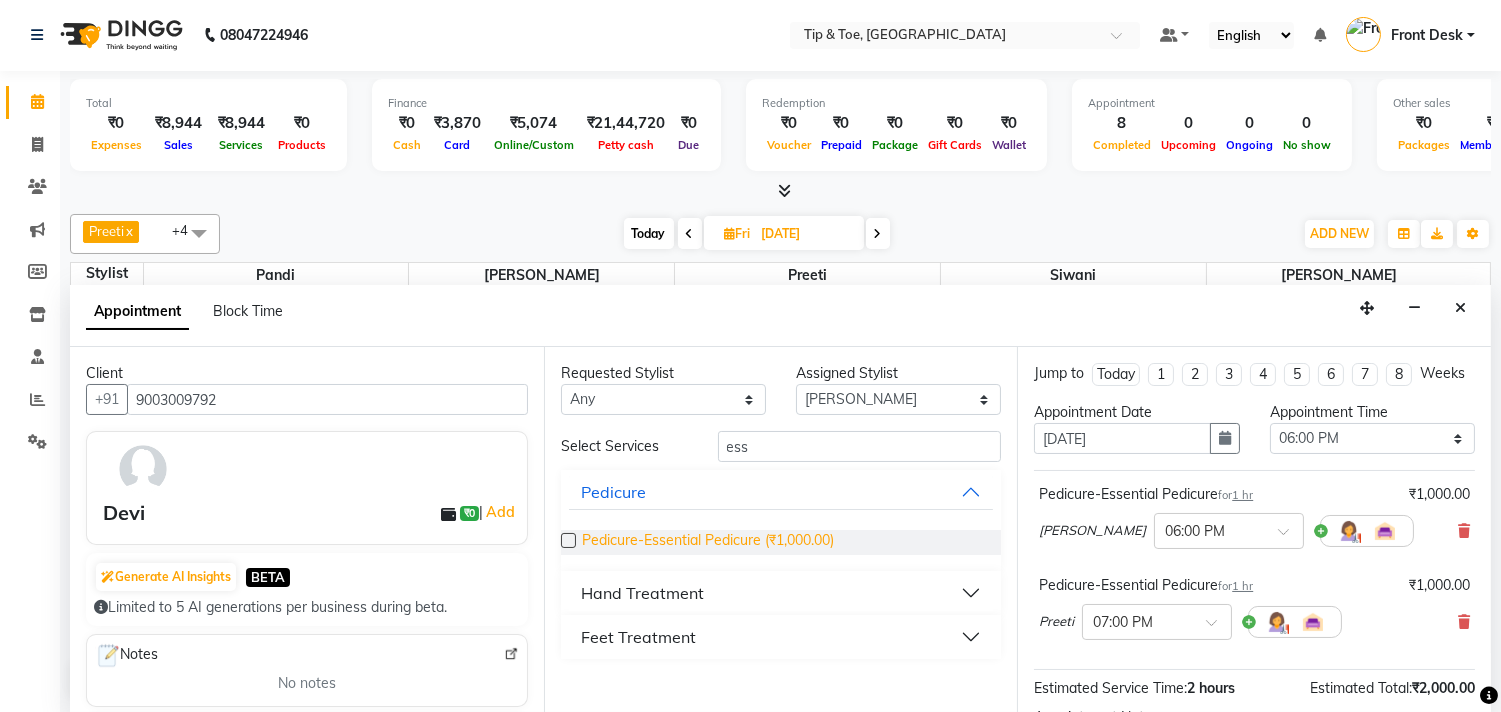 click on "Pedicure-Essential Pedicure (₹1,000.00)" at bounding box center (708, 542) 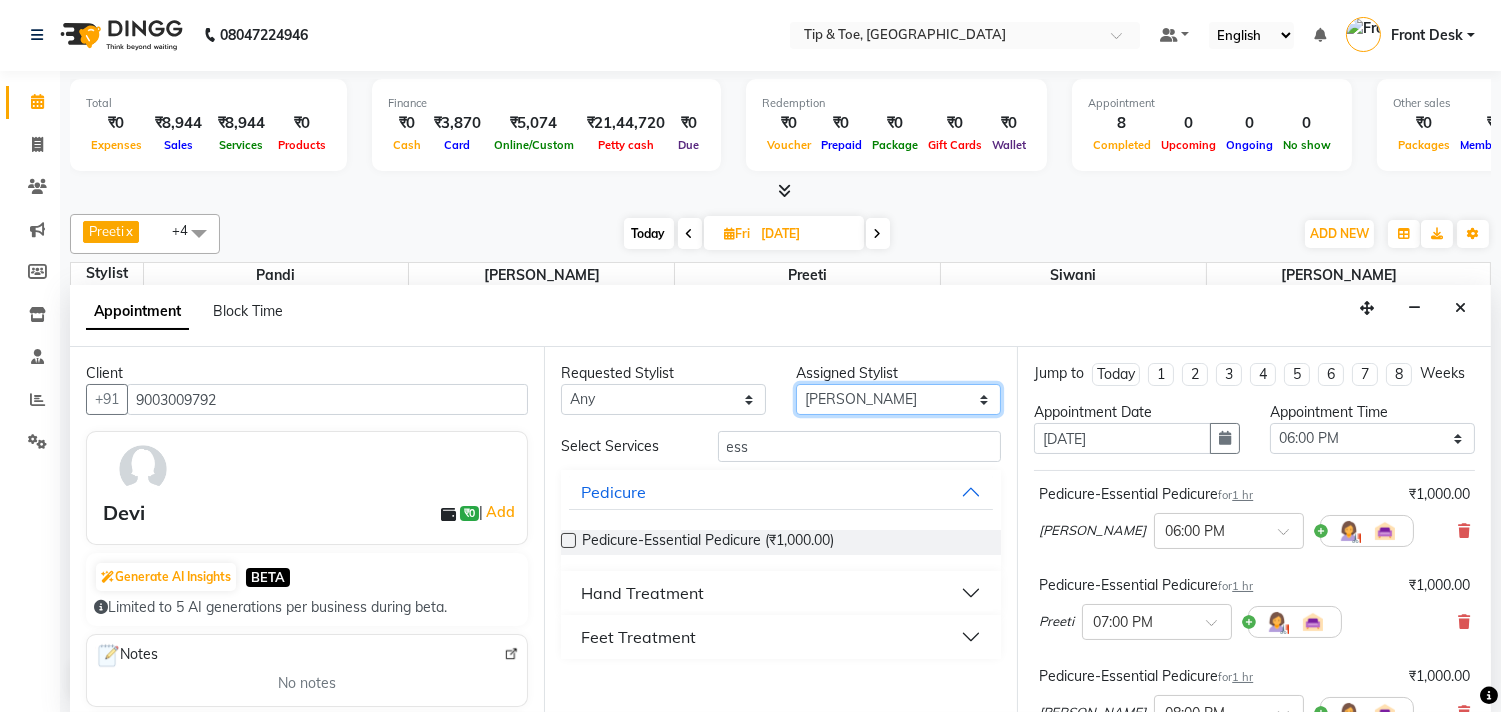 click on "Select [PERSON_NAME] [PERSON_NAME] [PERSON_NAME] [PERSON_NAME] [PERSON_NAME]" at bounding box center (898, 399) 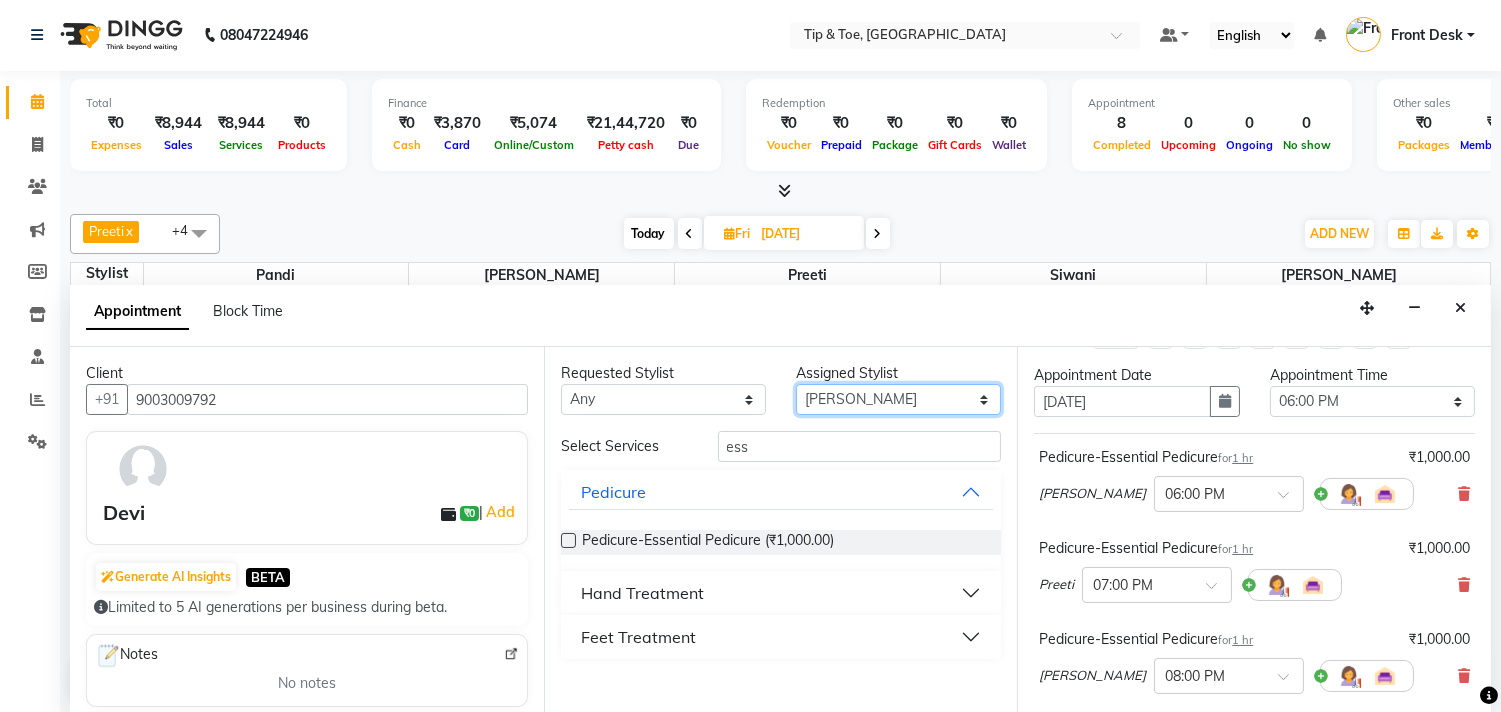 scroll, scrollTop: 0, scrollLeft: 0, axis: both 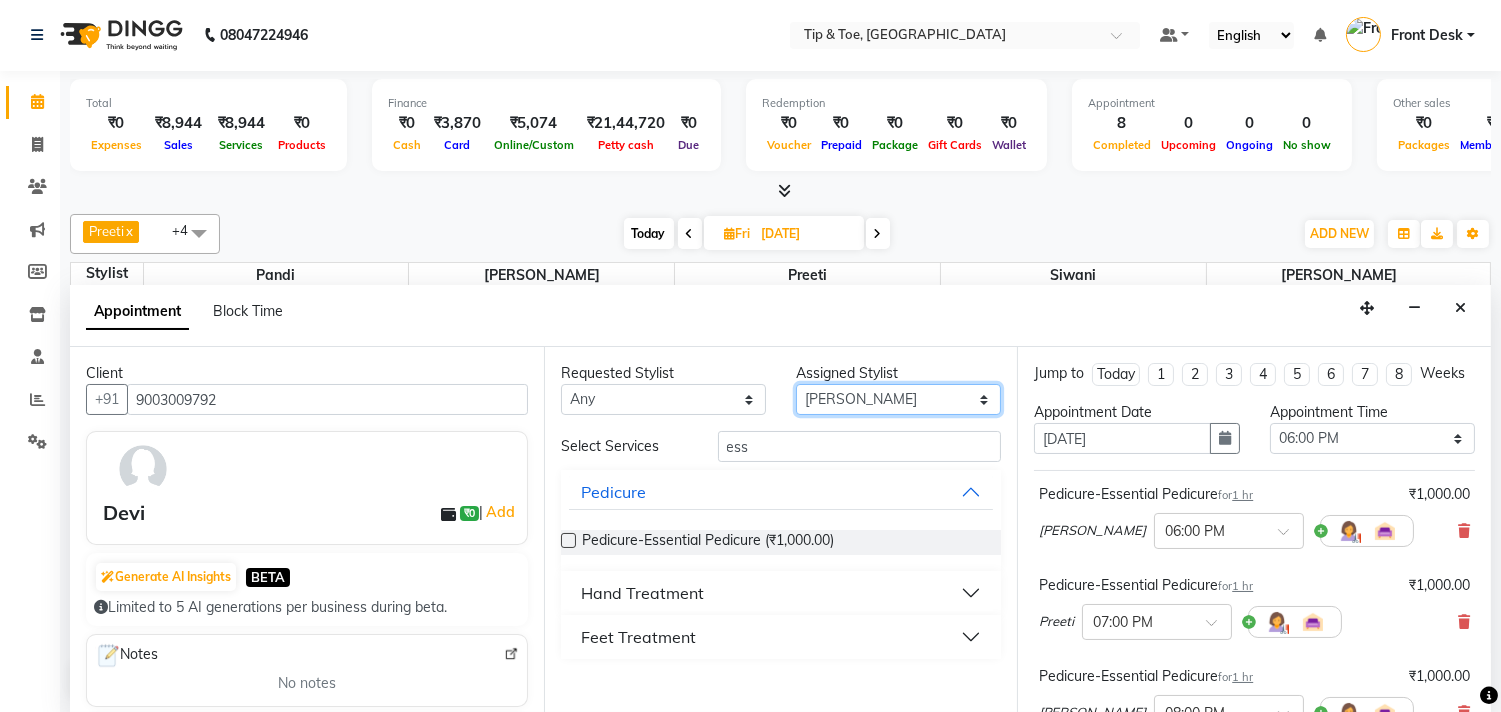 click on "Select [PERSON_NAME] [PERSON_NAME] [PERSON_NAME] [PERSON_NAME] [PERSON_NAME]" at bounding box center [898, 399] 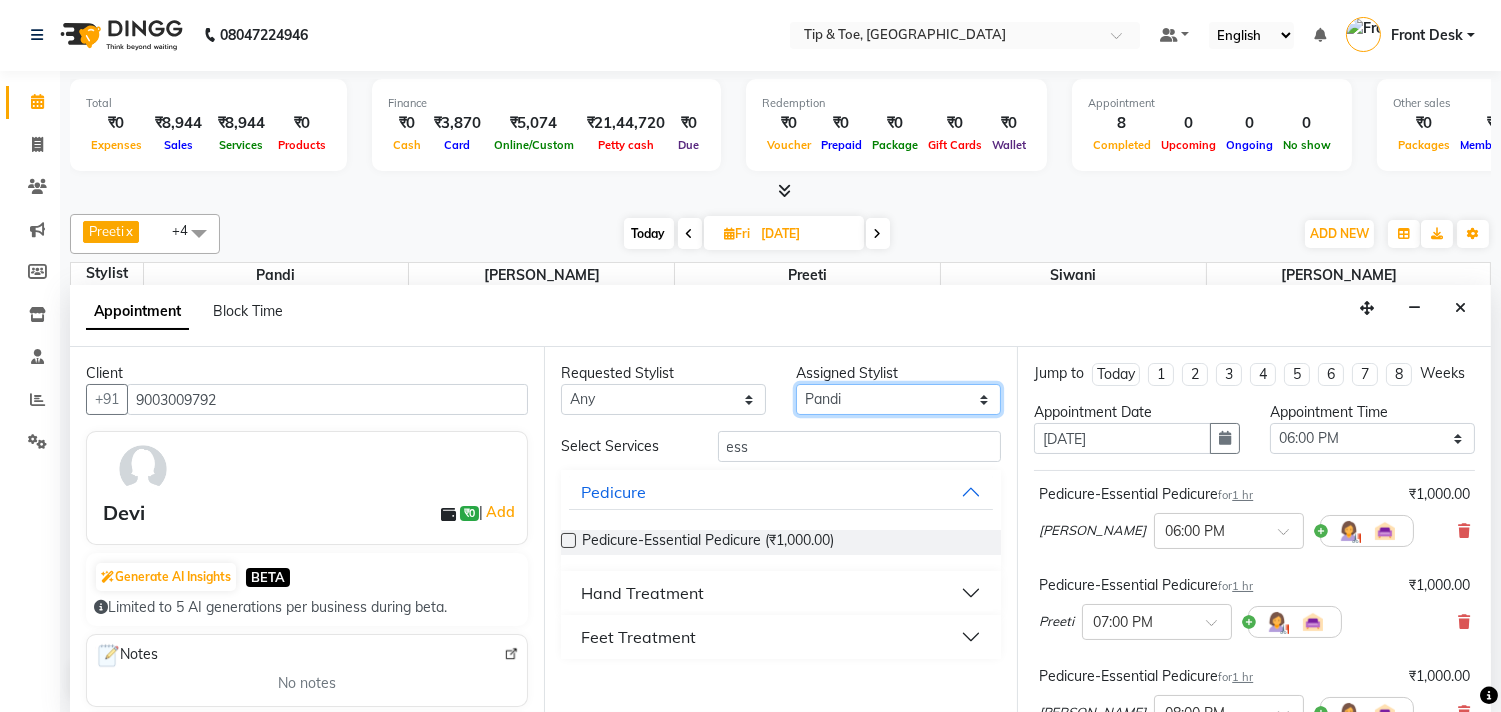 click on "Select [PERSON_NAME] [PERSON_NAME] [PERSON_NAME] [PERSON_NAME] [PERSON_NAME]" at bounding box center (898, 399) 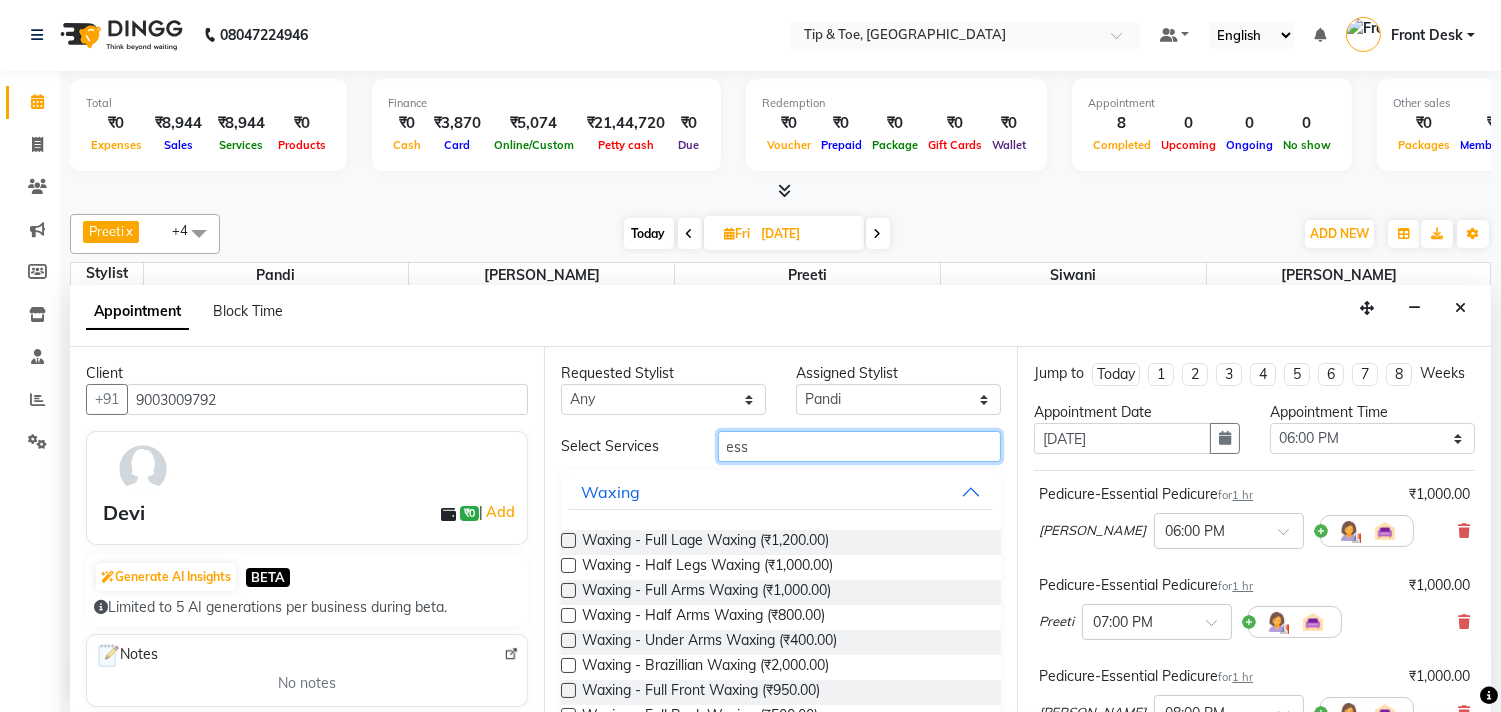 click on "ess" at bounding box center [860, 446] 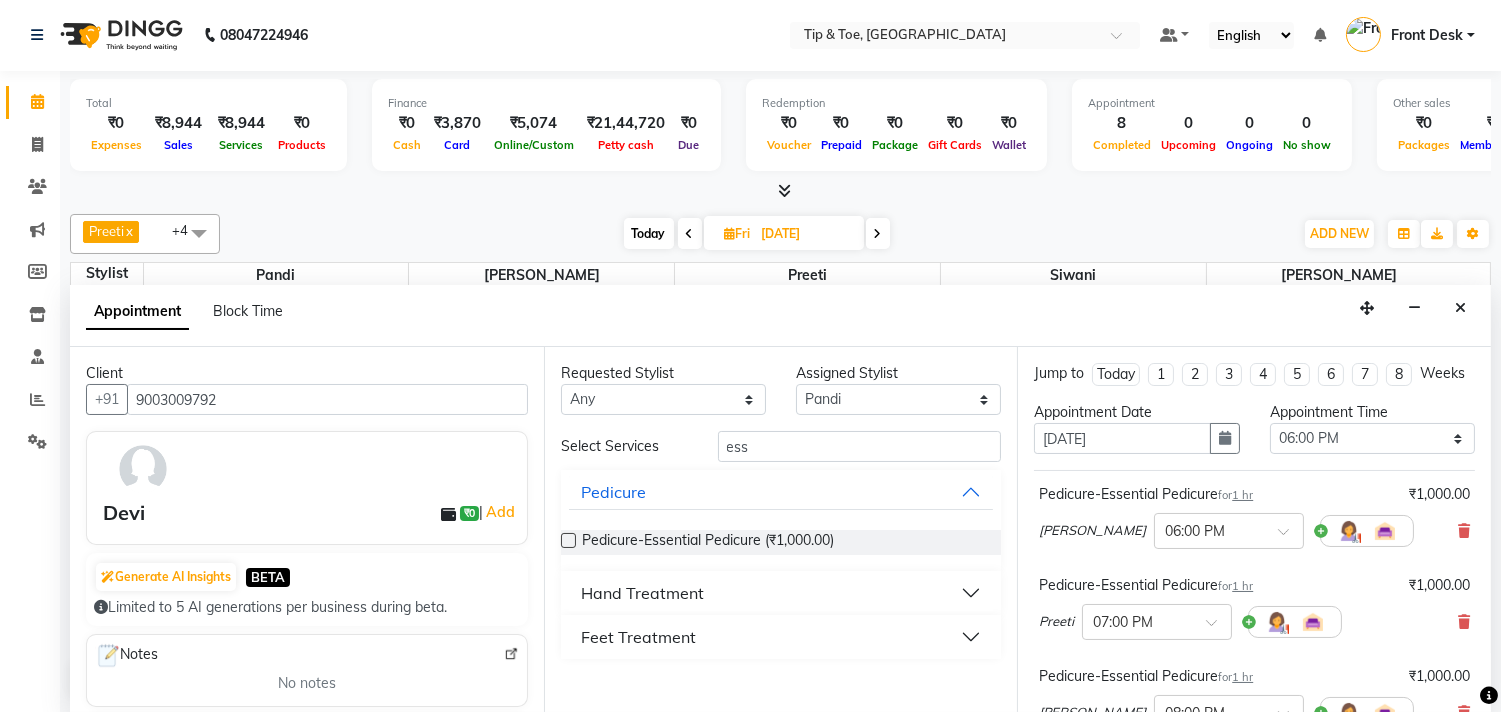 click on "Hand Treatment" at bounding box center (781, 593) 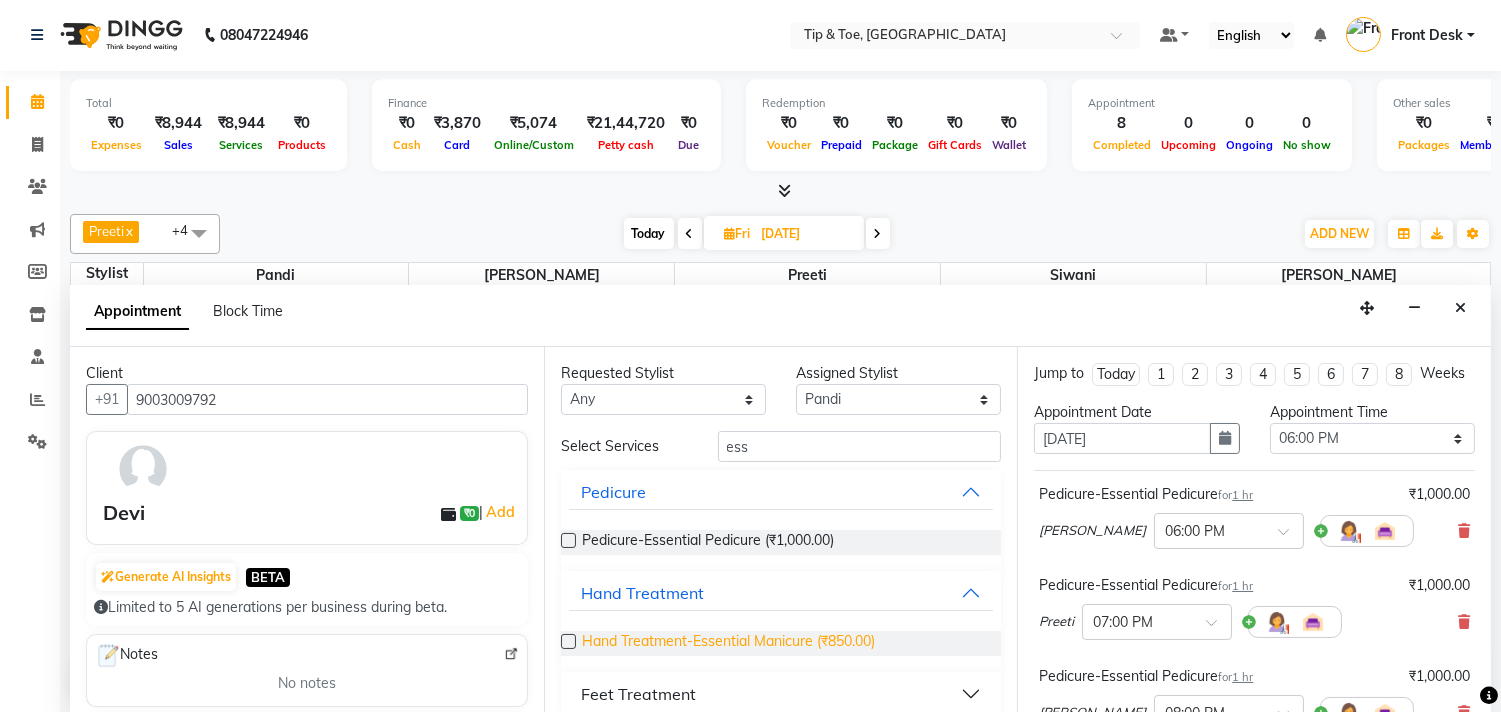 click on "Hand Treatment-Essential Manicure (₹850.00)" at bounding box center (728, 643) 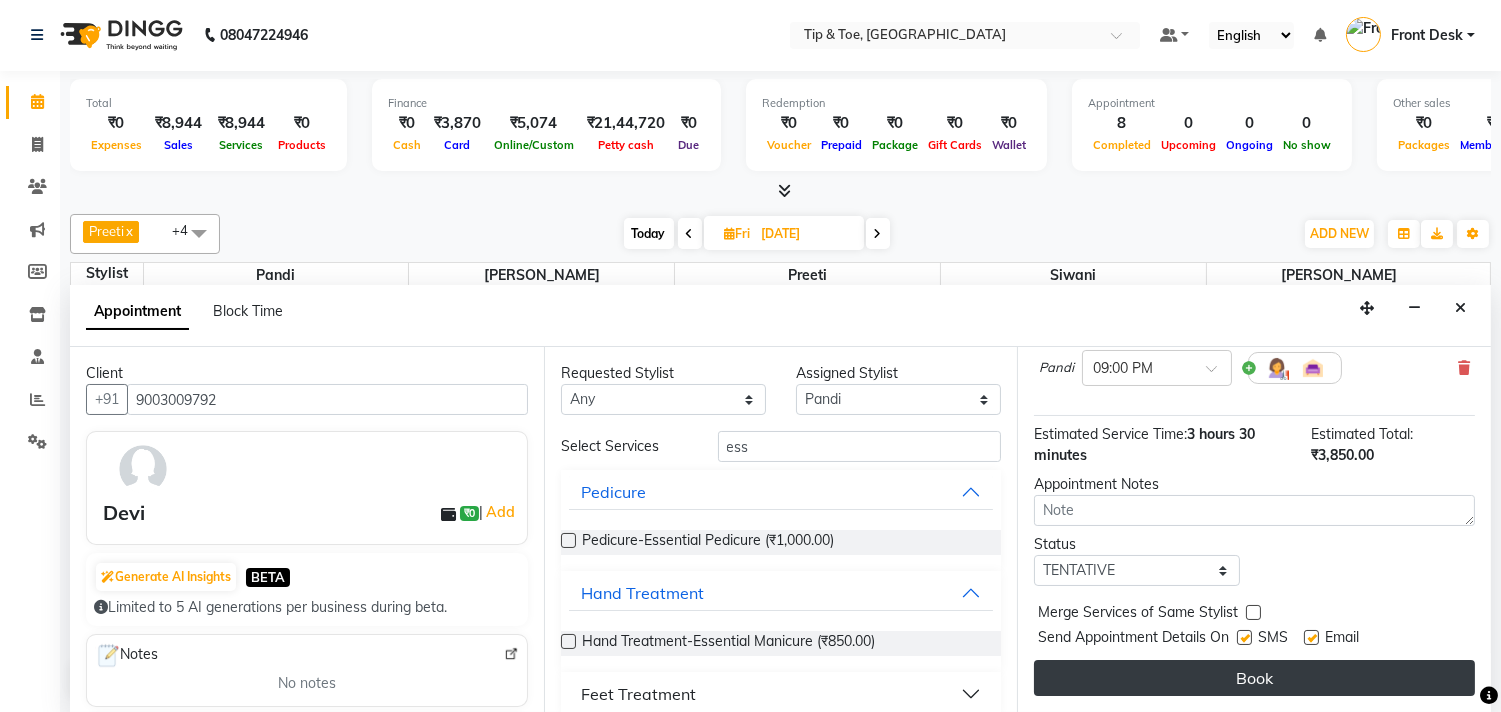 scroll, scrollTop: 454, scrollLeft: 0, axis: vertical 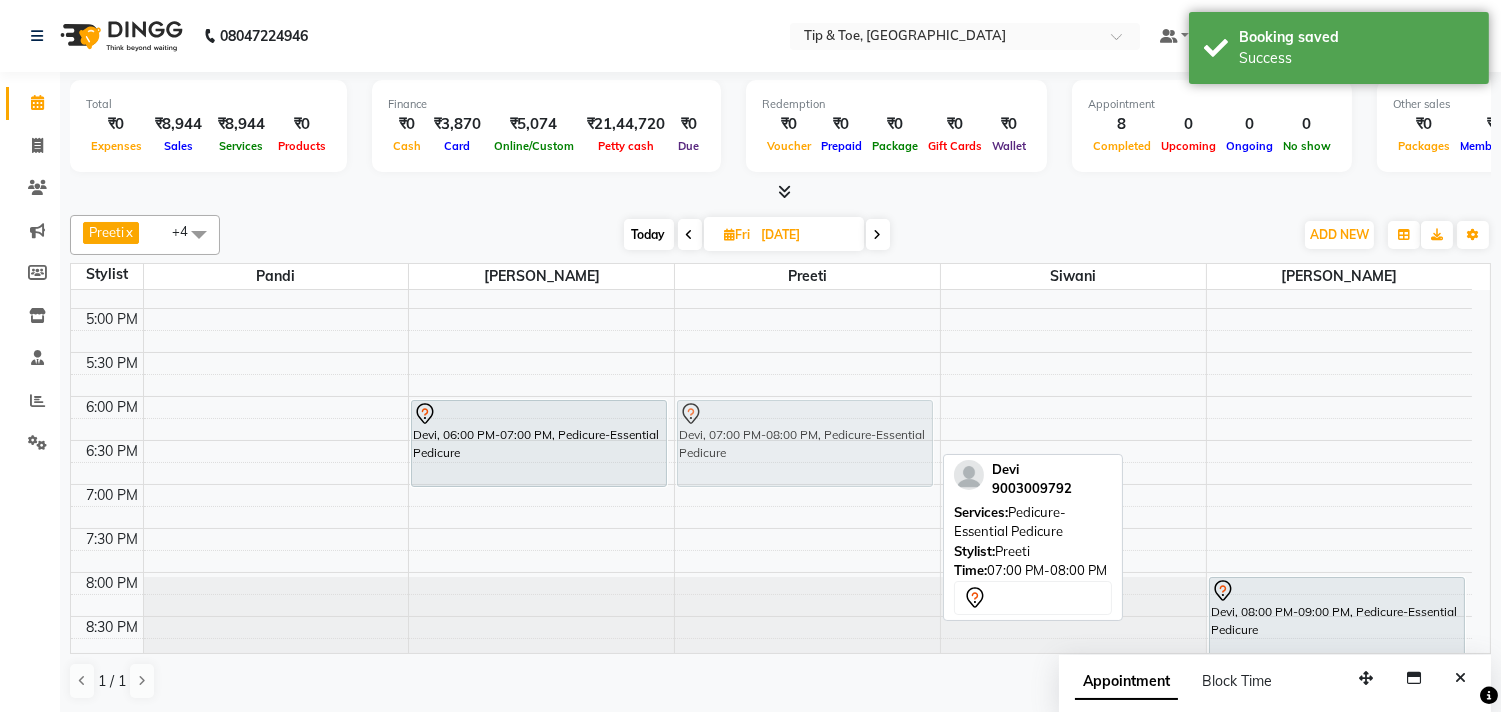 drag, startPoint x: 838, startPoint y: 511, endPoint x: 838, endPoint y: 428, distance: 83 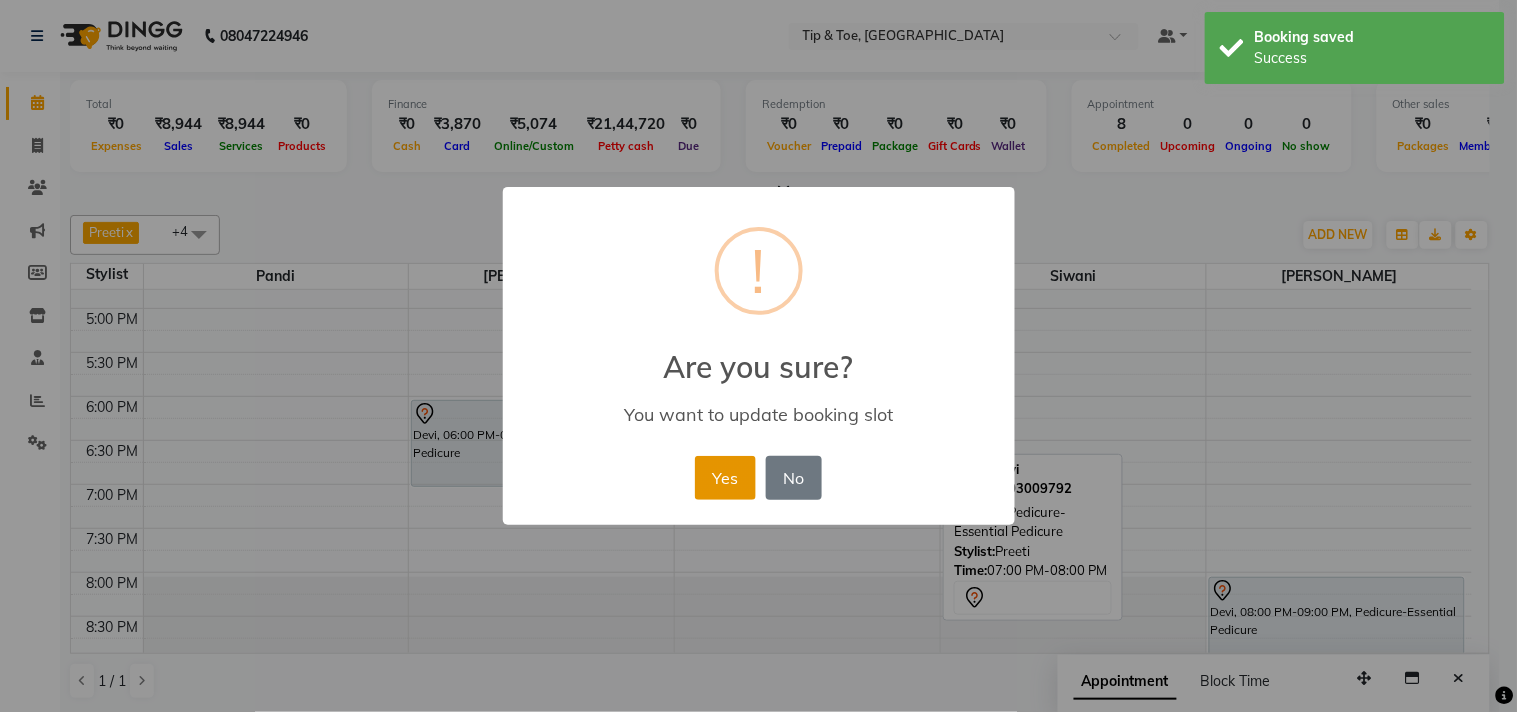 click on "Yes" at bounding box center (725, 478) 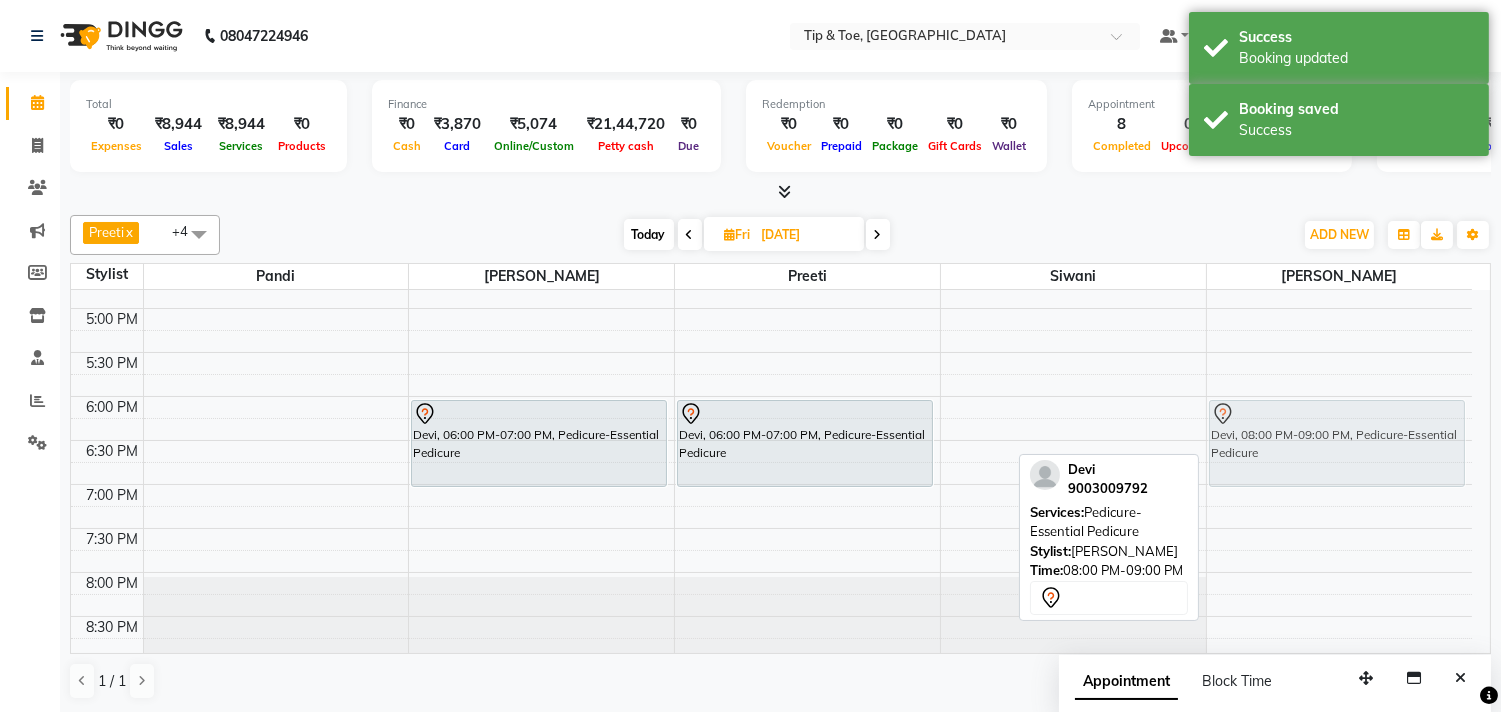 drag, startPoint x: 1261, startPoint y: 605, endPoint x: 1281, endPoint y: 434, distance: 172.16562 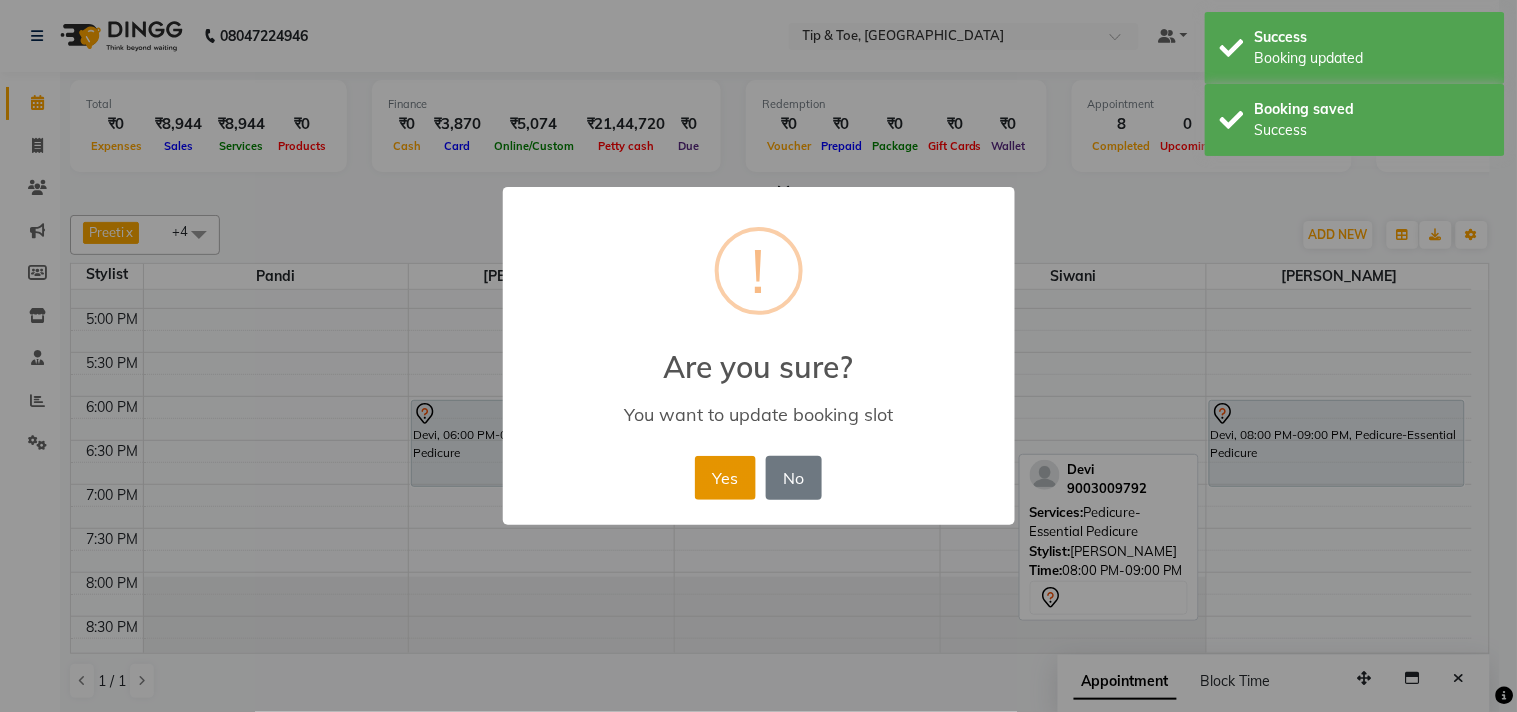 click on "Yes" at bounding box center (725, 478) 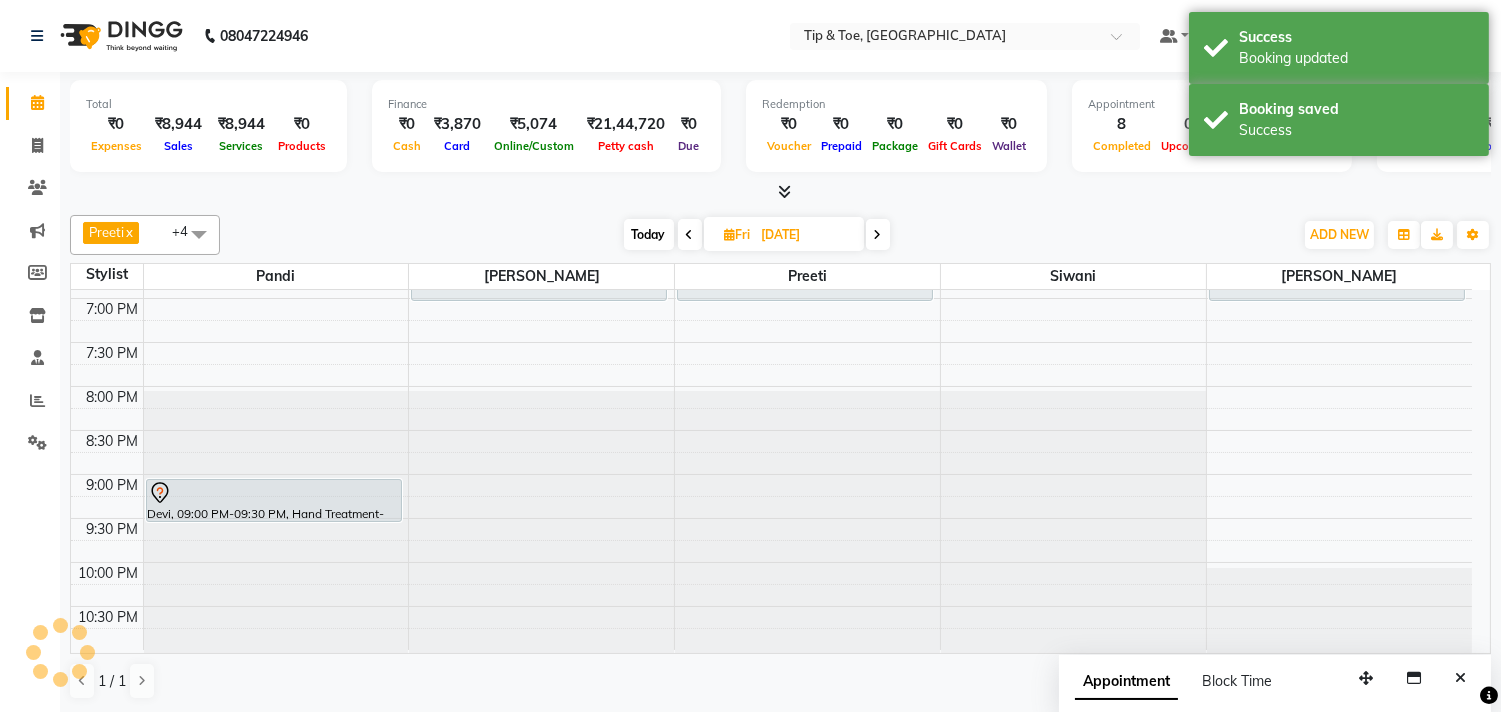 scroll, scrollTop: 873, scrollLeft: 0, axis: vertical 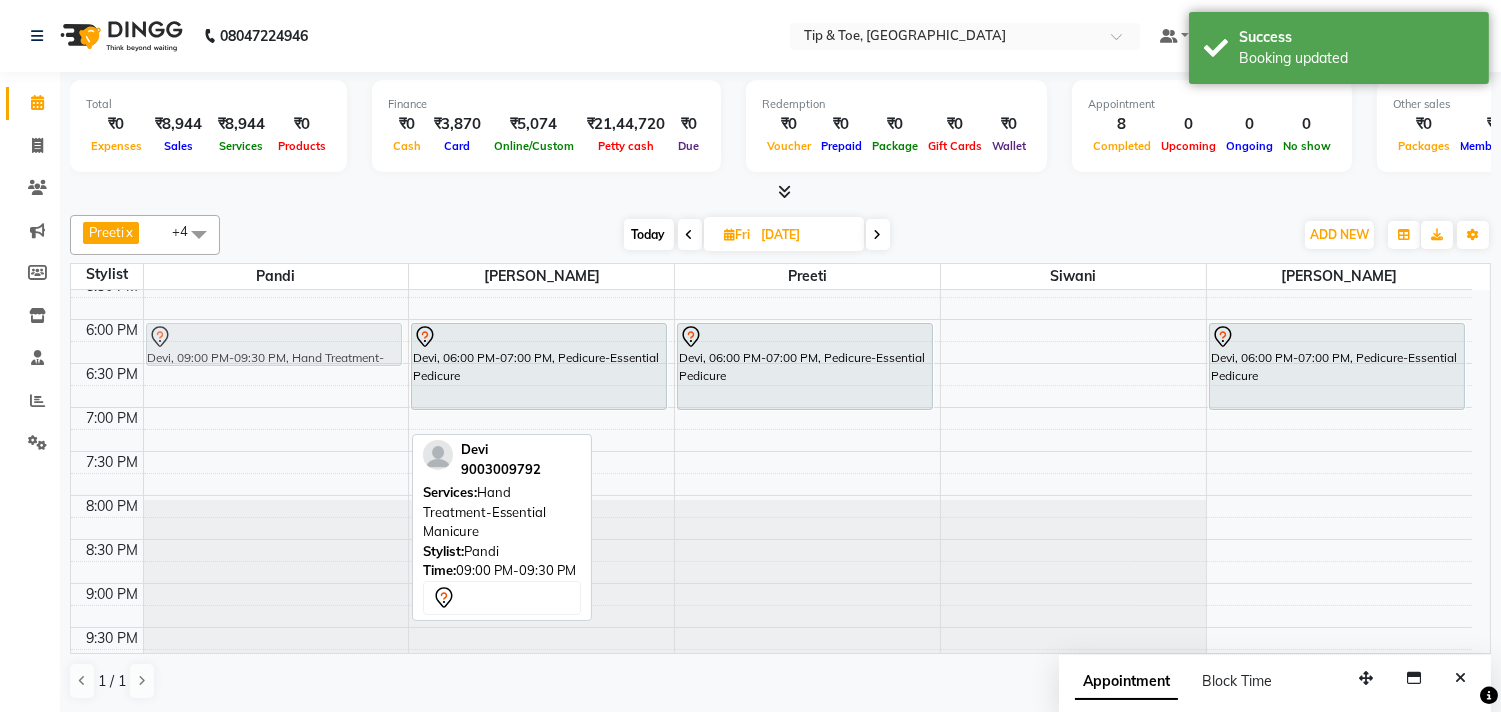 drag, startPoint x: 260, startPoint y: 495, endPoint x: 290, endPoint y: 347, distance: 151.00993 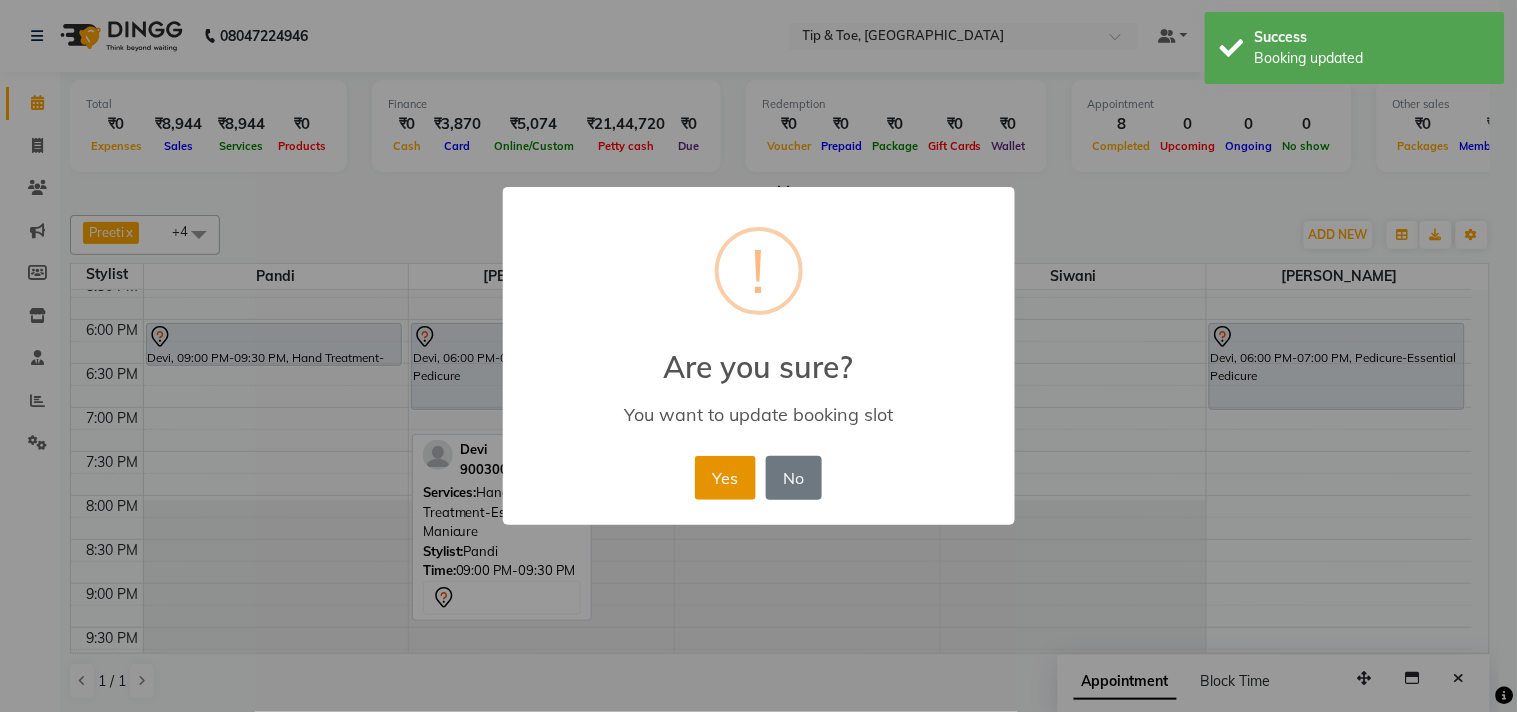 click on "Yes" at bounding box center (725, 478) 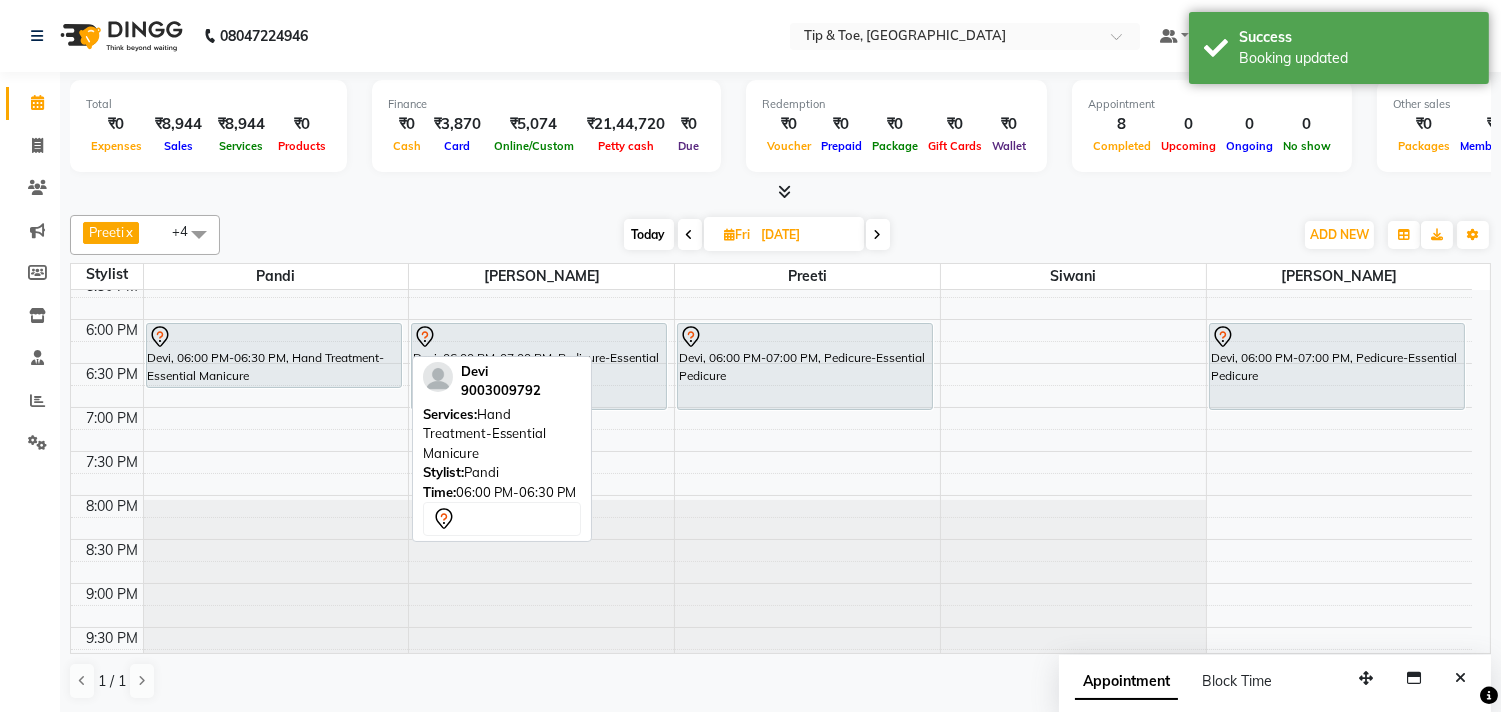 click on "Devi, 06:00 PM-06:30 PM, Hand Treatment-Essential Manicure             Devi, 06:00 PM-06:30 PM, Hand Treatment-Essential Manicure" at bounding box center [276, 143] 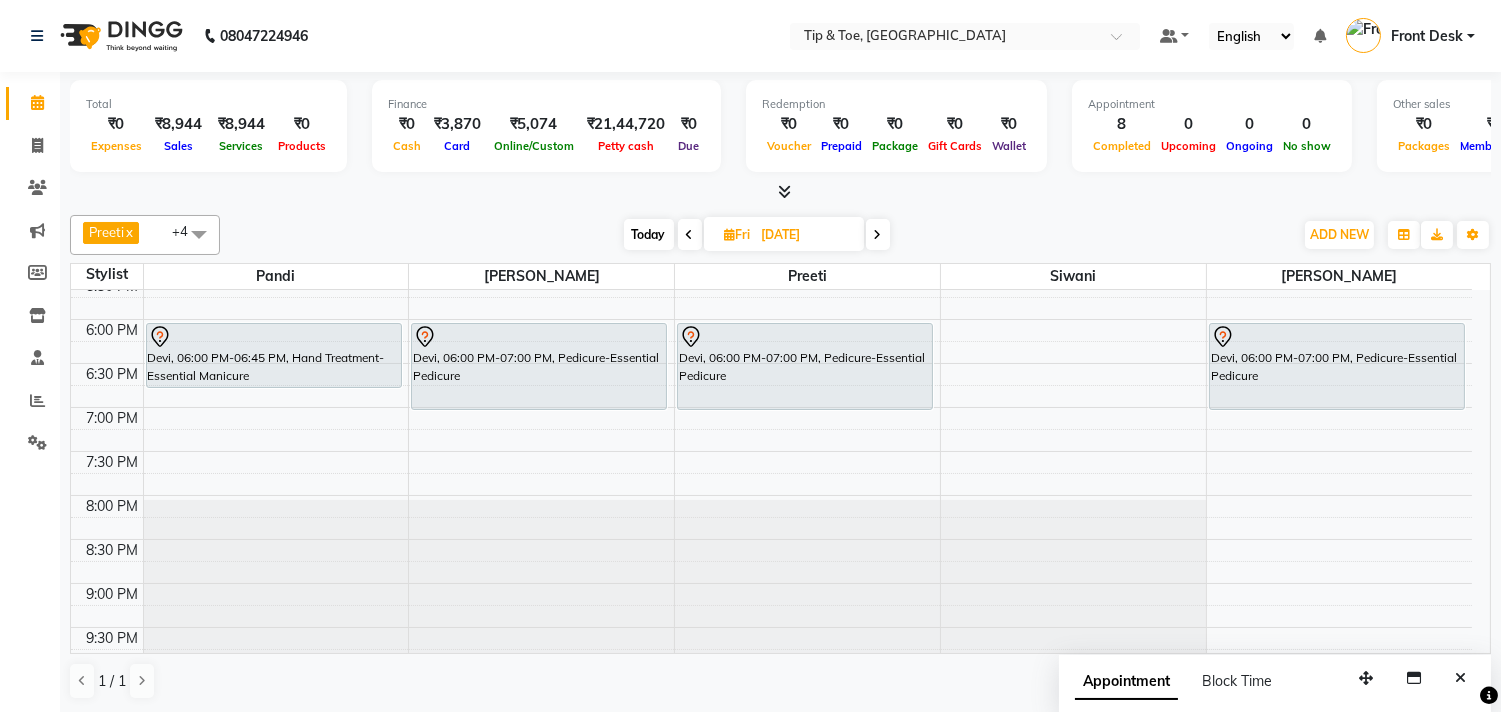 click on "Today" at bounding box center (649, 234) 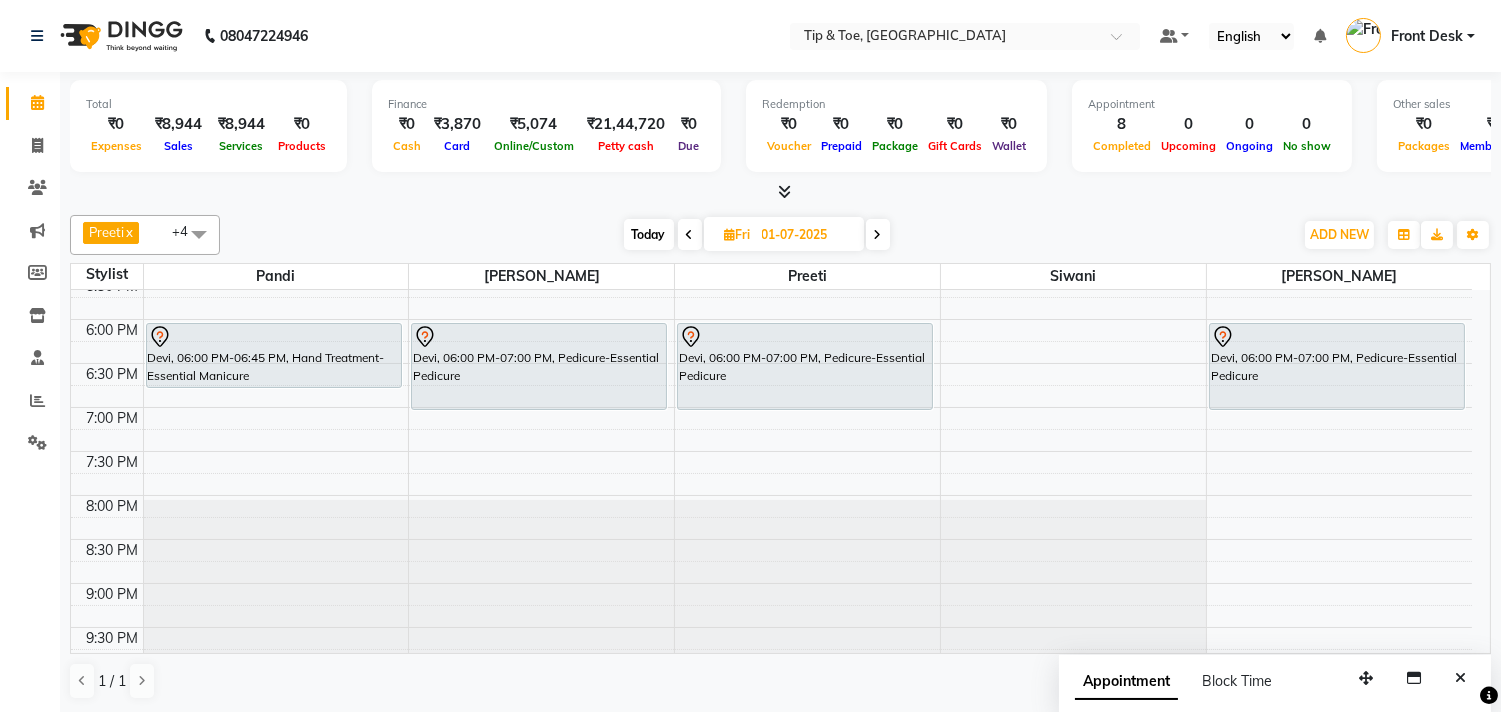 scroll, scrollTop: 796, scrollLeft: 0, axis: vertical 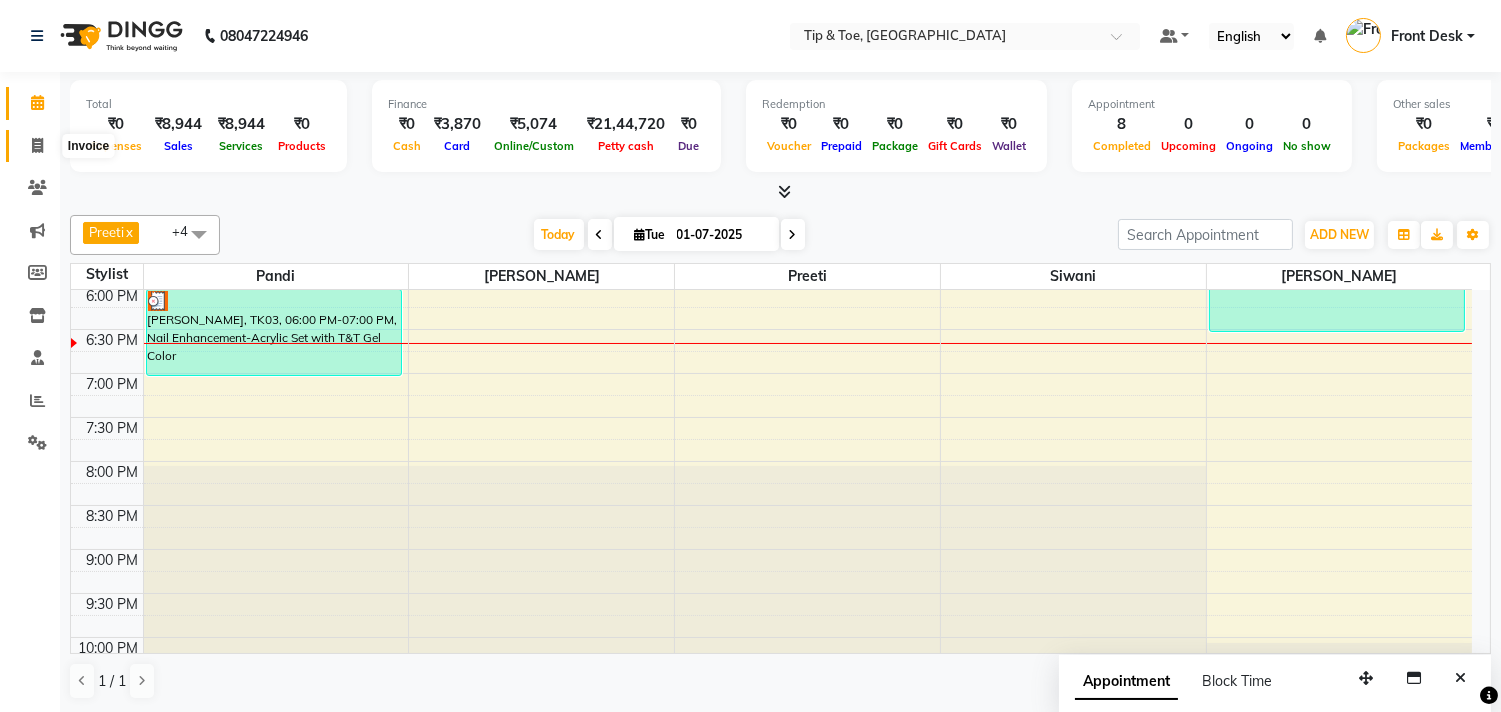 click 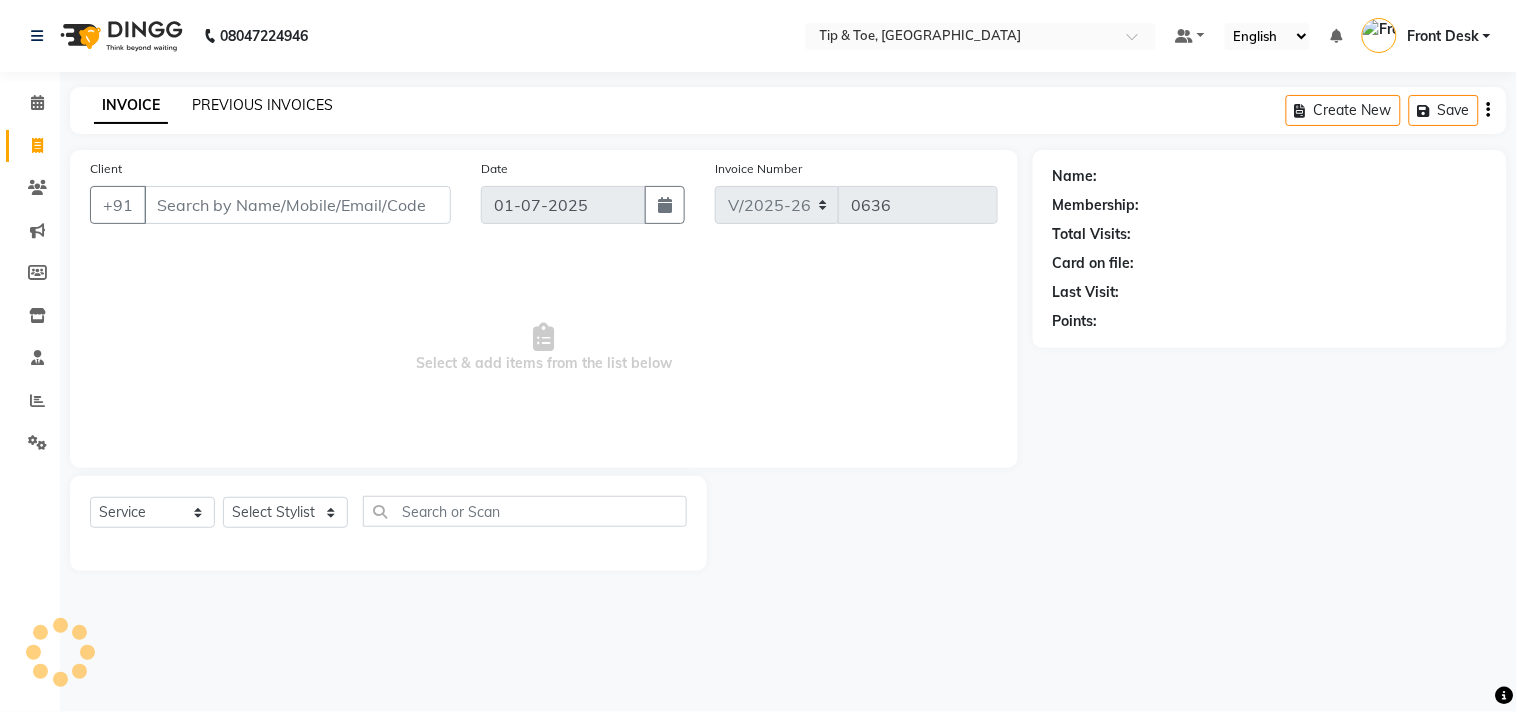 click on "PREVIOUS INVOICES" 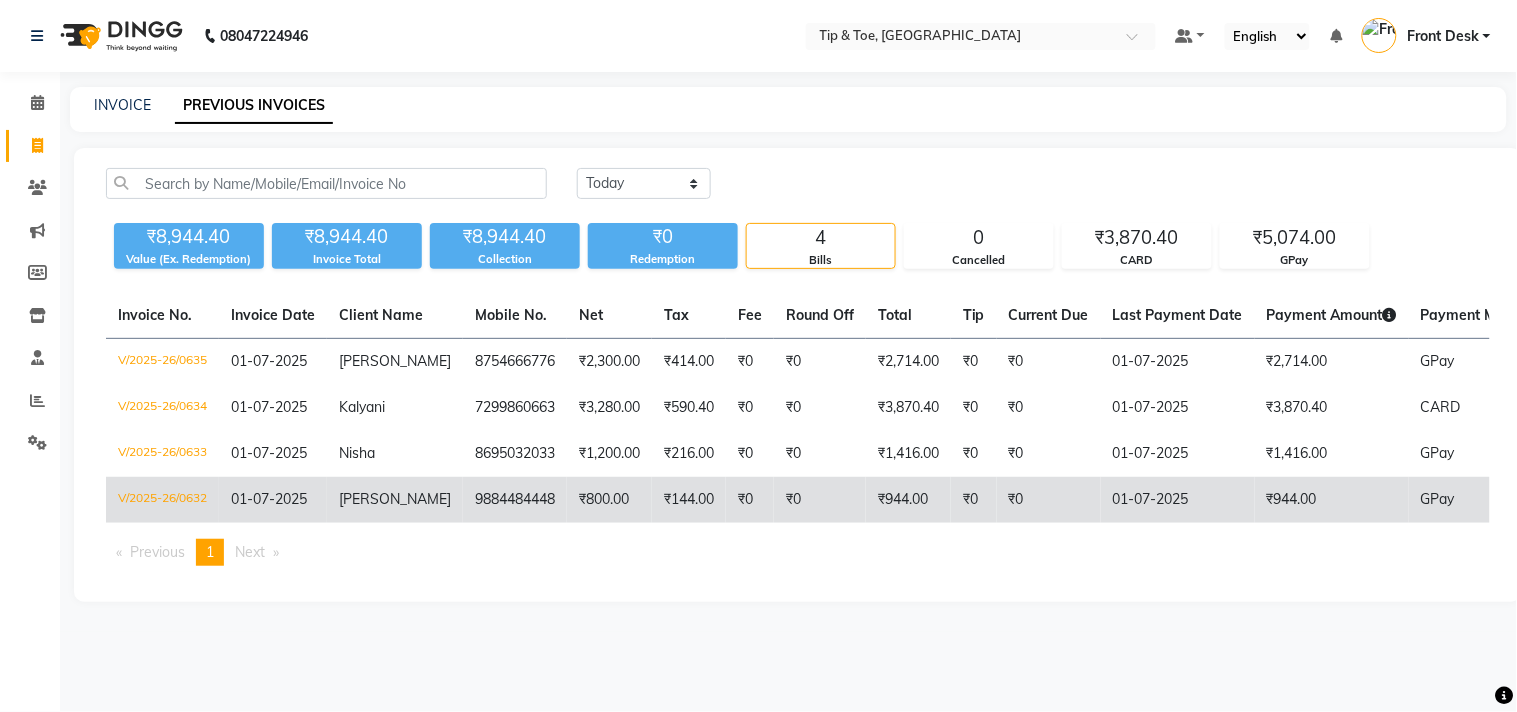 click on "[PERSON_NAME]" 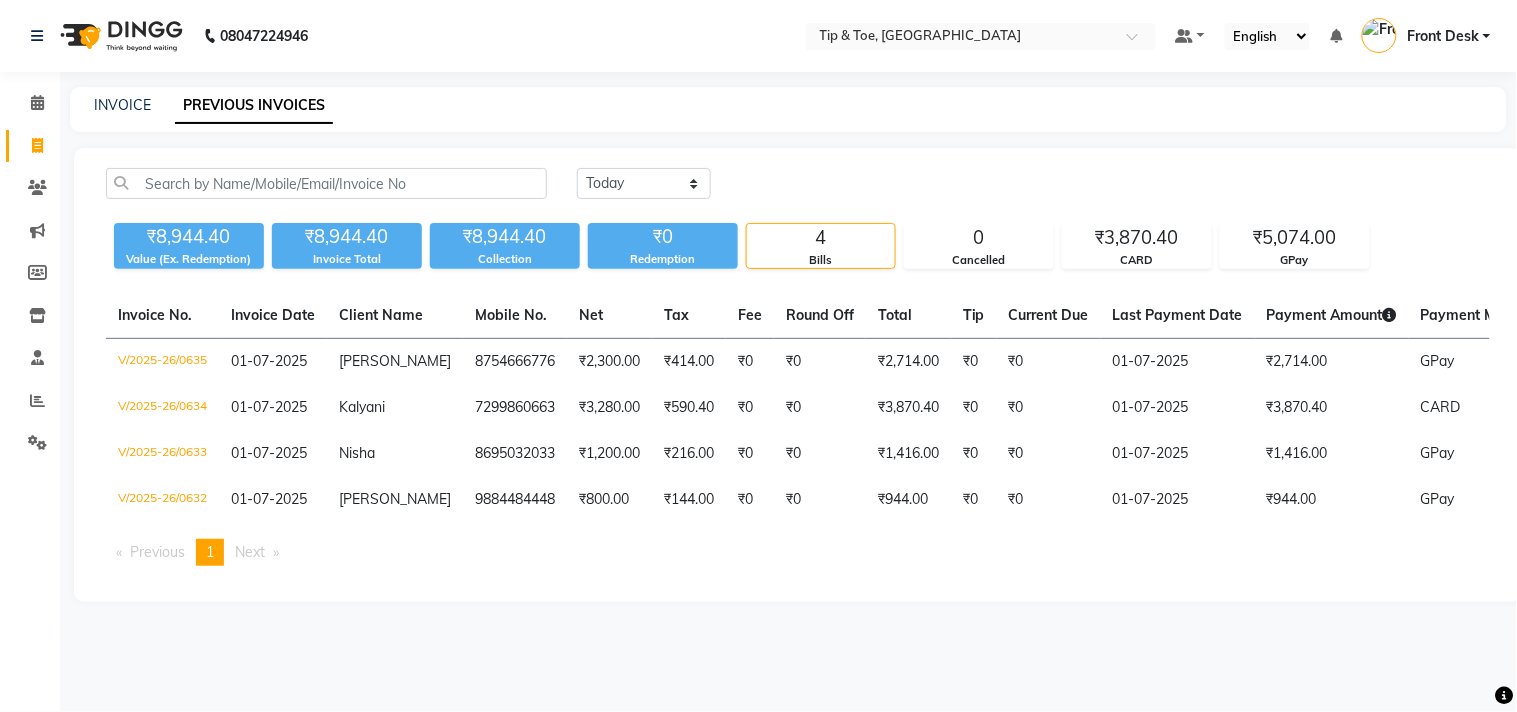 click on "Calendar" 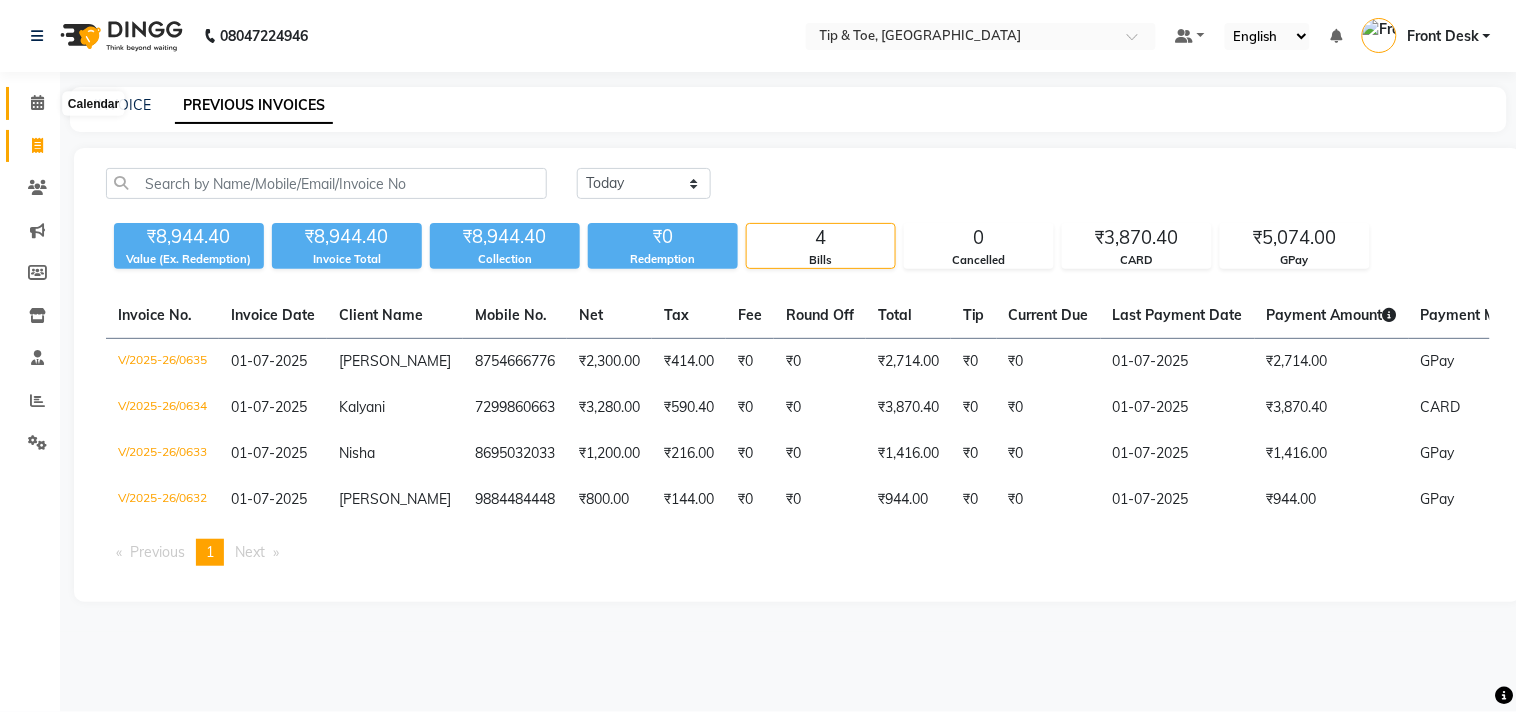 click 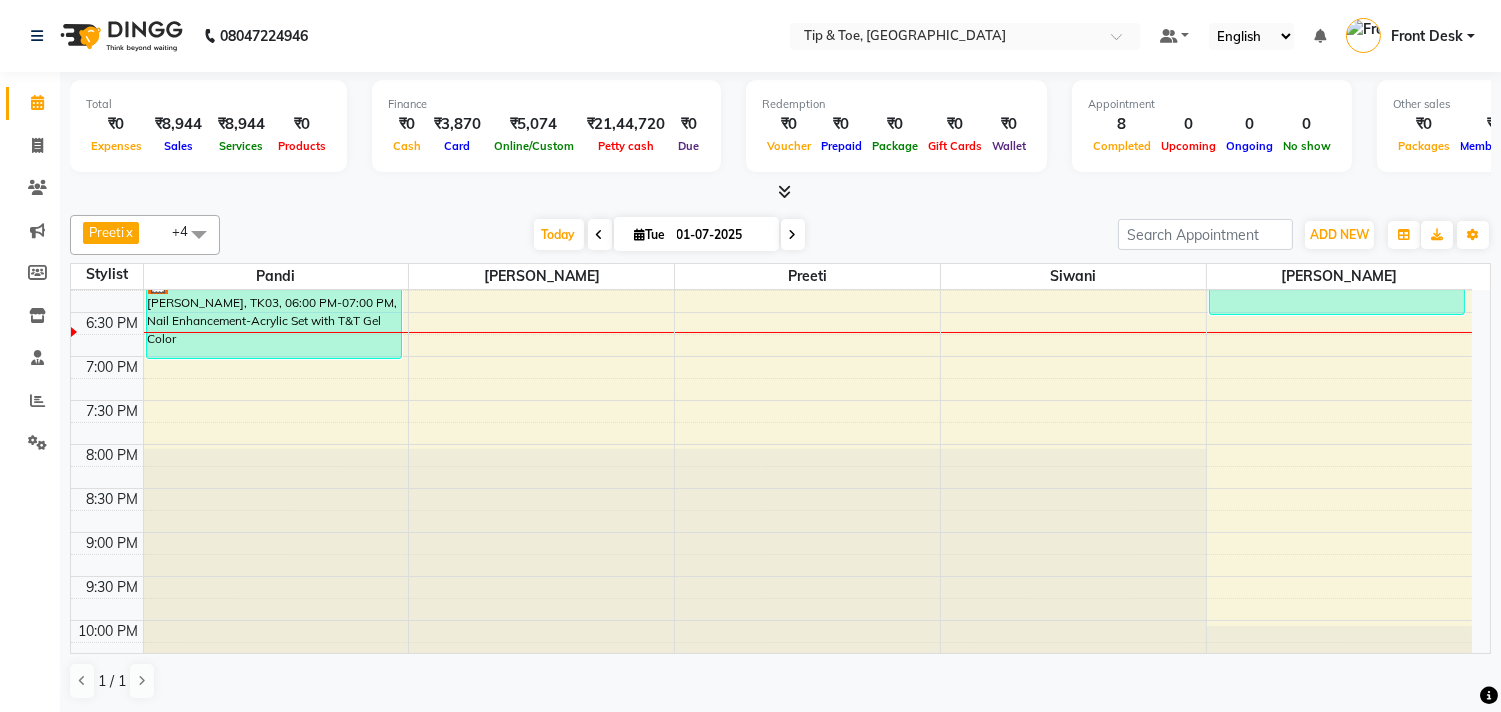 scroll, scrollTop: 873, scrollLeft: 0, axis: vertical 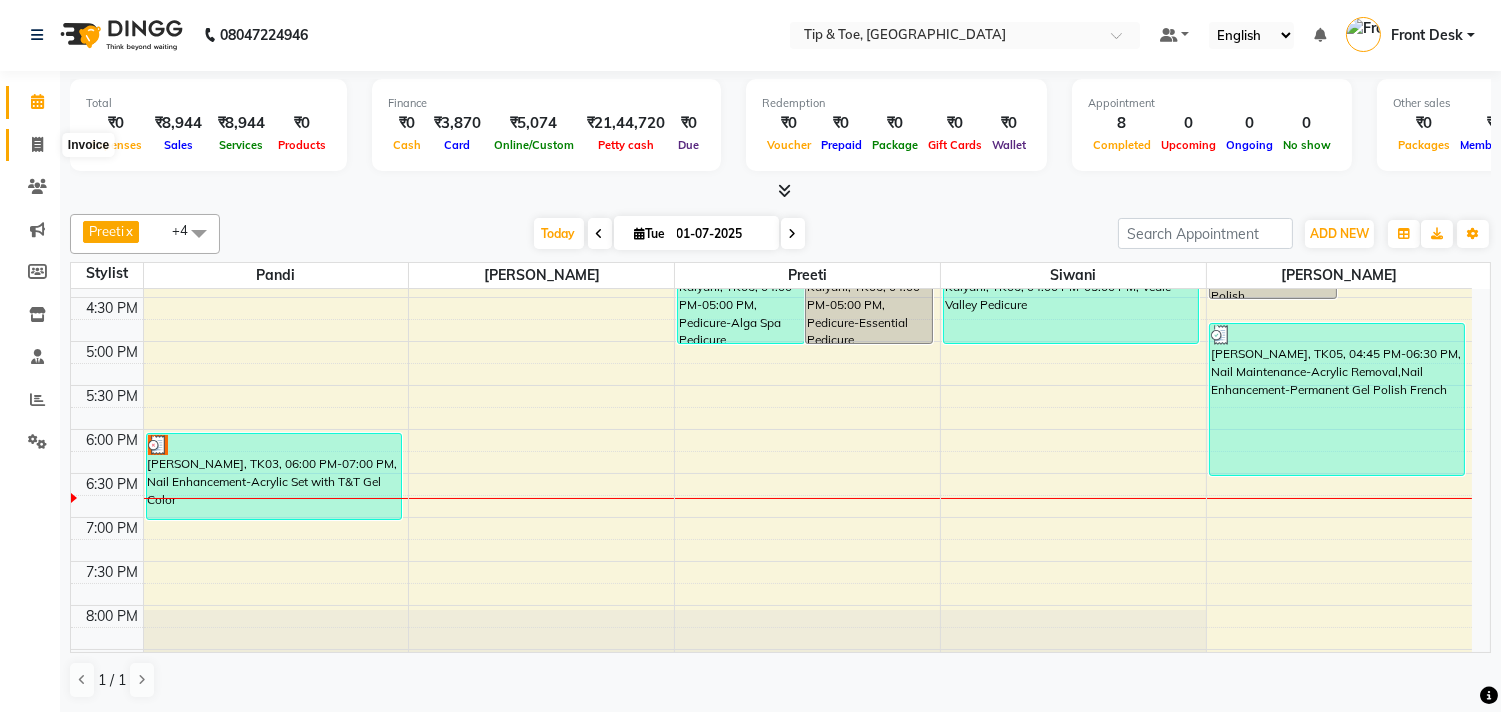 click 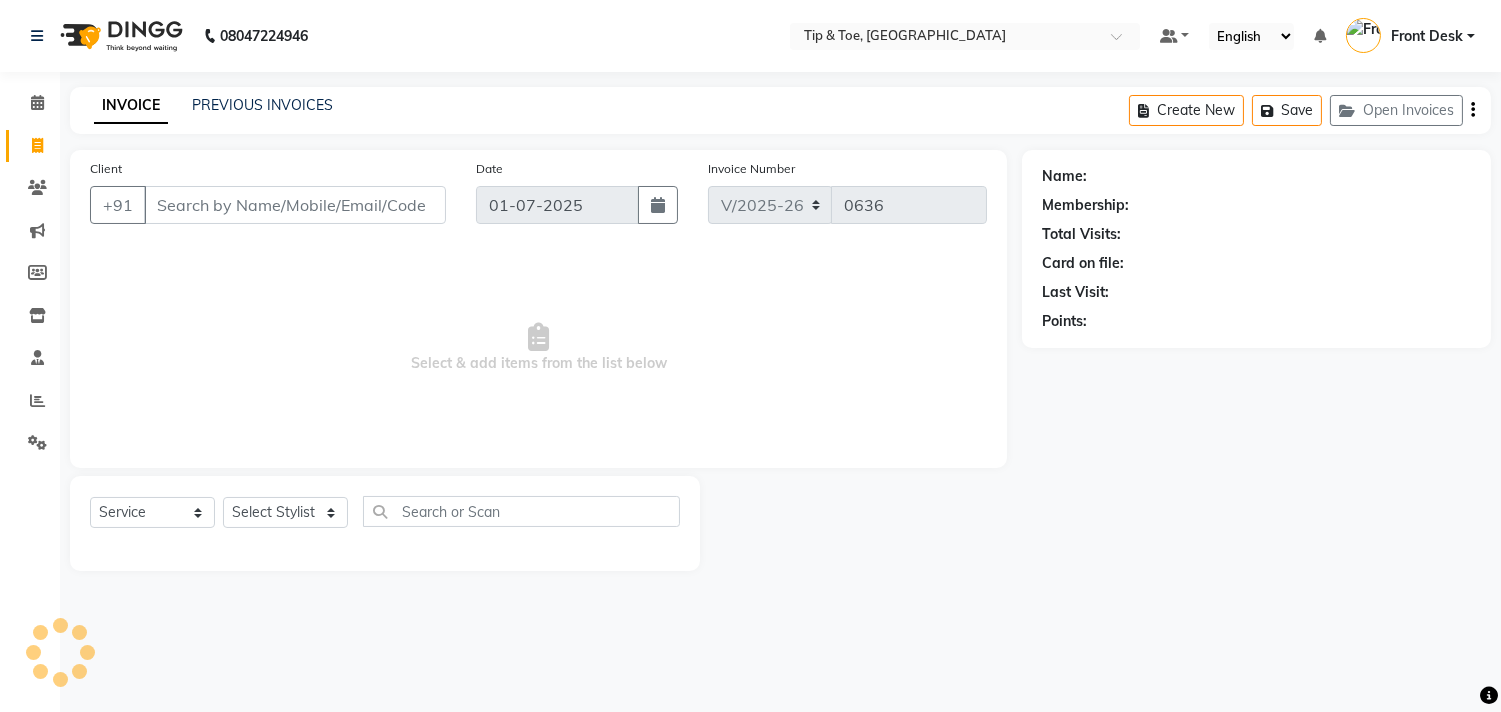 scroll, scrollTop: 0, scrollLeft: 0, axis: both 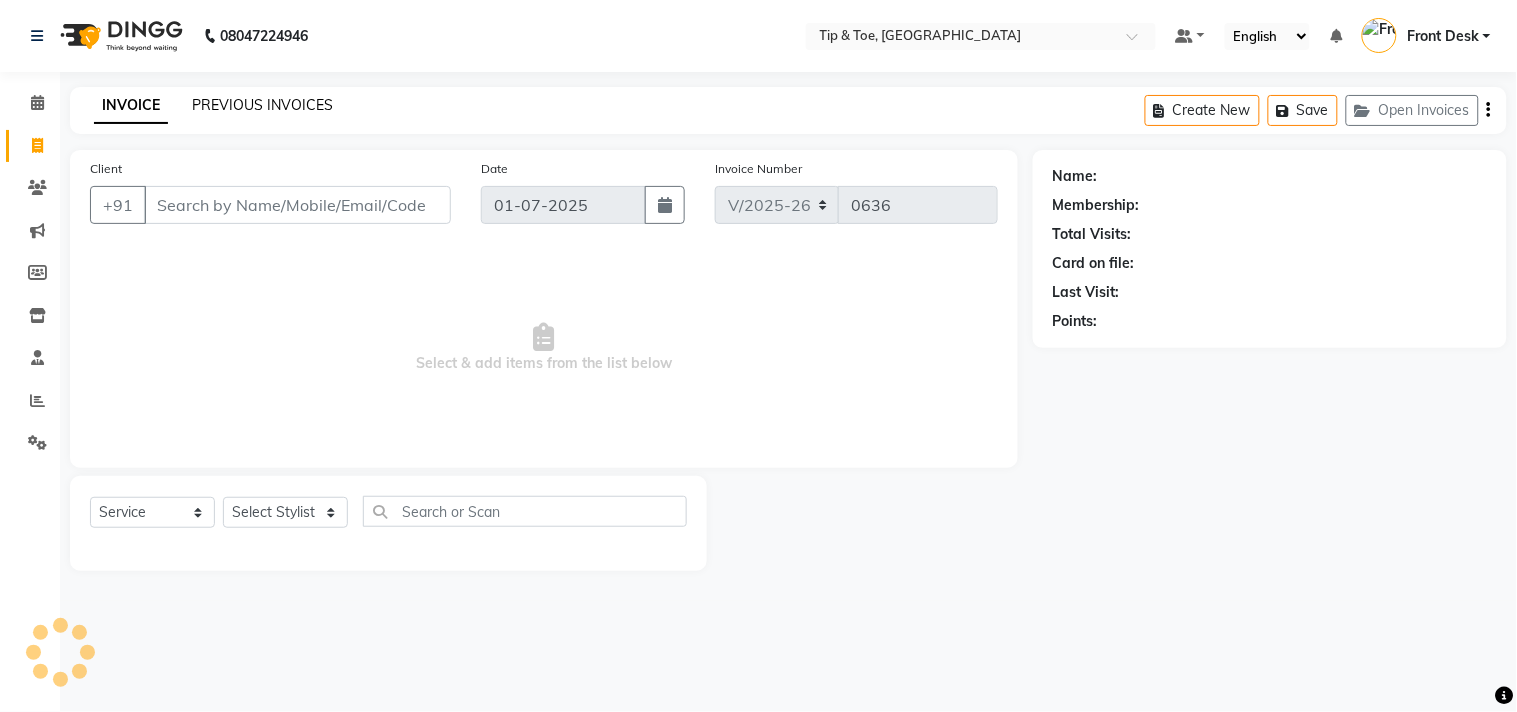 click on "PREVIOUS INVOICES" 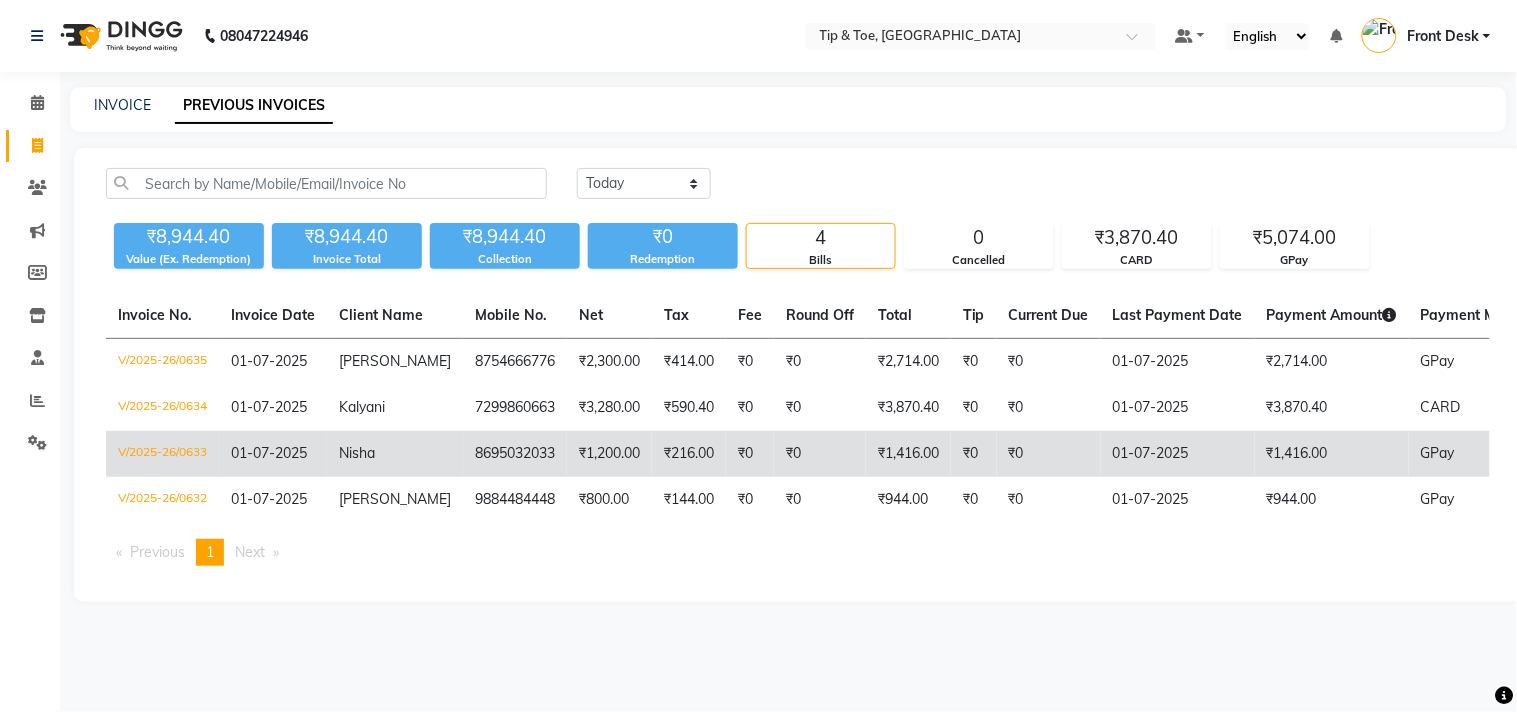 click on "8695032033" 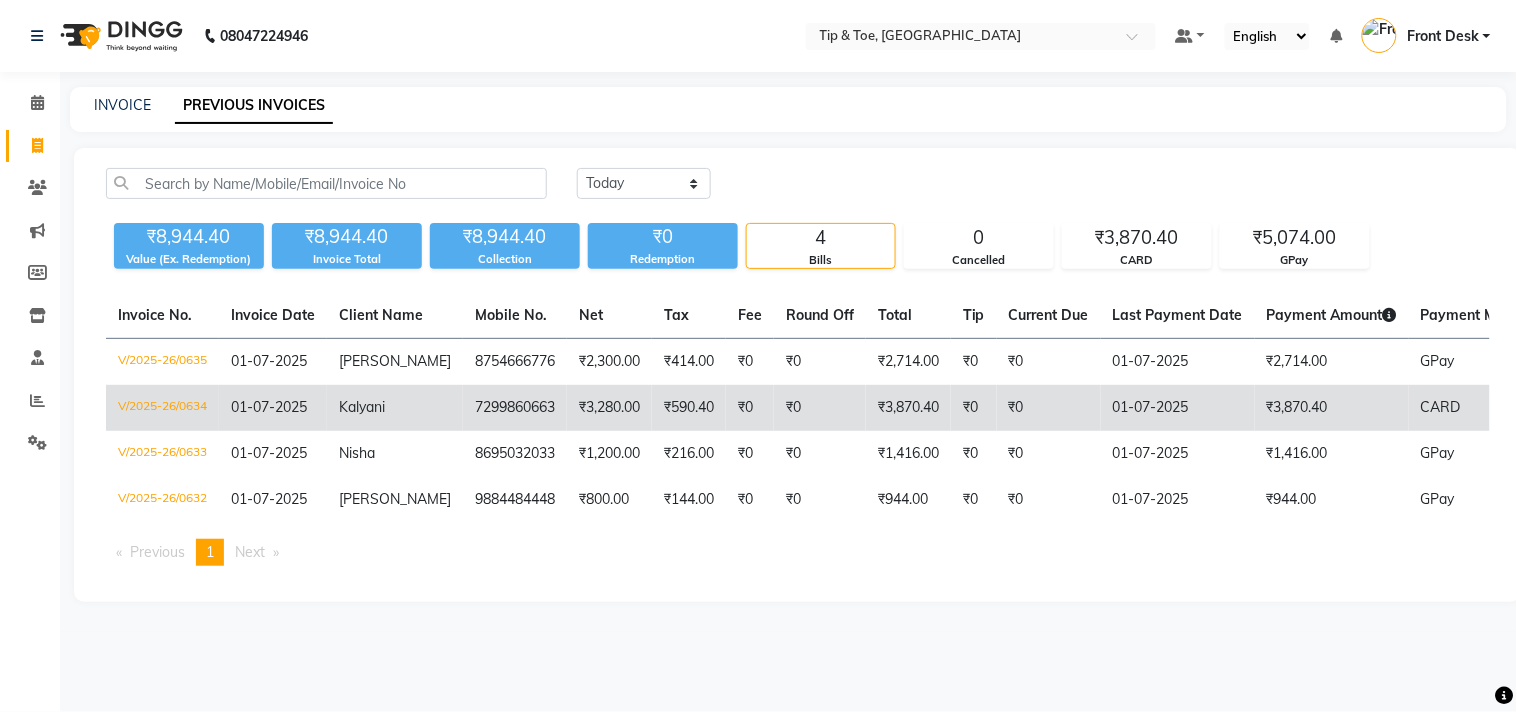 click on "Kalyani" 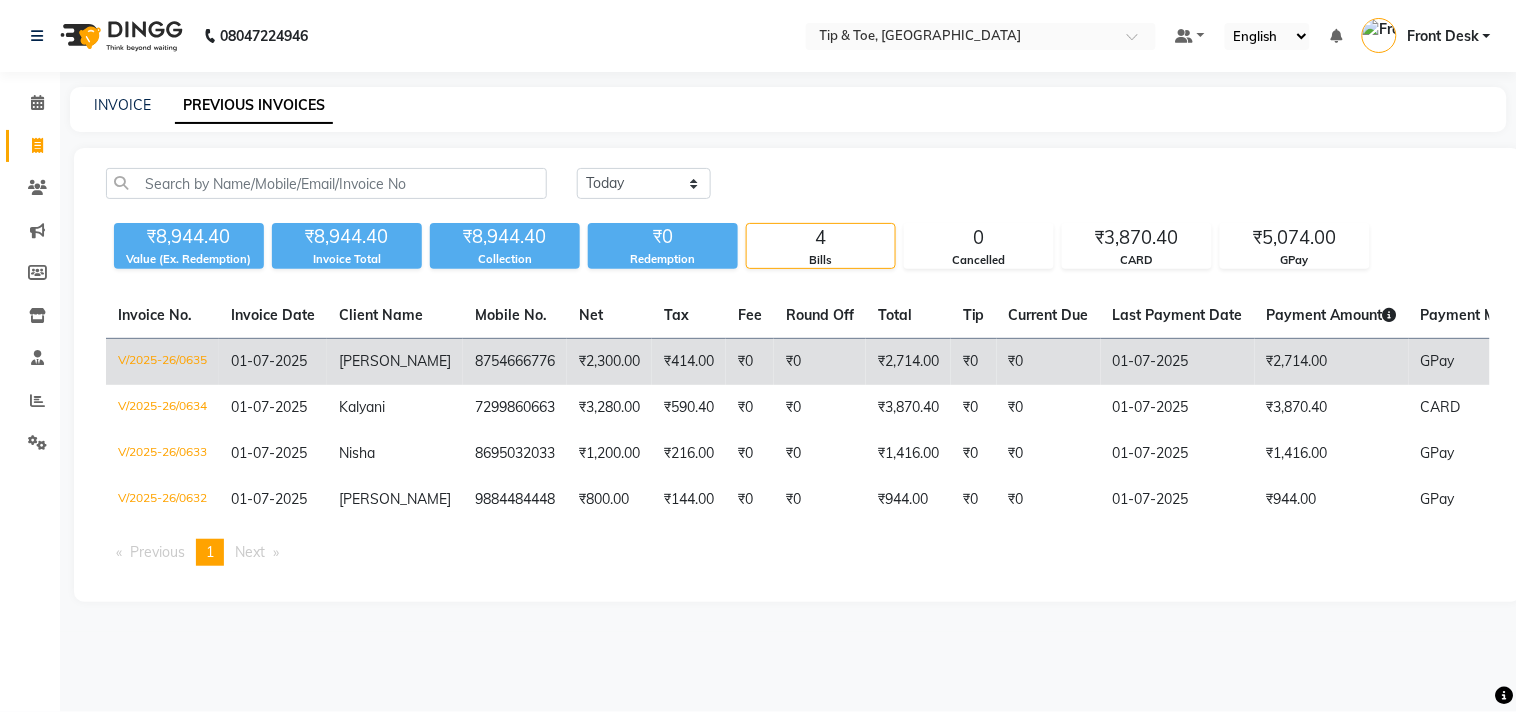 click on "8754666776" 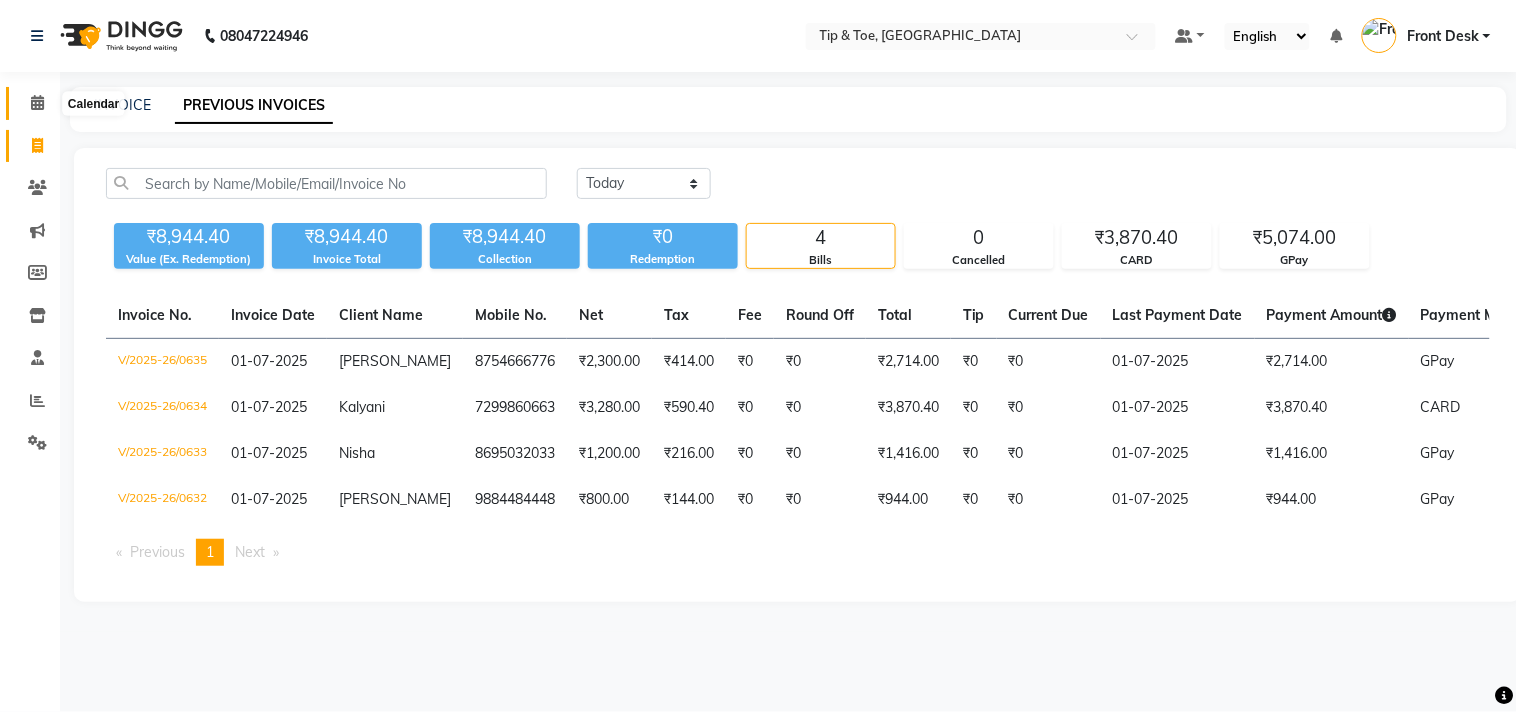 click 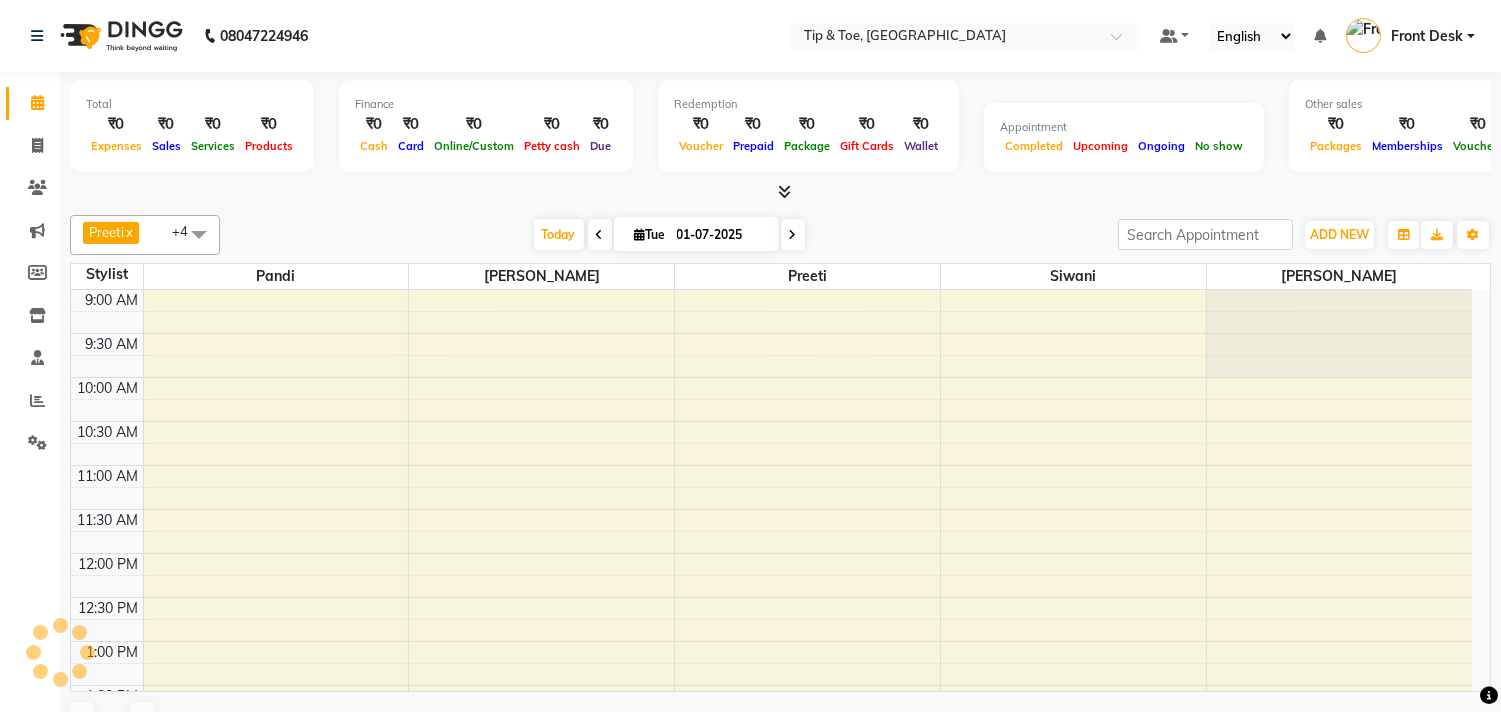 scroll, scrollTop: 0, scrollLeft: 0, axis: both 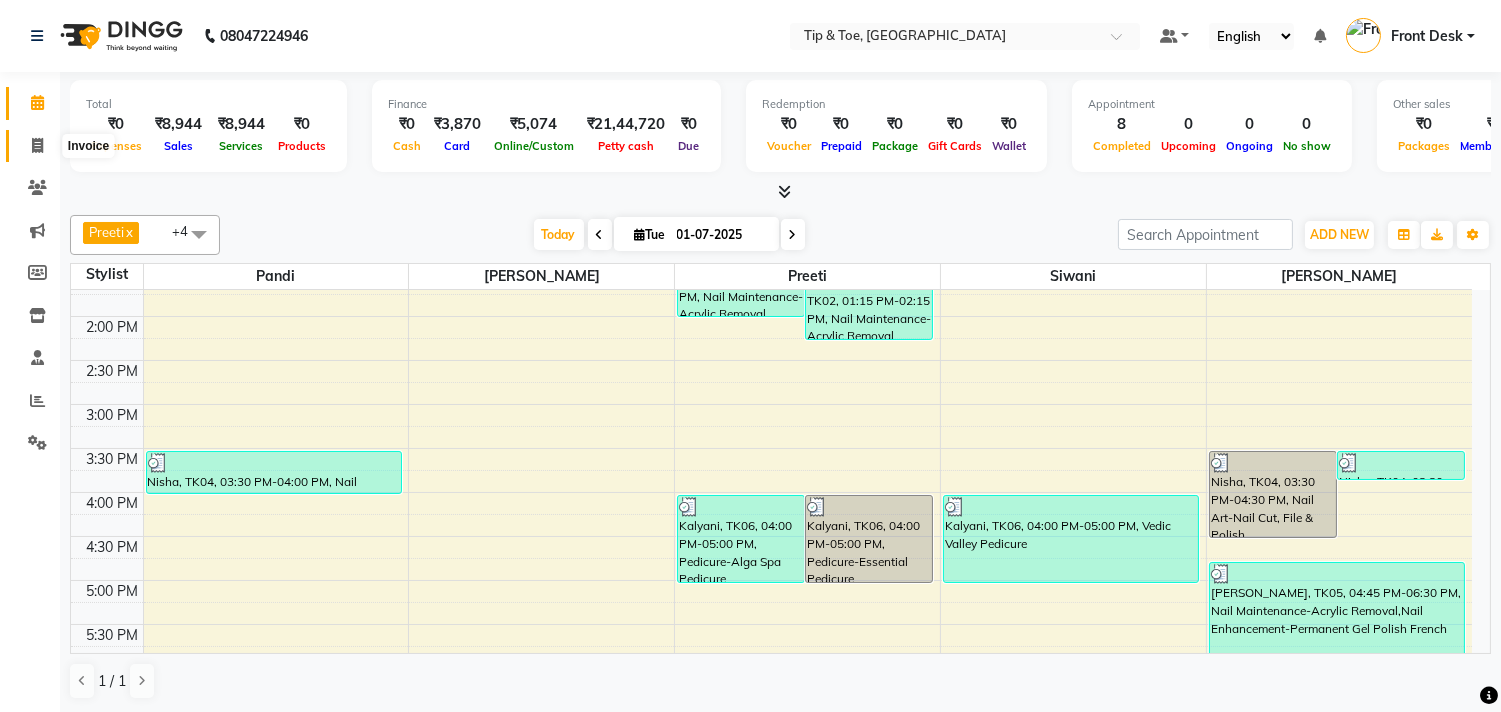 click 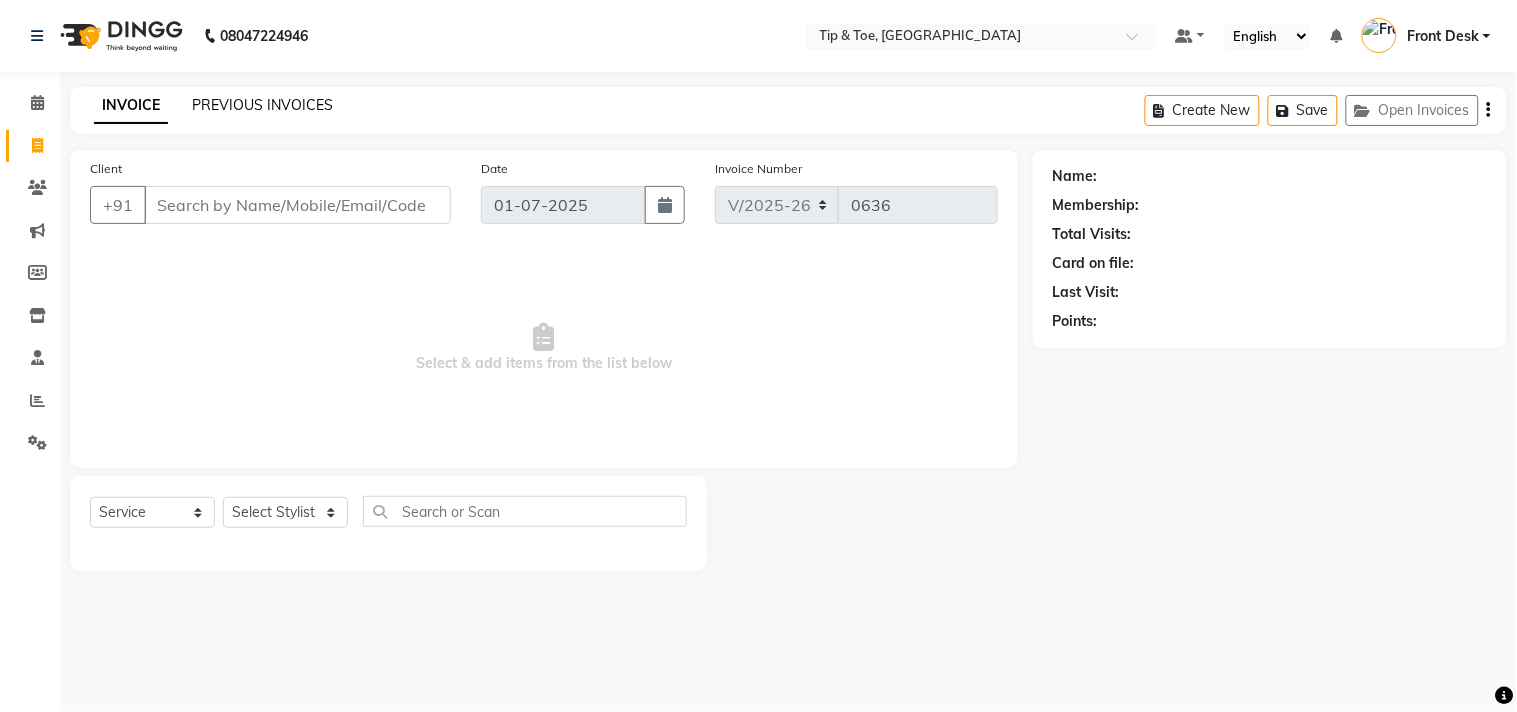 click on "PREVIOUS INVOICES" 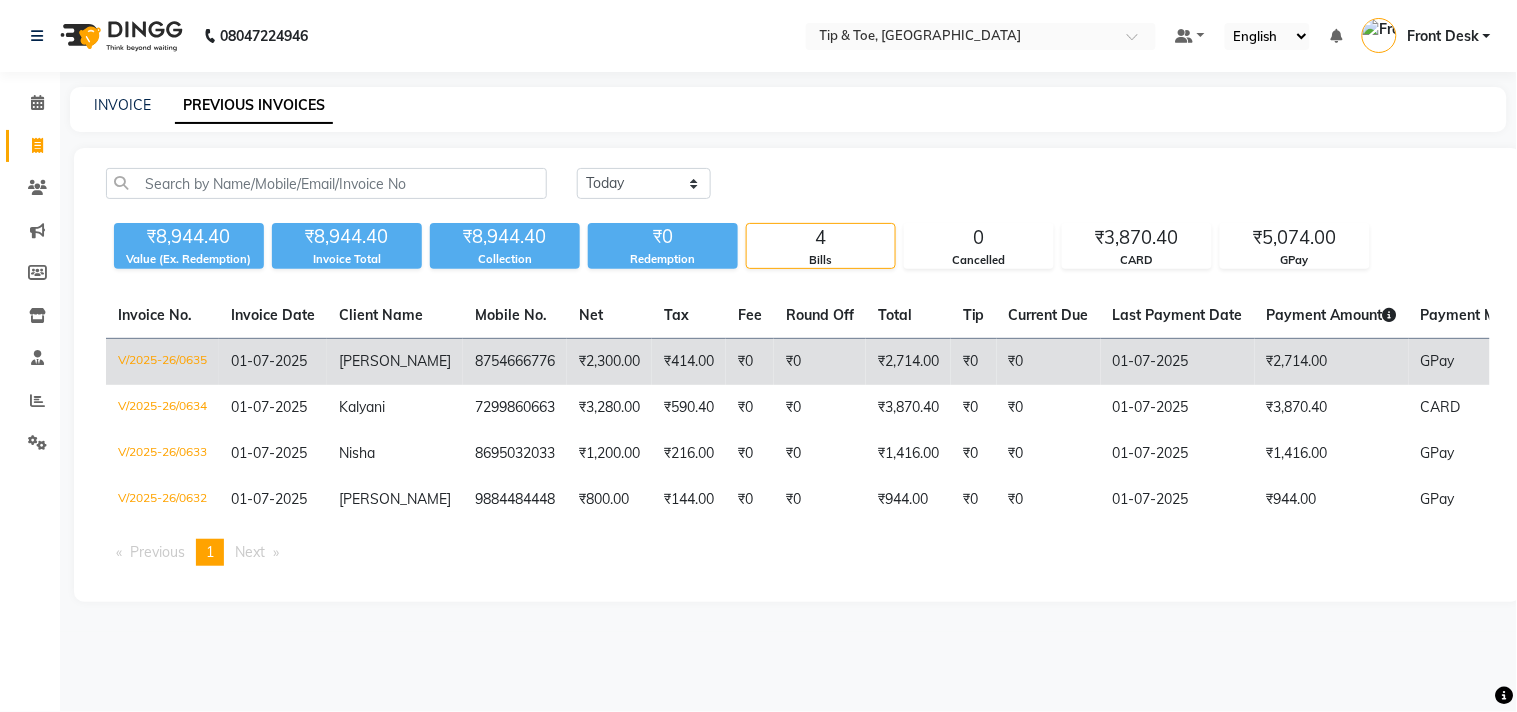 click on "₹2,300.00" 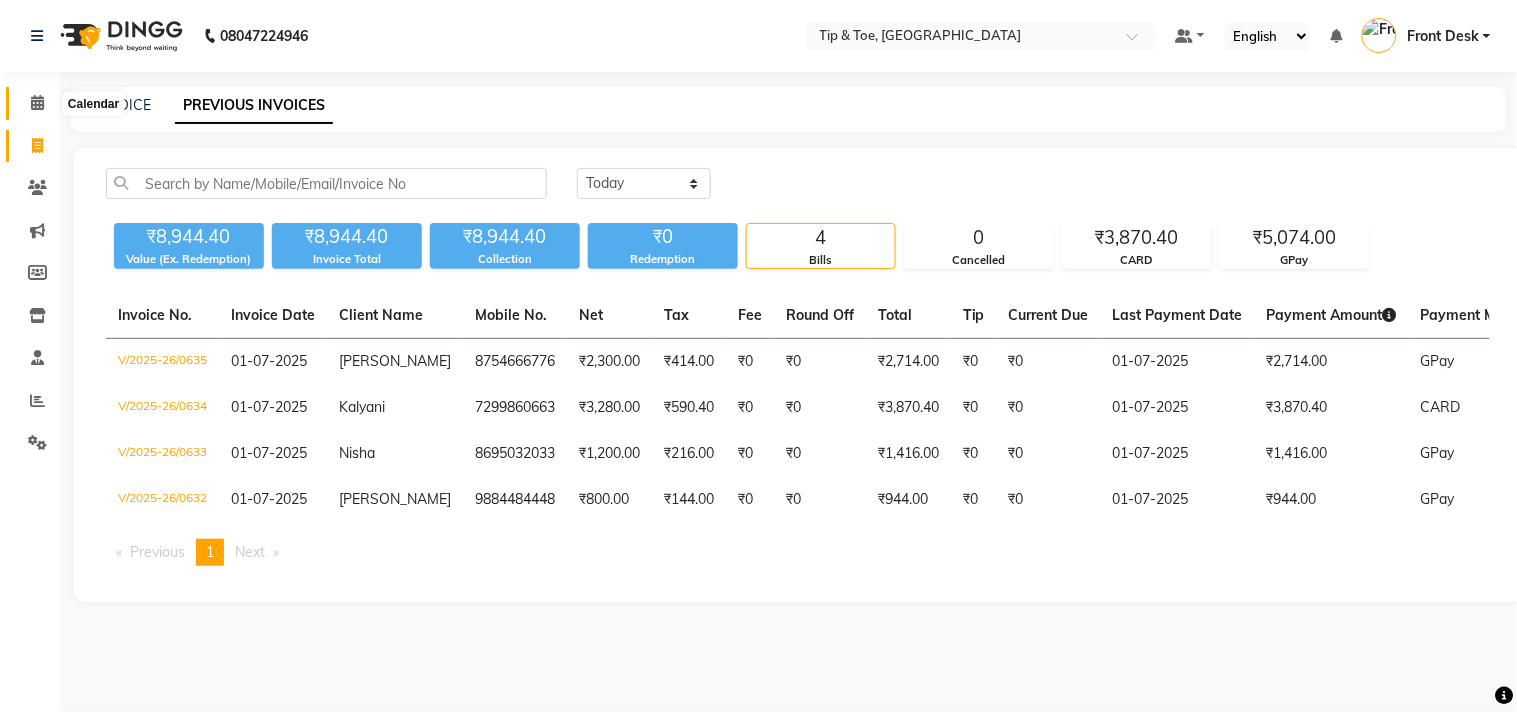 click 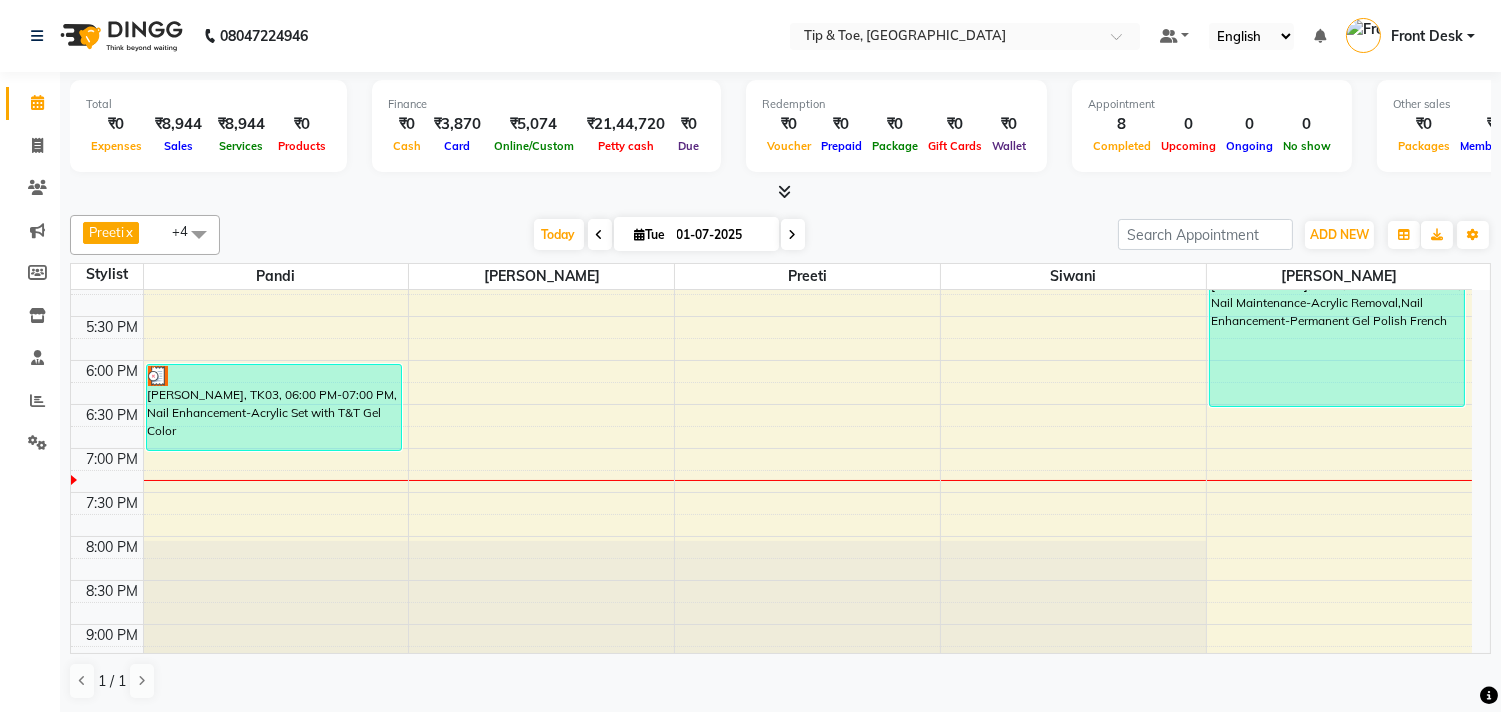 scroll, scrollTop: 777, scrollLeft: 0, axis: vertical 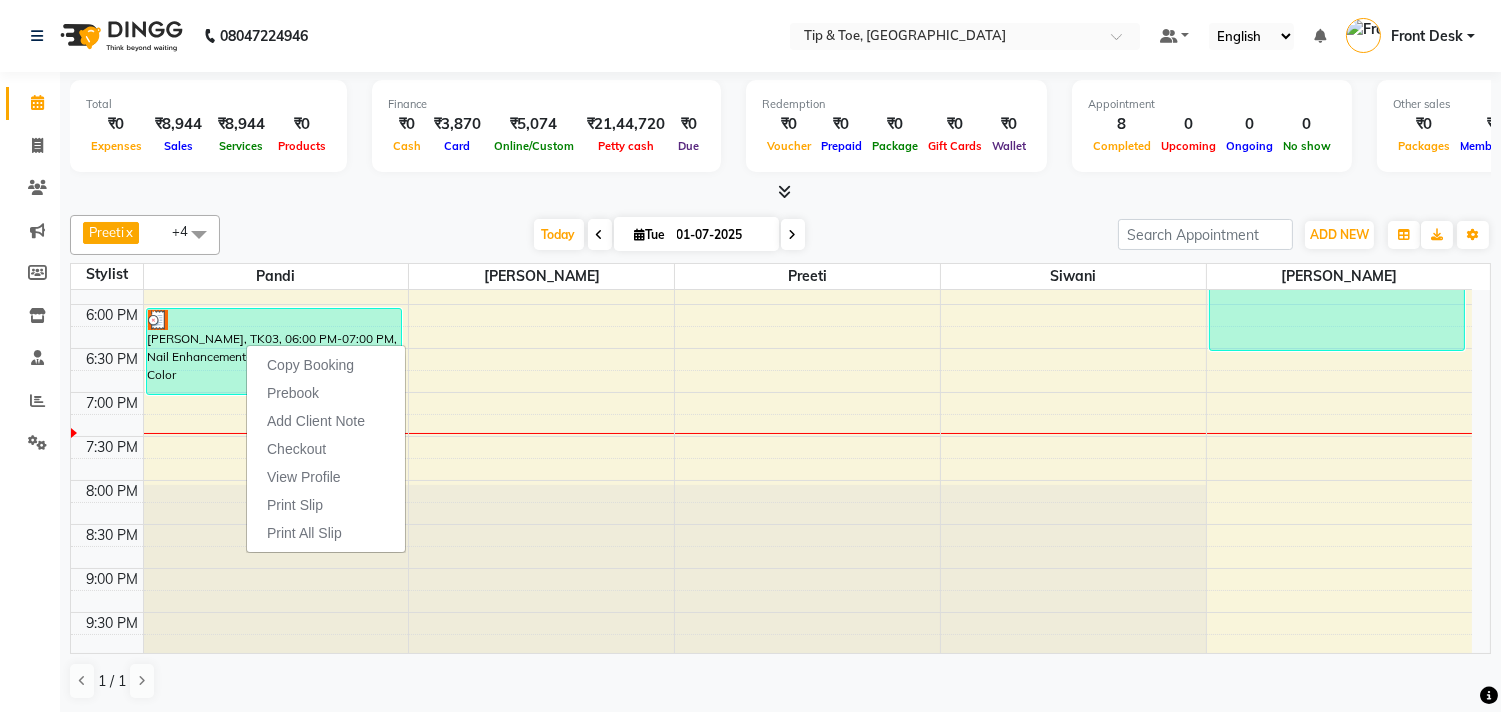 click on "[DATE]  [DATE]" at bounding box center (669, 235) 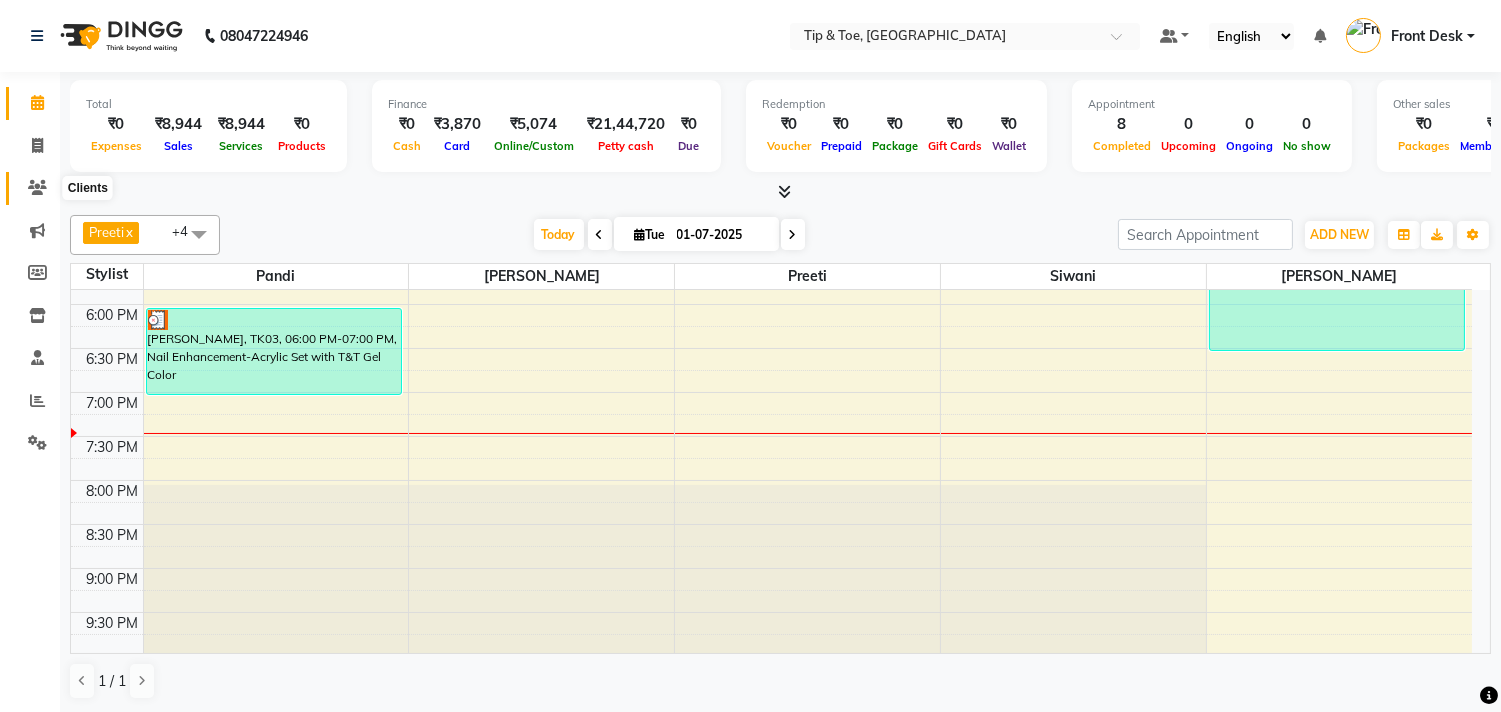 click 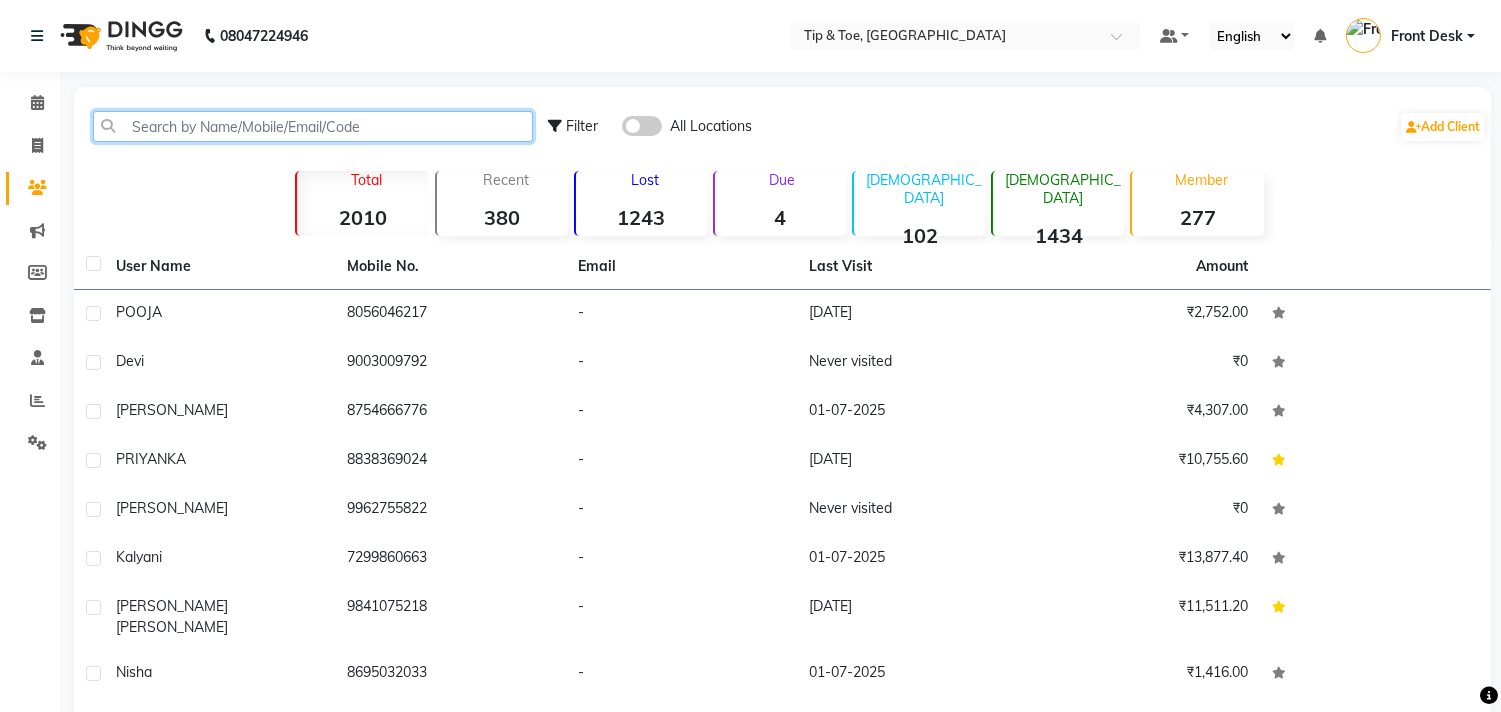 drag, startPoint x: 154, startPoint y: 126, endPoint x: 165, endPoint y: 126, distance: 11 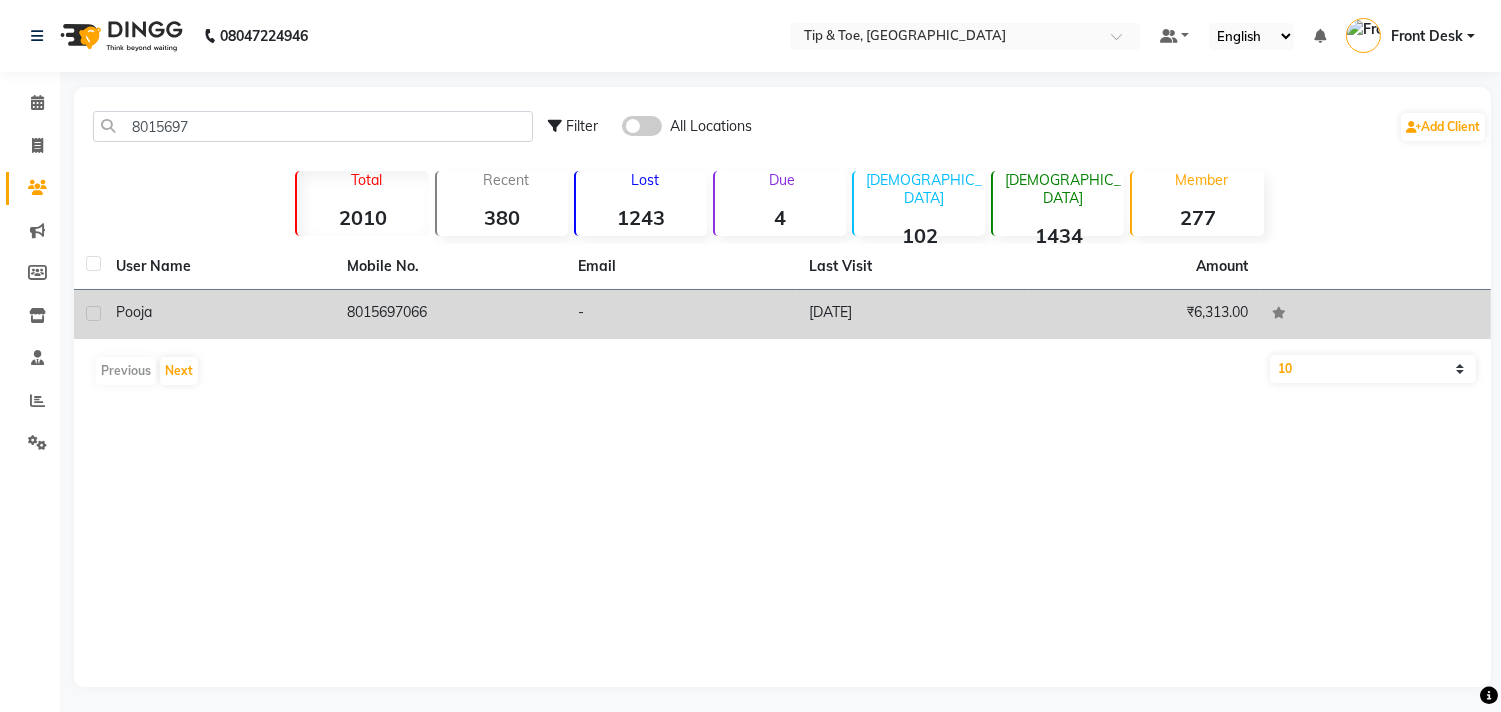 click on "8015697066" 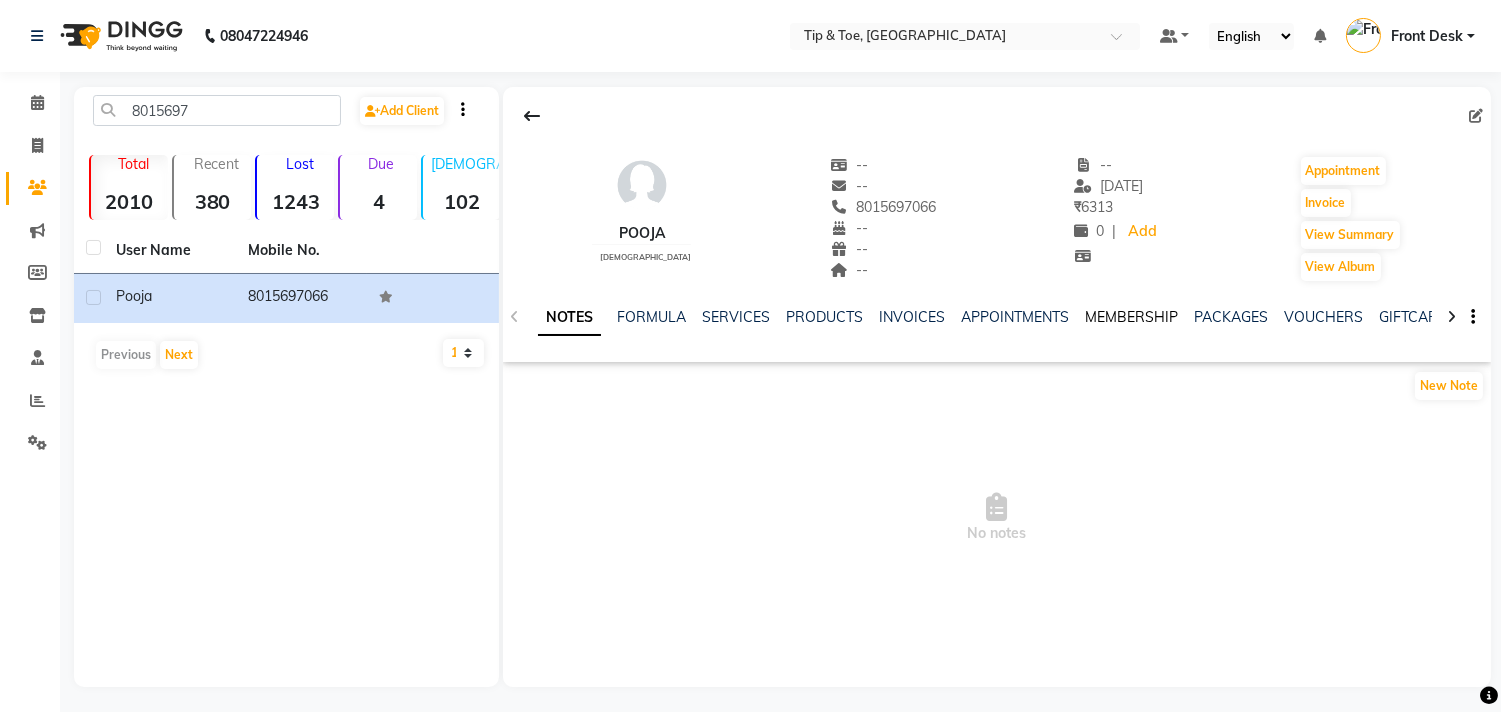 click on "MEMBERSHIP" 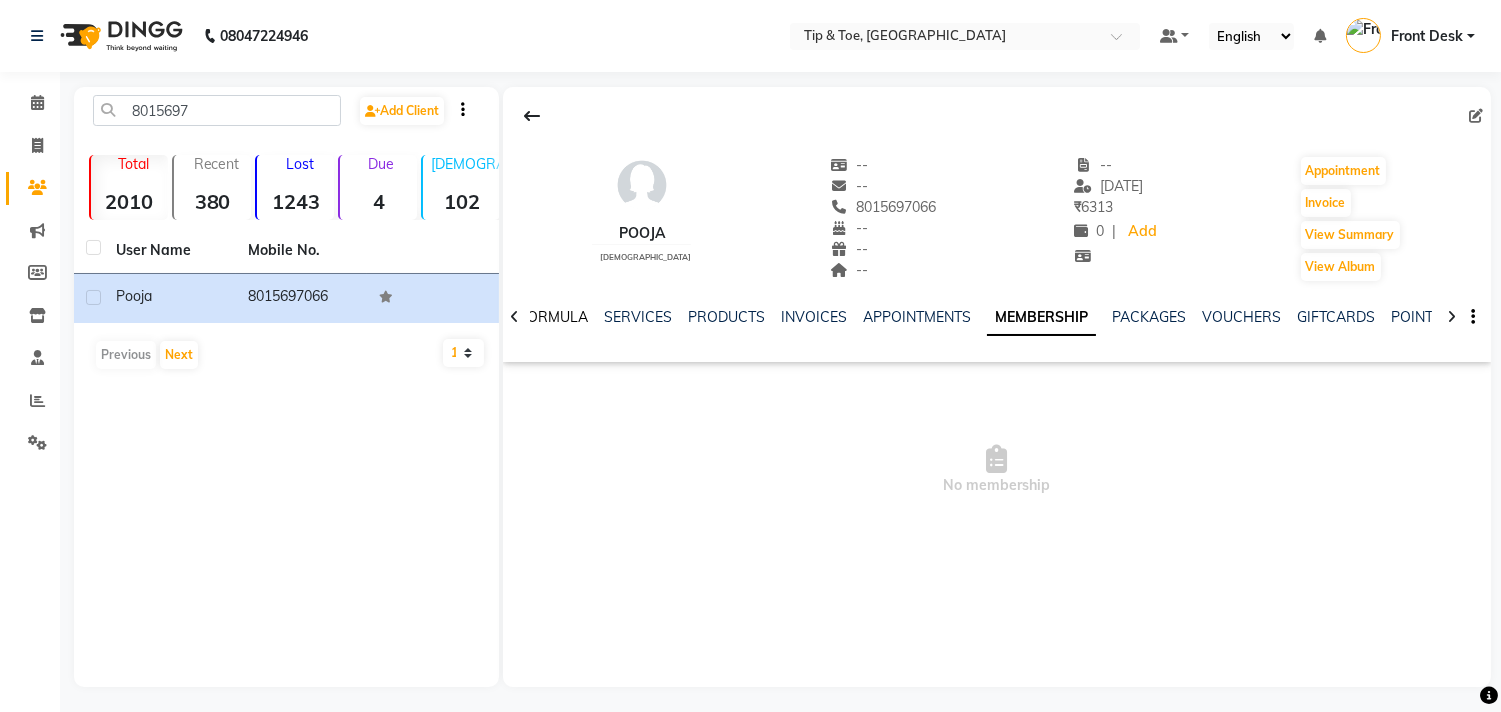 click on "FORMULA" 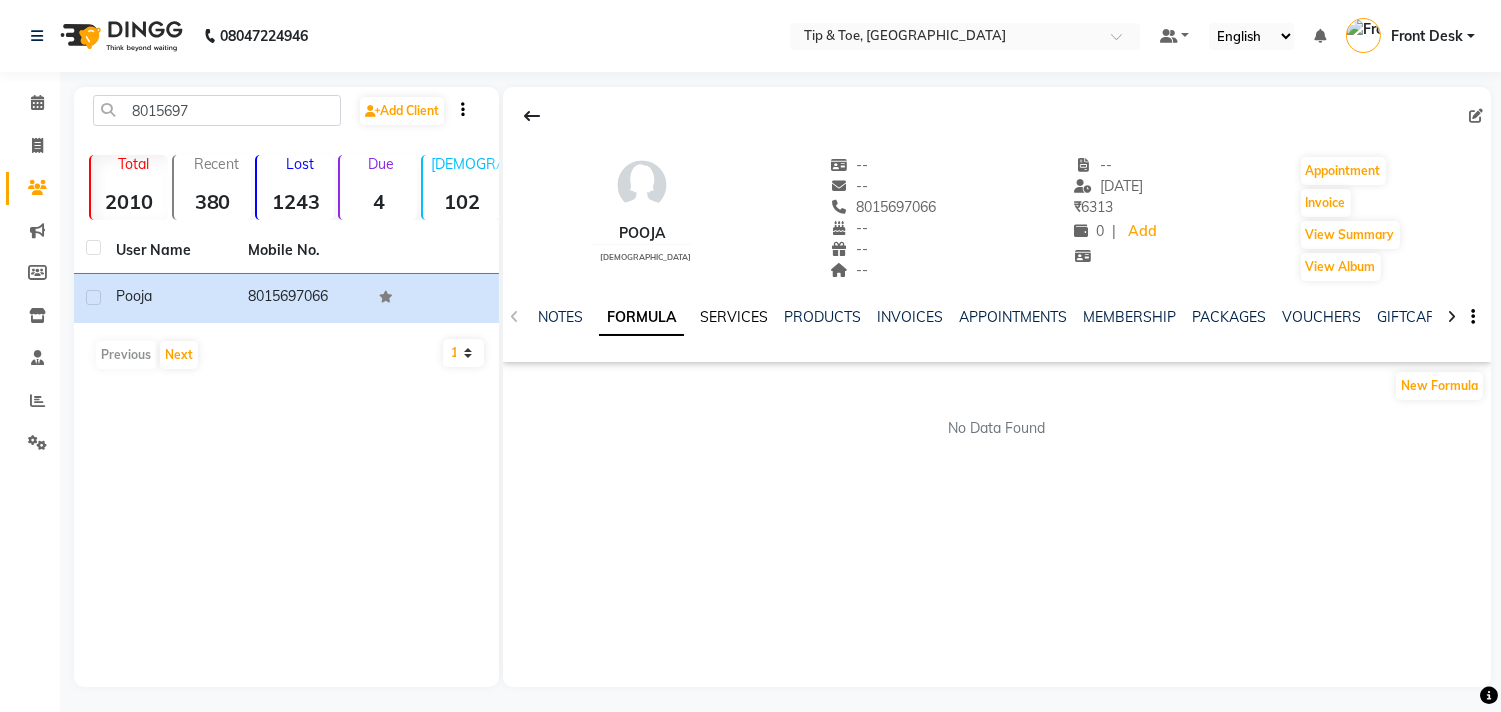 click on "SERVICES" 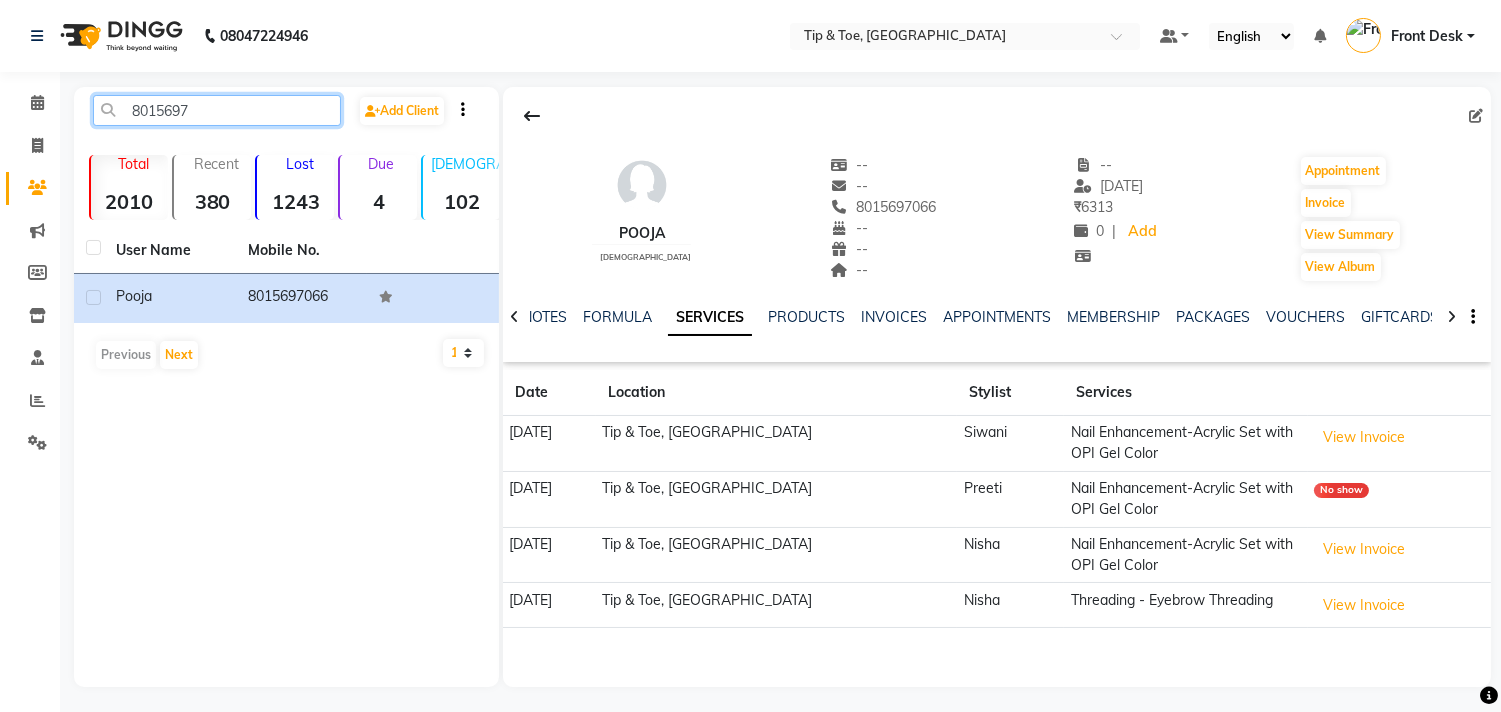 click on "8015697" 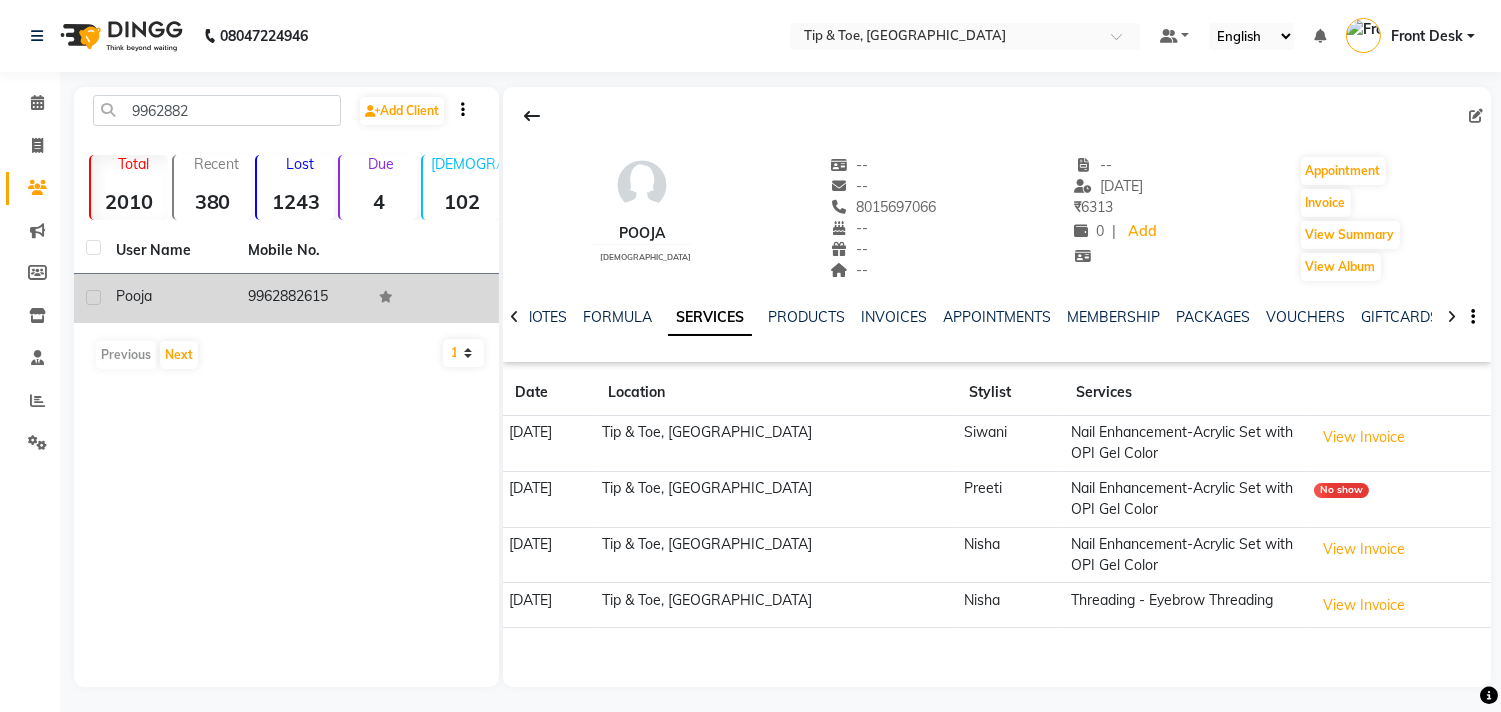 click on "9962882615" 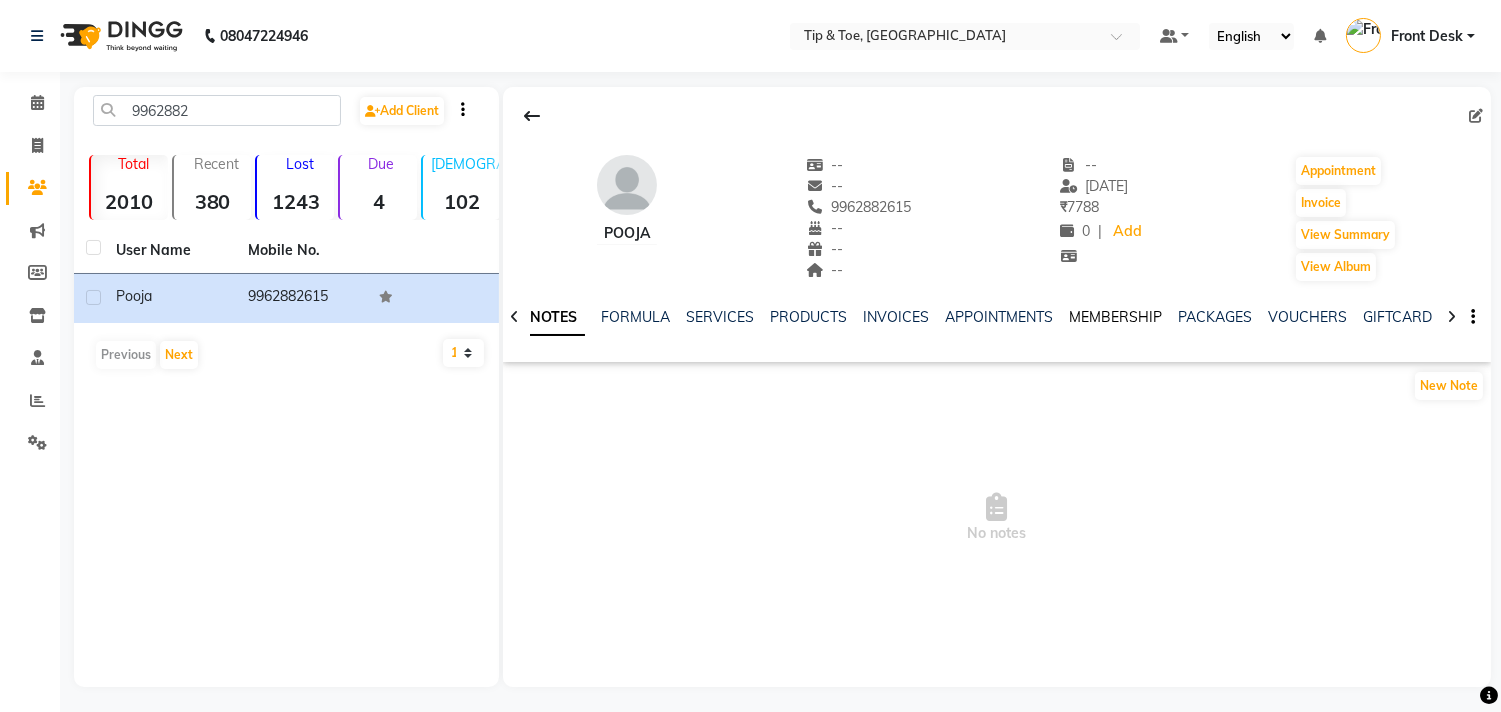 click on "MEMBERSHIP" 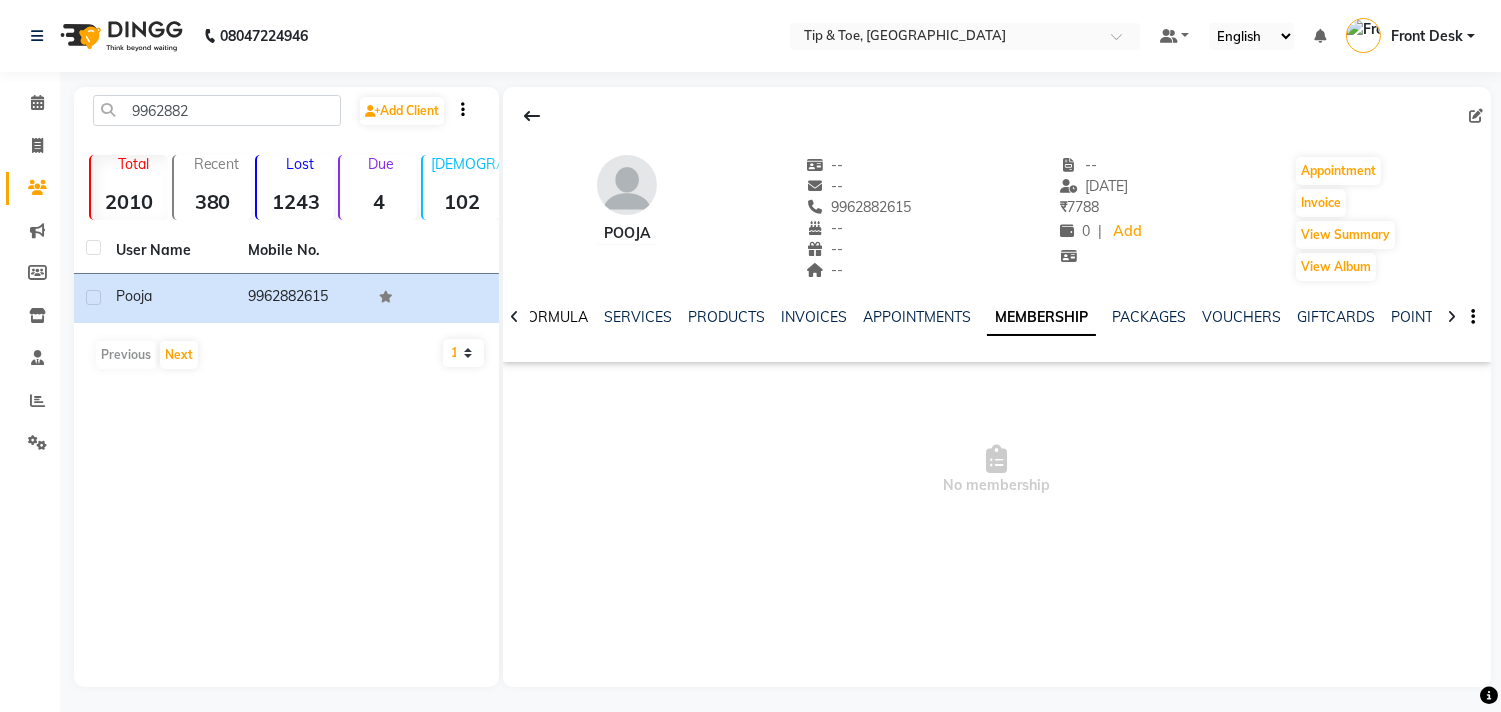 click on "FORMULA" 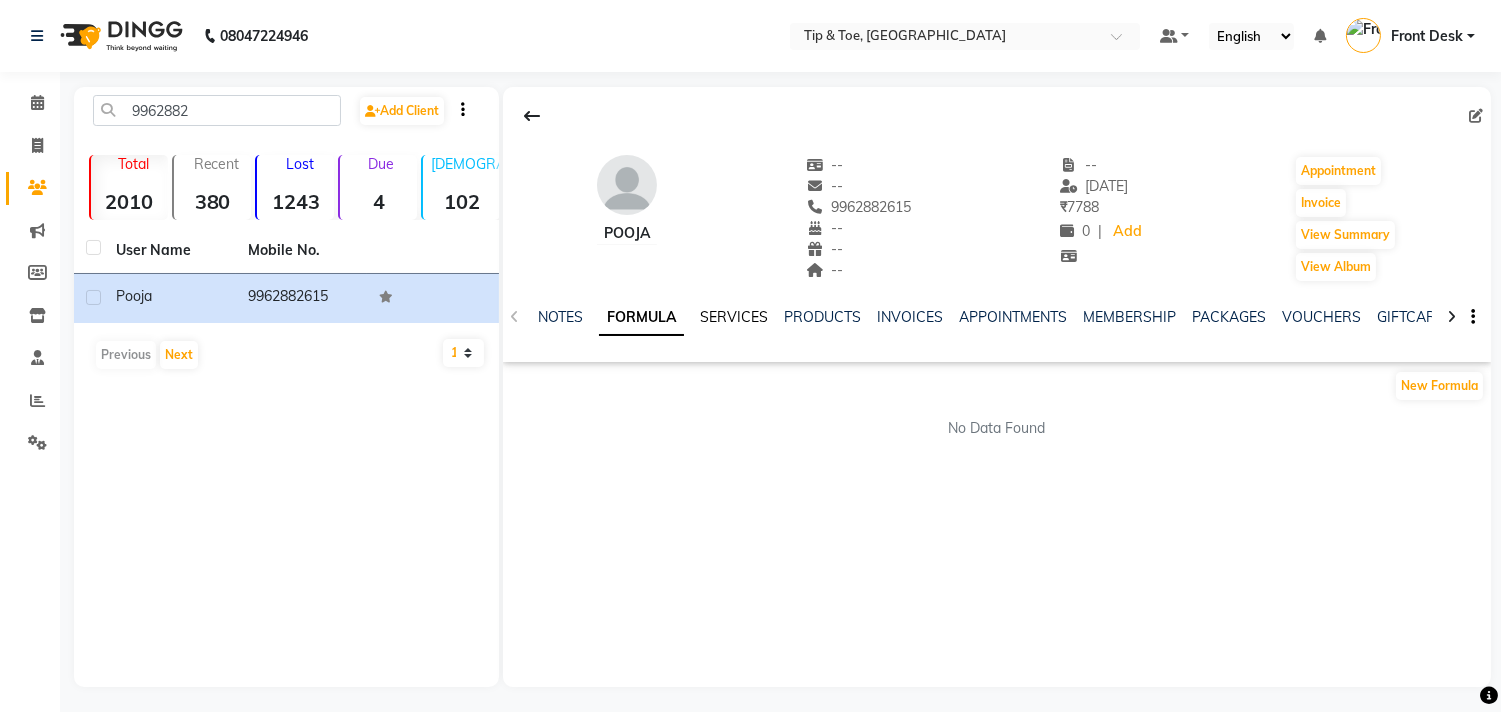 click on "SERVICES" 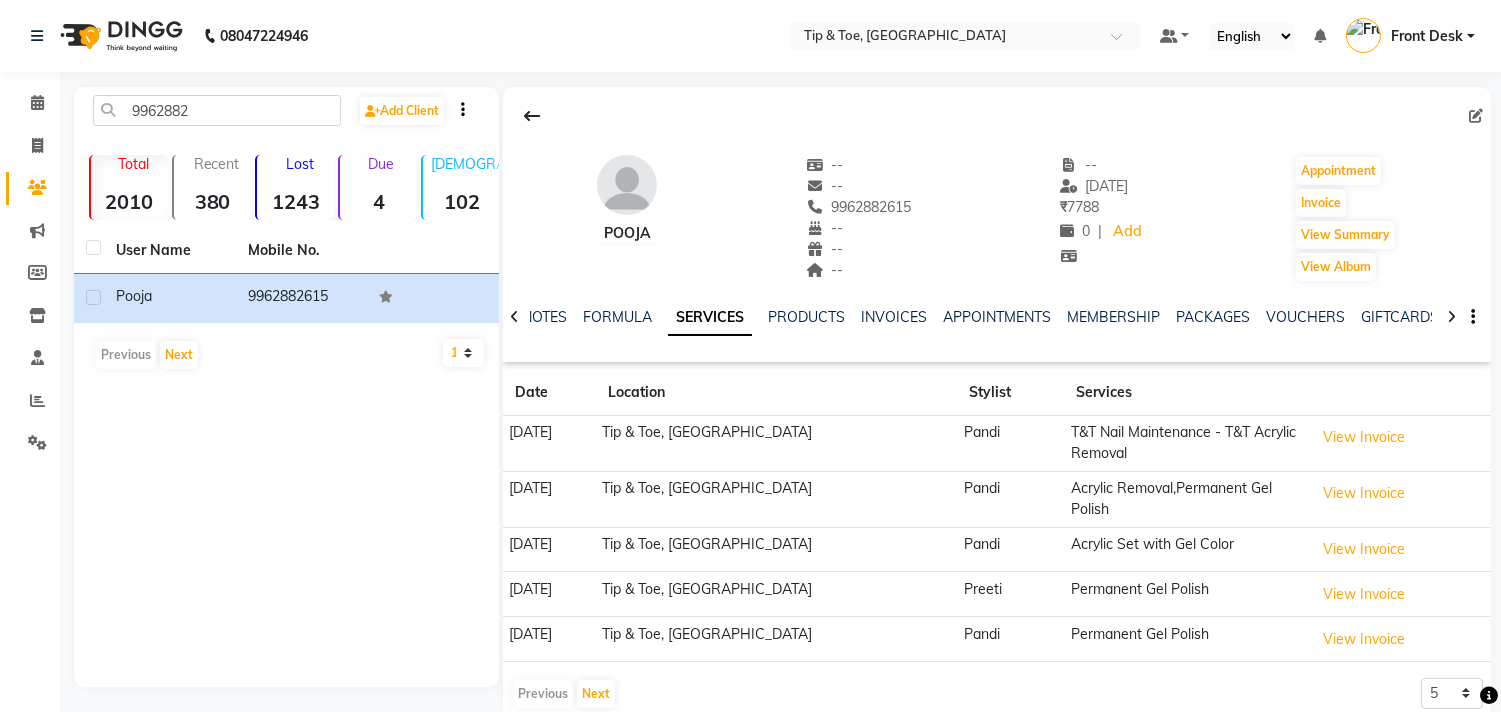 scroll, scrollTop: 36, scrollLeft: 0, axis: vertical 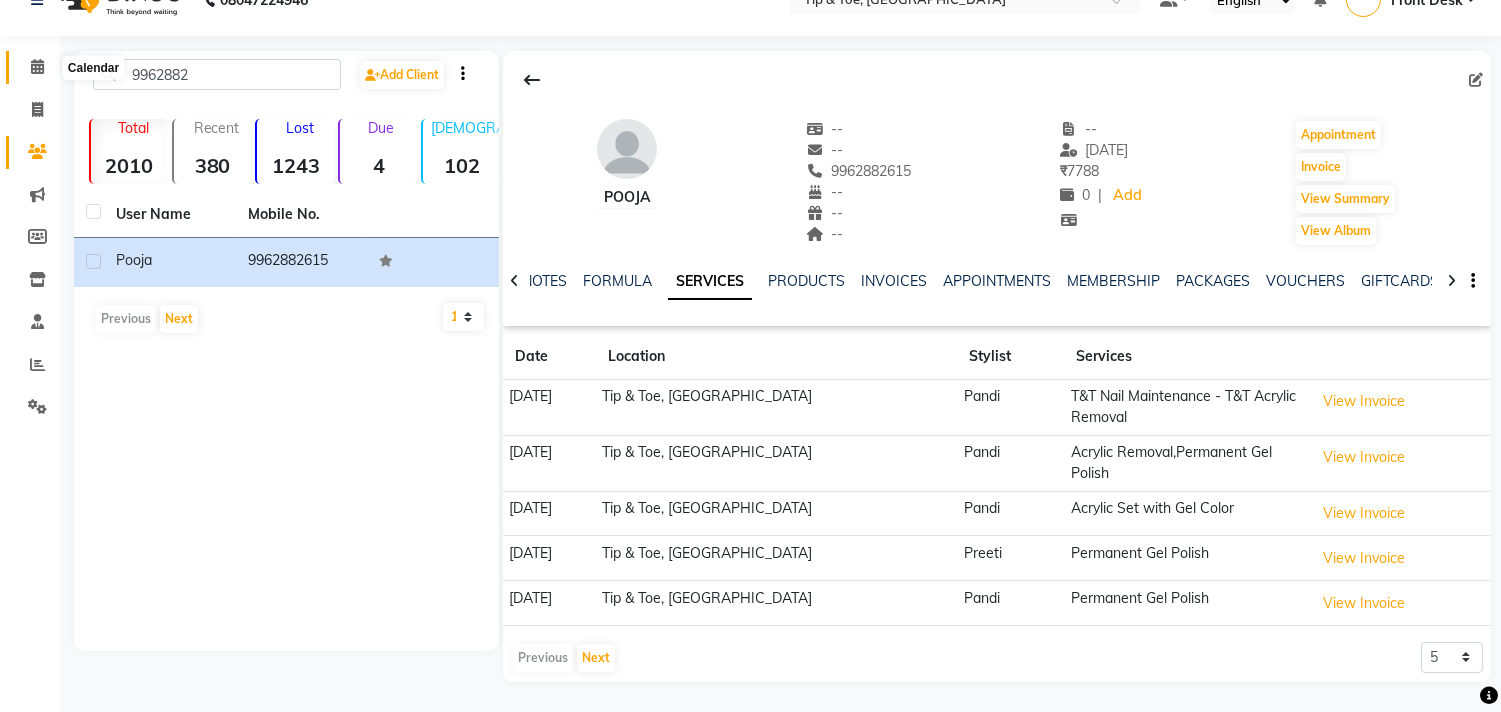 click 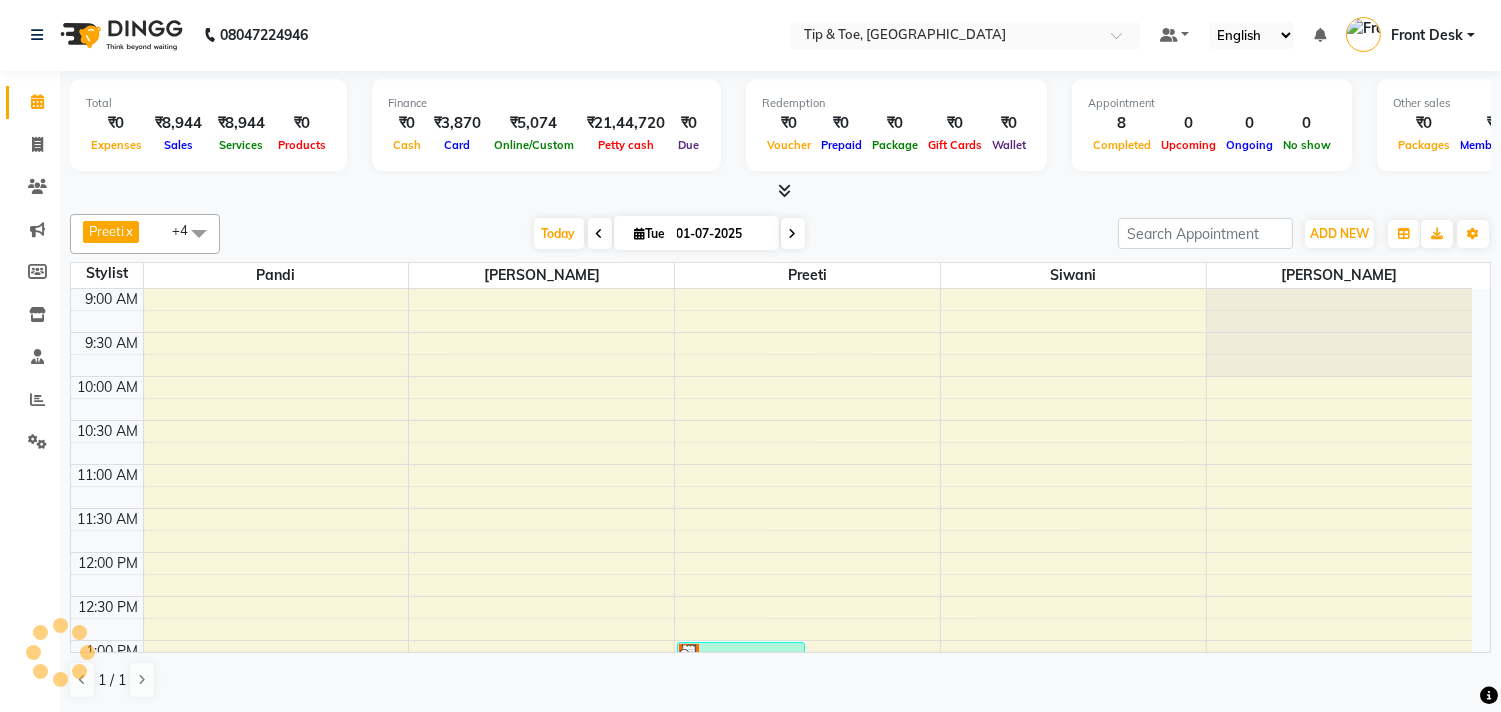 scroll, scrollTop: 0, scrollLeft: 0, axis: both 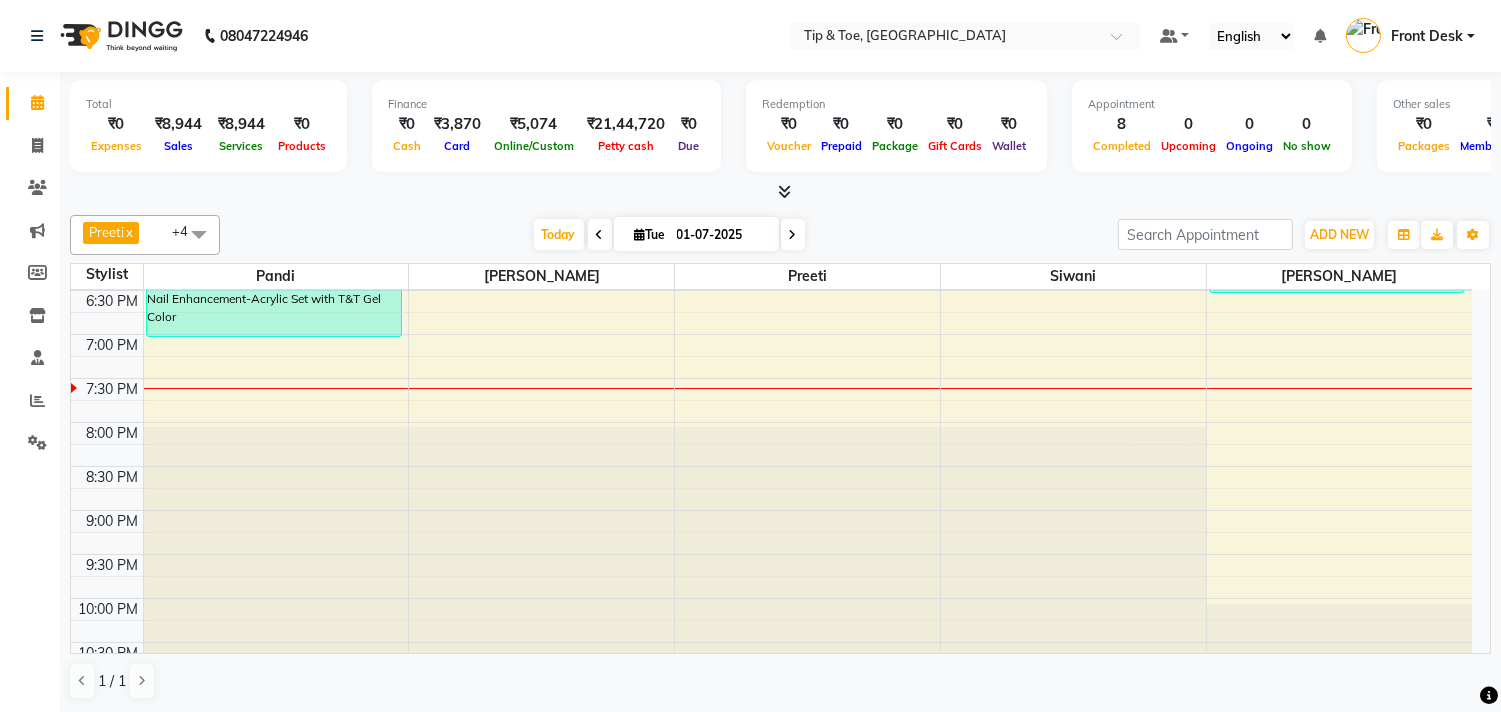 click on "9:00 AM 9:30 AM 10:00 AM 10:30 AM 11:00 AM 11:30 AM 12:00 PM 12:30 PM 1:00 PM 1:30 PM 2:00 PM 2:30 PM 3:00 PM 3:30 PM 4:00 PM 4:30 PM 5:00 PM 5:30 PM 6:00 PM 6:30 PM 7:00 PM 7:30 PM 8:00 PM 8:30 PM 9:00 PM 9:30 PM 10:00 PM 10:30 PM     [GEOGRAPHIC_DATA], TK04, 03:30 PM-04:00 PM, Nail Enhancement-Permanent Gel Polish     [PERSON_NAME], TK03, 06:00 PM-07:00 PM, Nail Enhancement-Acrylic Set with T&T Gel Color     [PERSON_NAME], TK01, 01:00 PM-02:00 PM, Nail Maintenance-Acrylic Removal     [PERSON_NAME], TK02, 01:15 PM-02:15 PM, Nail Maintenance-Acrylic Removal     Kalyani, TK06, 04:00 PM-05:00 PM, Pedicure-Alga Spa Pedicure     Kalyani, TK06, 04:00 PM-05:00 PM, Pedicure-Essential Pedicure     Kalyani, TK06, 04:00 PM-05:00 PM,  Vedic Valley Pedicure     Nisha, TK04, 03:30 PM-04:30 PM, Nail Art-Nail Cut, File & Polish     Nisha, TK04, 03:30 PM-03:50 PM, Nail Art-Application of Nail Polish     [PERSON_NAME], TK05, 04:45 PM-06:30 PM, Nail Maintenance-Acrylic Removal,Nail Enhancement-Permanent Gel Polish French" at bounding box center [771, 70] 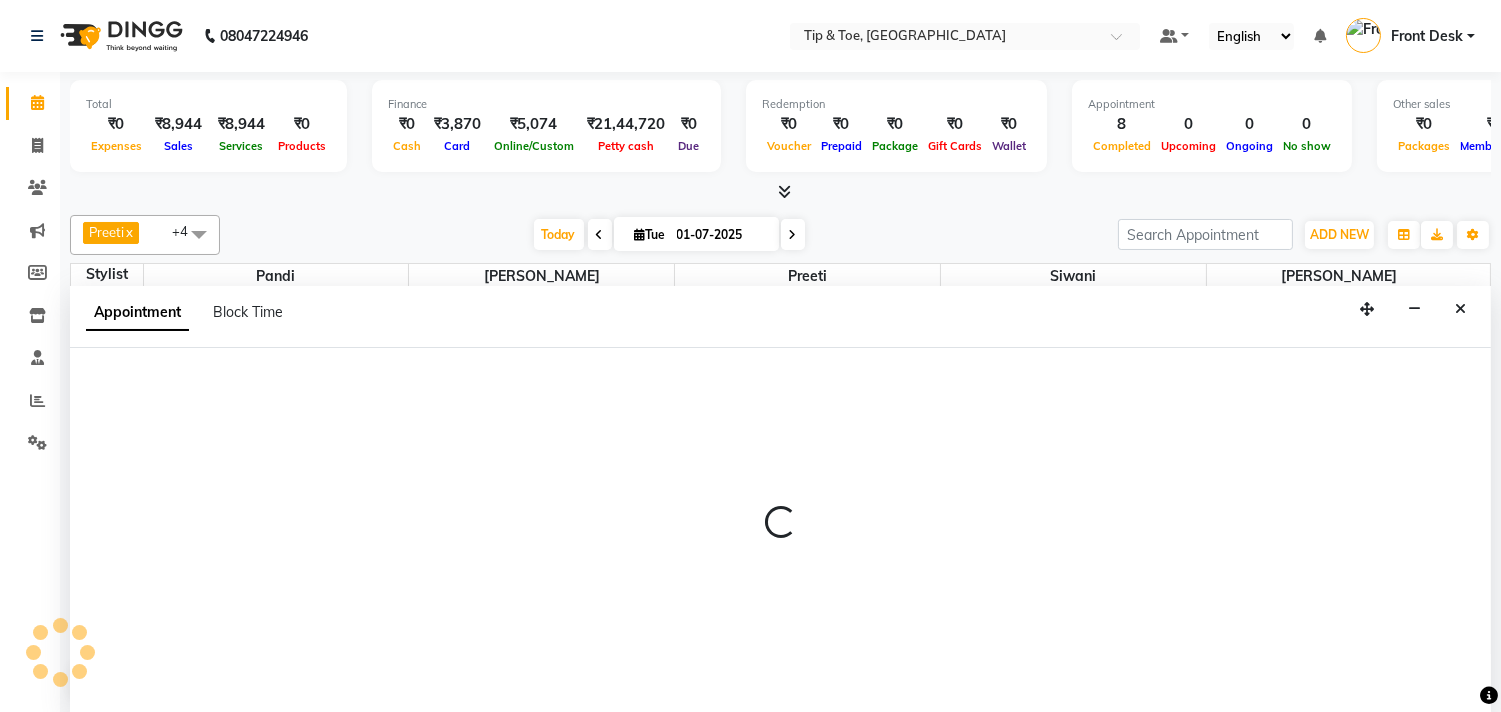 scroll, scrollTop: 1, scrollLeft: 0, axis: vertical 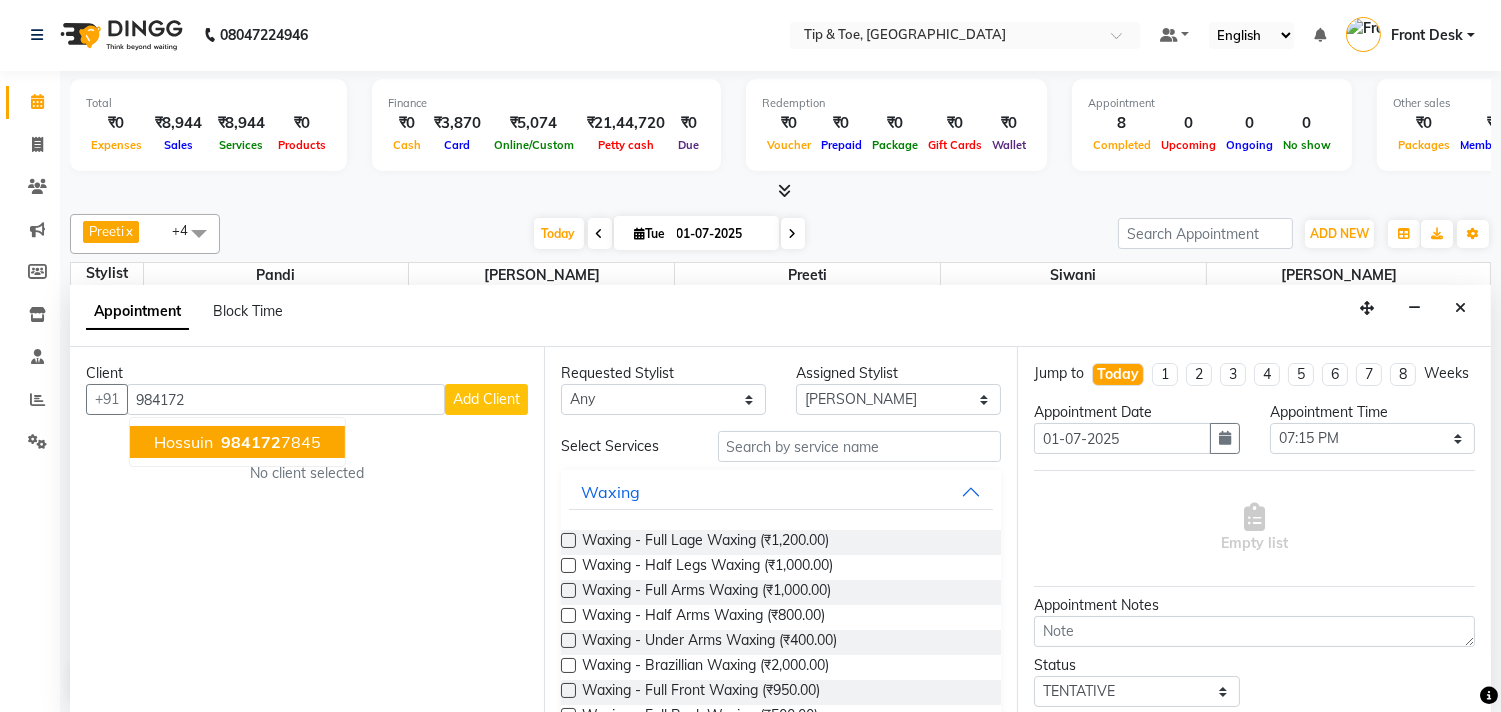 click on "984172 7845" at bounding box center (269, 442) 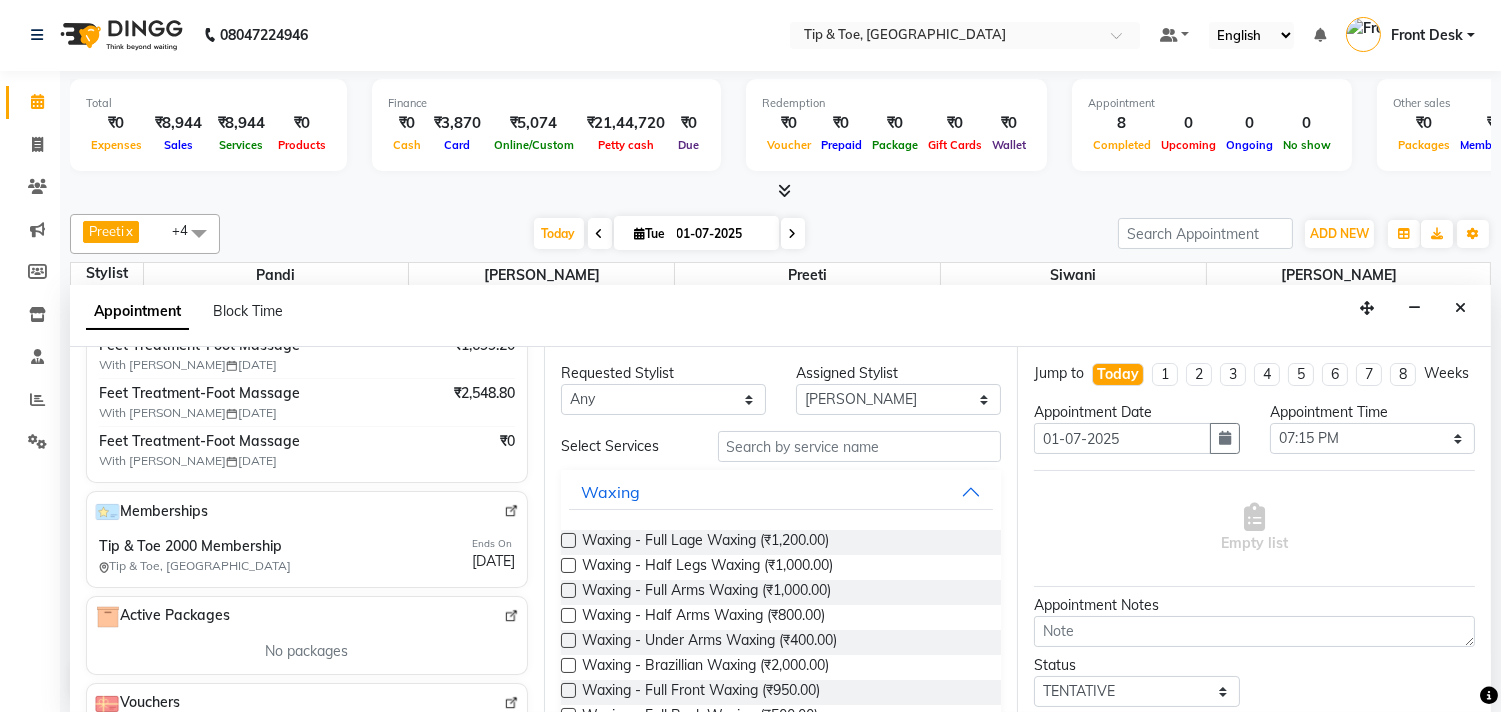 scroll, scrollTop: 508, scrollLeft: 0, axis: vertical 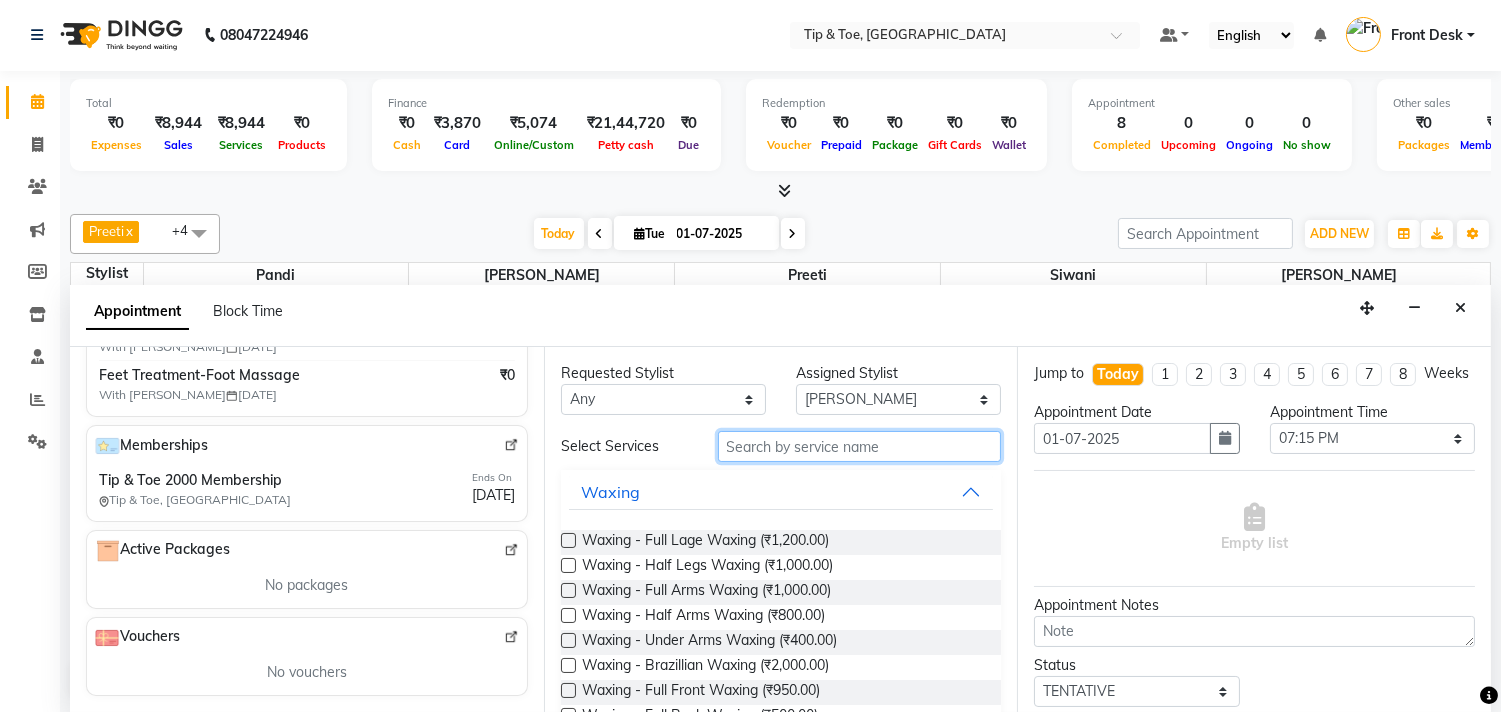 click at bounding box center [860, 446] 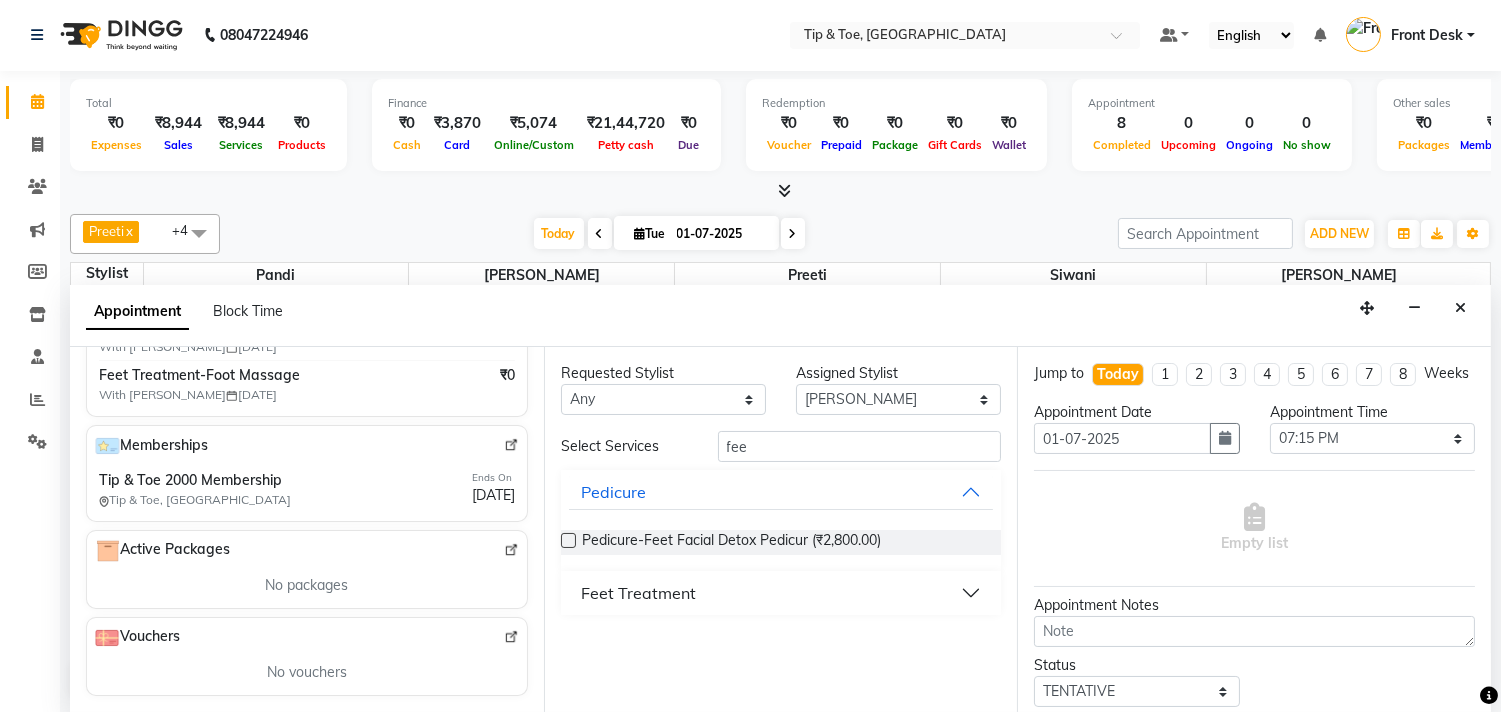 click on "Feet Treatment" at bounding box center [781, 593] 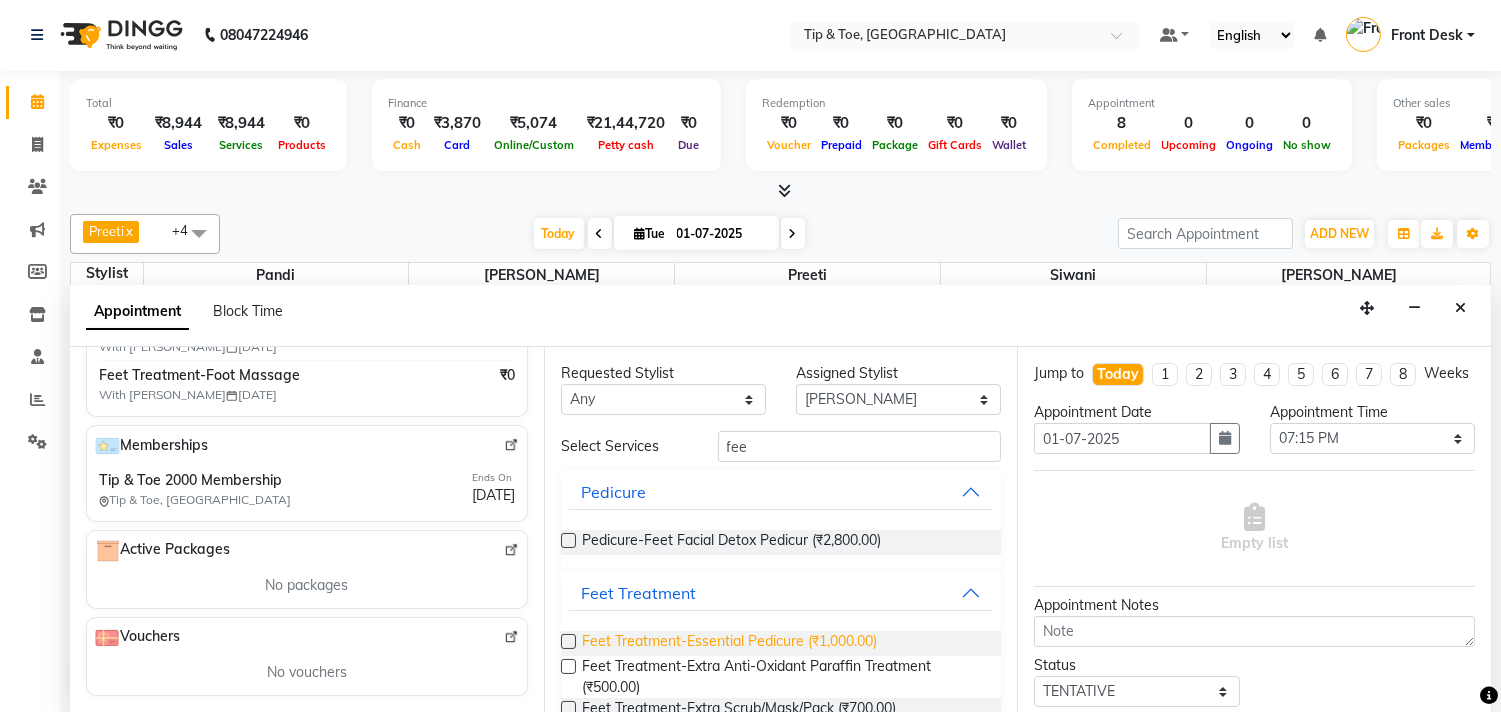 click on "Feet Treatment-Essential Pedicure (₹1,000.00)" at bounding box center [729, 643] 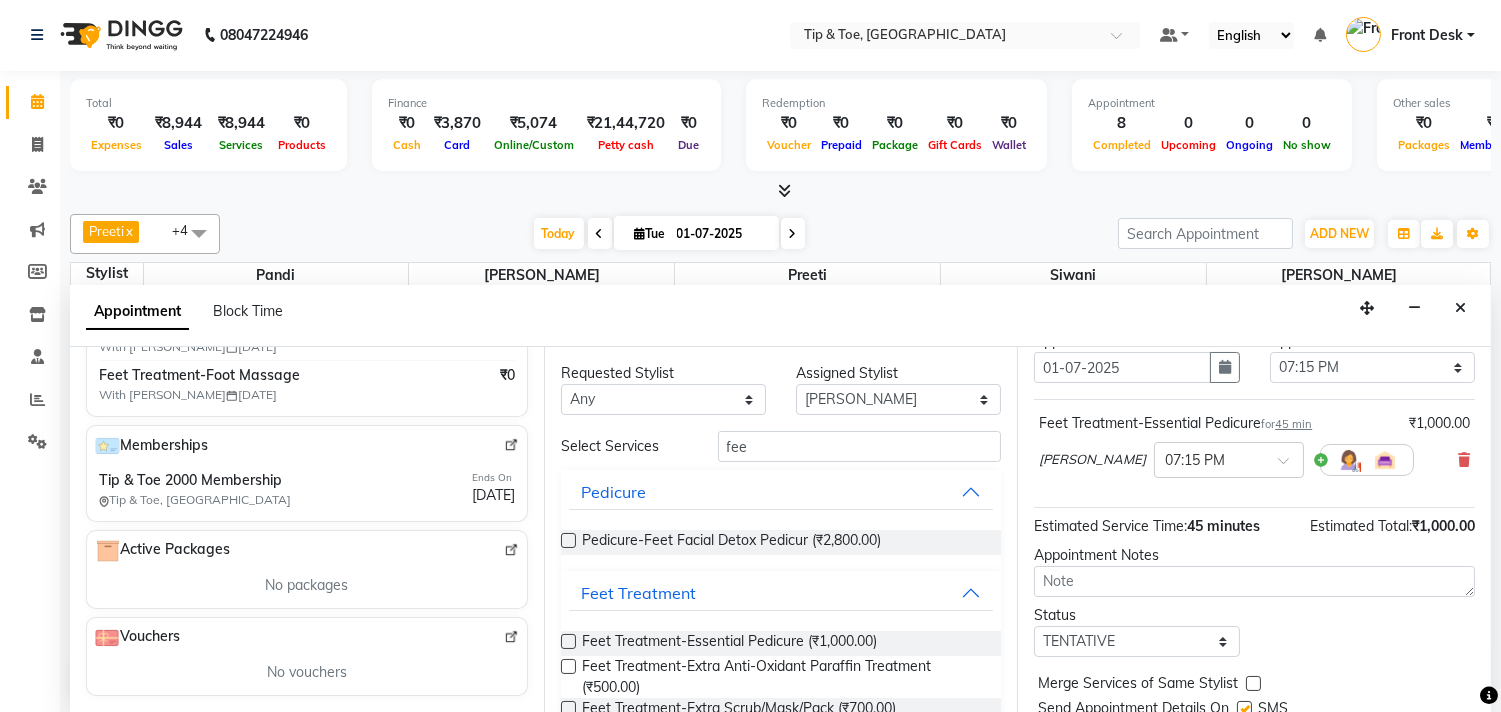 scroll, scrollTop: 161, scrollLeft: 0, axis: vertical 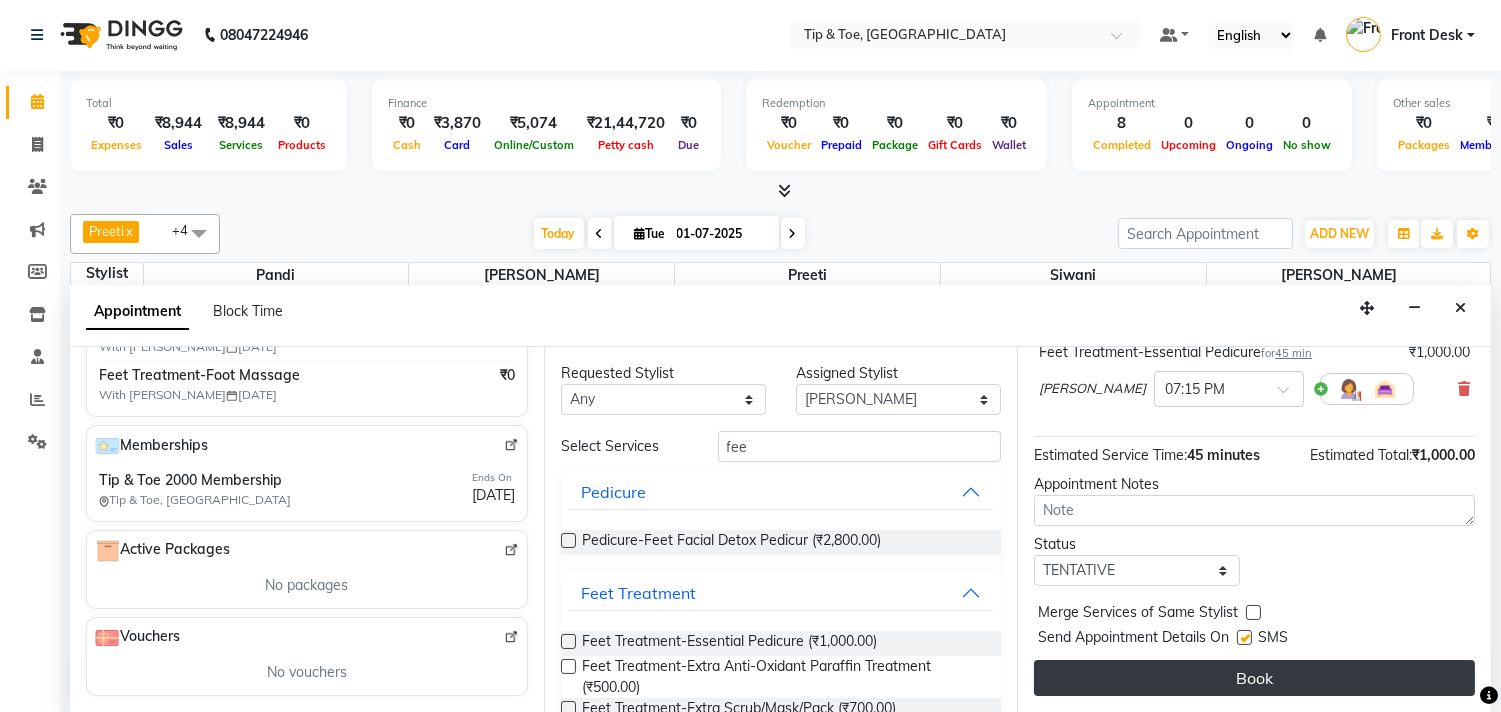 click on "Book" at bounding box center (1254, 678) 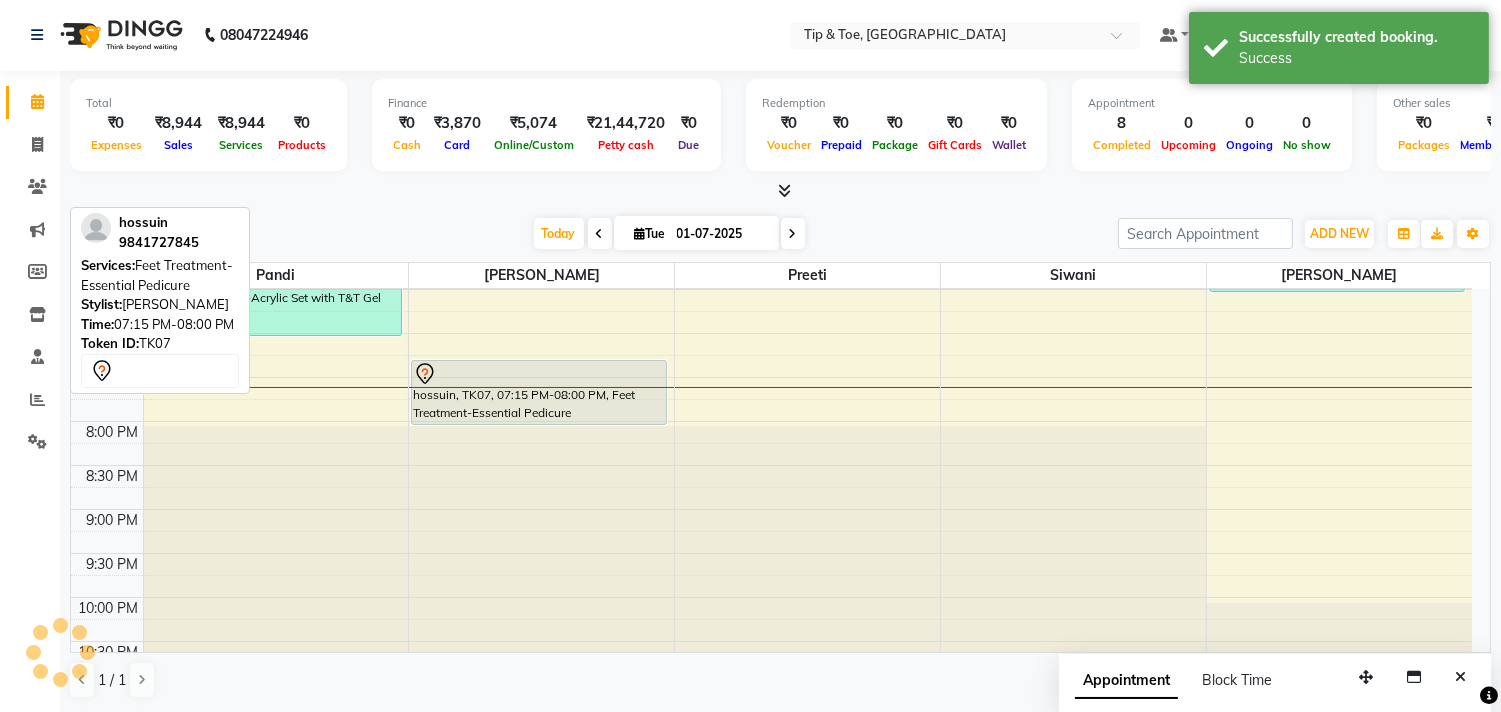 scroll, scrollTop: 0, scrollLeft: 0, axis: both 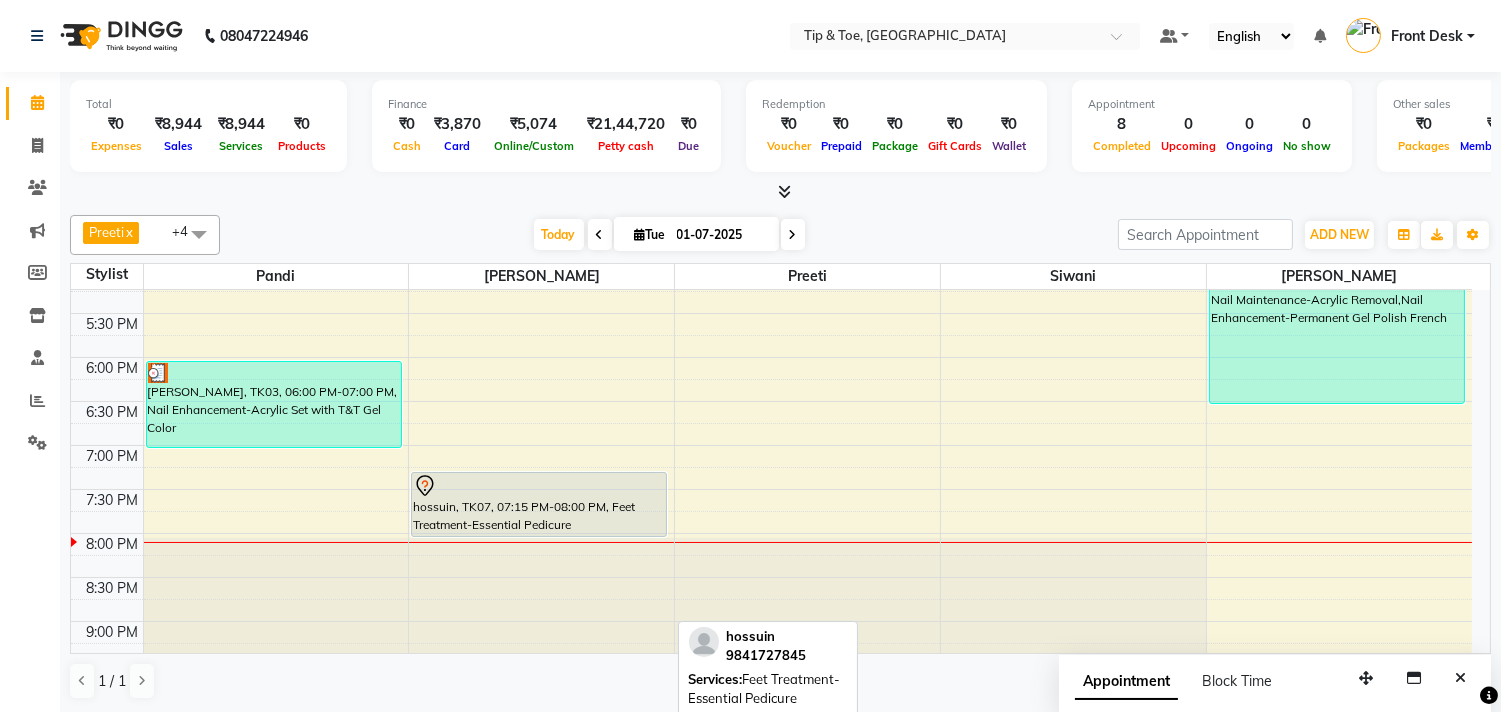 click on "hossuin, TK07, 07:15 PM-08:00 PM, Feet Treatment-Essential Pedicure" at bounding box center (539, 504) 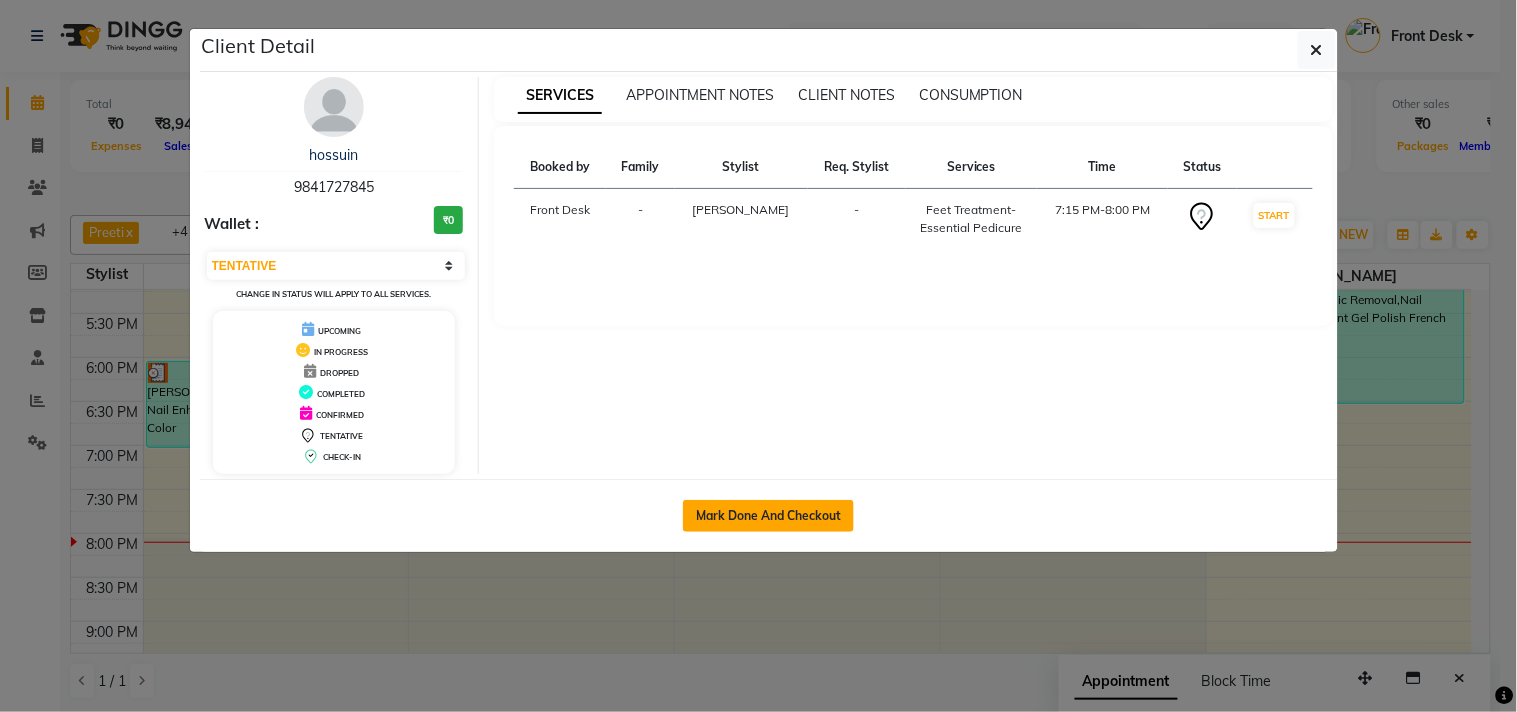 click on "Mark Done And Checkout" 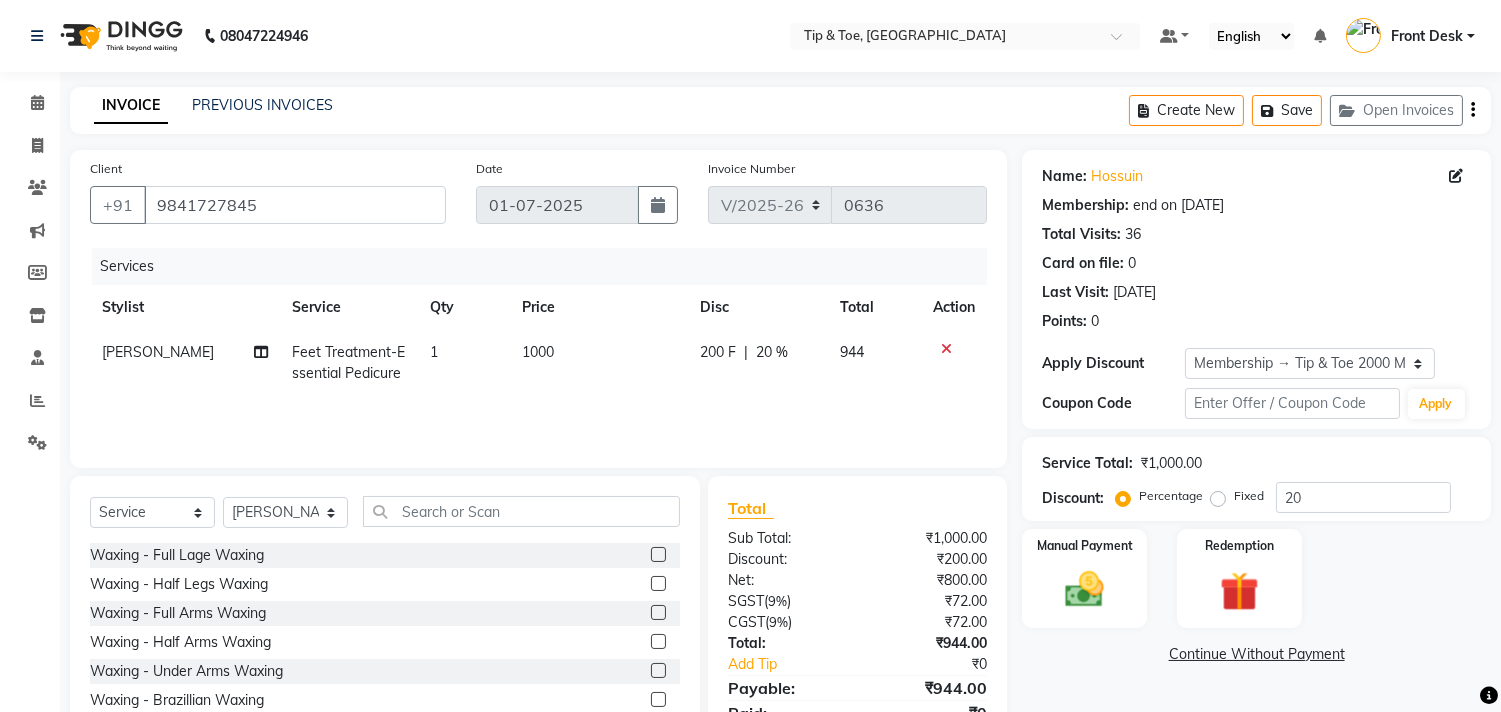 click on "1000" 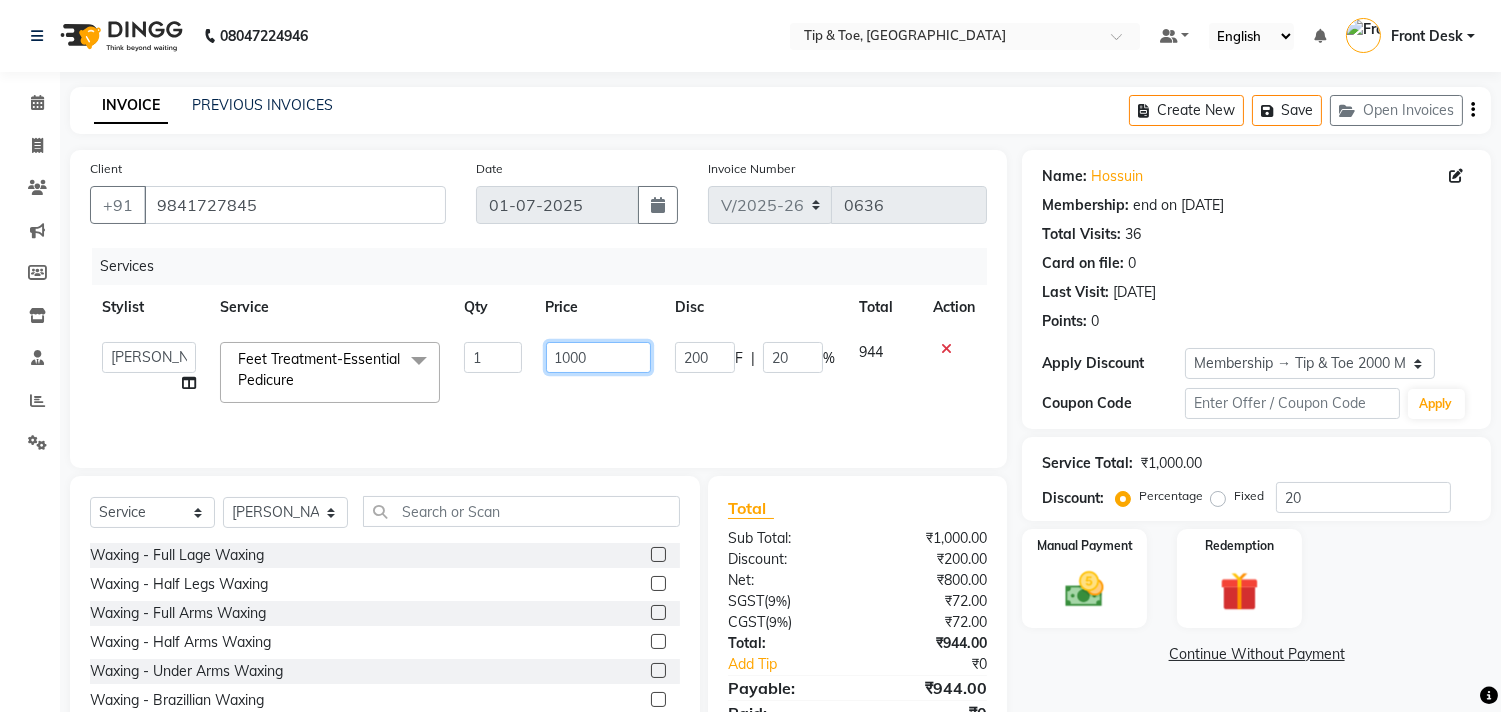 click on "1000" 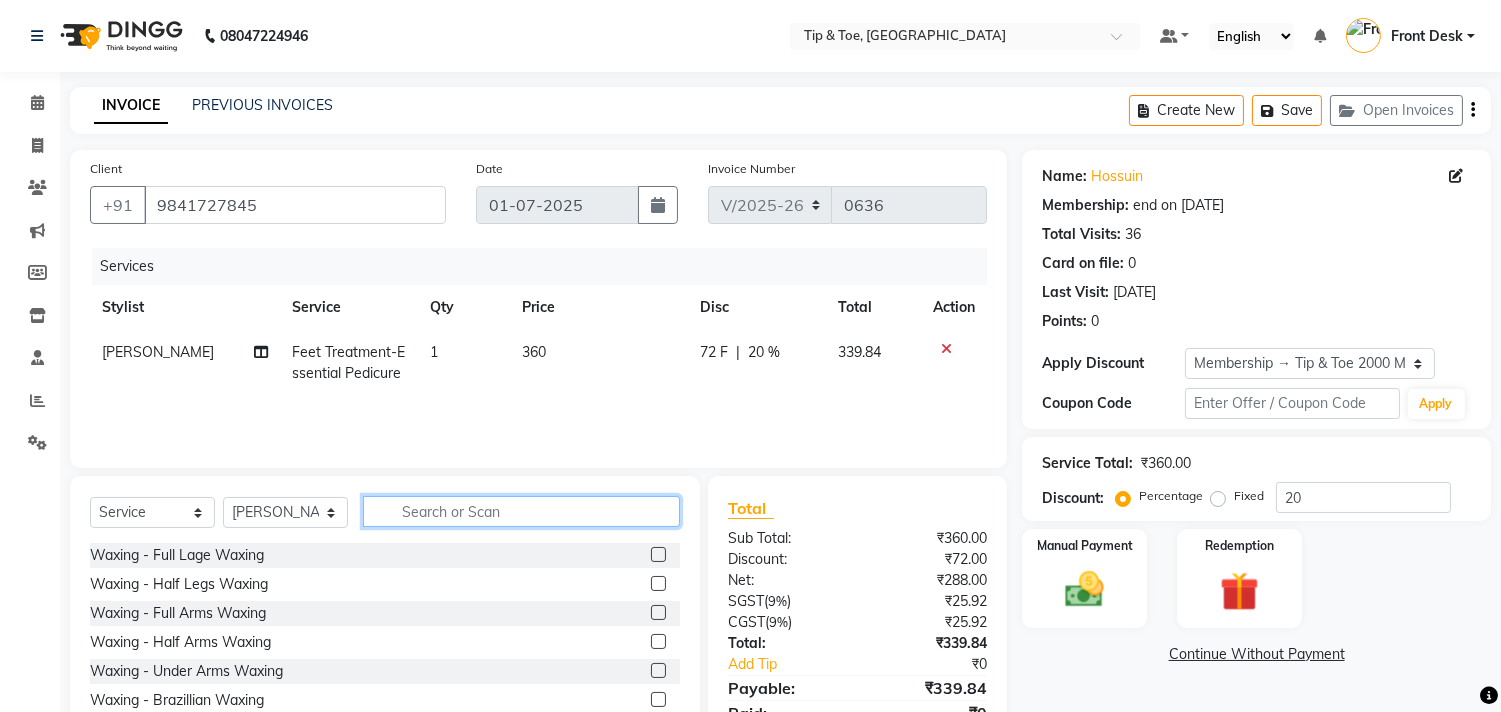 click 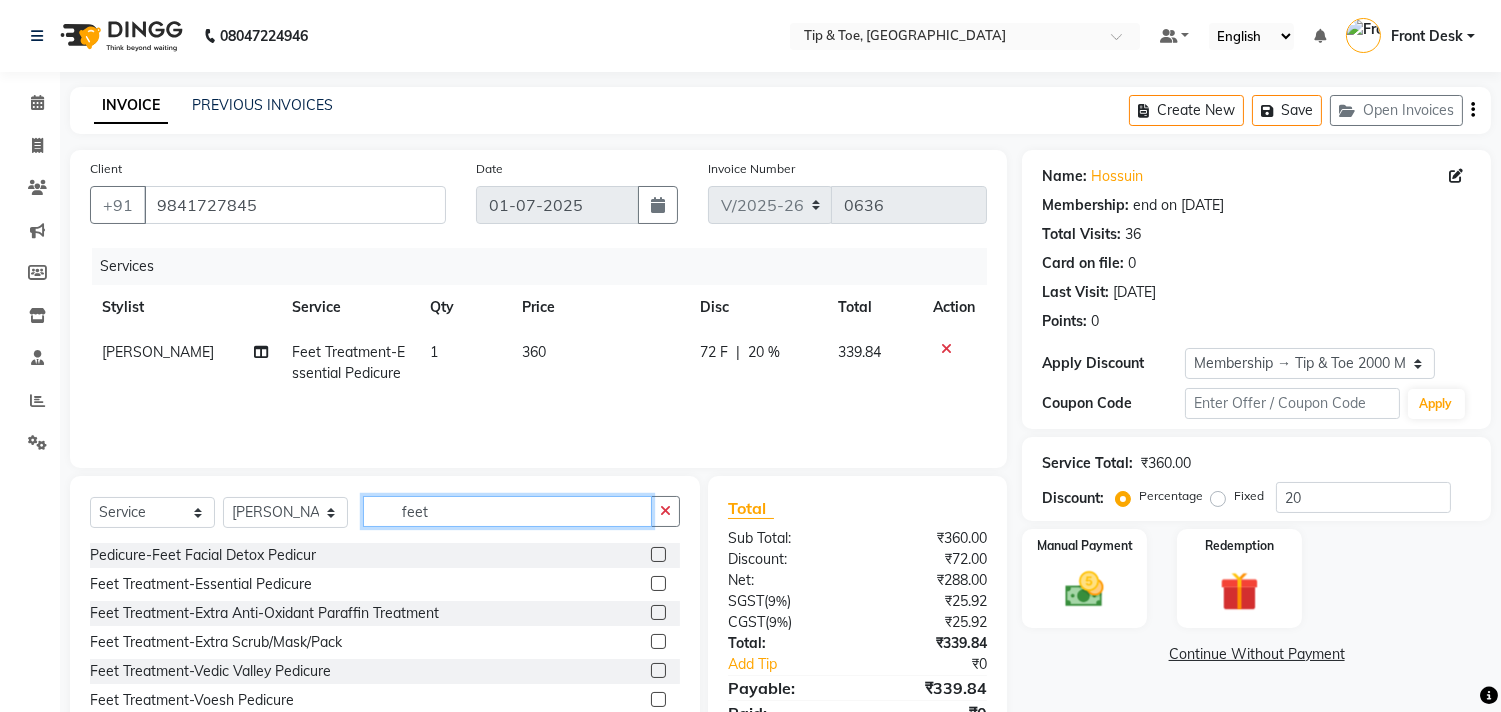 scroll, scrollTop: 88, scrollLeft: 0, axis: vertical 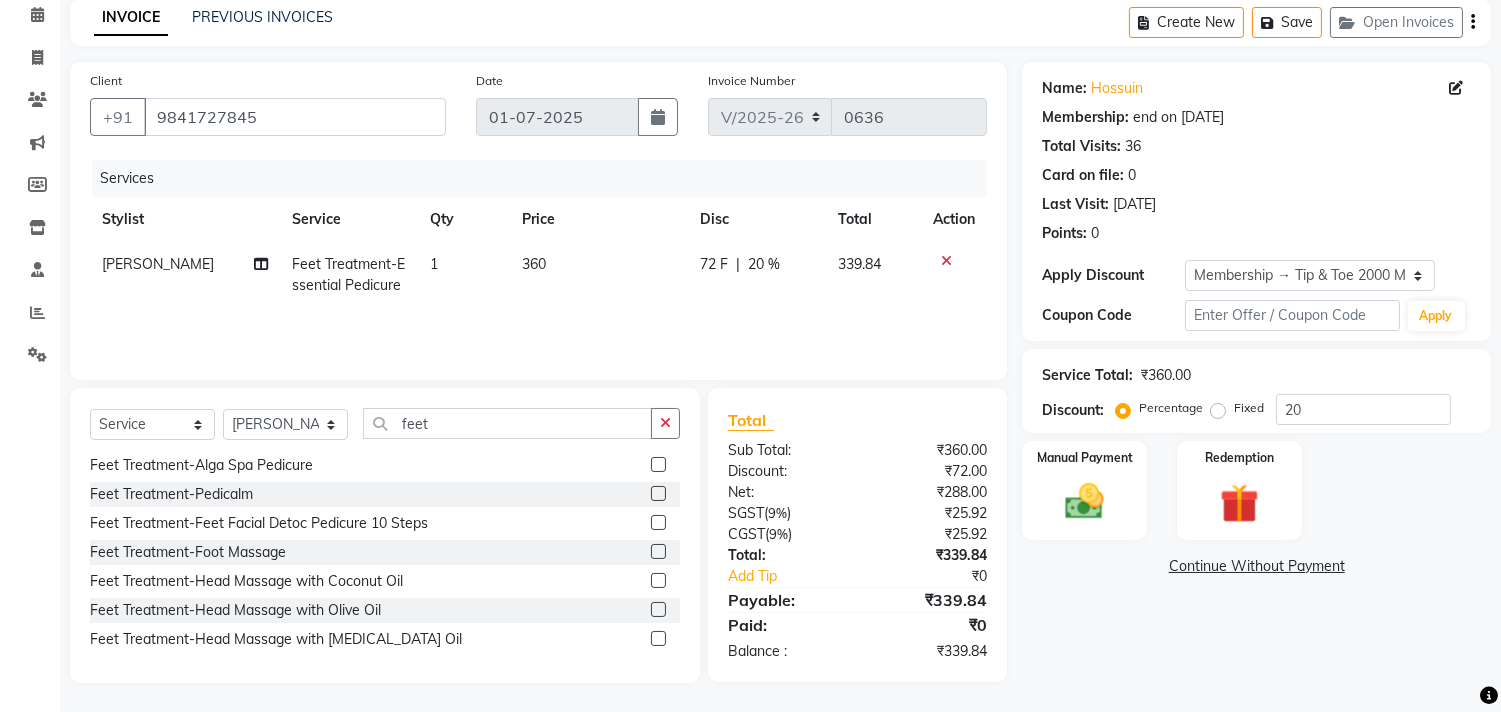 click 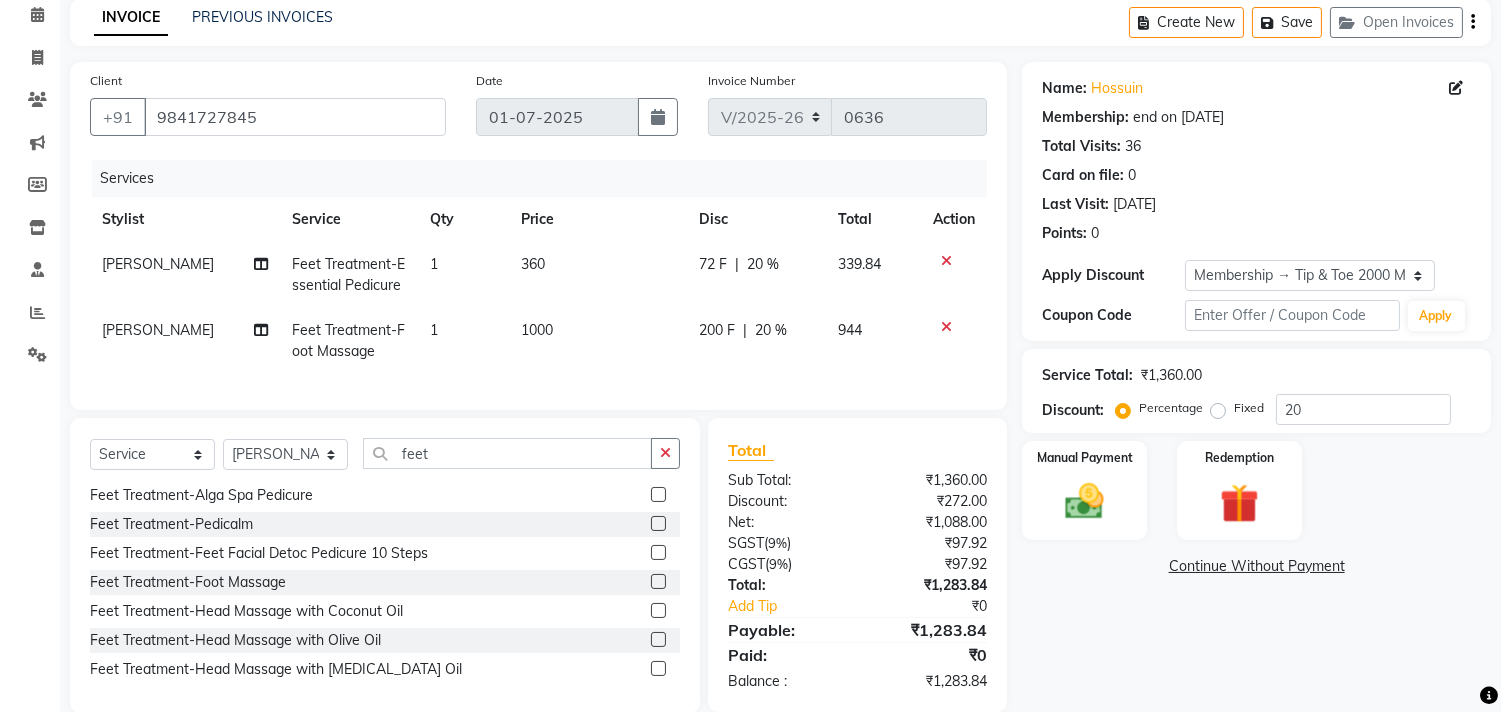 click on "1000" 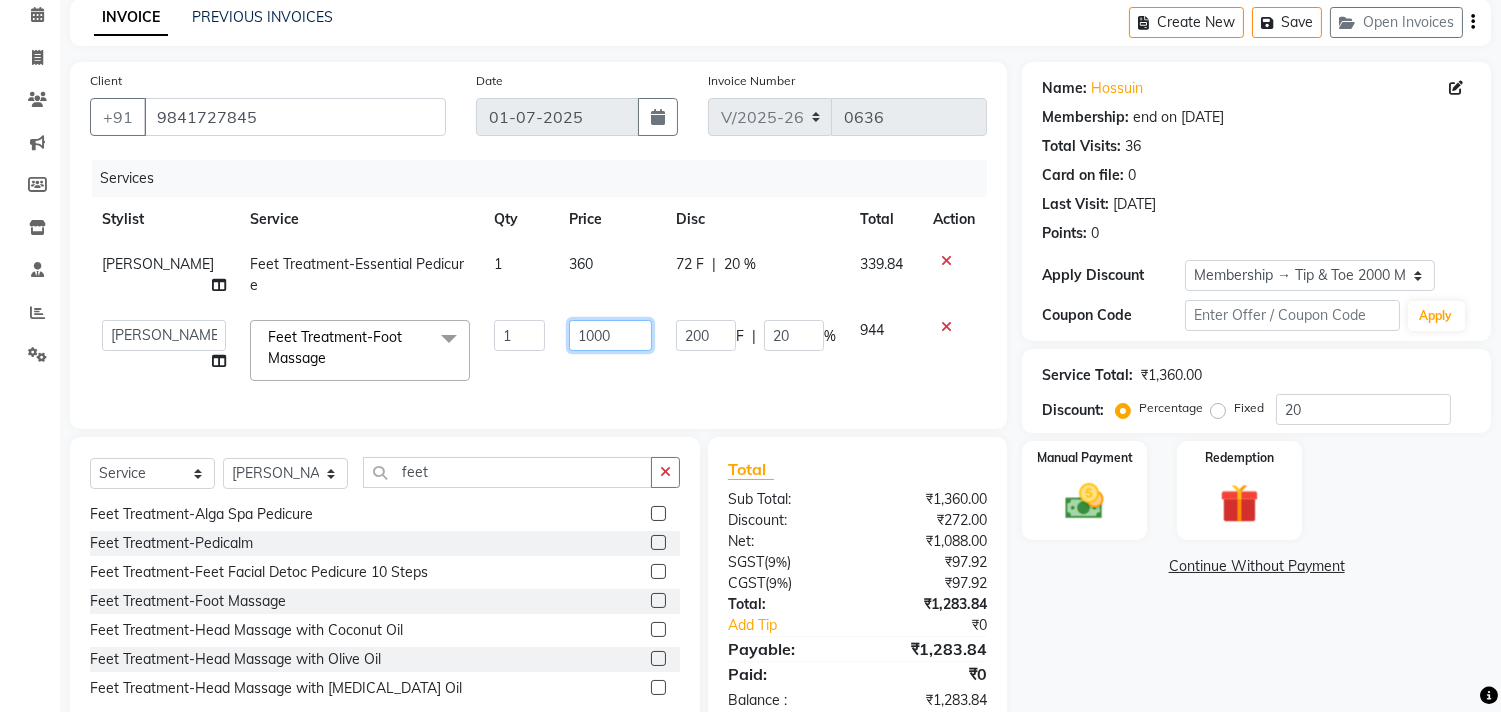 click on "1000" 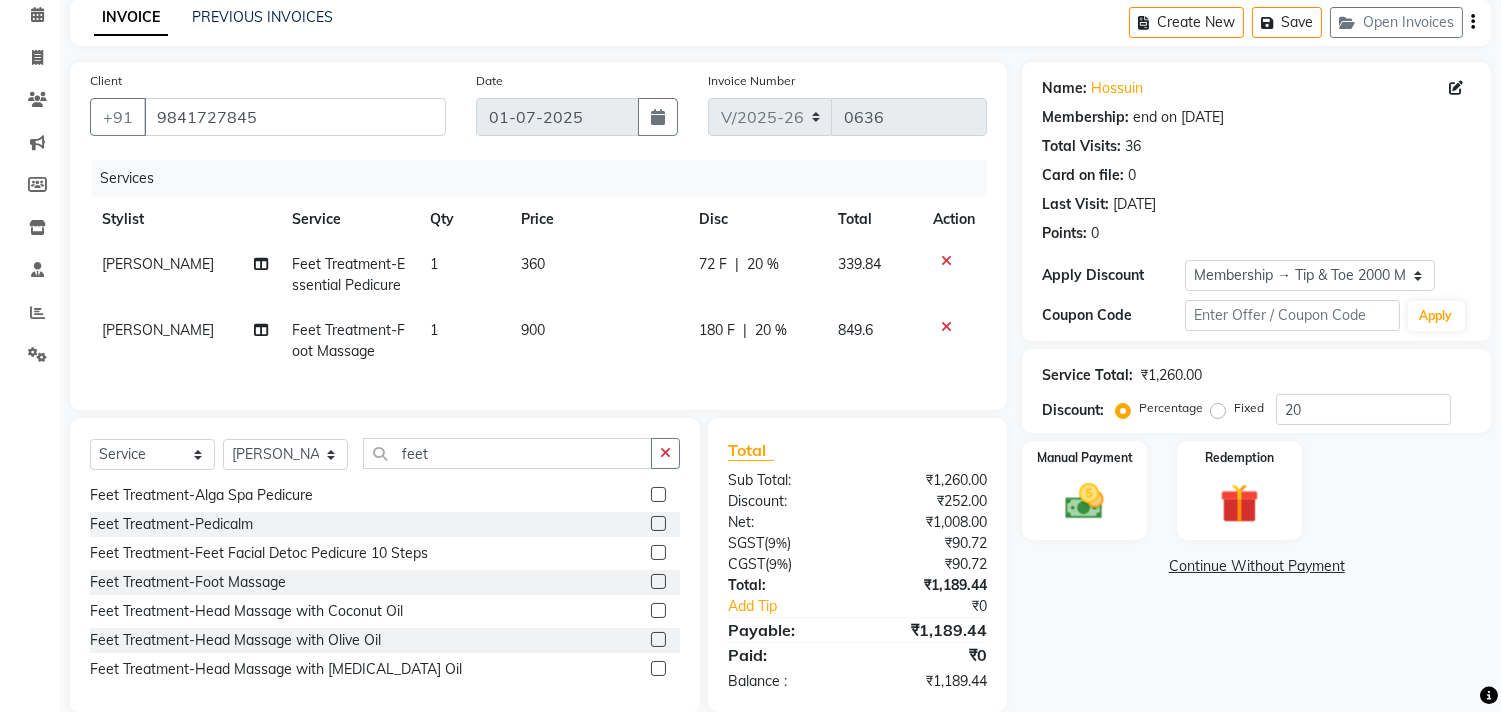 click on "1" 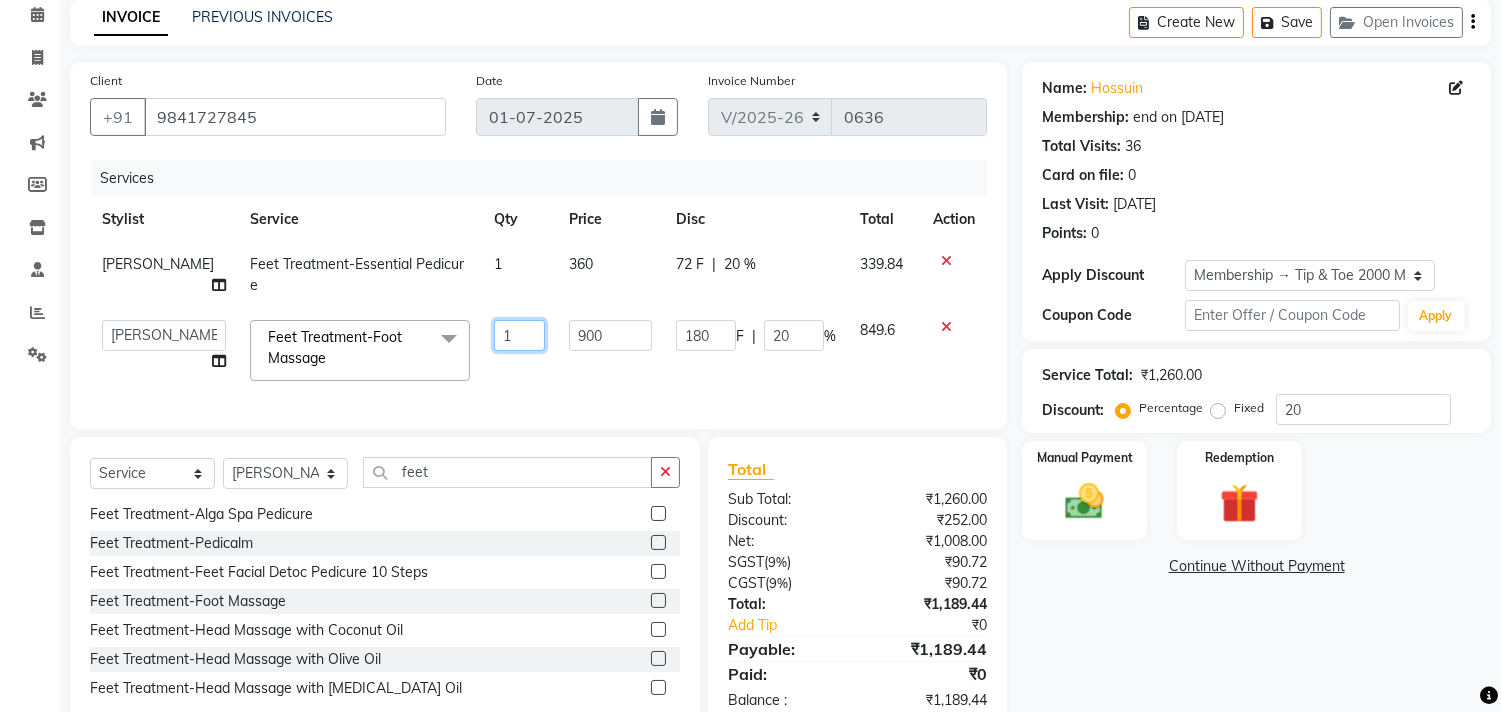 click on "1" 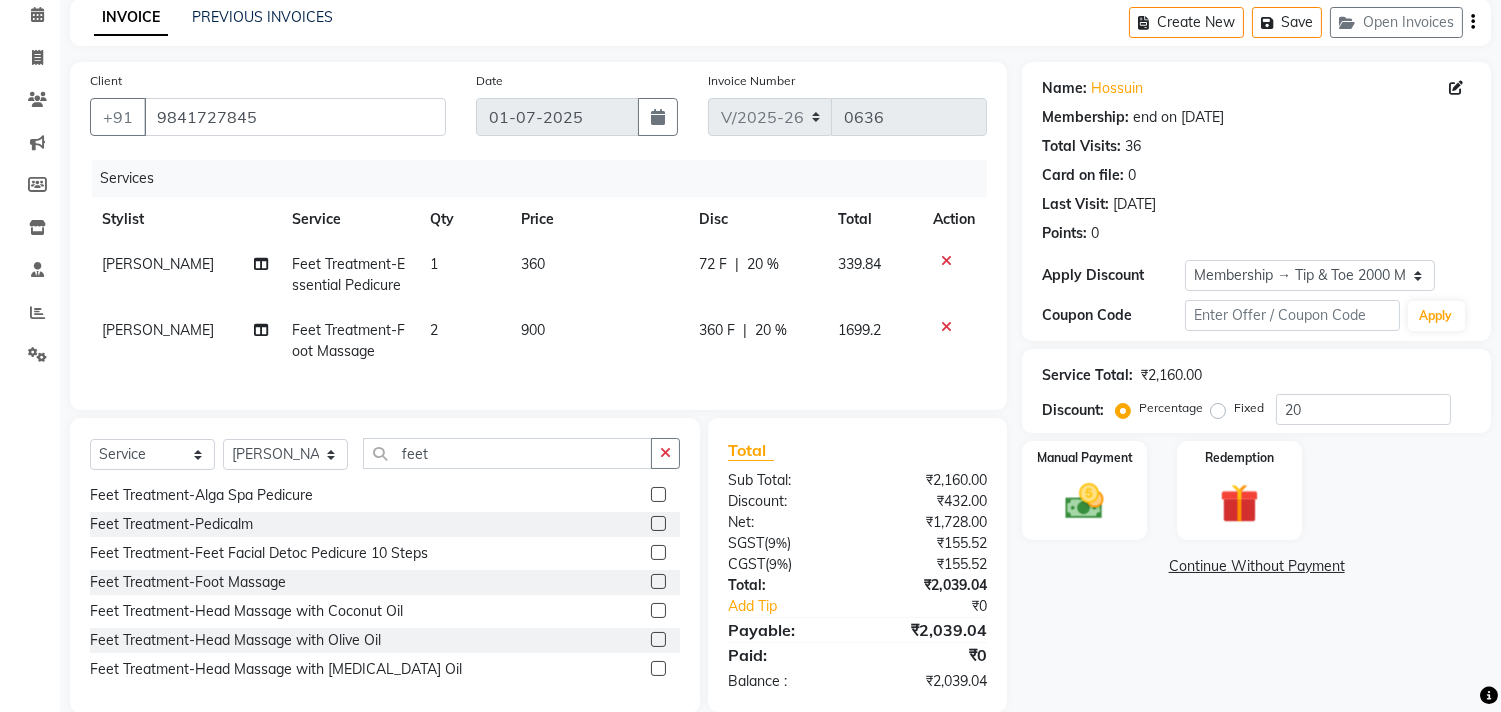 drag, startPoint x: 554, startPoint y: 338, endPoint x: 533, endPoint y: 330, distance: 22.472204 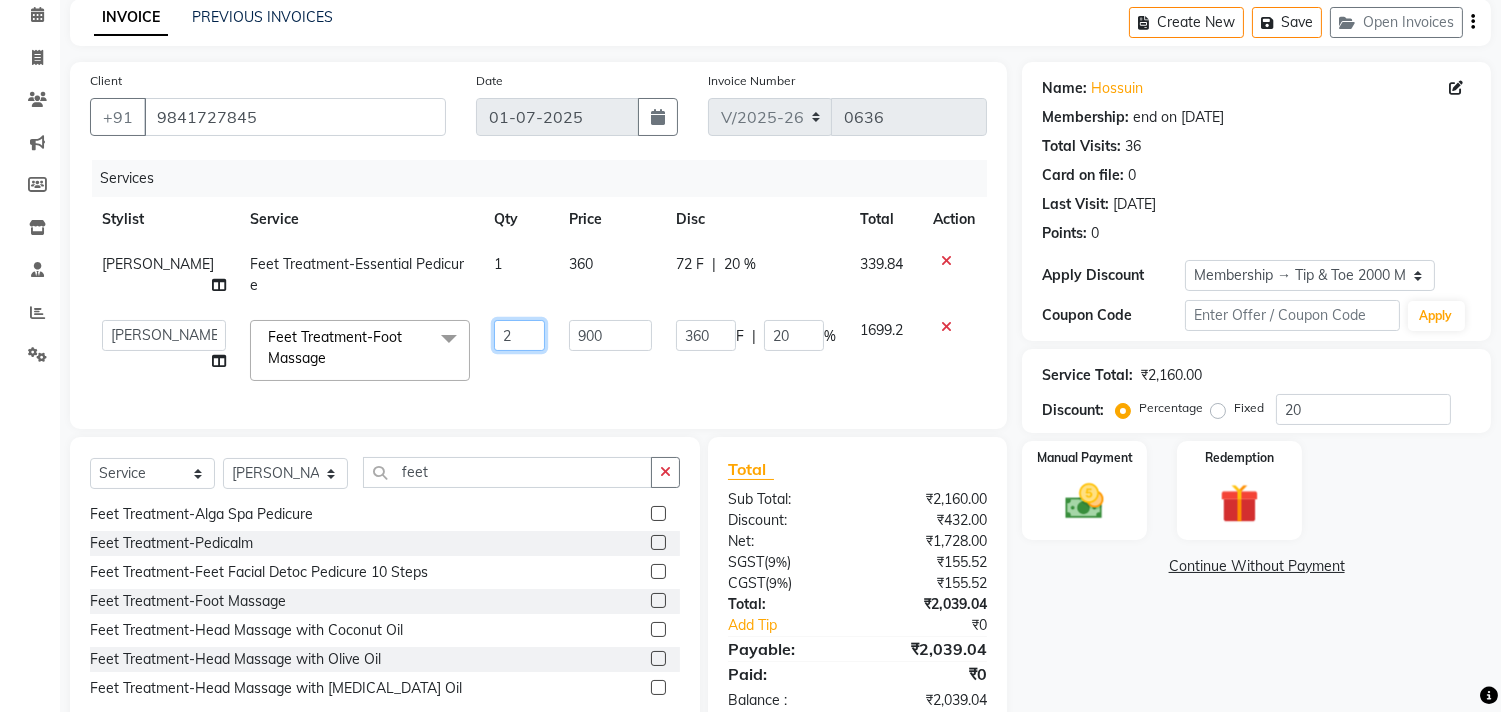 click on "2" 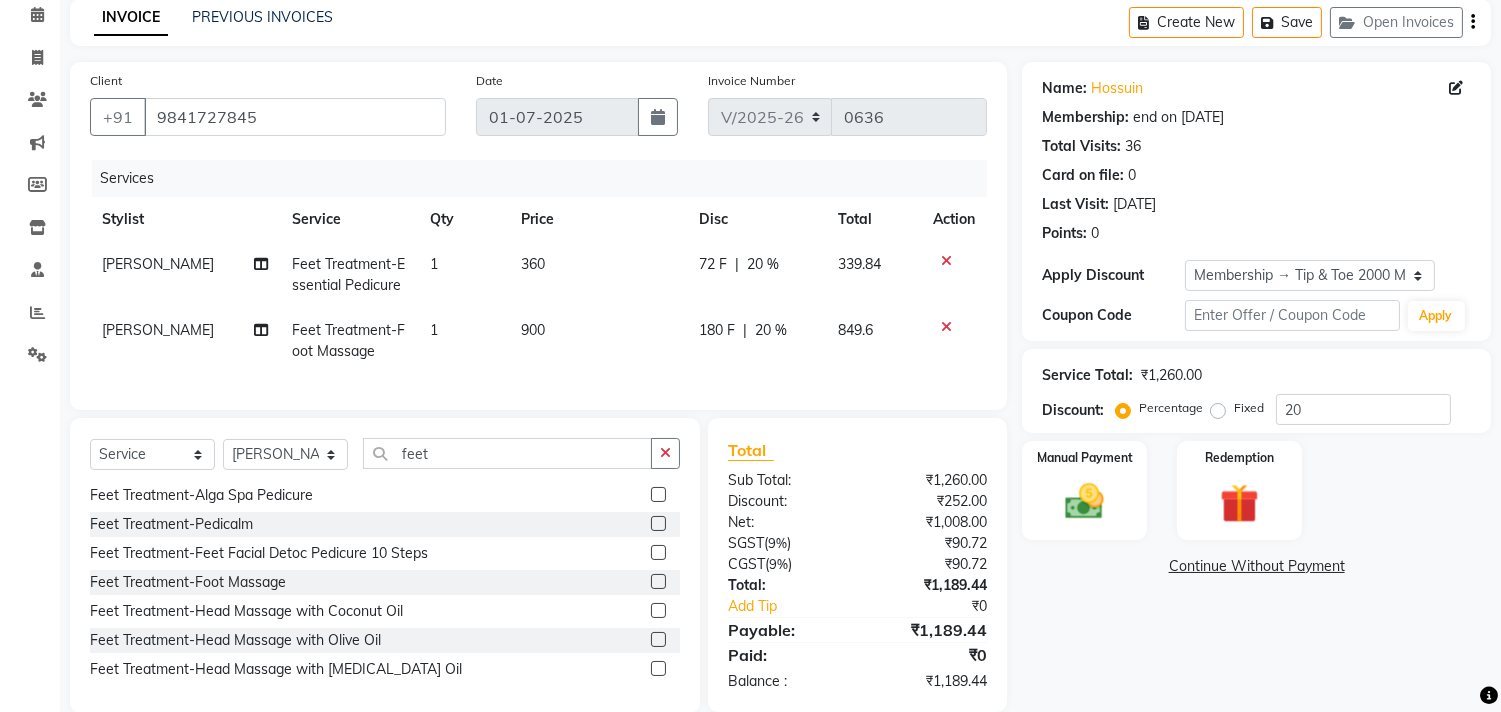 click on "900" 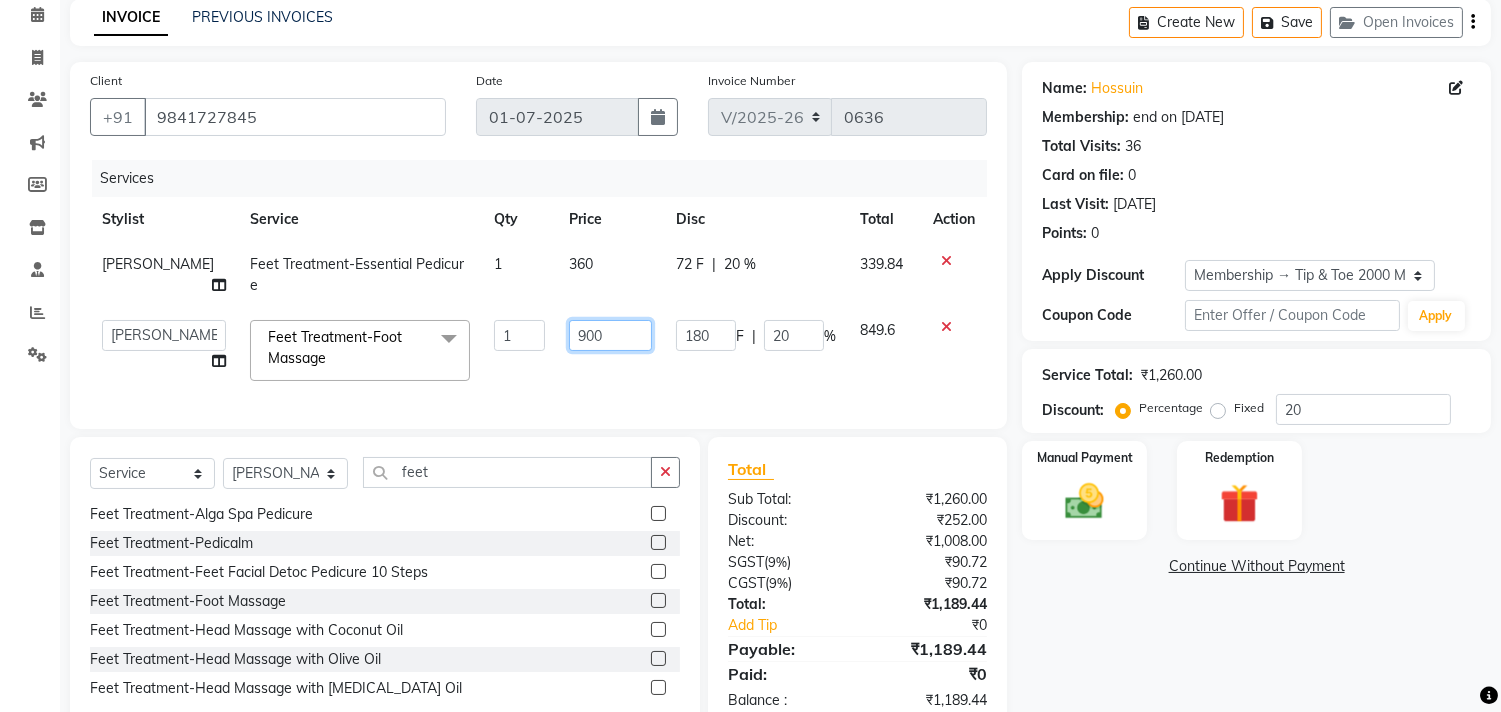 click on "900" 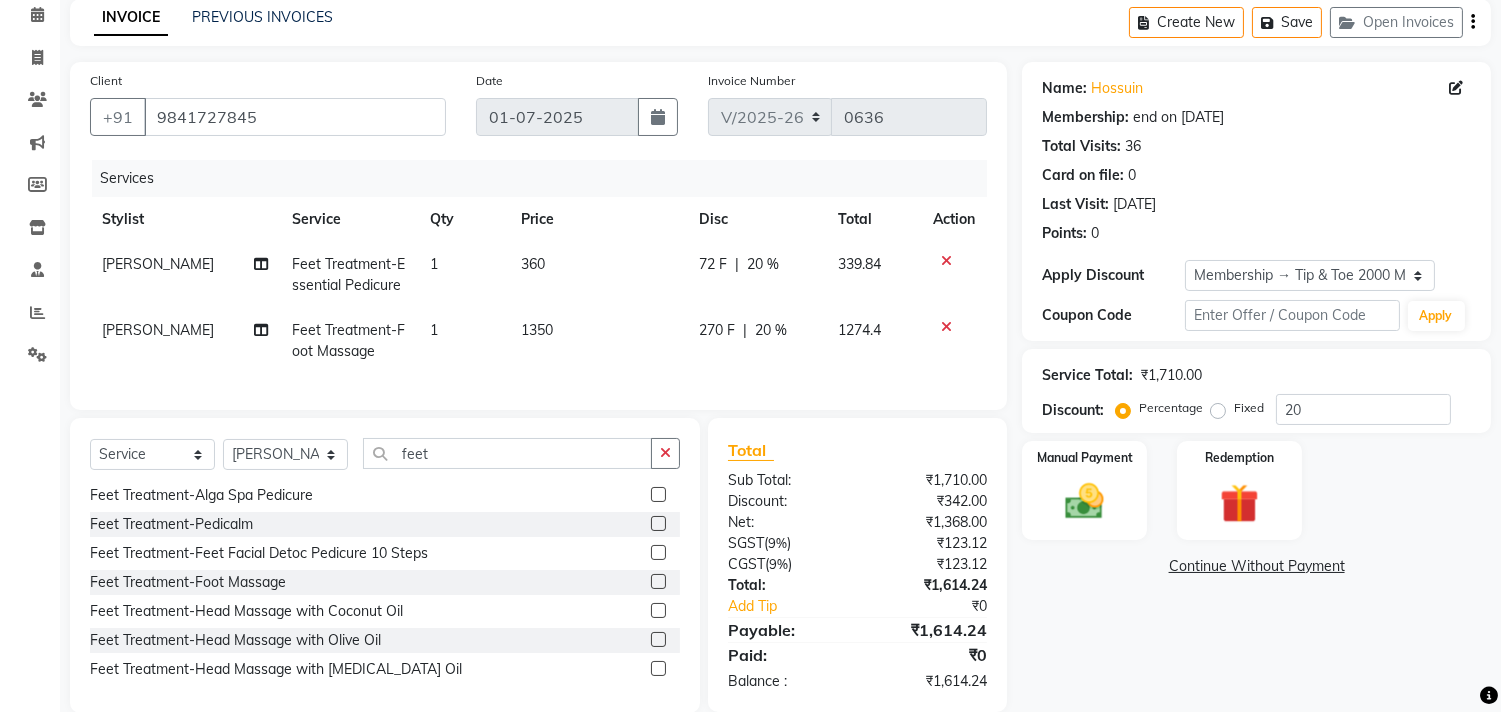 click on "360" 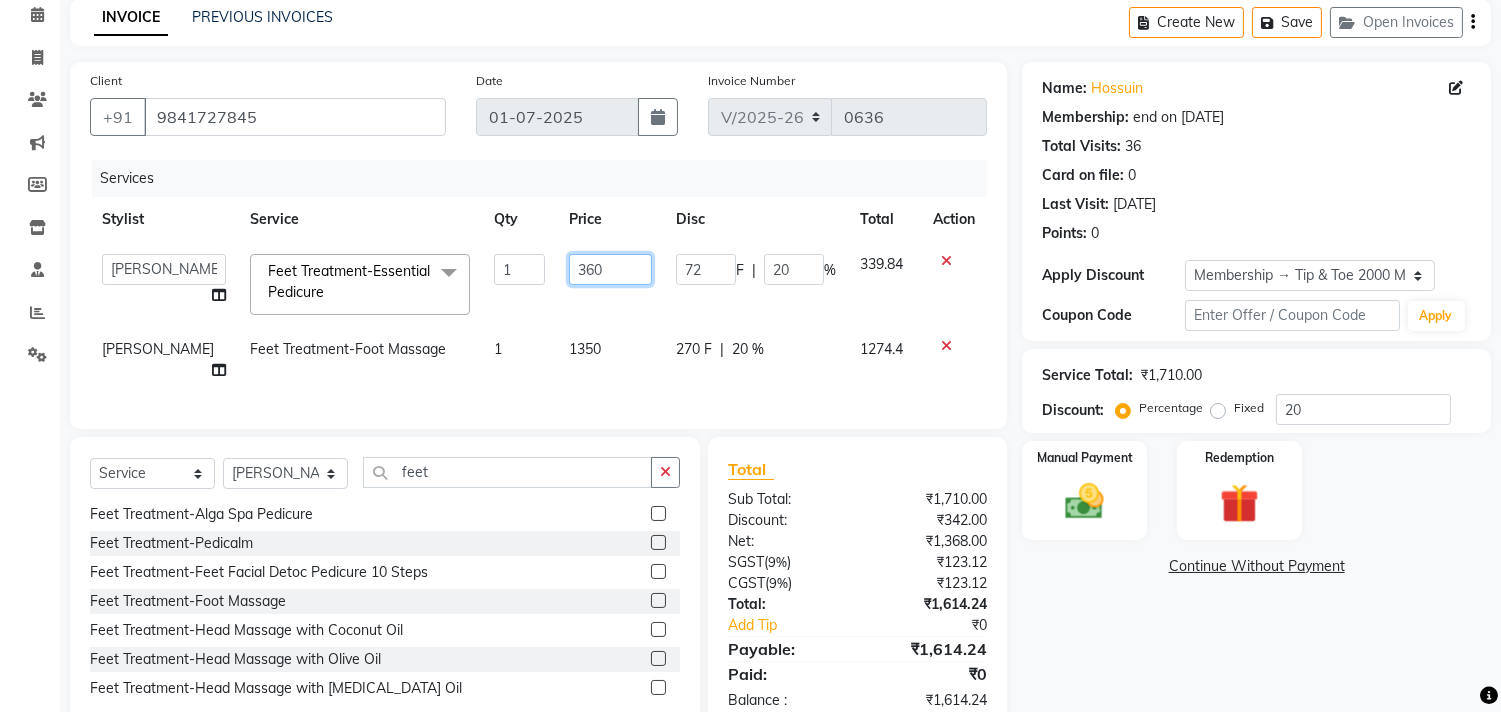 click on "360" 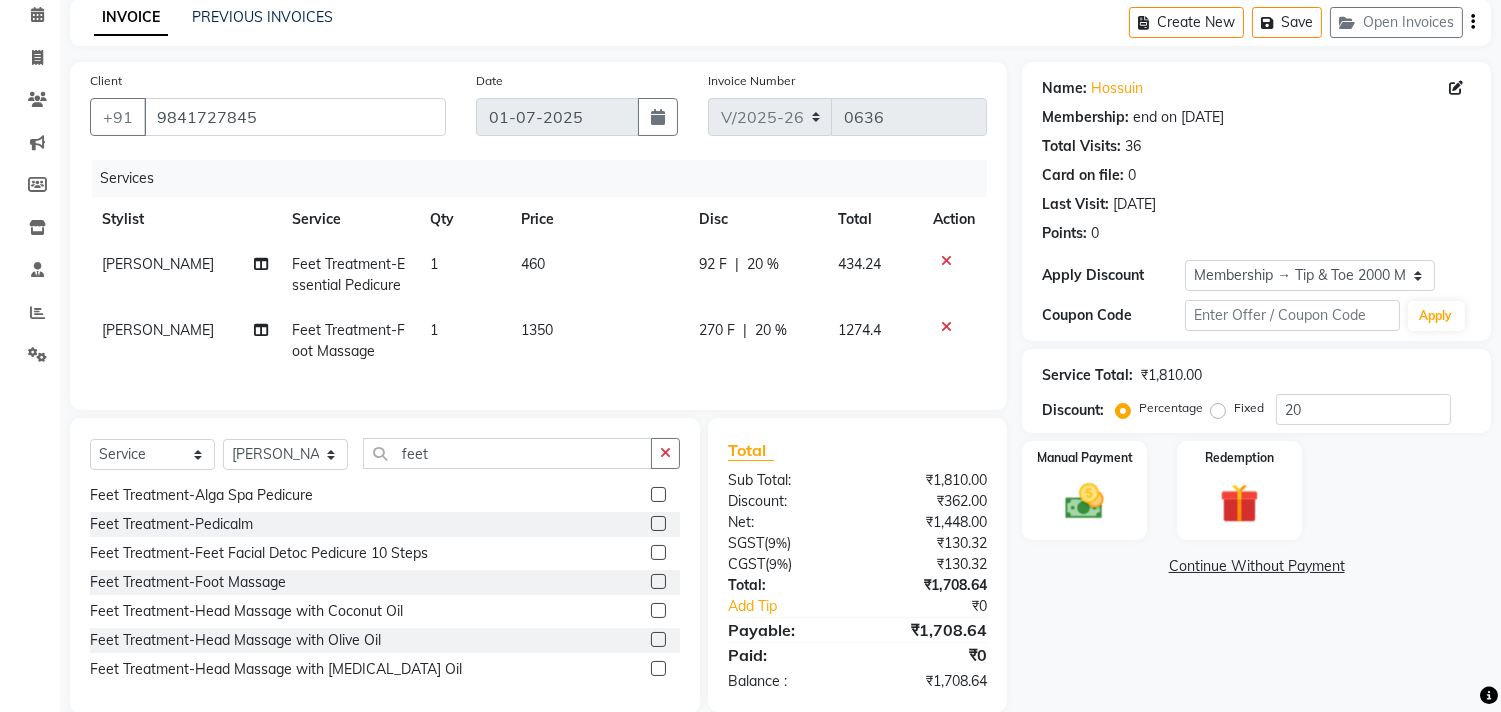 click on "460" 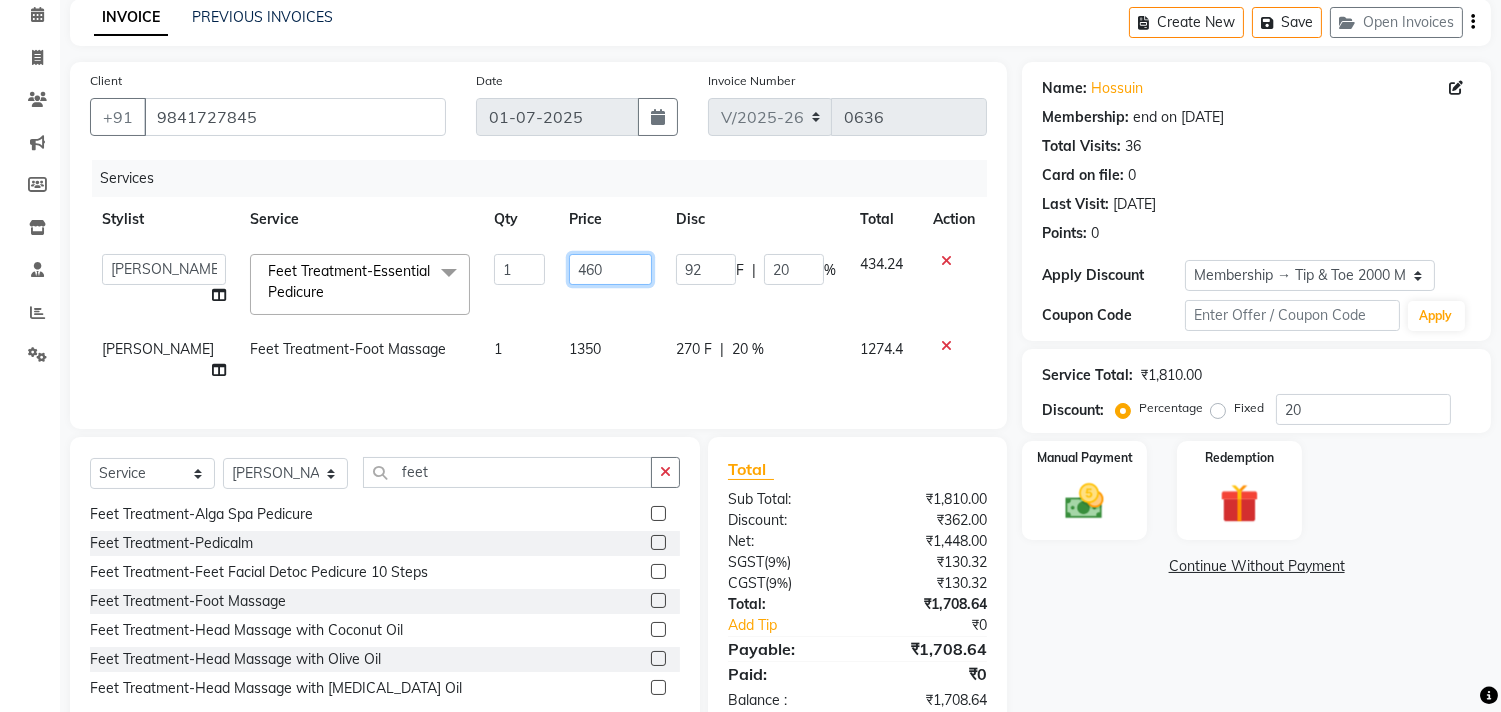 click on "460" 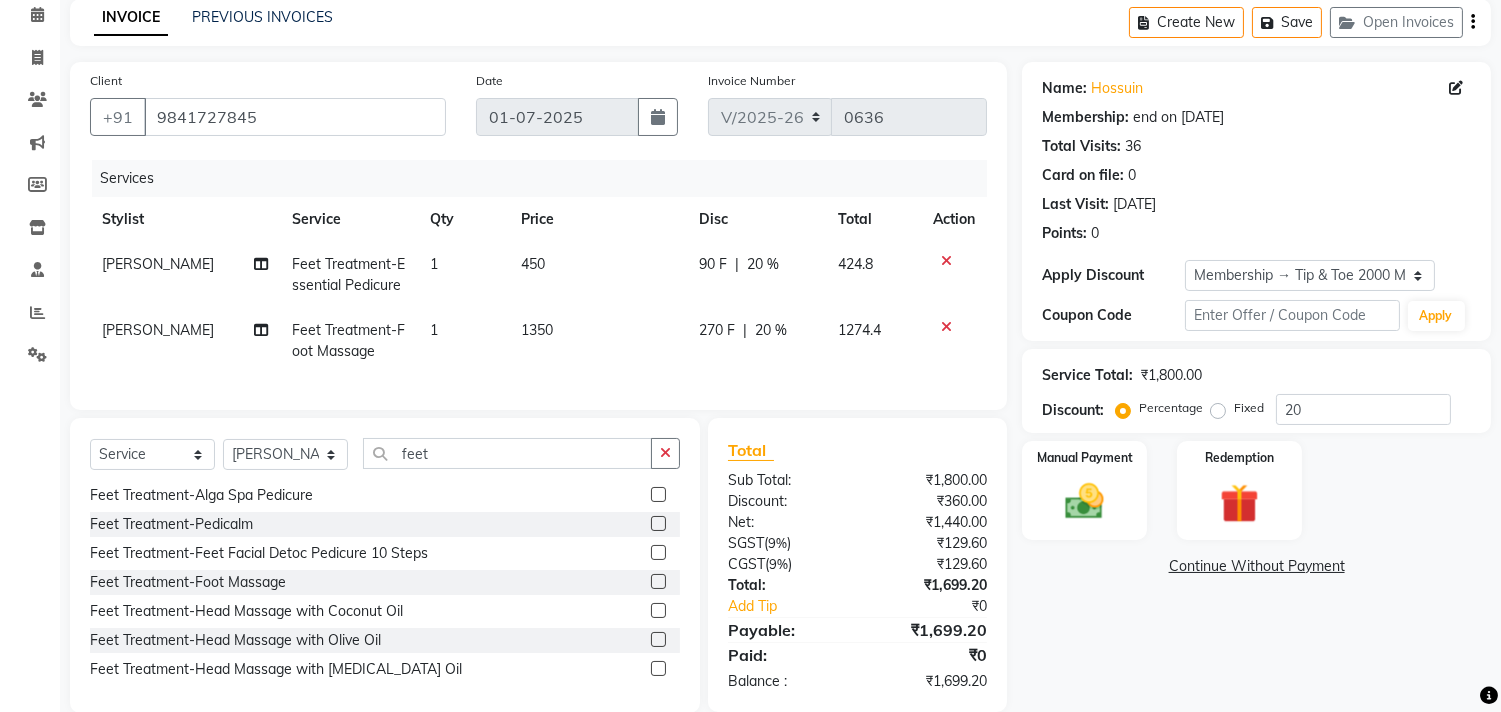 click 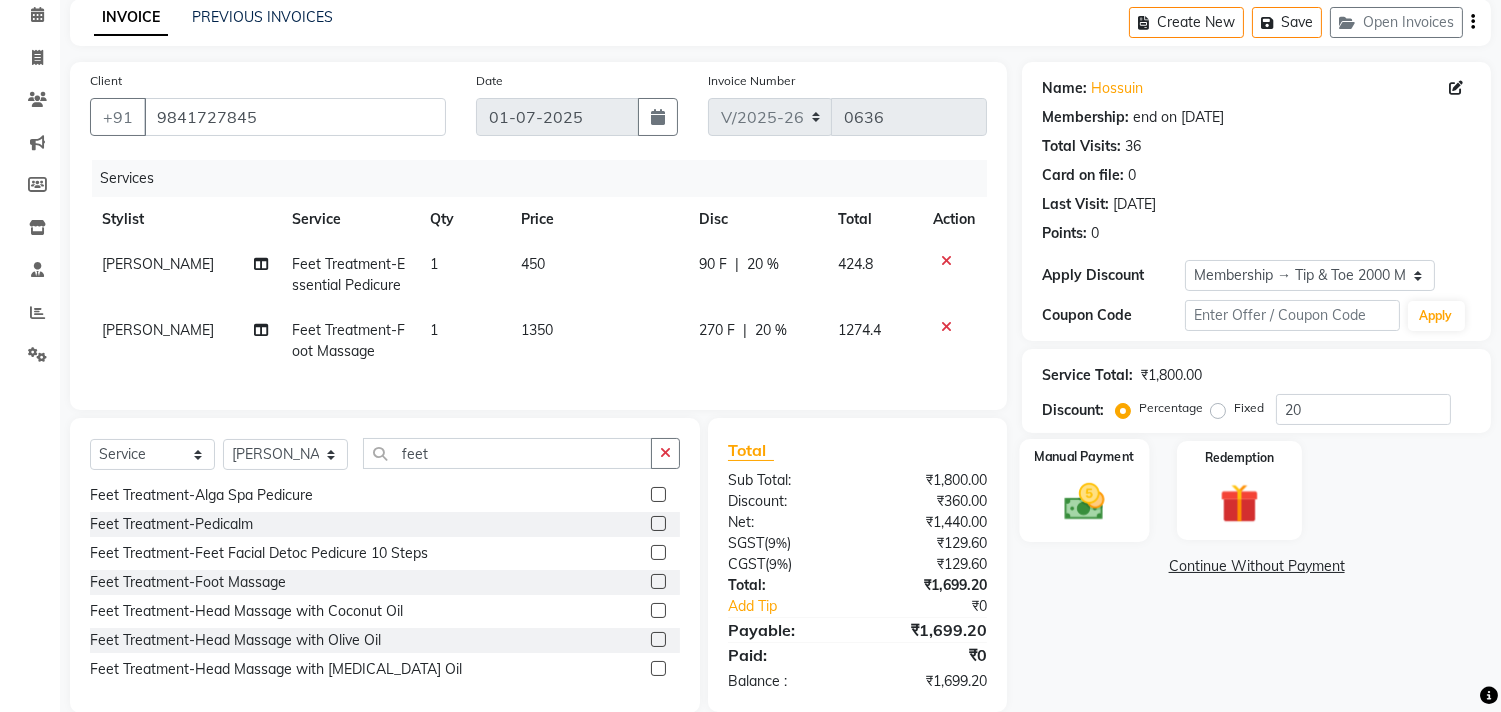 click 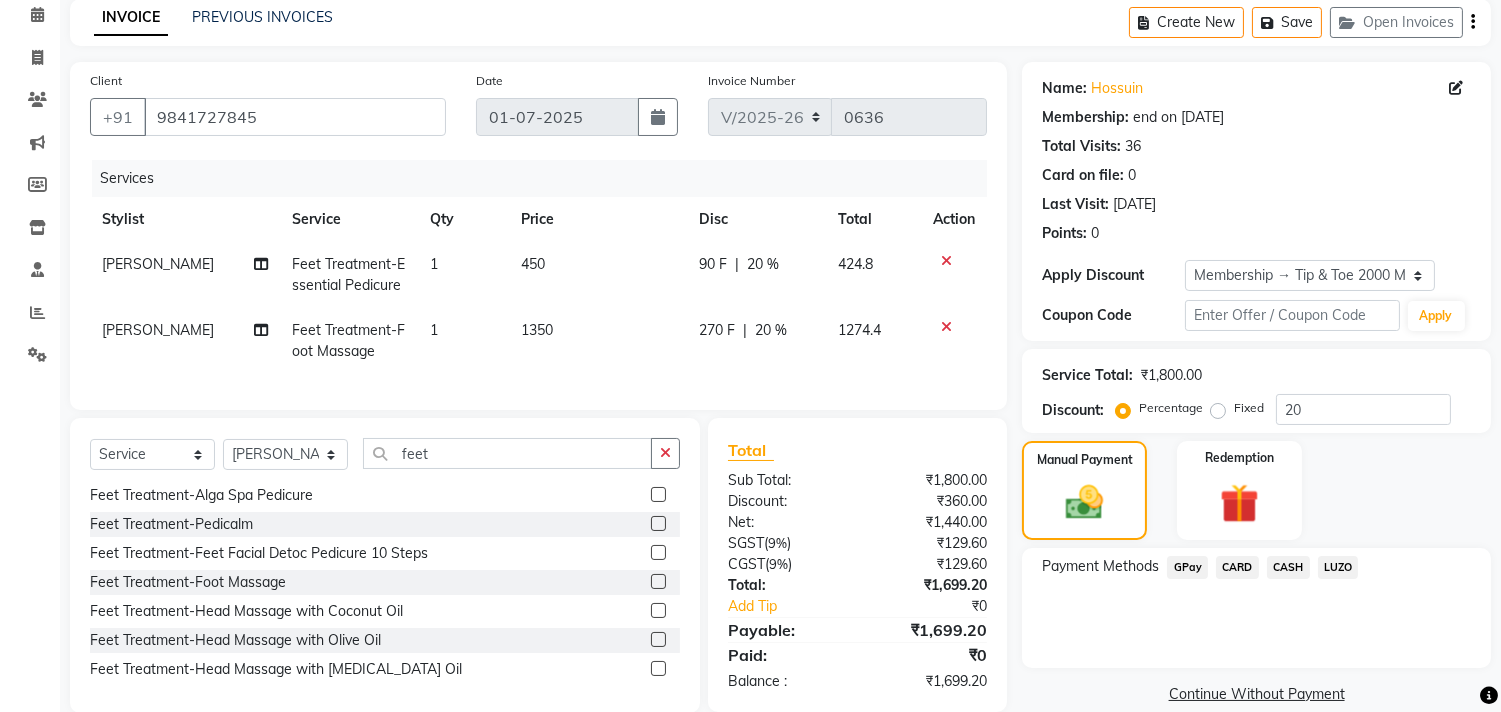 click on "GPay" 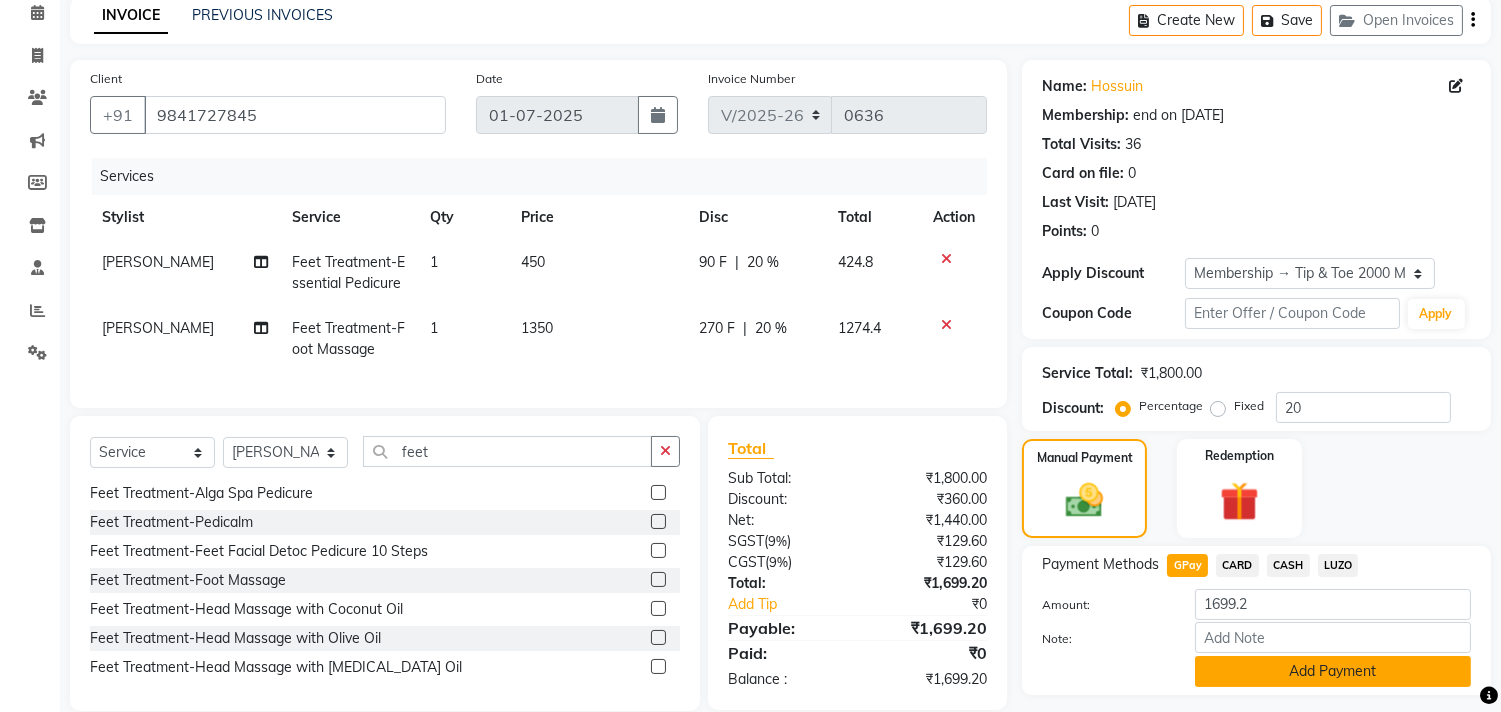 scroll, scrollTop: 143, scrollLeft: 0, axis: vertical 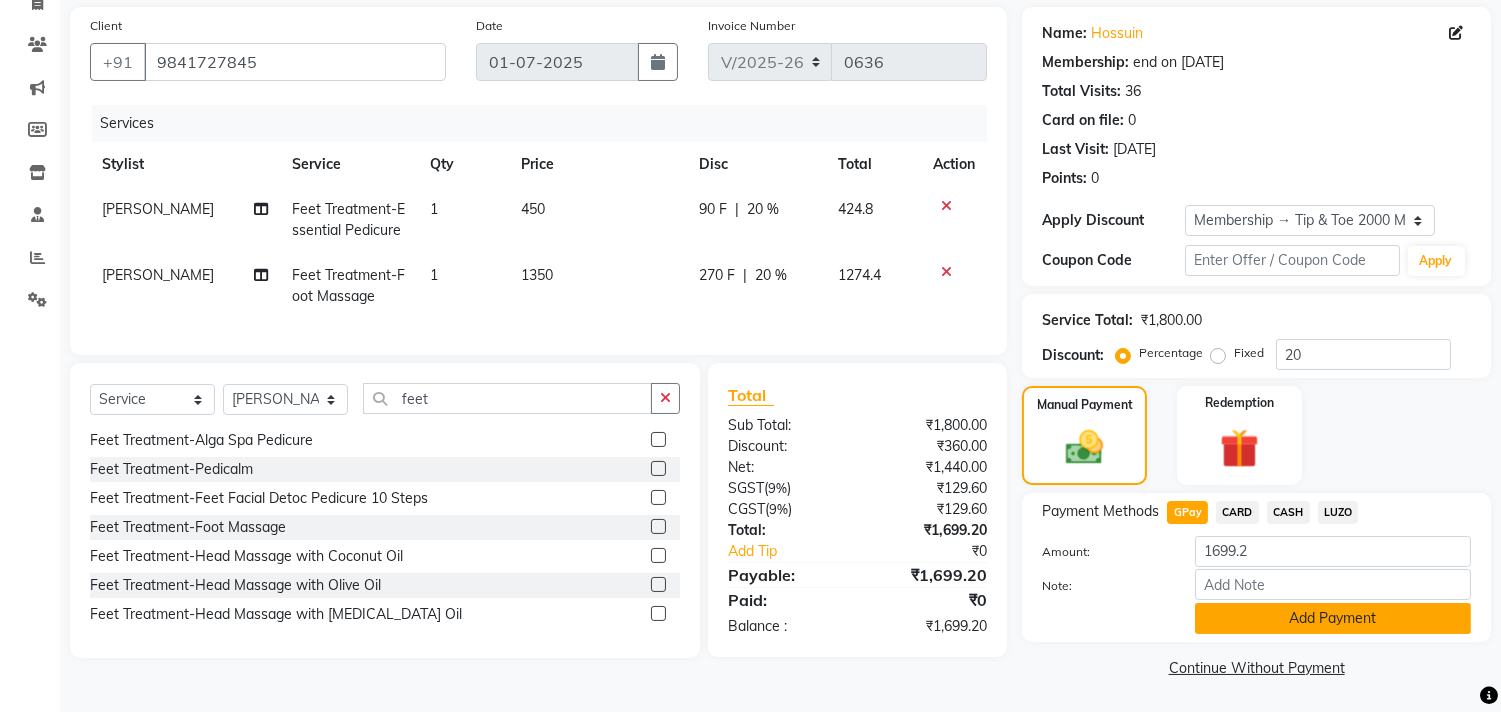 click on "Add Payment" 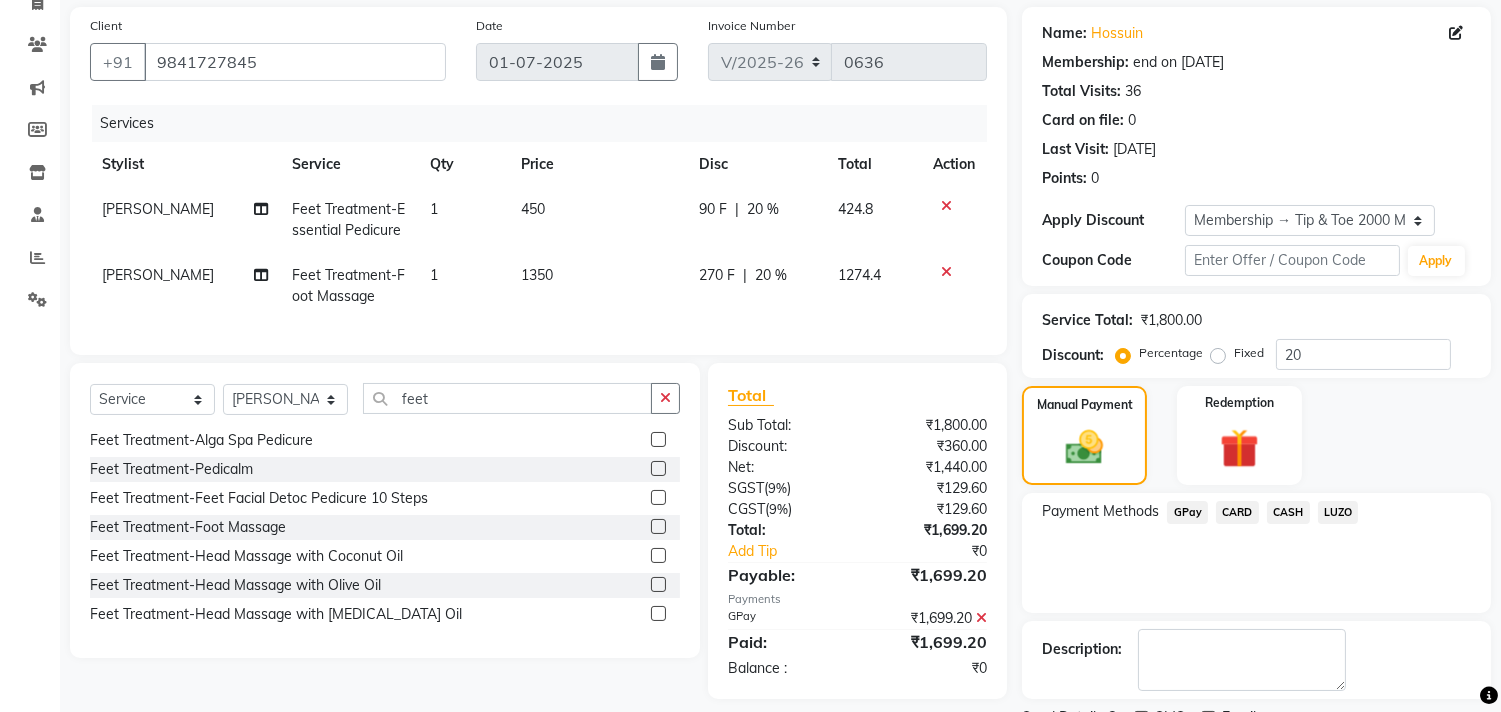 click on "Checkout" 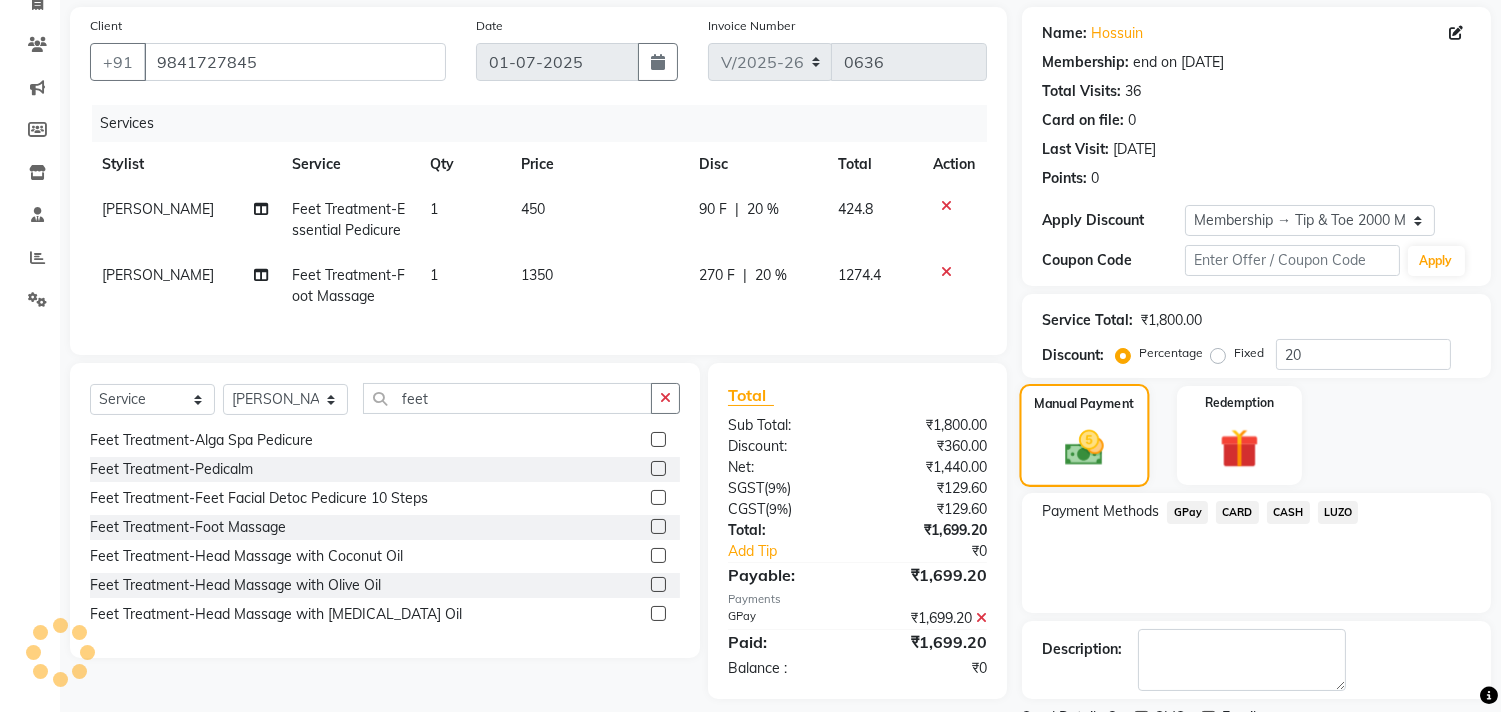 scroll, scrollTop: 227, scrollLeft: 0, axis: vertical 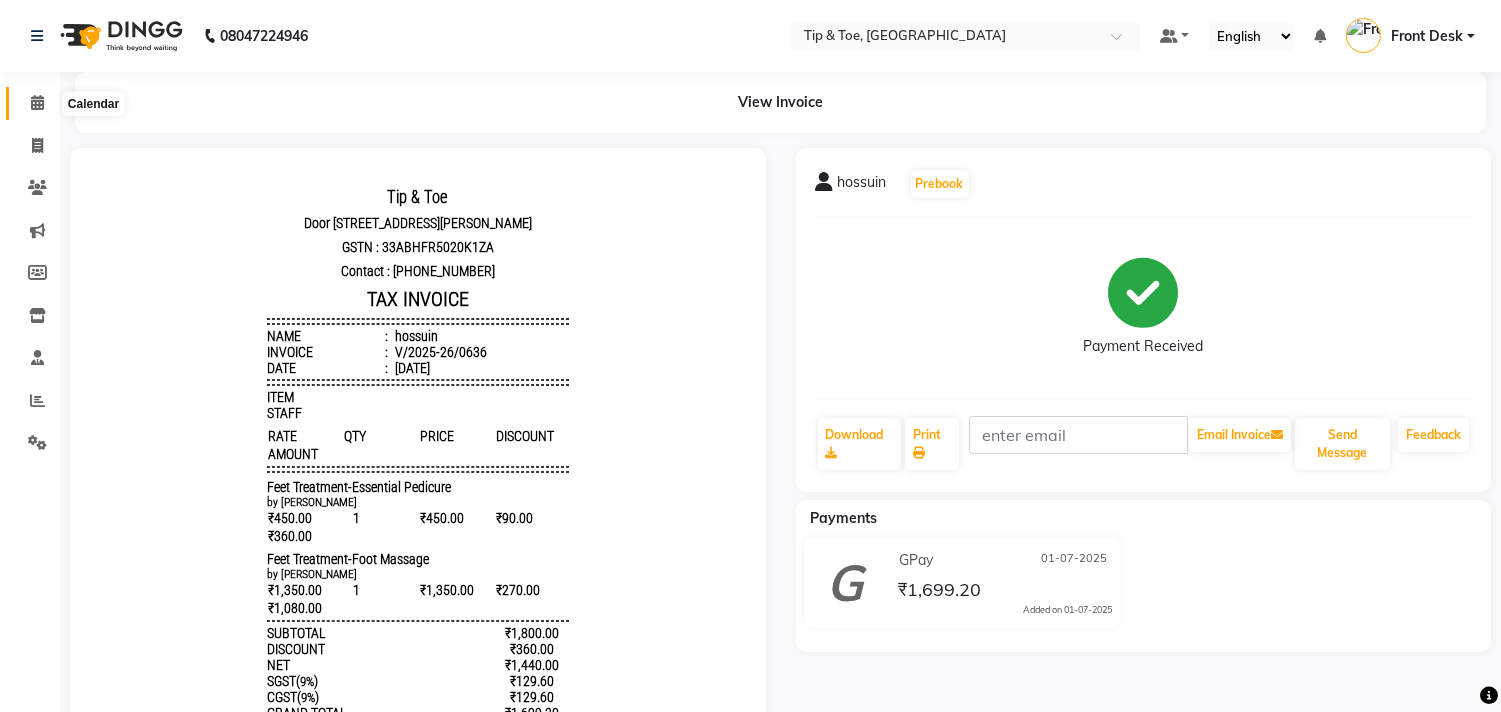 click 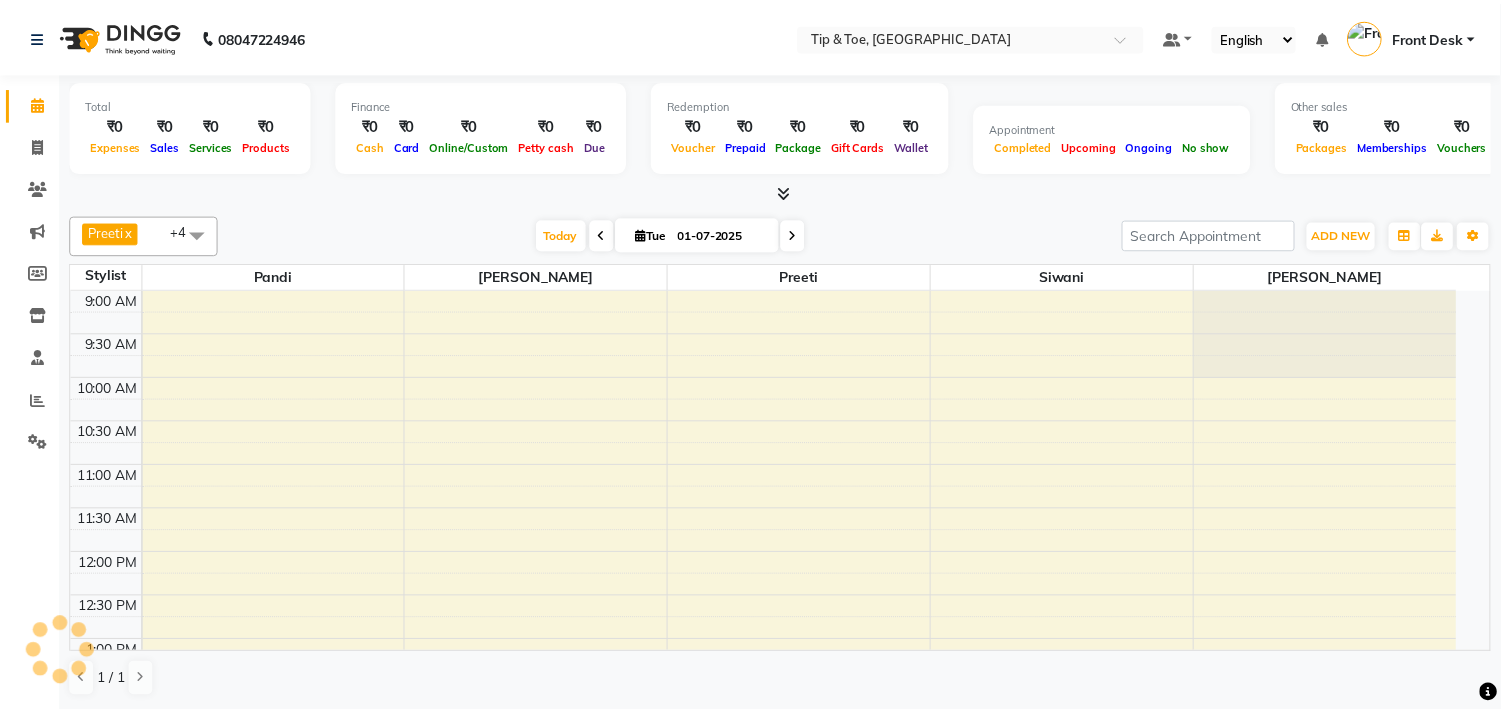 scroll, scrollTop: 0, scrollLeft: 0, axis: both 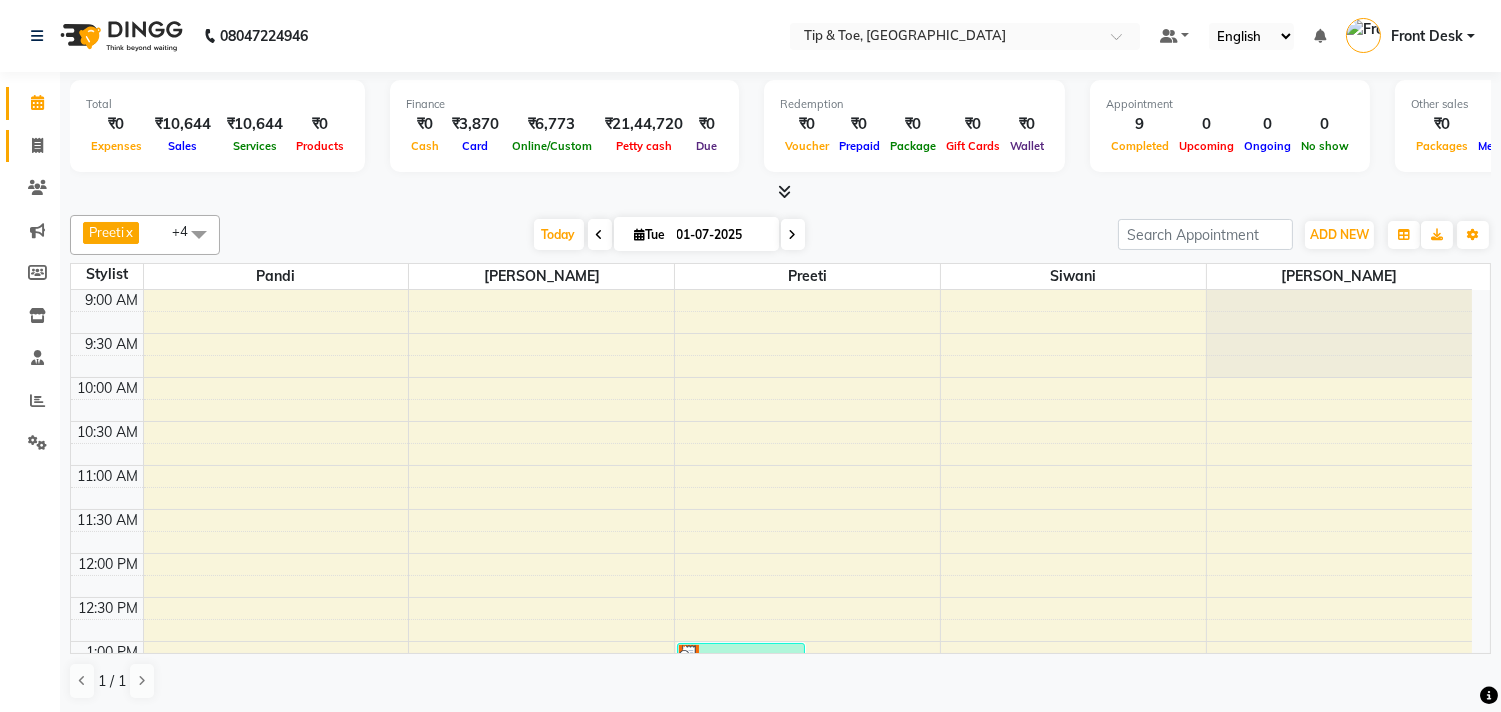 click 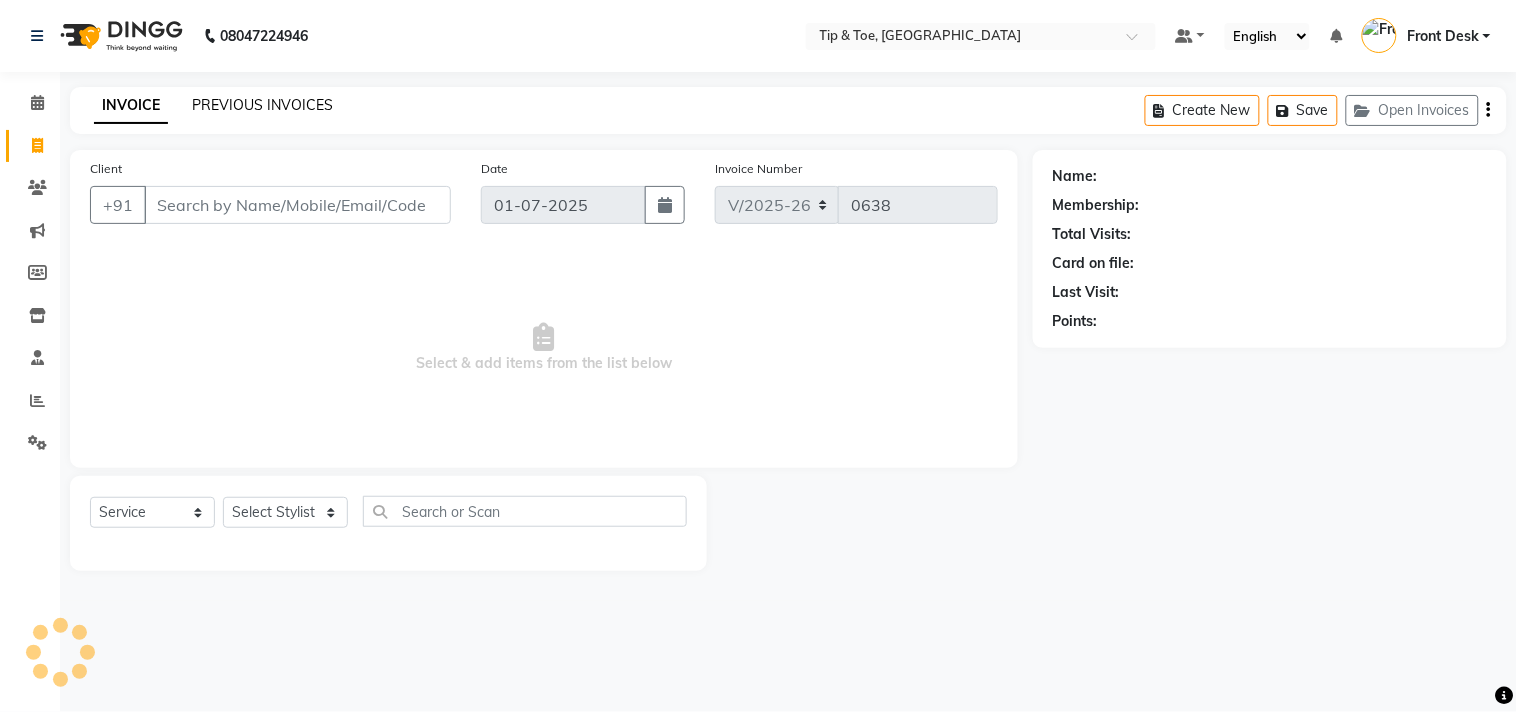 click on "PREVIOUS INVOICES" 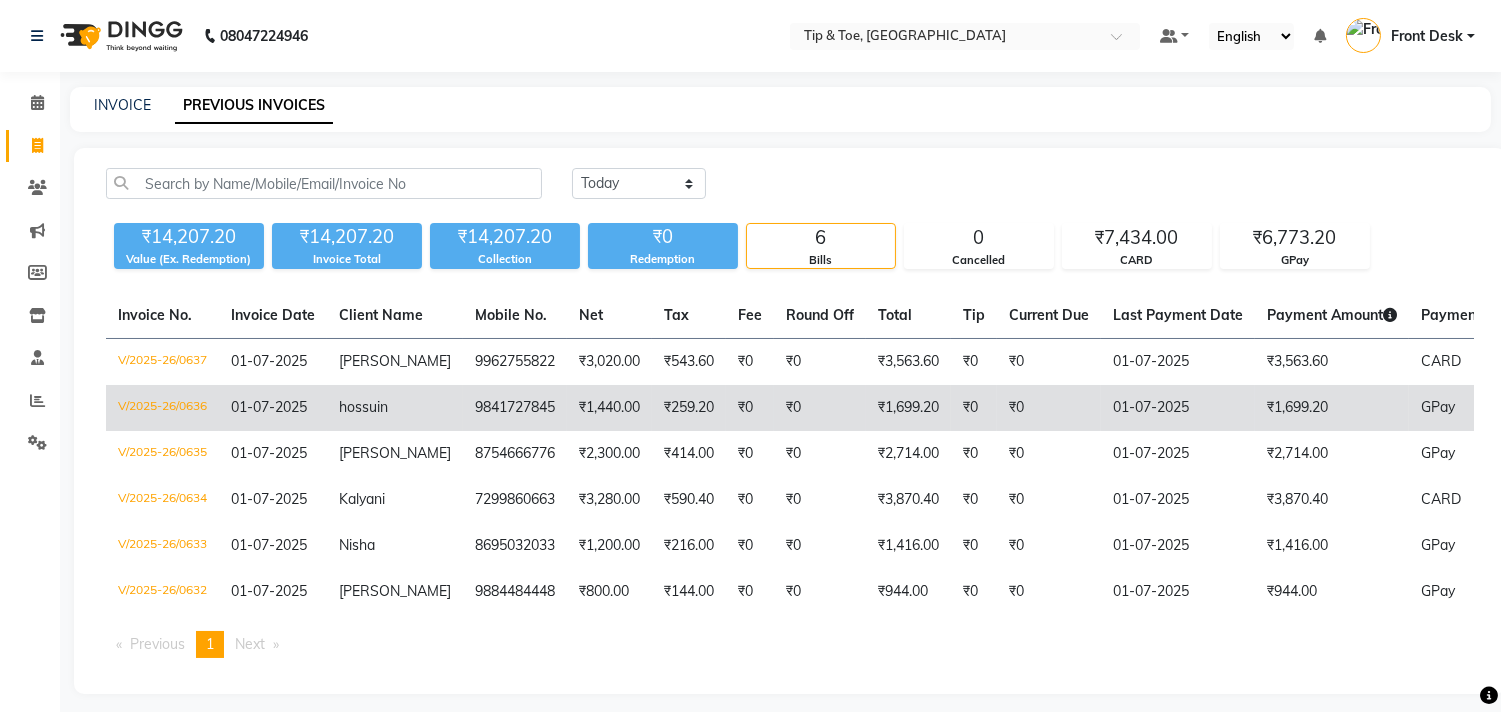 click on "9841727845" 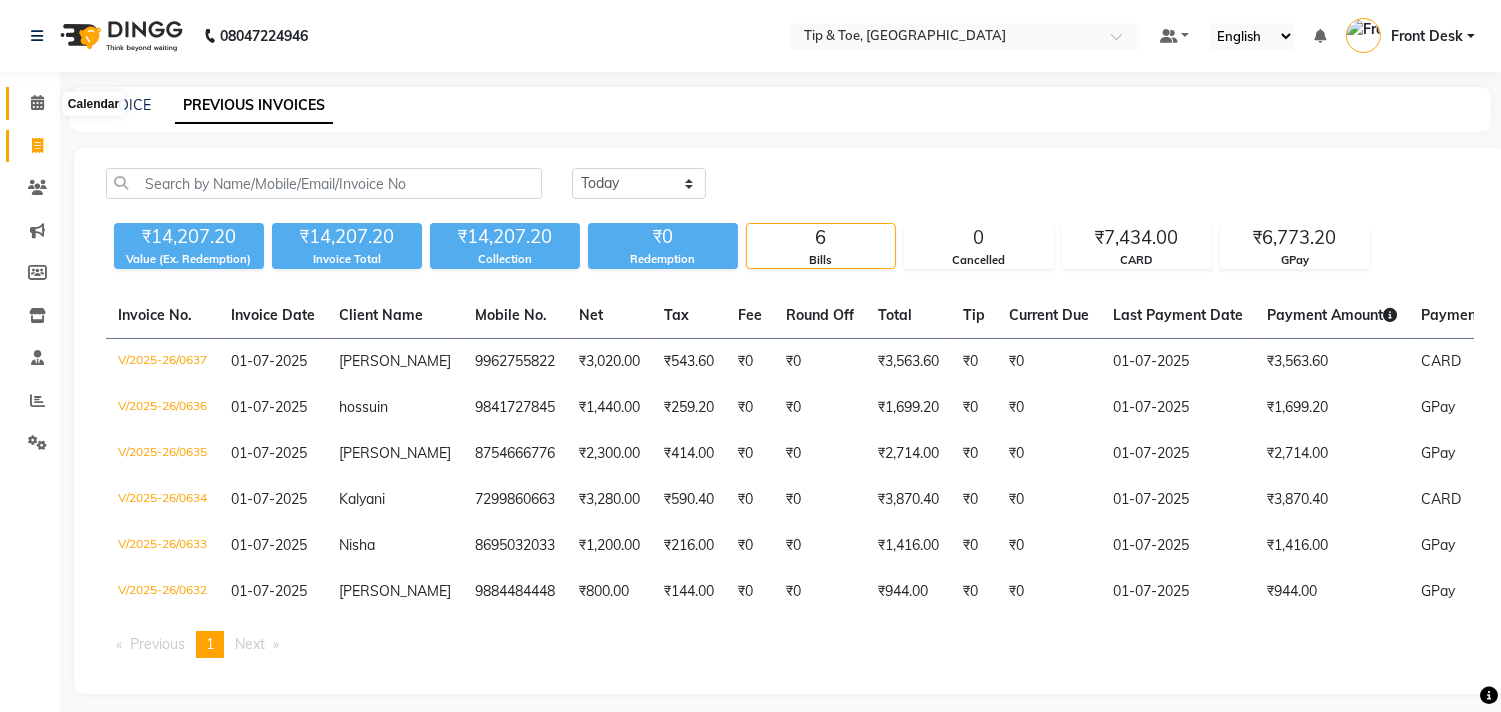 click 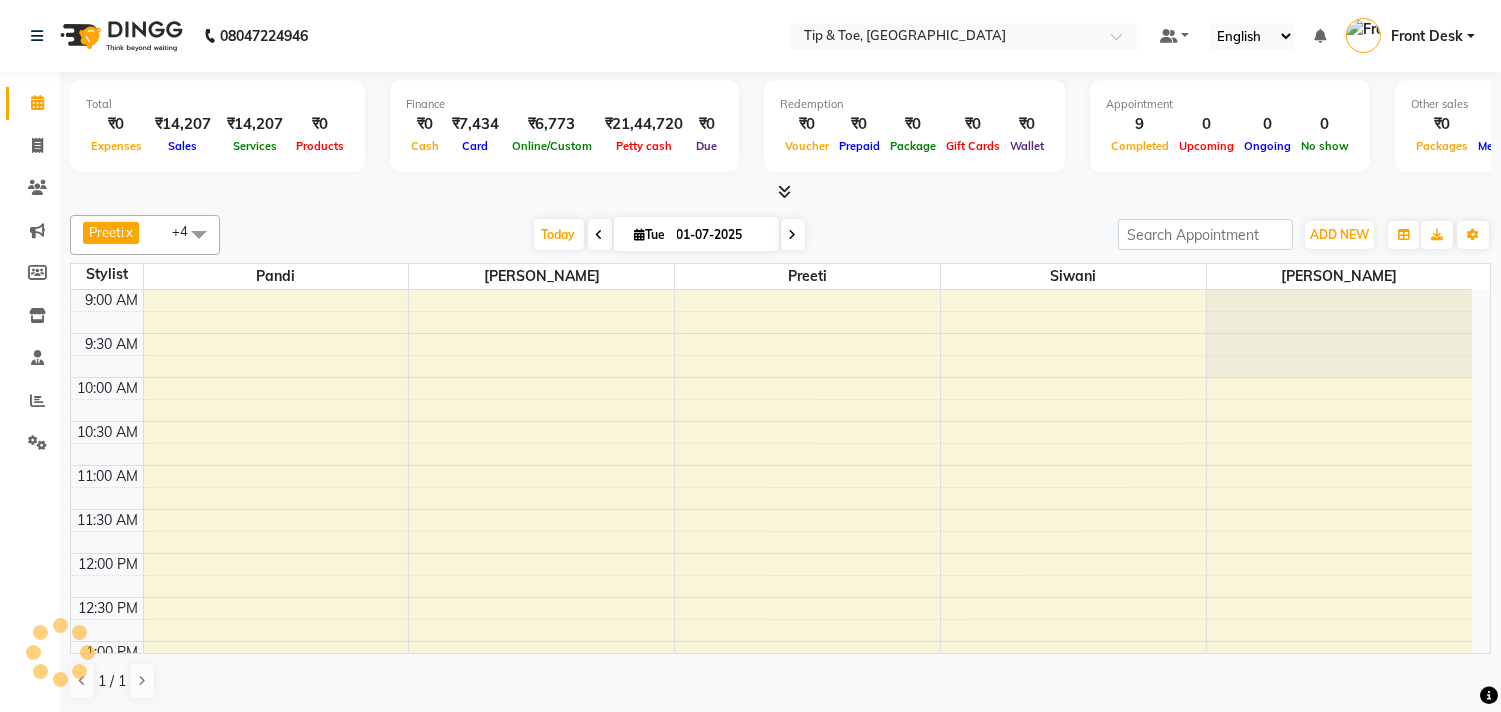 scroll, scrollTop: 0, scrollLeft: 0, axis: both 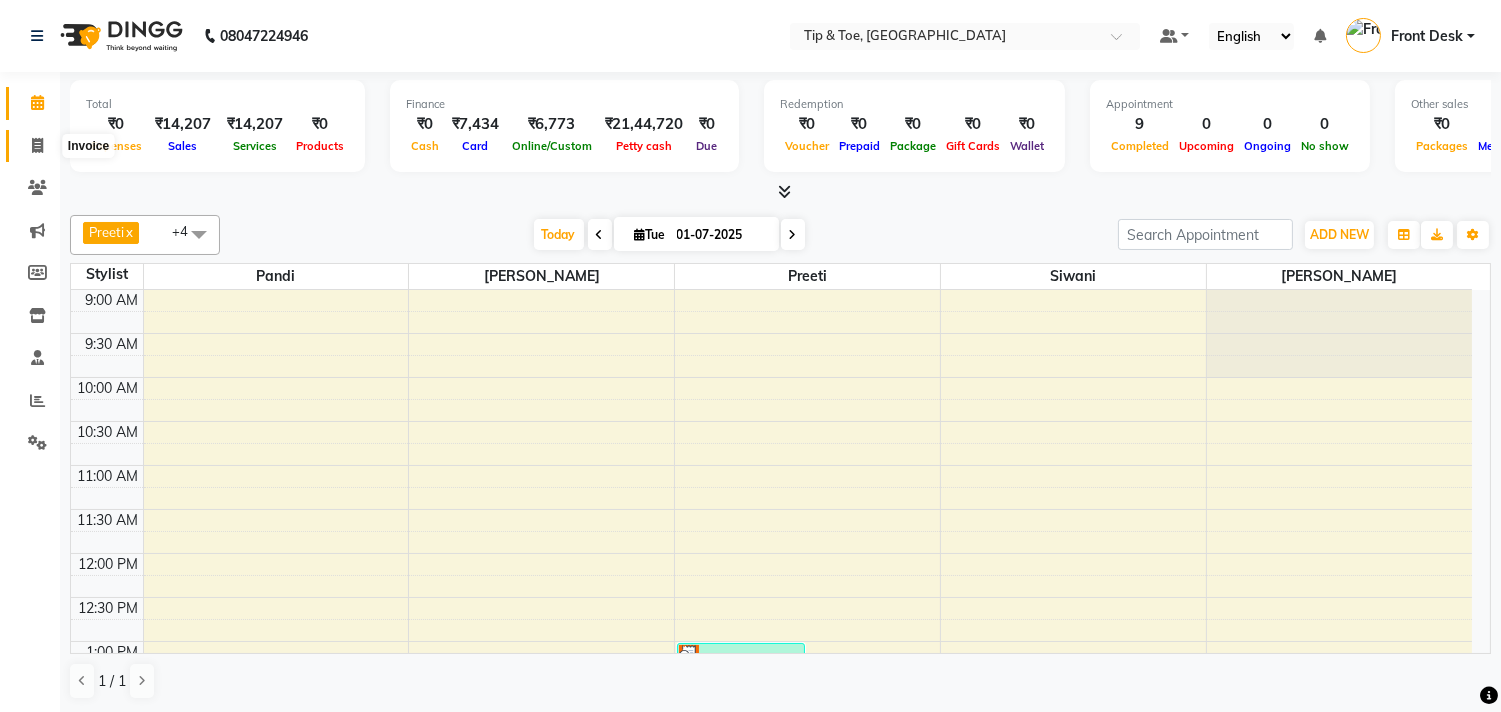 click 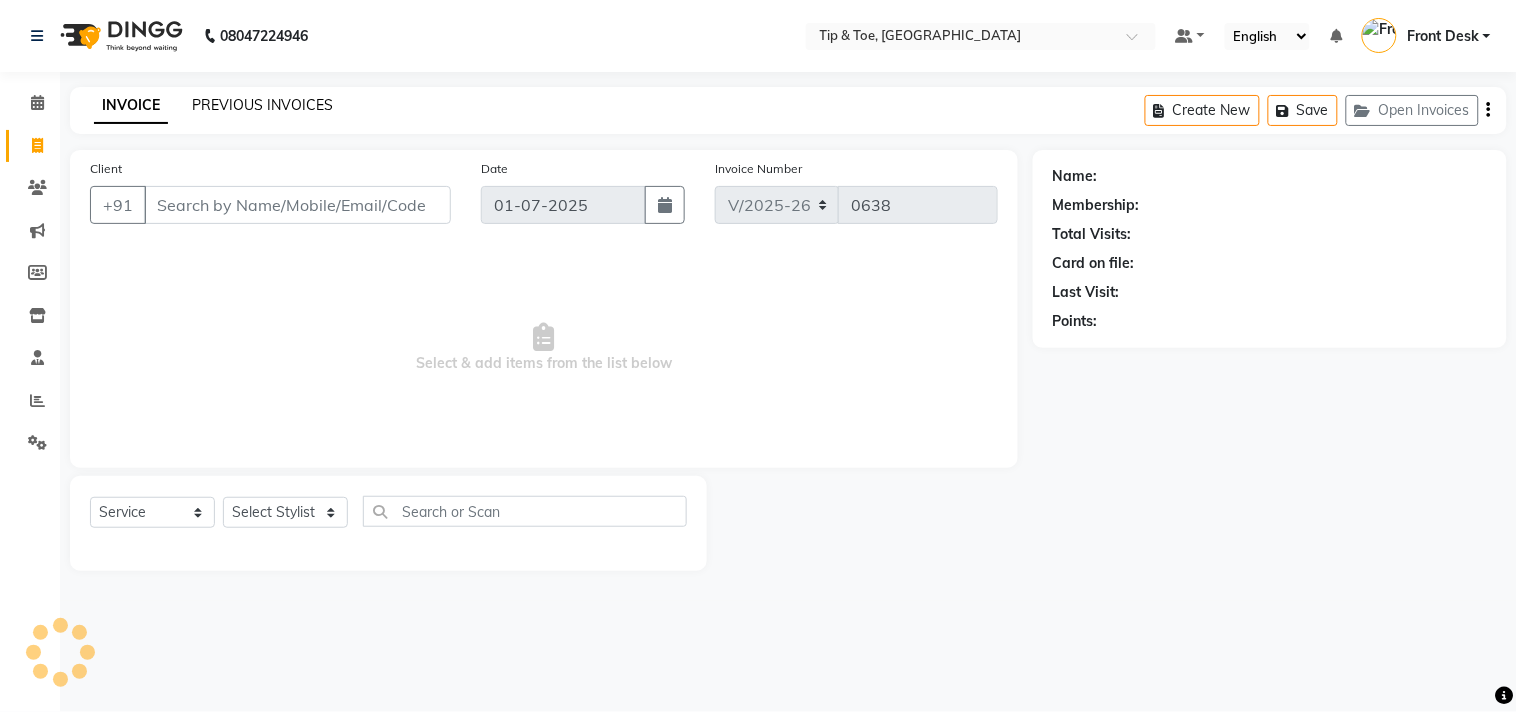 click on "PREVIOUS INVOICES" 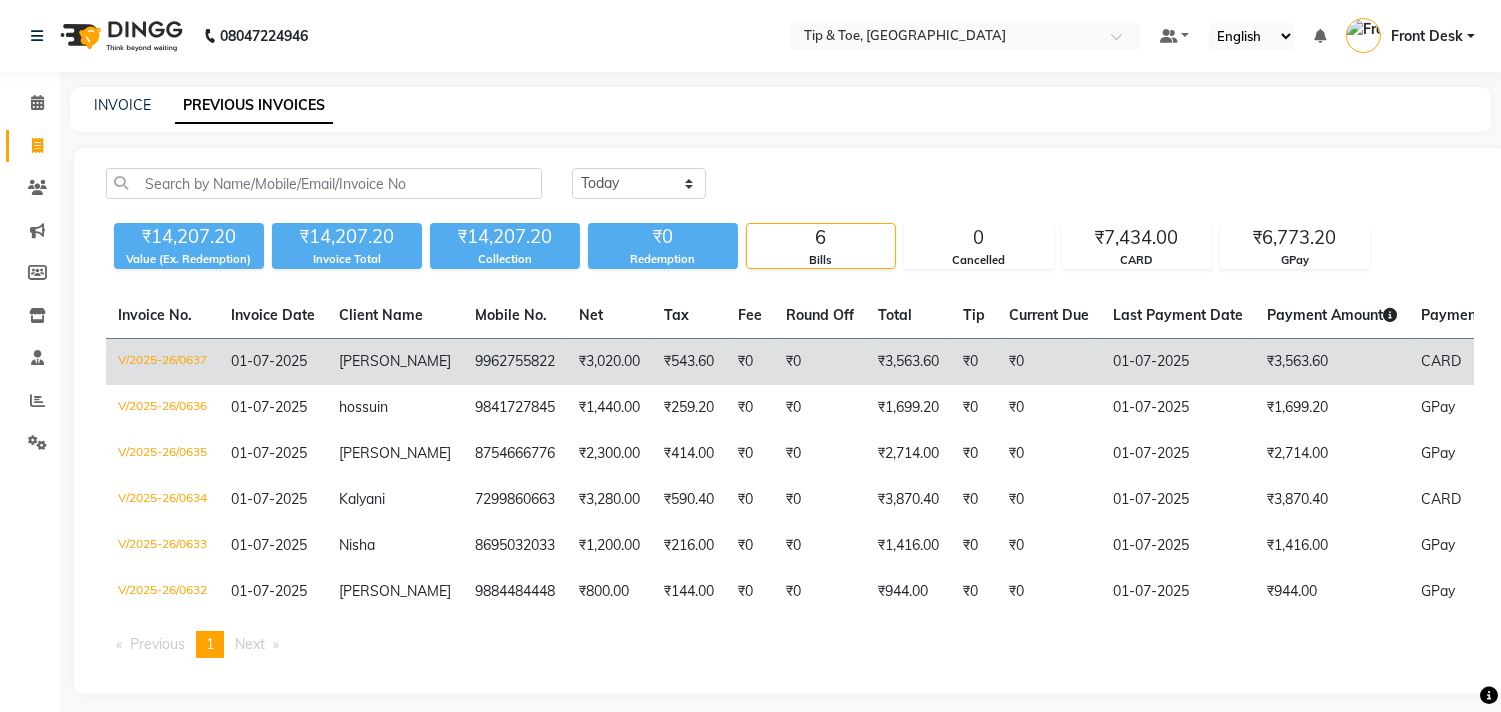 click on "9962755822" 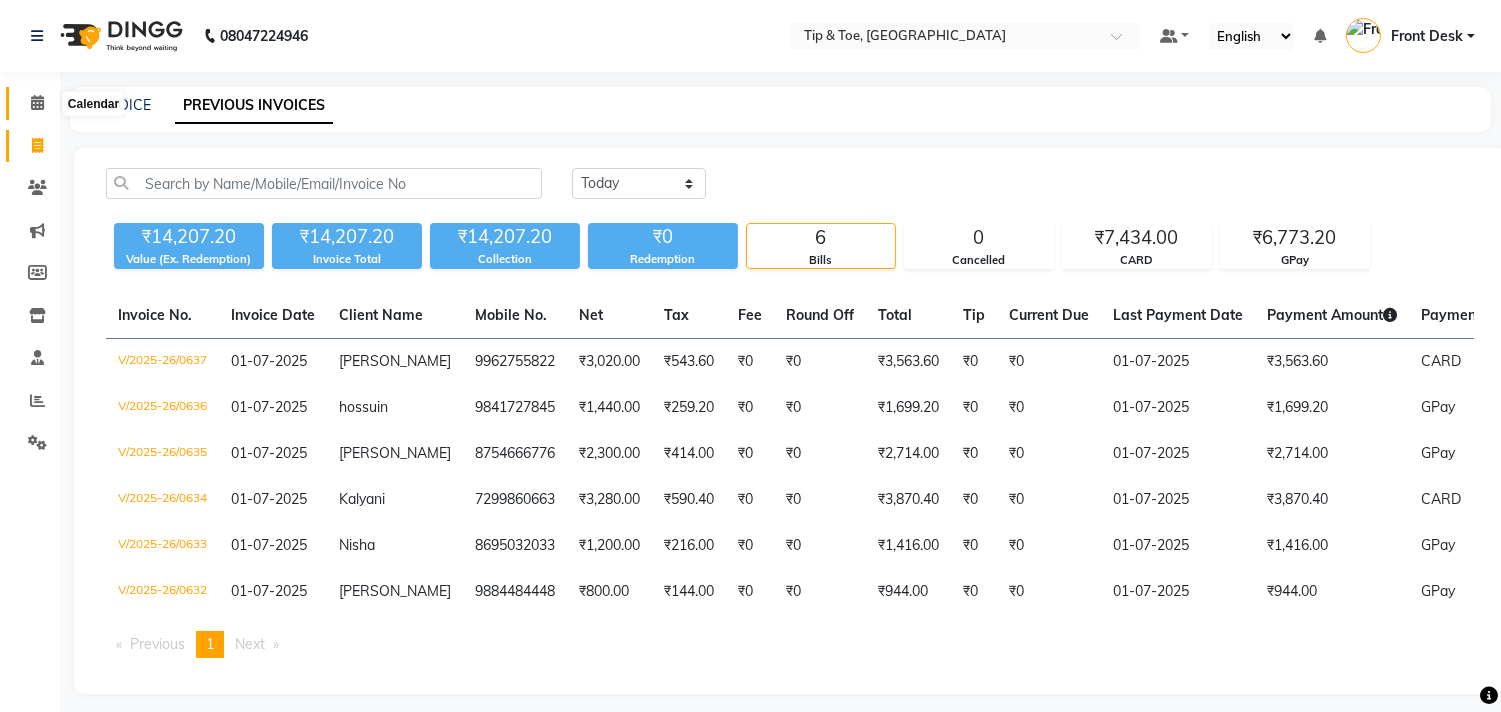 click 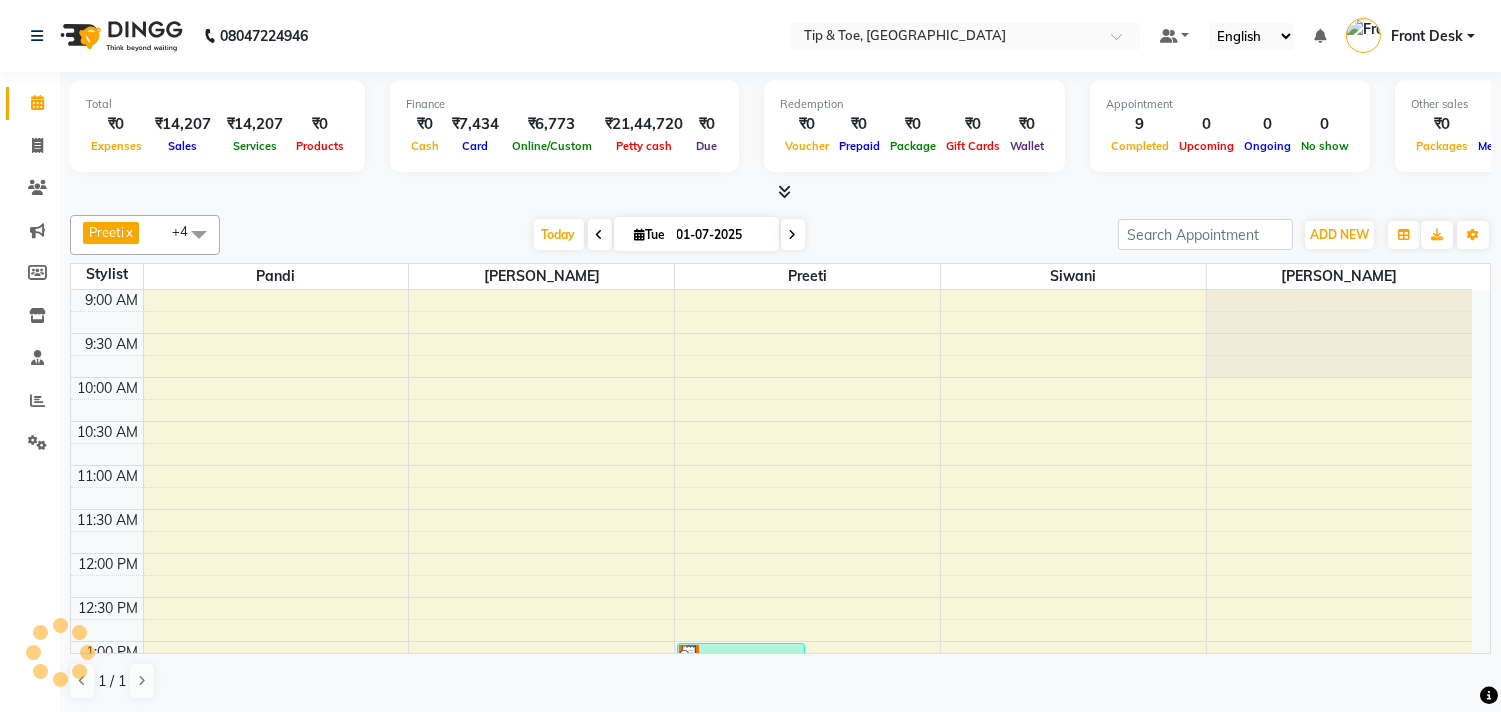 scroll, scrollTop: 0, scrollLeft: 0, axis: both 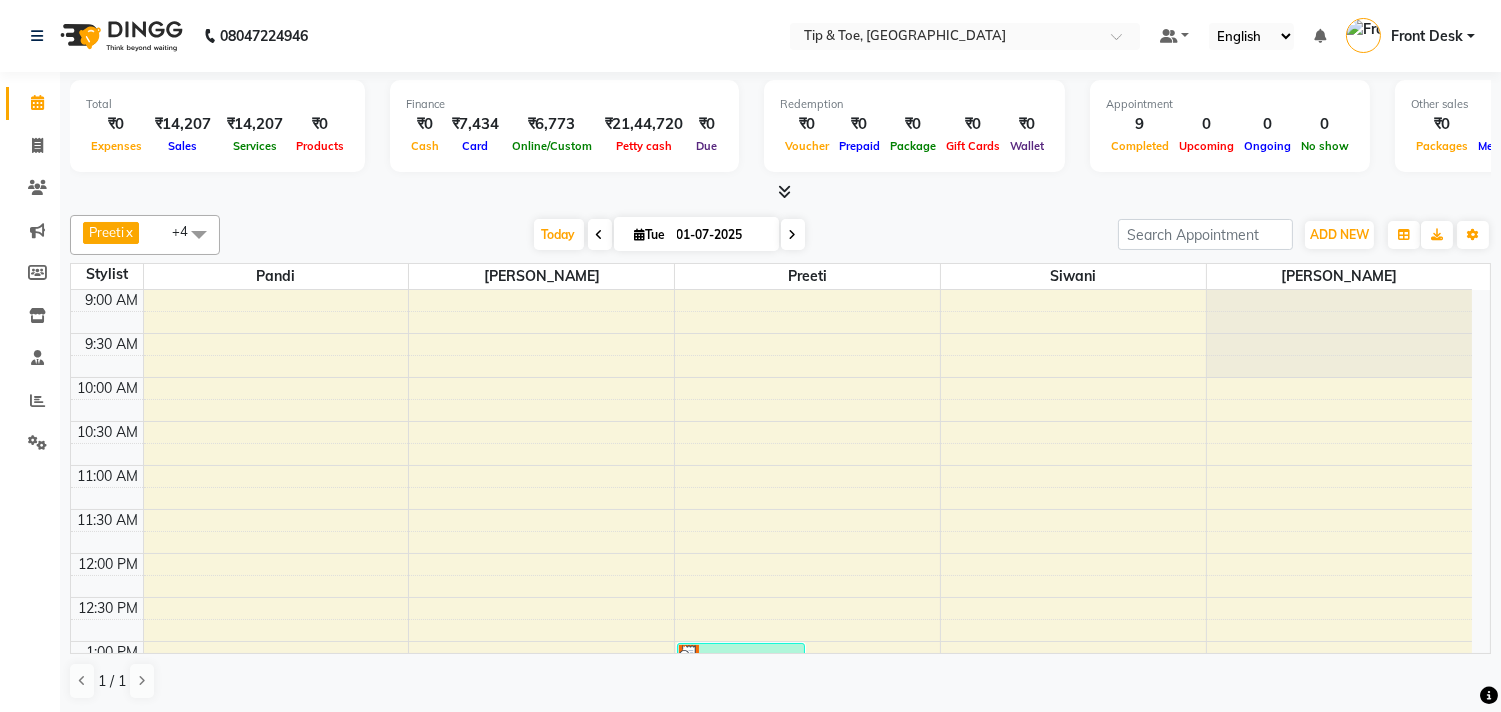 click at bounding box center [793, 234] 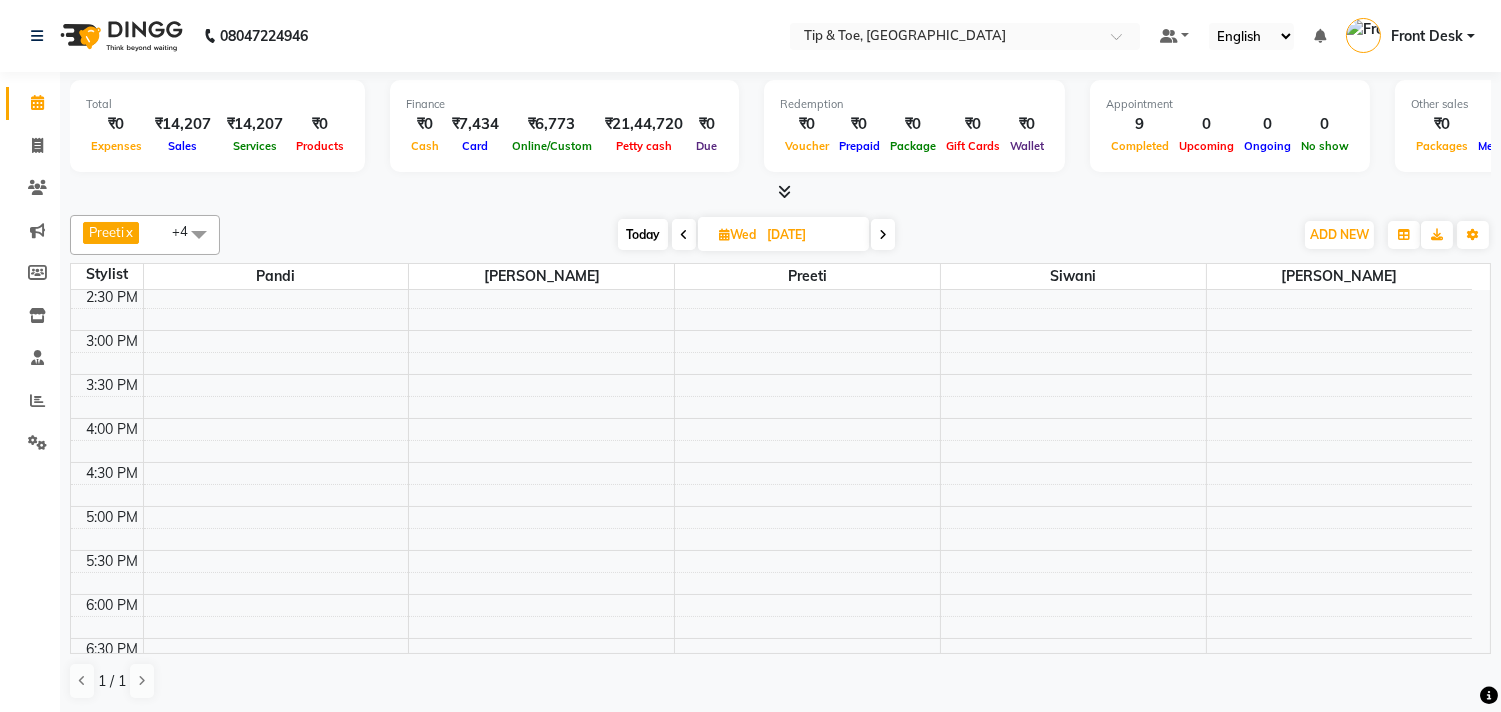 scroll, scrollTop: 762, scrollLeft: 0, axis: vertical 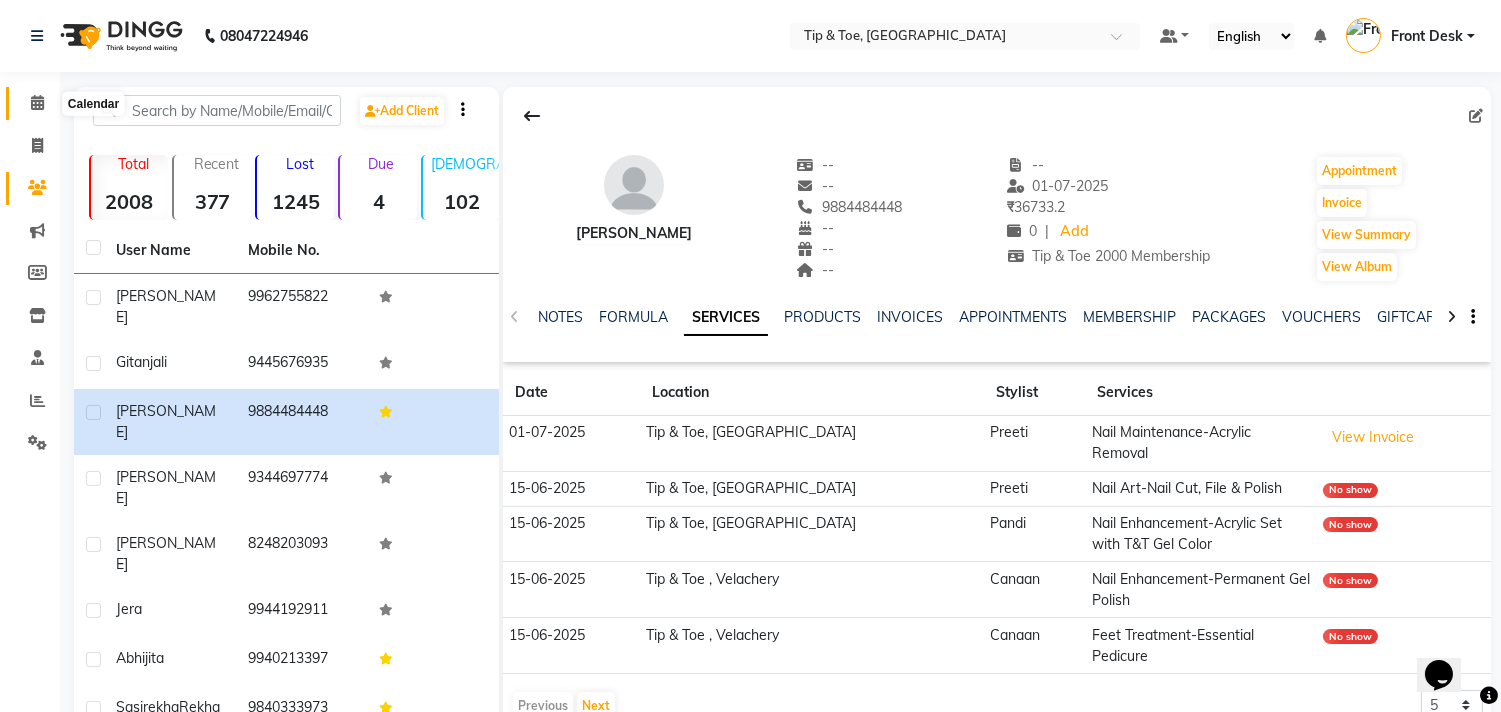 drag, startPoint x: 25, startPoint y: 96, endPoint x: 8, endPoint y: 116, distance: 26.24881 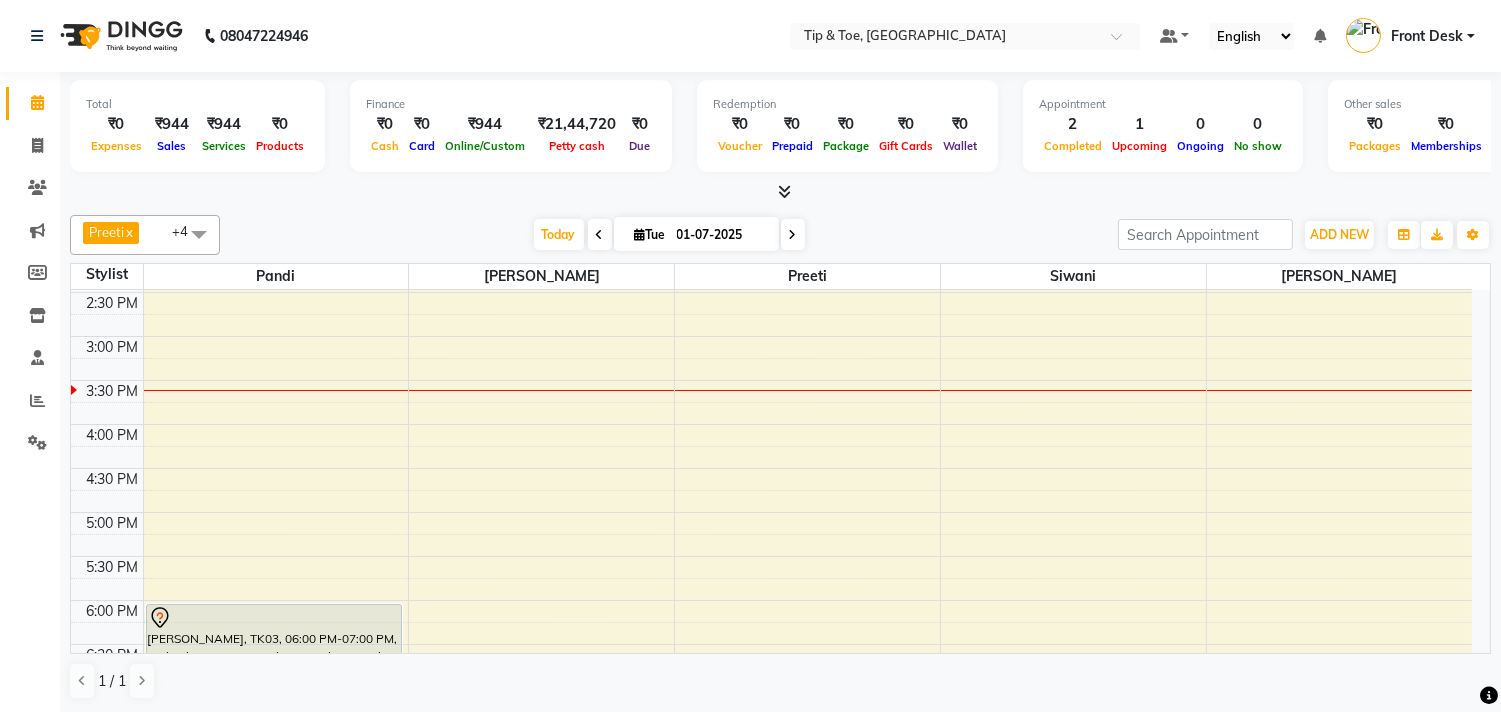 scroll, scrollTop: 555, scrollLeft: 0, axis: vertical 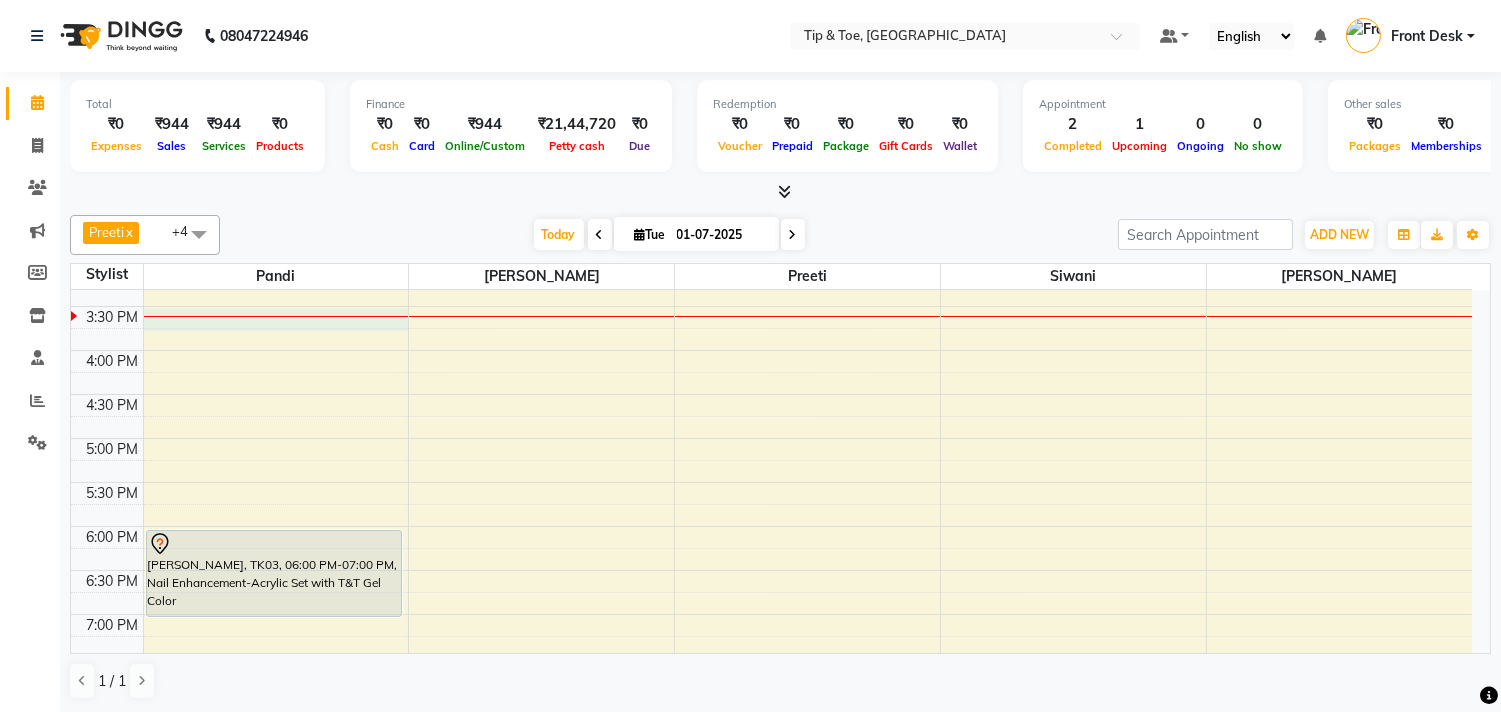 click on "9:00 AM 9:30 AM 10:00 AM 10:30 AM 11:00 AM 11:30 AM 12:00 PM 12:30 PM 1:00 PM 1:30 PM 2:00 PM 2:30 PM 3:00 PM 3:30 PM 4:00 PM 4:30 PM 5:00 PM 5:30 PM 6:00 PM 6:30 PM 7:00 PM 7:30 PM 8:00 PM 8:30 PM 9:00 PM 9:30 PM 10:00 PM 10:30 PM             saisree, TK03, 06:00 PM-07:00 PM, Nail Enhancement-Acrylic Set with T&T Gel Color     JOSHIKA, TK01, 01:00 PM-02:00 PM, Nail Maintenance-Acrylic Removal     Vinisha, TK02, 01:15 PM-02:15 PM, Nail Maintenance-Acrylic Removal" at bounding box center [771, 350] 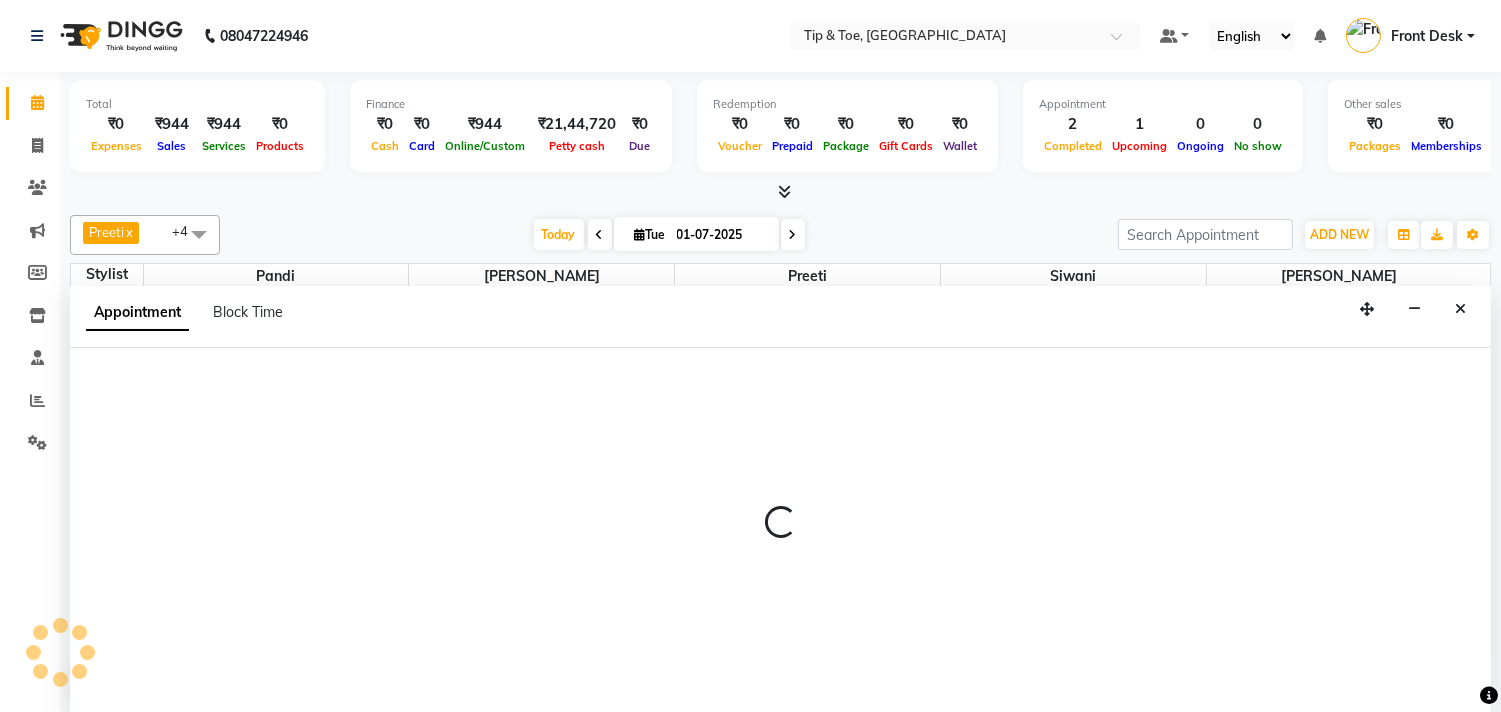 scroll, scrollTop: 1, scrollLeft: 0, axis: vertical 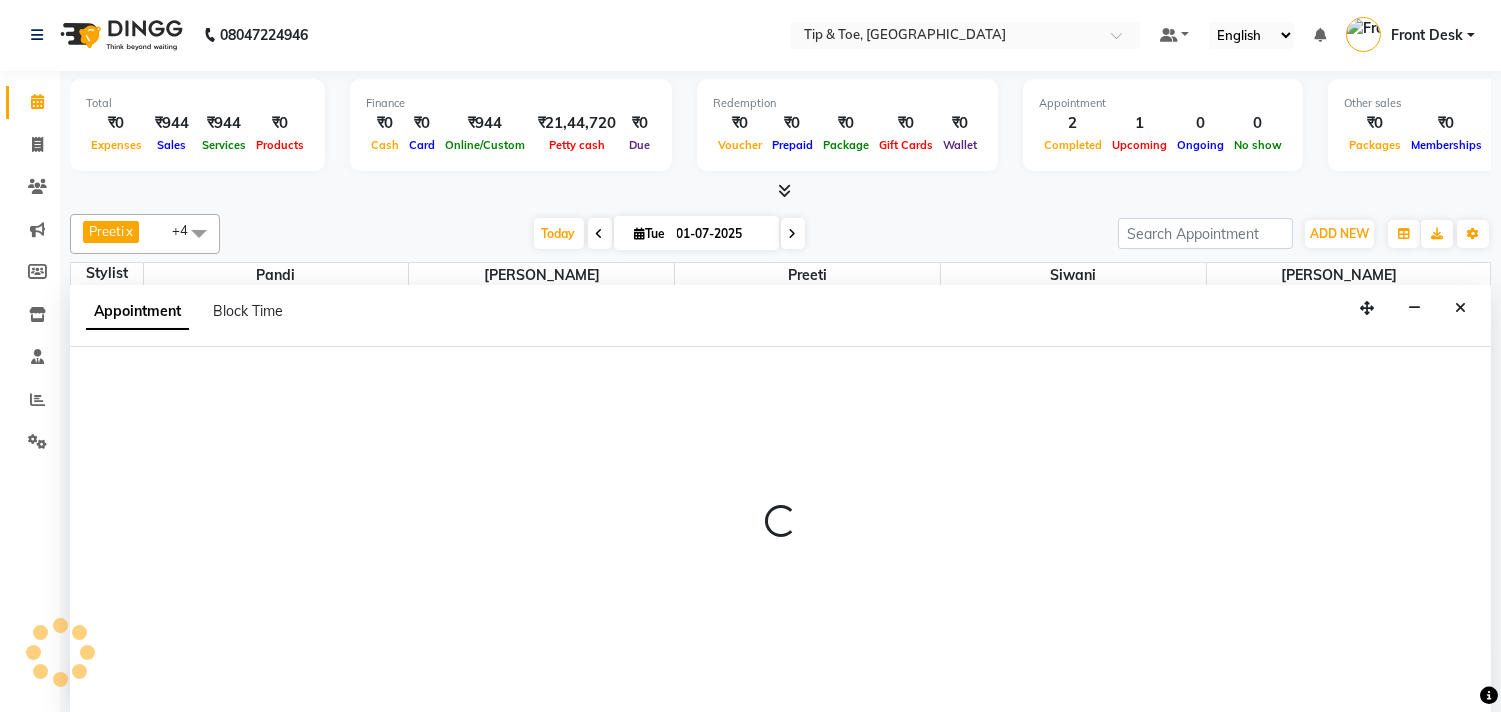 select on "39912" 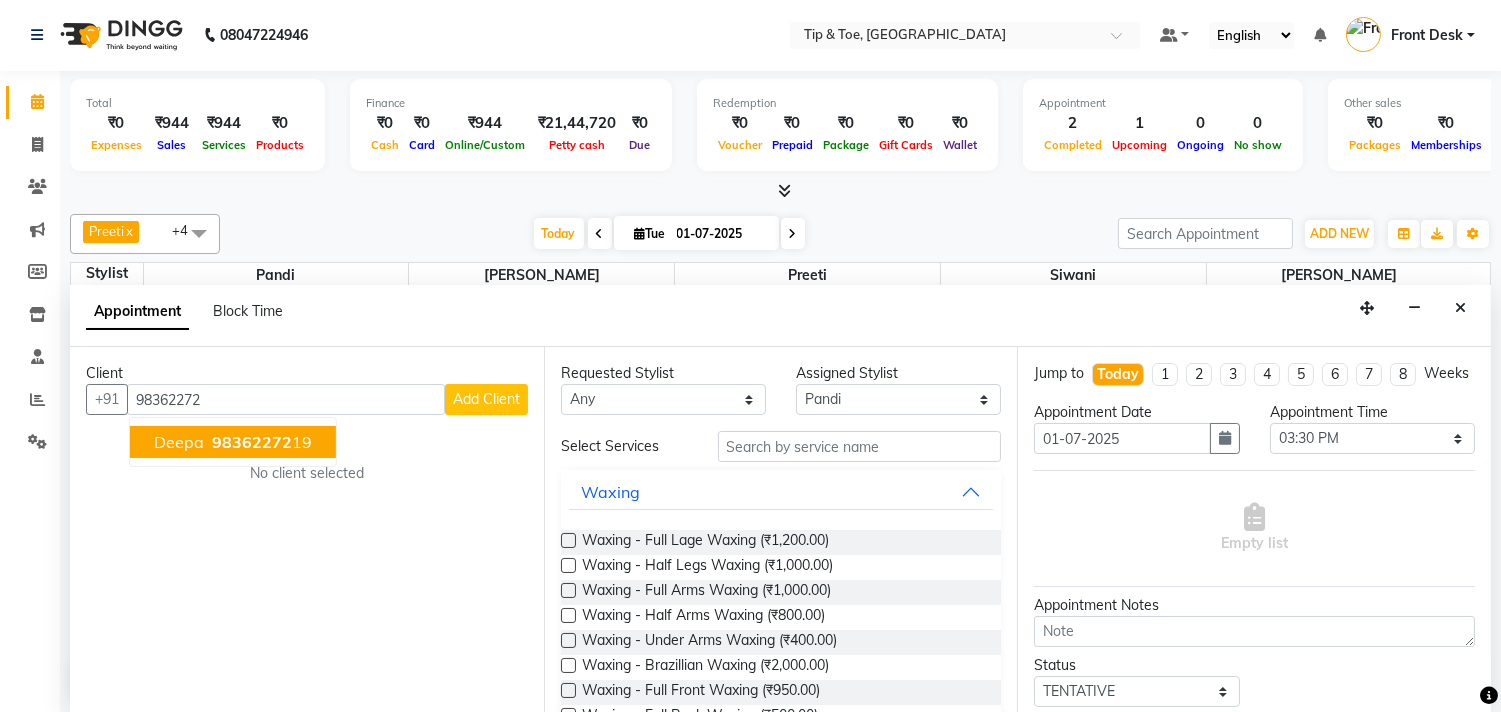 click on "98362272" at bounding box center [252, 442] 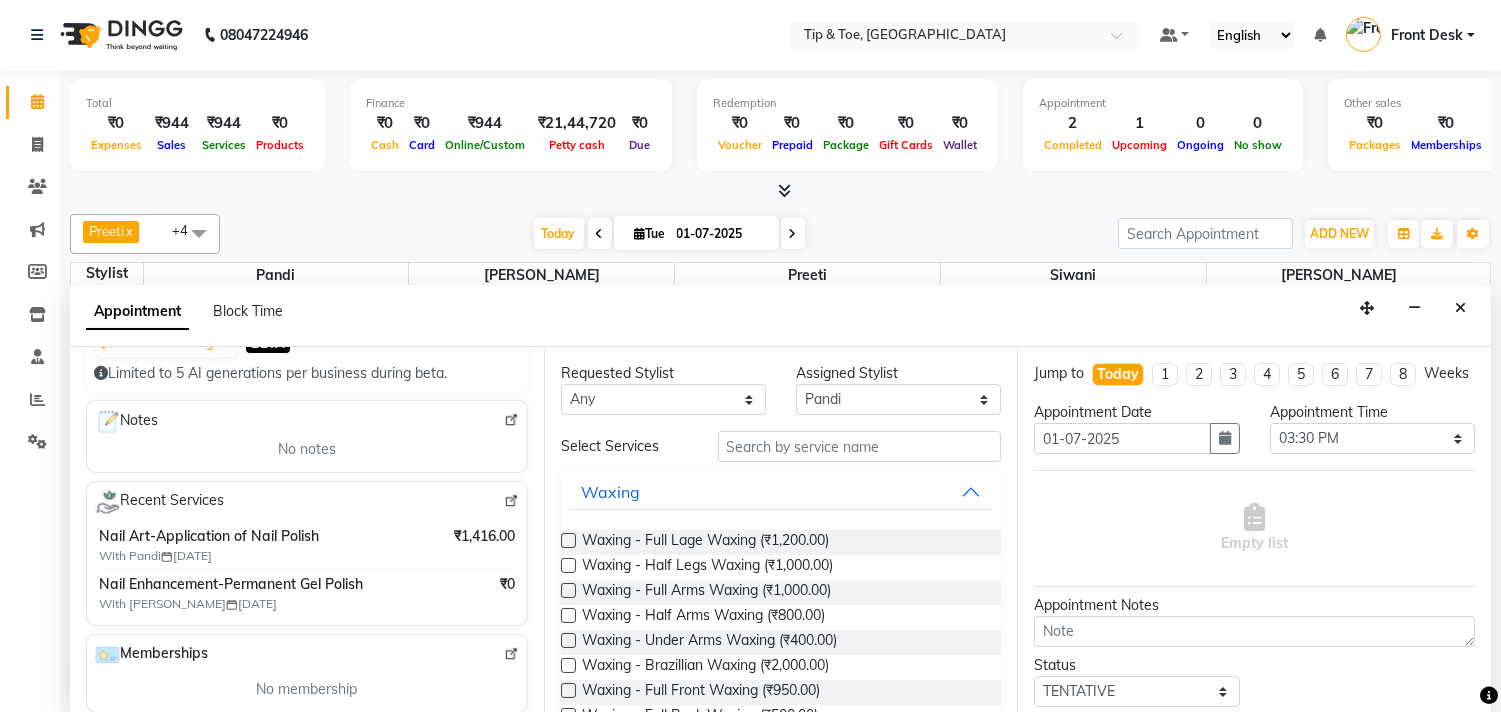 scroll, scrollTop: 333, scrollLeft: 0, axis: vertical 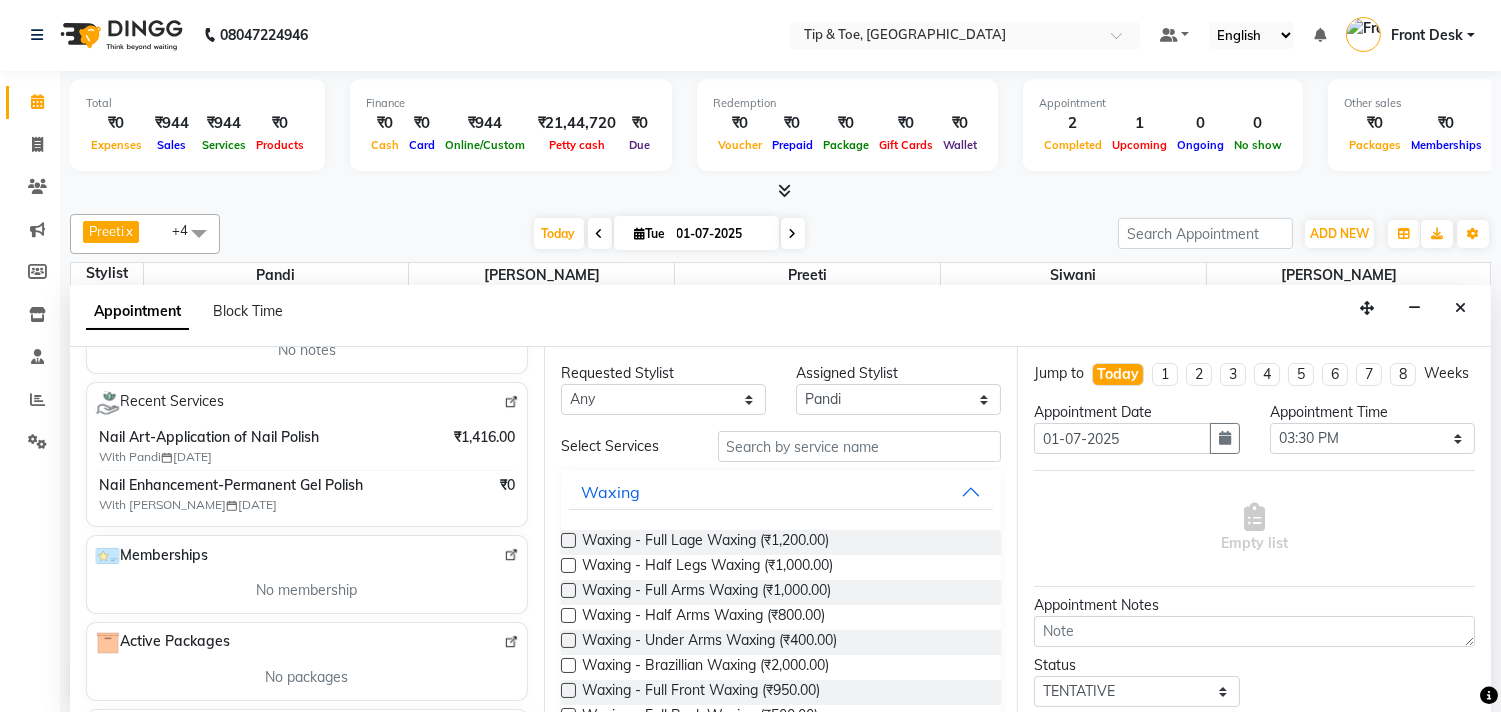 type on "9836227219" 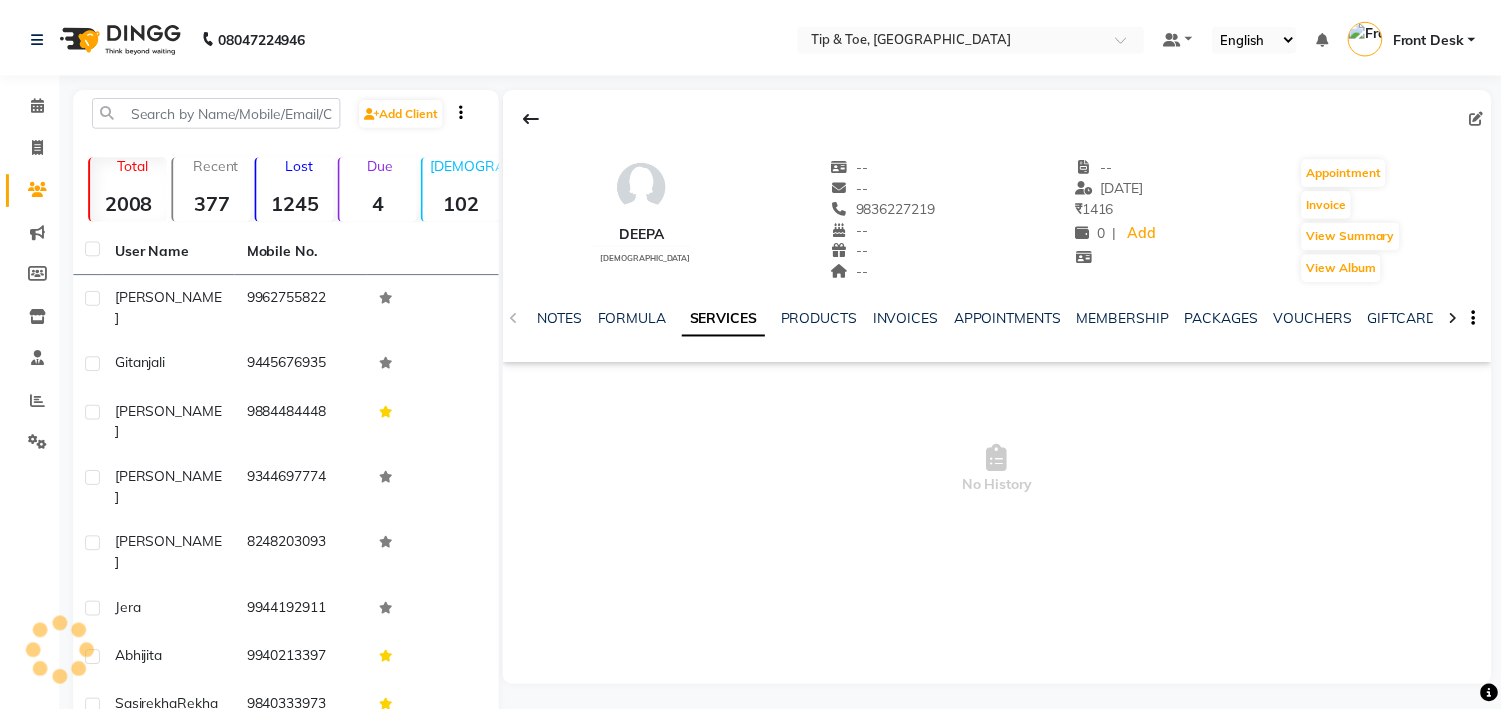 scroll, scrollTop: 0, scrollLeft: 0, axis: both 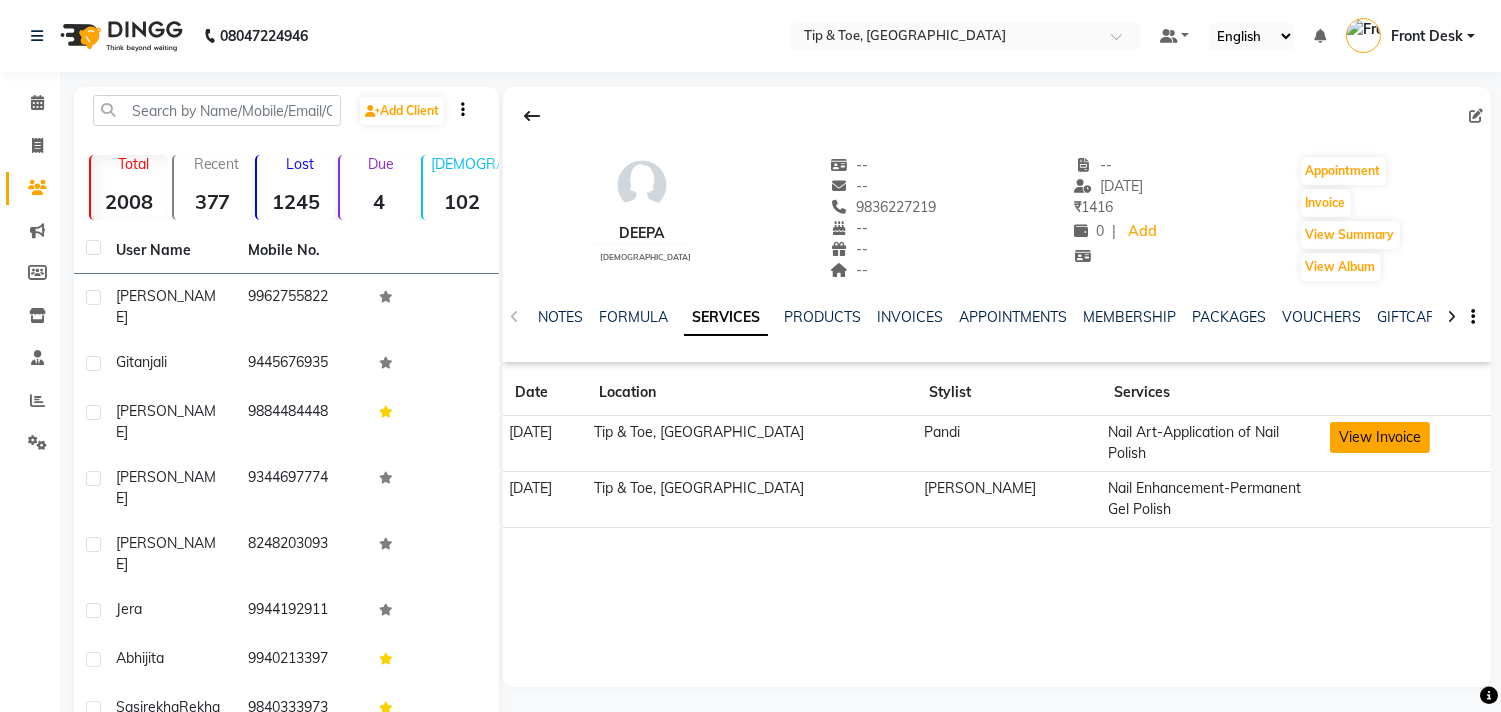 click on "View Invoice" 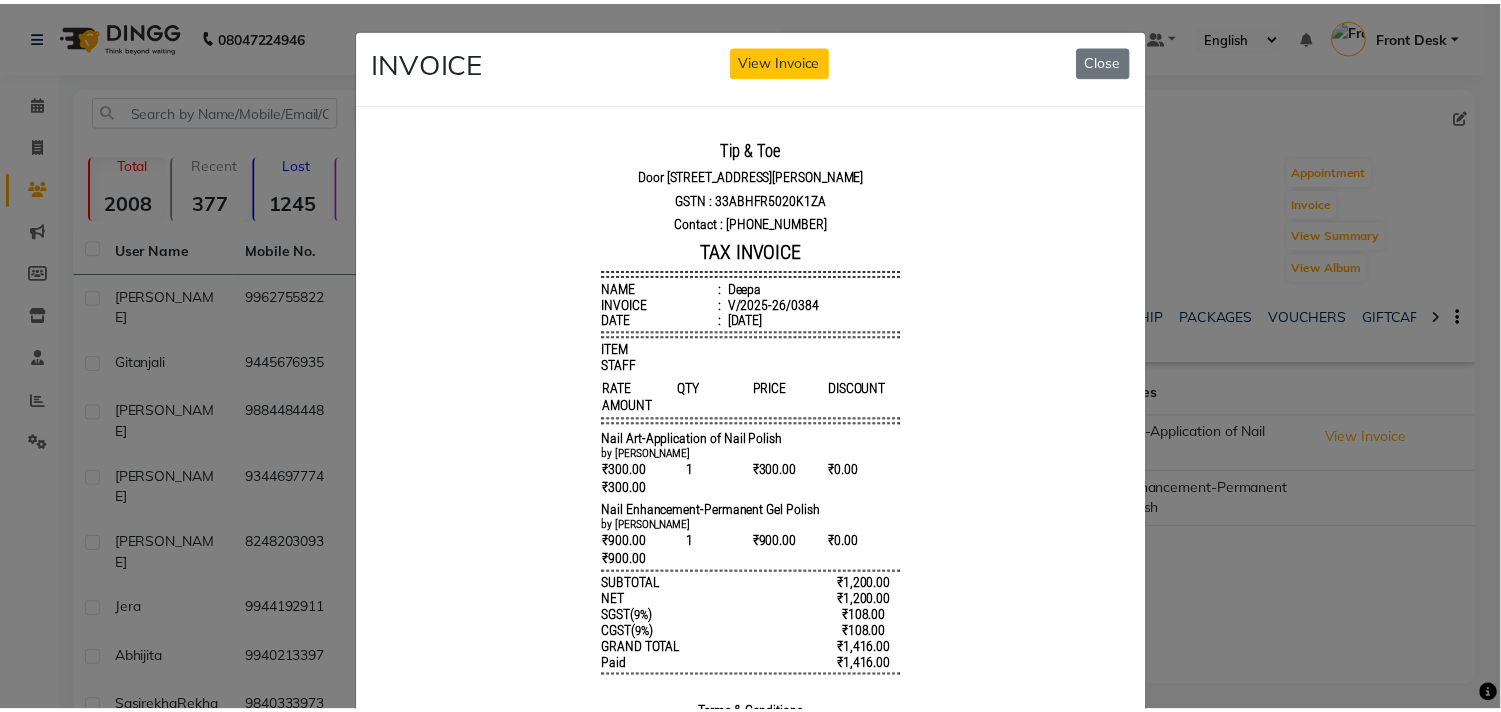 scroll, scrollTop: 16, scrollLeft: 0, axis: vertical 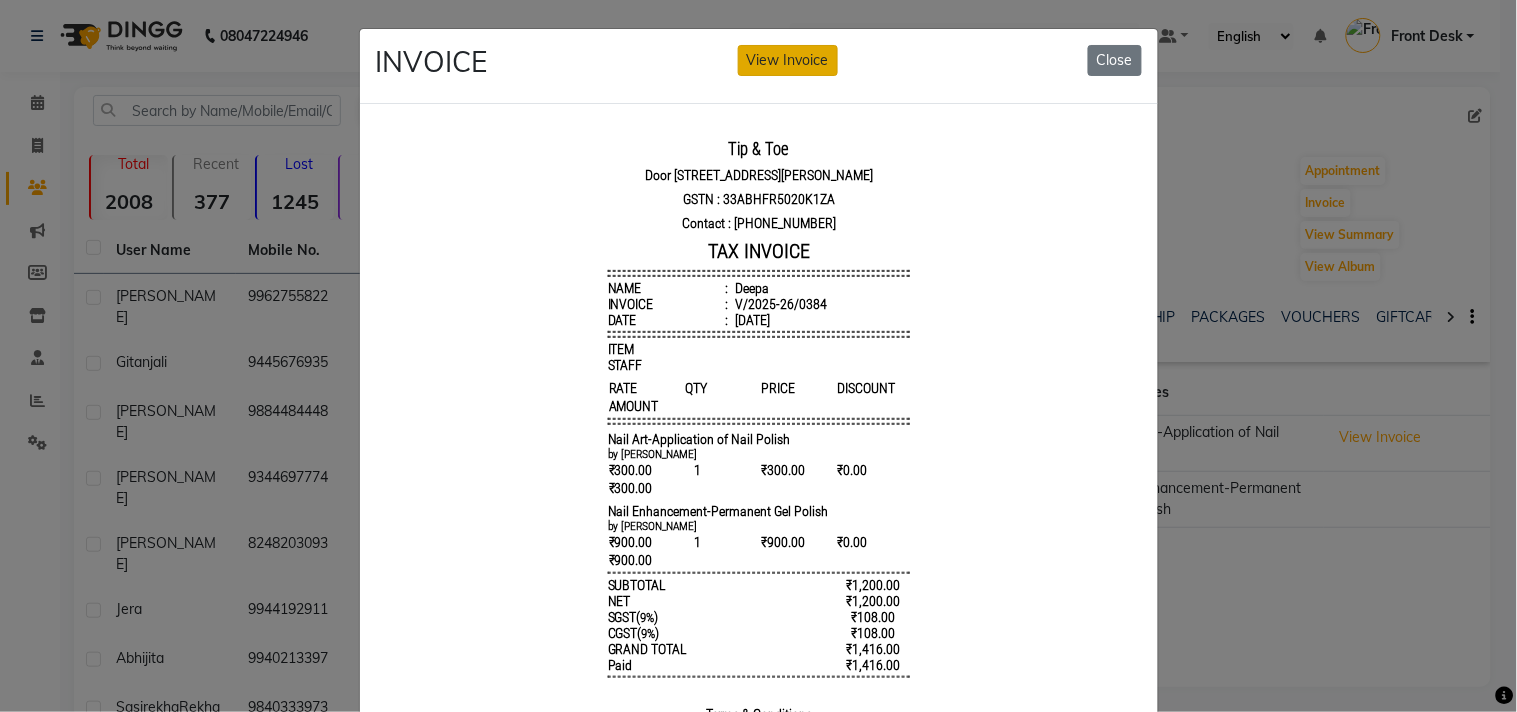 click on "View Invoice" 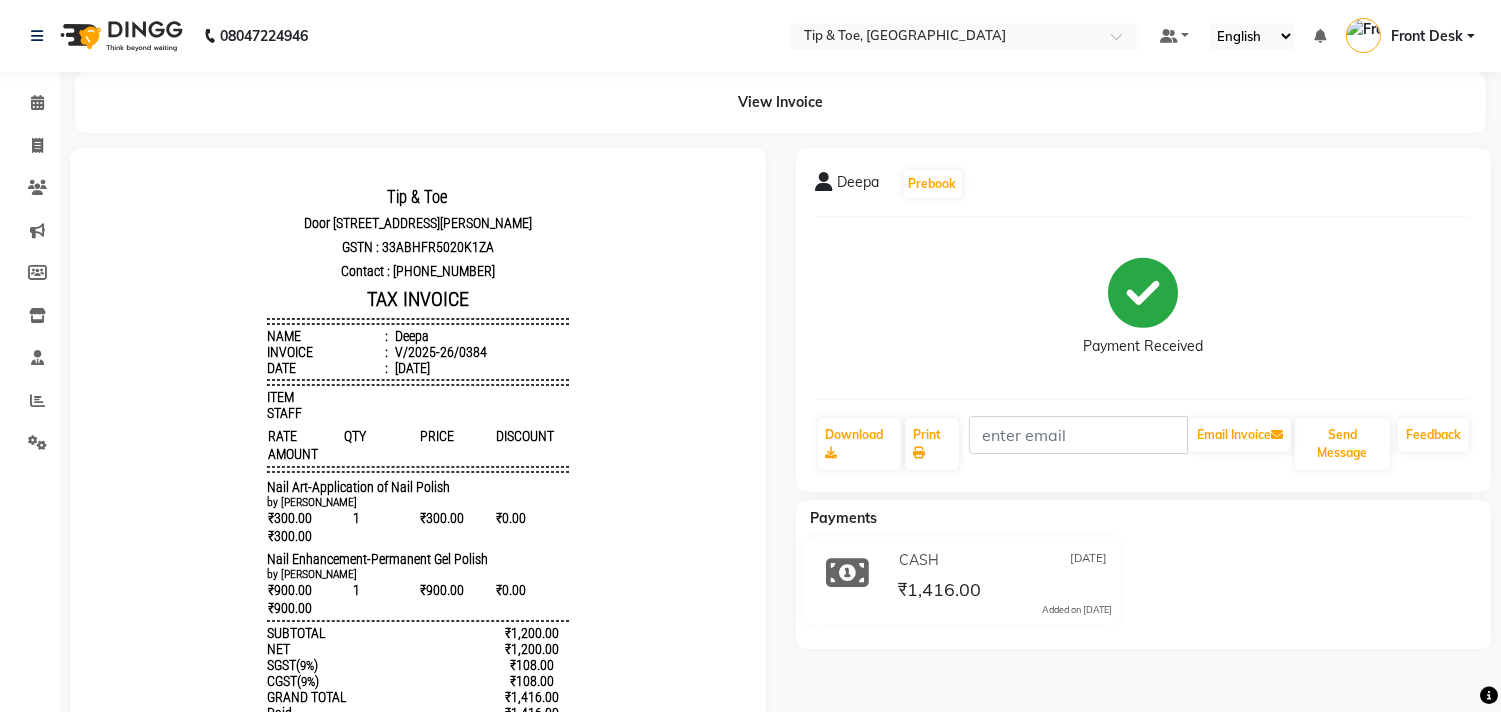 scroll, scrollTop: 0, scrollLeft: 0, axis: both 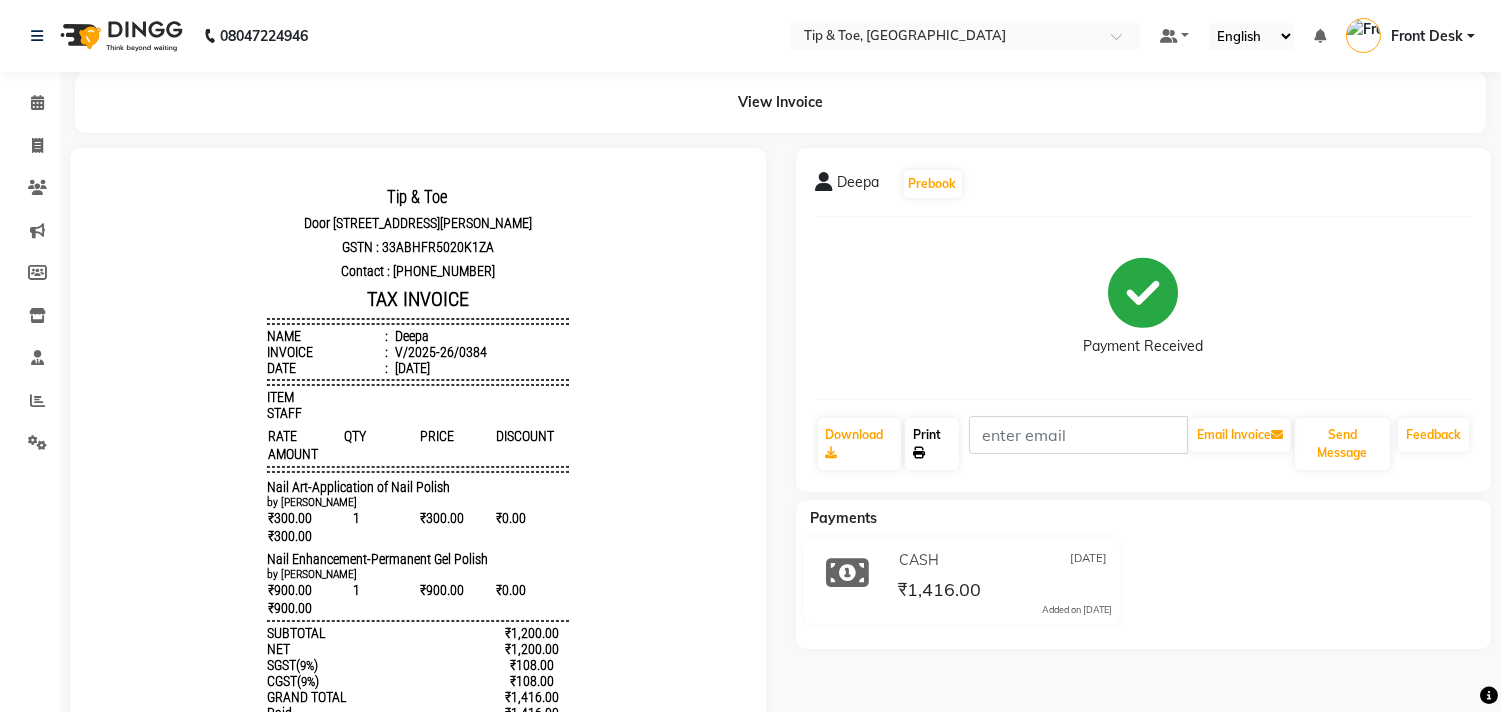 click on "Print" 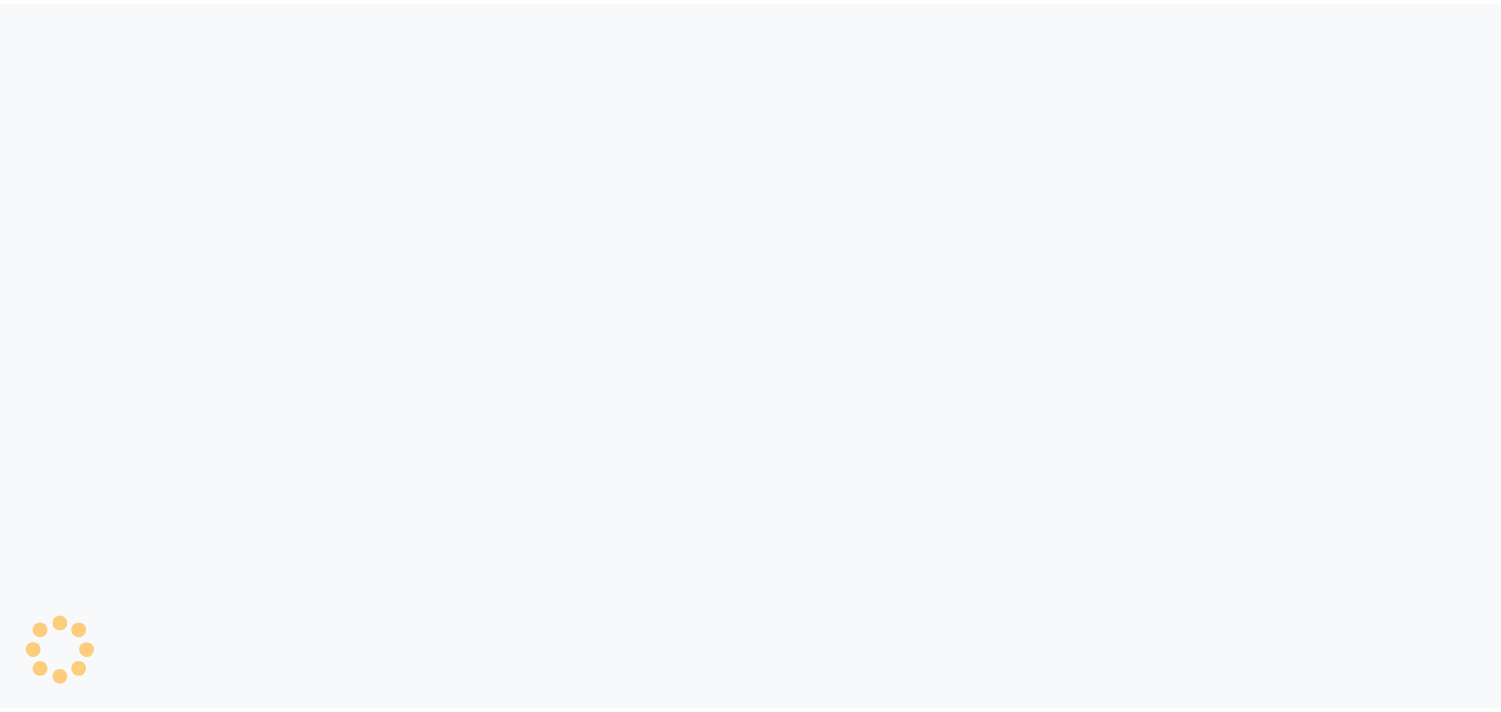 scroll, scrollTop: 0, scrollLeft: 0, axis: both 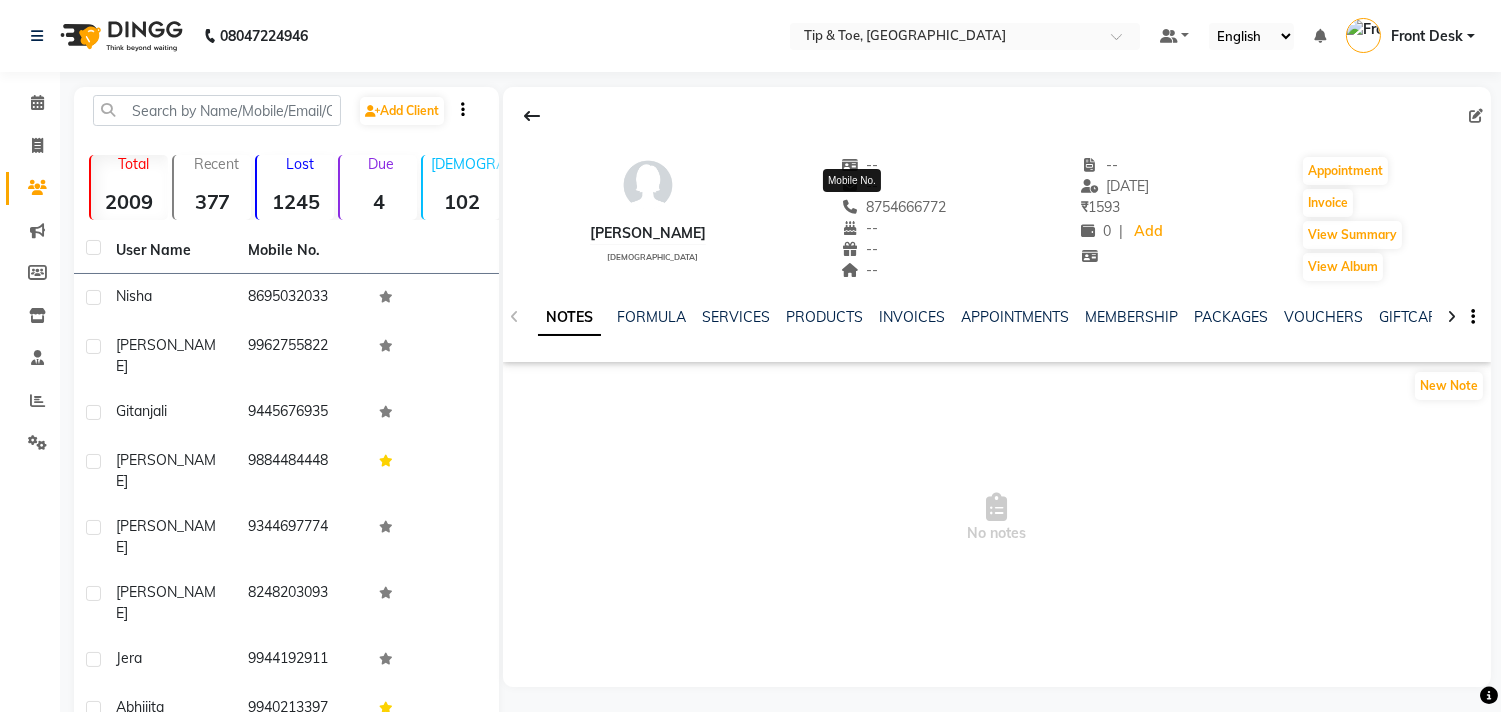 click on "8754666772" 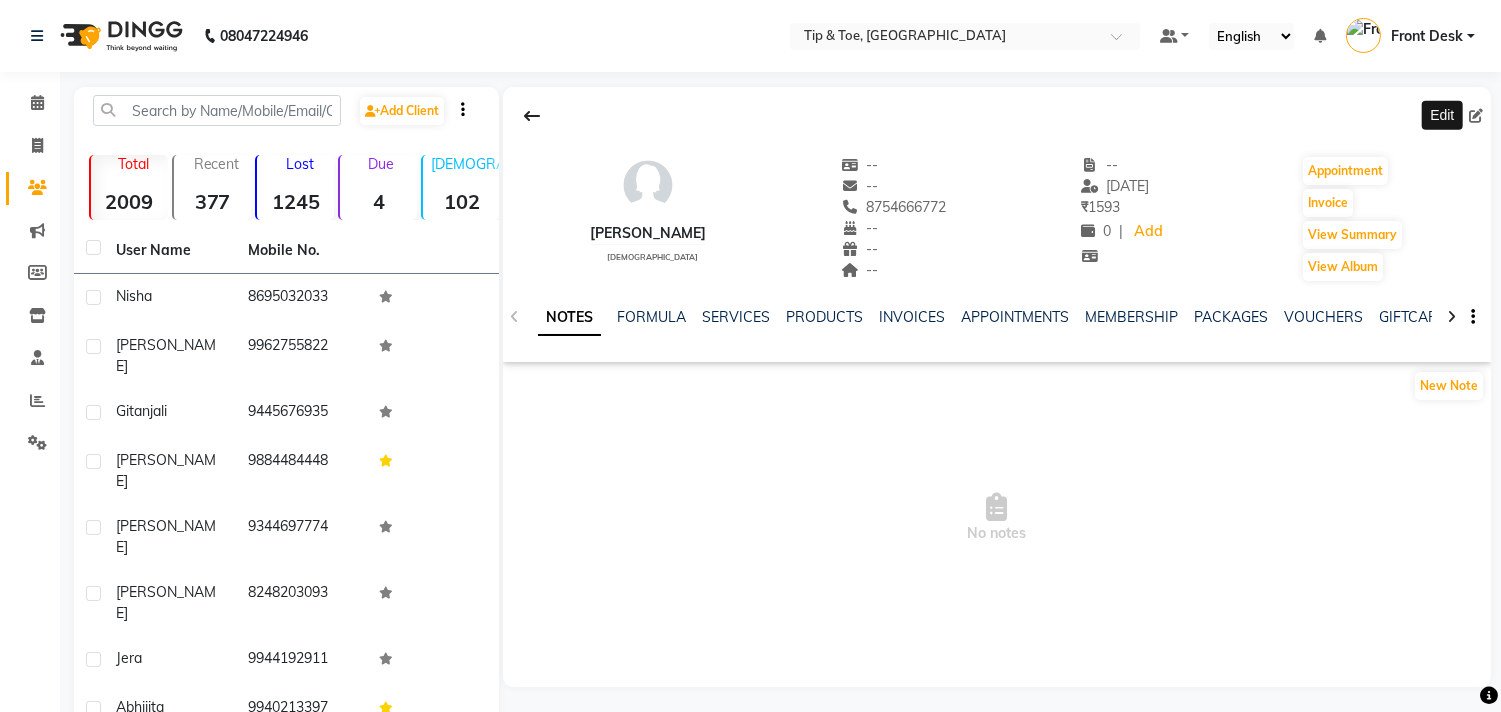 click 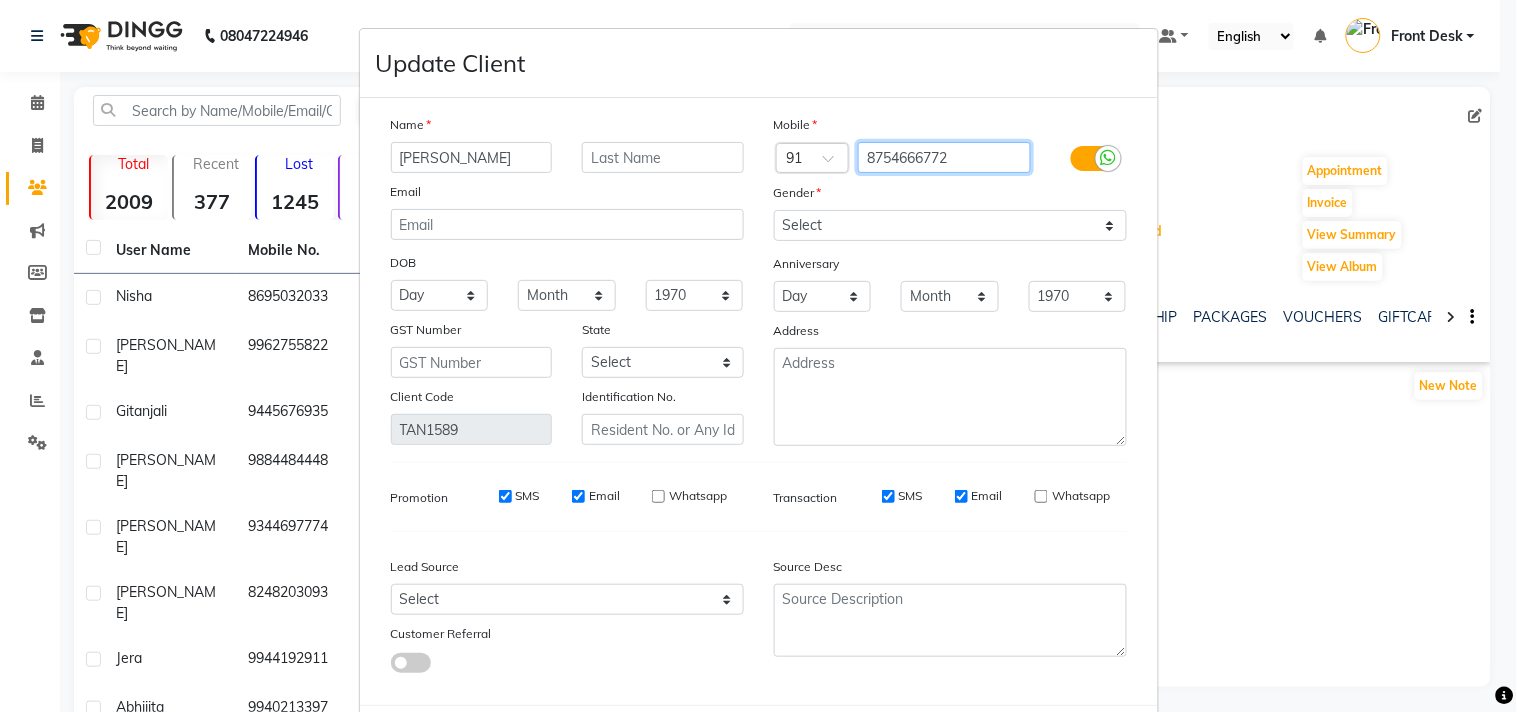 click on "8754666772" at bounding box center (944, 157) 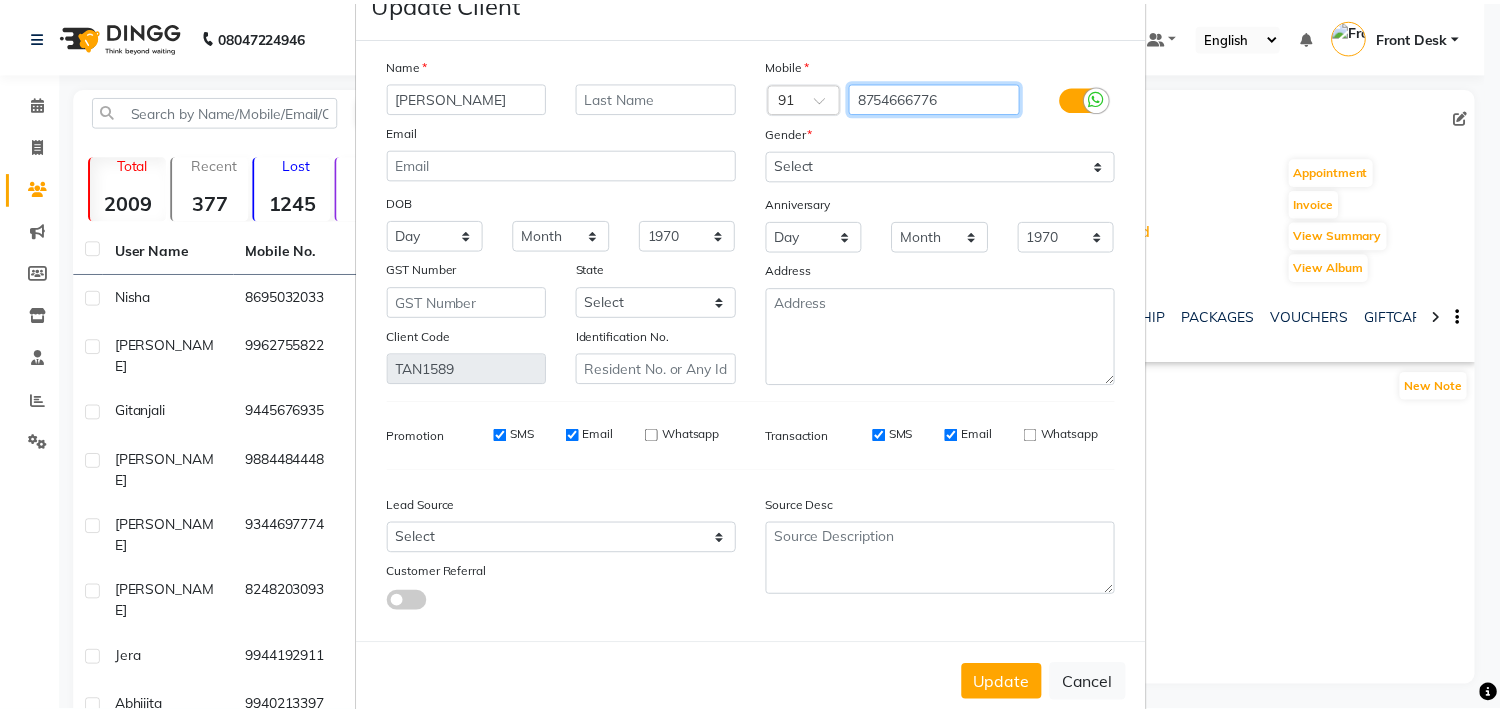 scroll, scrollTop: 103, scrollLeft: 0, axis: vertical 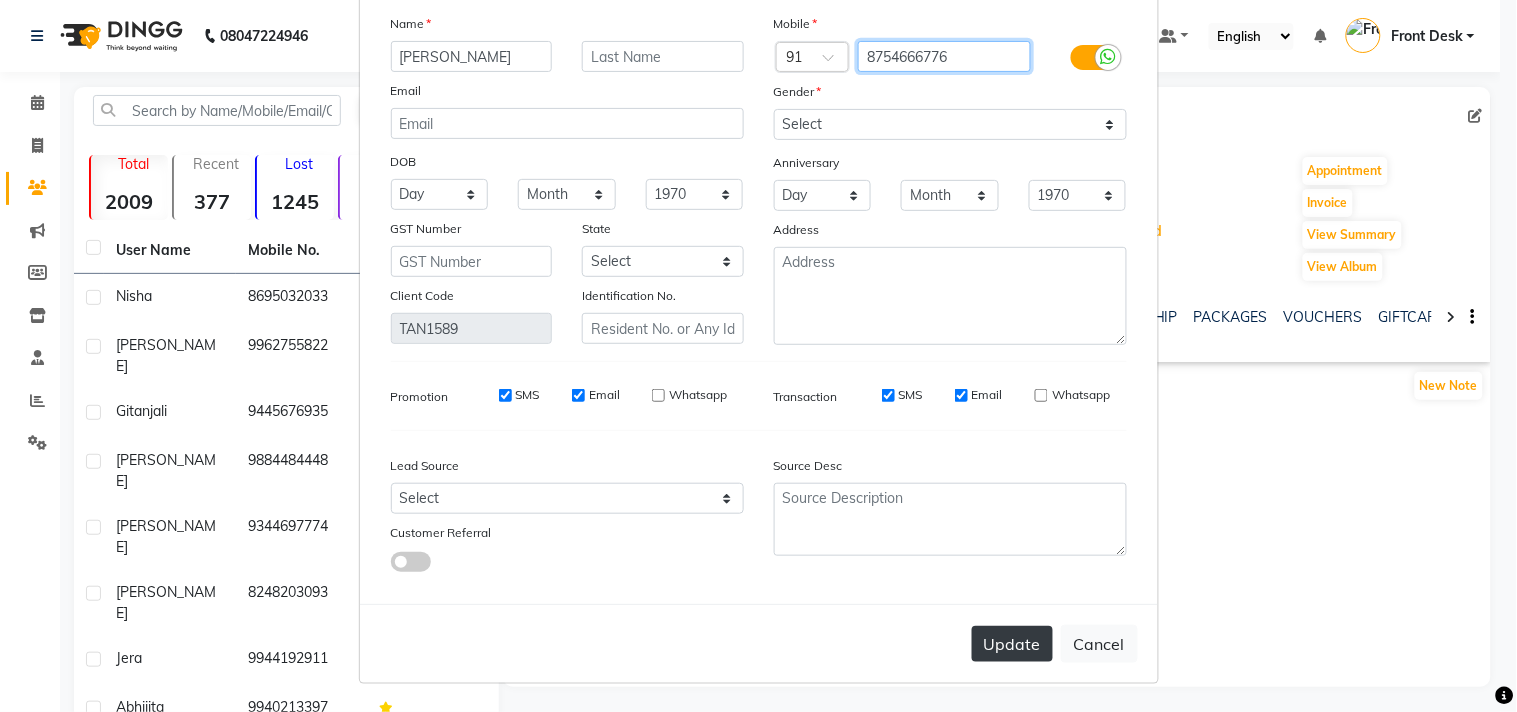 type on "8754666776" 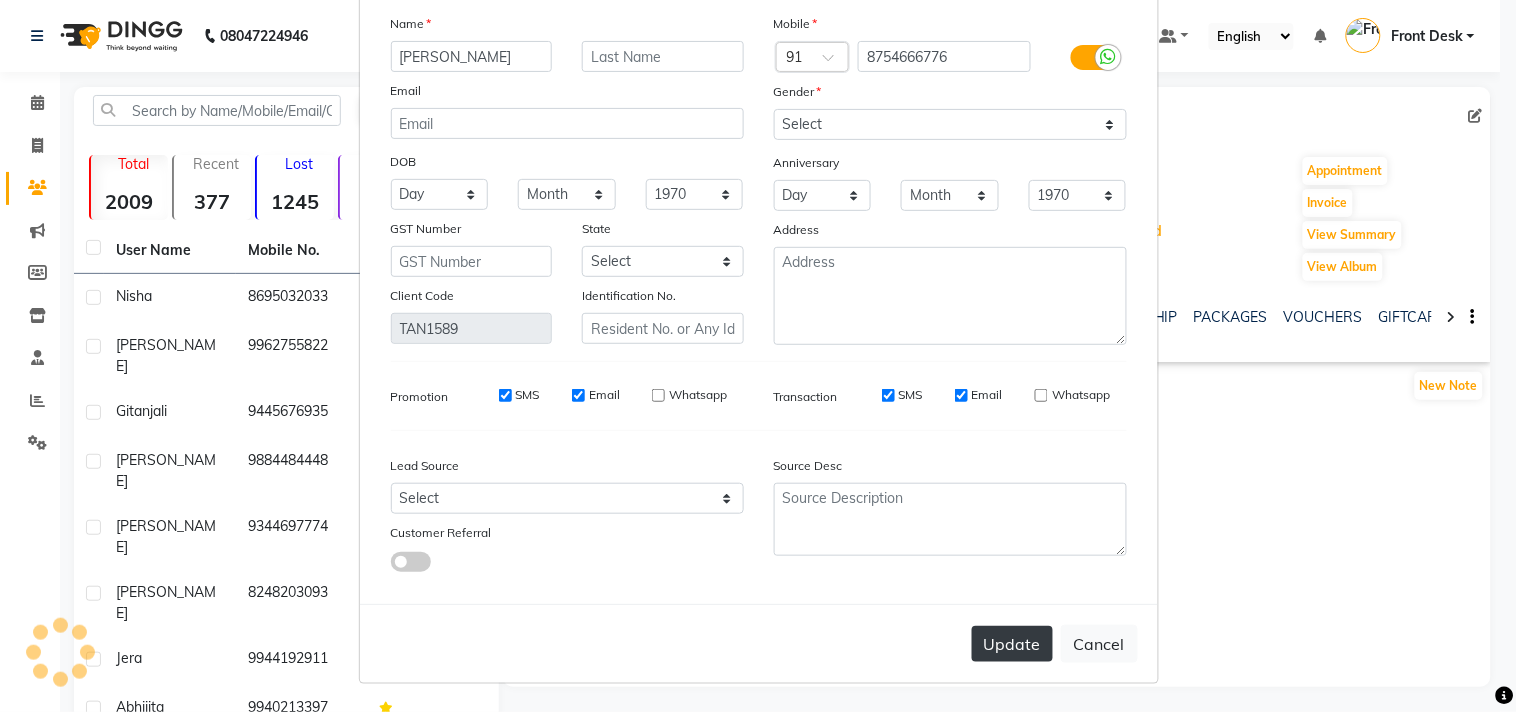 click on "Update" at bounding box center (1012, 644) 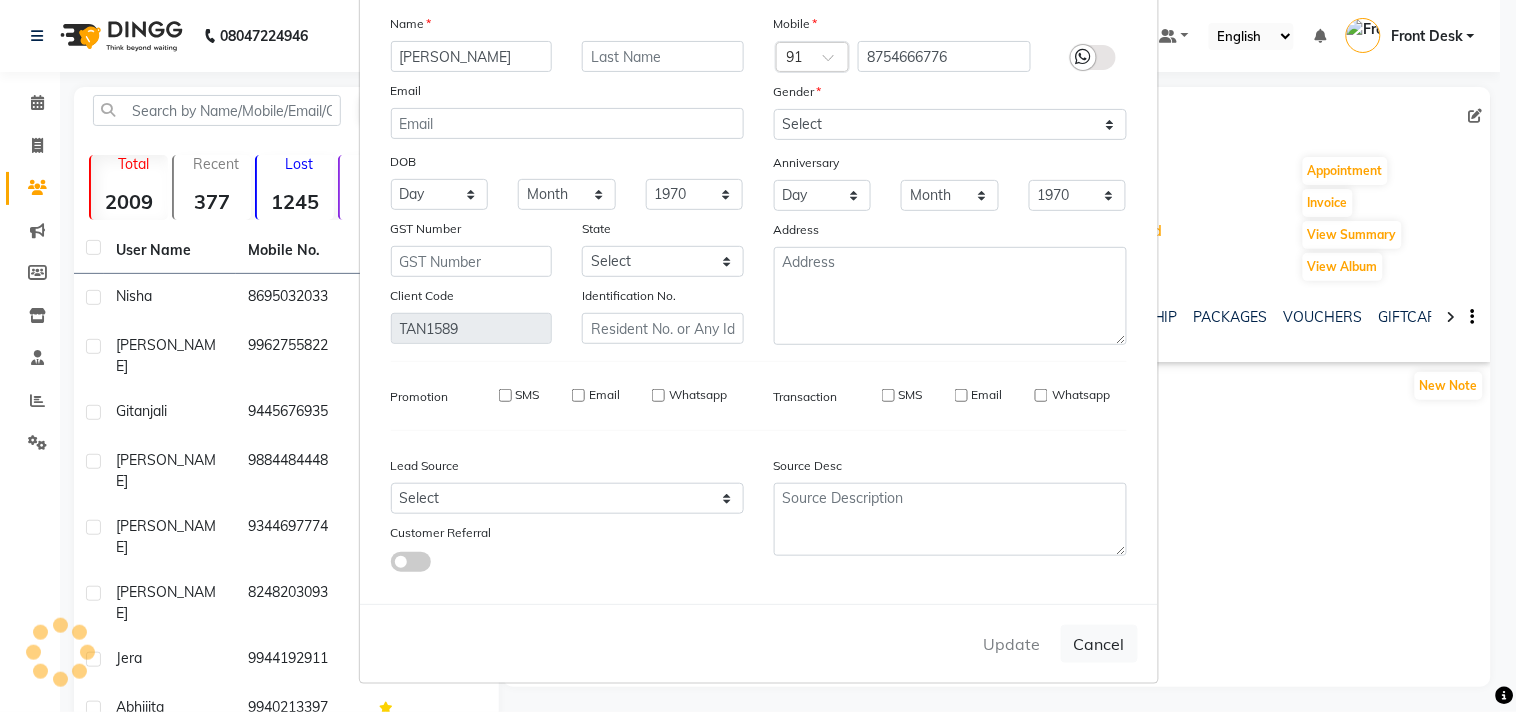 type 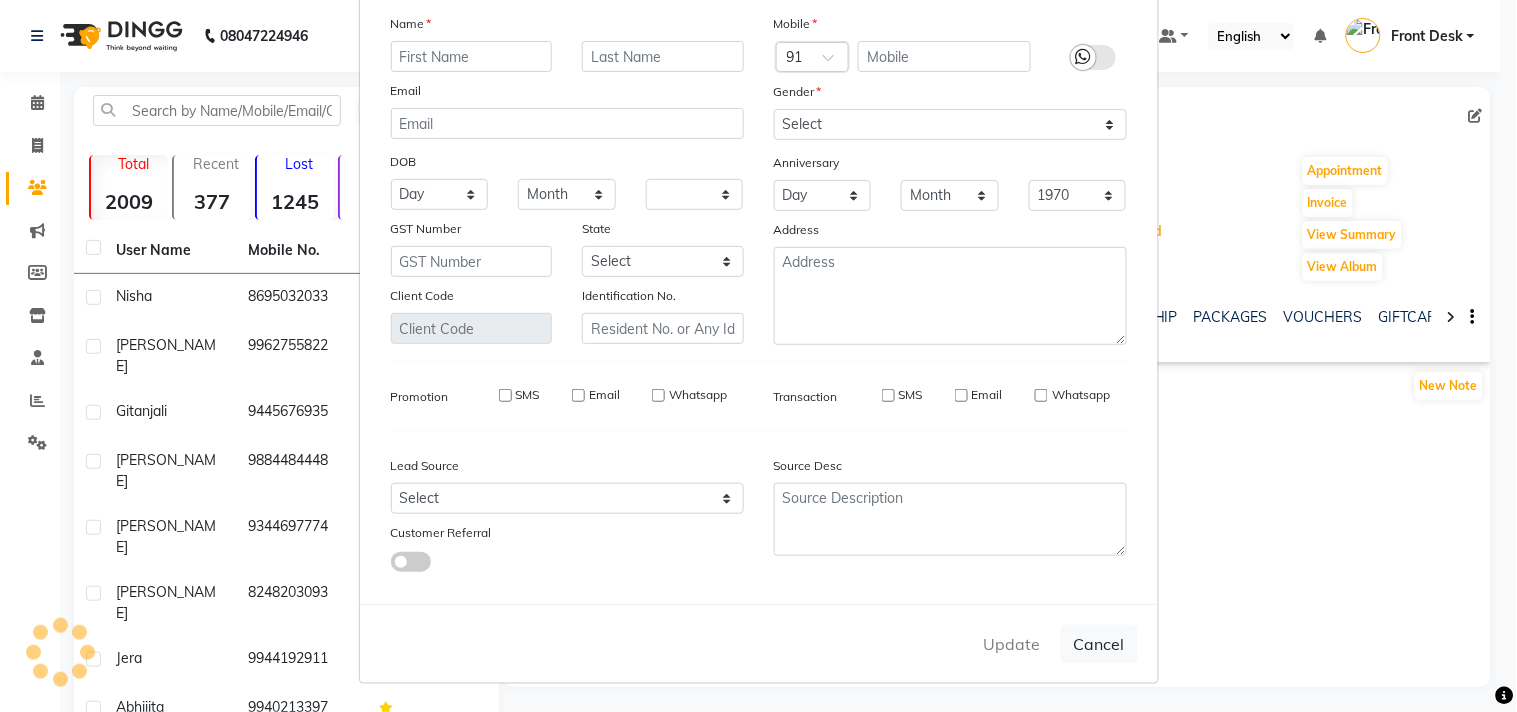 select 